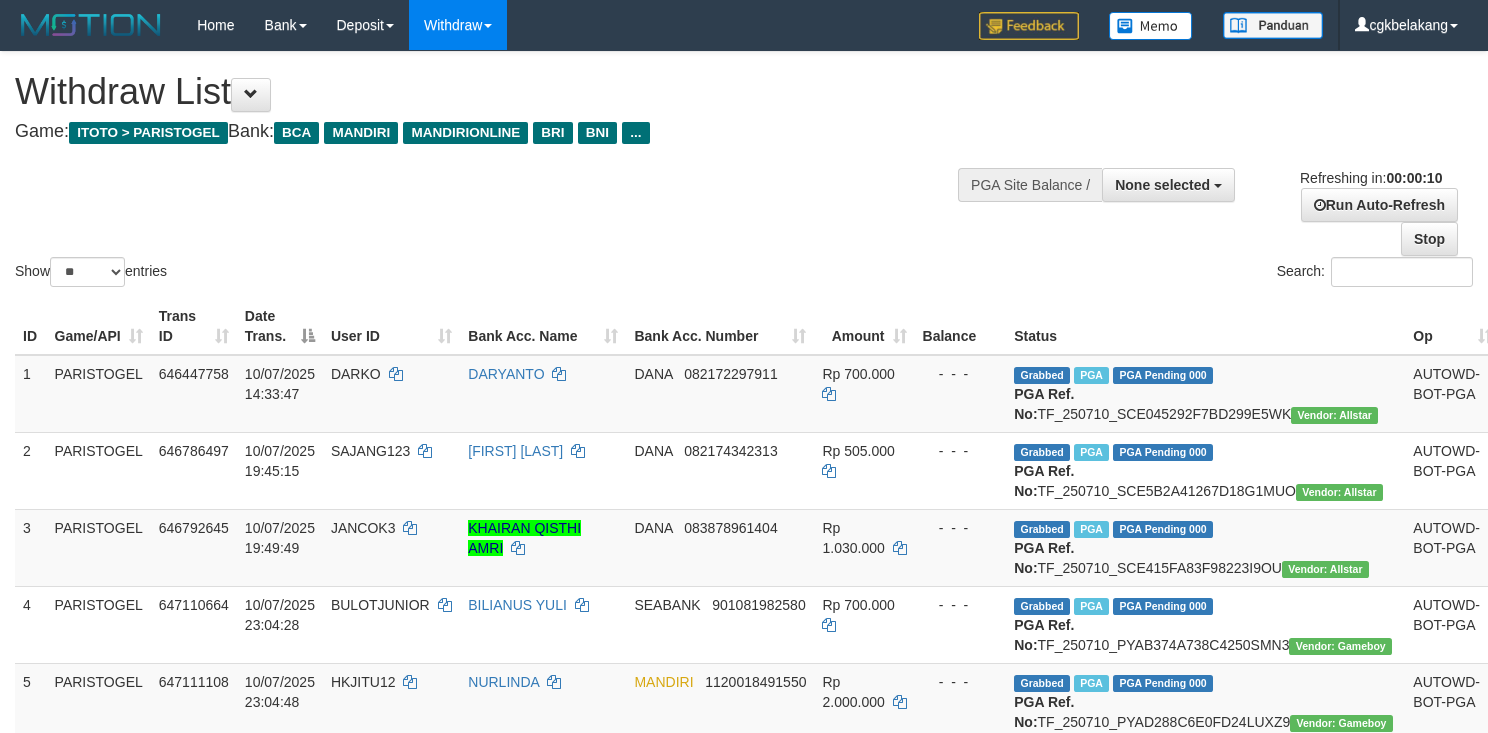 select 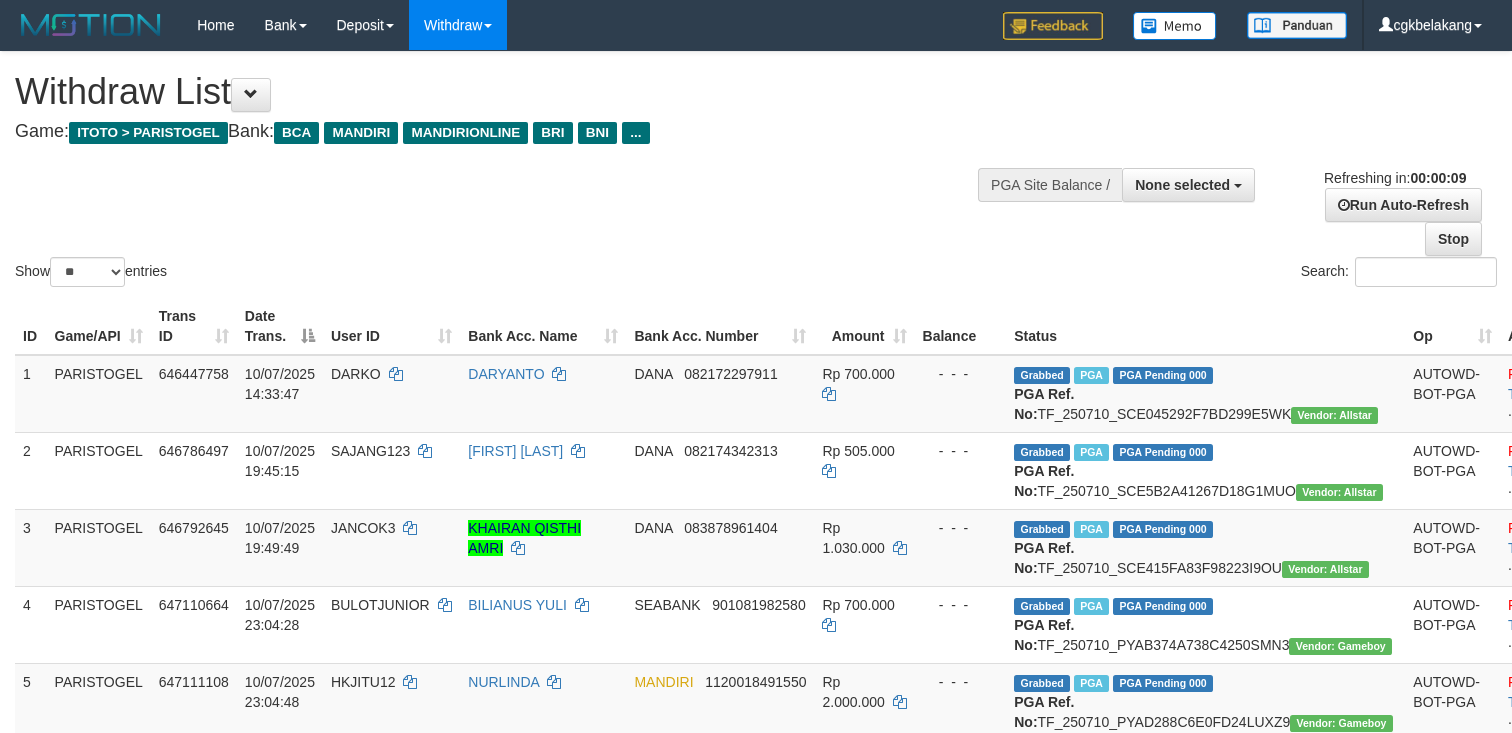 select 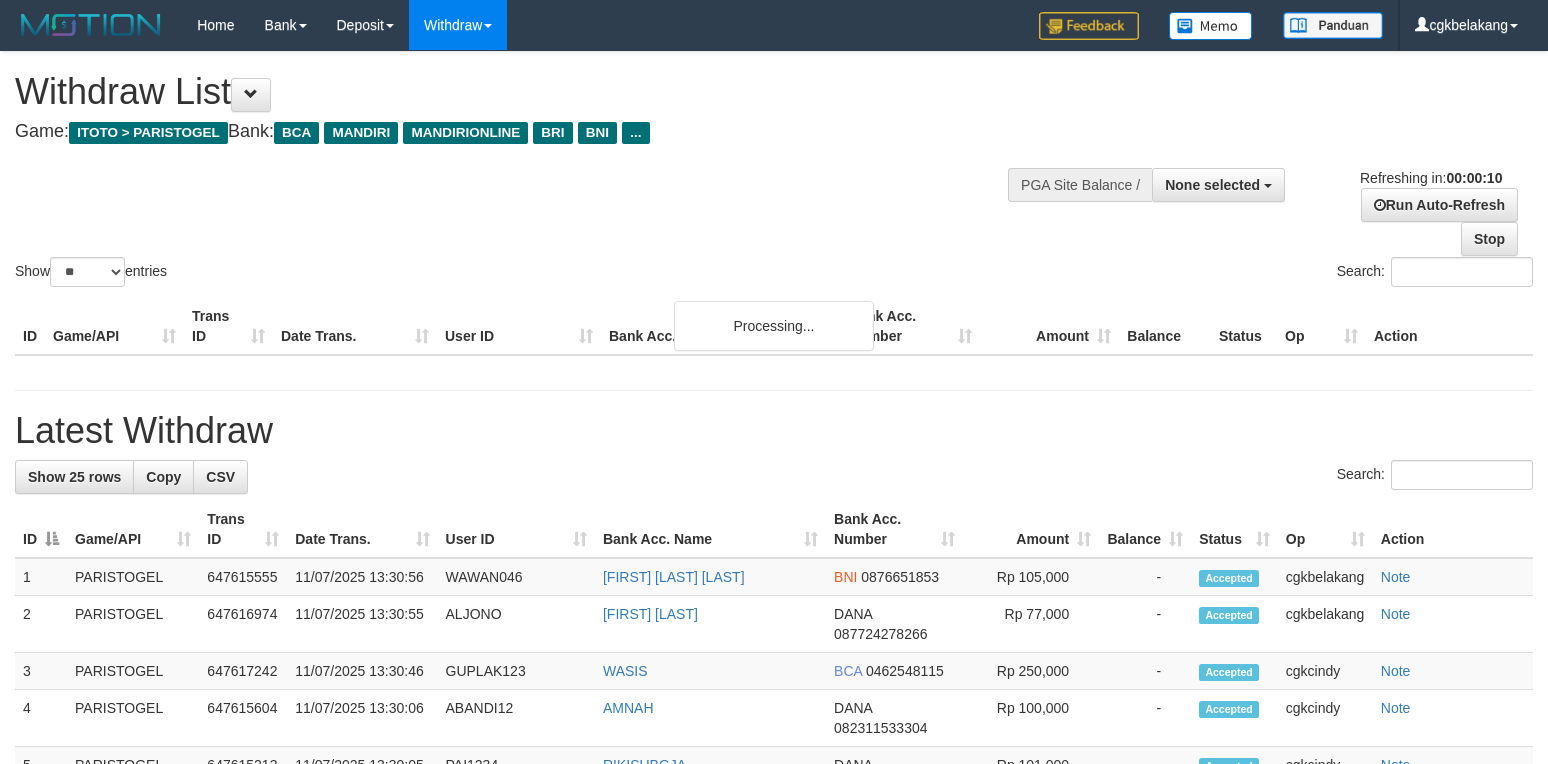 select 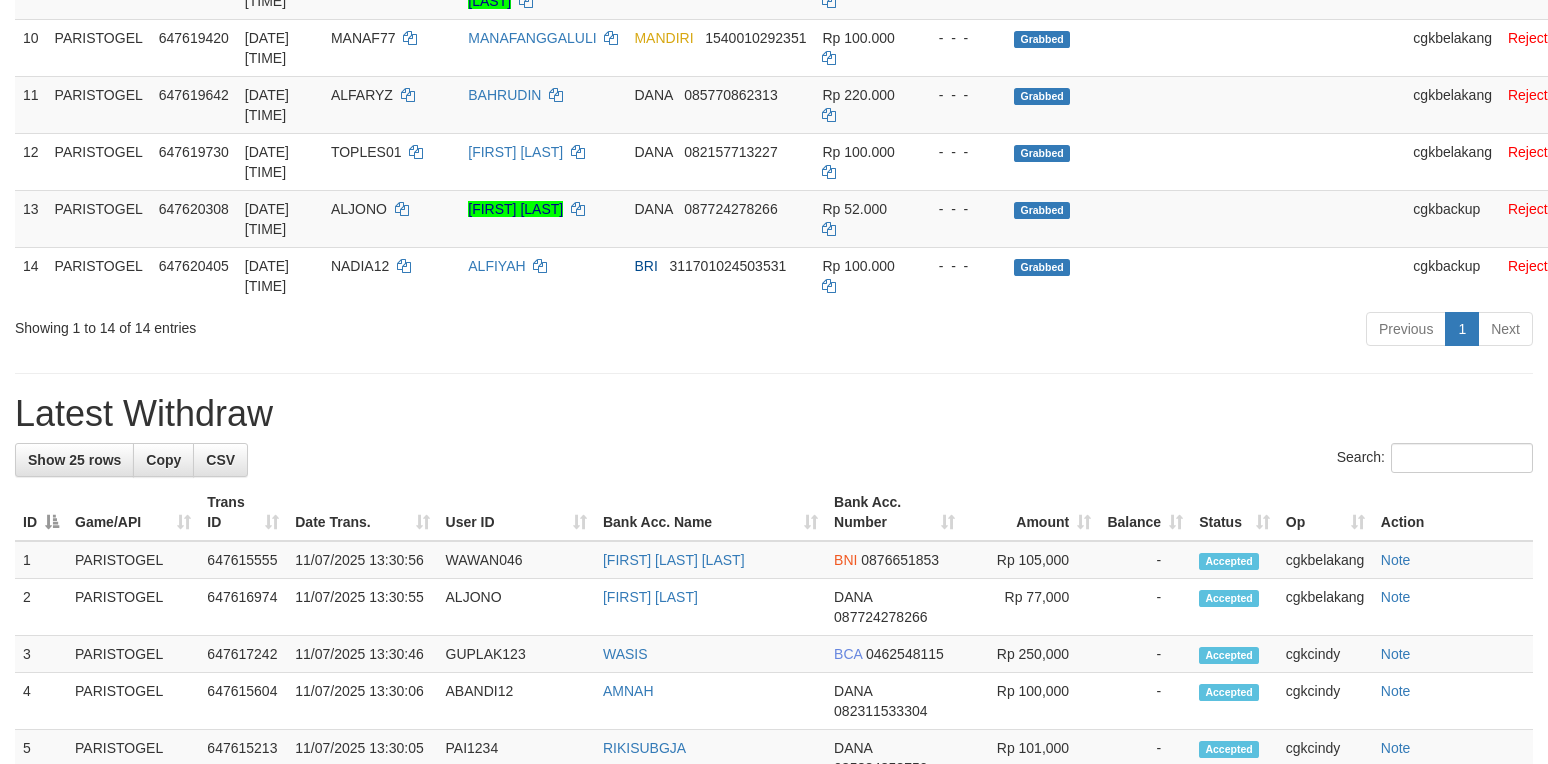 scroll, scrollTop: 933, scrollLeft: 0, axis: vertical 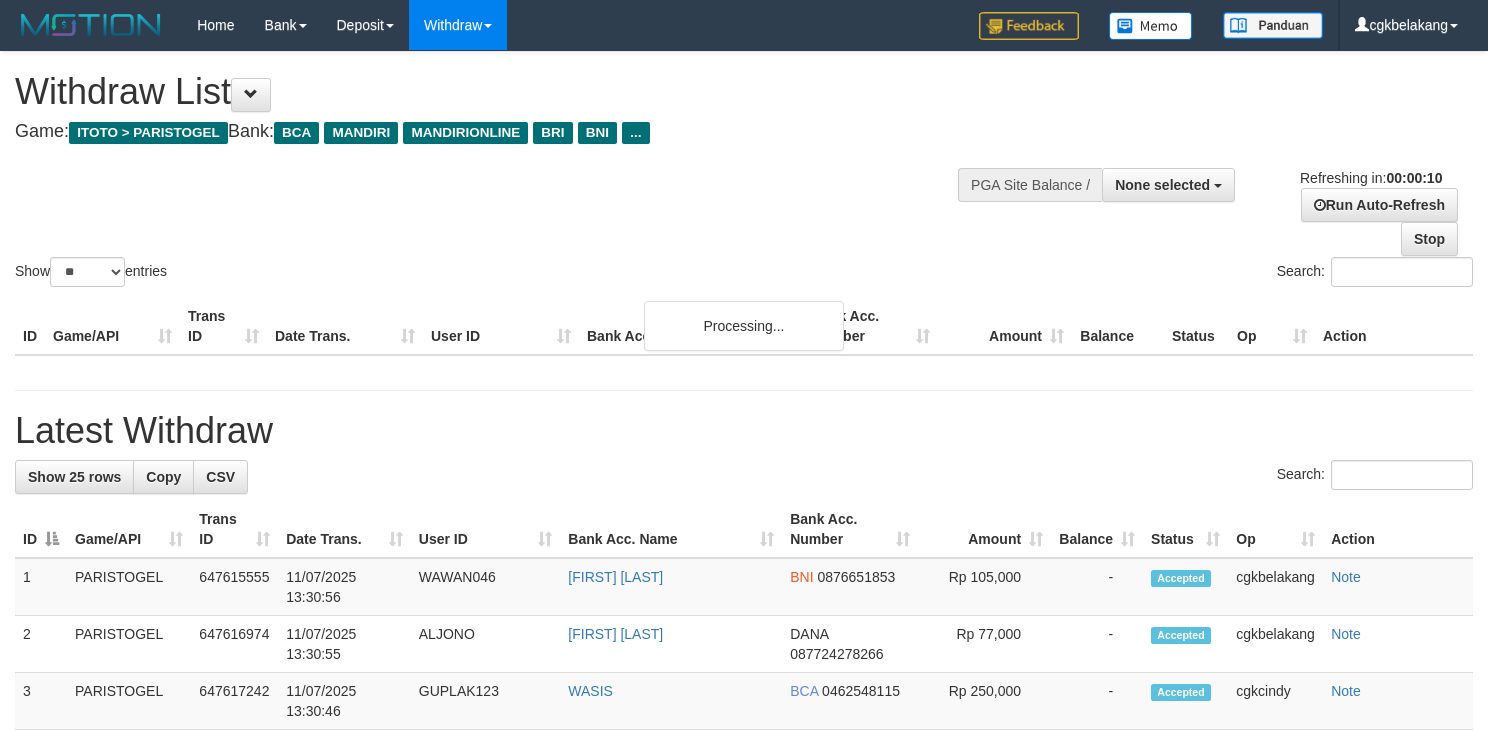 select 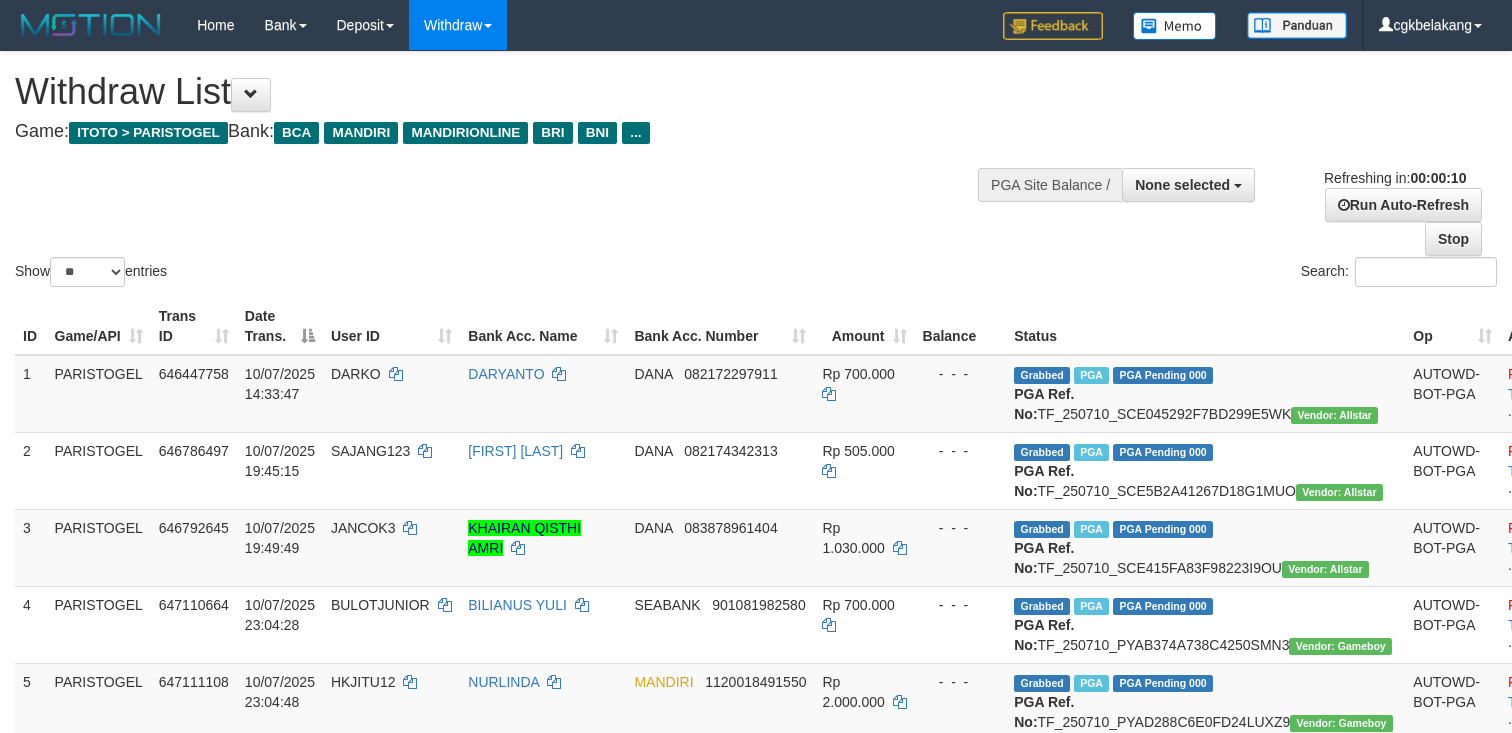 select 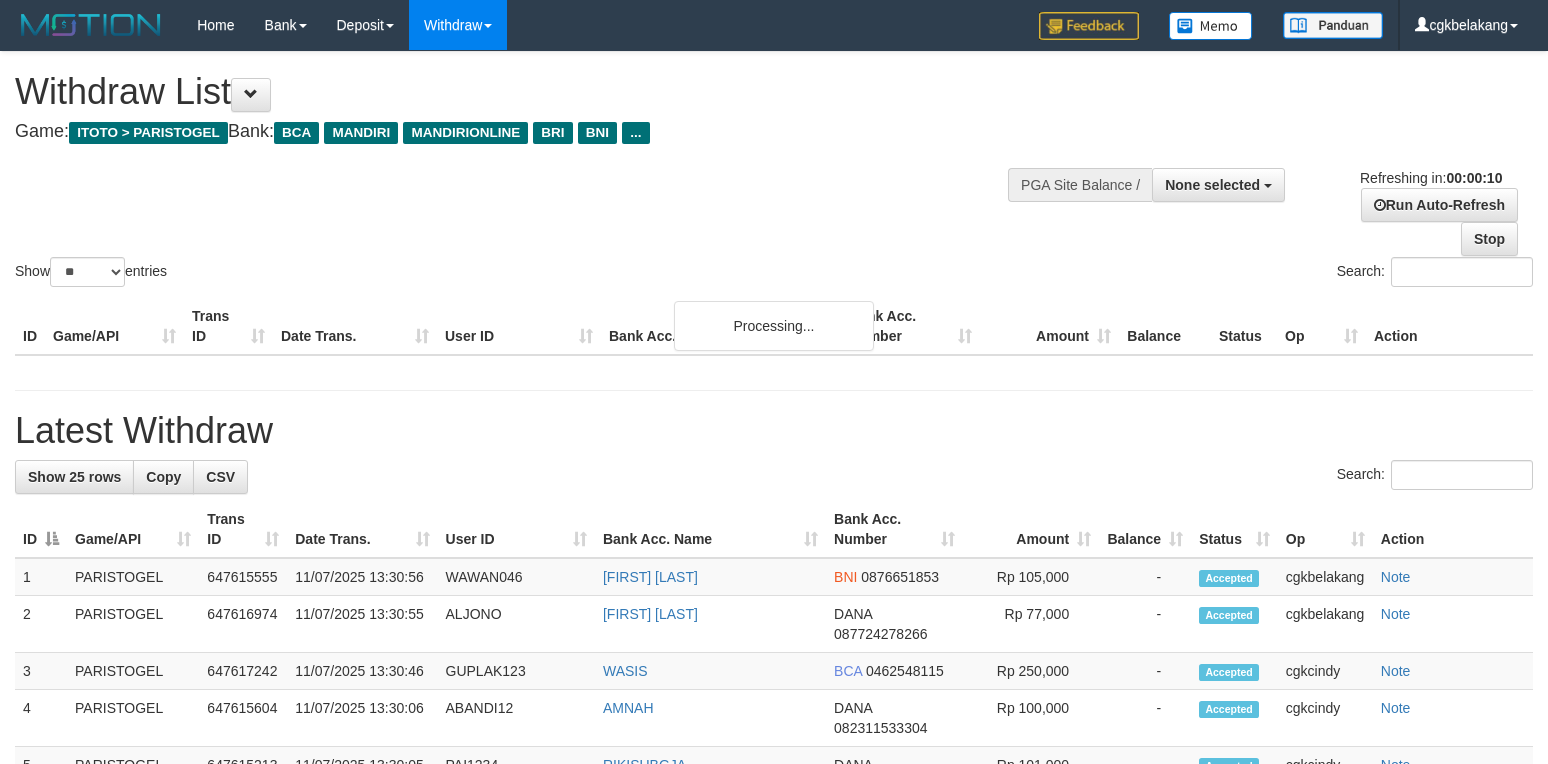 select 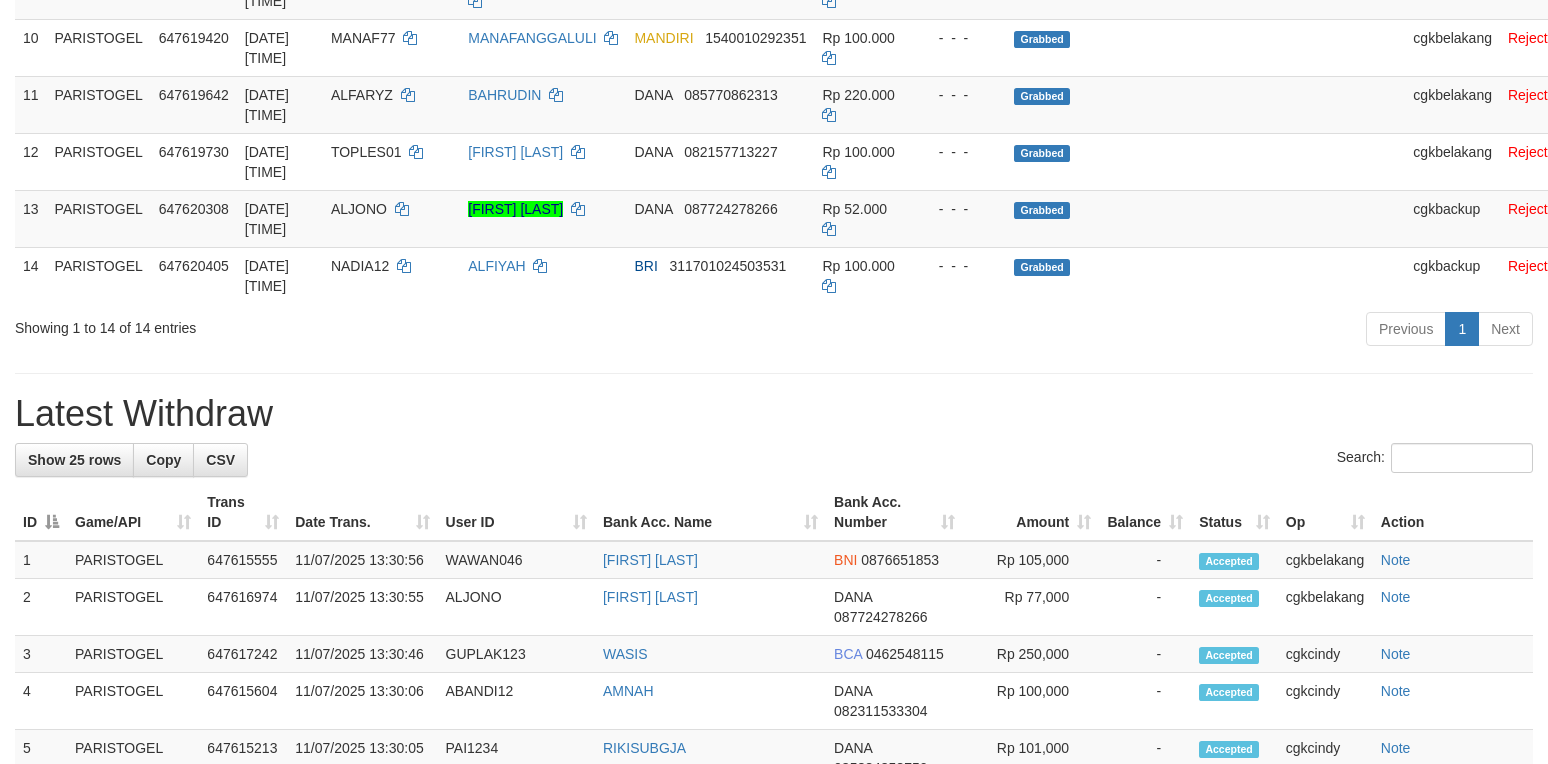 scroll, scrollTop: 933, scrollLeft: 0, axis: vertical 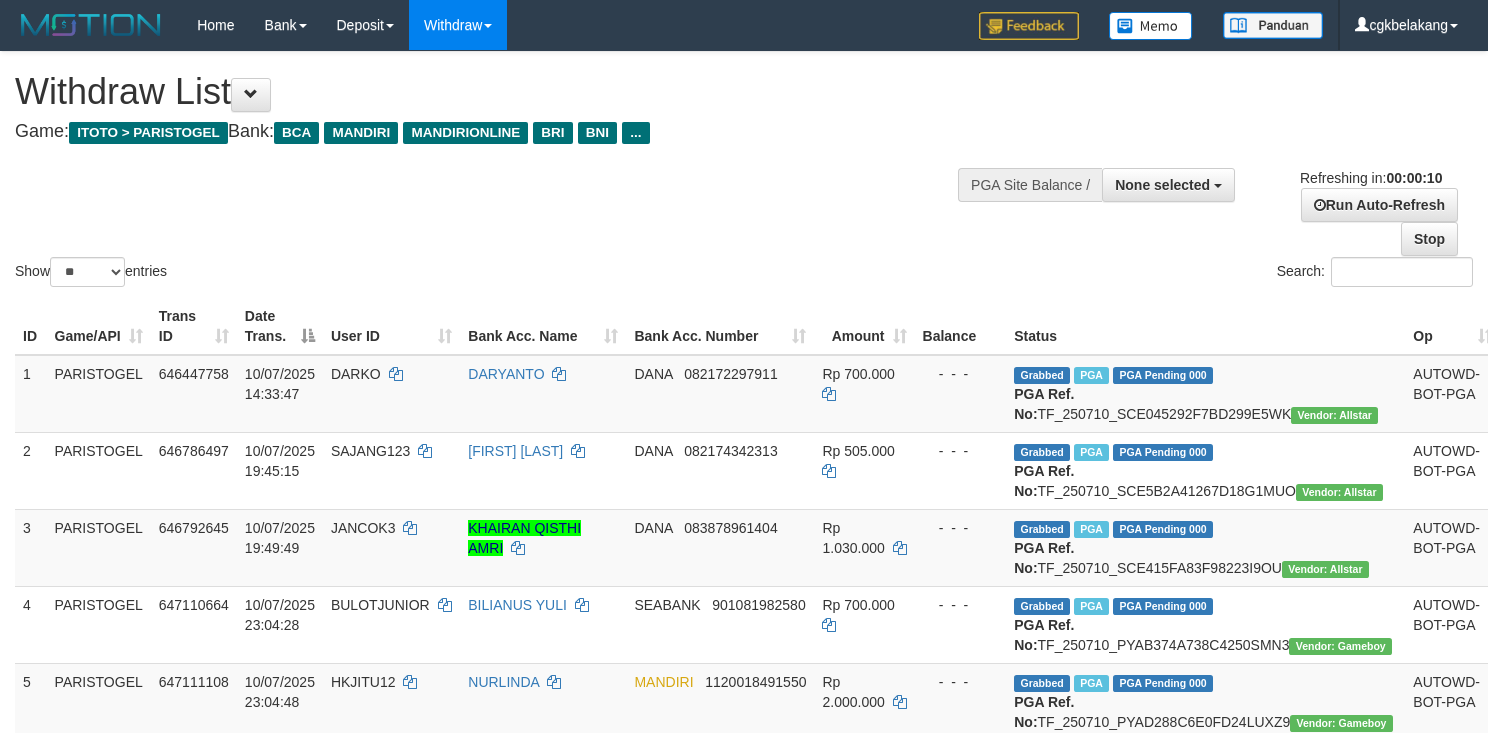 select 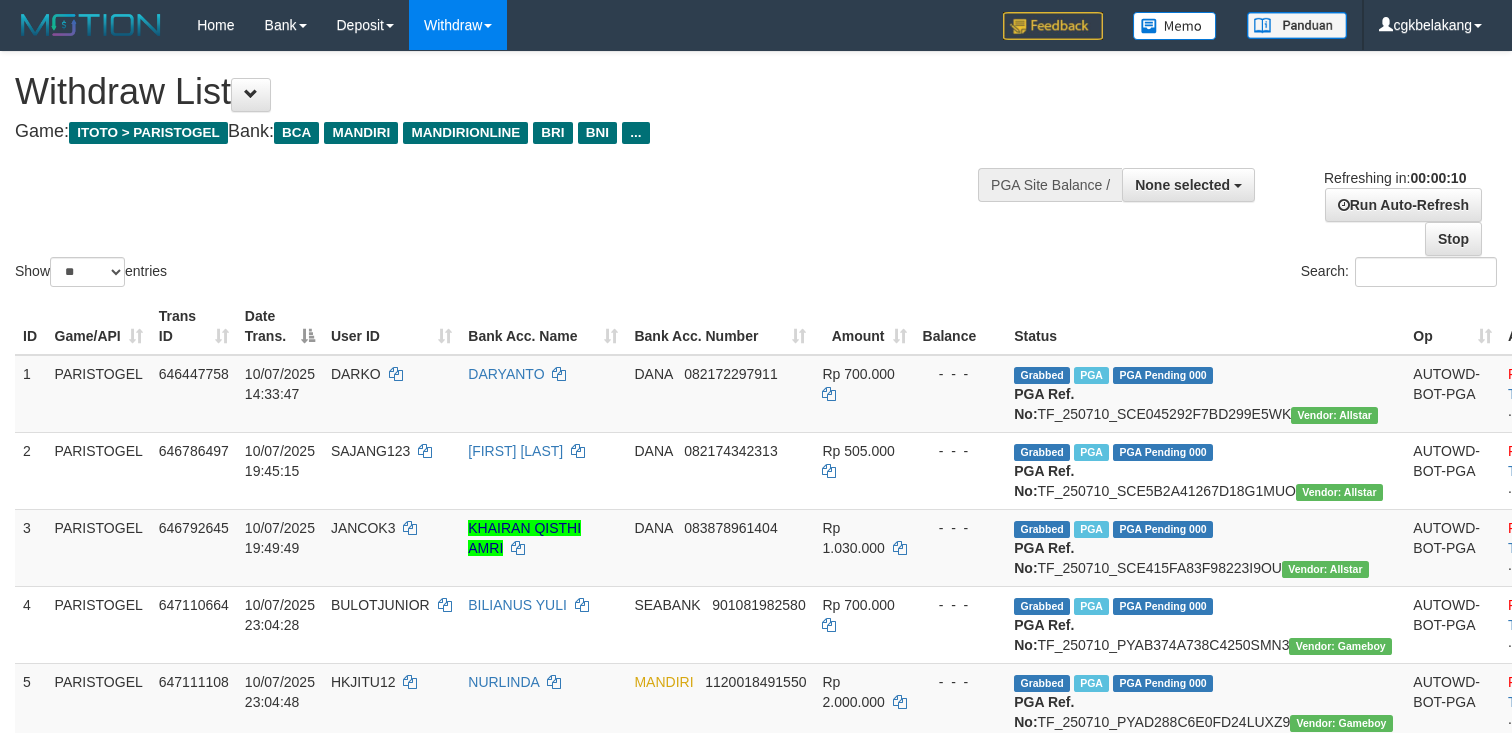 select 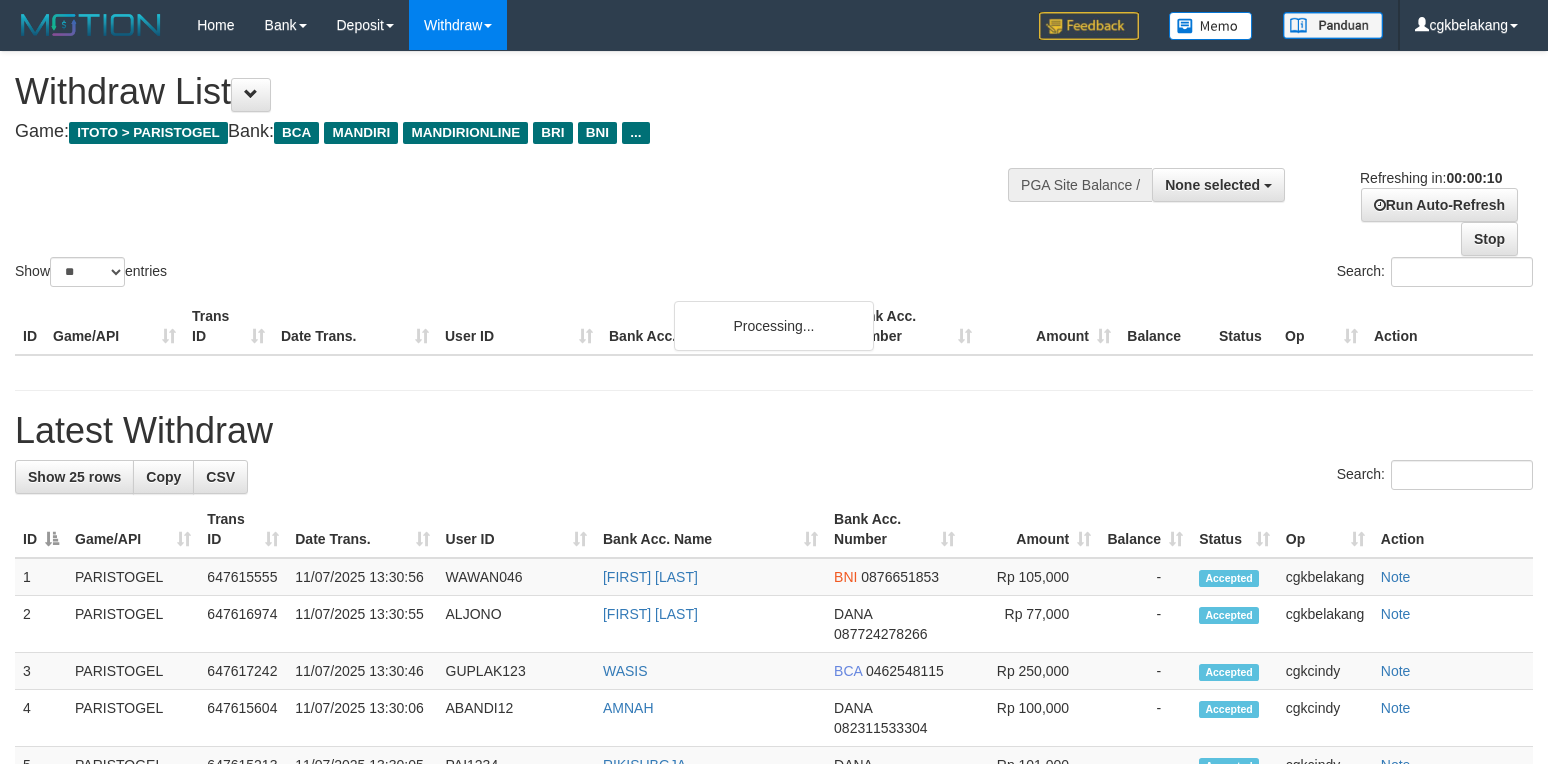 select 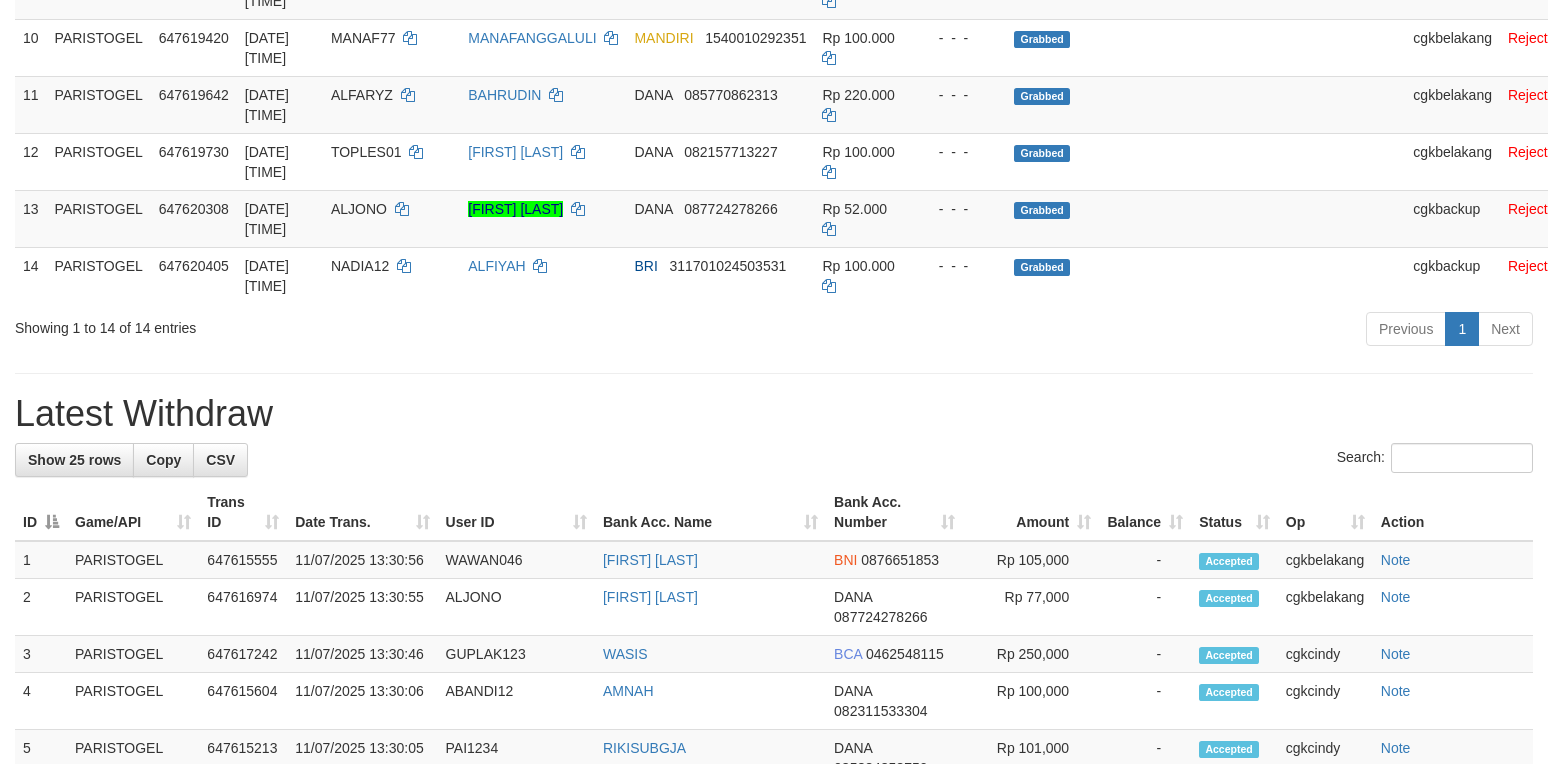 scroll, scrollTop: 933, scrollLeft: 0, axis: vertical 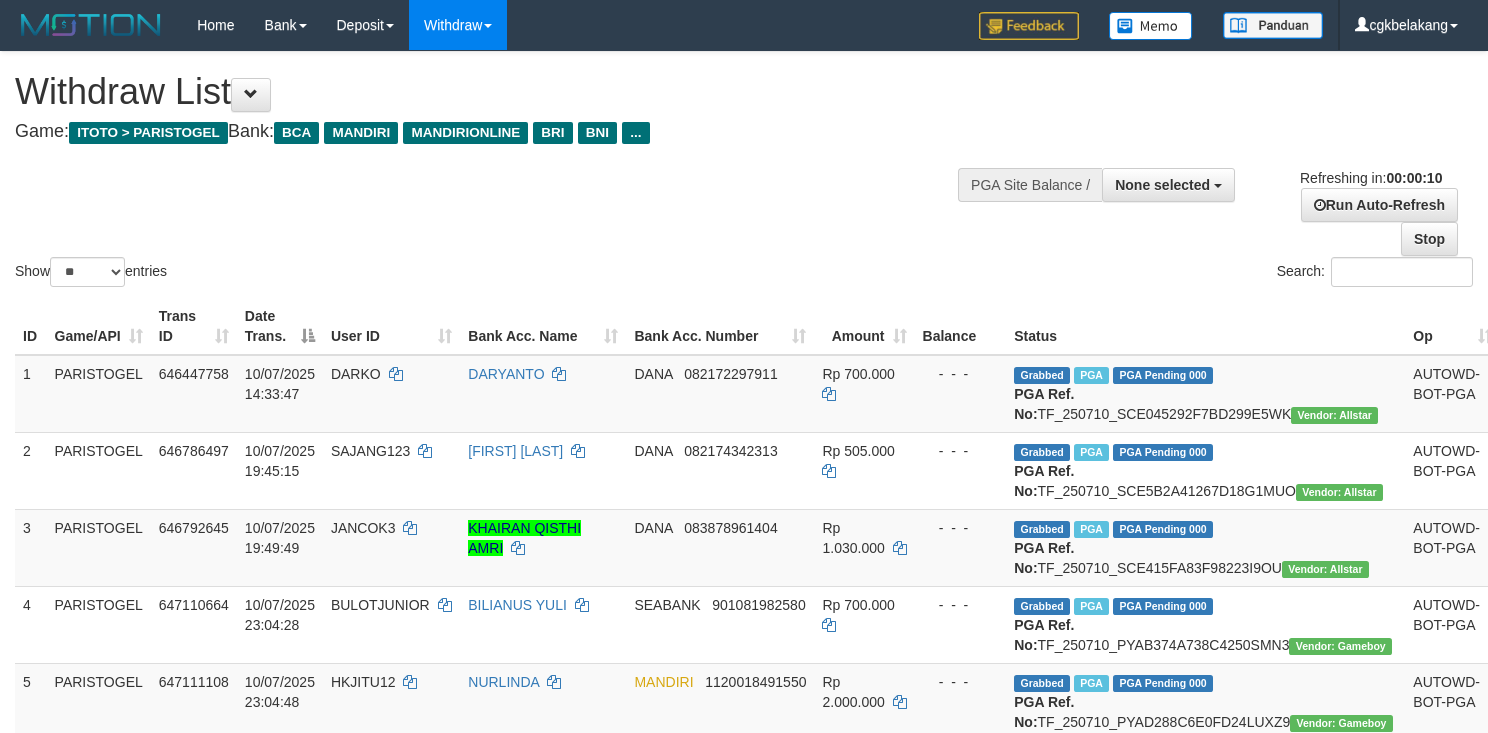 select 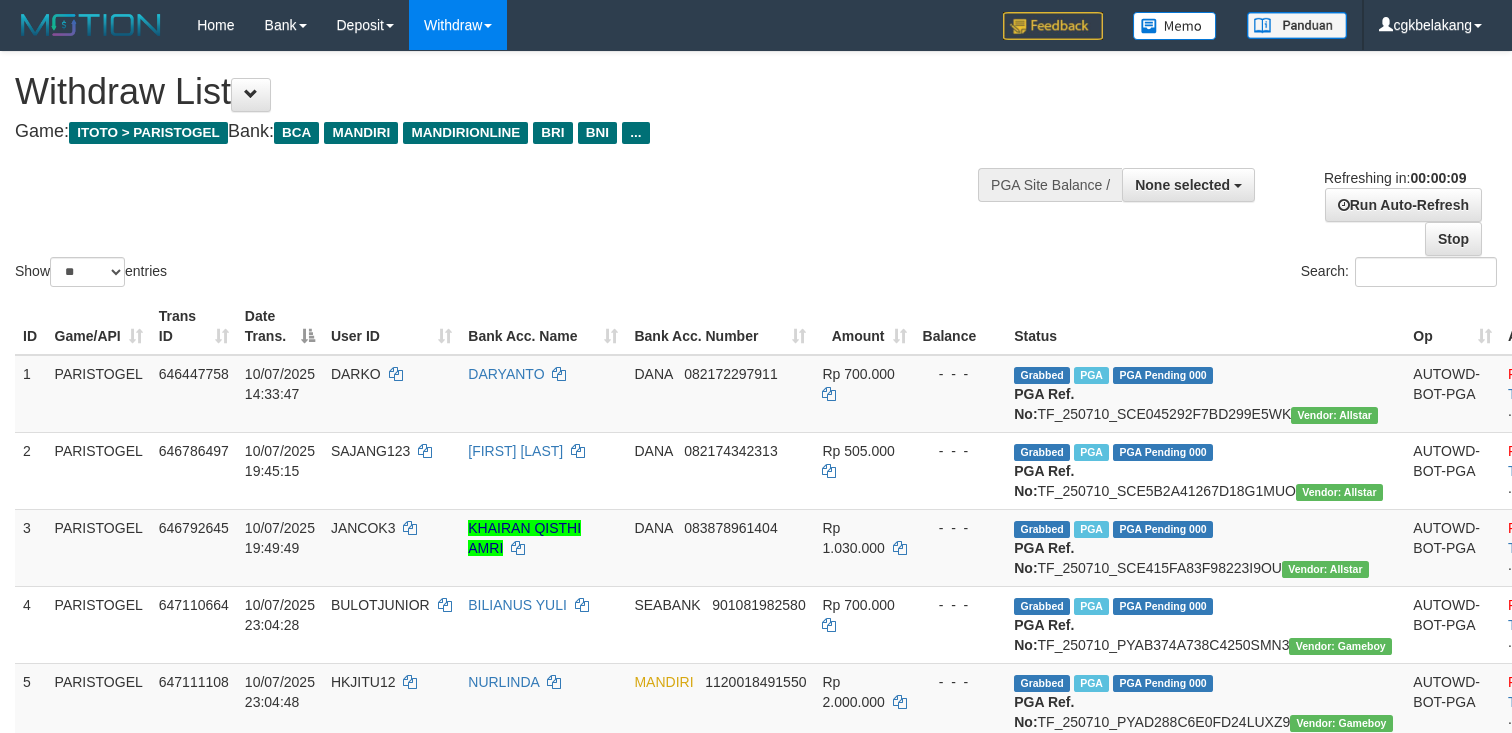 select 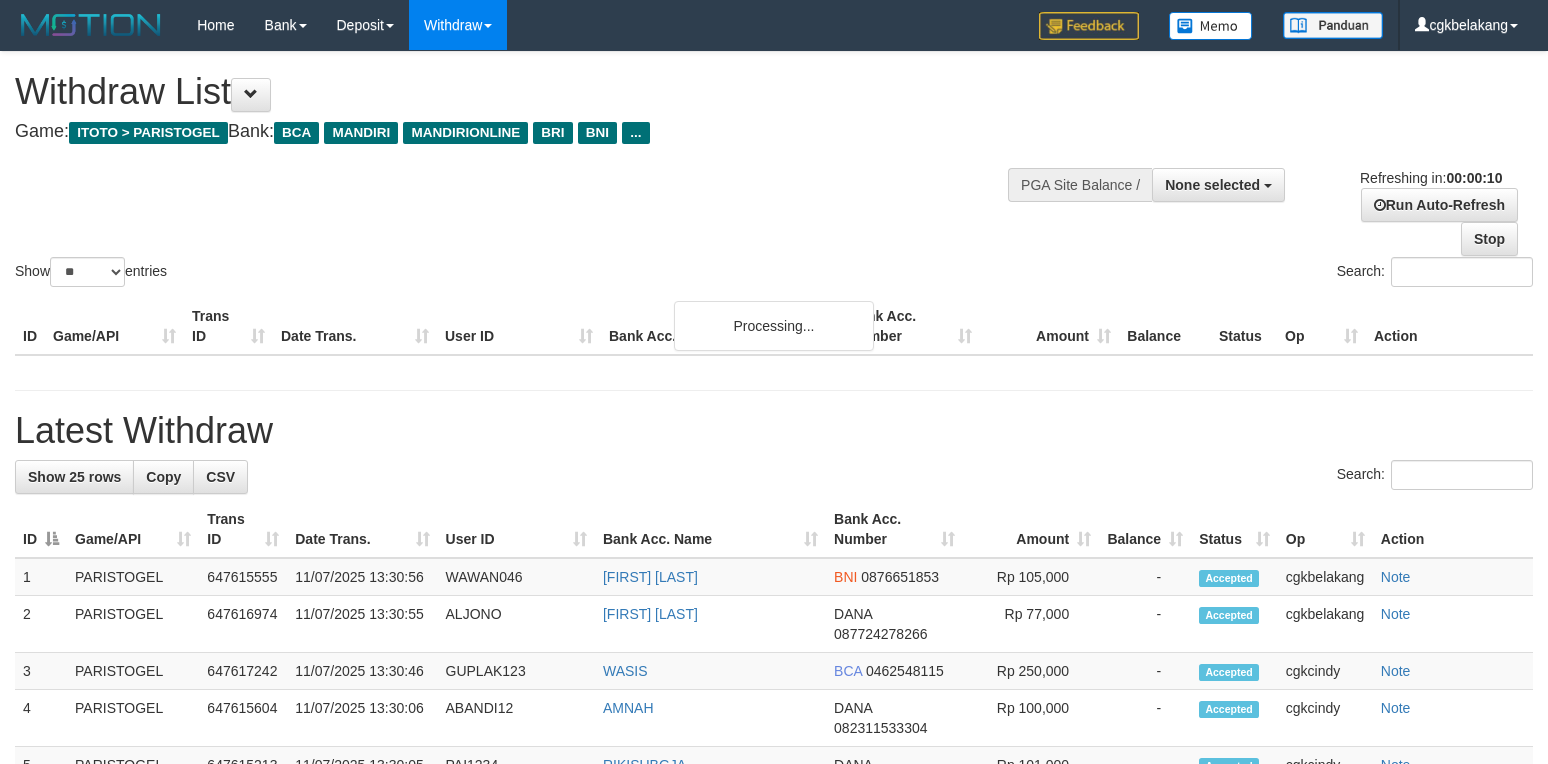 select 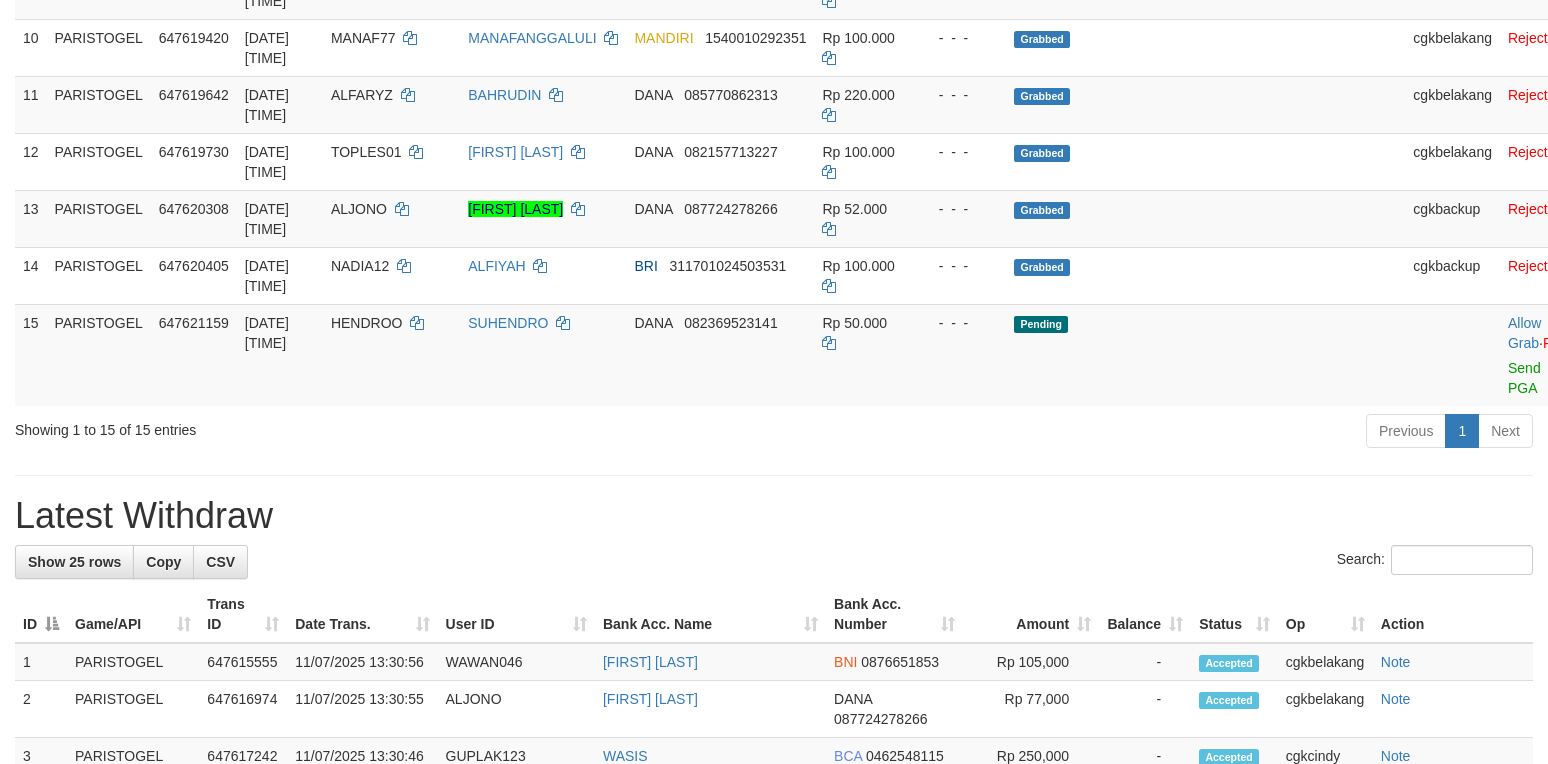 scroll, scrollTop: 933, scrollLeft: 0, axis: vertical 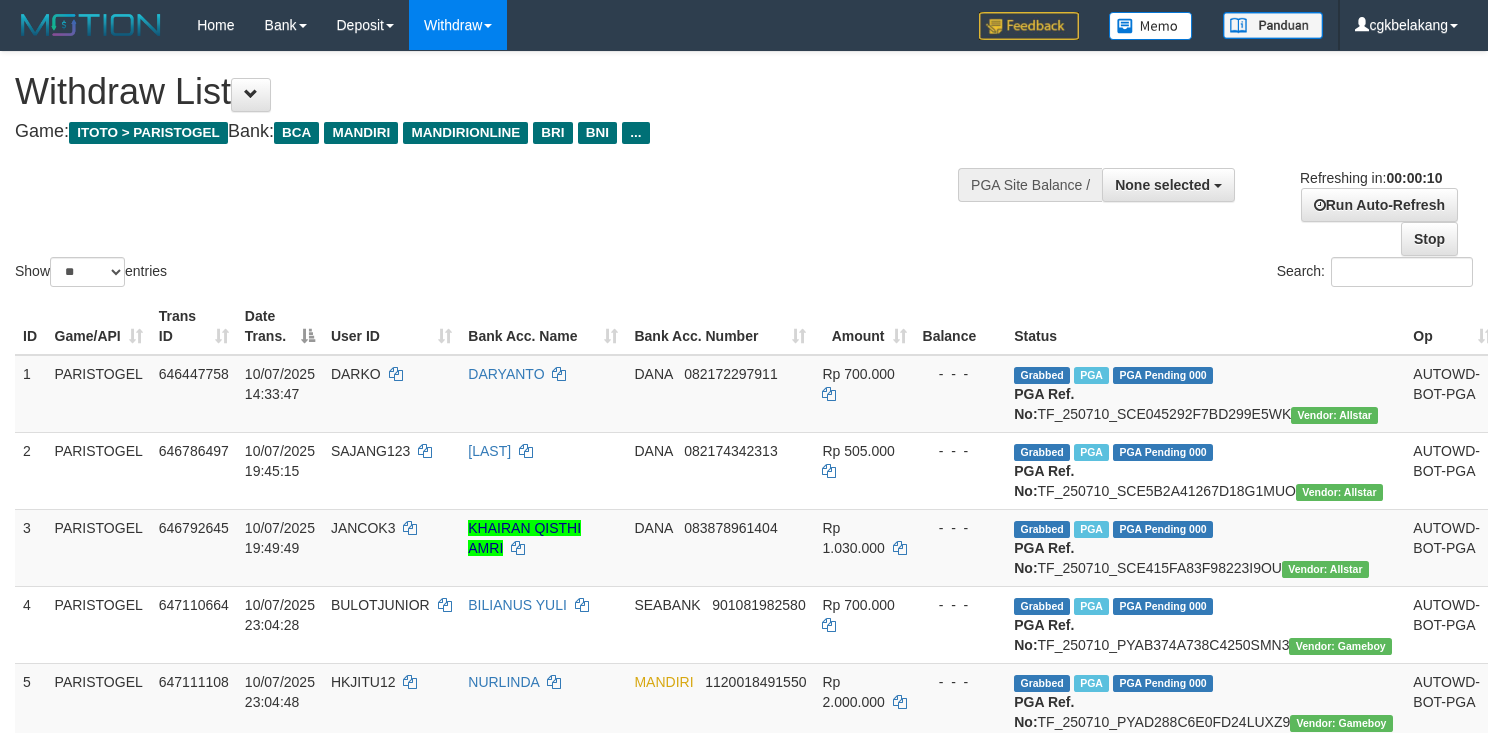 select 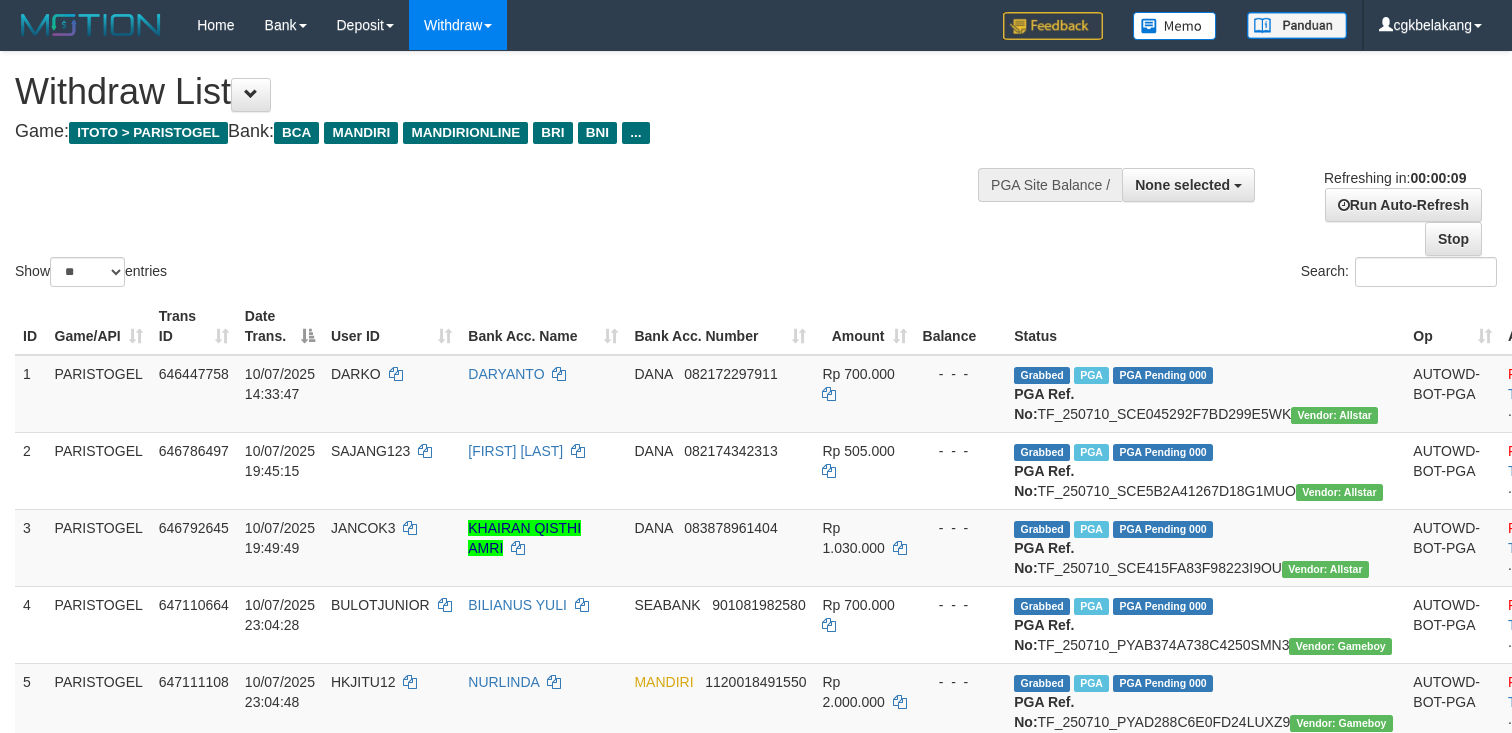 select 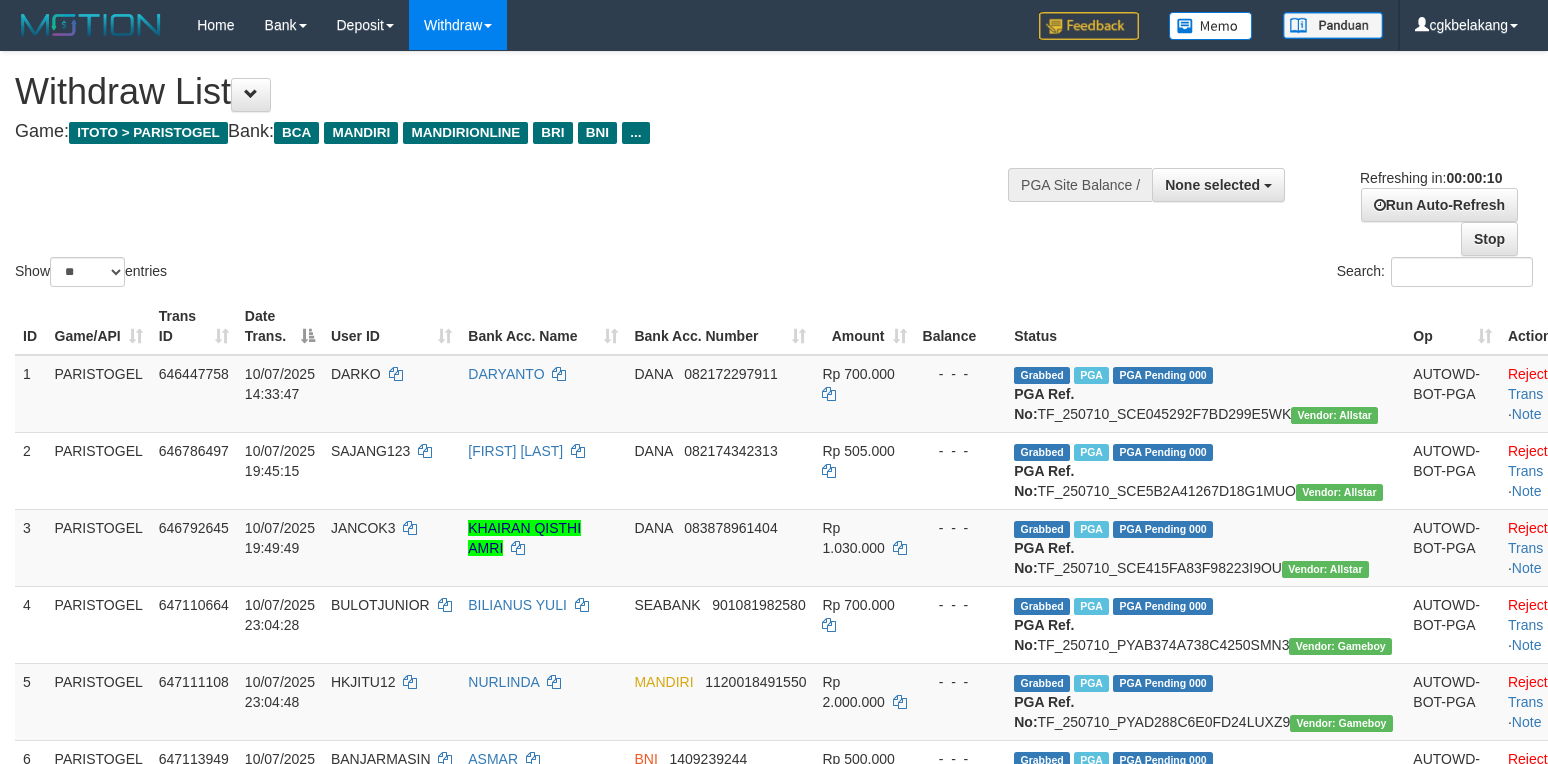 select 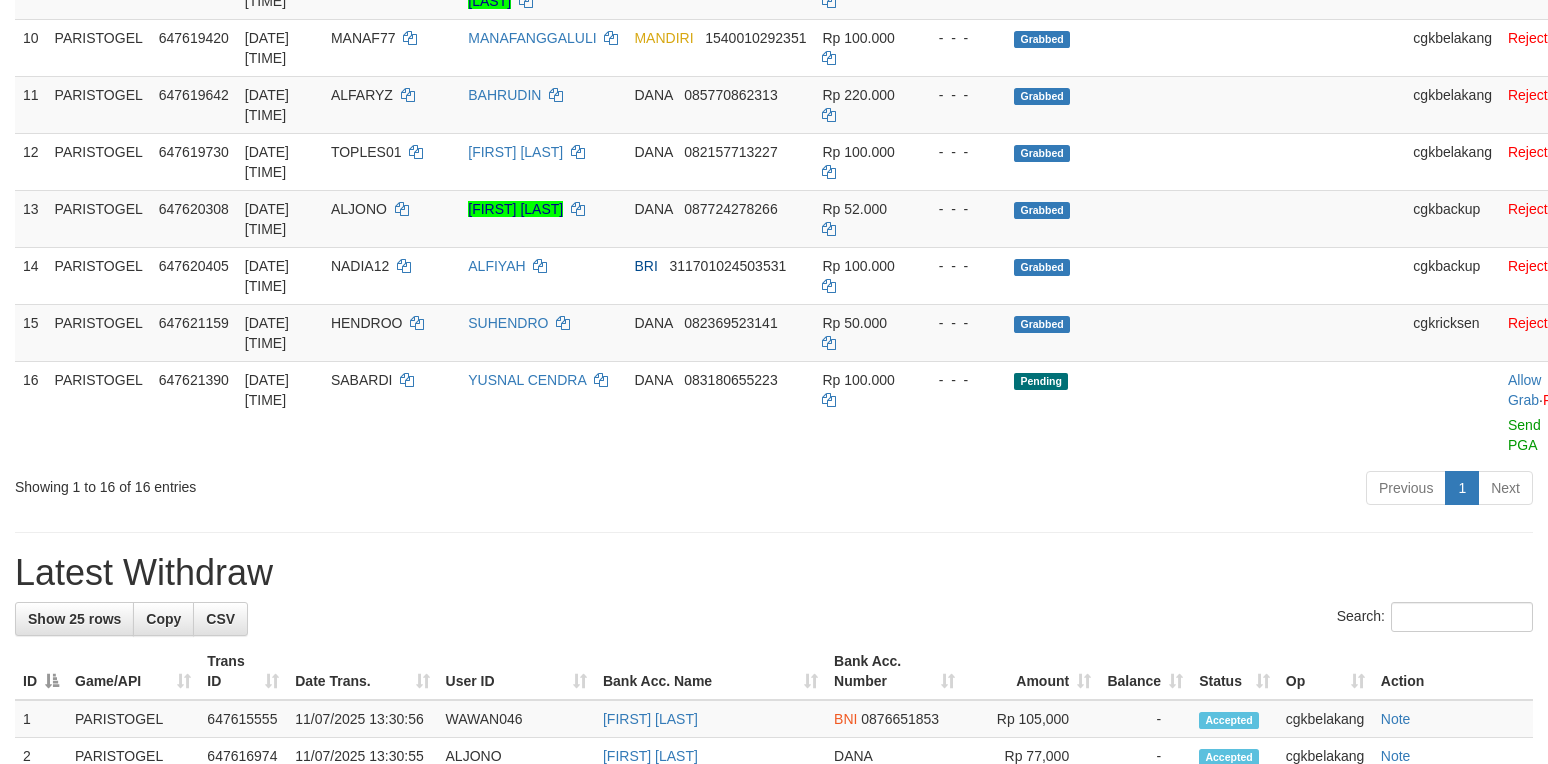 scroll, scrollTop: 933, scrollLeft: 0, axis: vertical 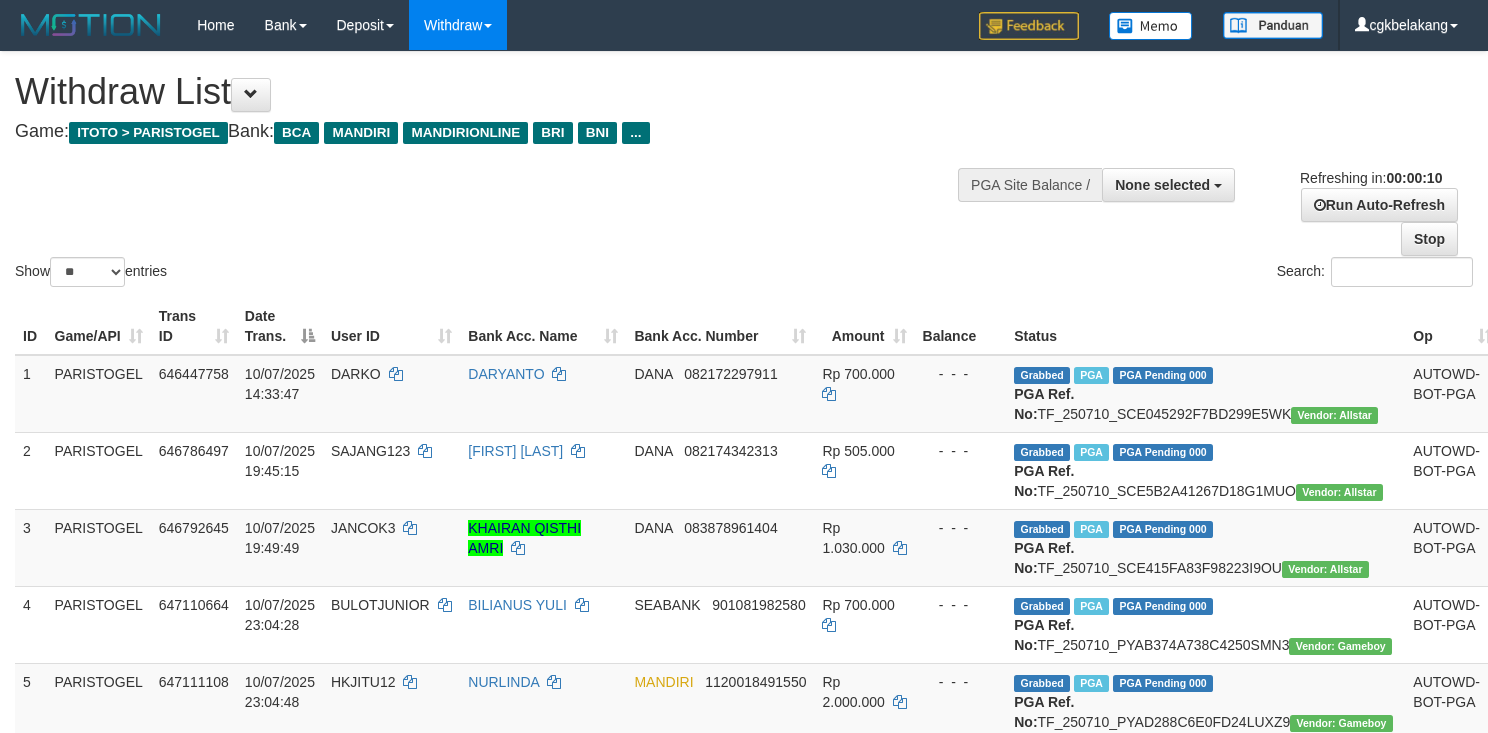 select 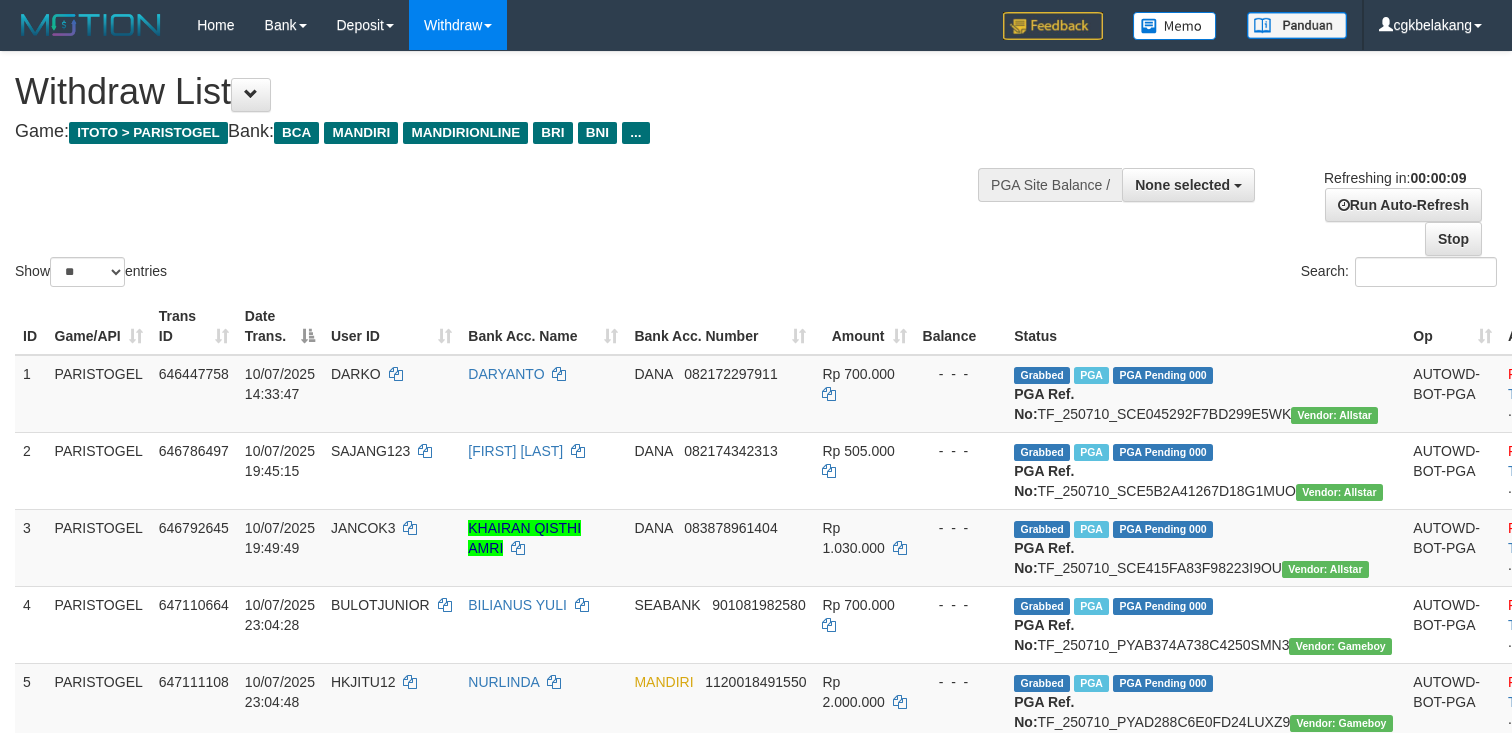 select 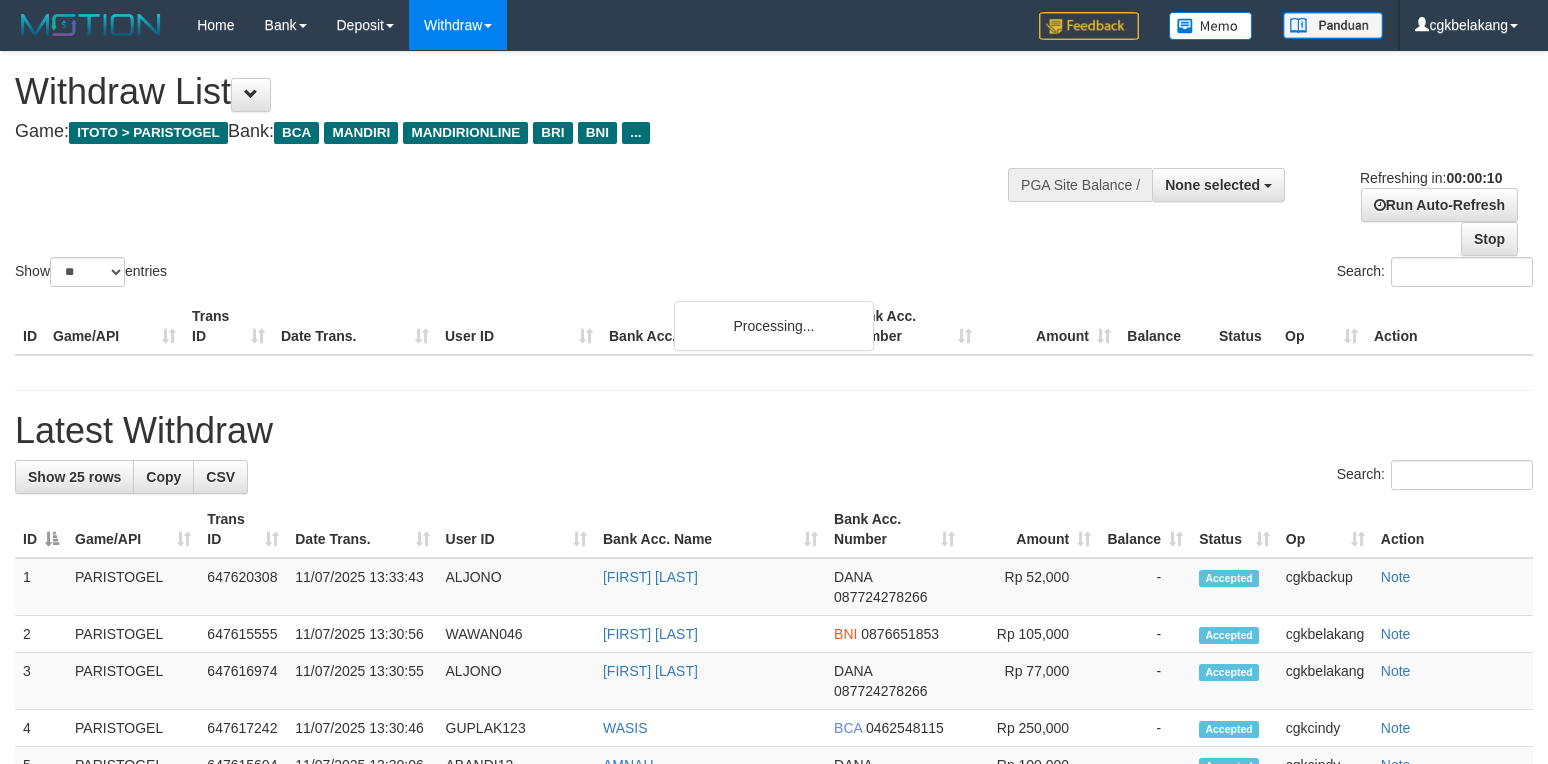 select 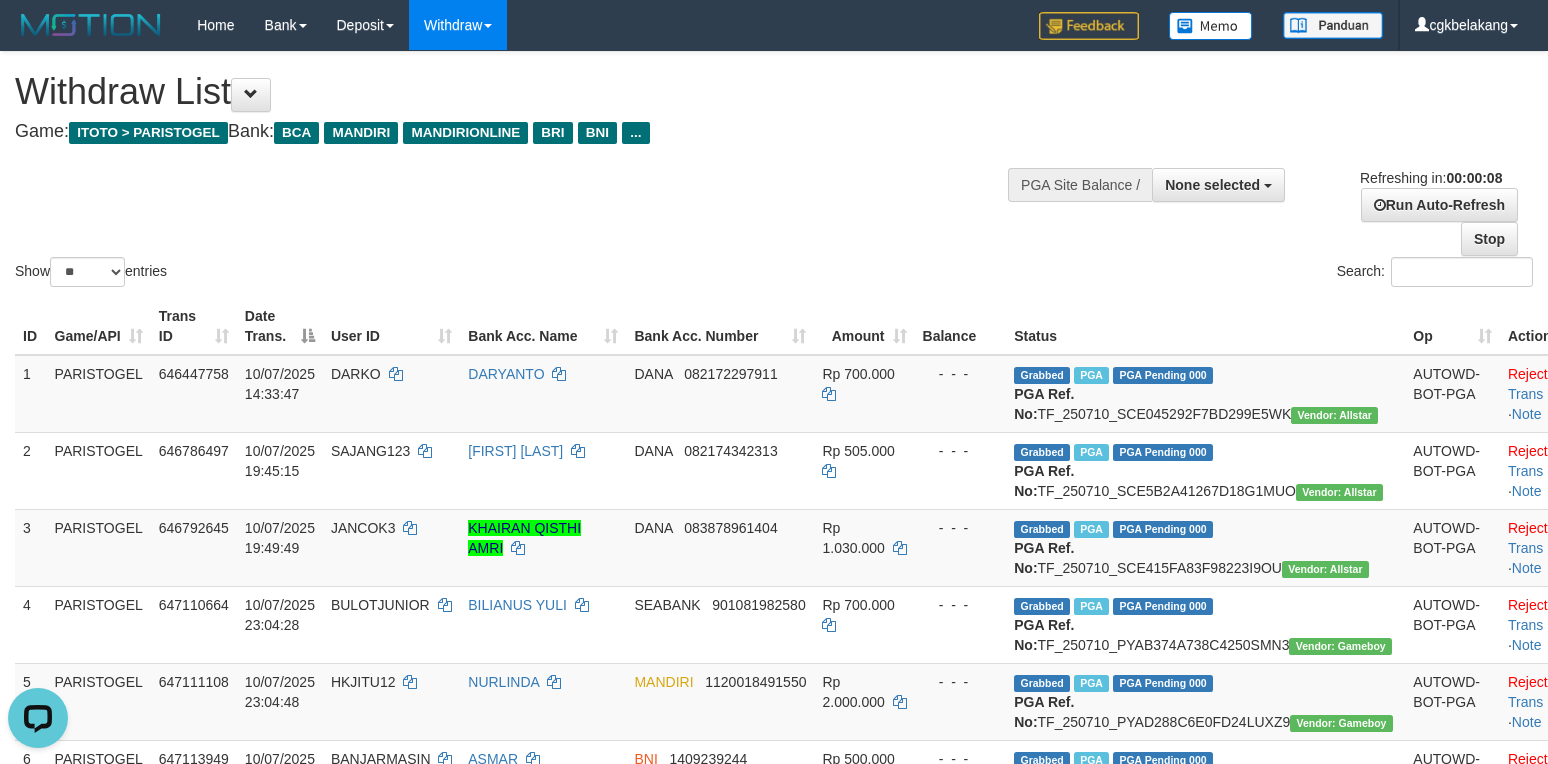scroll, scrollTop: 0, scrollLeft: 0, axis: both 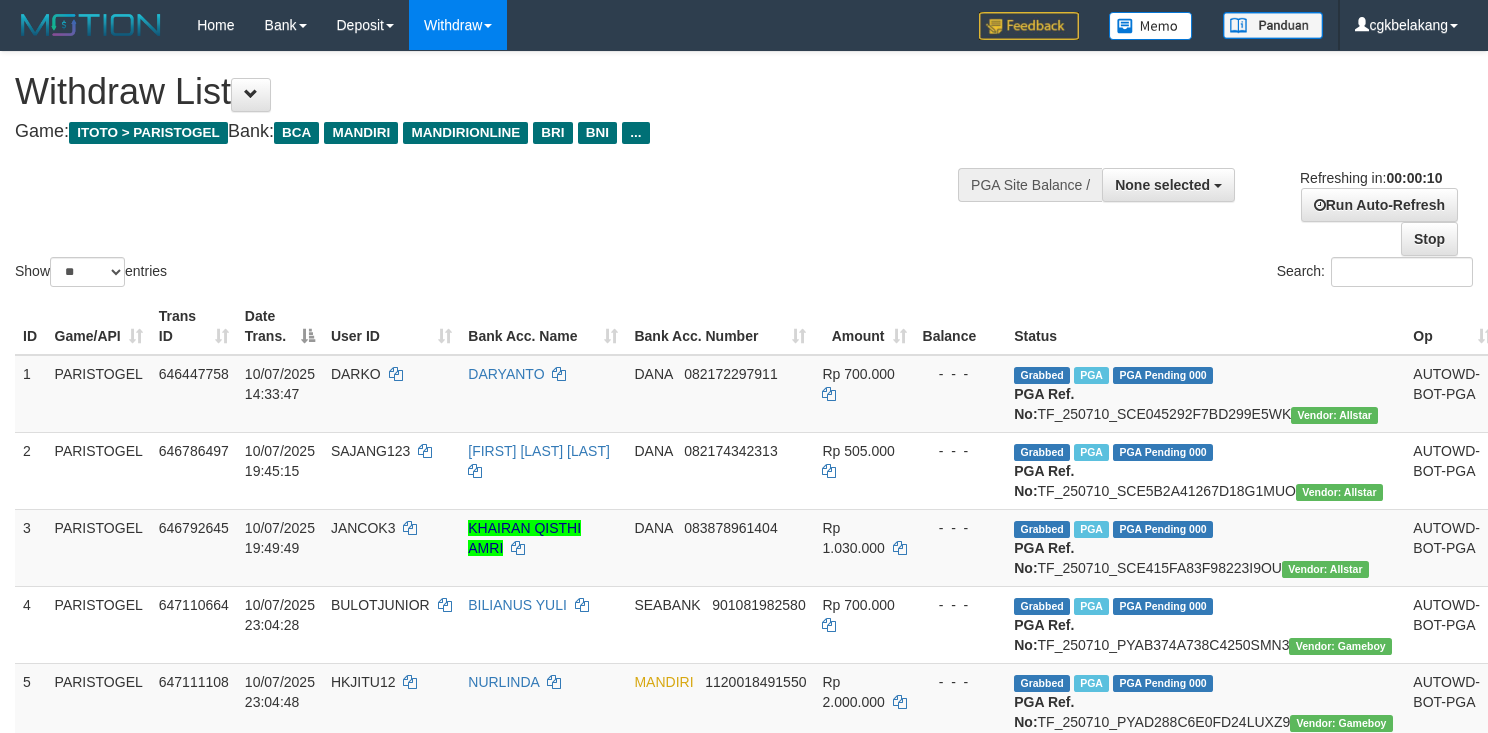 select 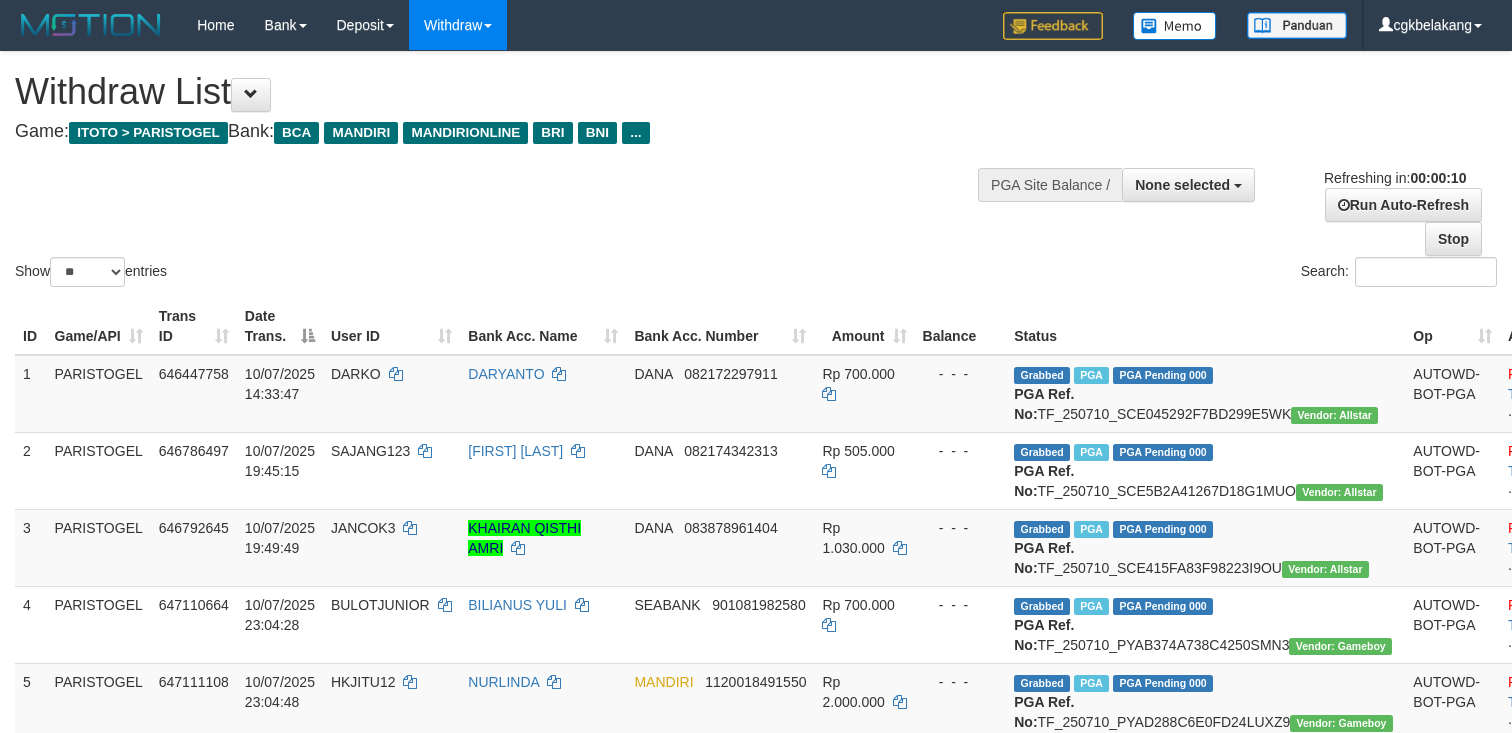 select 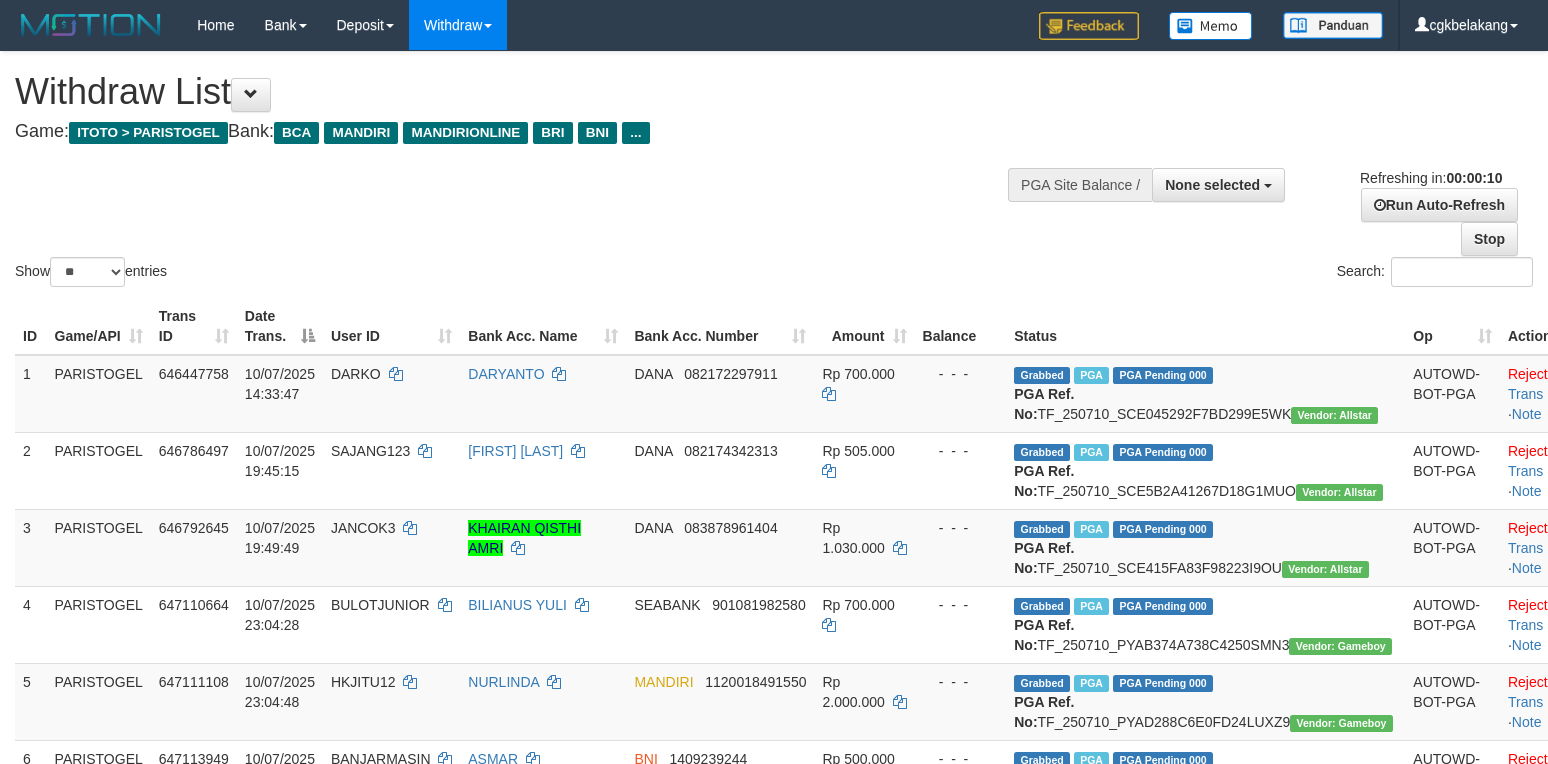 select 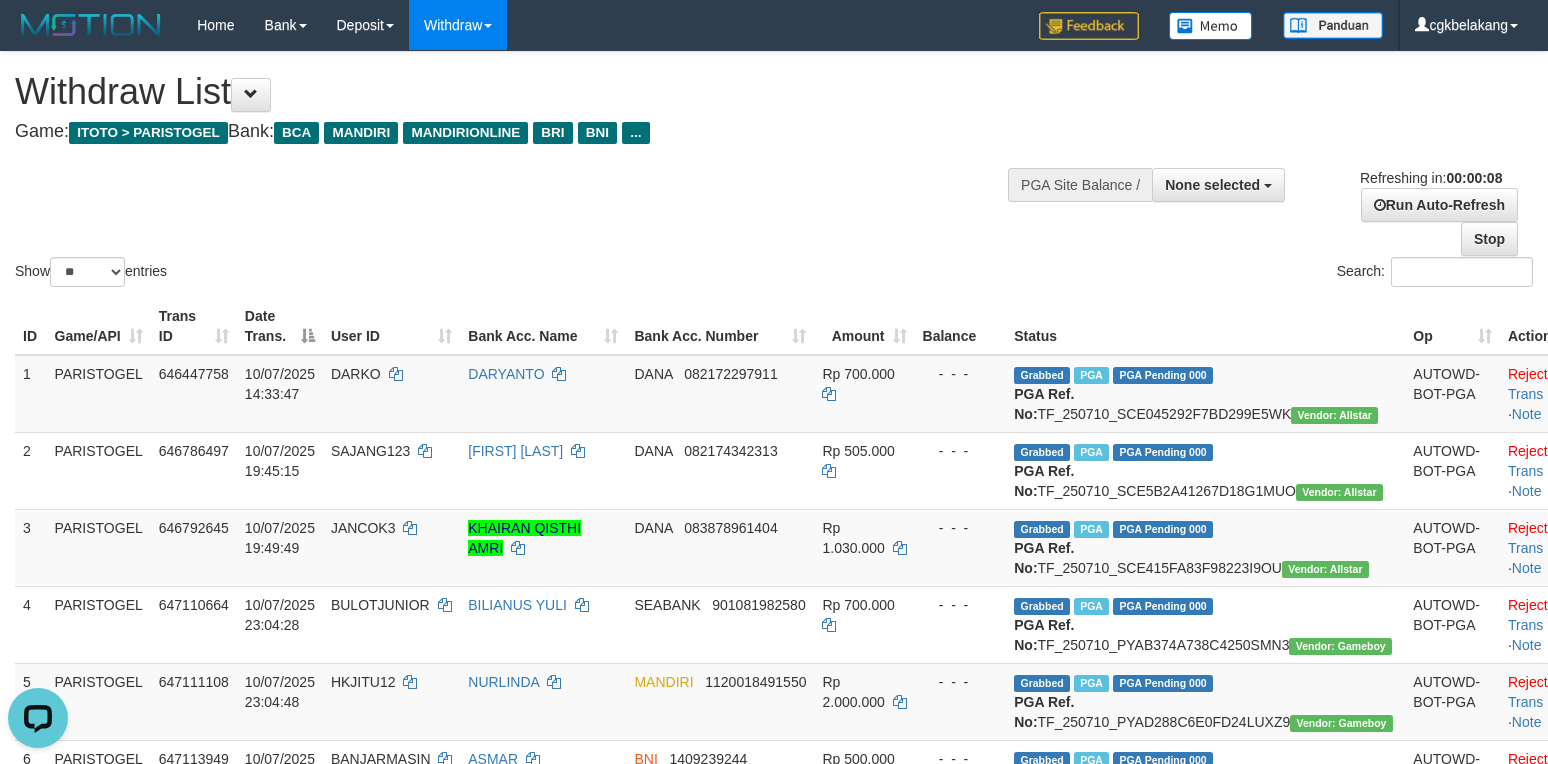 scroll, scrollTop: 0, scrollLeft: 0, axis: both 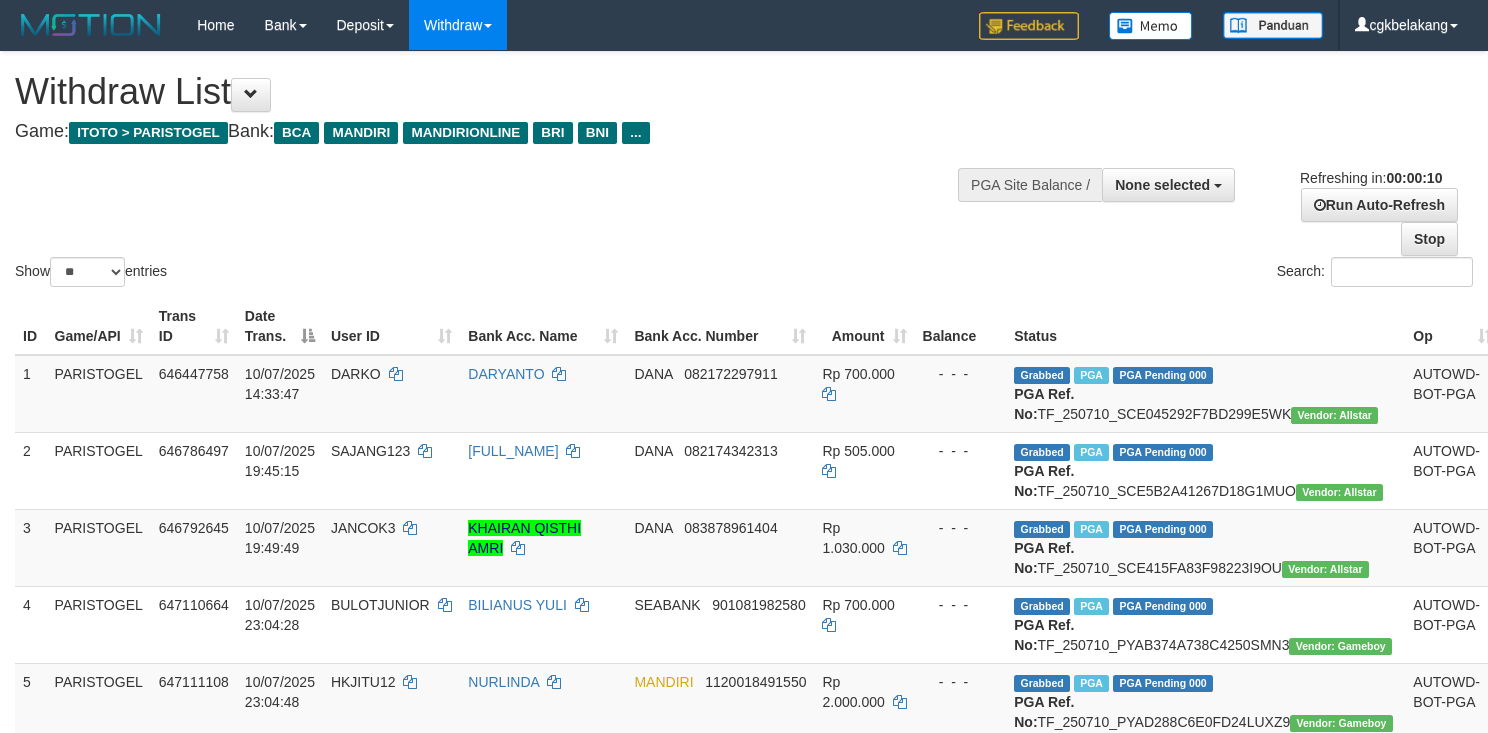 select 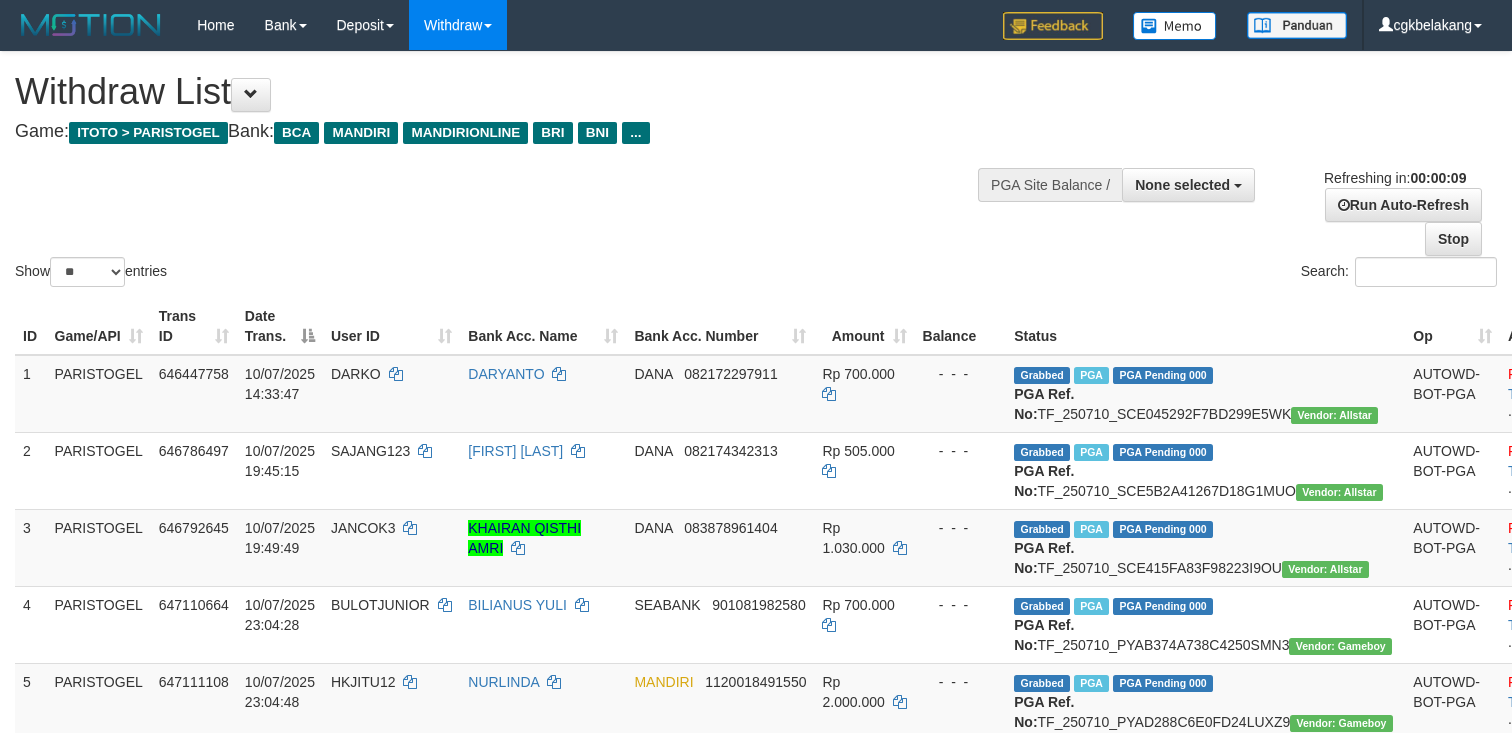 select 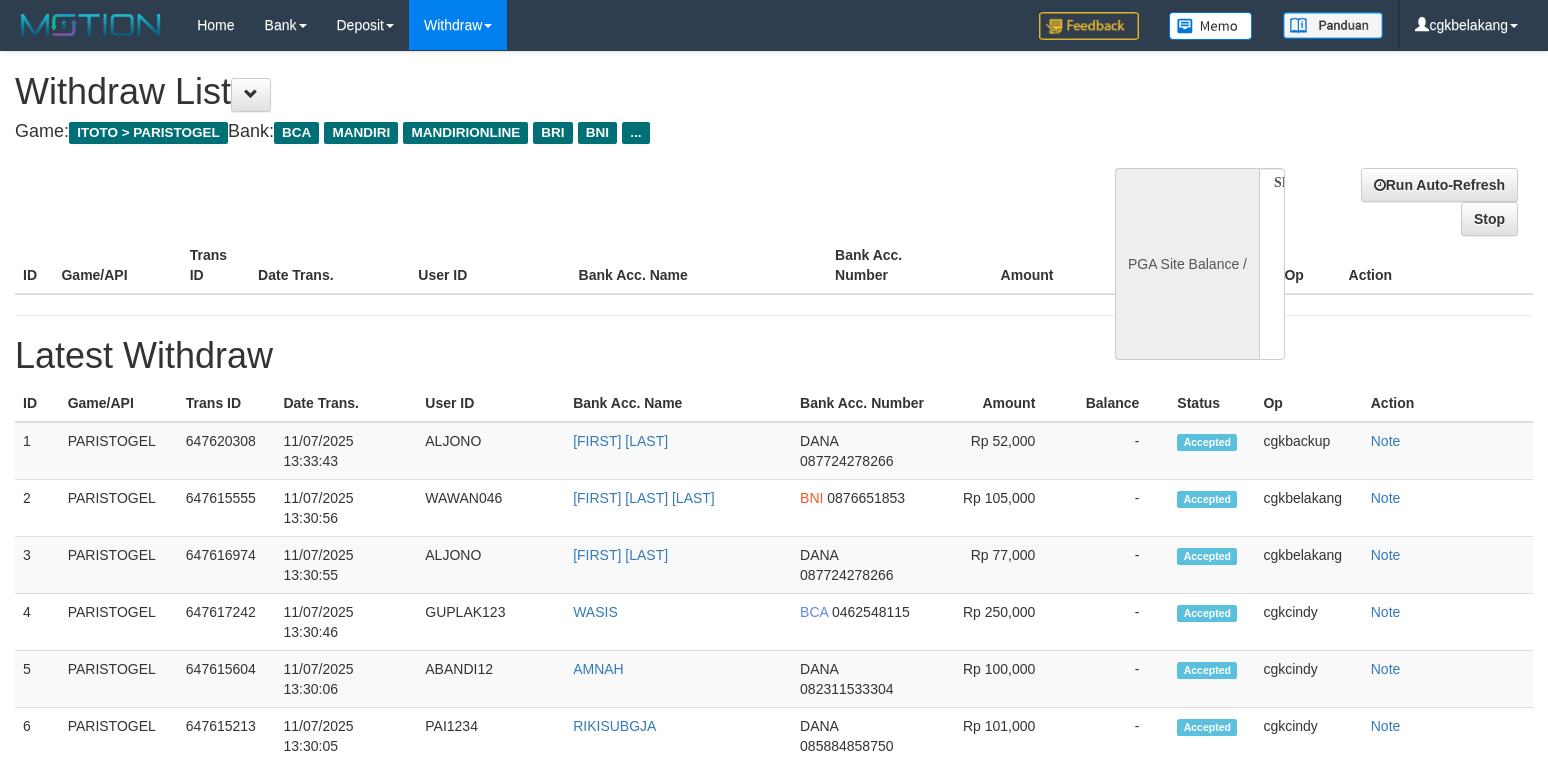 select 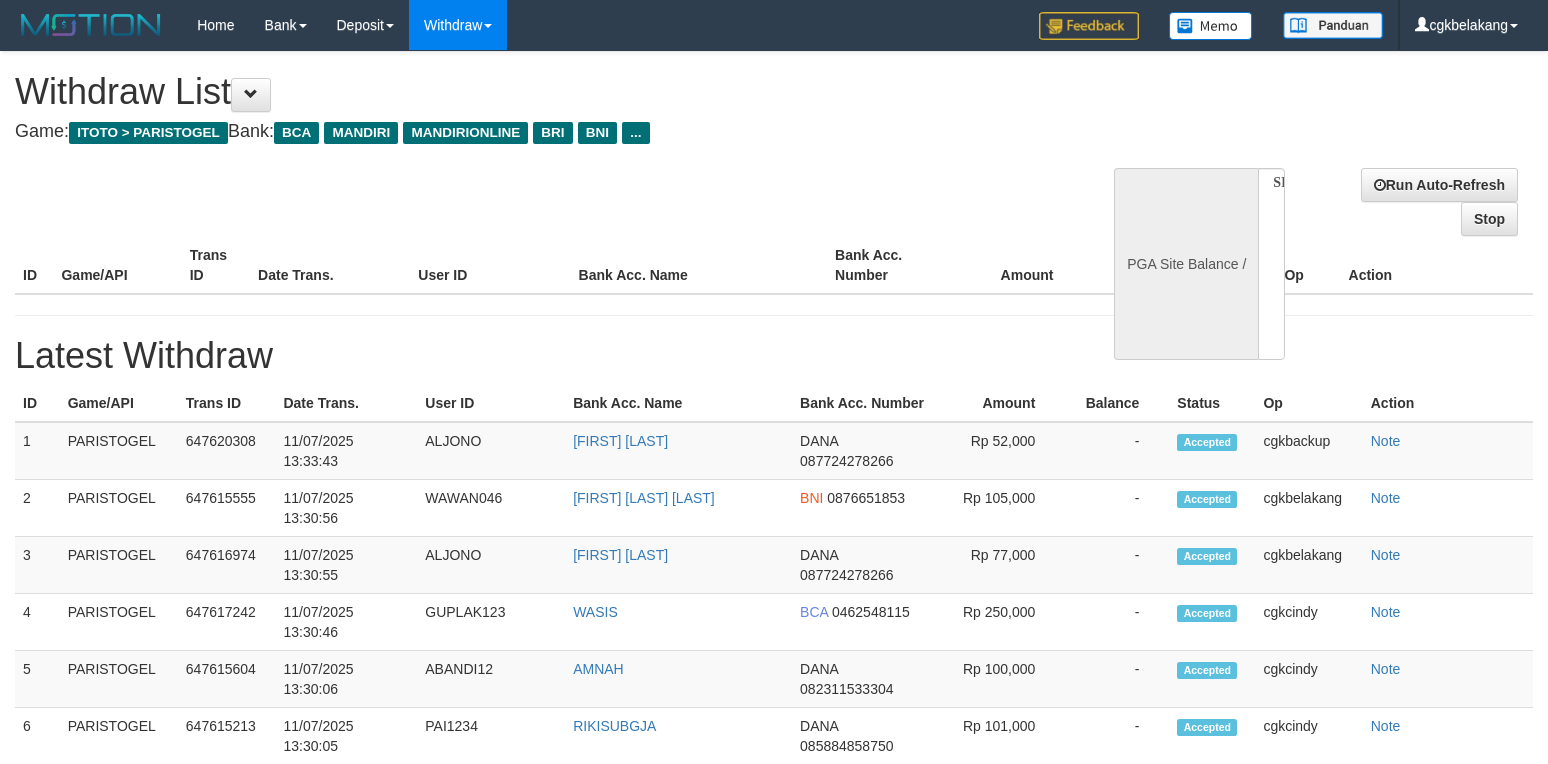 scroll, scrollTop: 0, scrollLeft: 0, axis: both 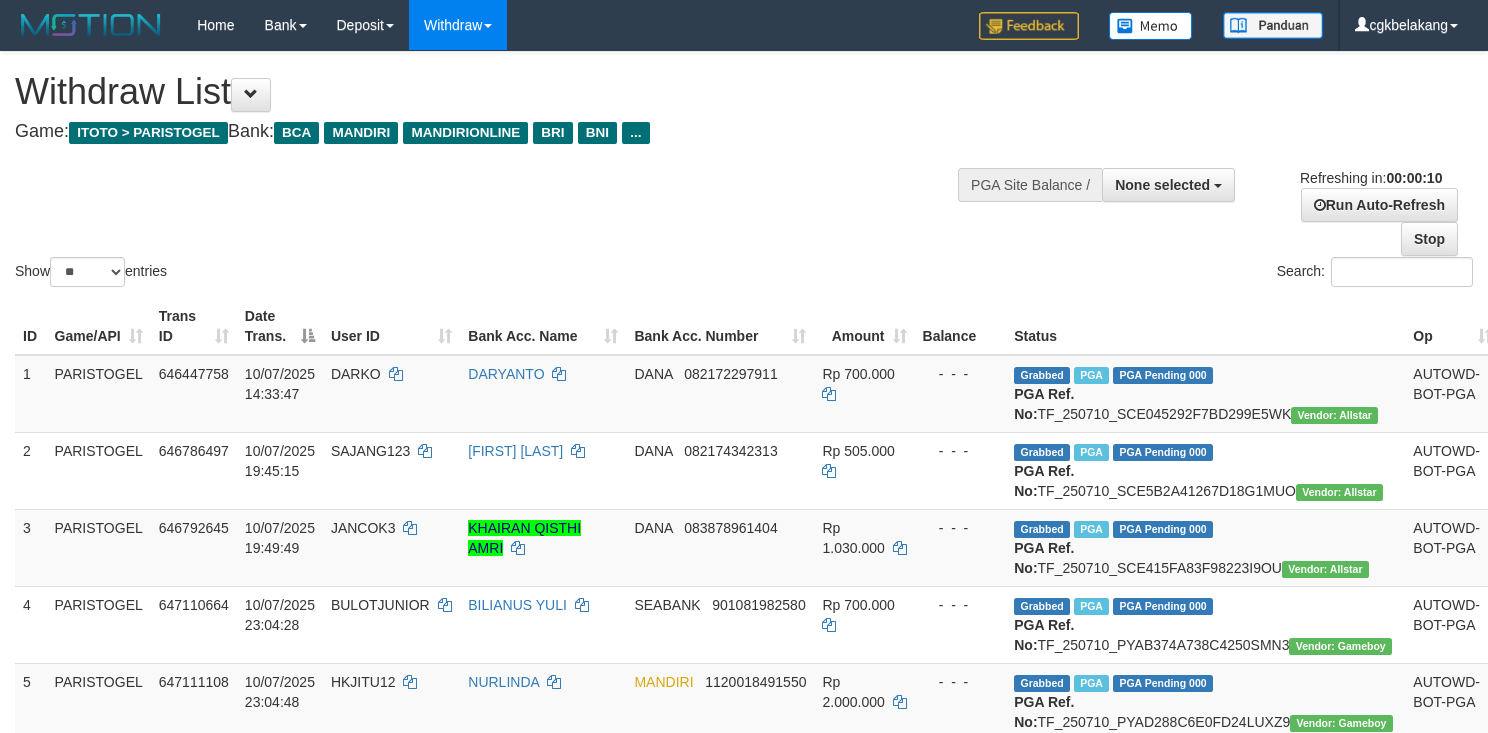 select 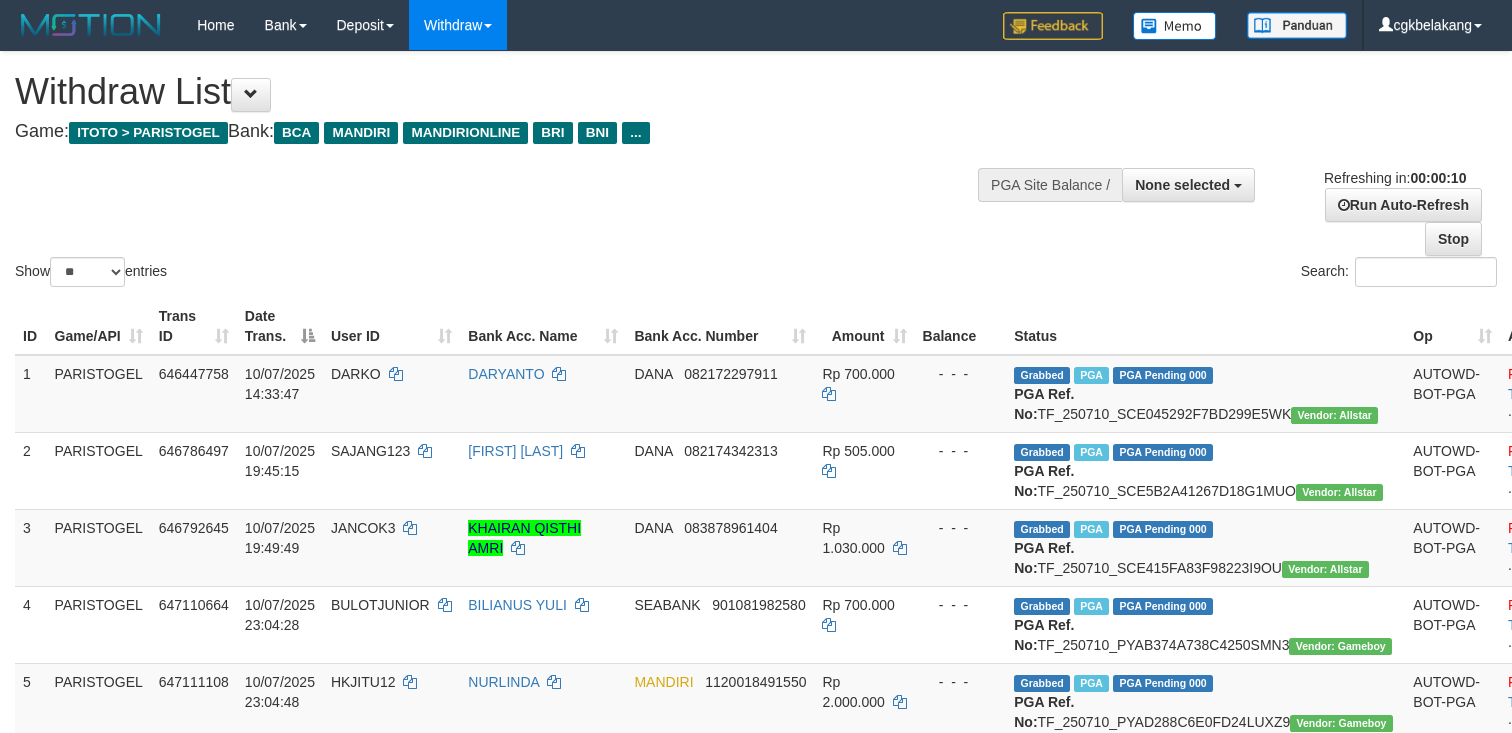 select 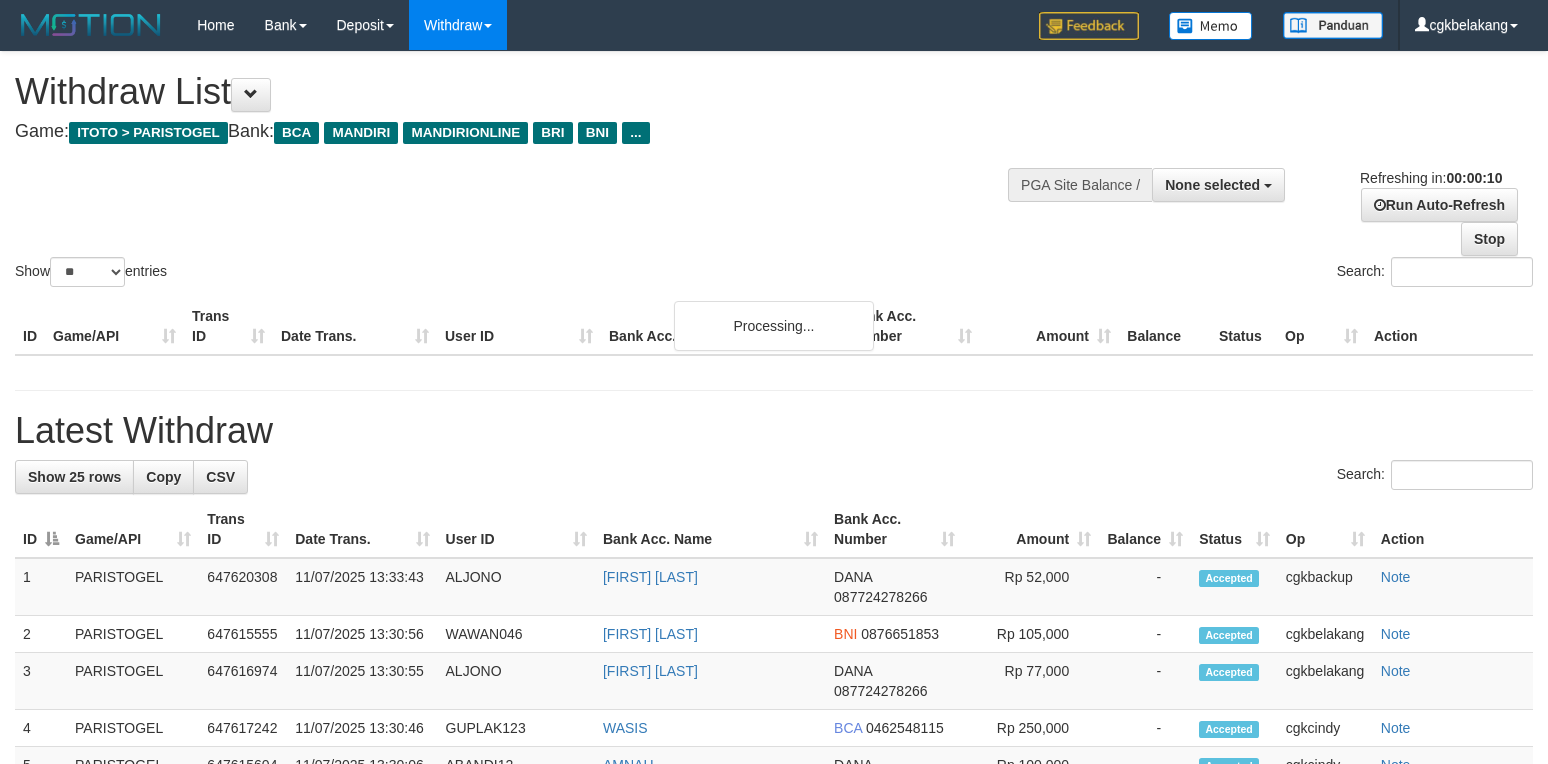 select 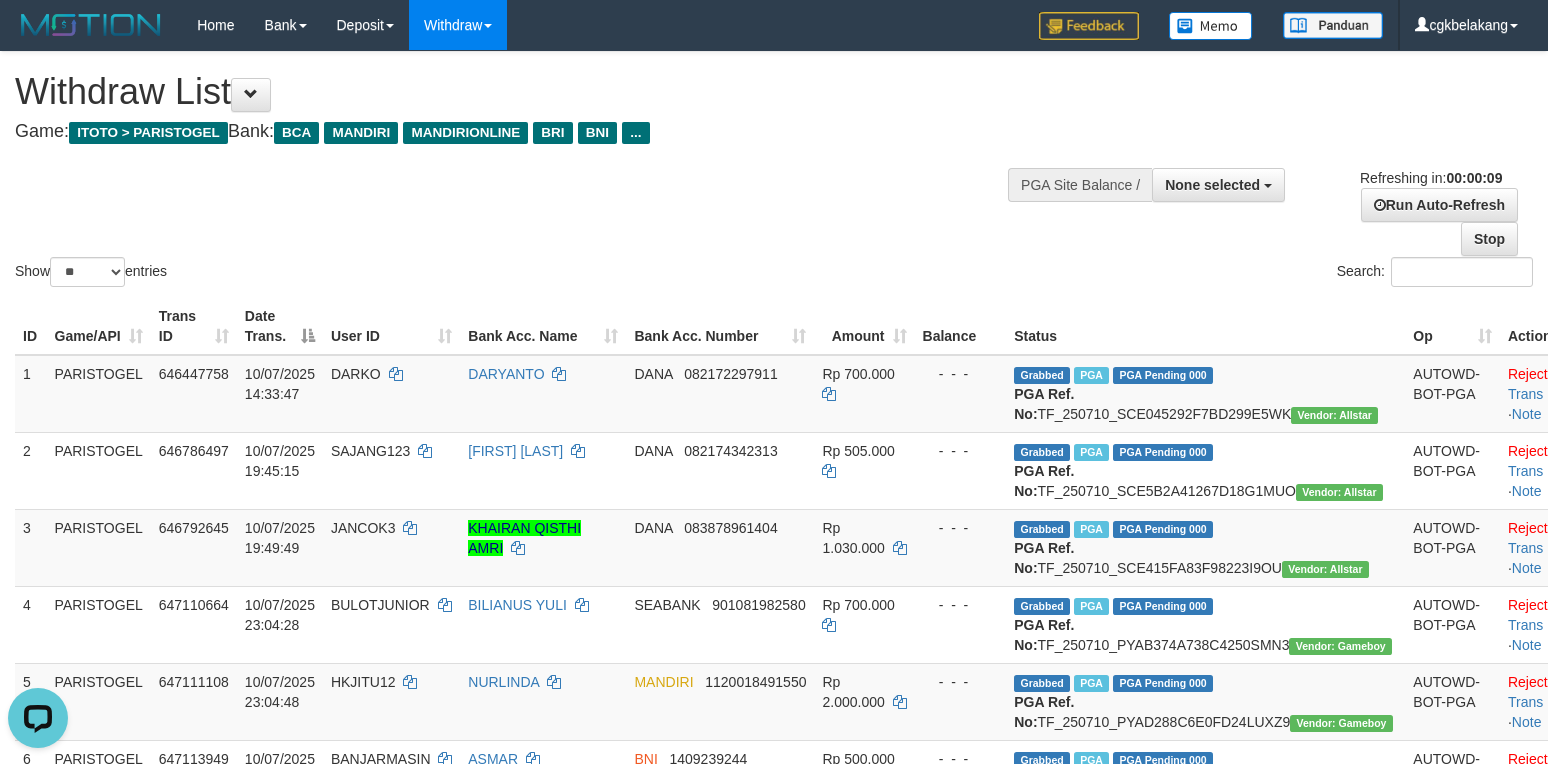 scroll, scrollTop: 0, scrollLeft: 0, axis: both 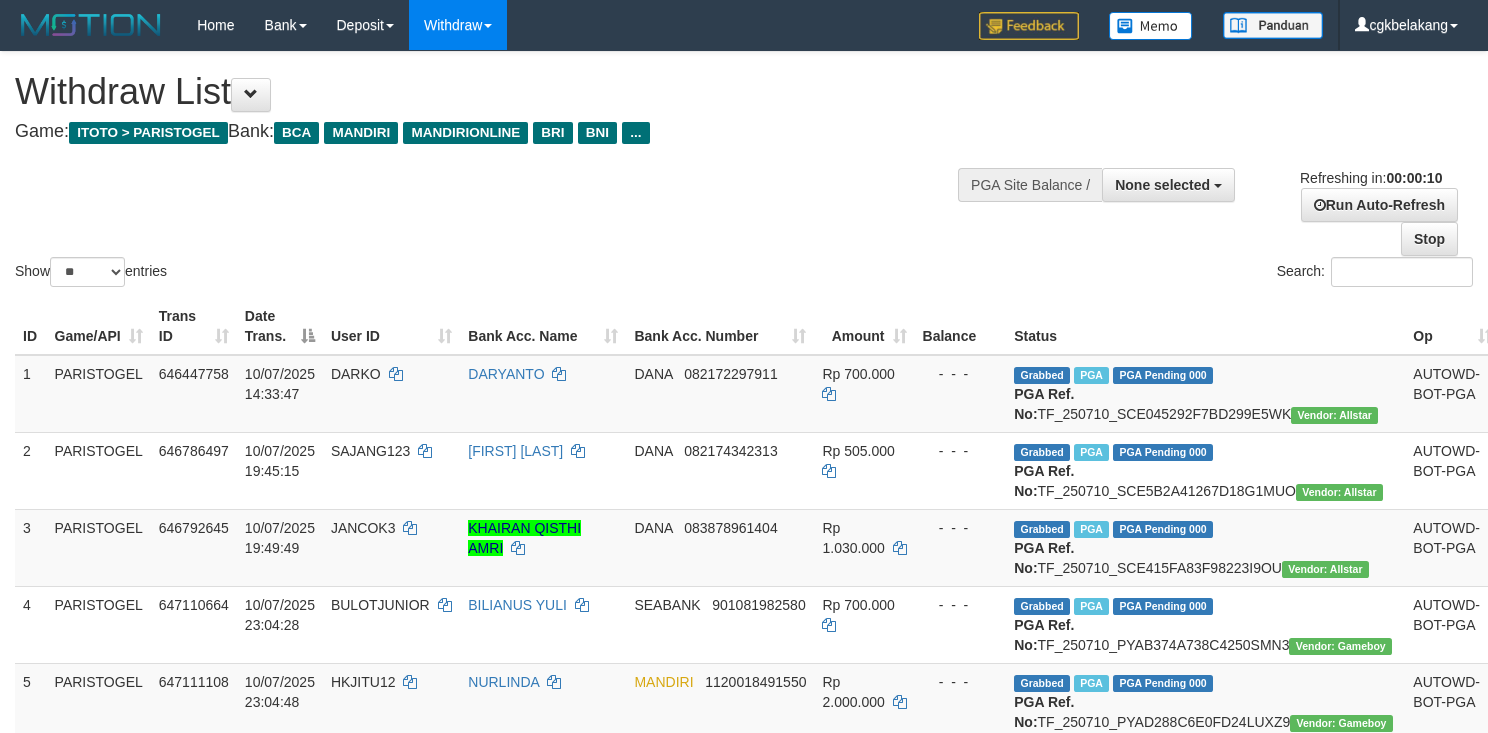select 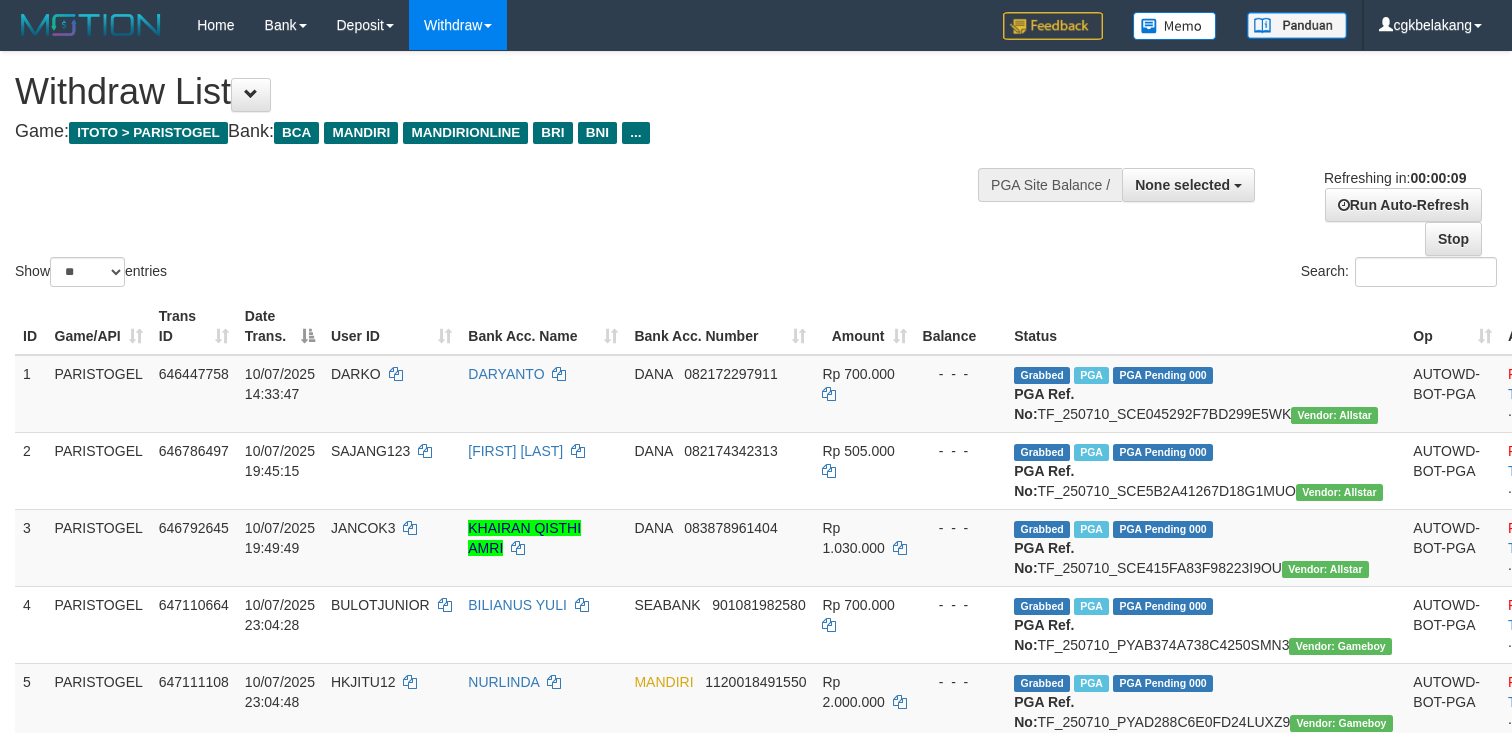 select 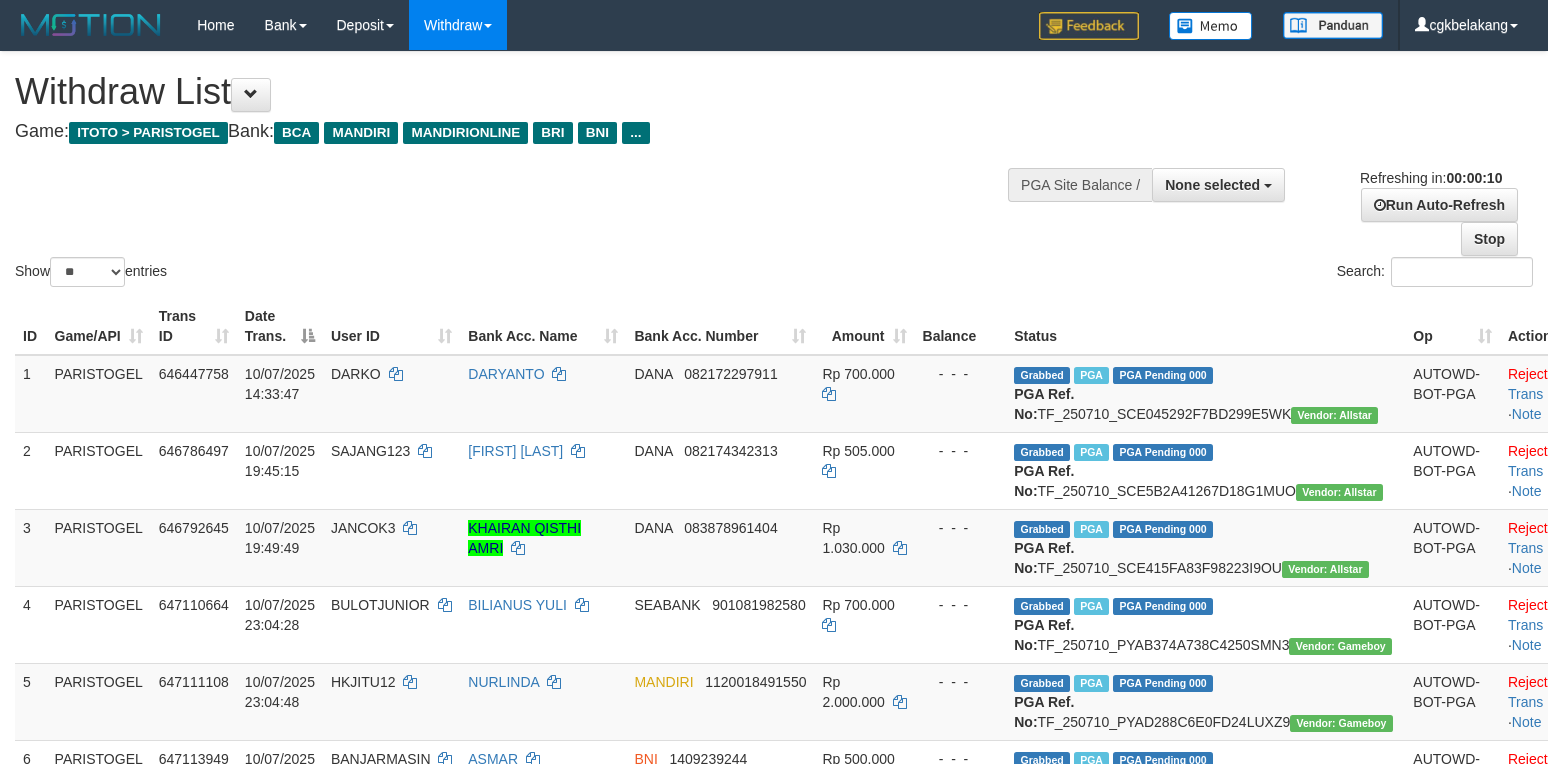 select 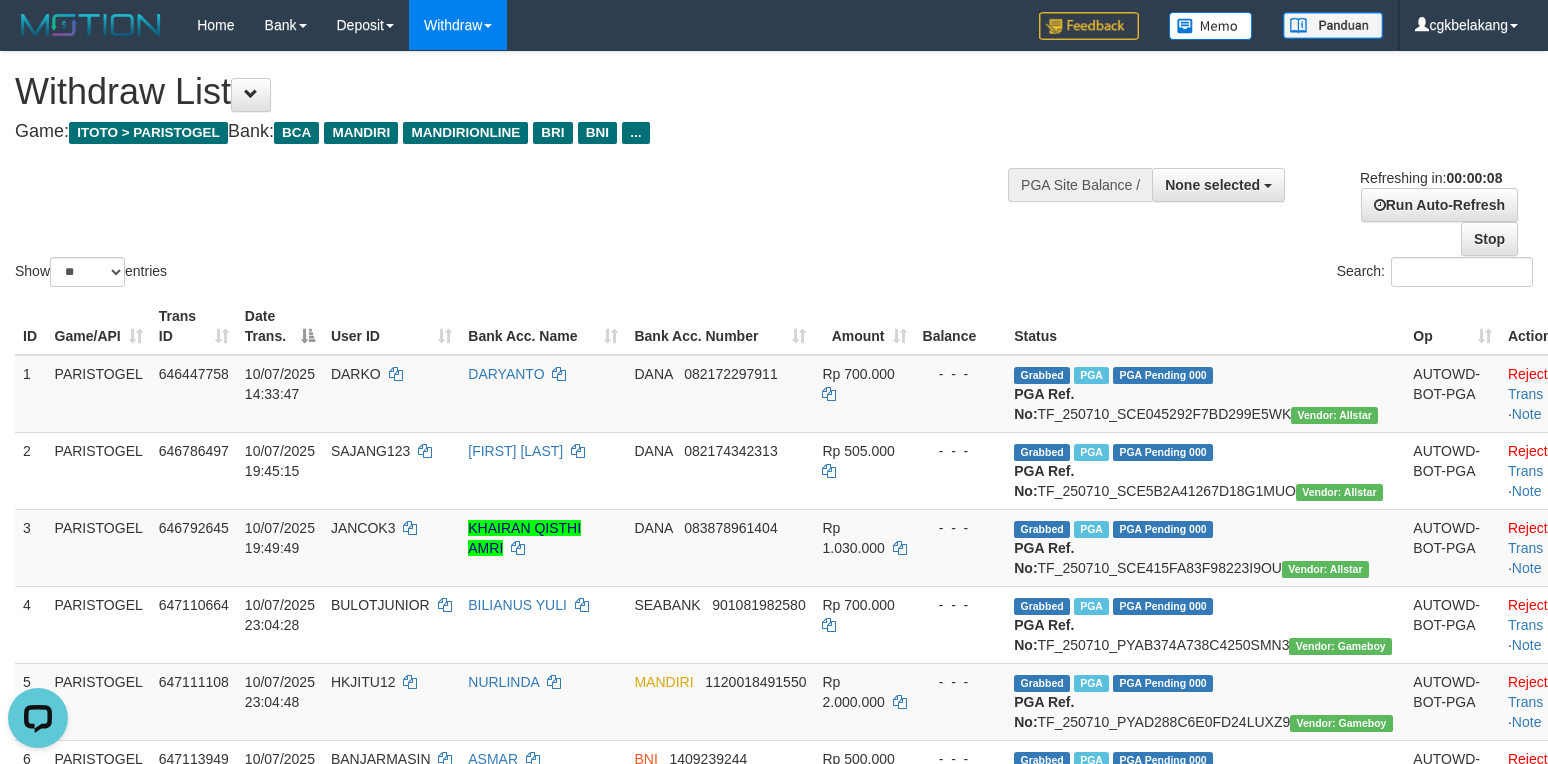 scroll, scrollTop: 0, scrollLeft: 0, axis: both 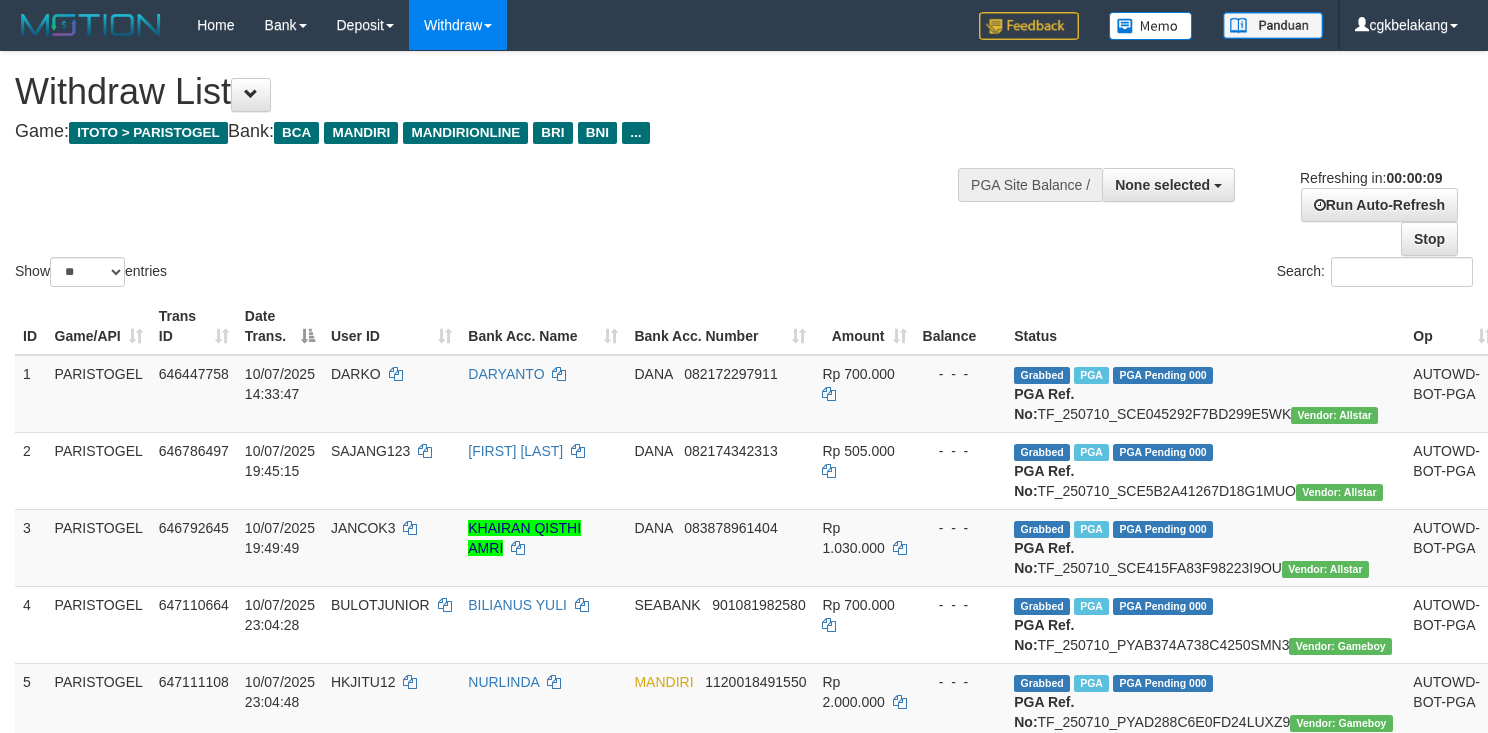 select 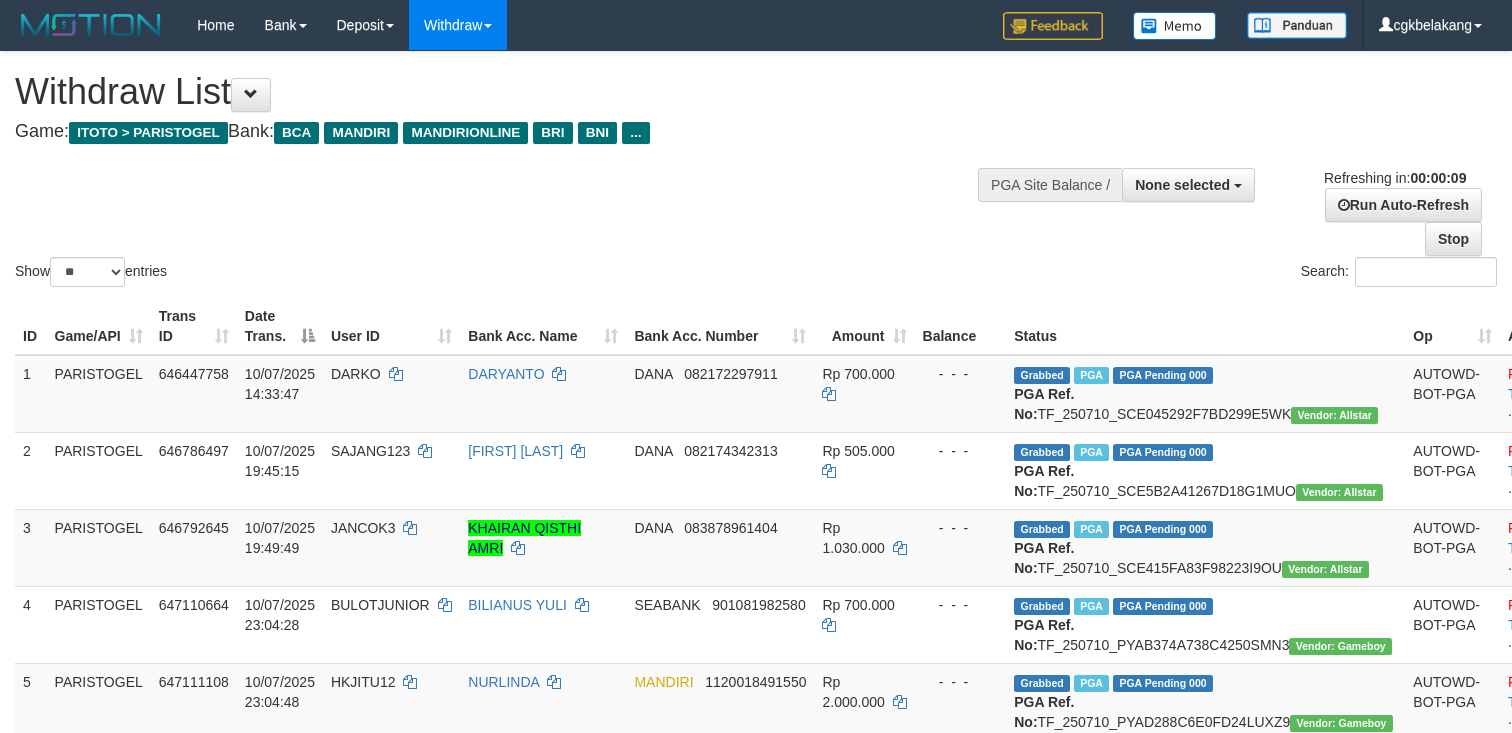 select 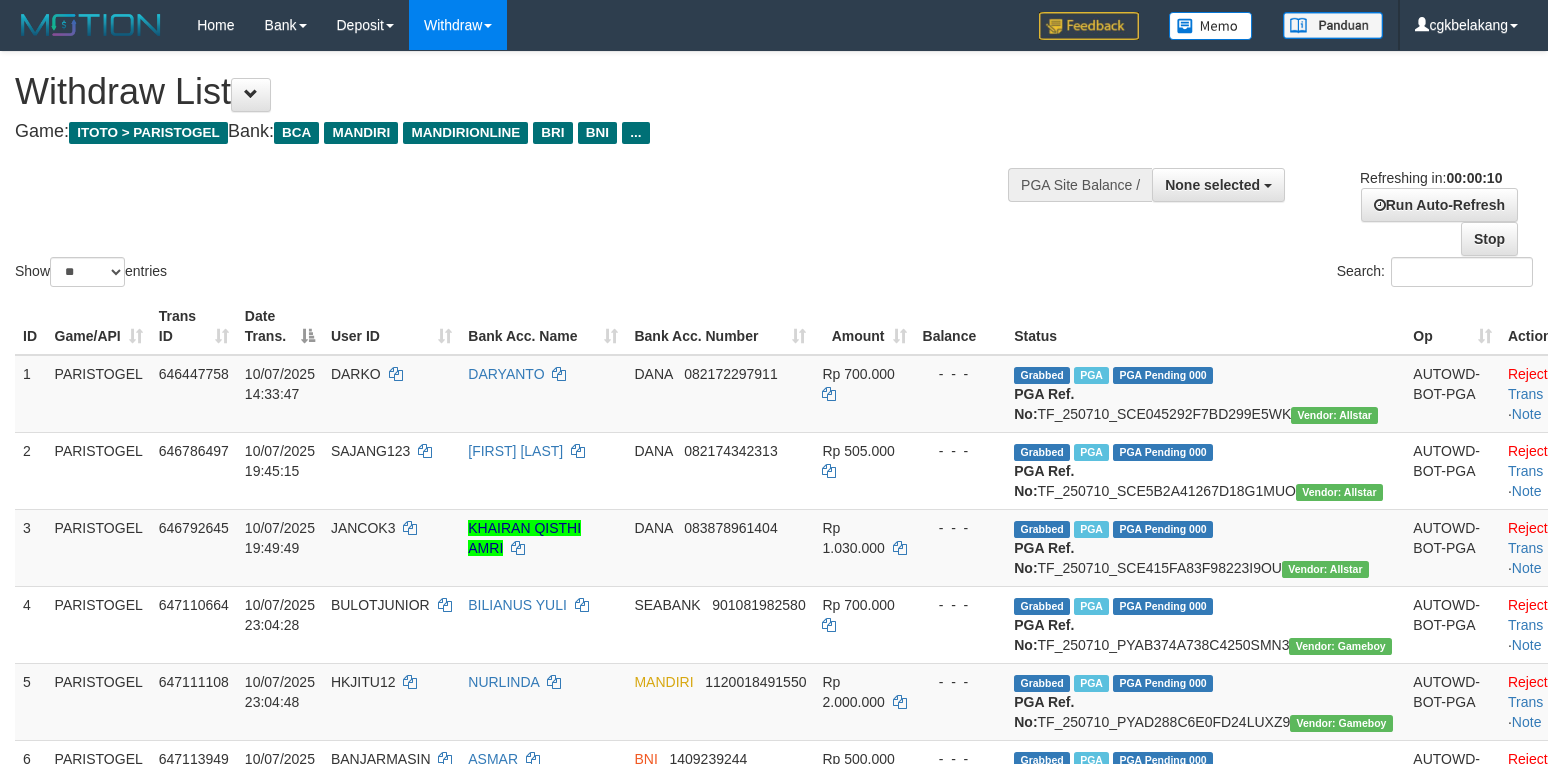 select 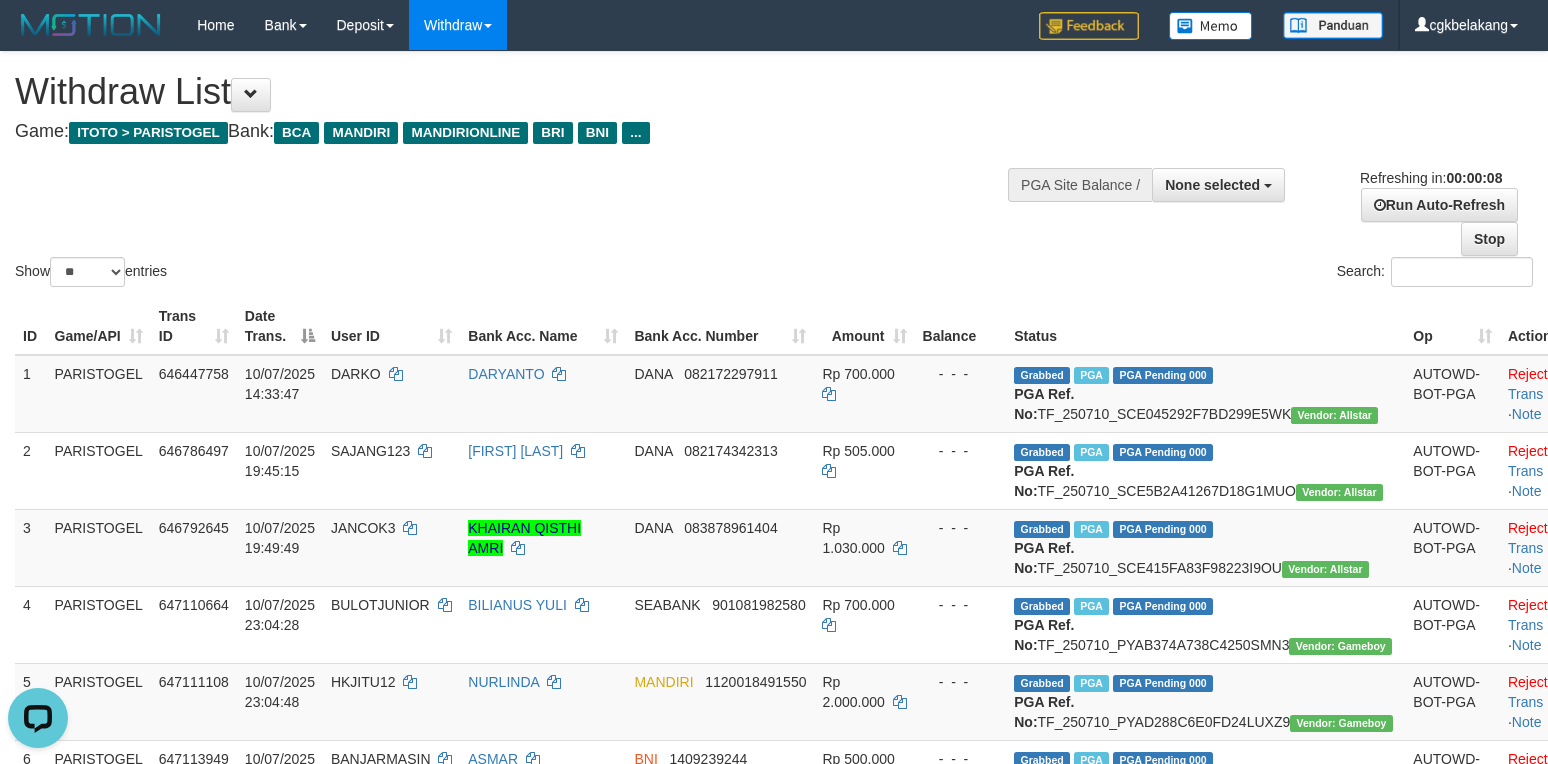 scroll, scrollTop: 0, scrollLeft: 0, axis: both 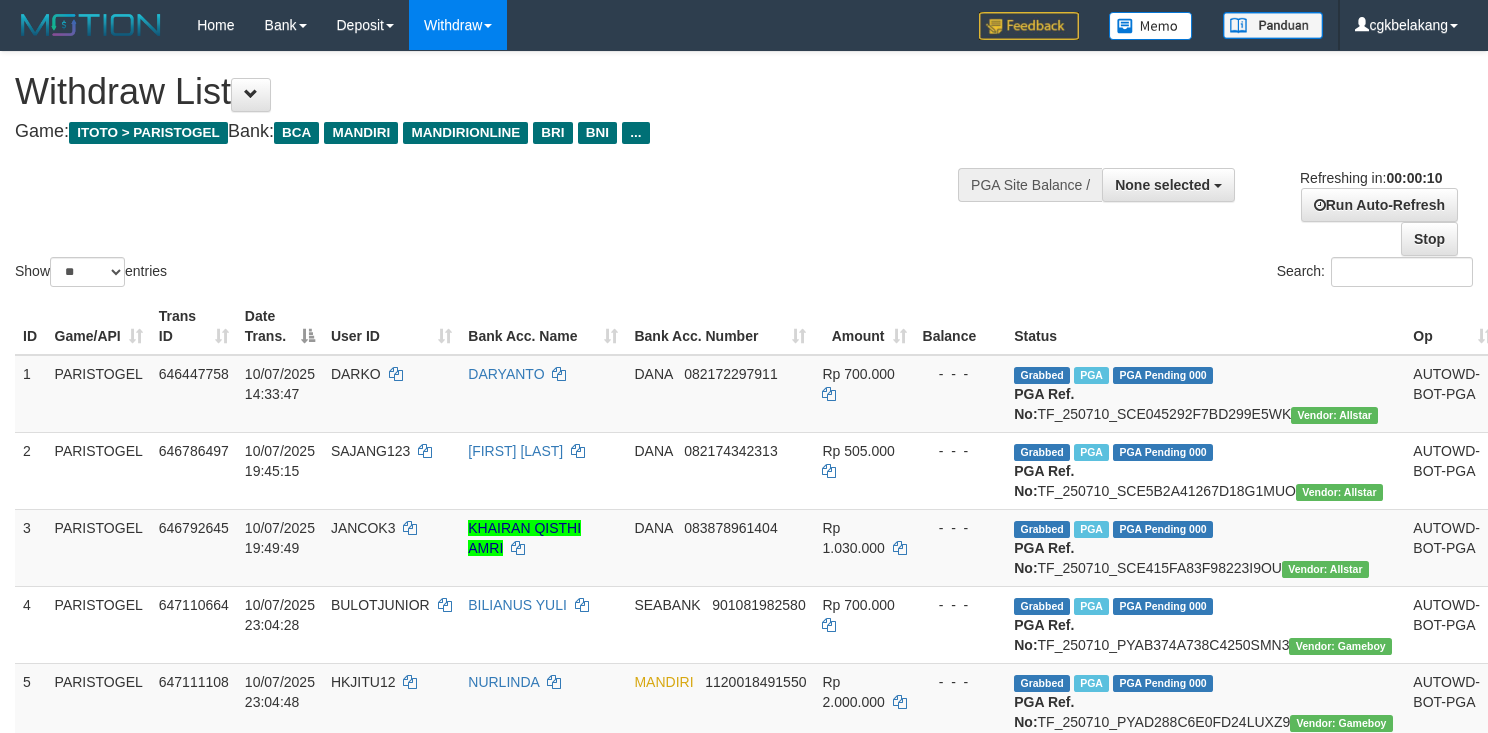 select 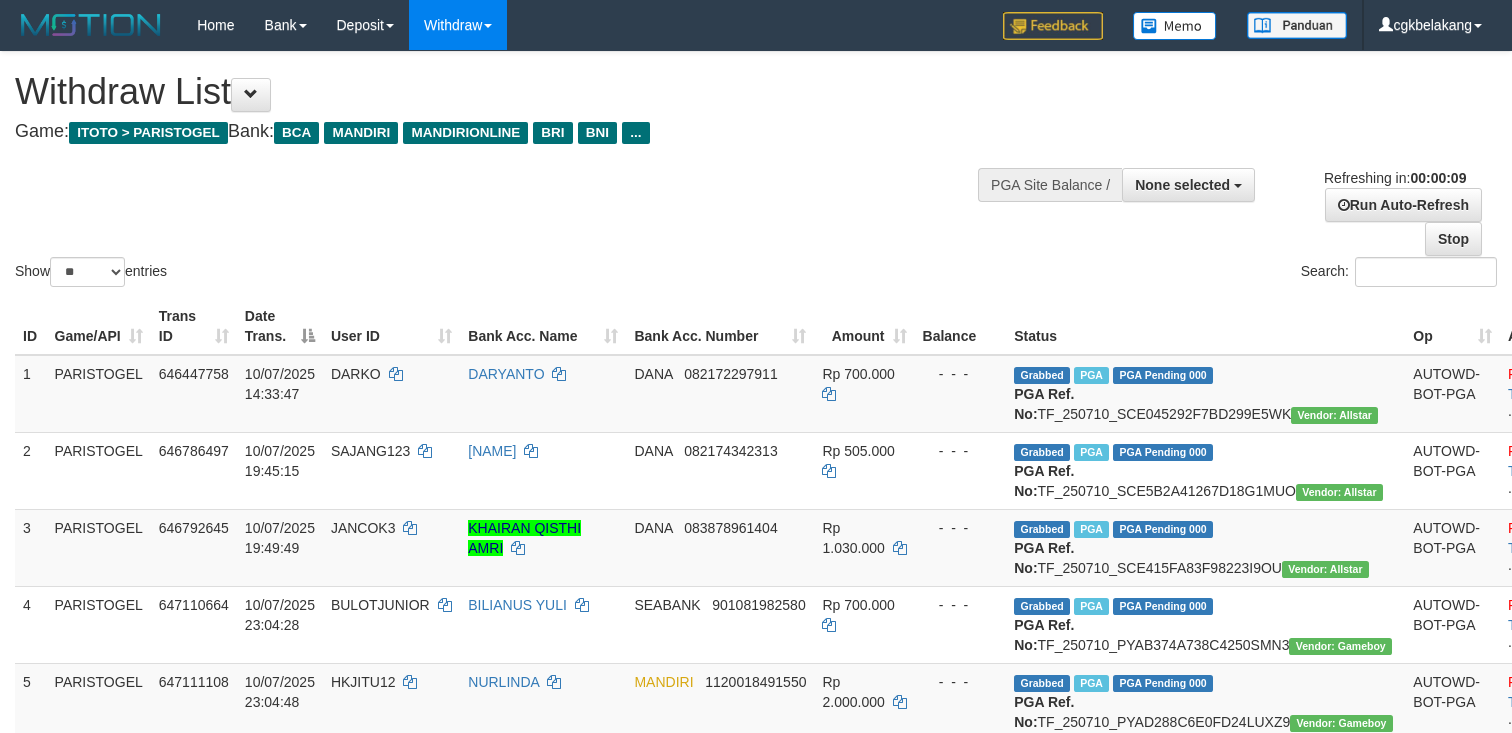 select 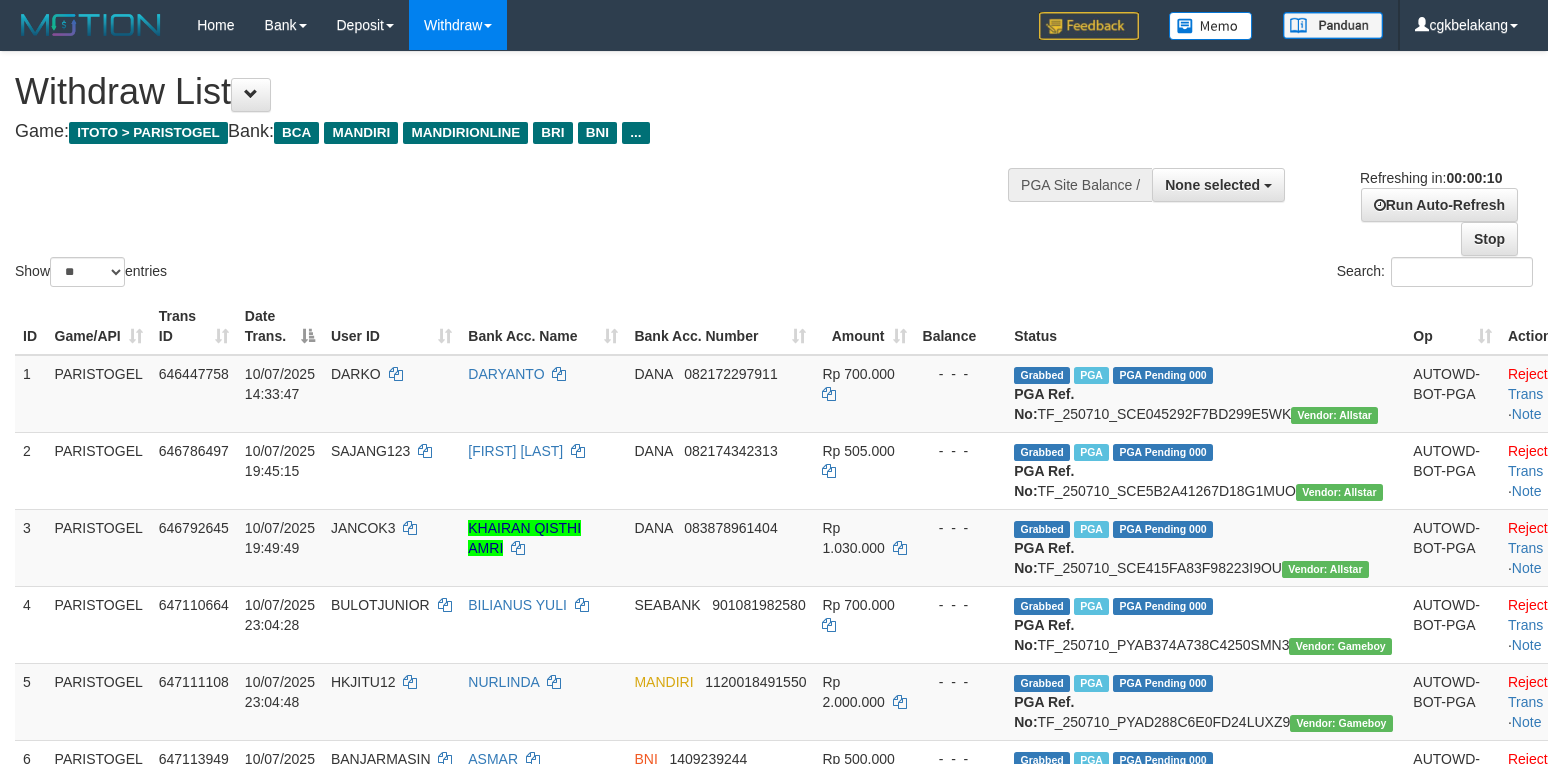 select 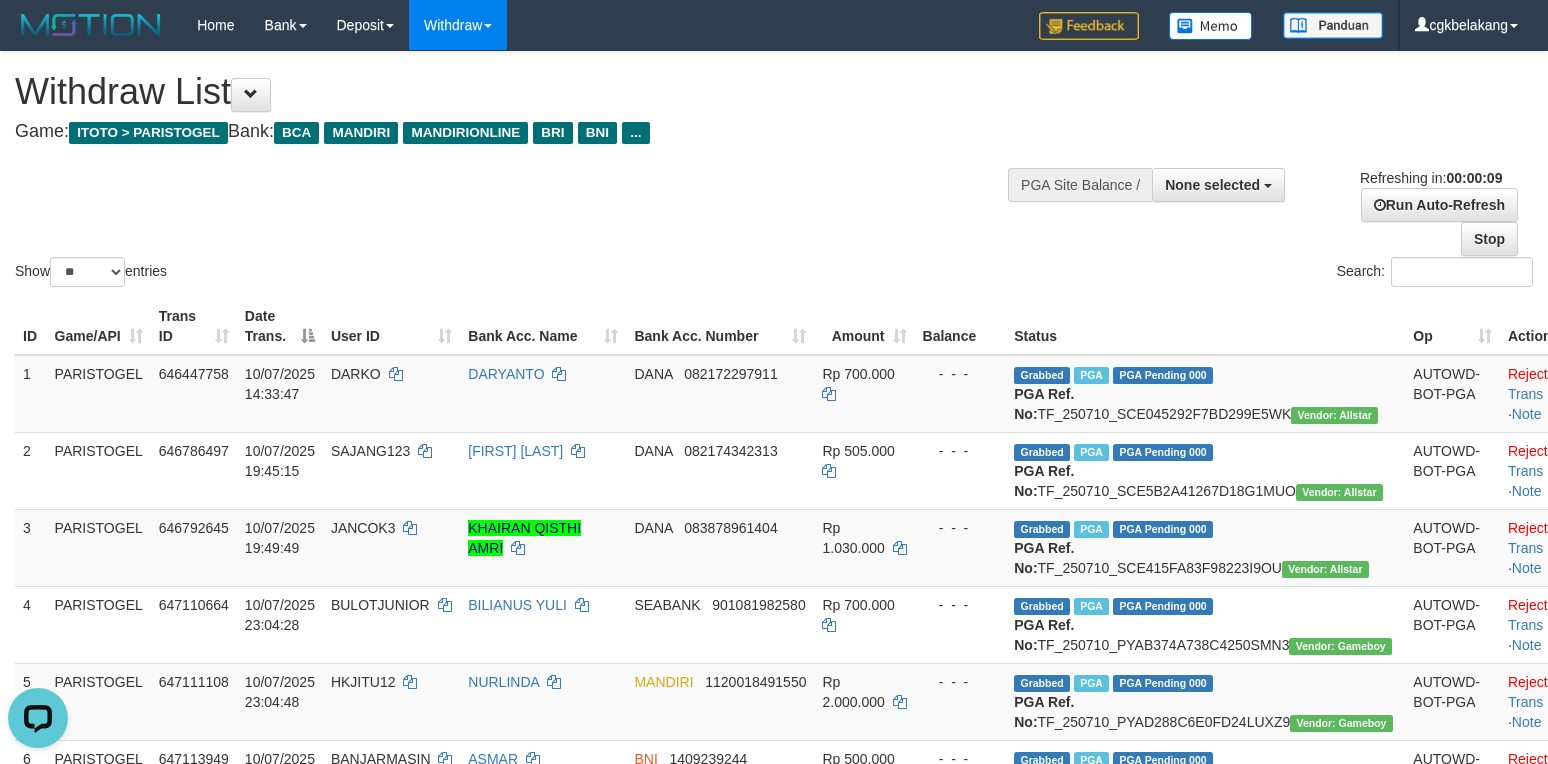 scroll, scrollTop: 0, scrollLeft: 0, axis: both 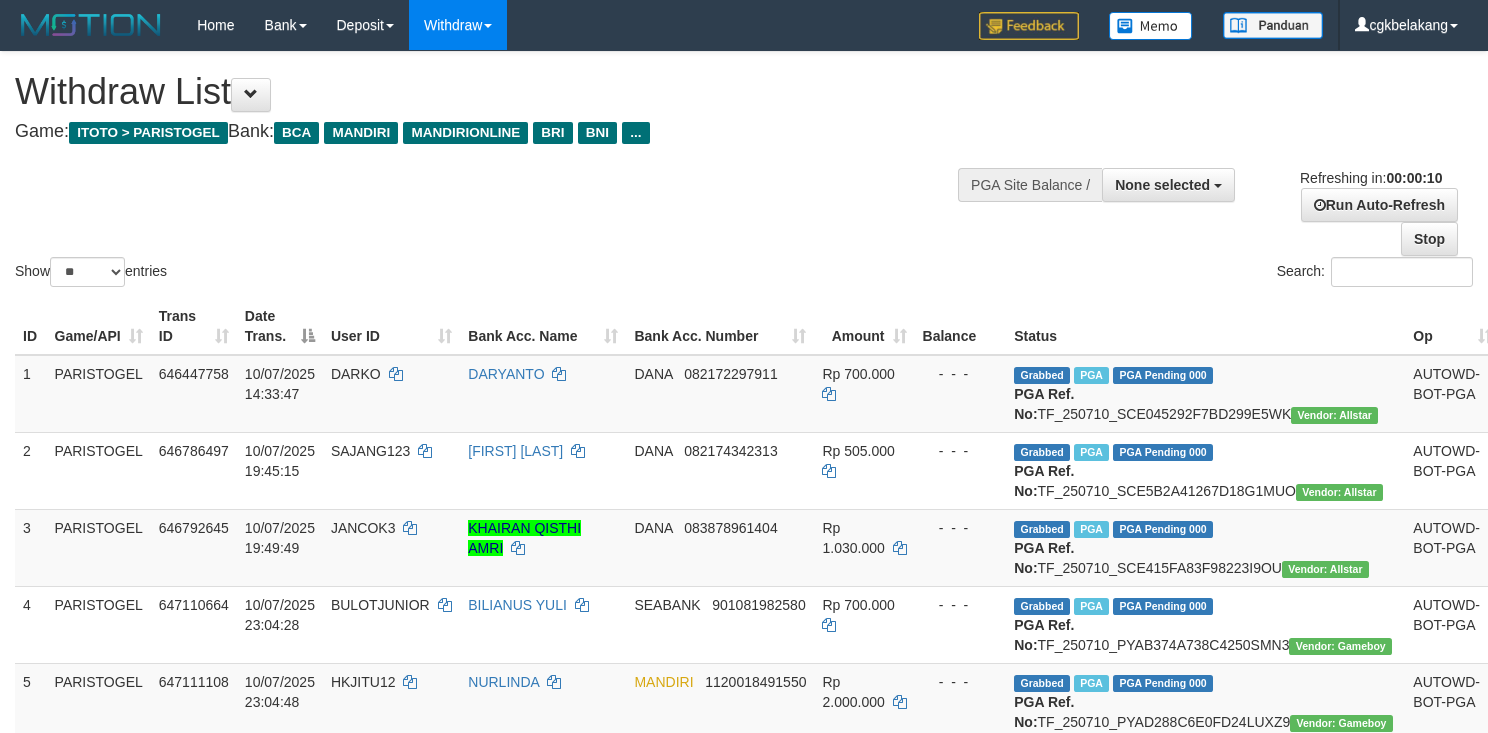 select 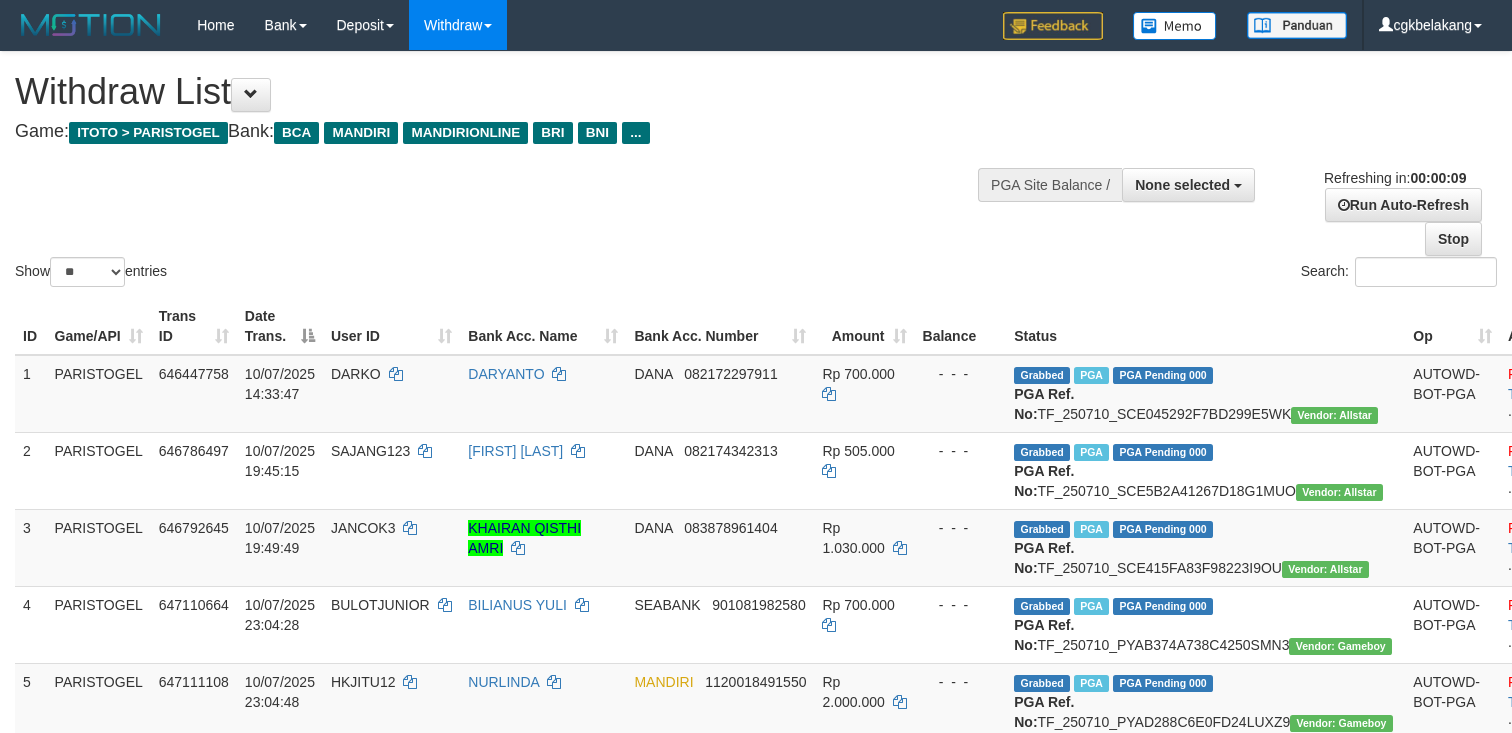 select 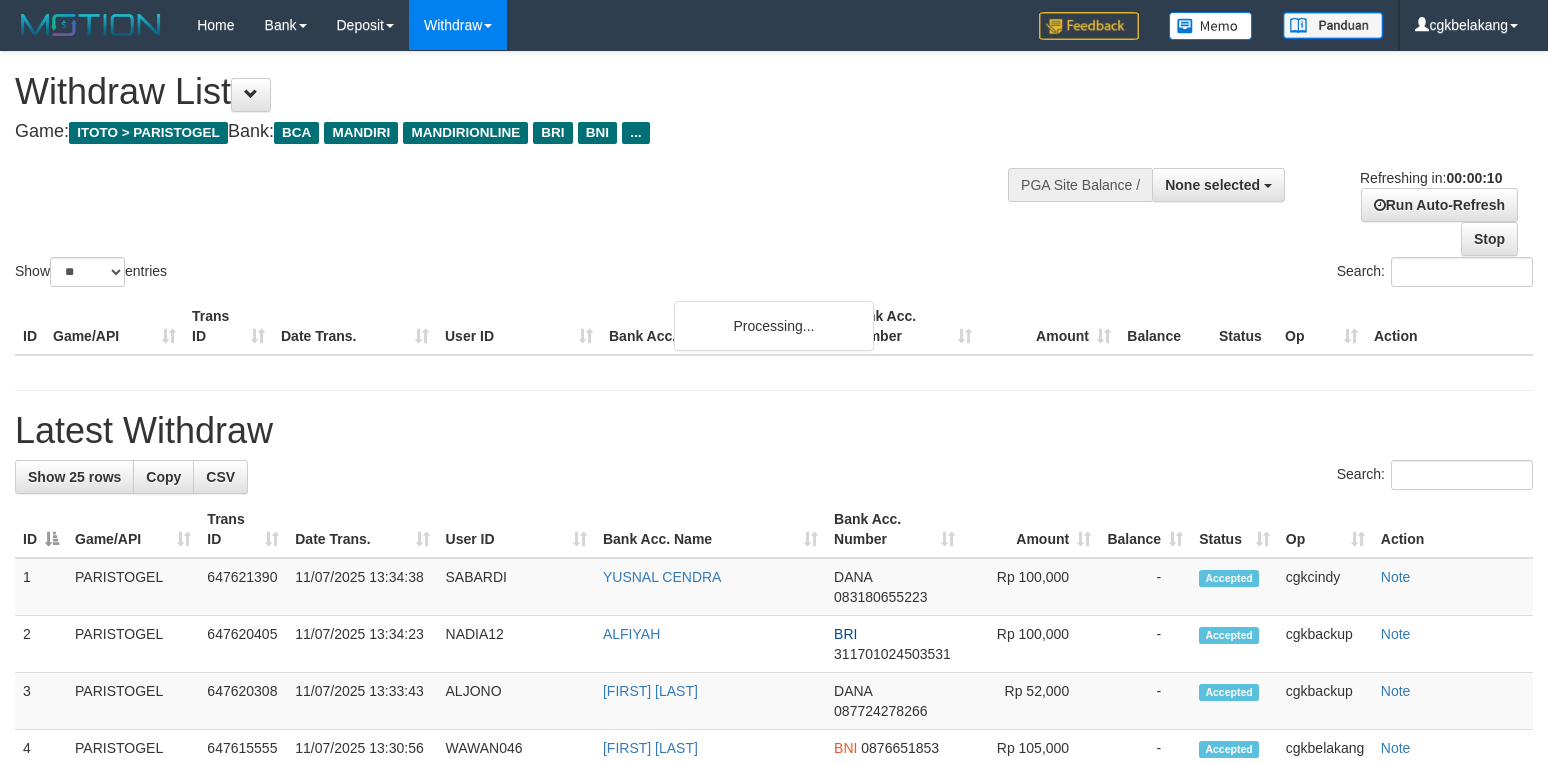 select 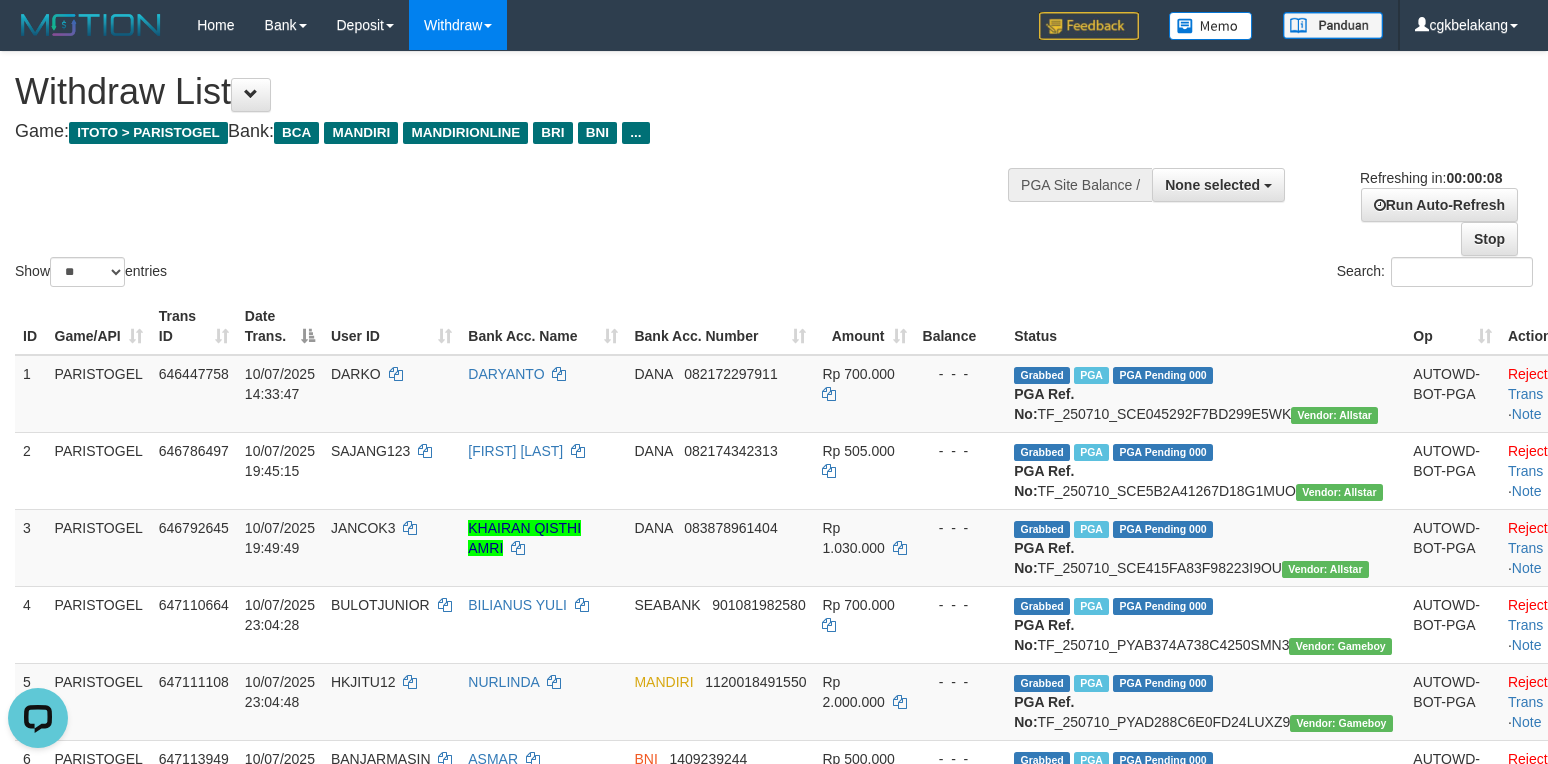 scroll, scrollTop: 0, scrollLeft: 0, axis: both 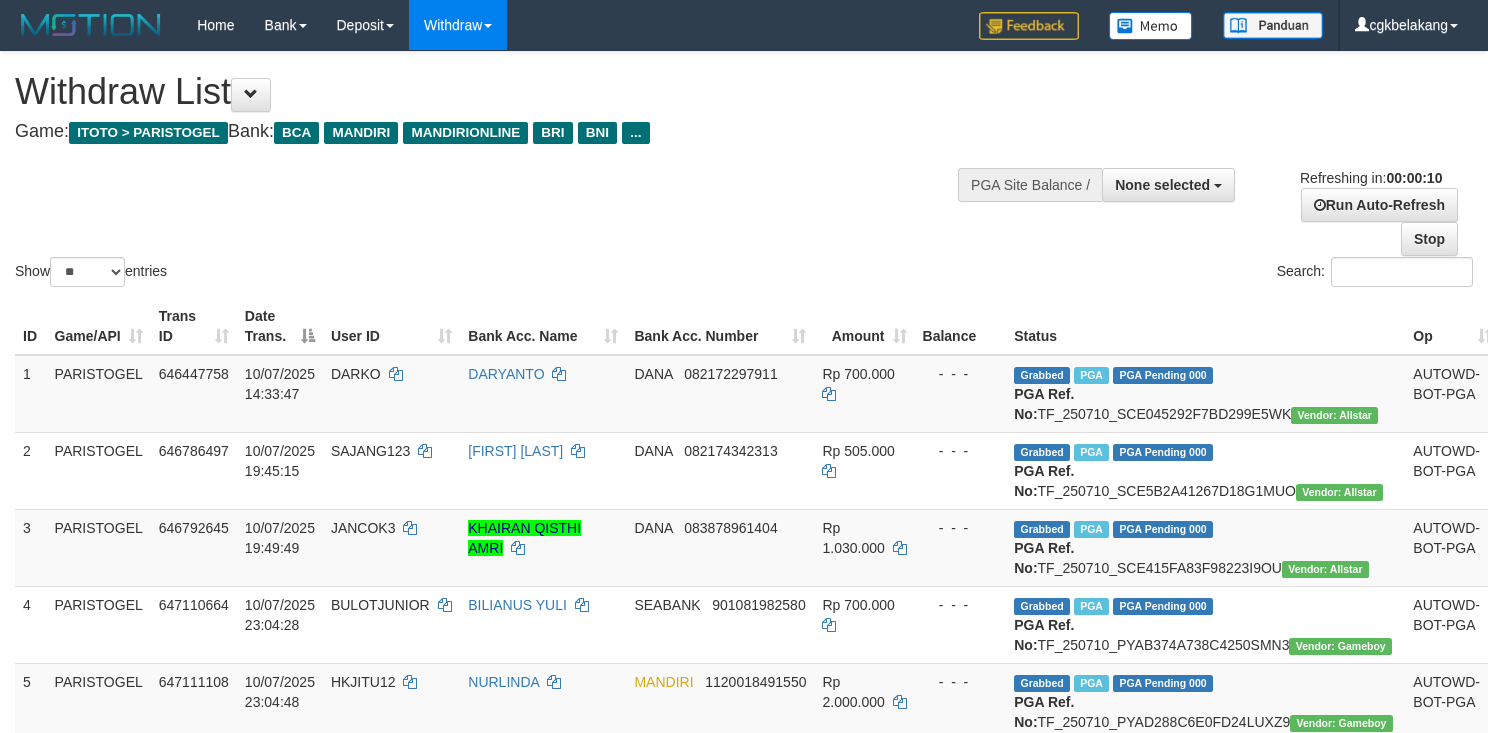 select 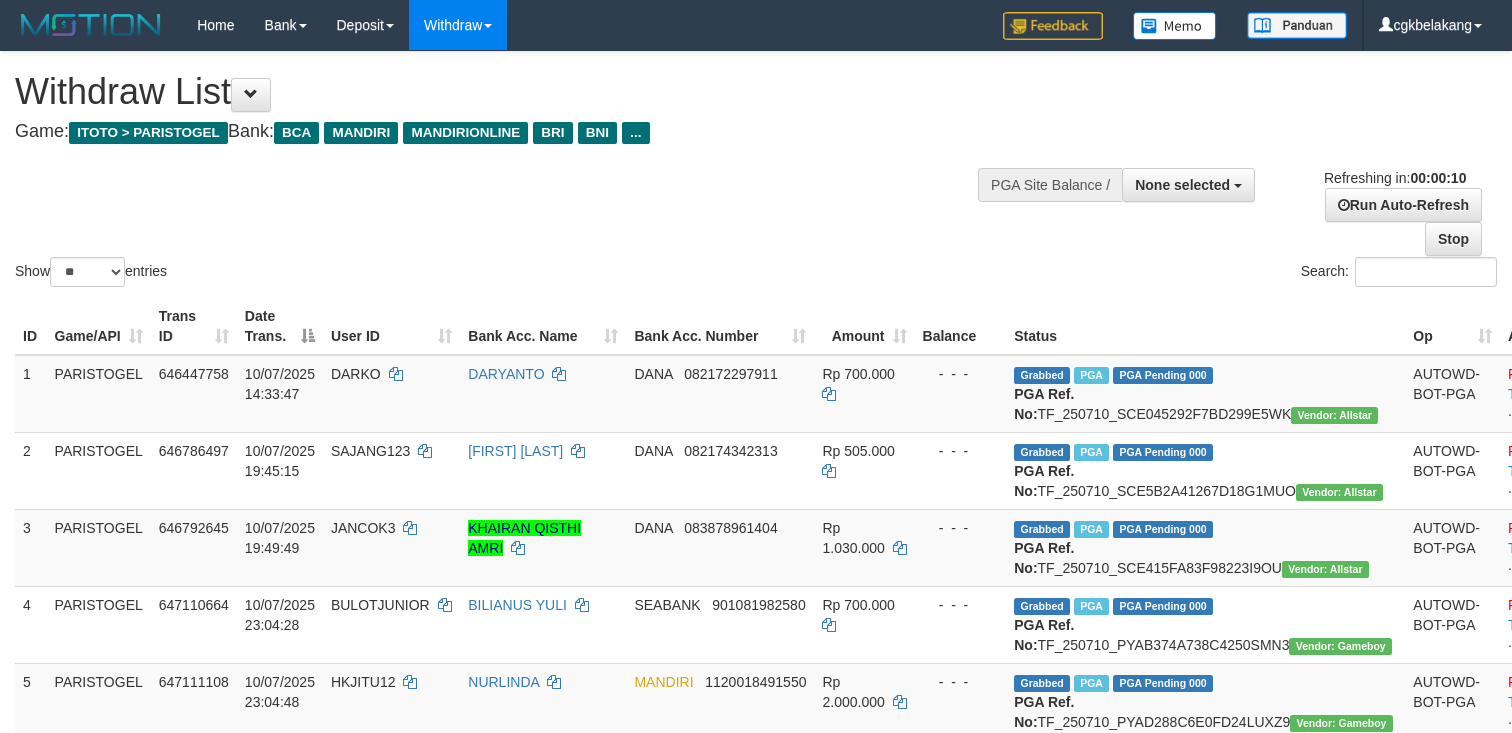 select 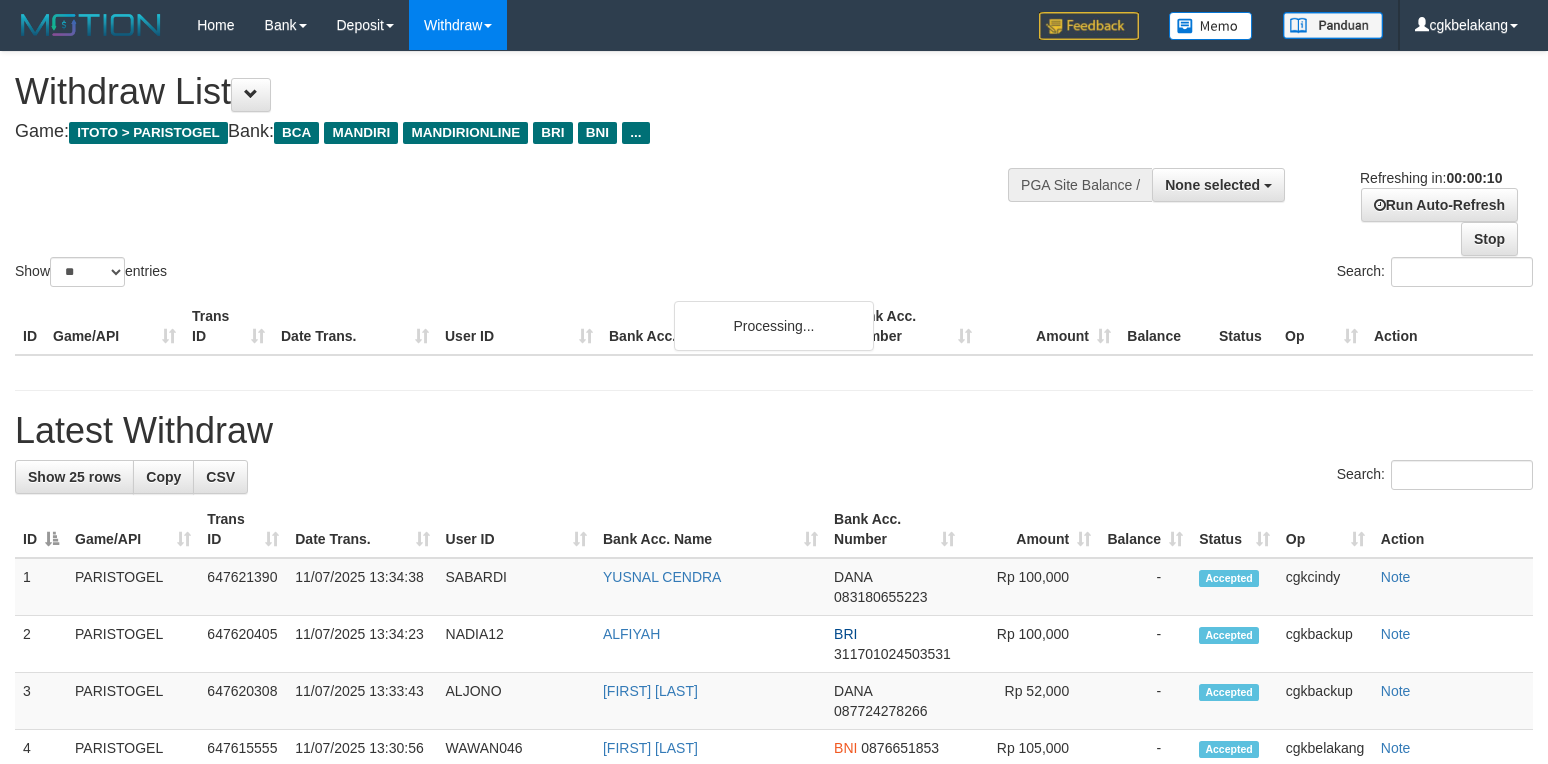select 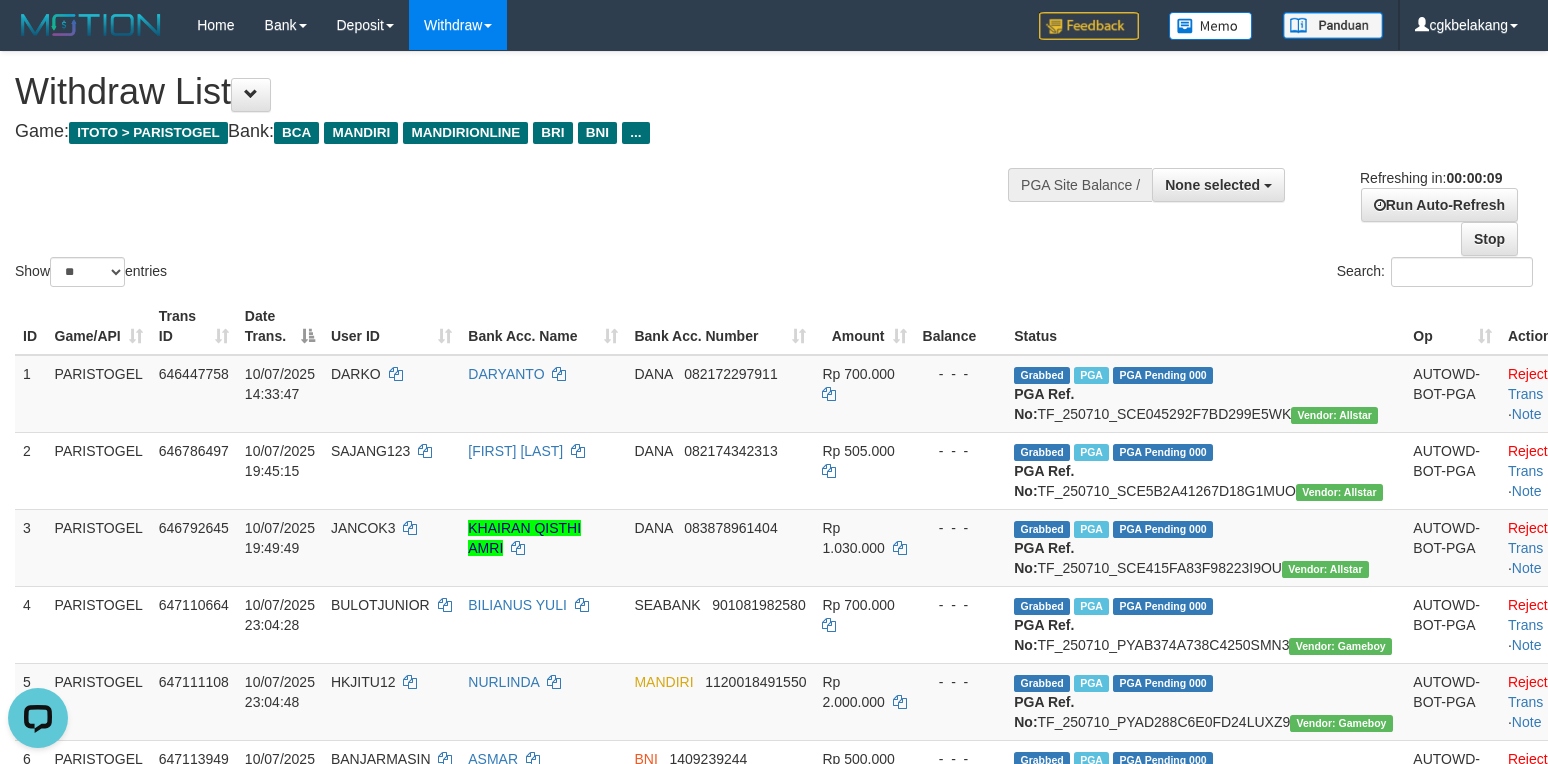 scroll, scrollTop: 0, scrollLeft: 0, axis: both 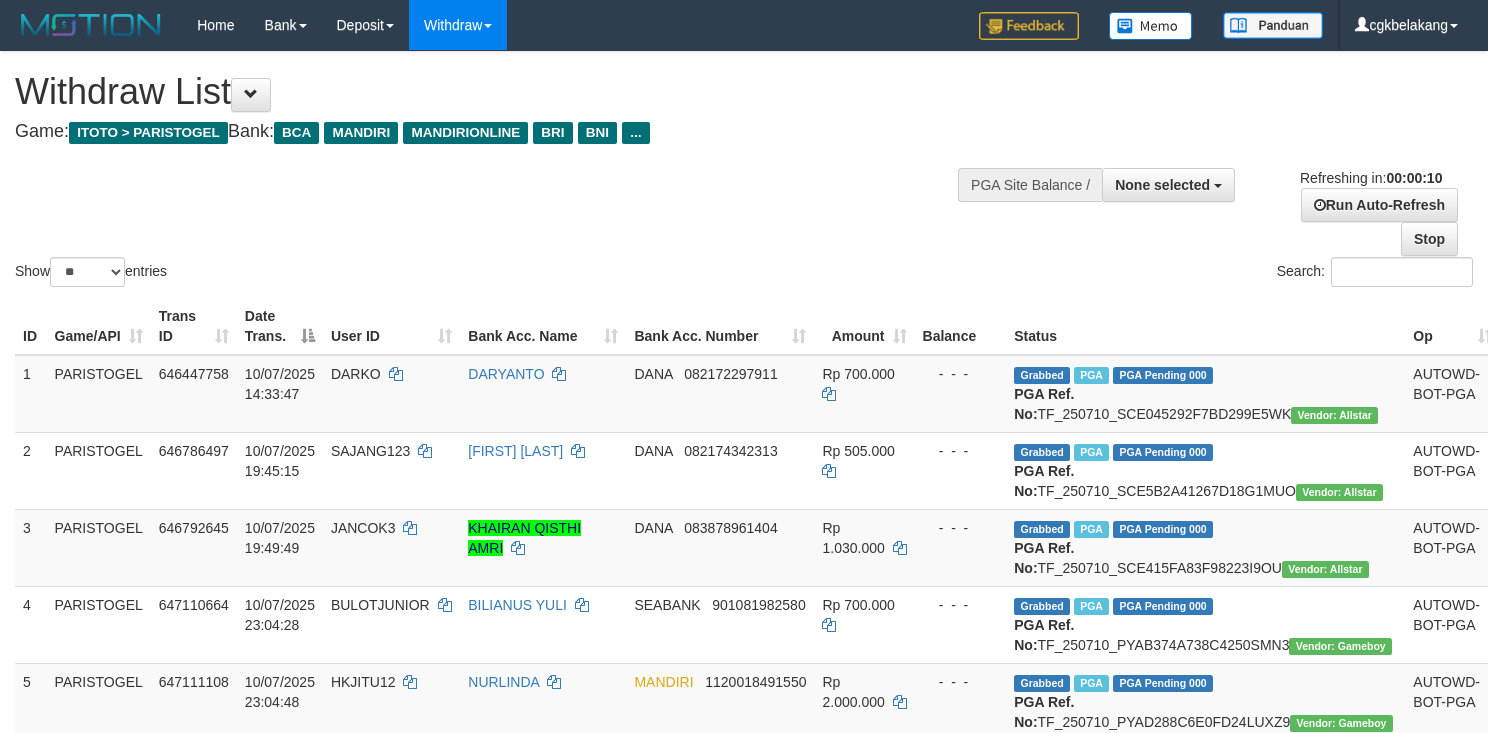 select 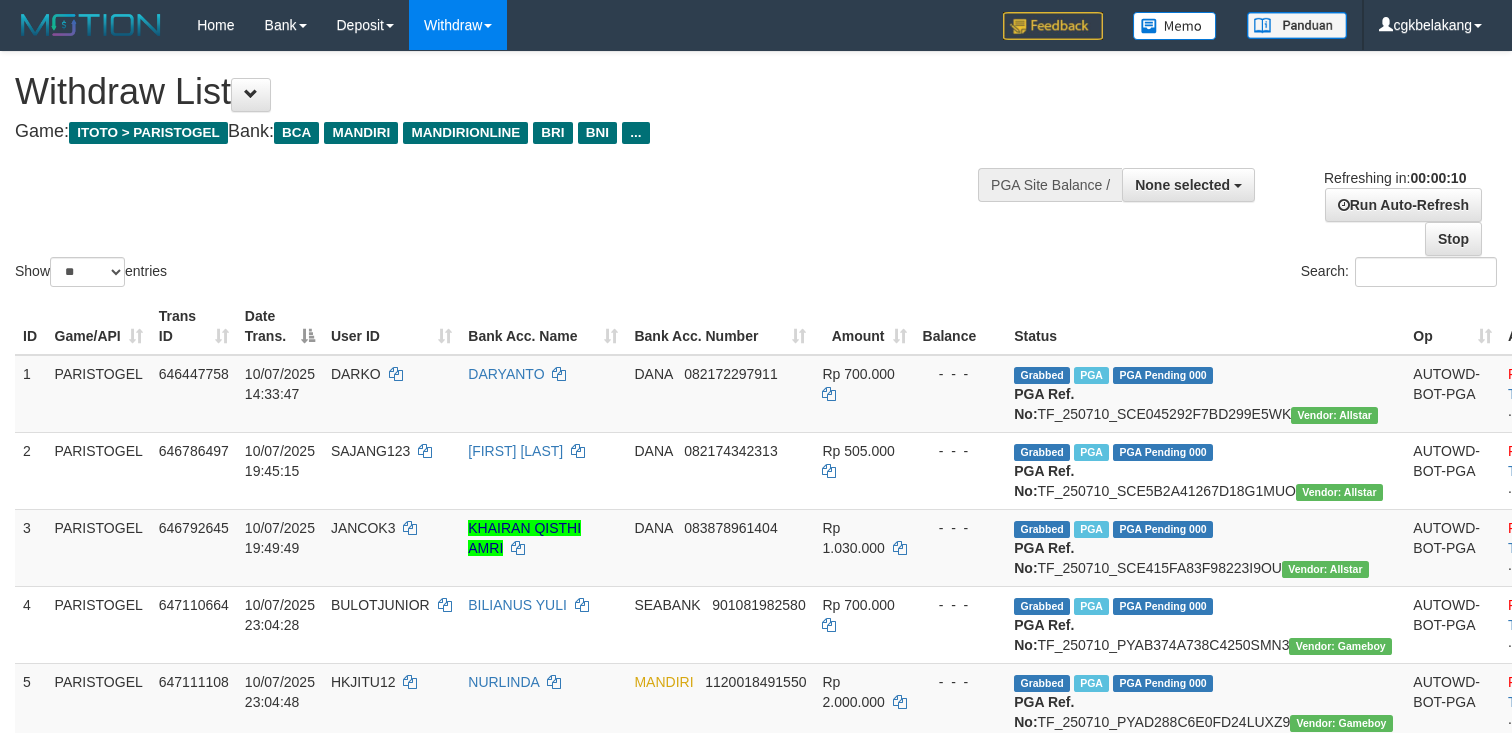 select 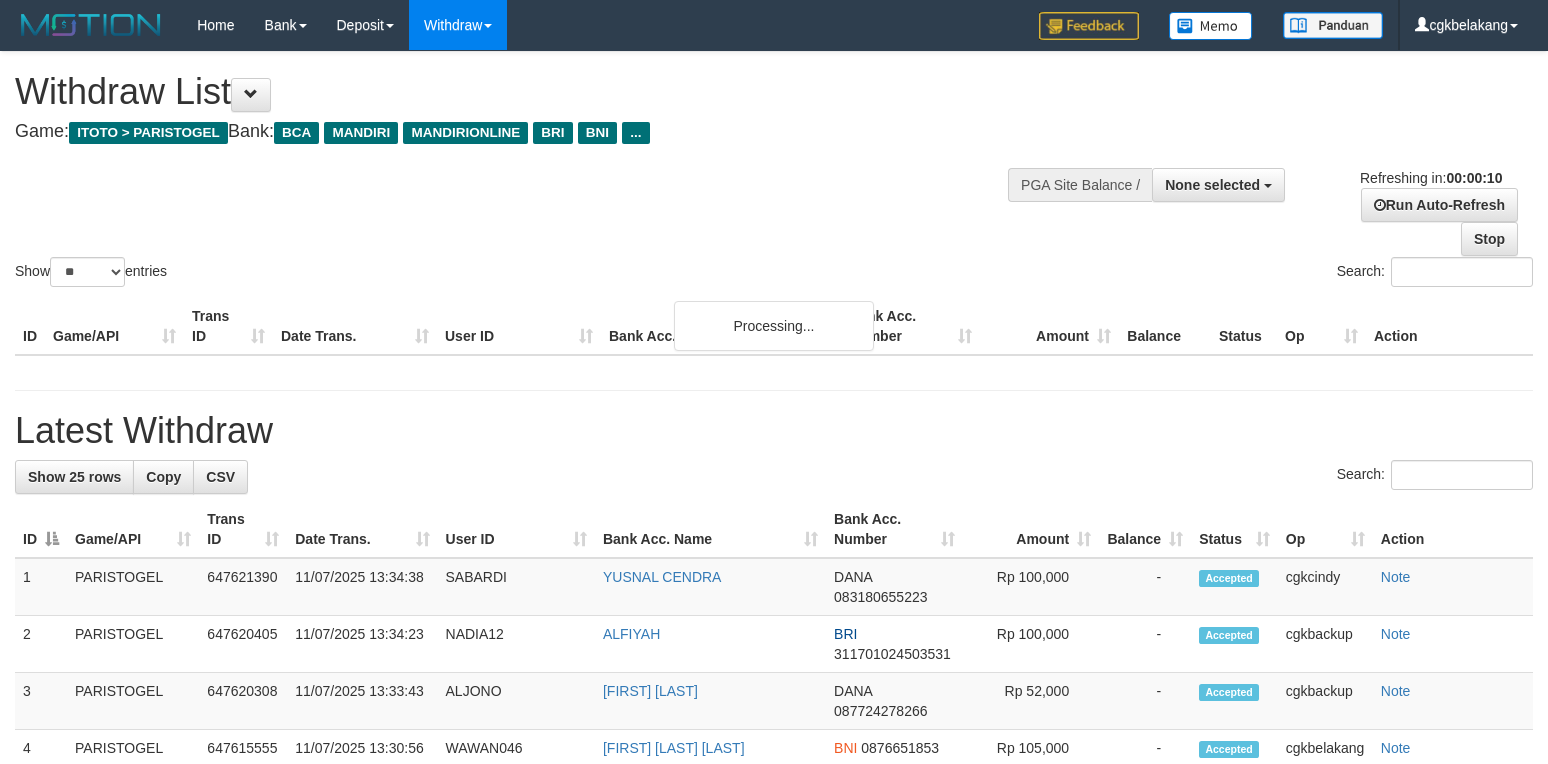 select 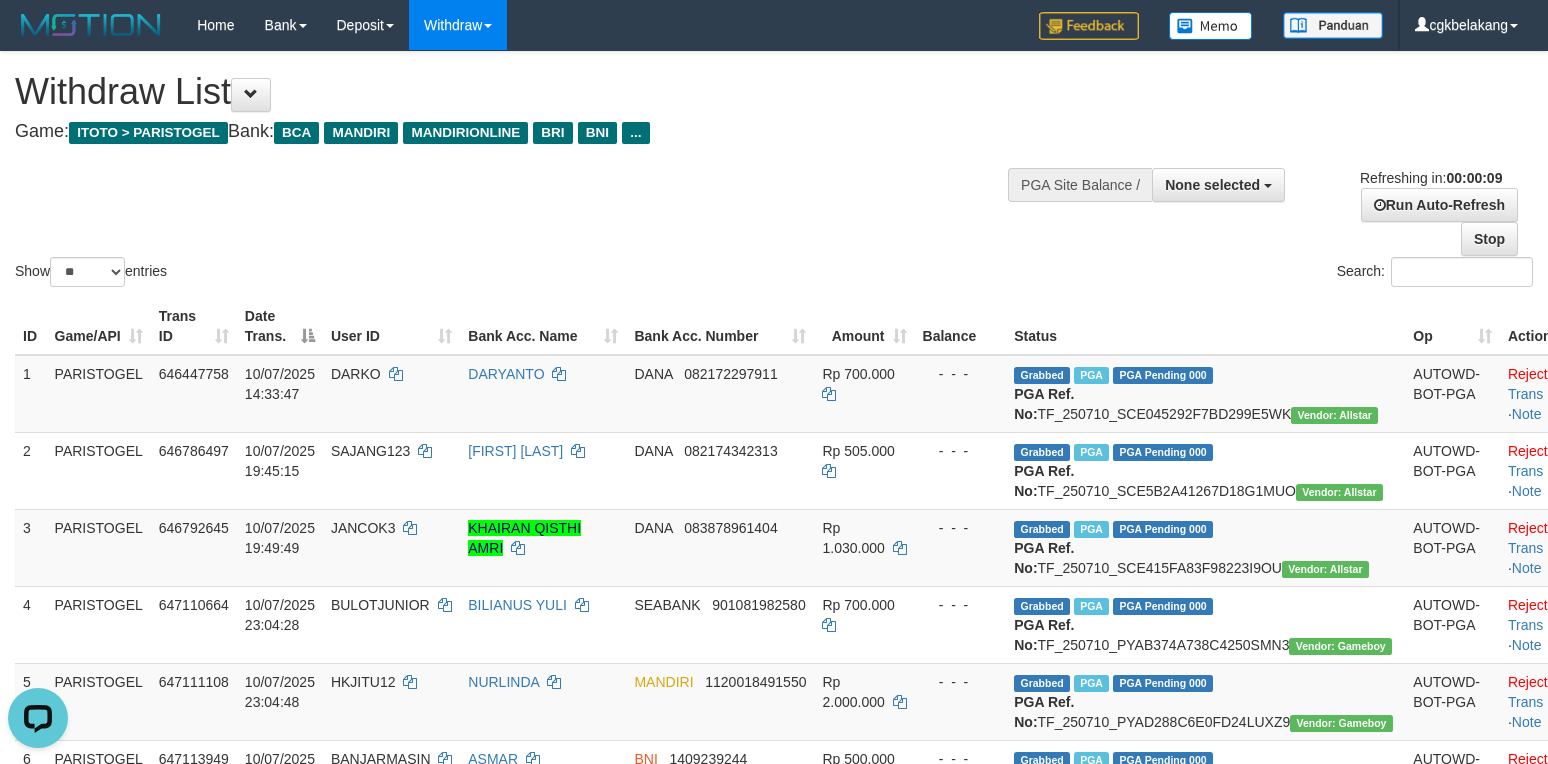 scroll, scrollTop: 0, scrollLeft: 0, axis: both 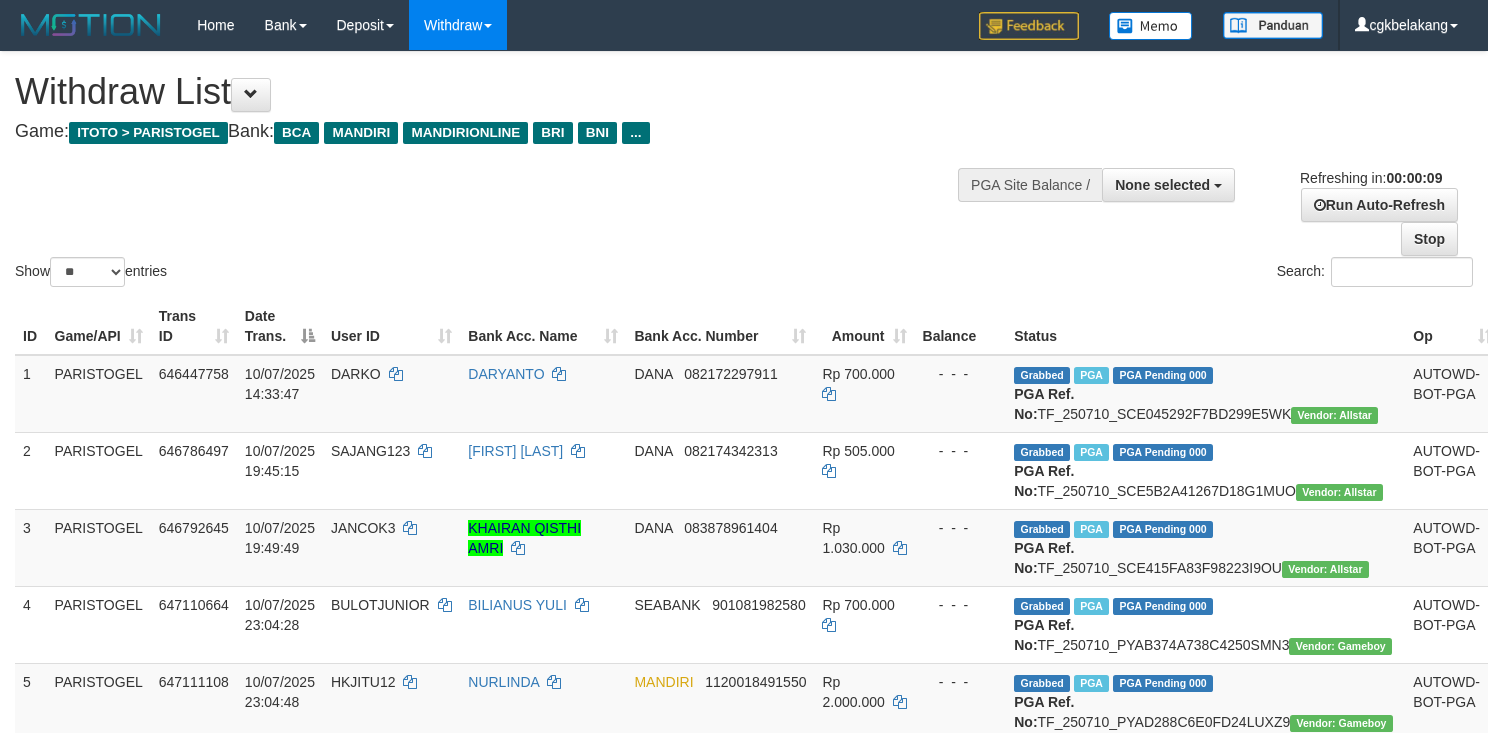 select 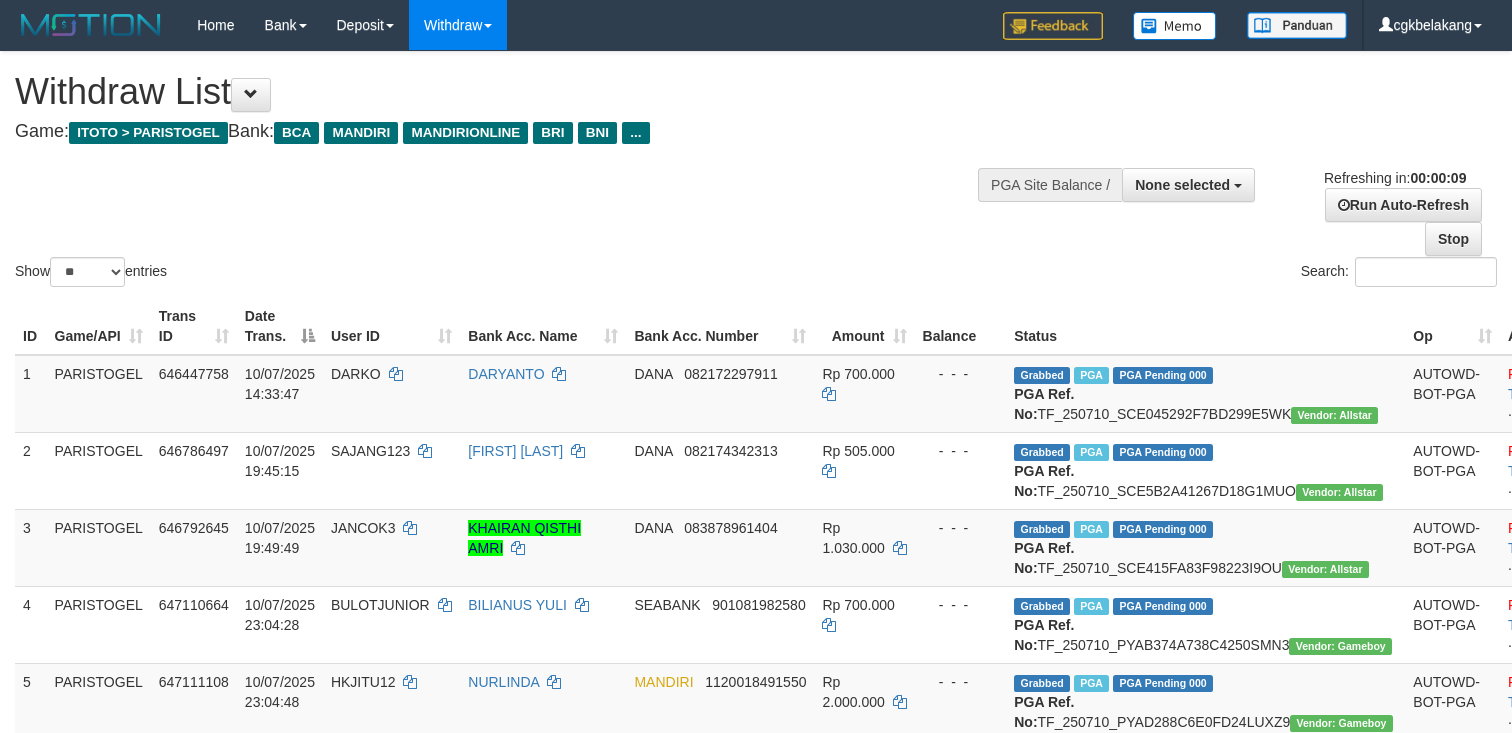 select 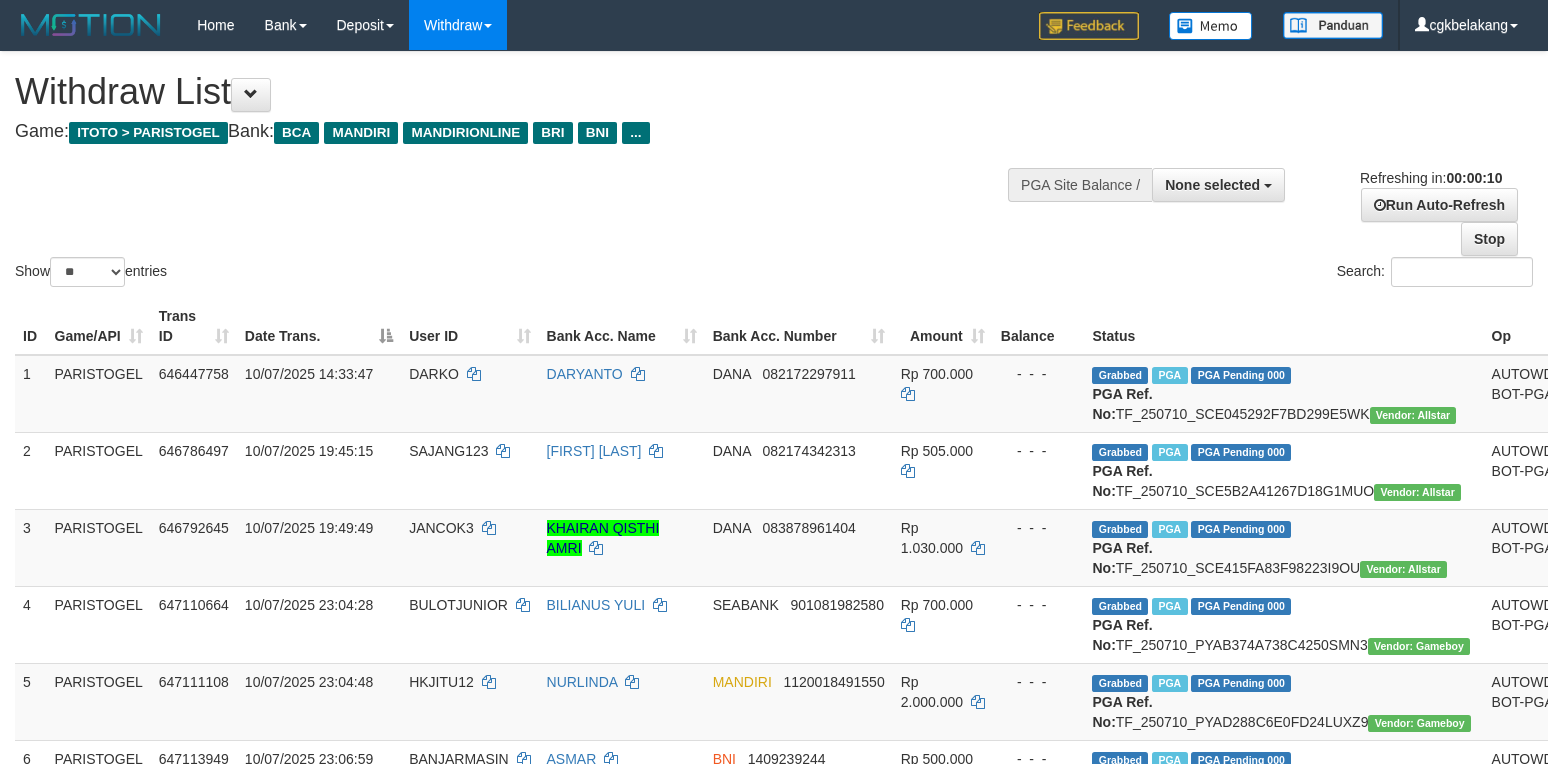 select 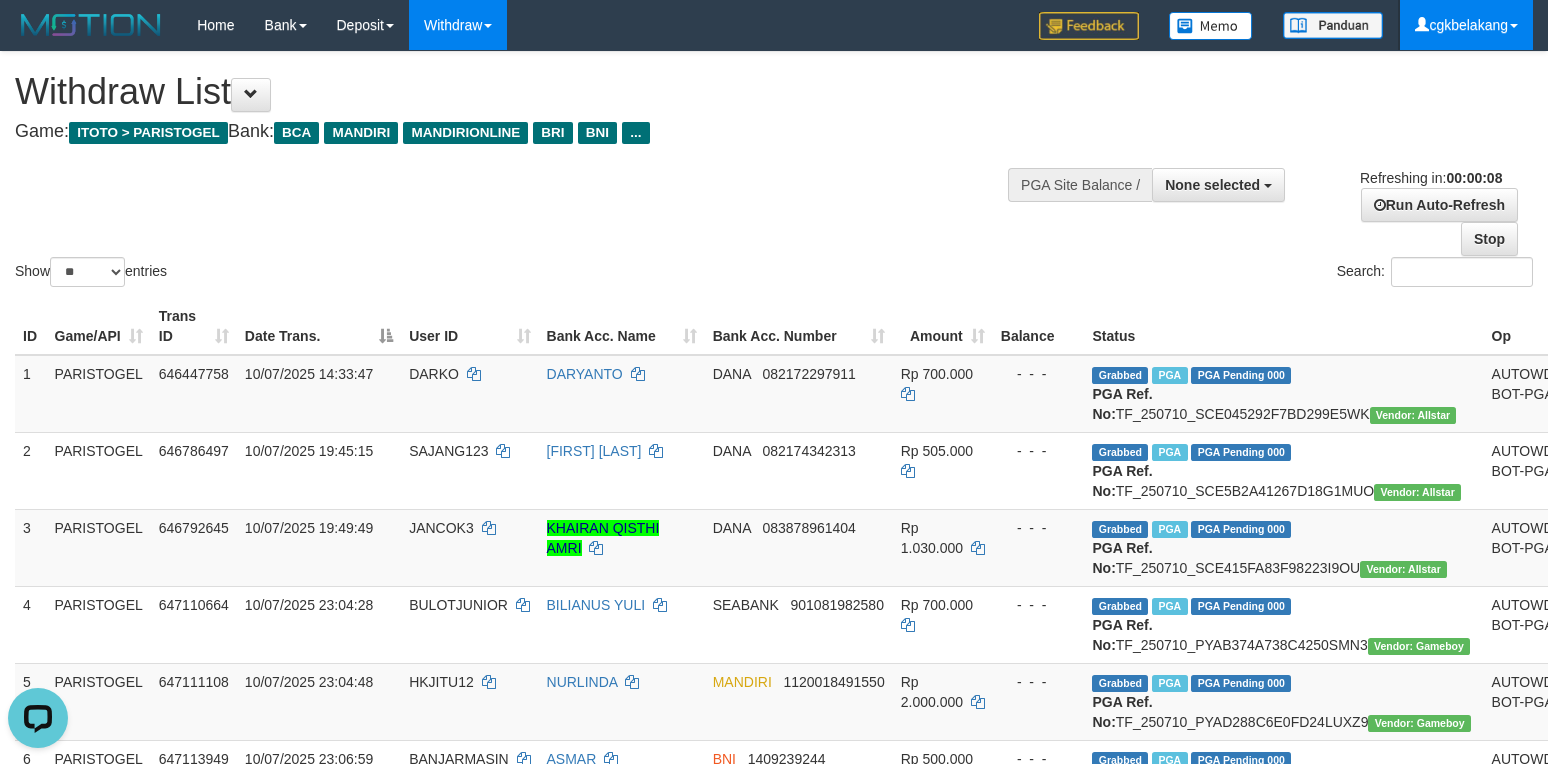 scroll, scrollTop: 0, scrollLeft: 0, axis: both 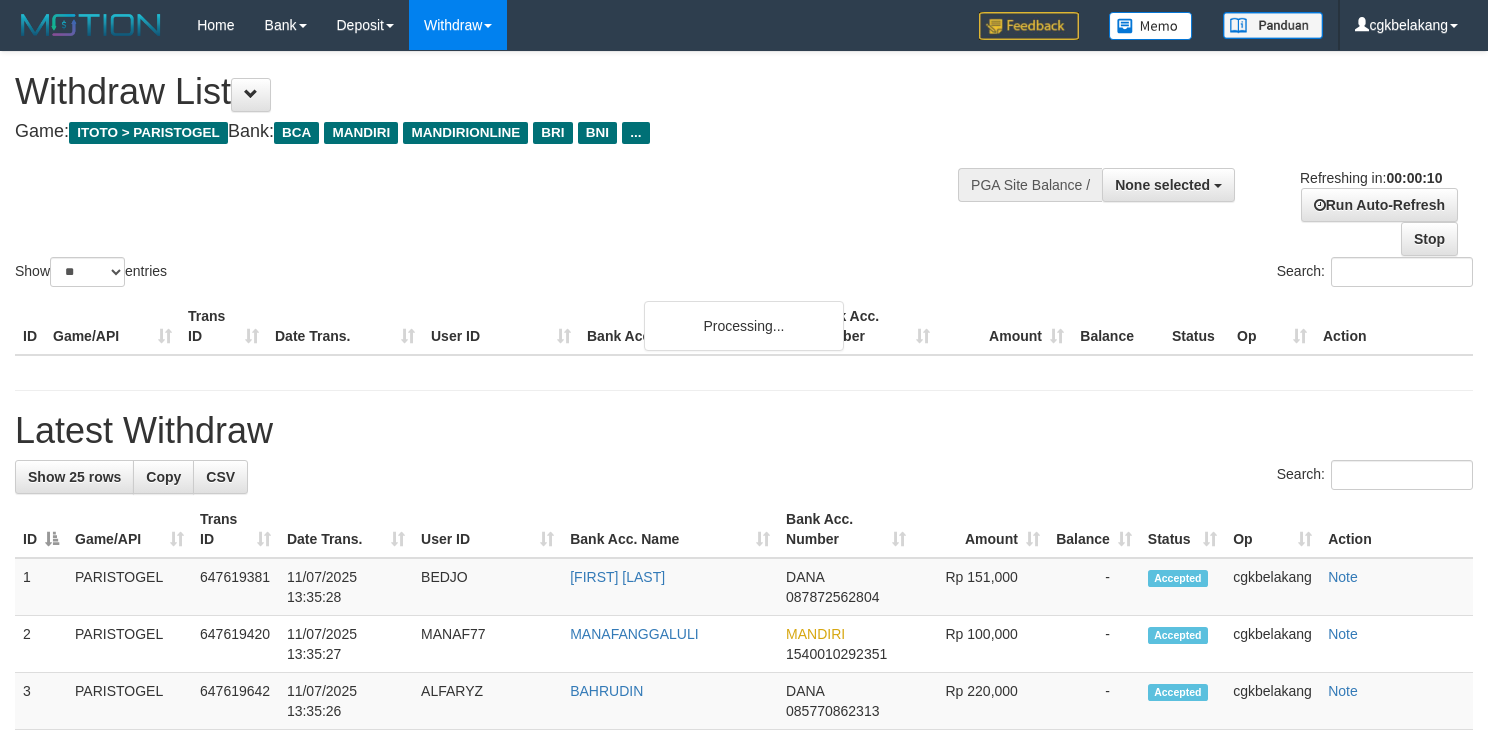 select 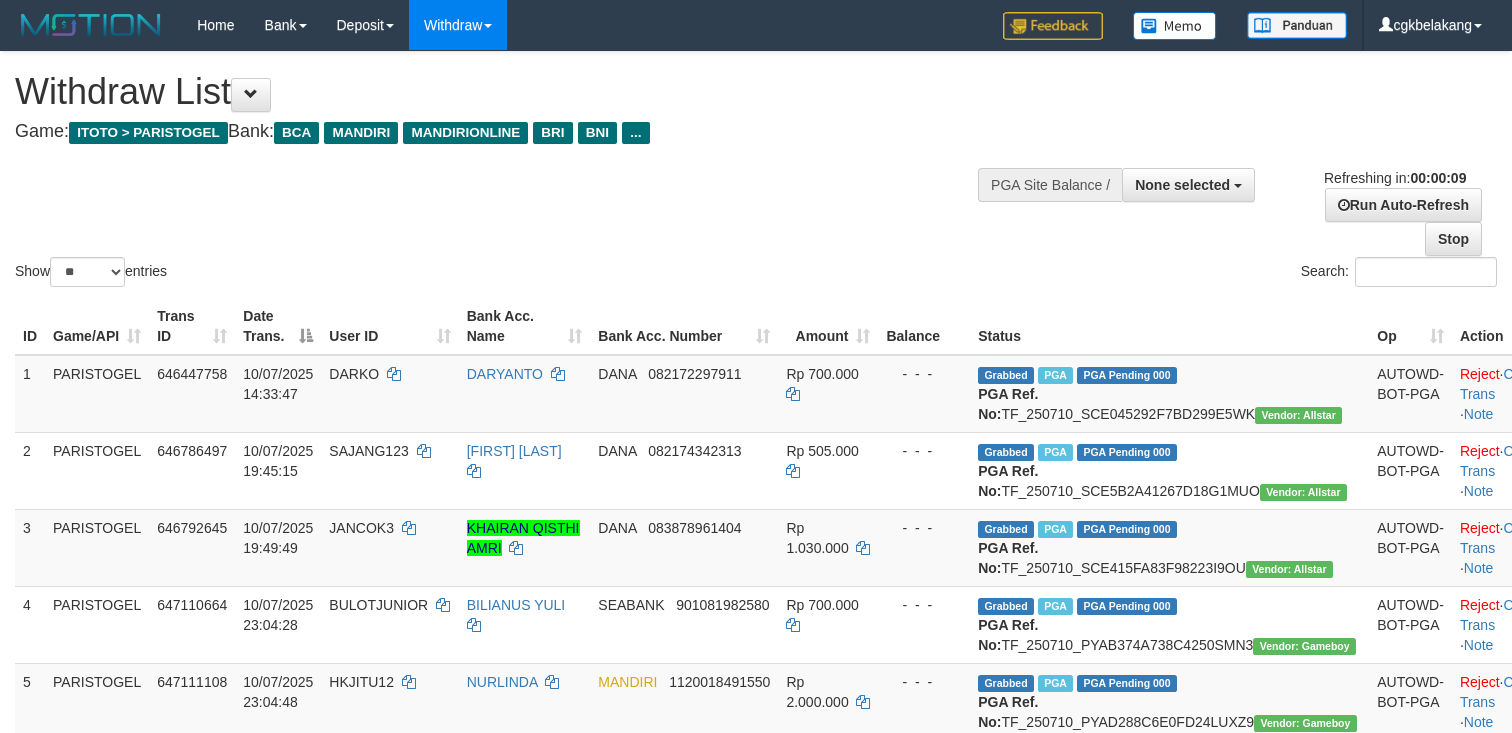 select 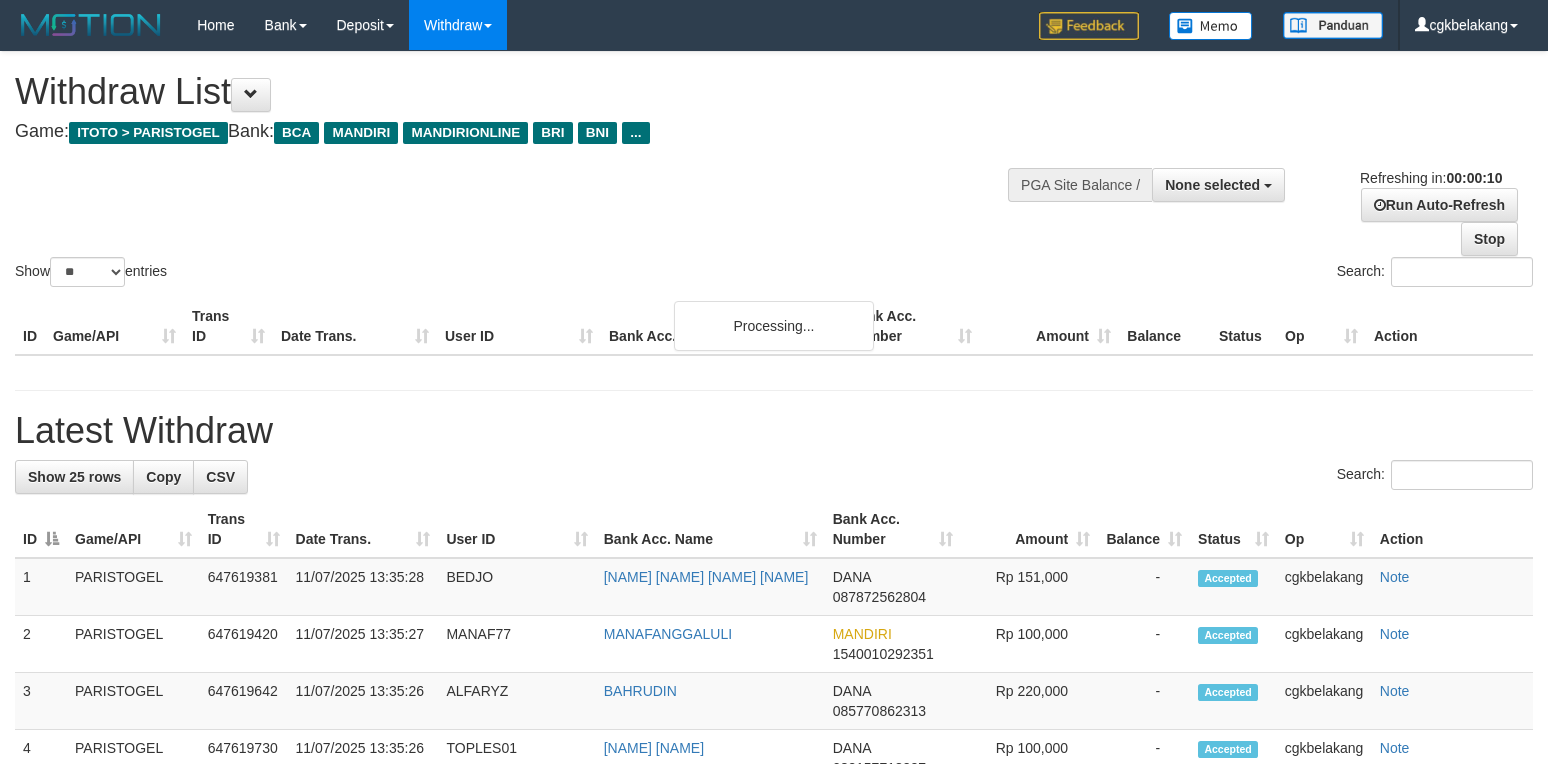 select 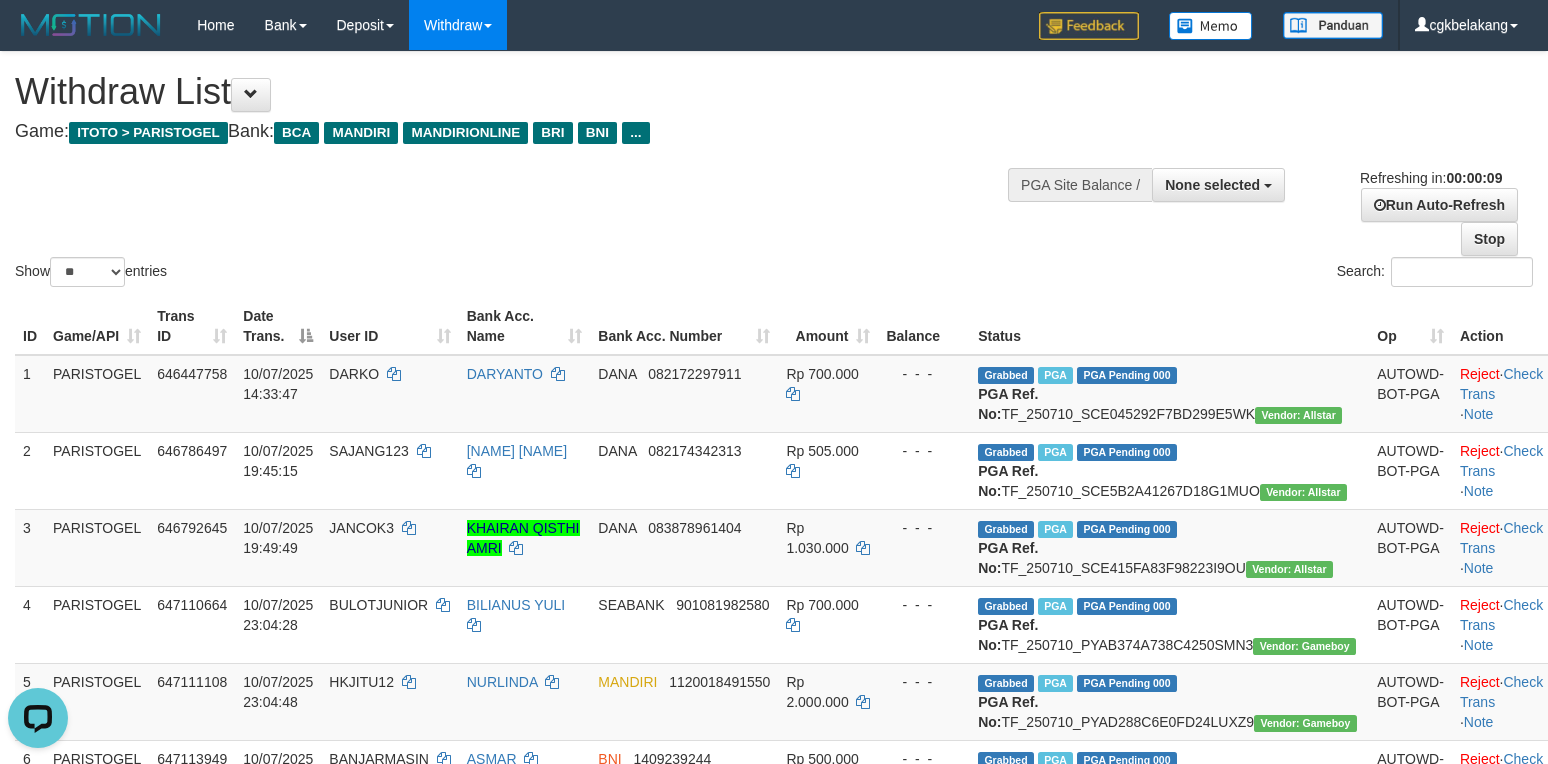scroll, scrollTop: 0, scrollLeft: 0, axis: both 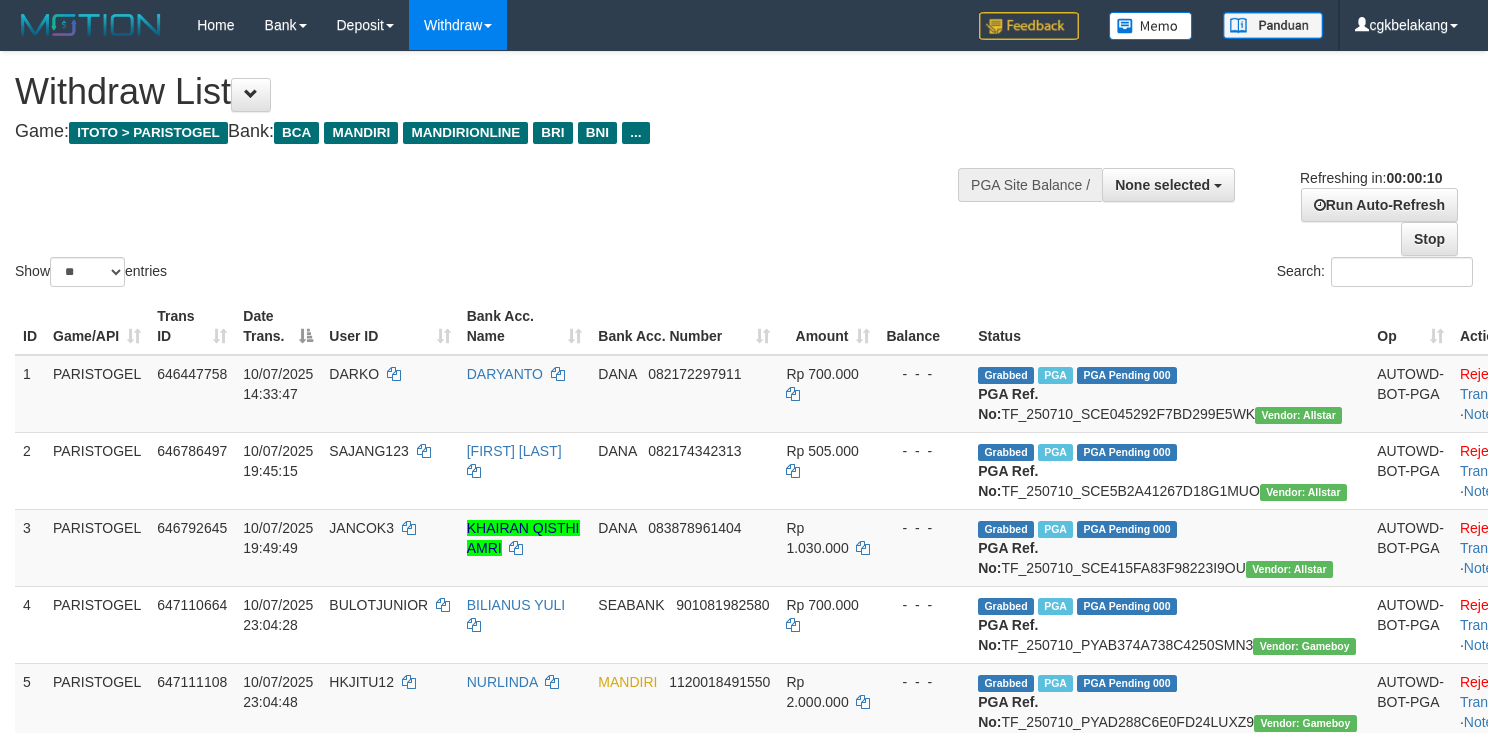 select 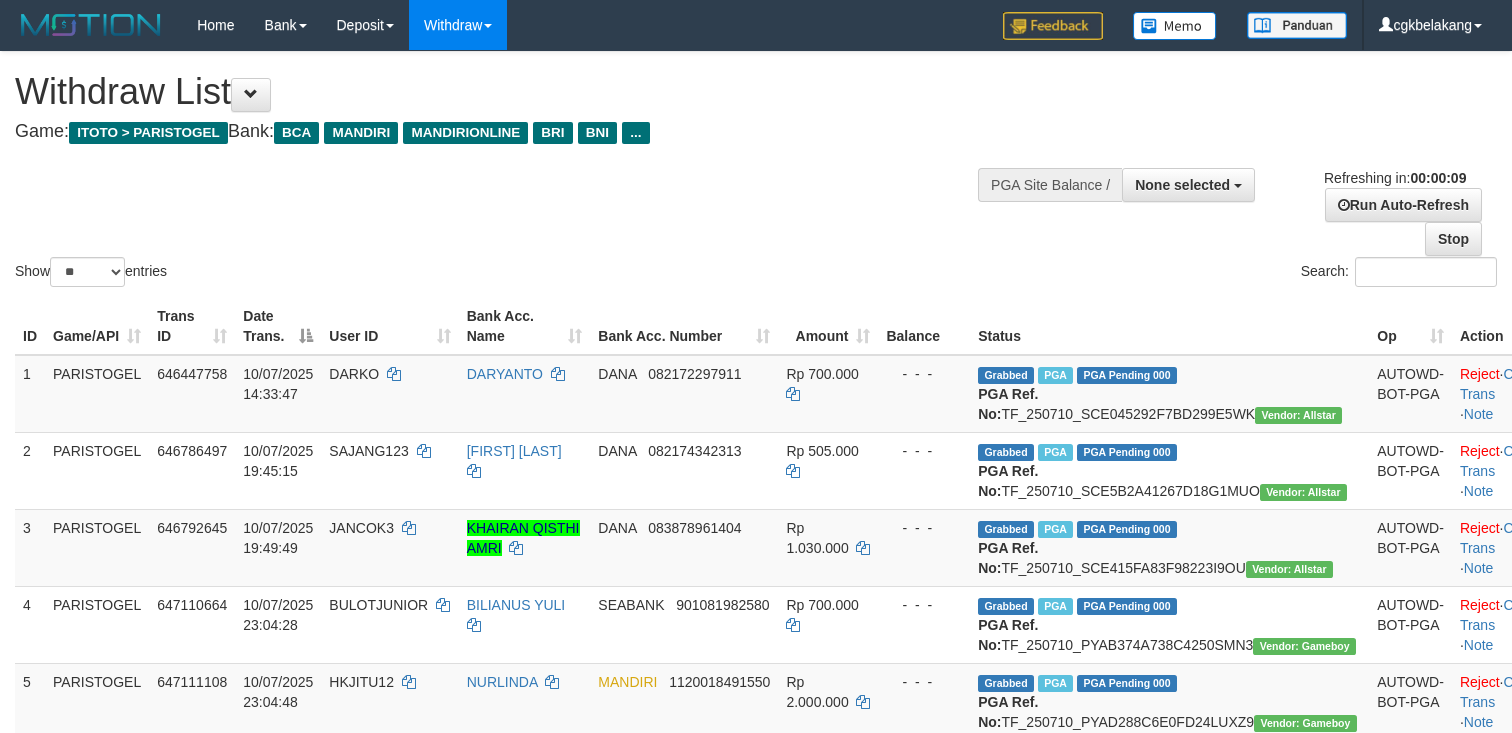 select 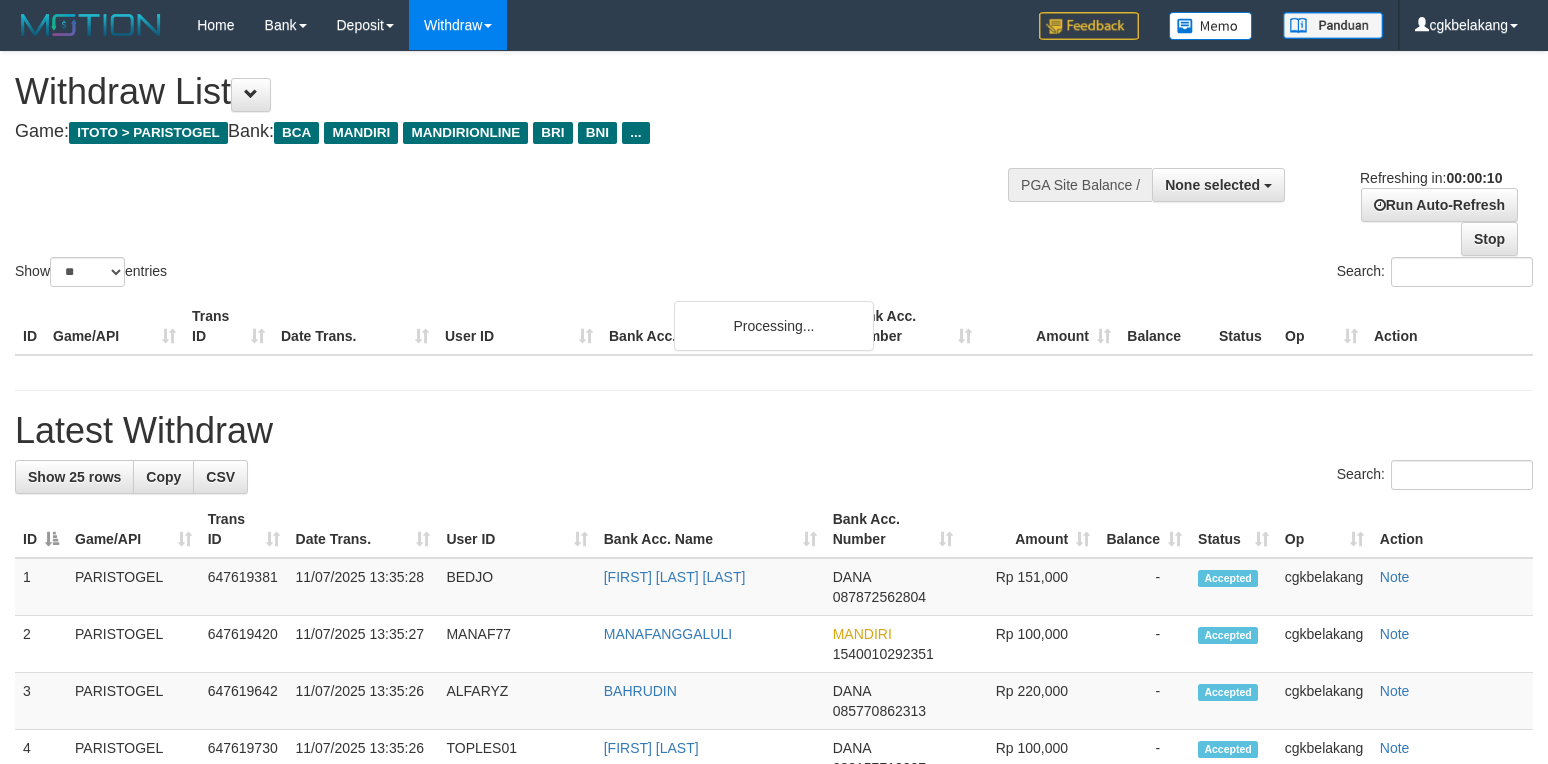 select 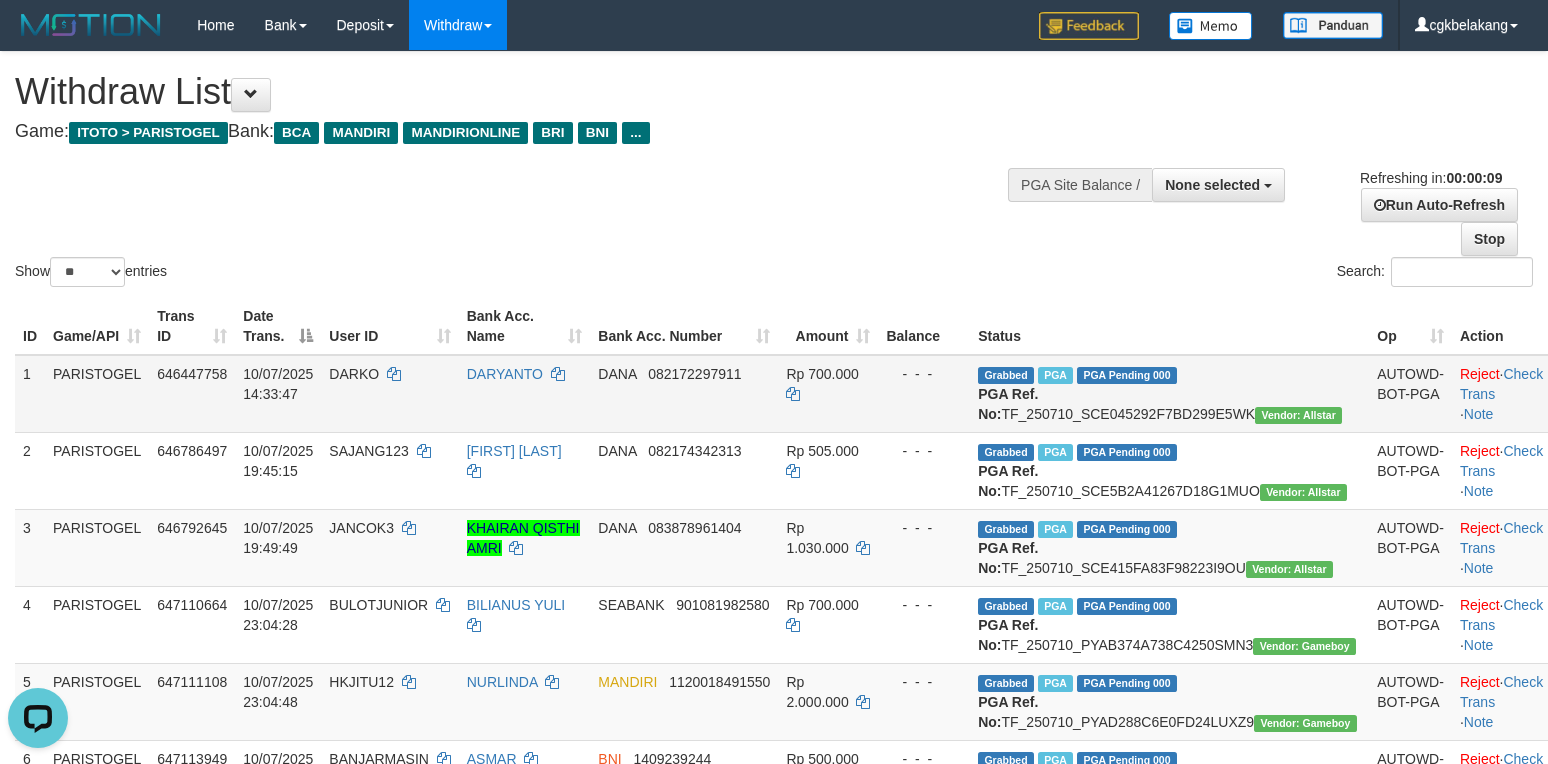 scroll, scrollTop: 0, scrollLeft: 0, axis: both 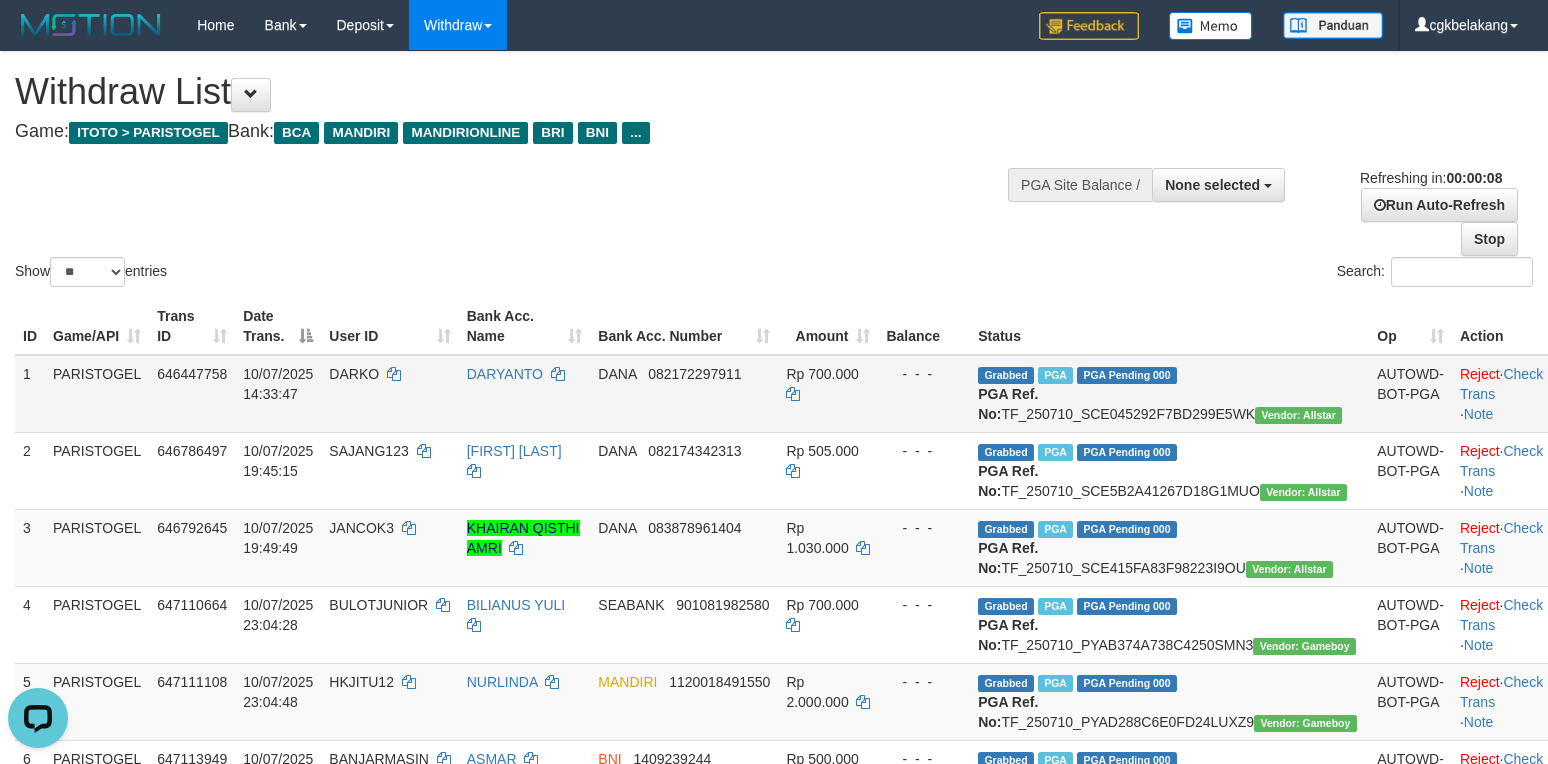 click on "Rp 700.000" at bounding box center (828, 394) 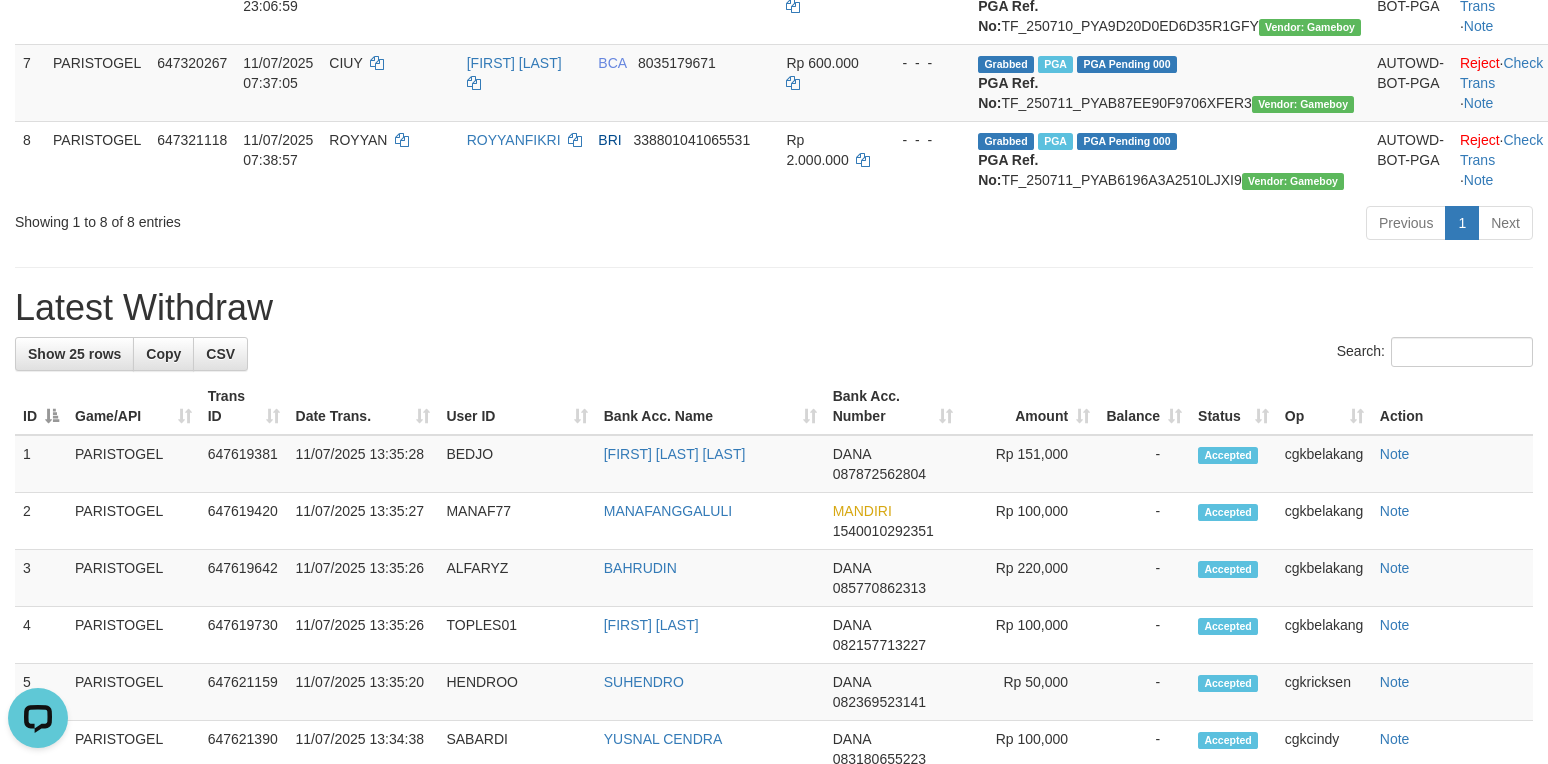 scroll, scrollTop: 800, scrollLeft: 0, axis: vertical 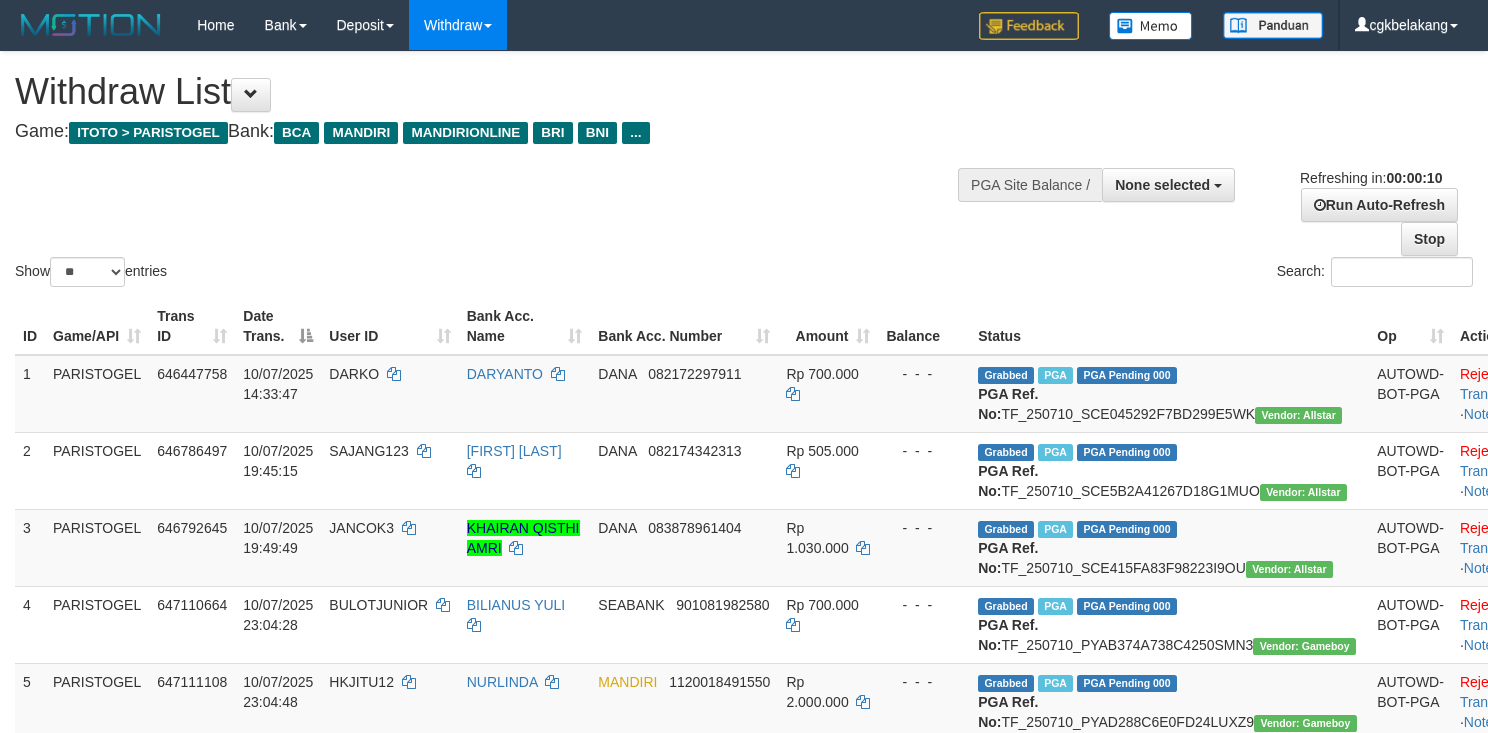 select 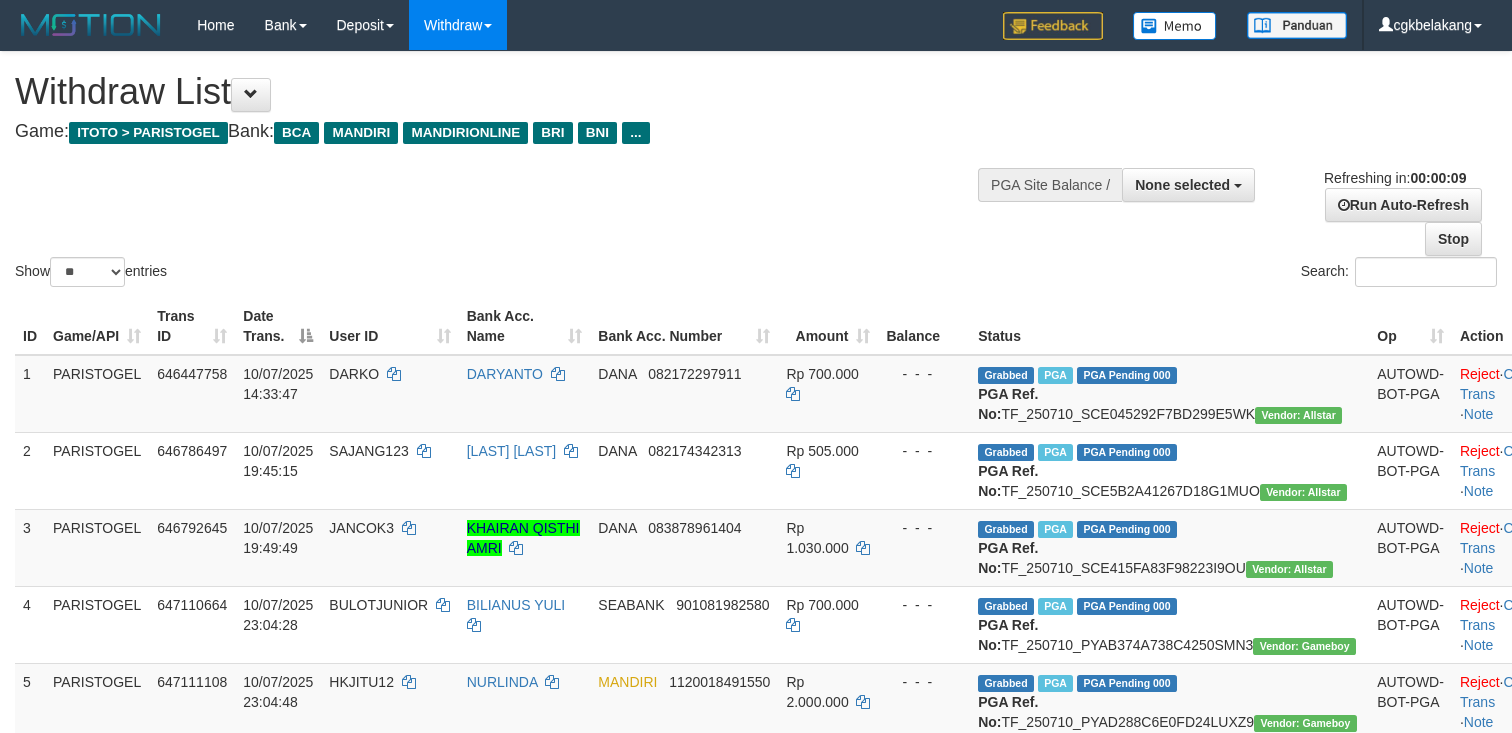 select 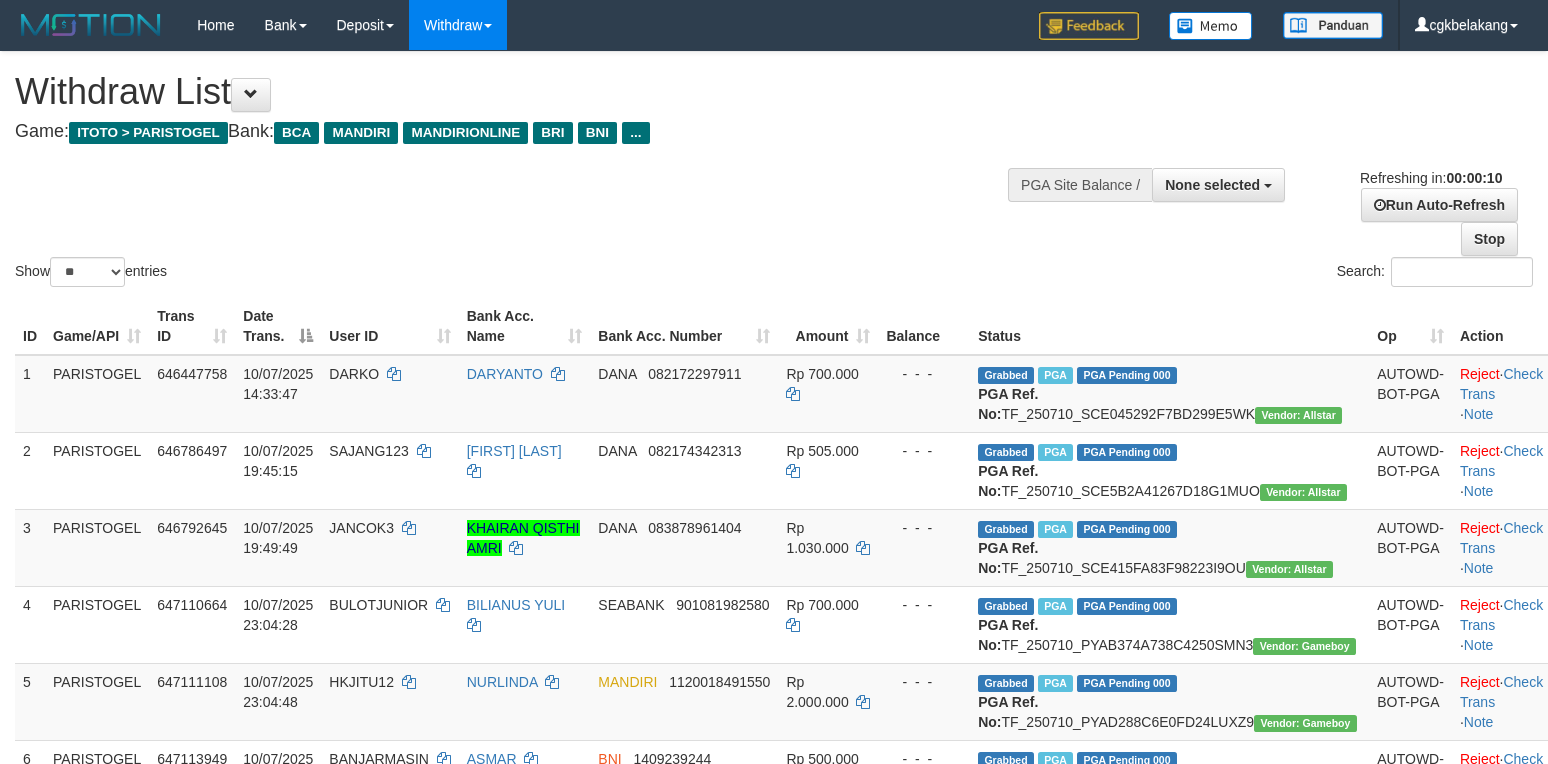 select 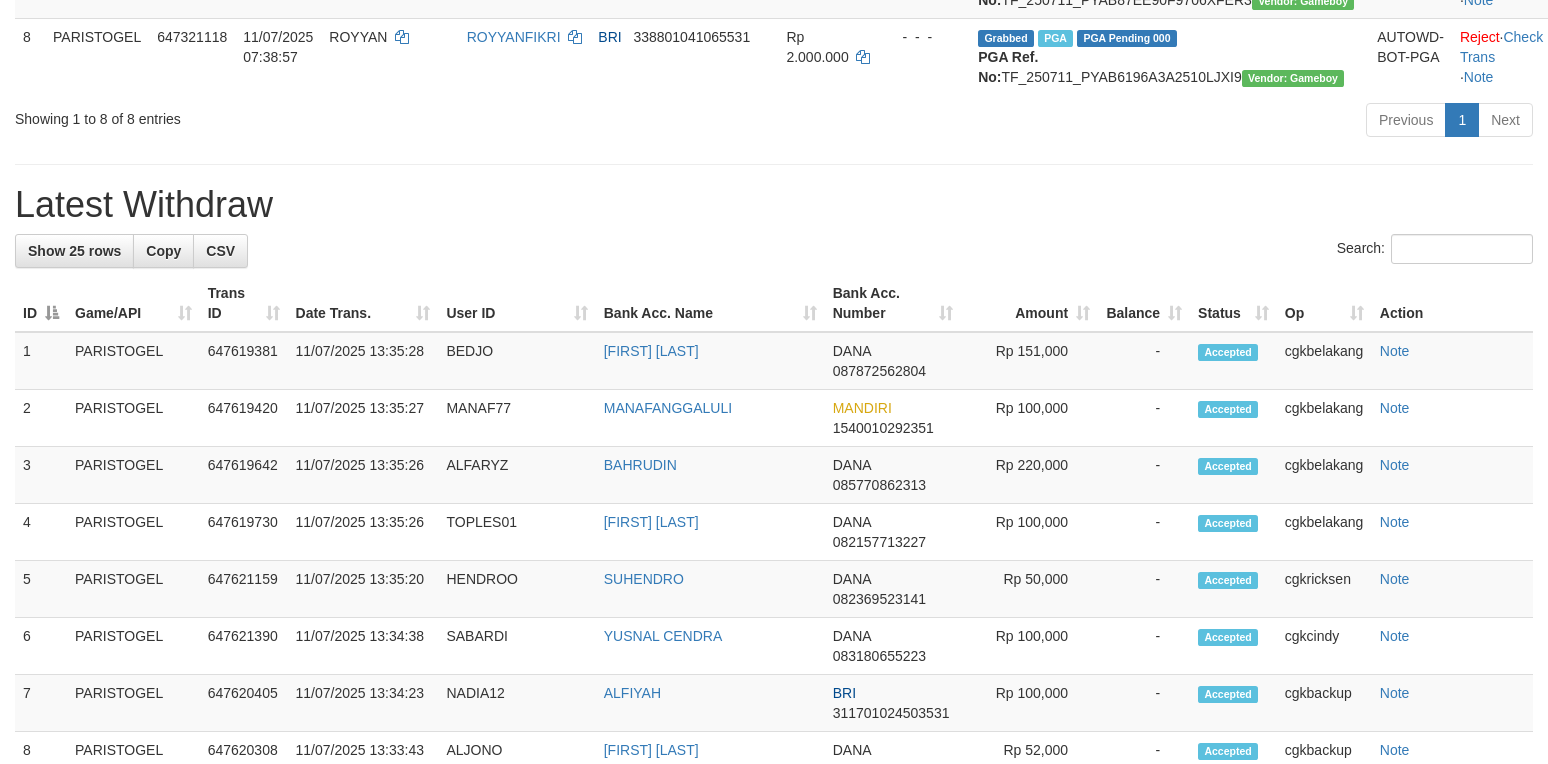 scroll, scrollTop: 800, scrollLeft: 0, axis: vertical 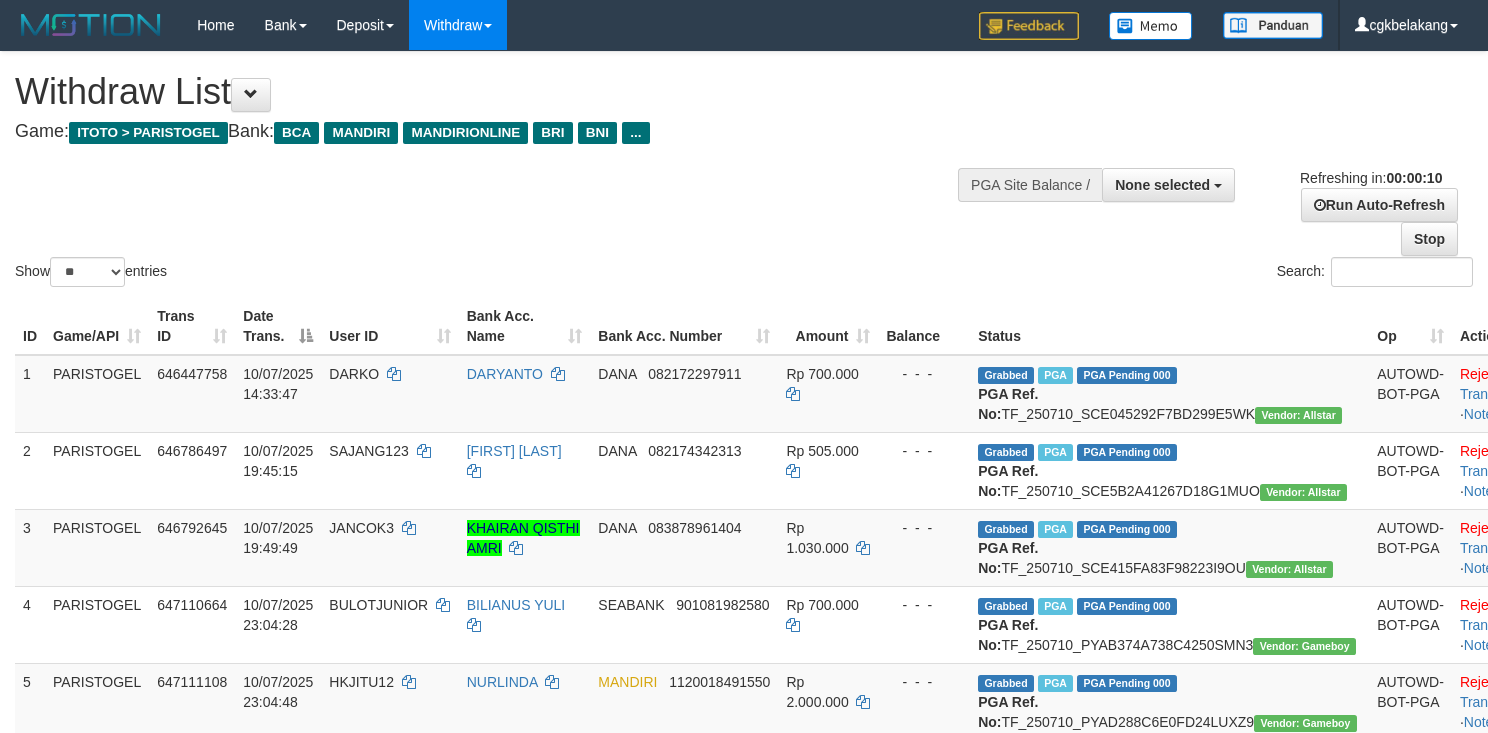 select 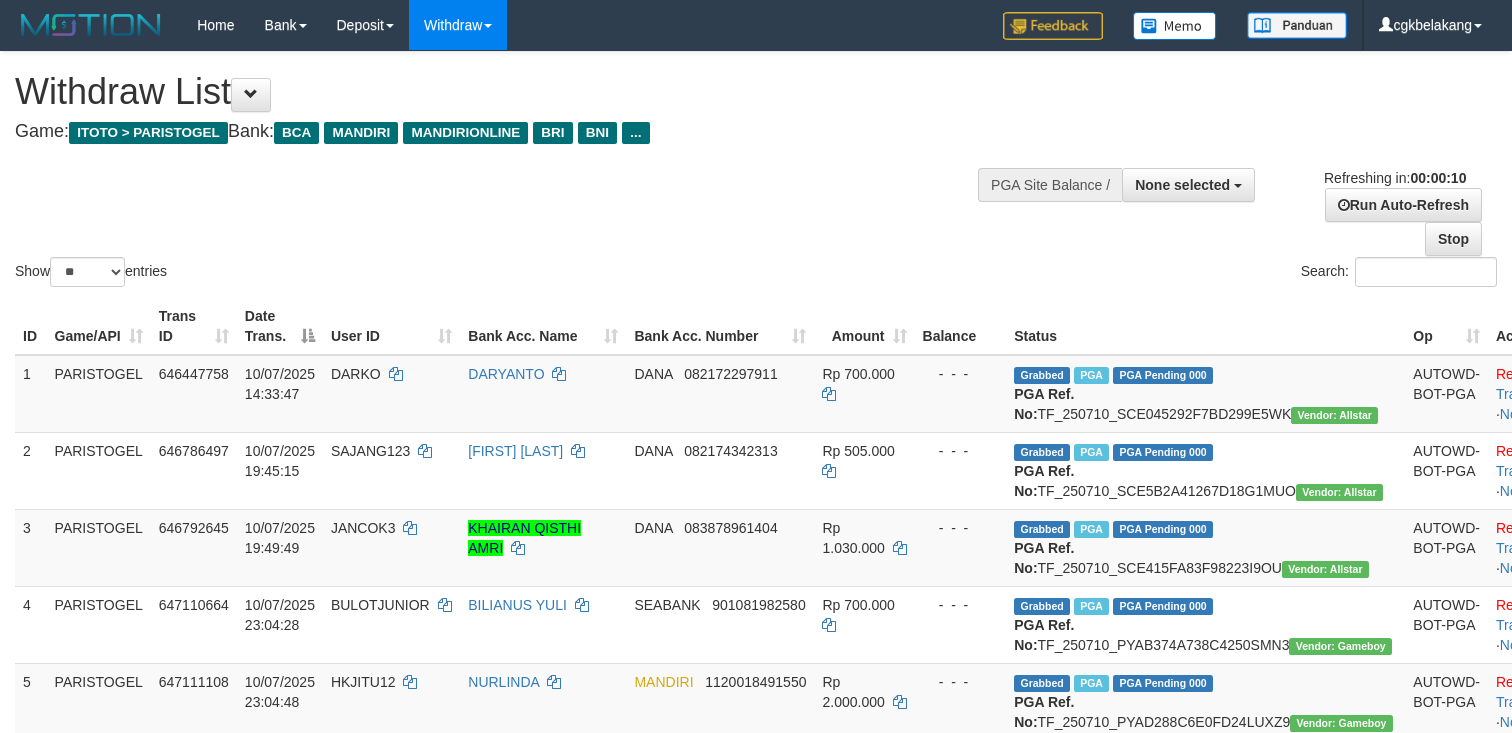 select 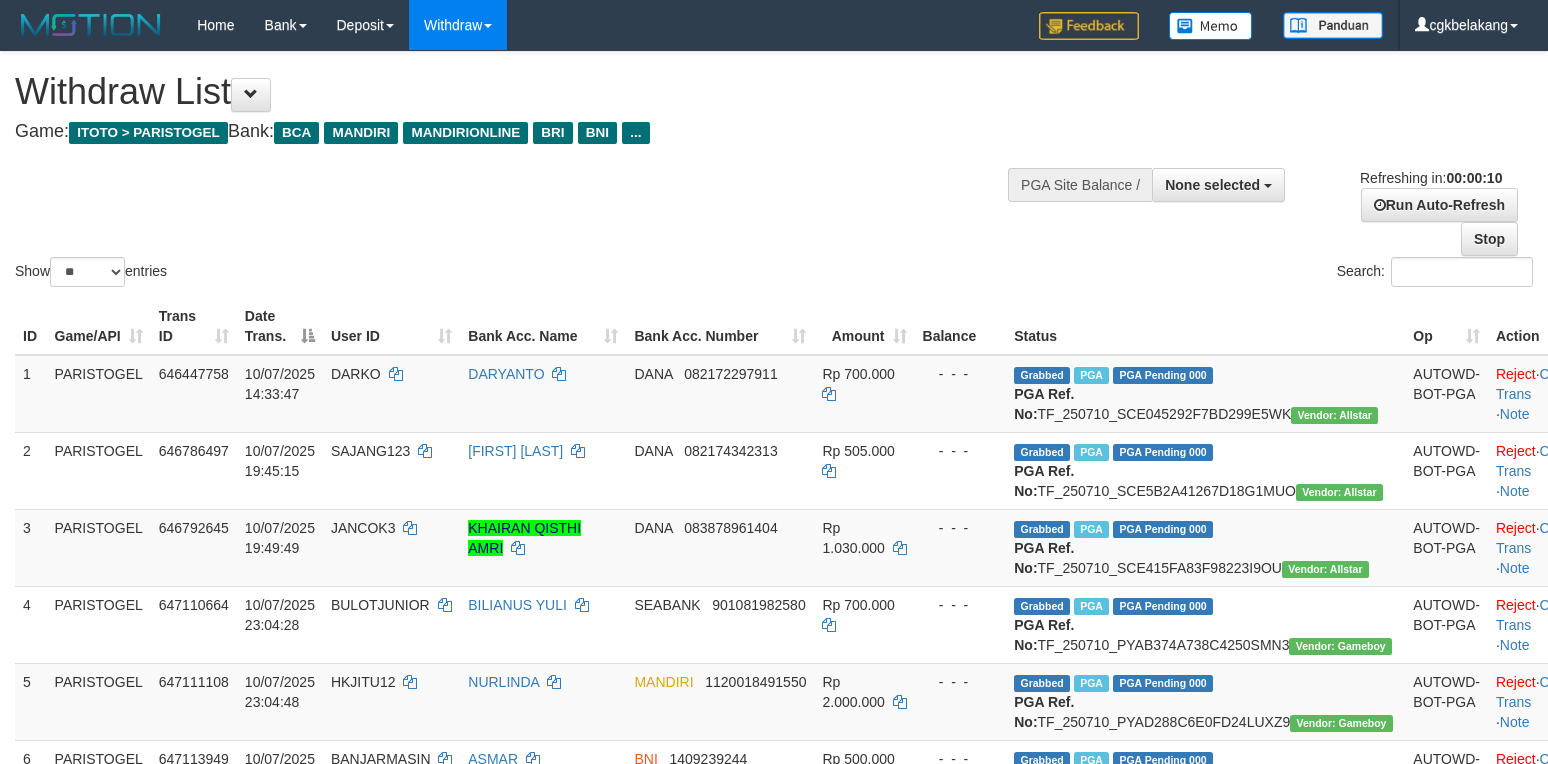 select 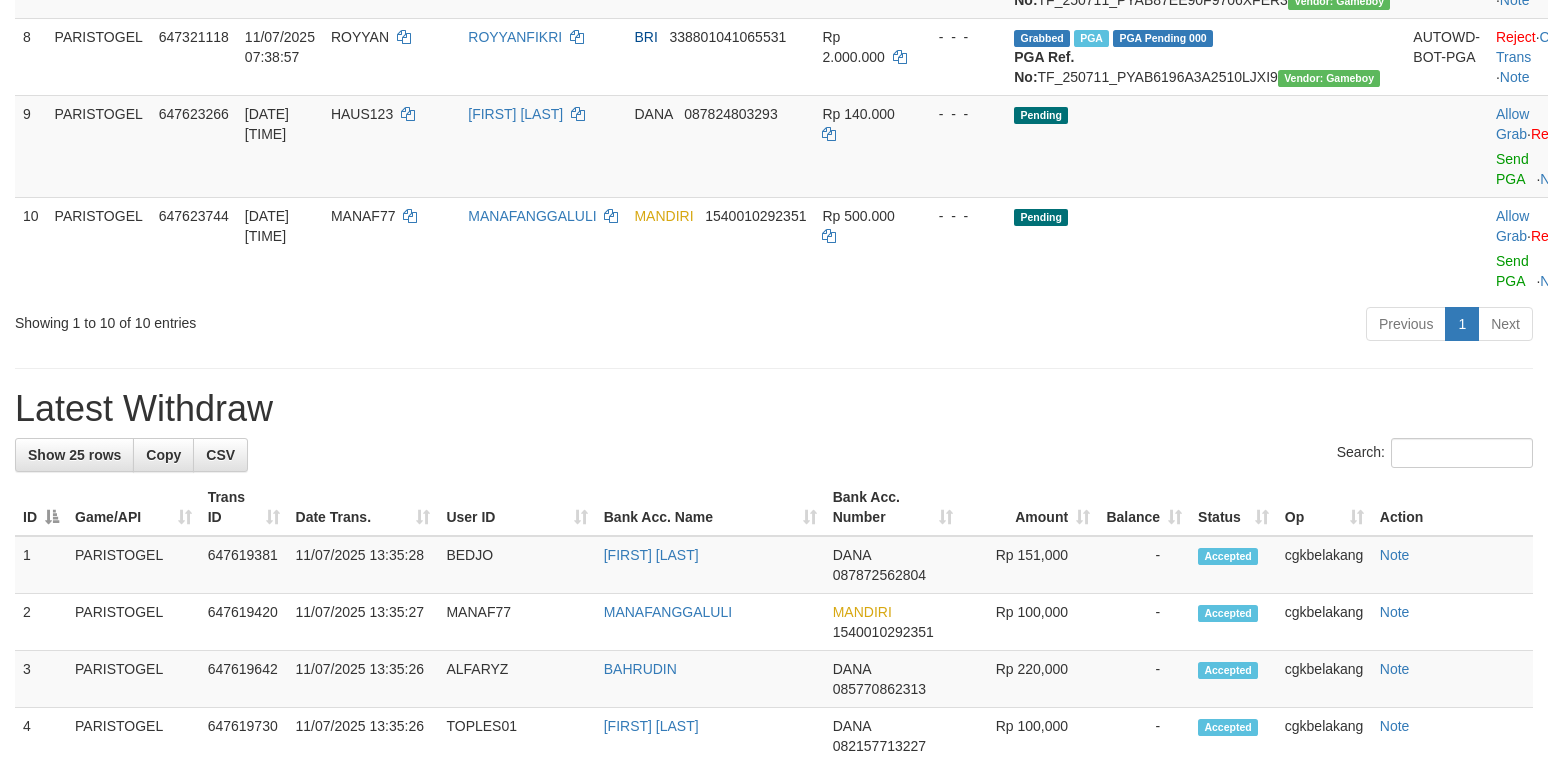 scroll, scrollTop: 800, scrollLeft: 0, axis: vertical 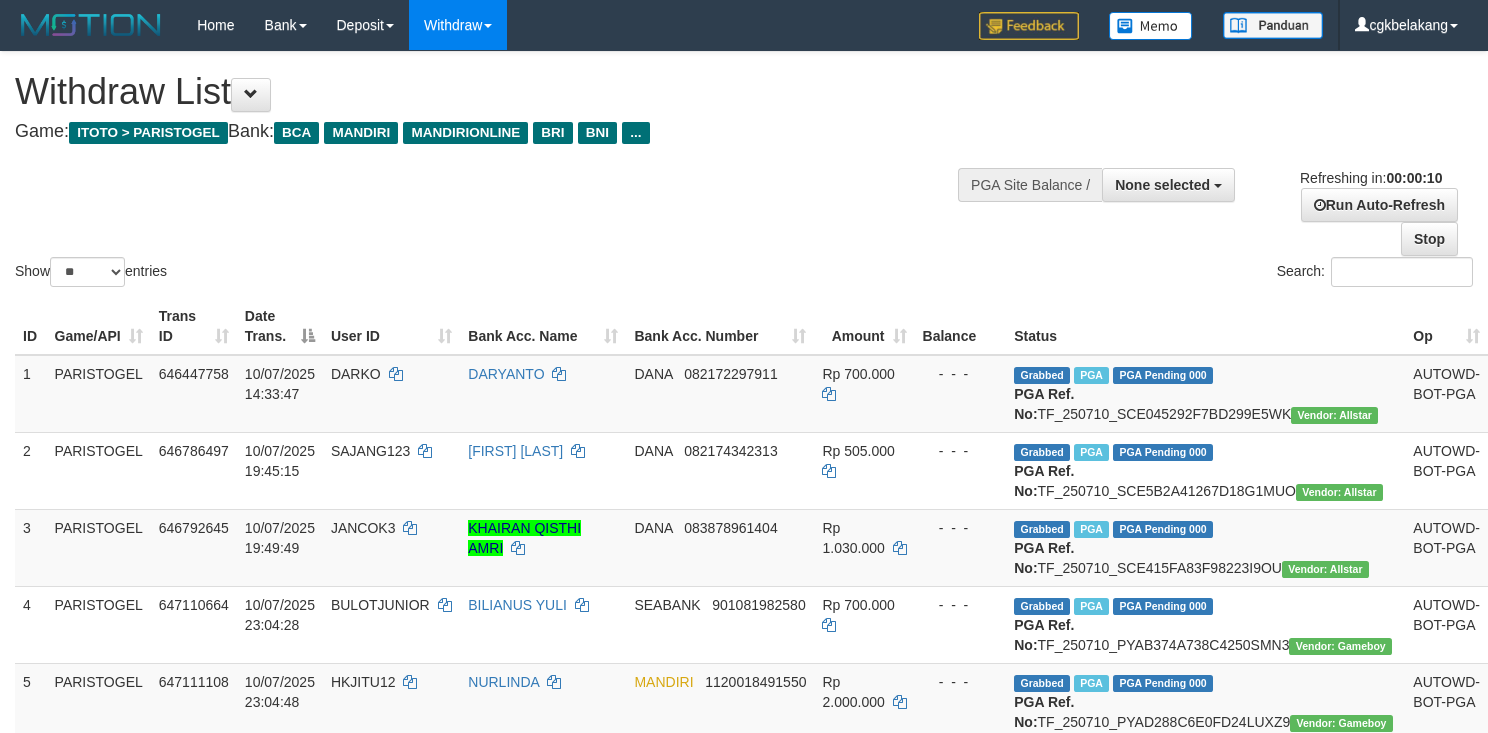 select 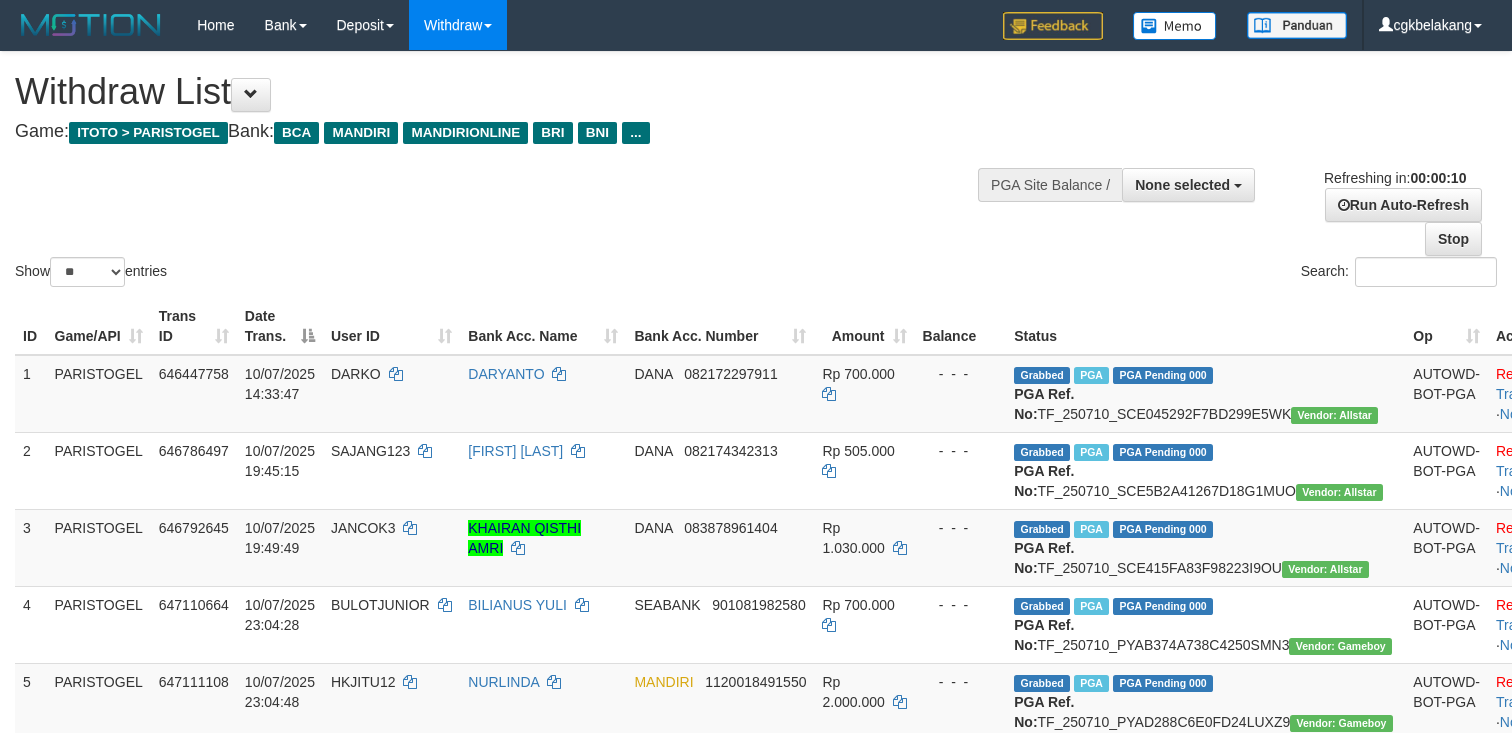 select 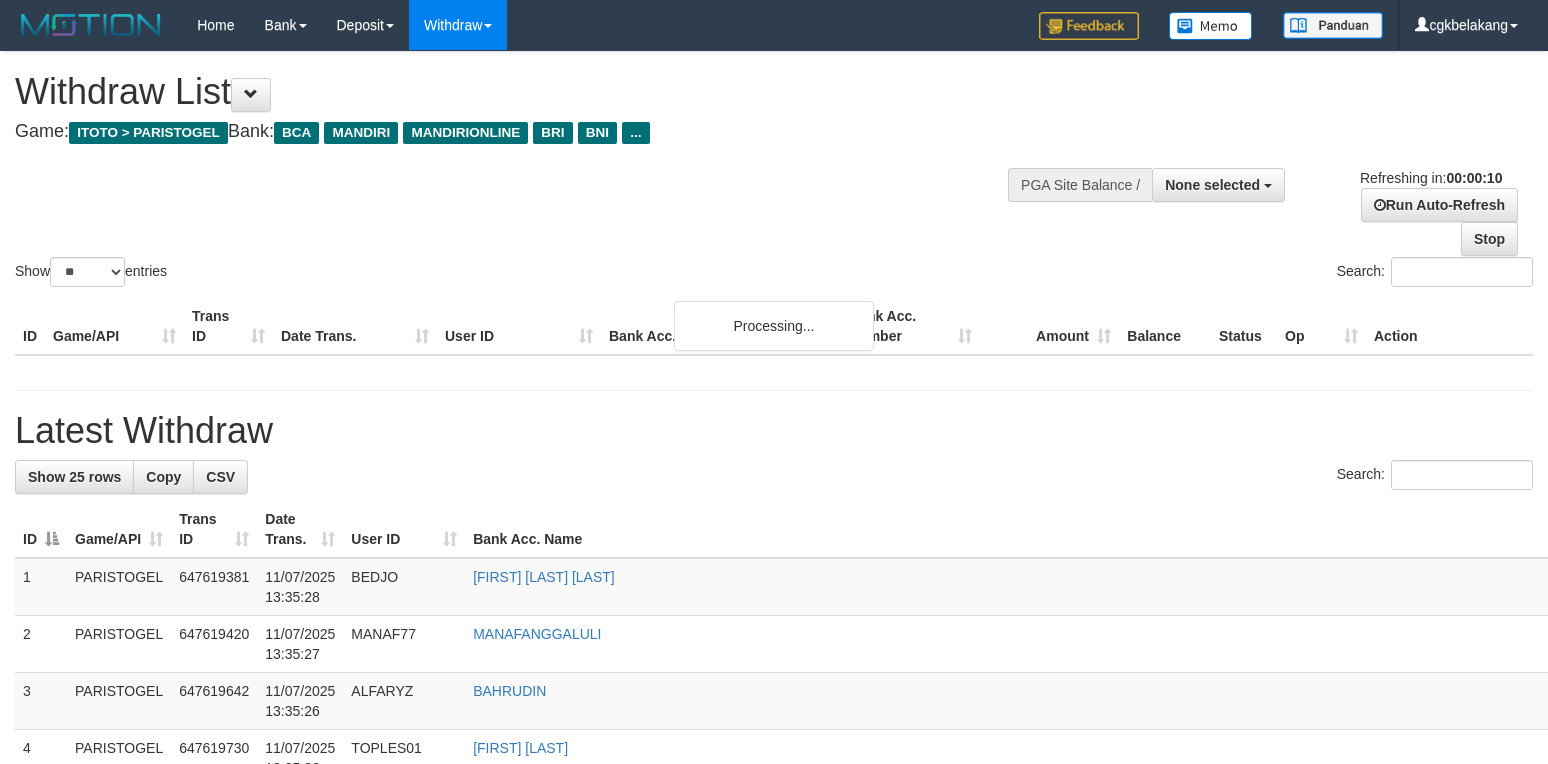 select 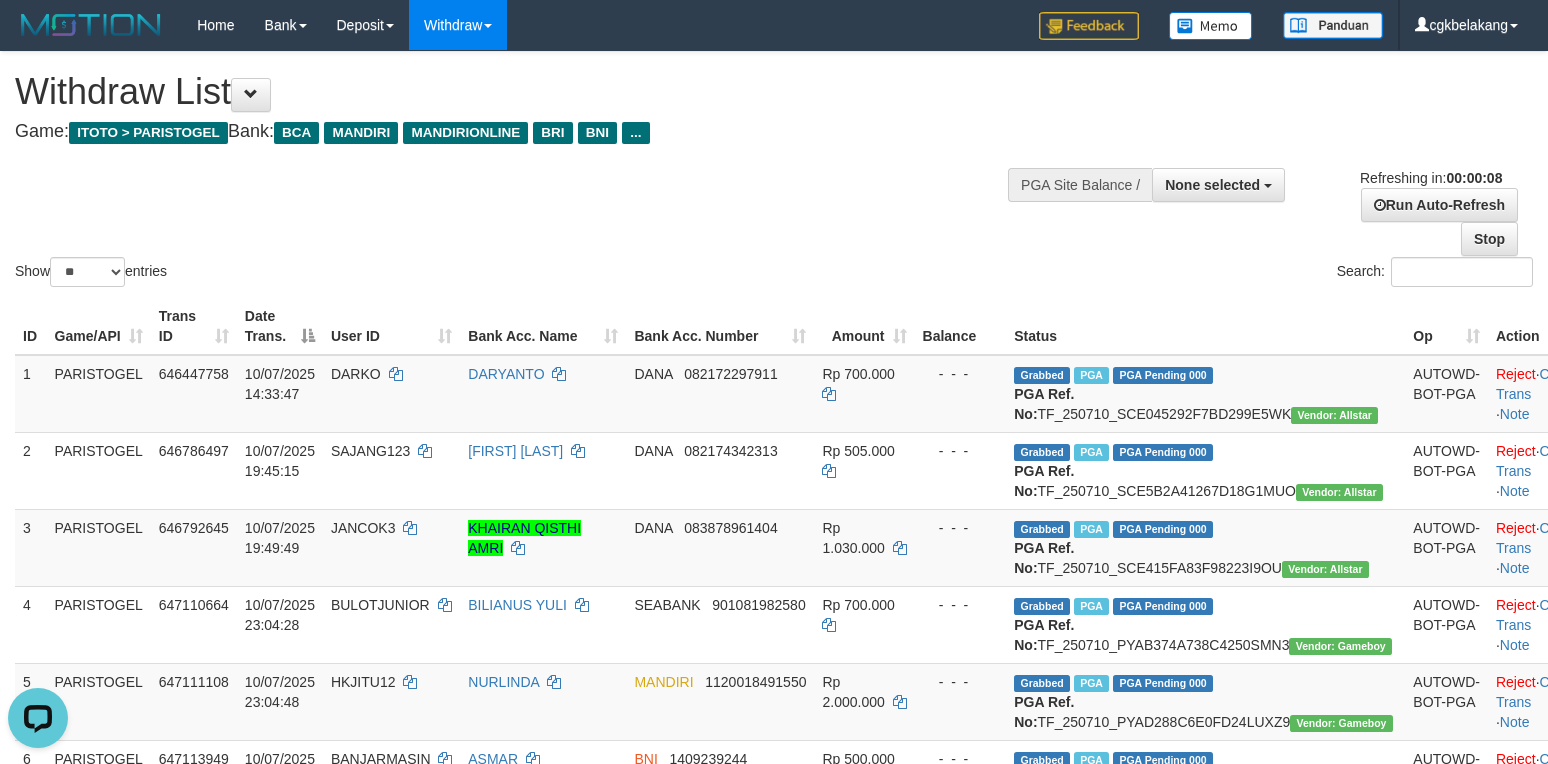 scroll, scrollTop: 0, scrollLeft: 0, axis: both 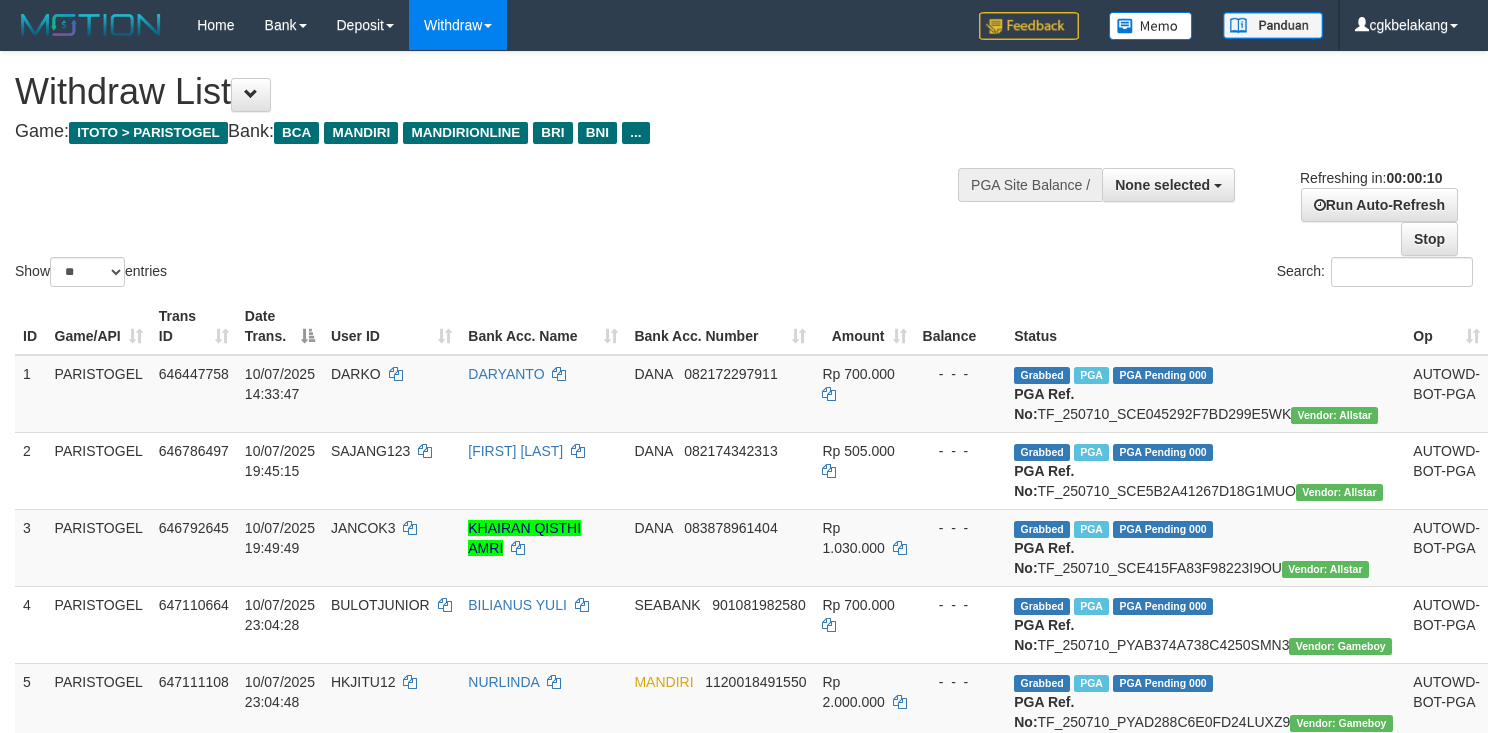 select 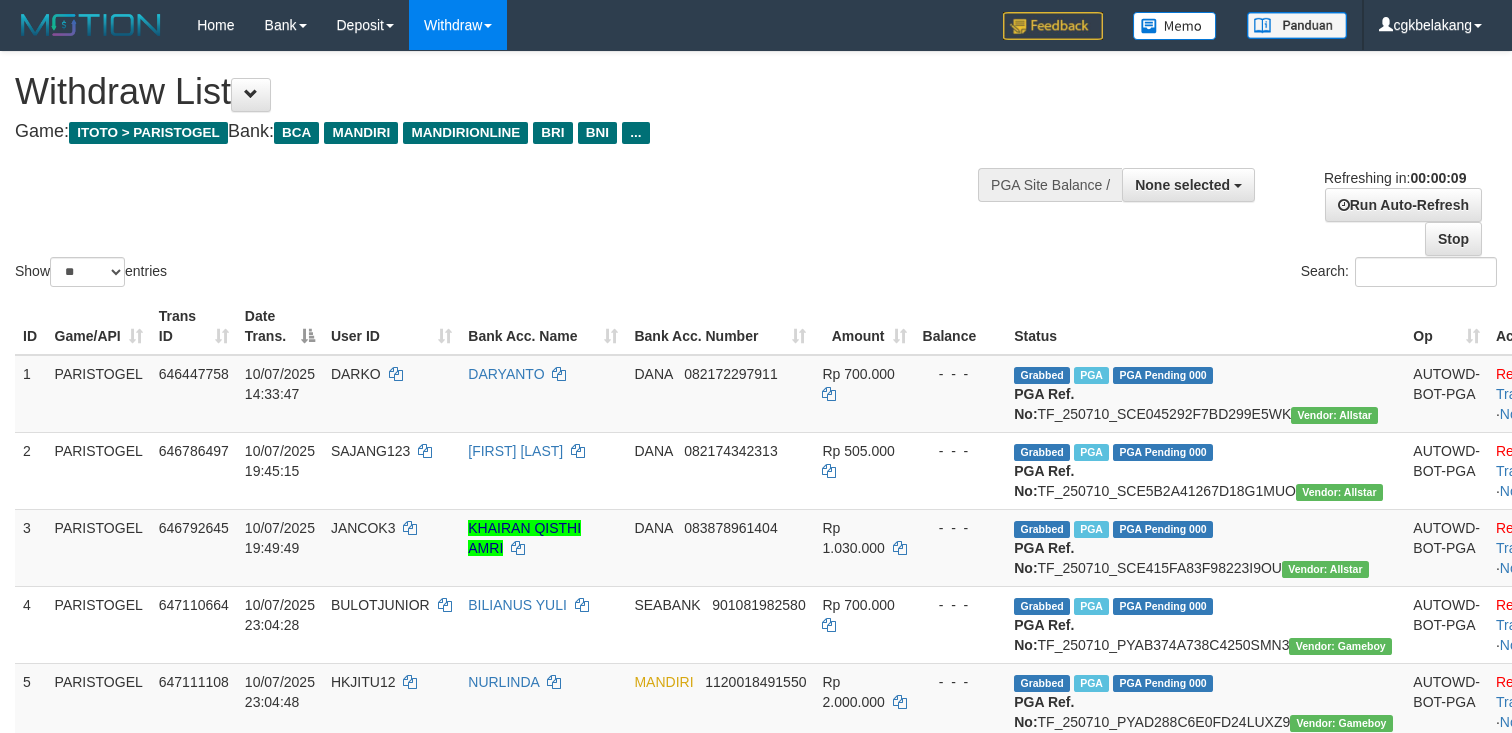 select 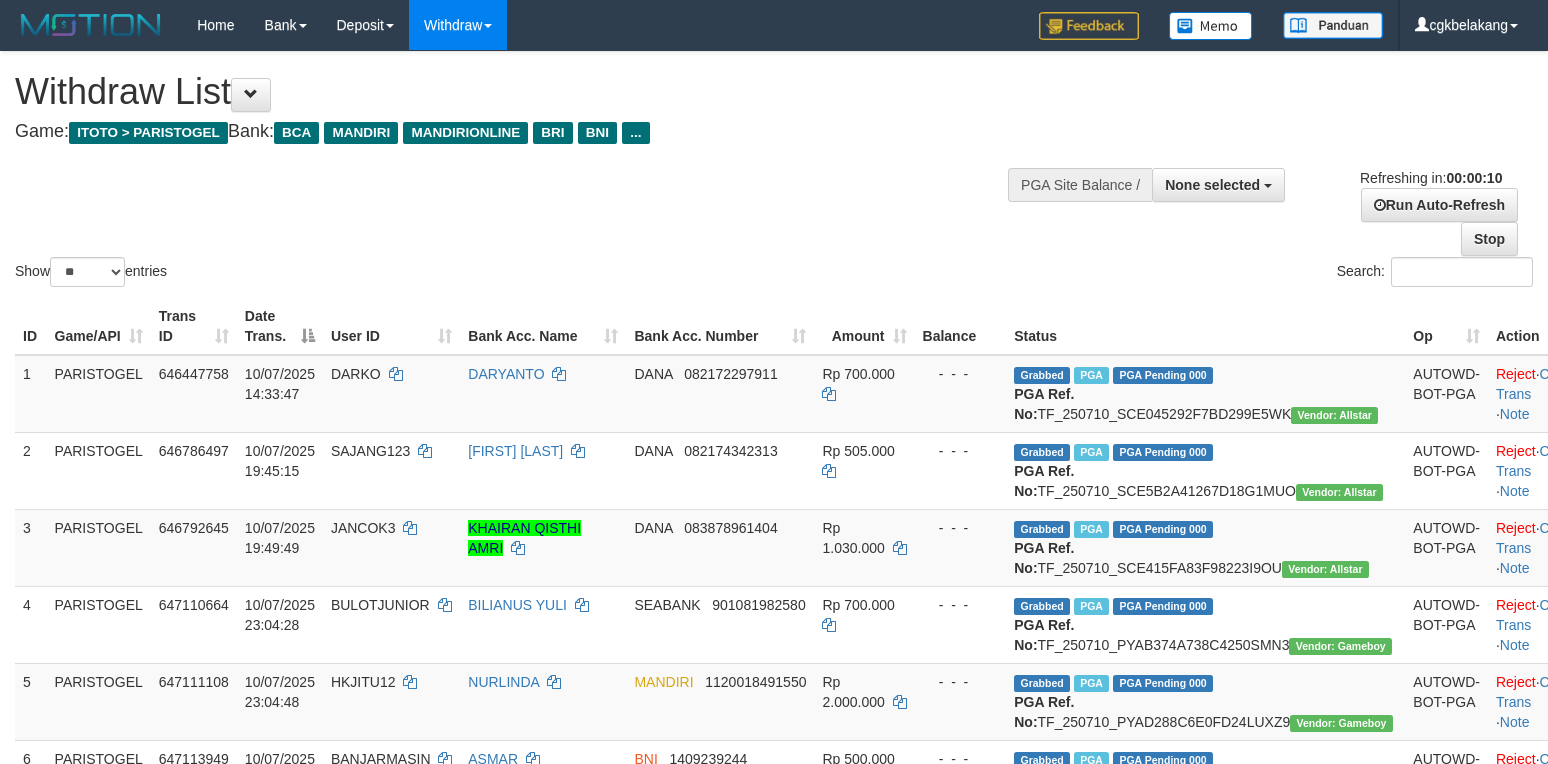 select 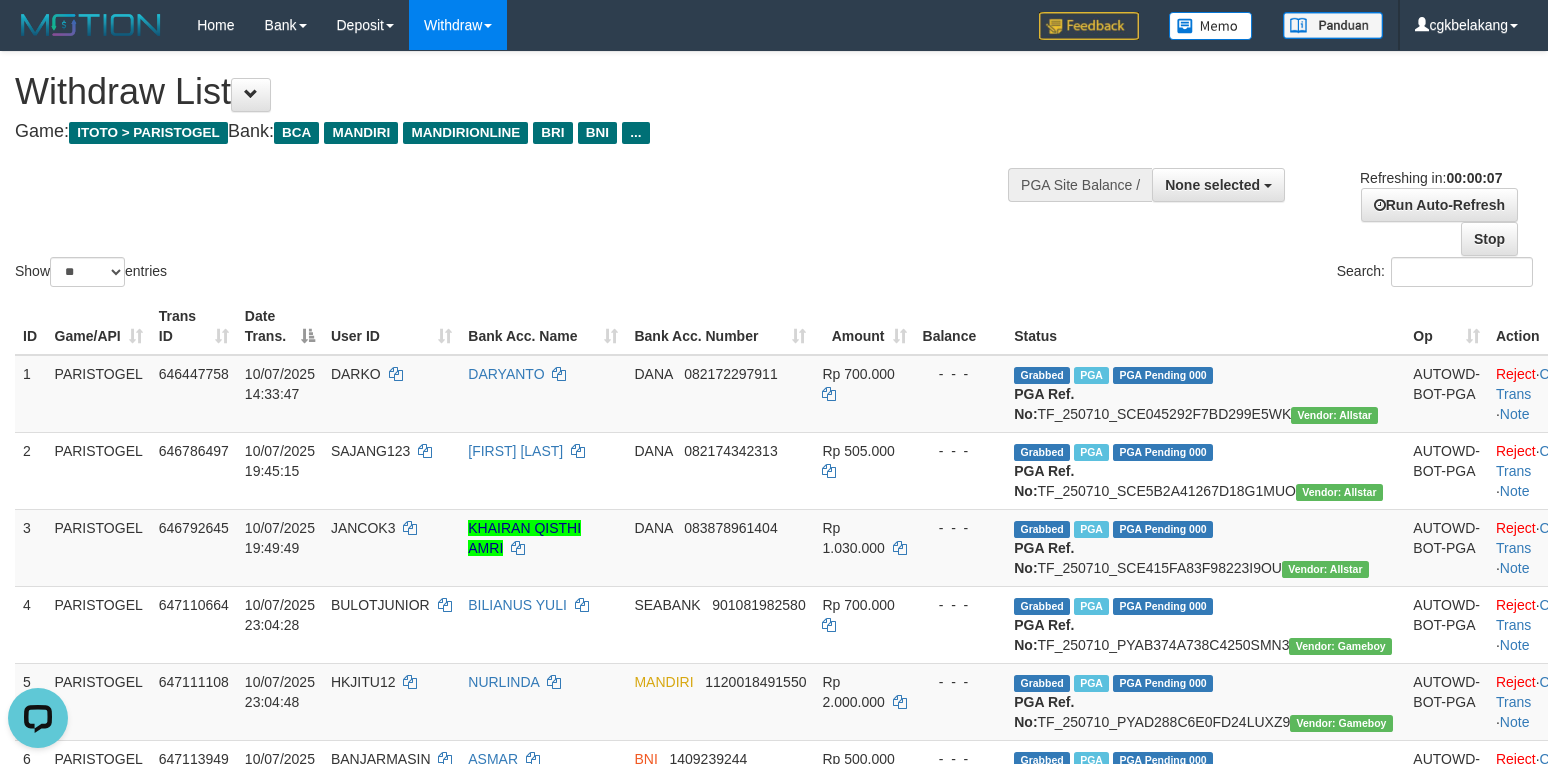 scroll, scrollTop: 0, scrollLeft: 0, axis: both 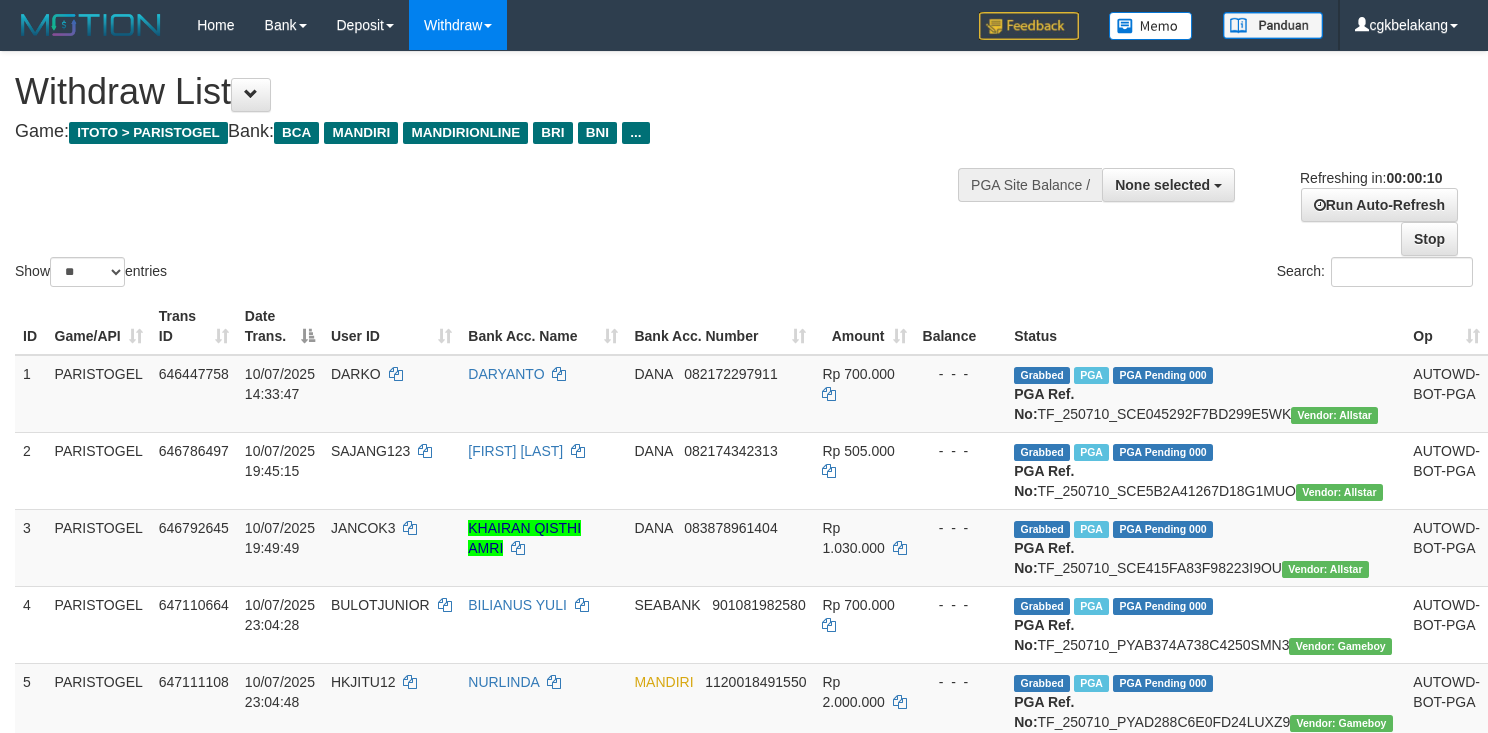 select 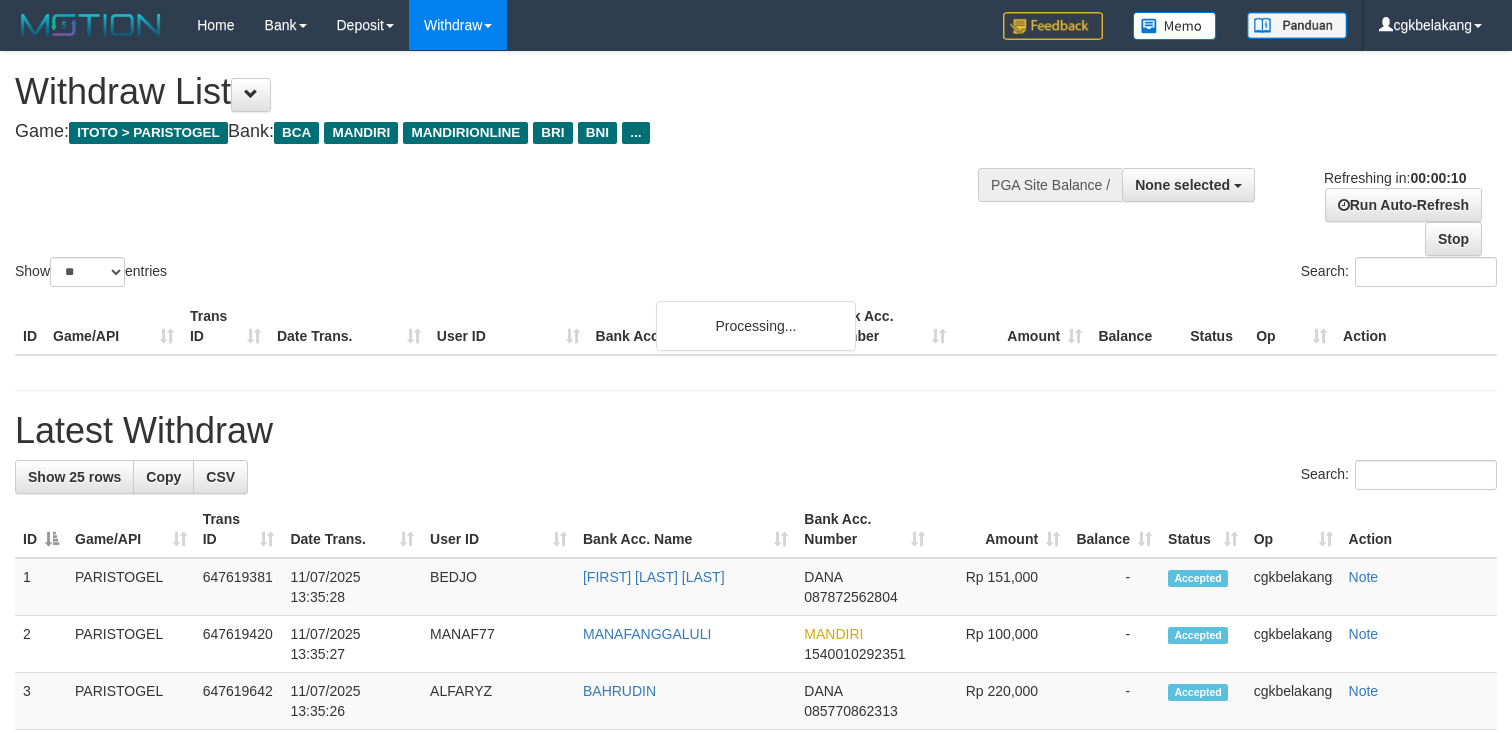 select 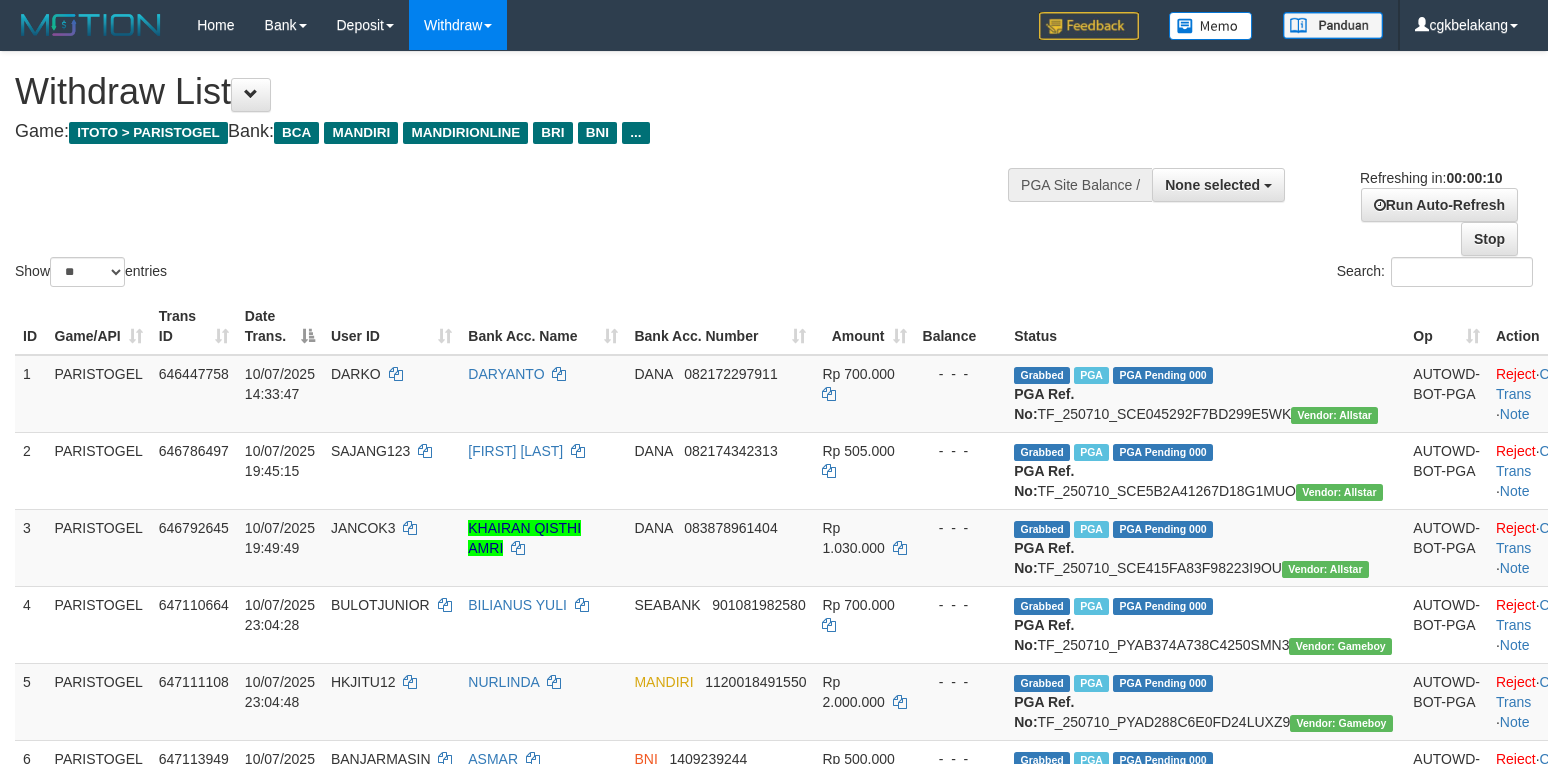 select 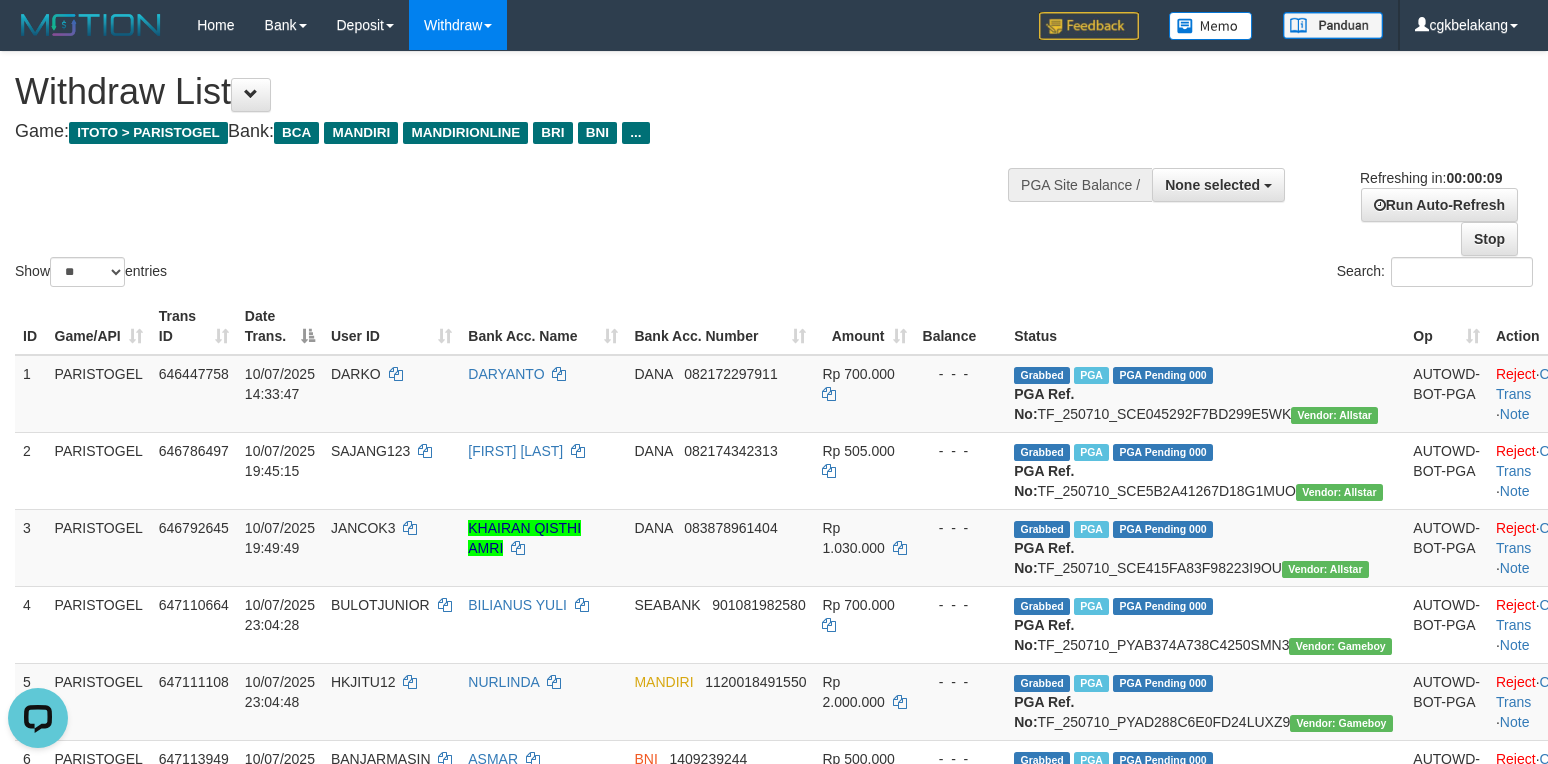 scroll, scrollTop: 0, scrollLeft: 0, axis: both 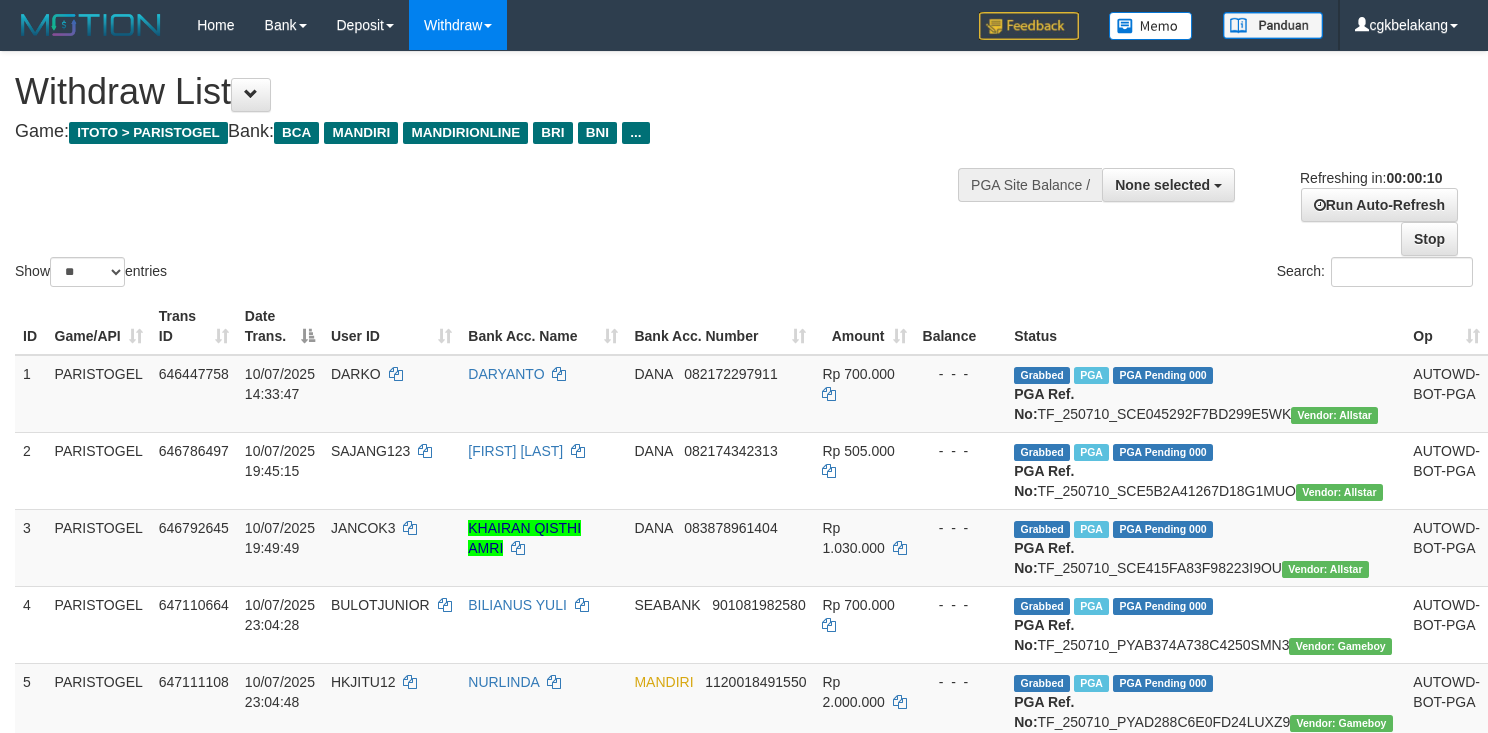 select 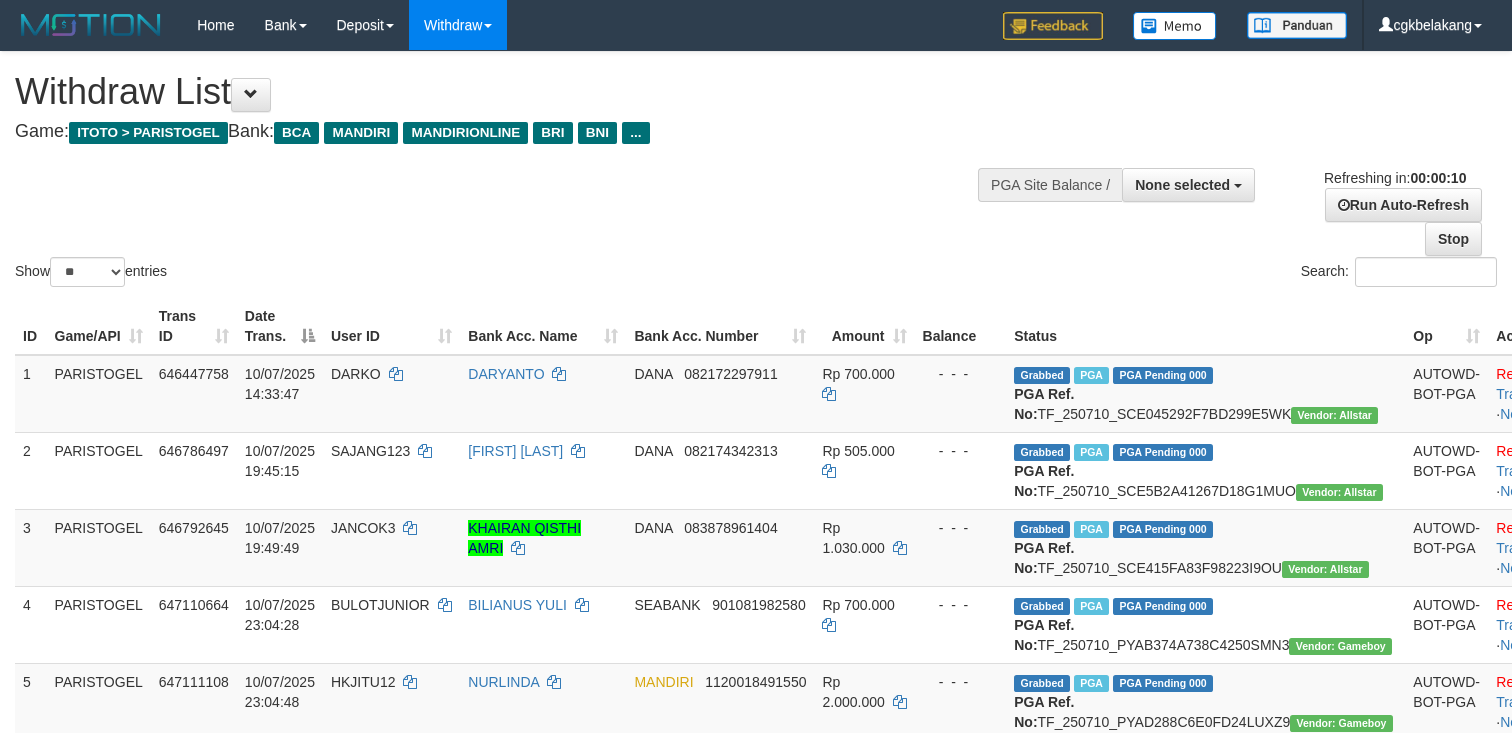 select 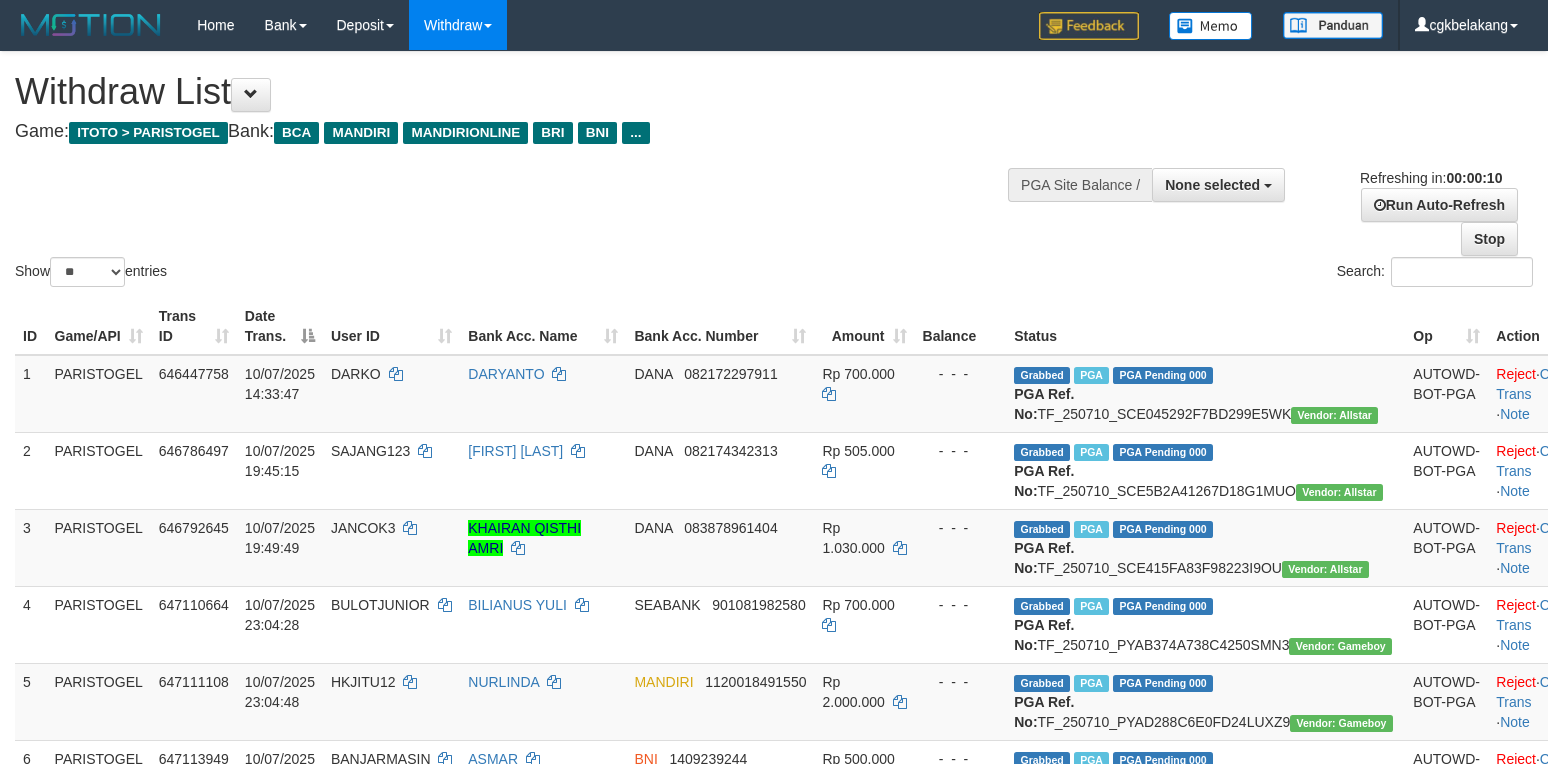 select 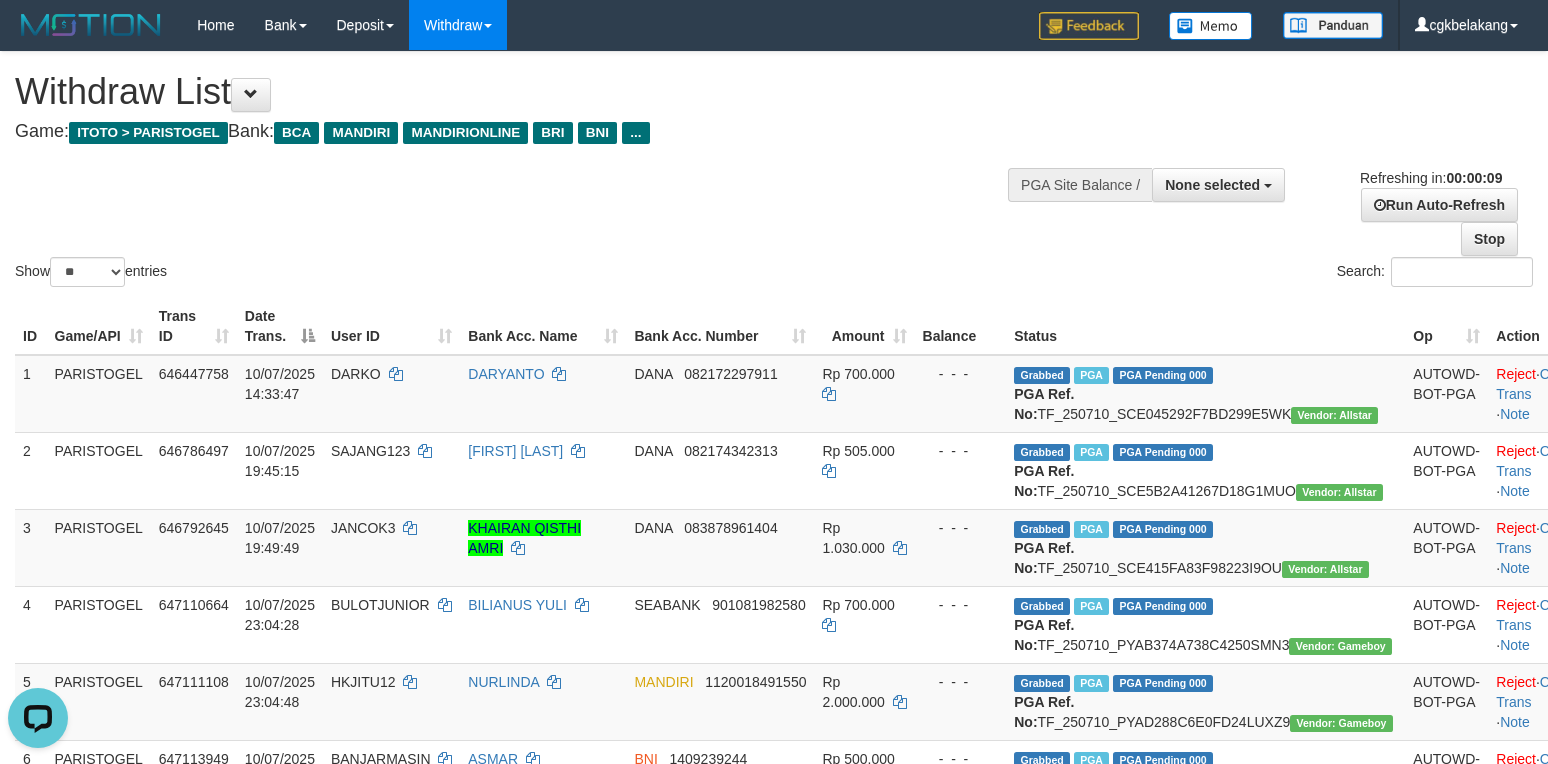 scroll, scrollTop: 0, scrollLeft: 0, axis: both 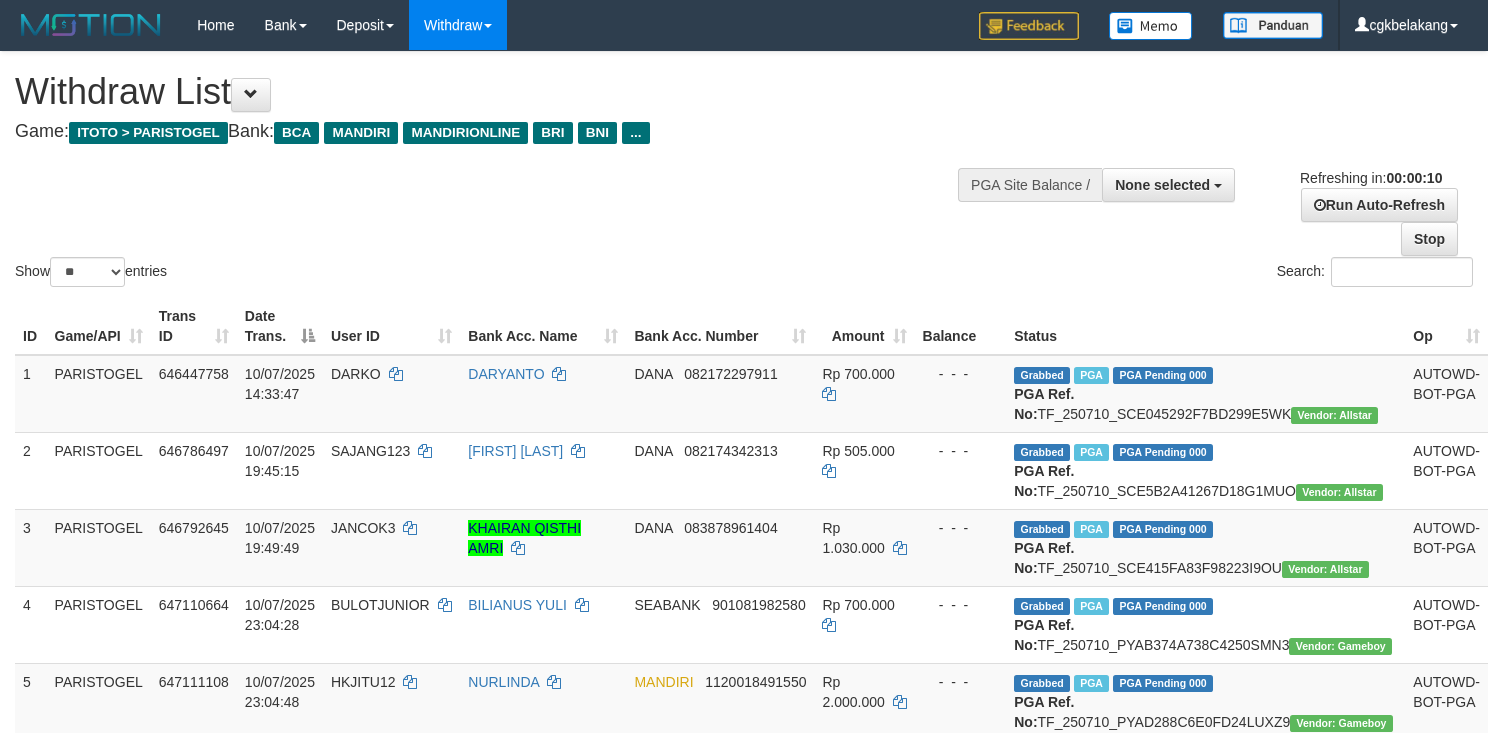 select 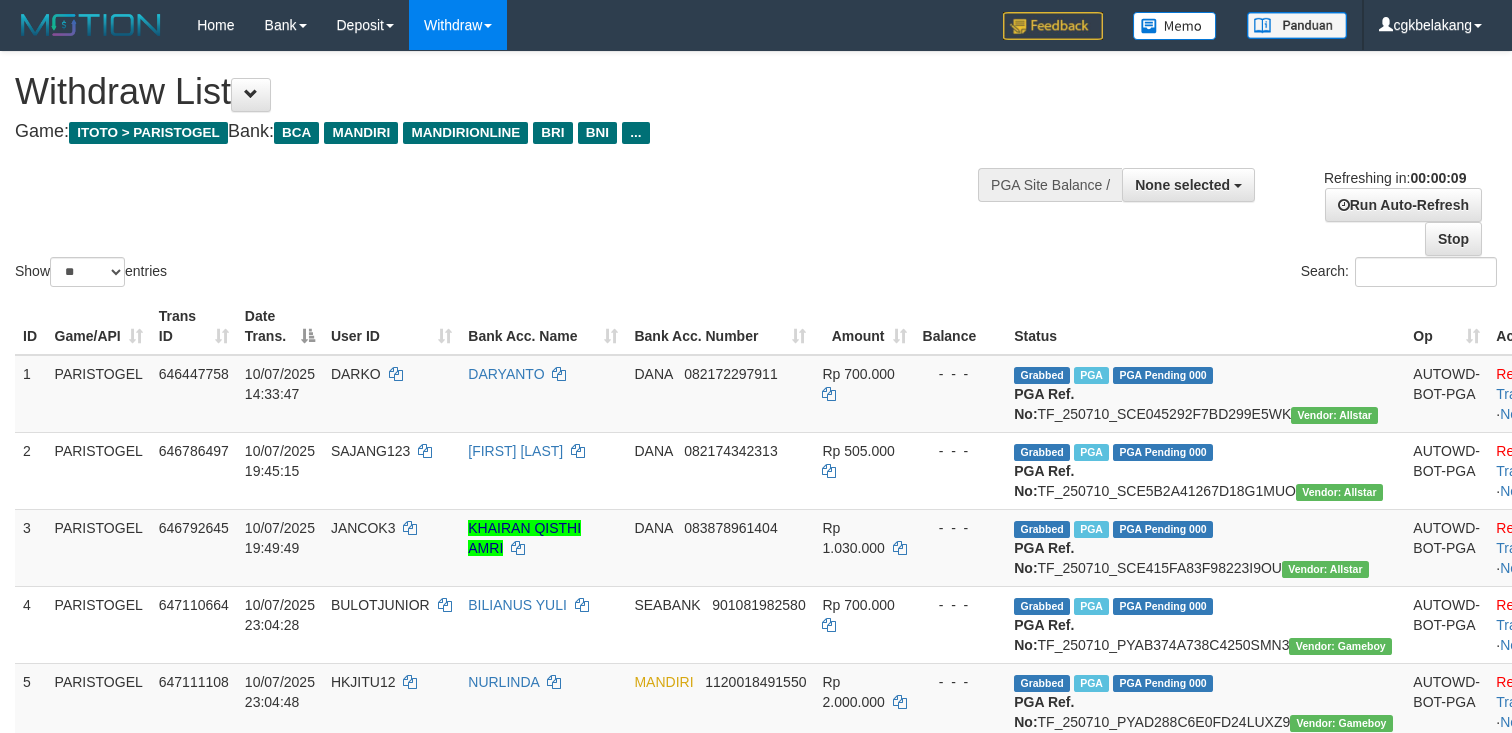 select 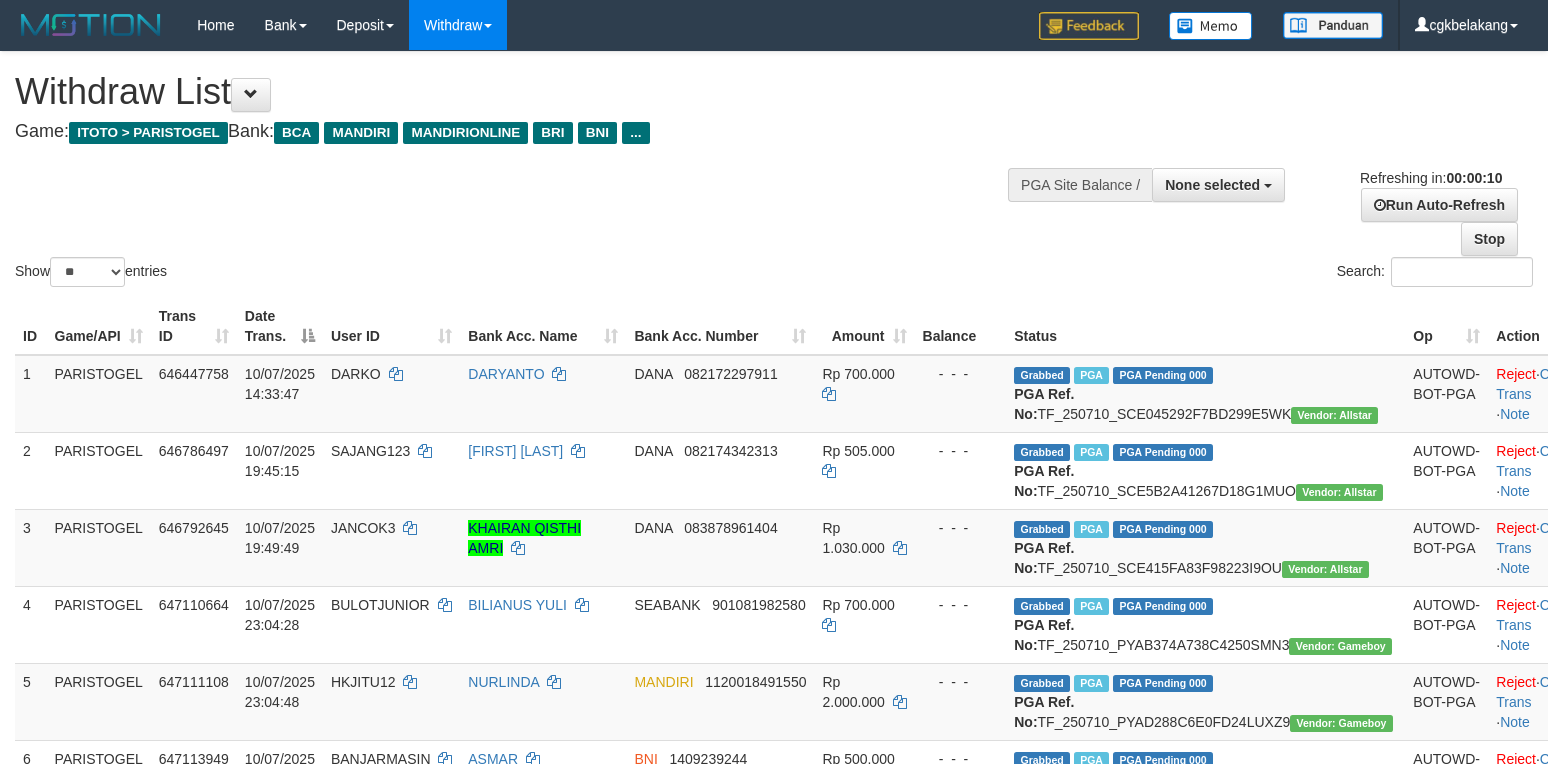 select 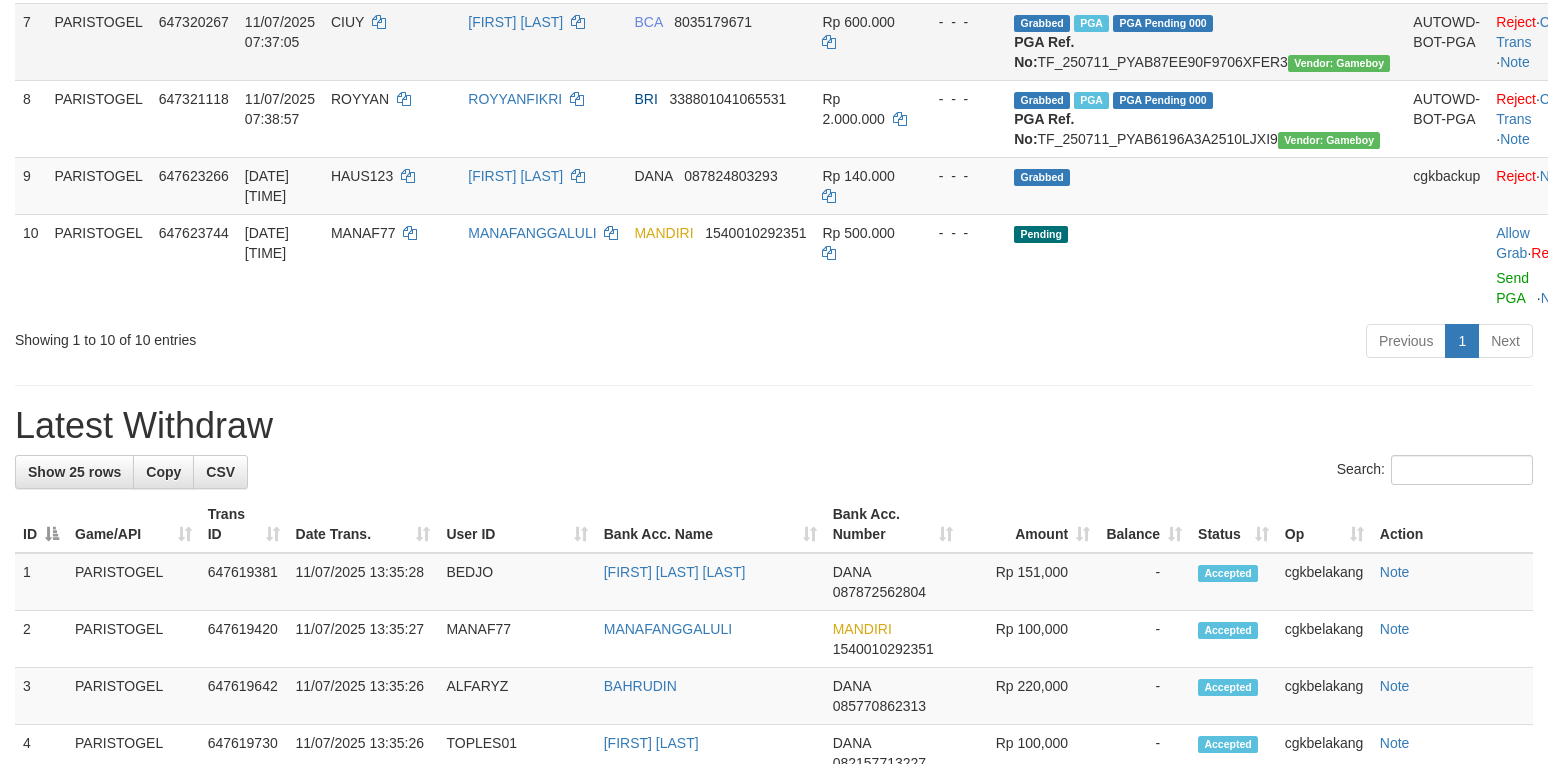 scroll, scrollTop: 874, scrollLeft: 0, axis: vertical 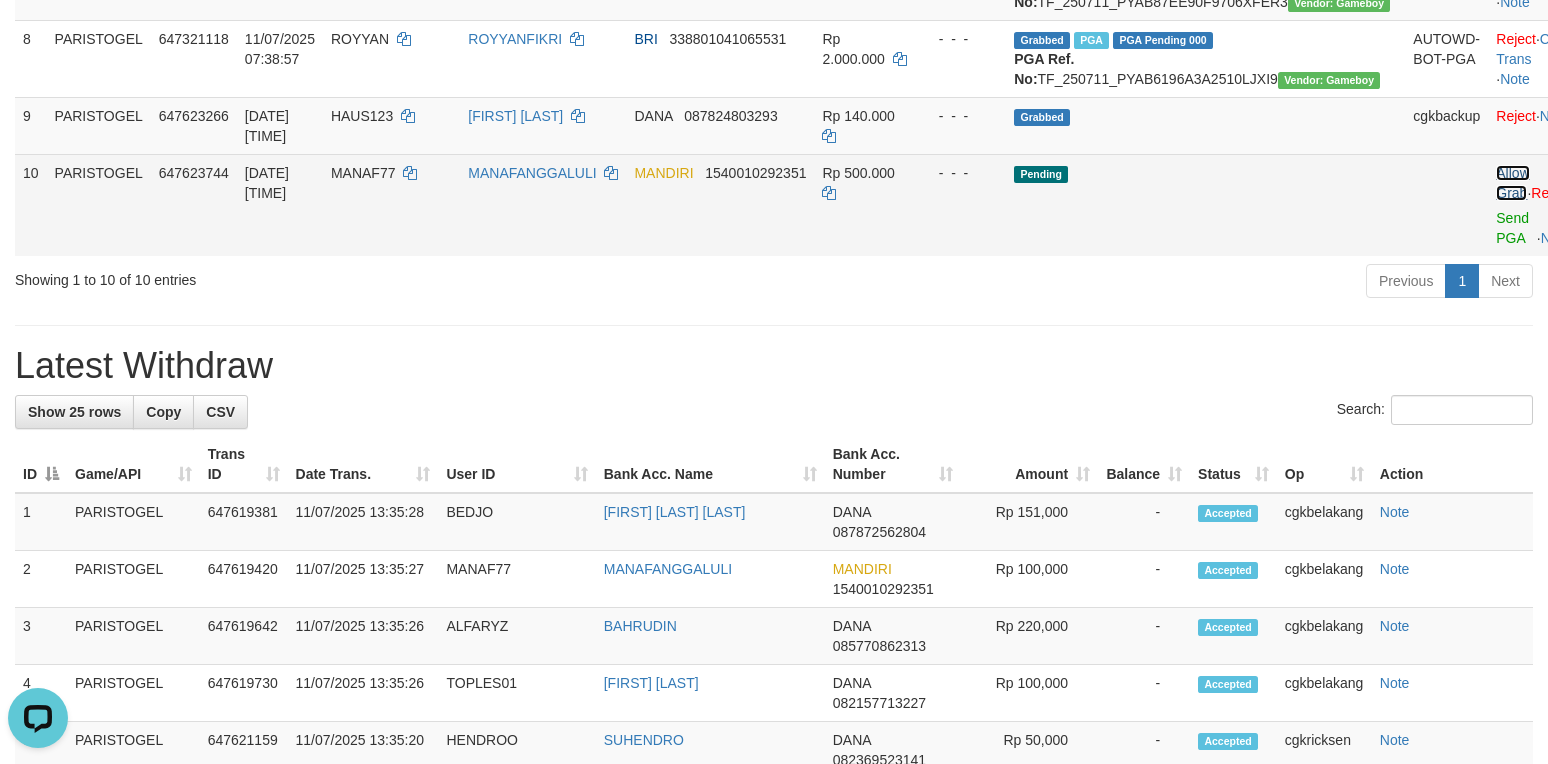 click on "Allow Grab" at bounding box center (1512, 183) 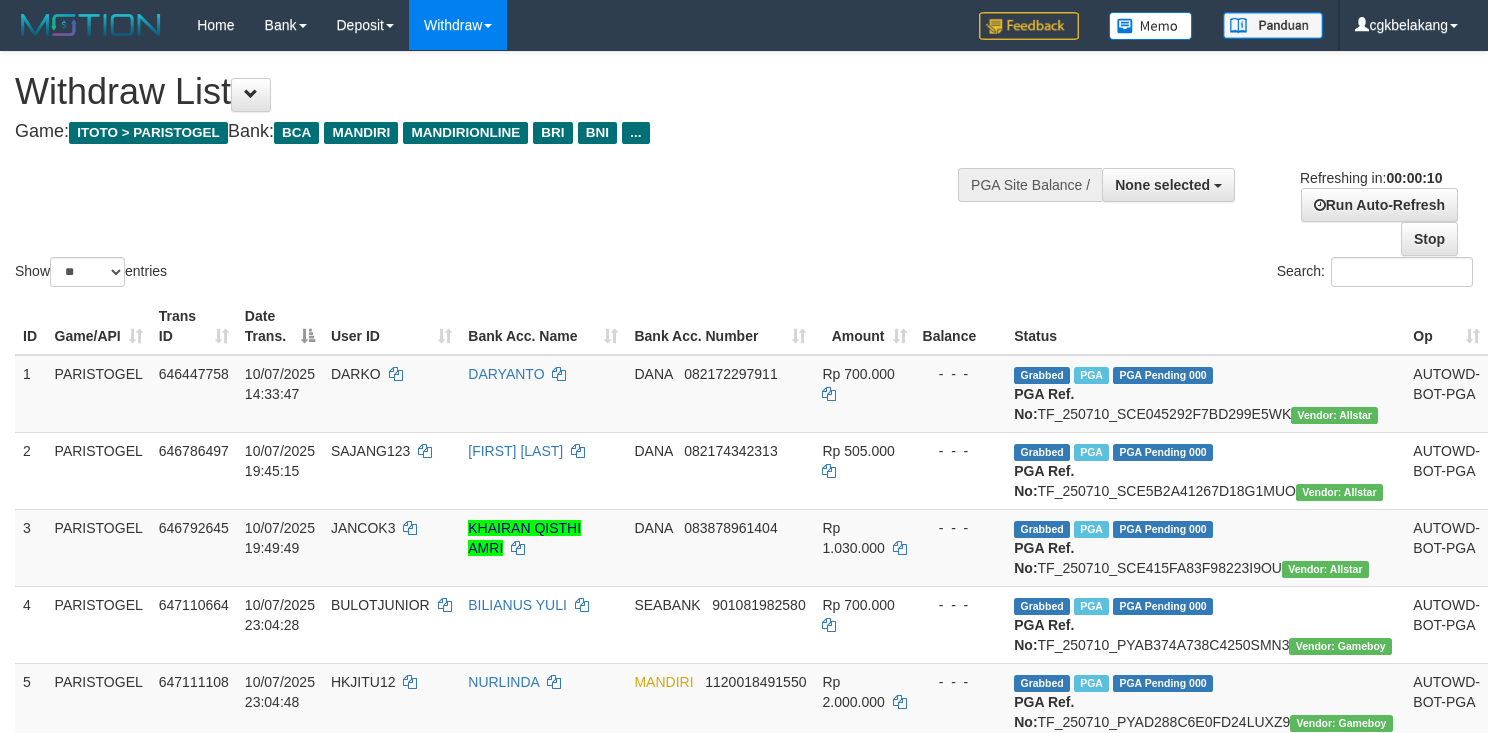 select 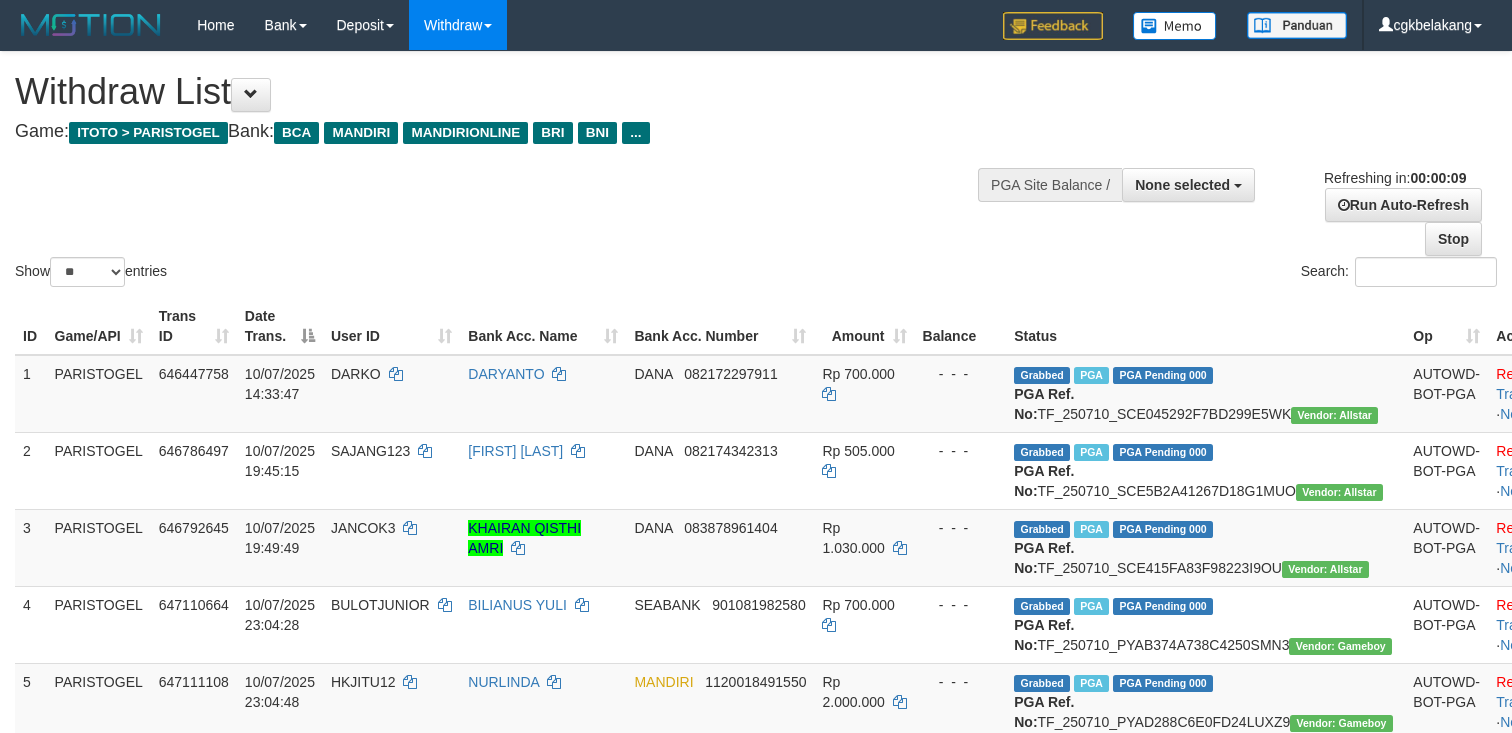 select 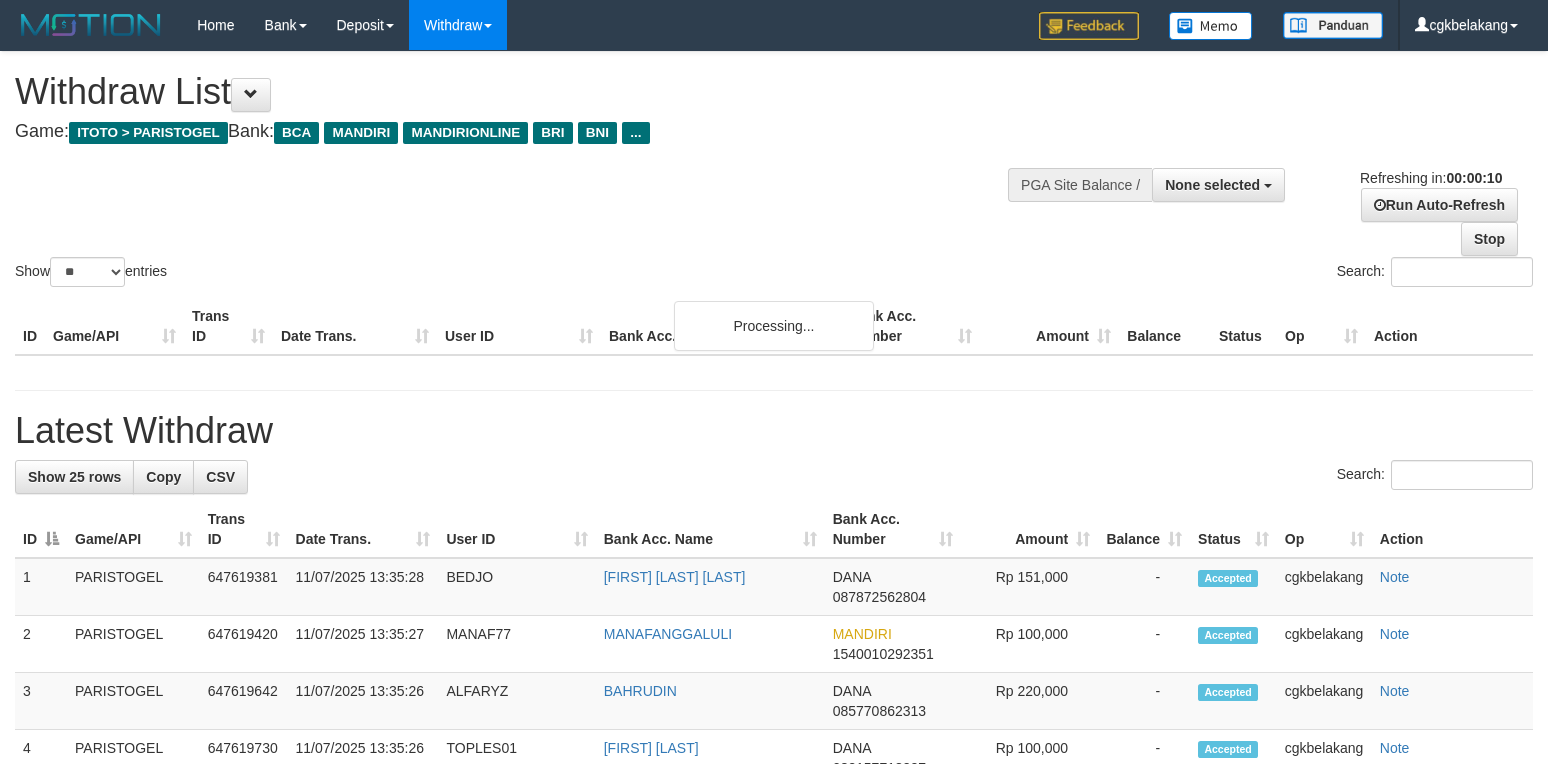 select 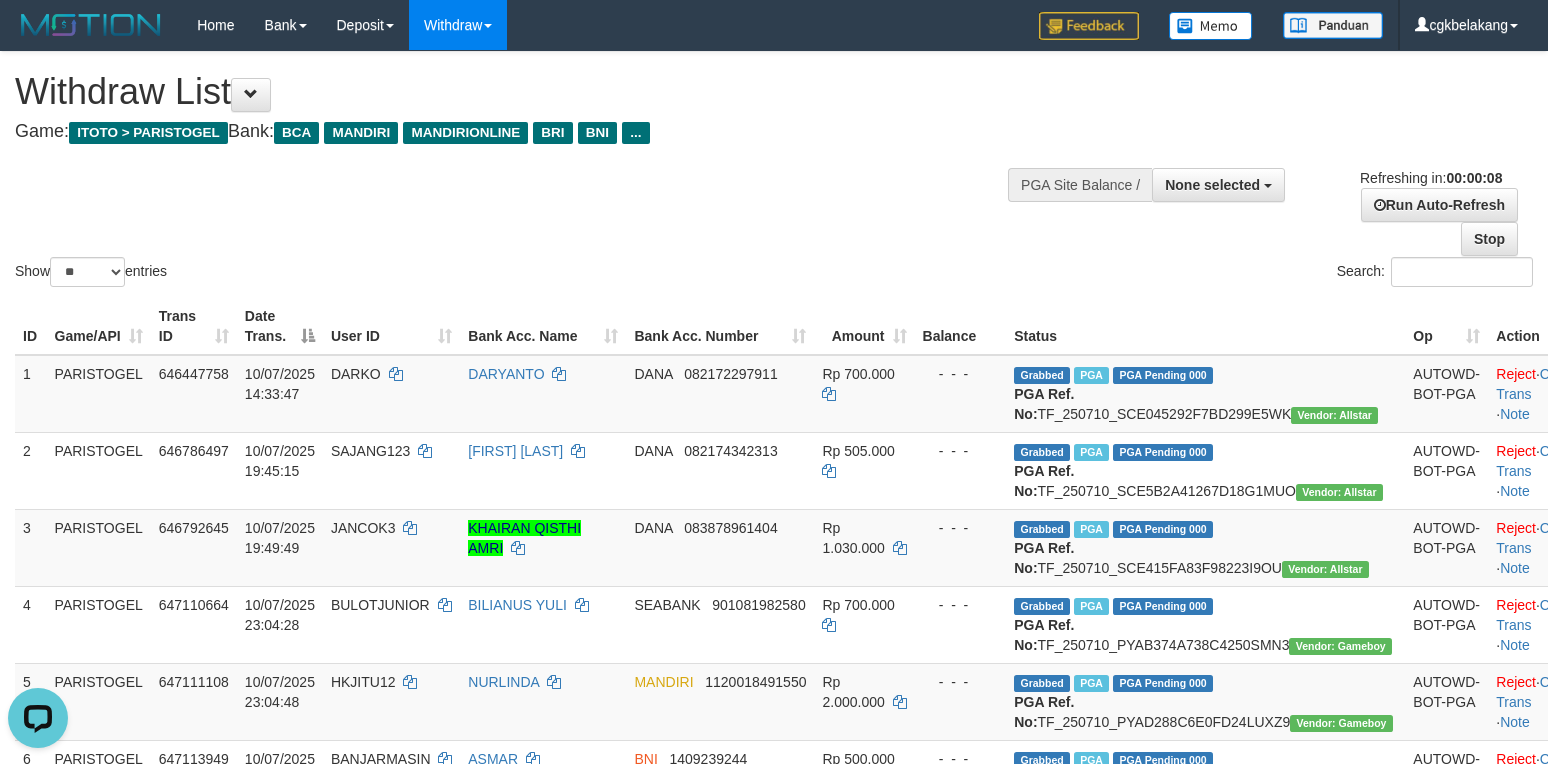 scroll, scrollTop: 0, scrollLeft: 0, axis: both 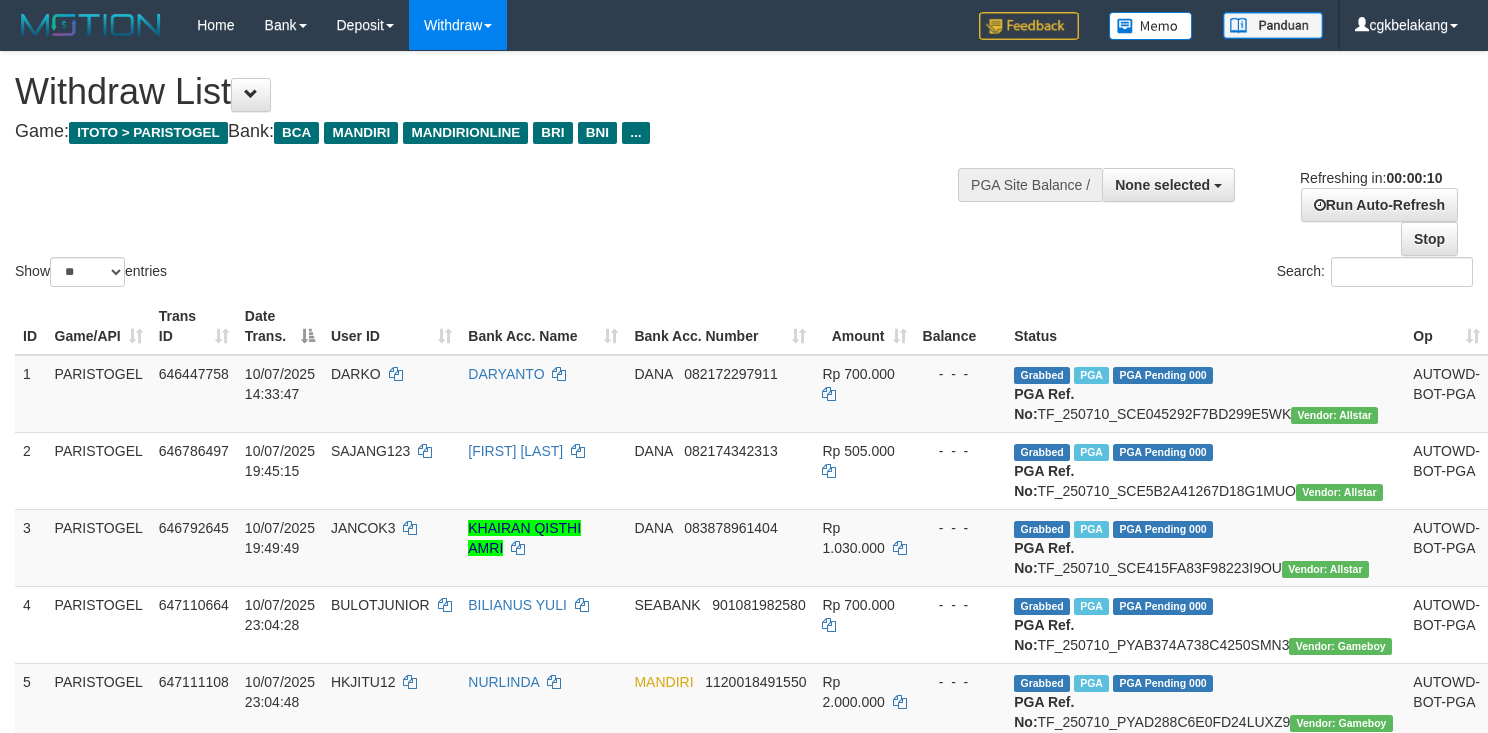select 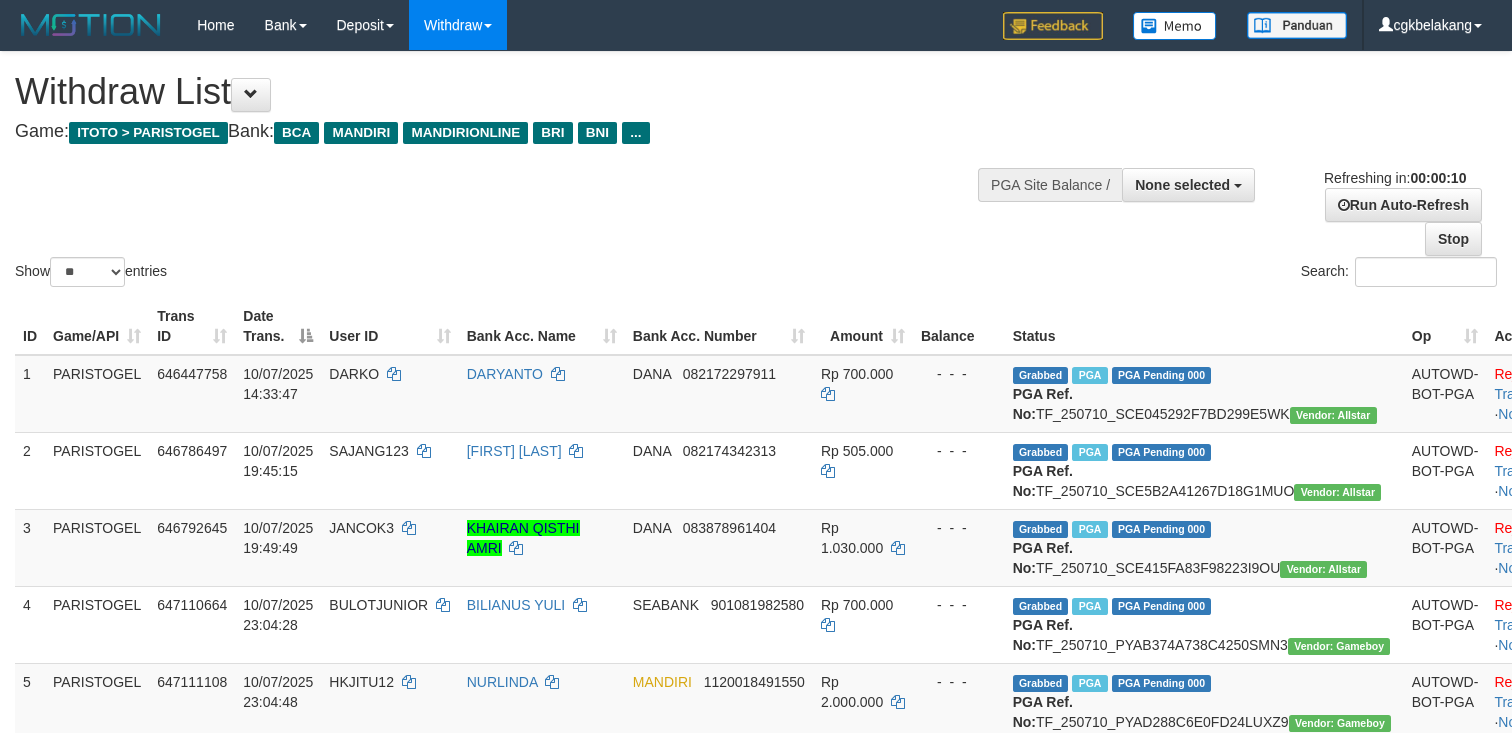 select 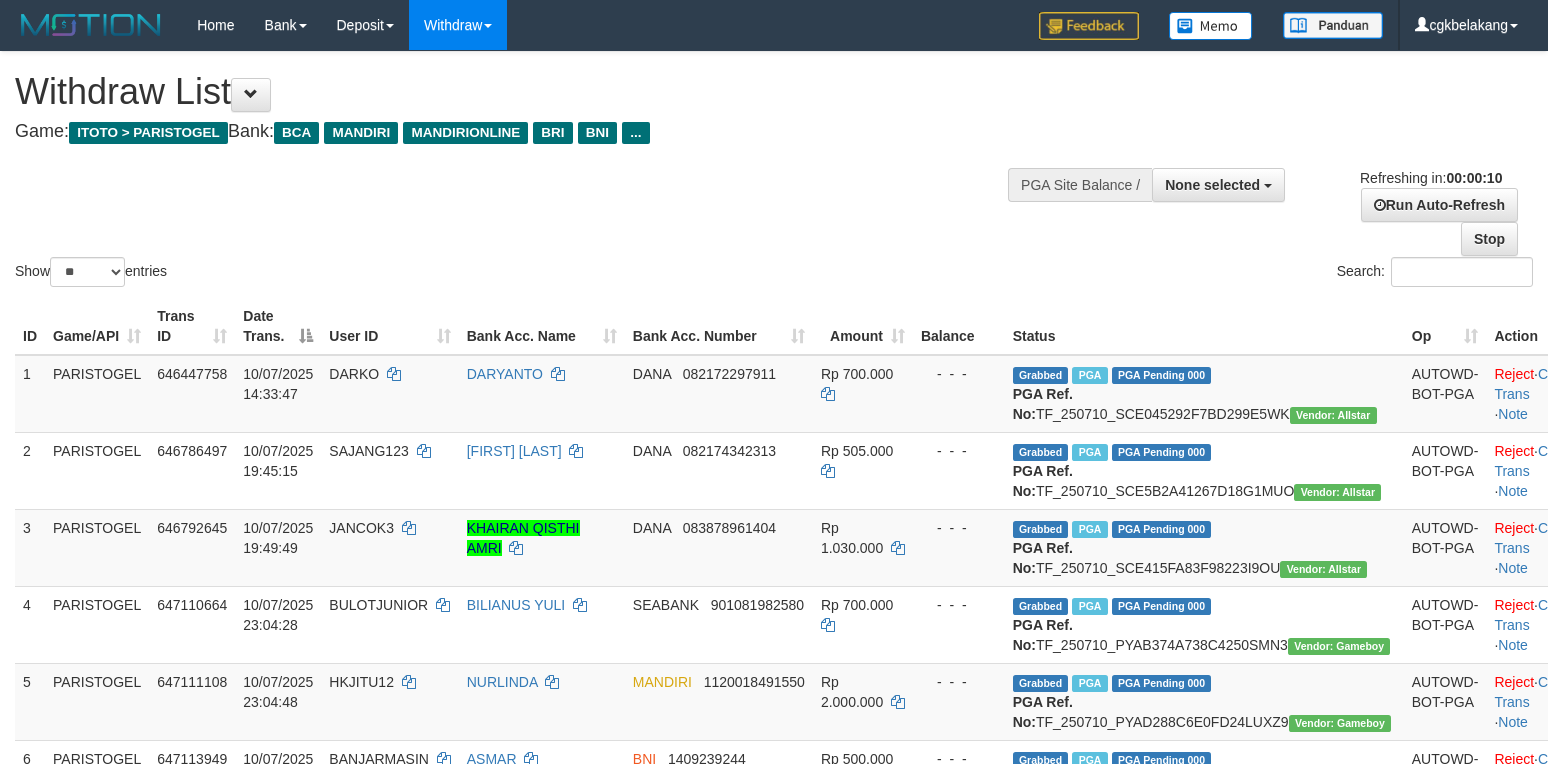 select 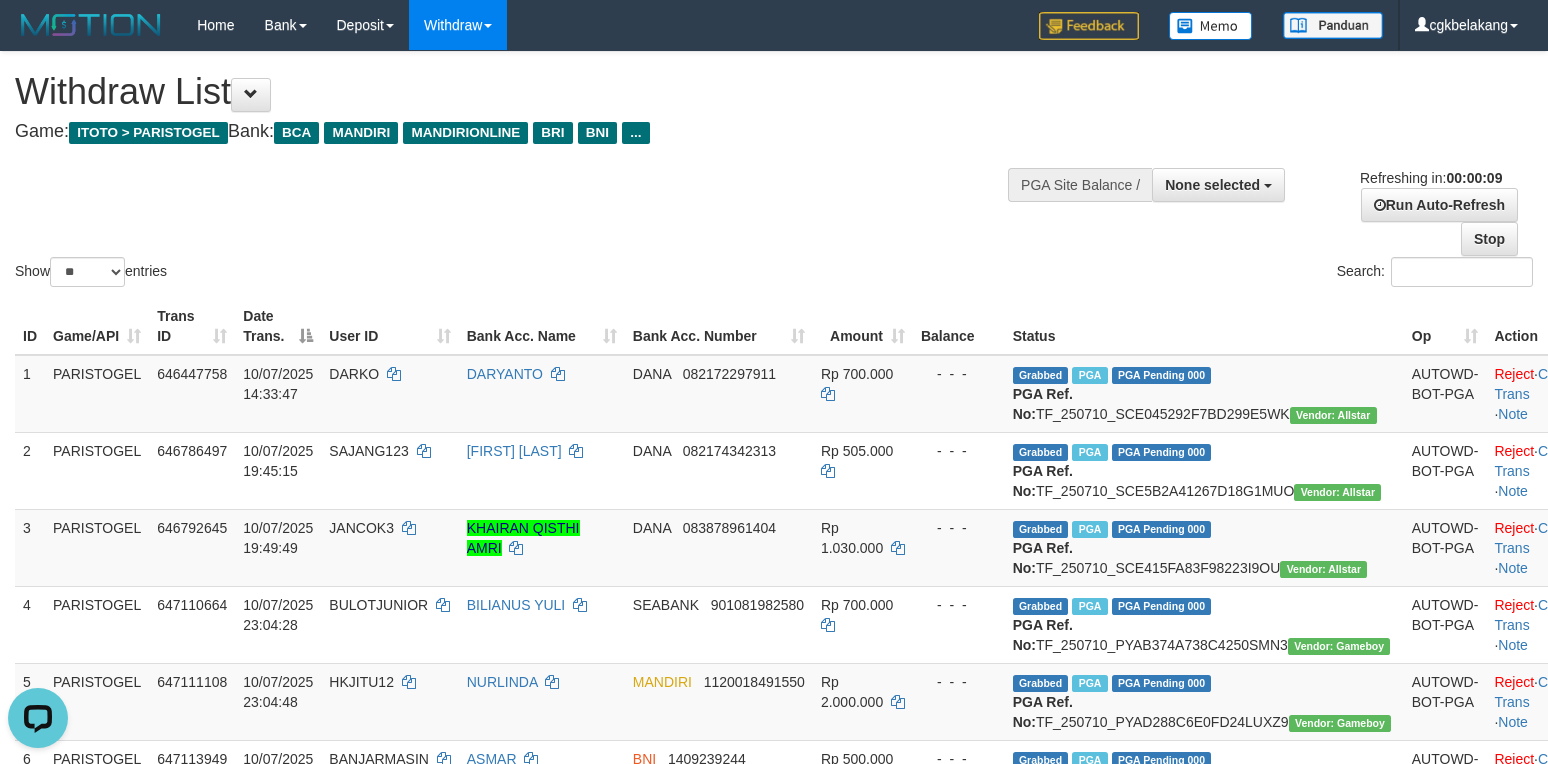 scroll, scrollTop: 0, scrollLeft: 0, axis: both 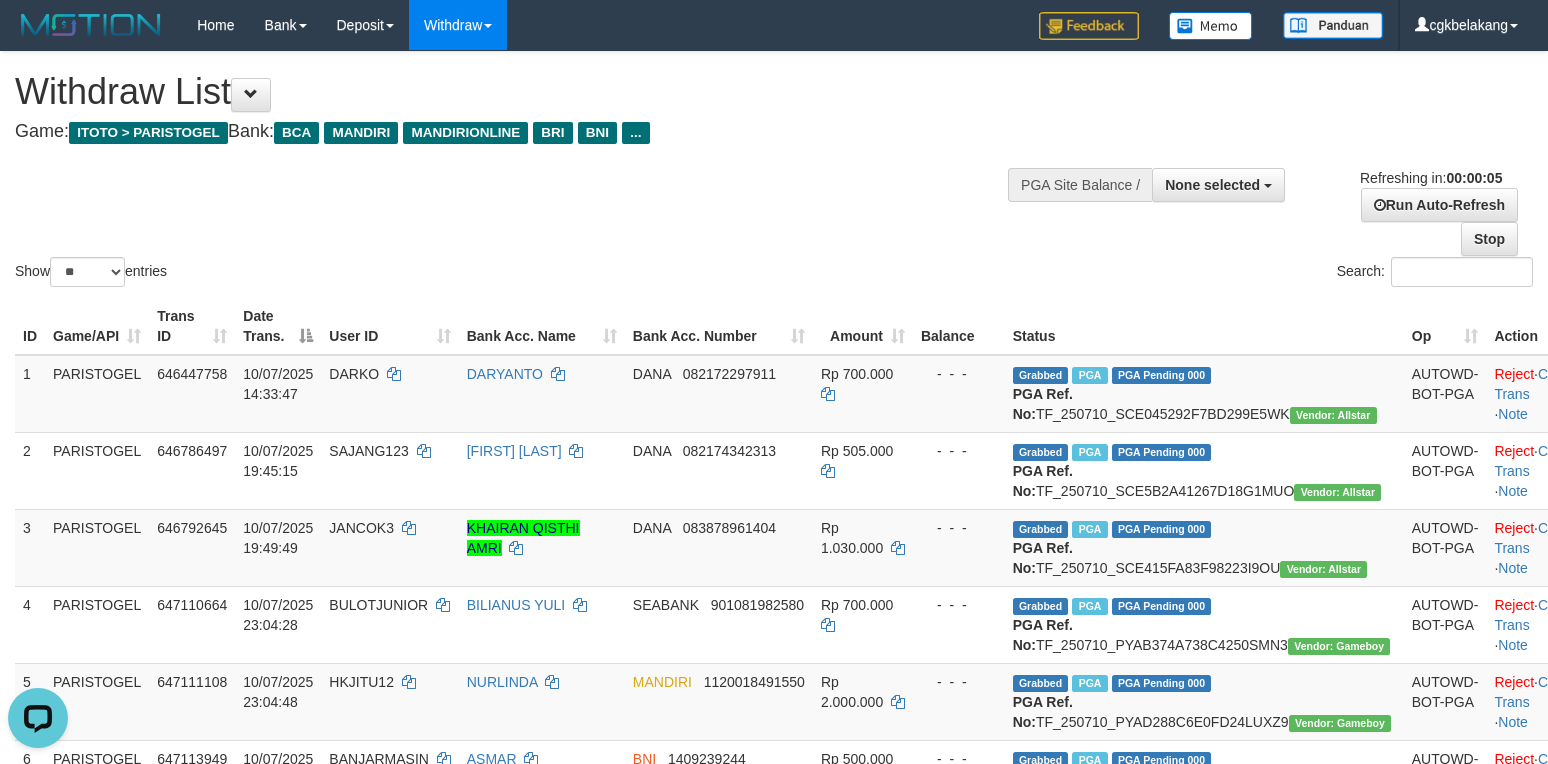 click on "Search:" at bounding box center [1161, 274] 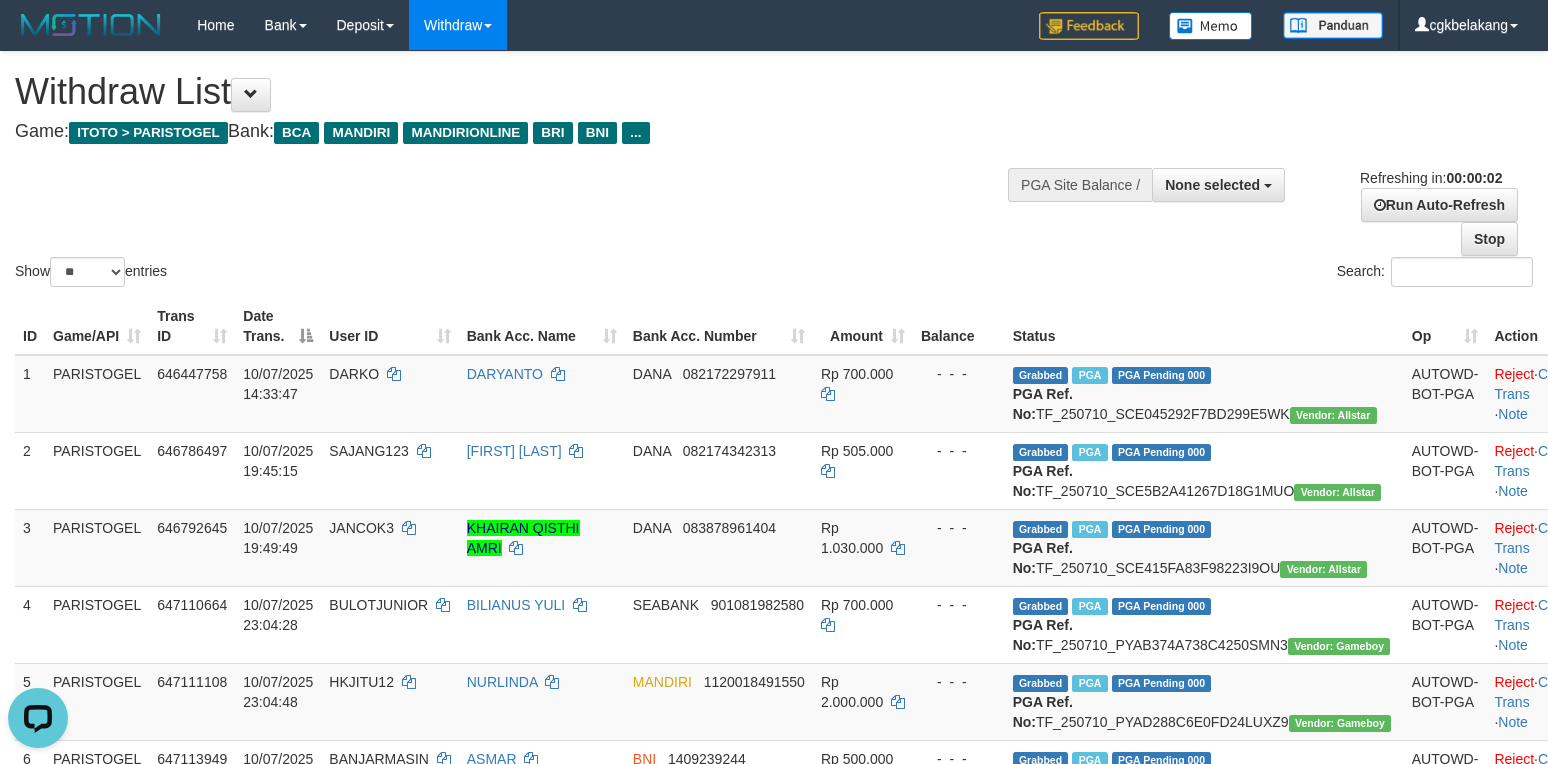 click on "Status" at bounding box center [1204, 326] 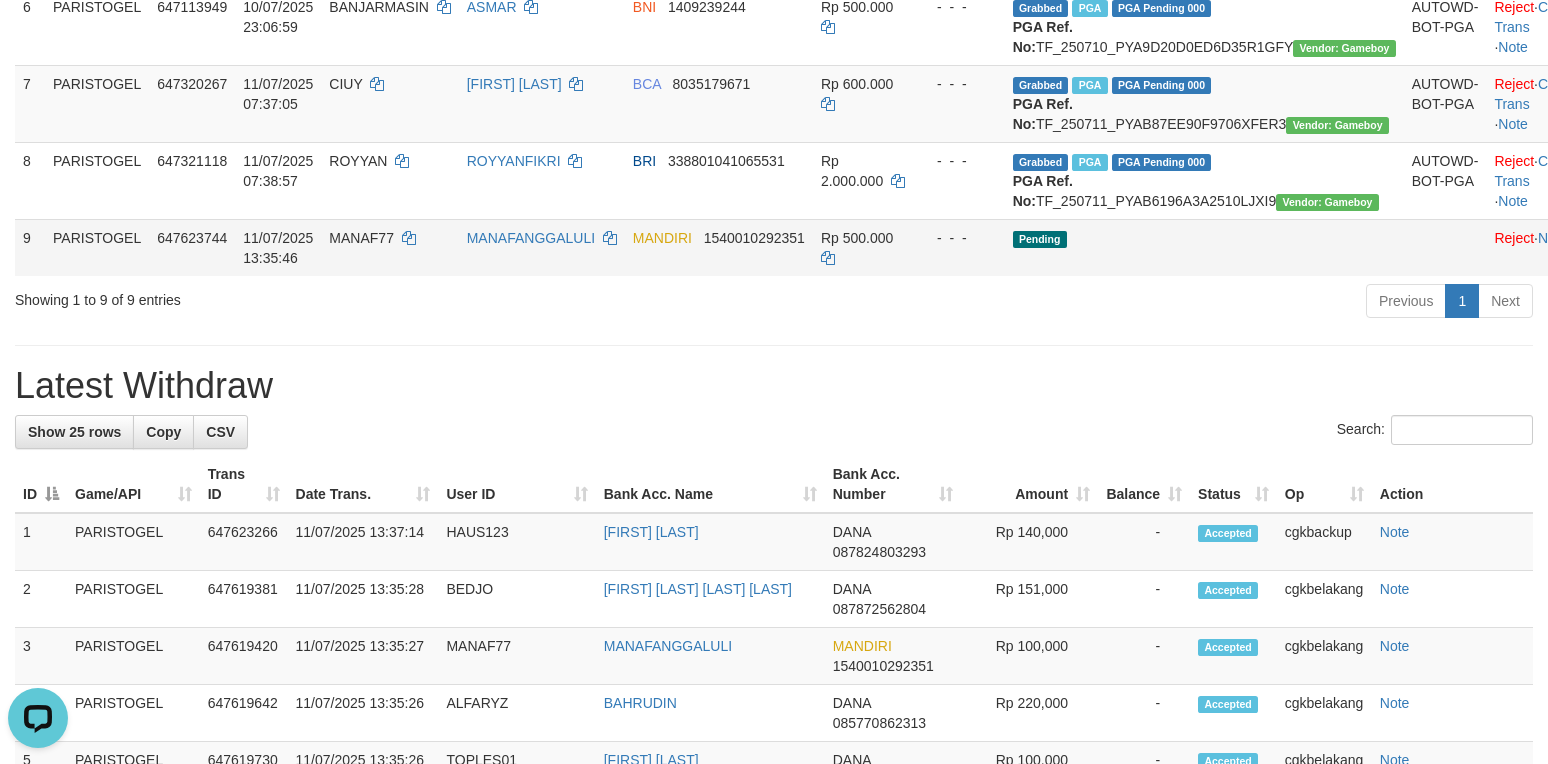 scroll, scrollTop: 800, scrollLeft: 0, axis: vertical 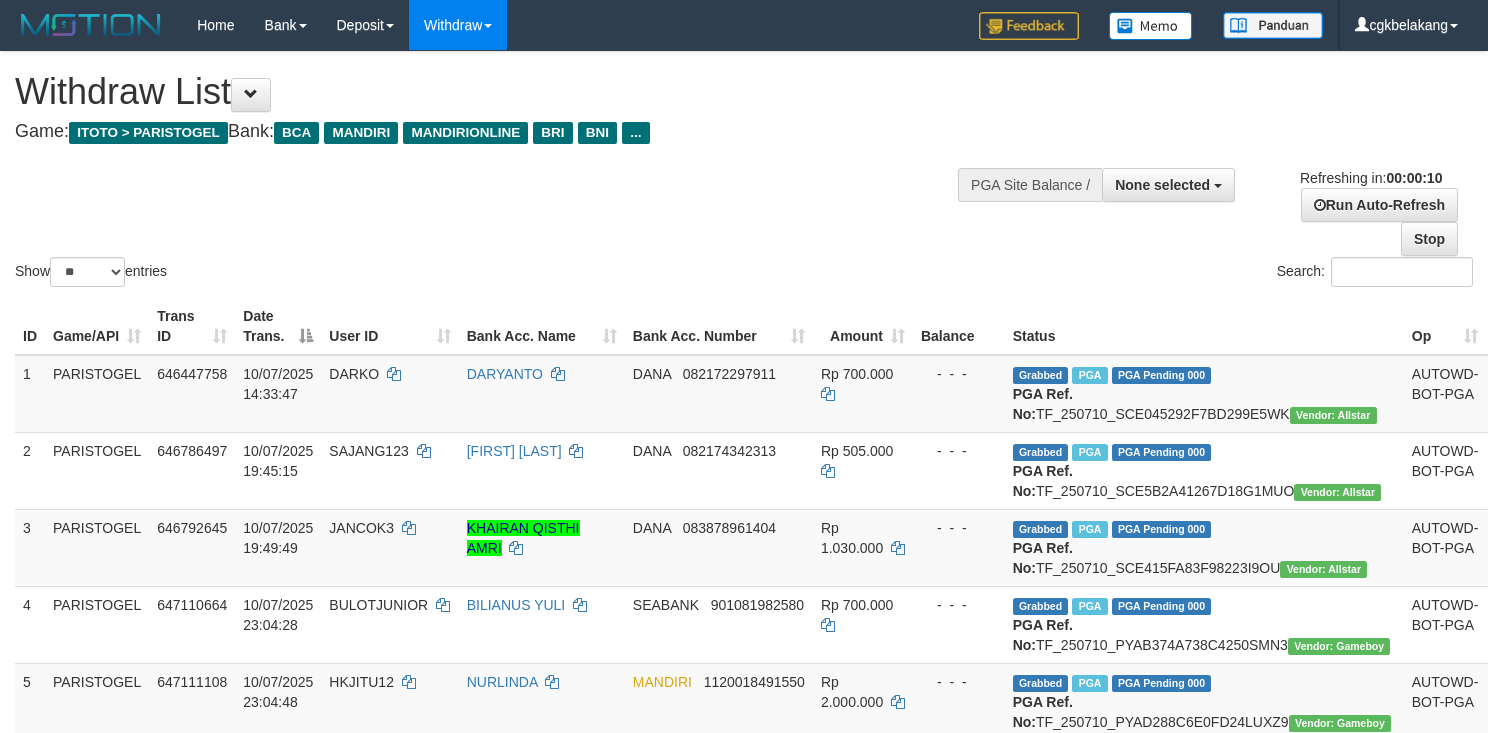 select 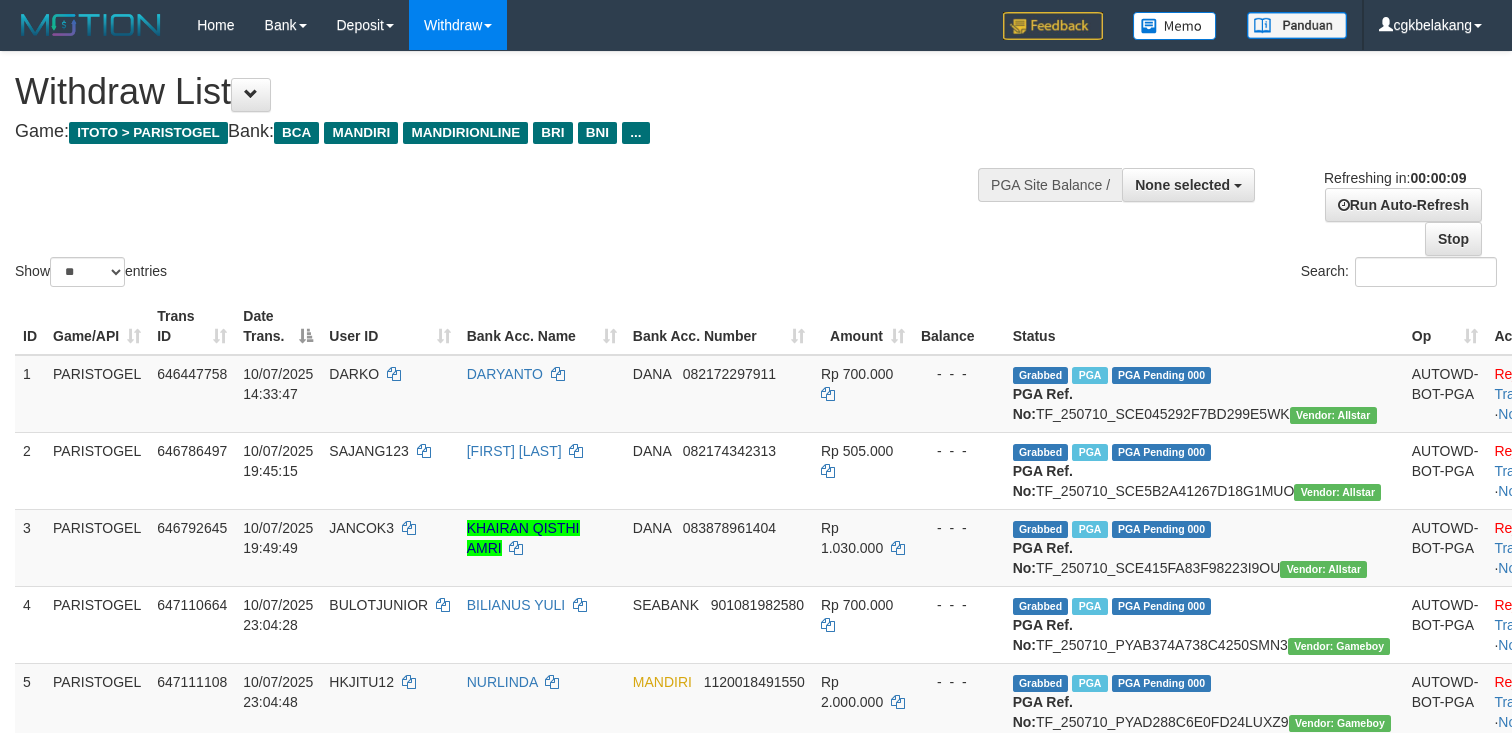 select 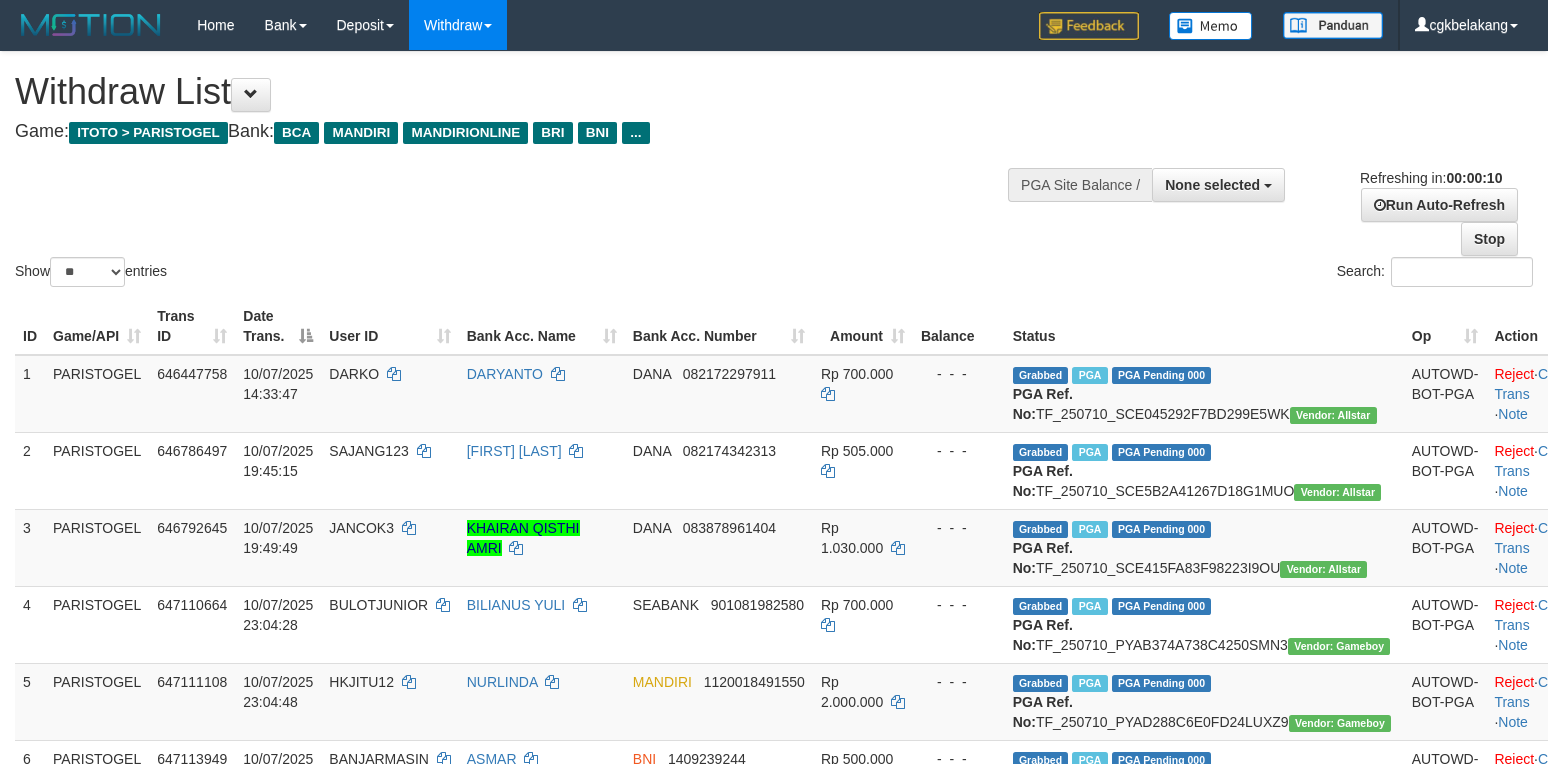 select 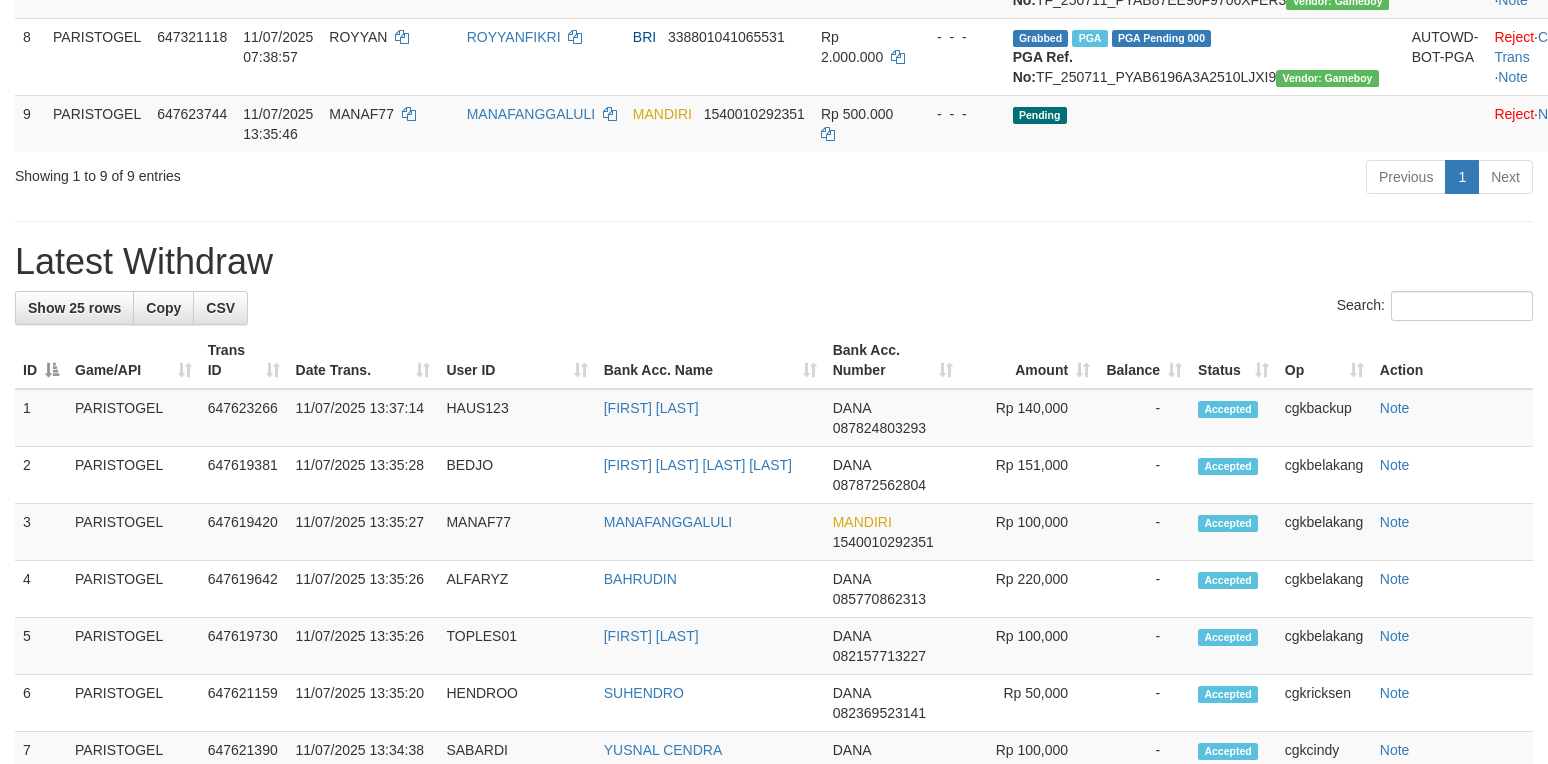 scroll, scrollTop: 800, scrollLeft: 0, axis: vertical 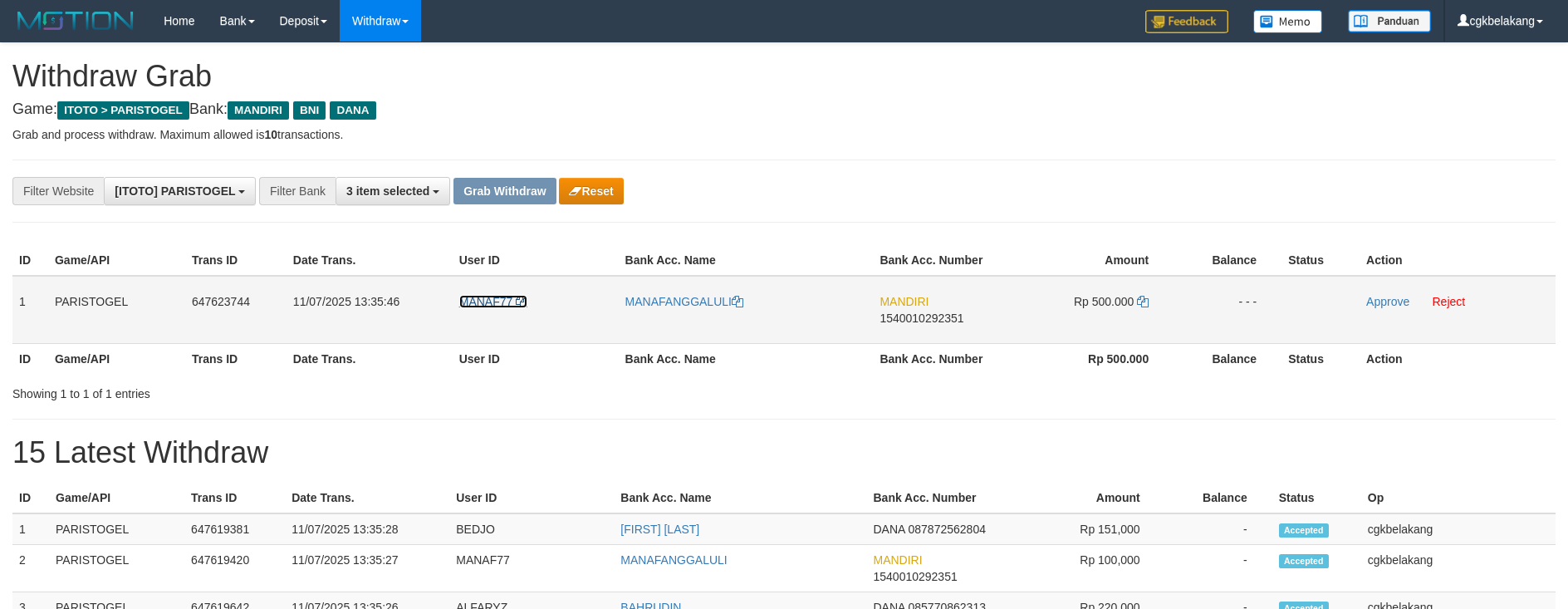 click on "MANAF77" at bounding box center (486, 302) 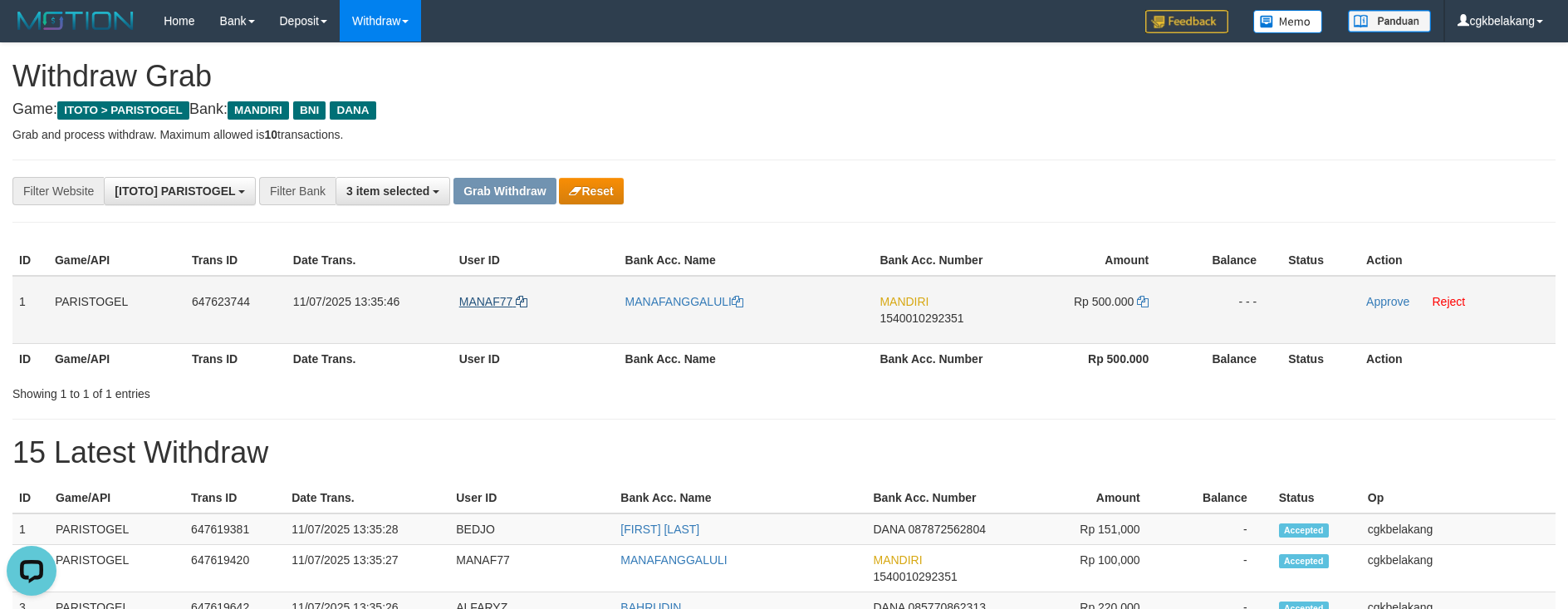 scroll, scrollTop: 0, scrollLeft: 0, axis: both 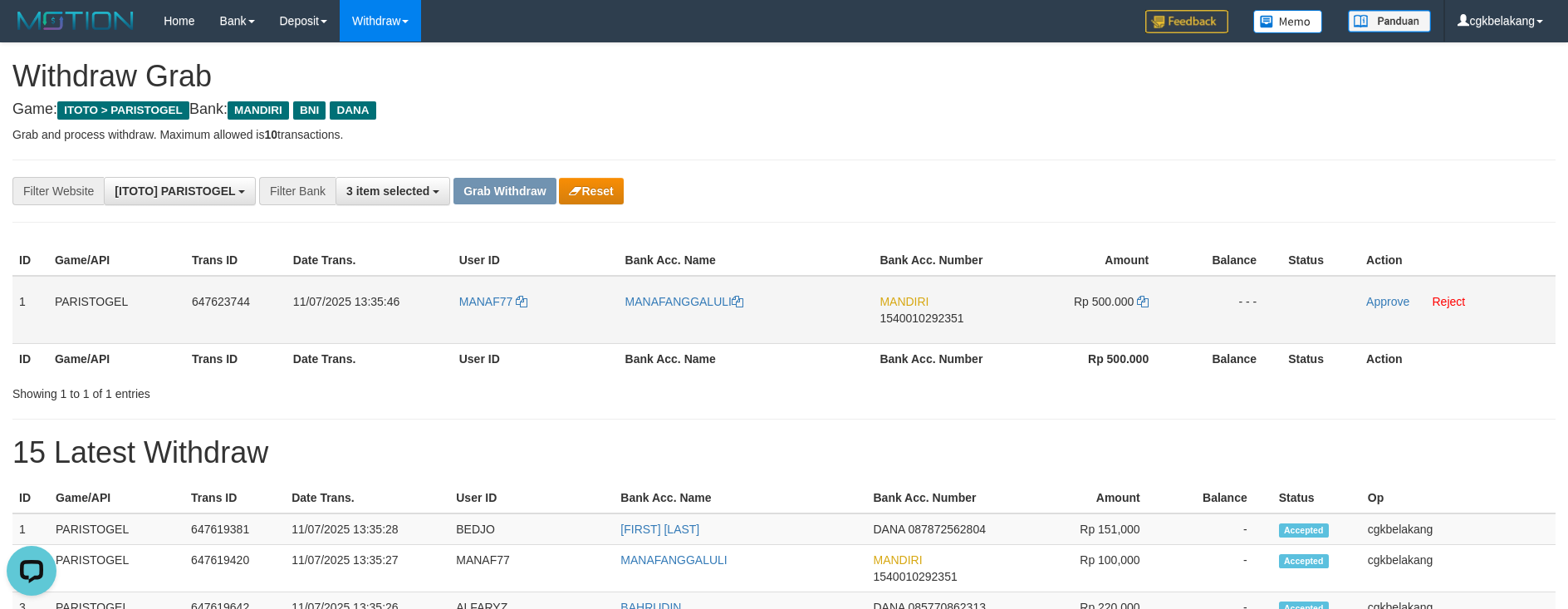 click on "MANAF77" at bounding box center [536, 310] 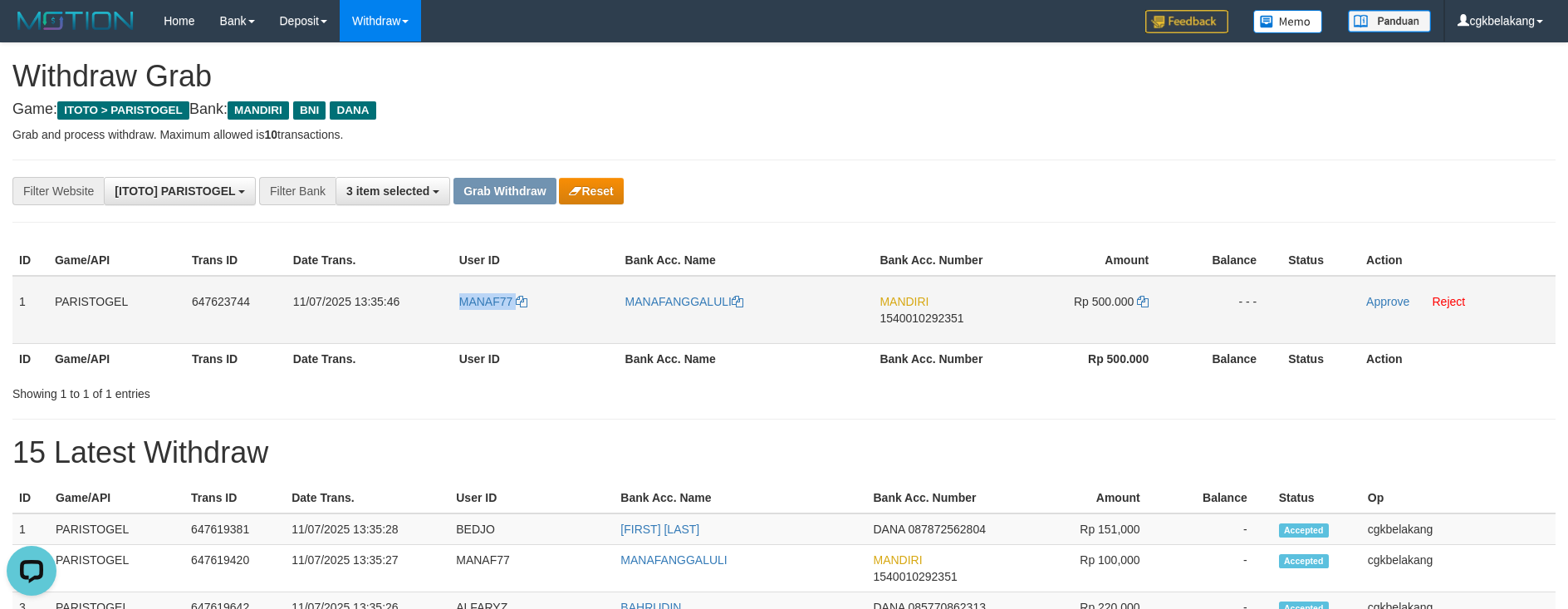 copy on "MANAF77" 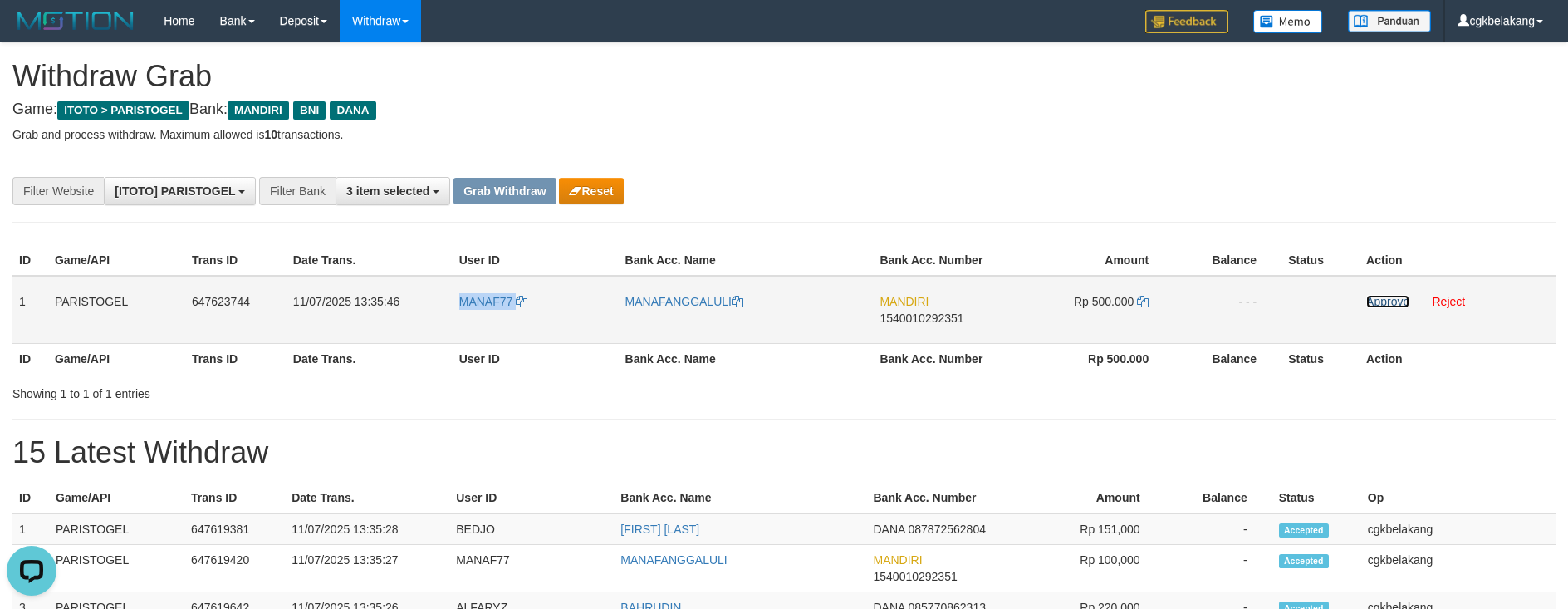 click on "Approve" at bounding box center [1388, 302] 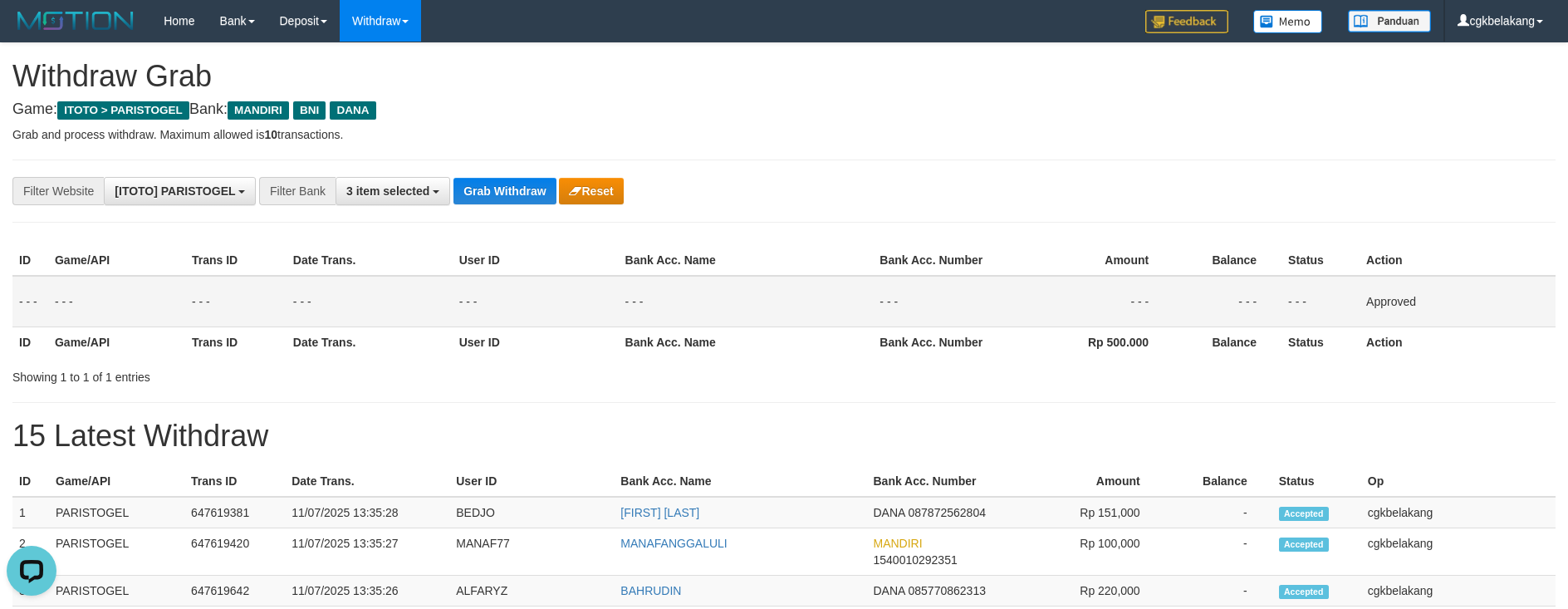 click on "Op" at bounding box center (1458, 481) 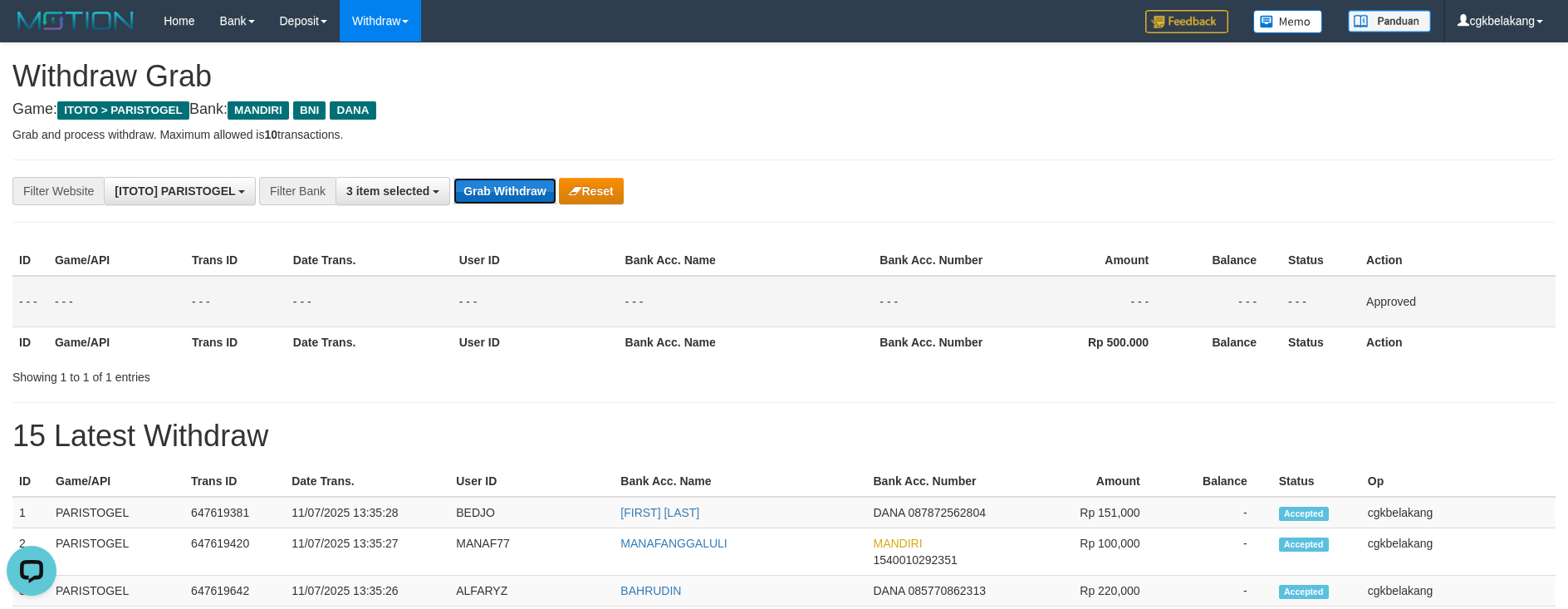 click on "Grab Withdraw" at bounding box center [504, 191] 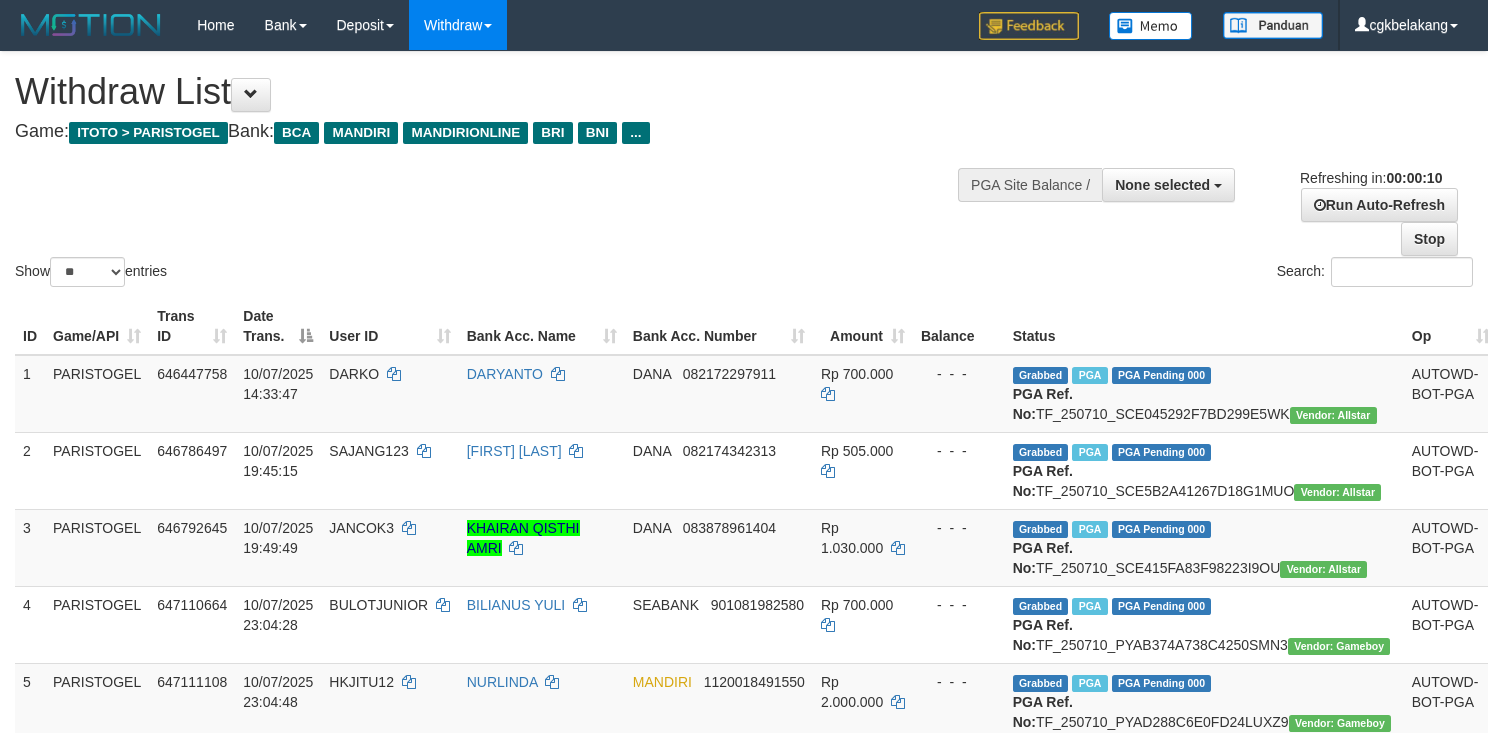 select 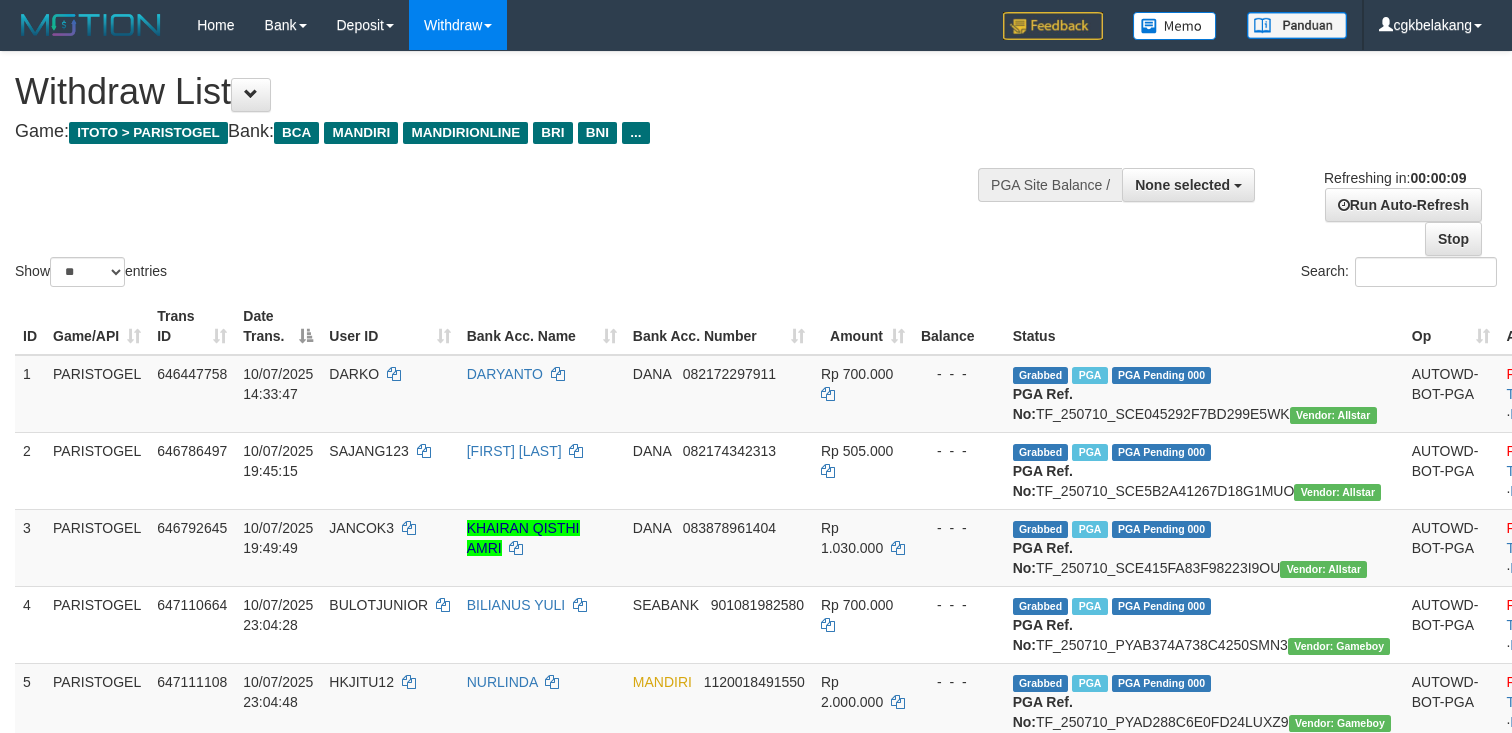 select 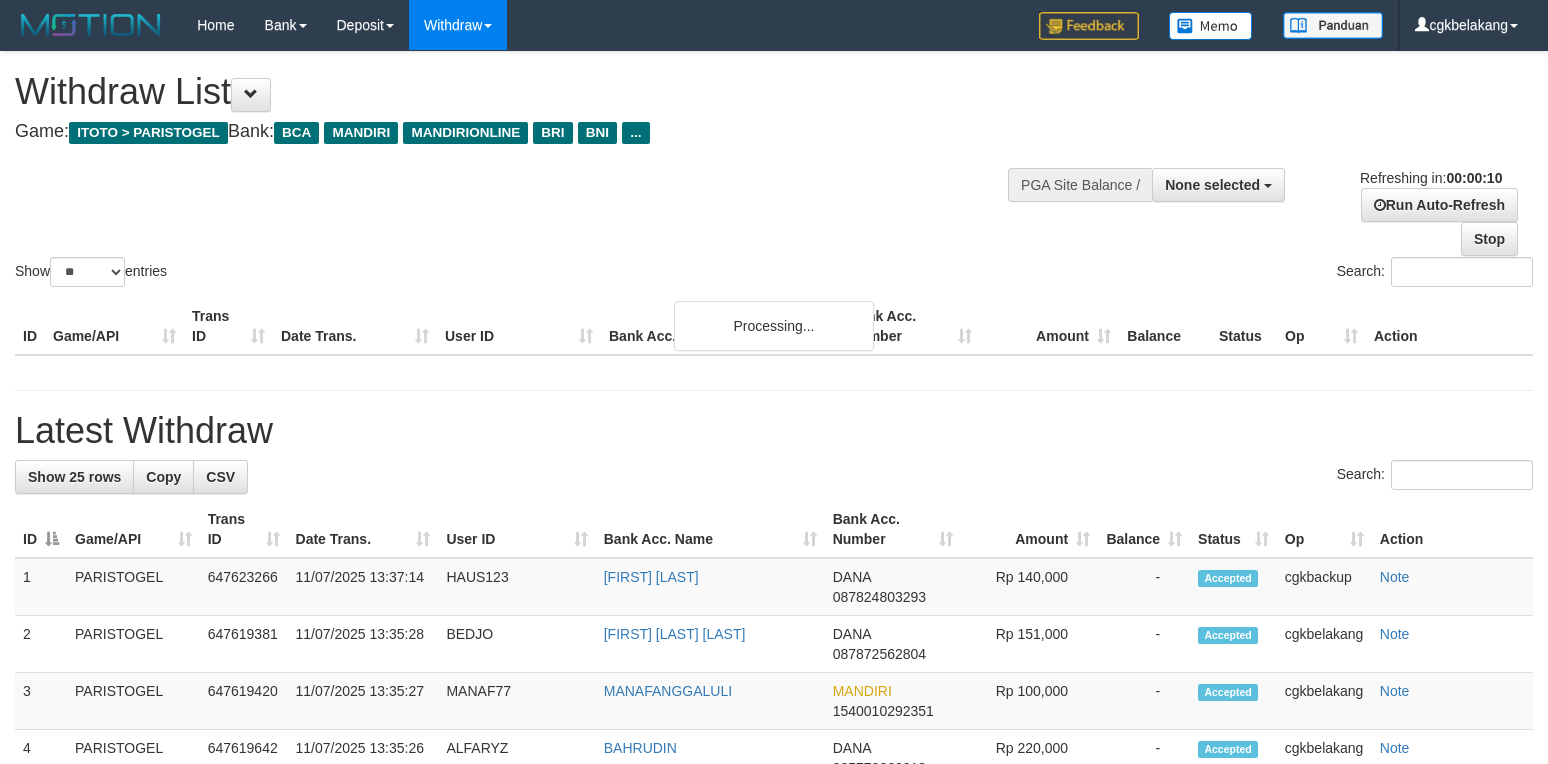 select 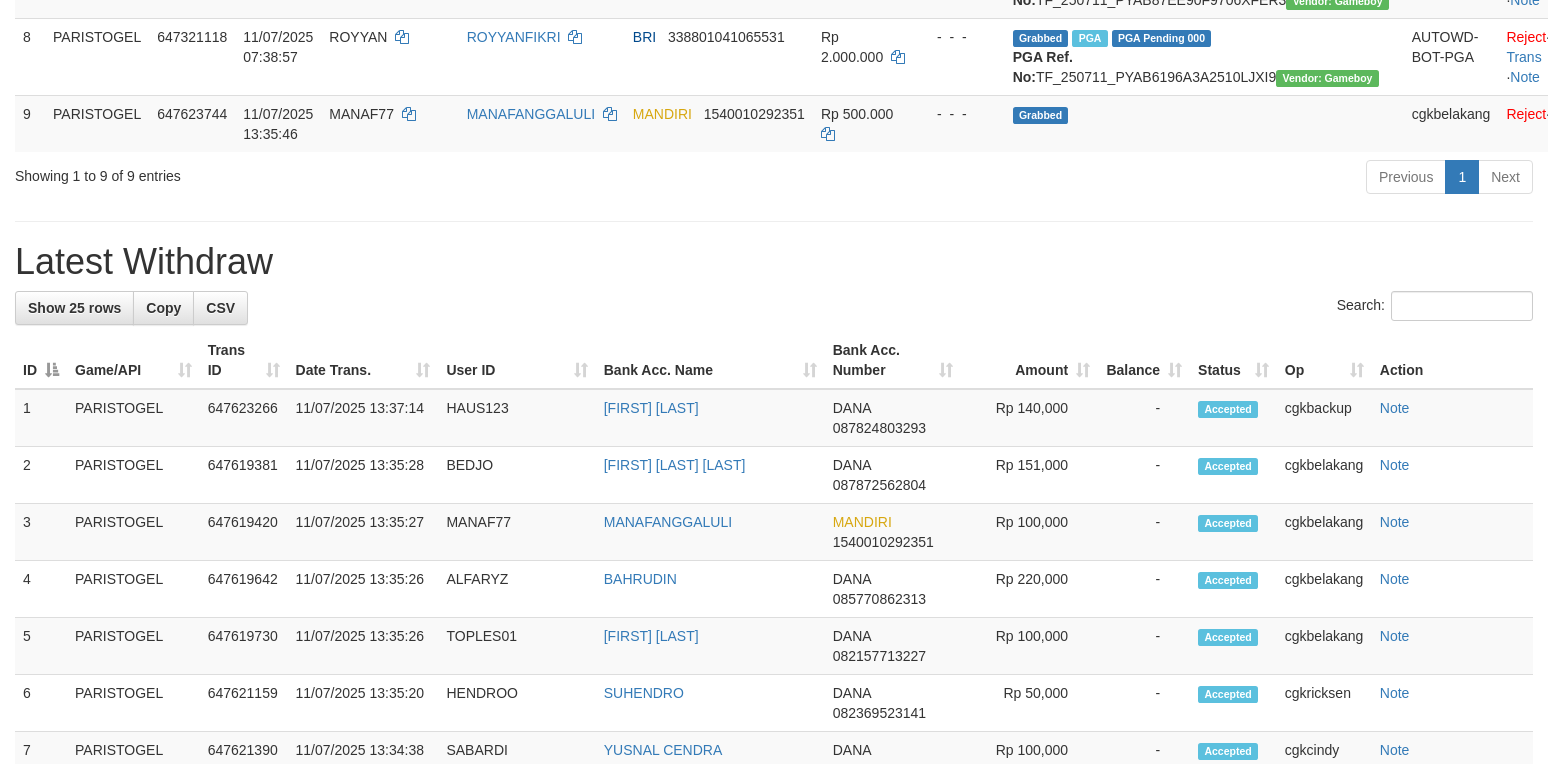 scroll, scrollTop: 800, scrollLeft: 0, axis: vertical 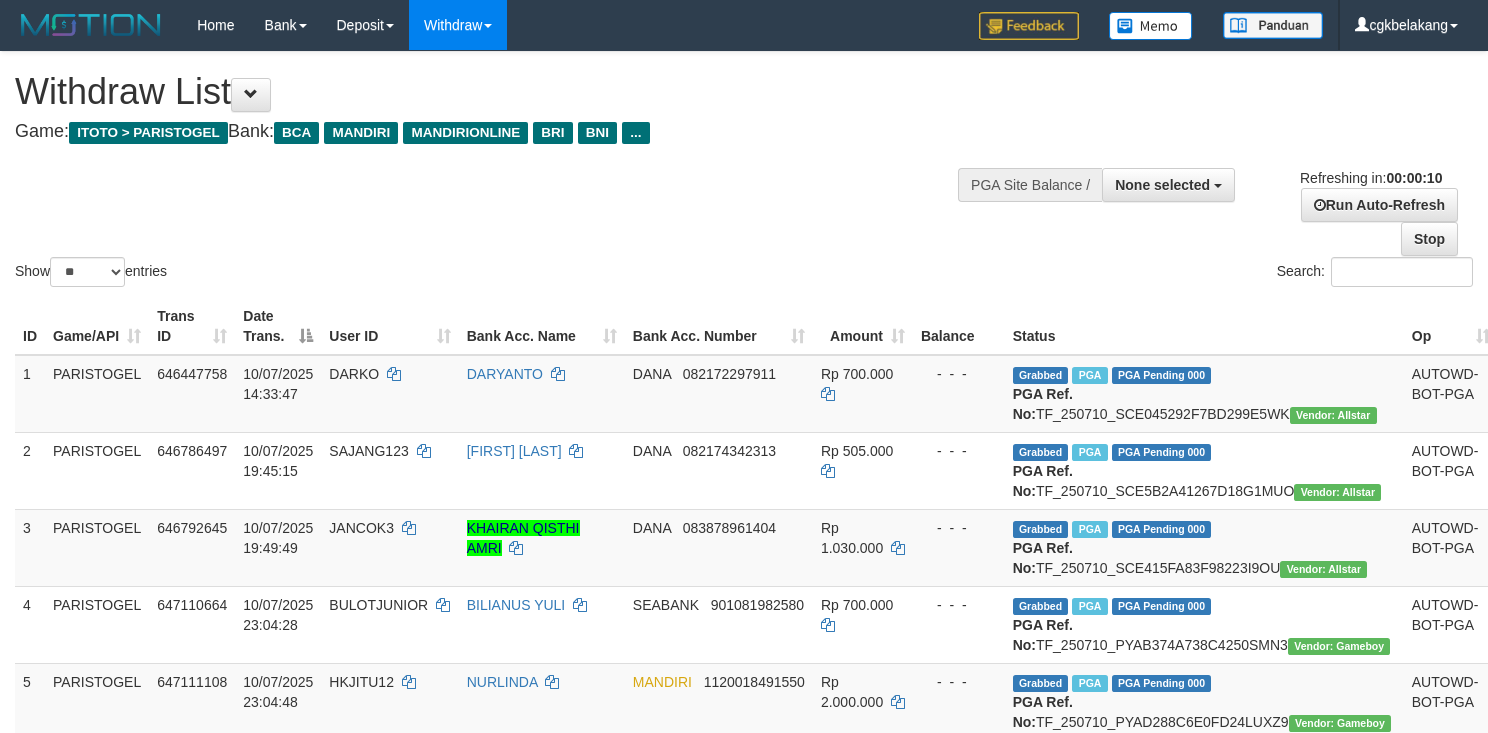 select 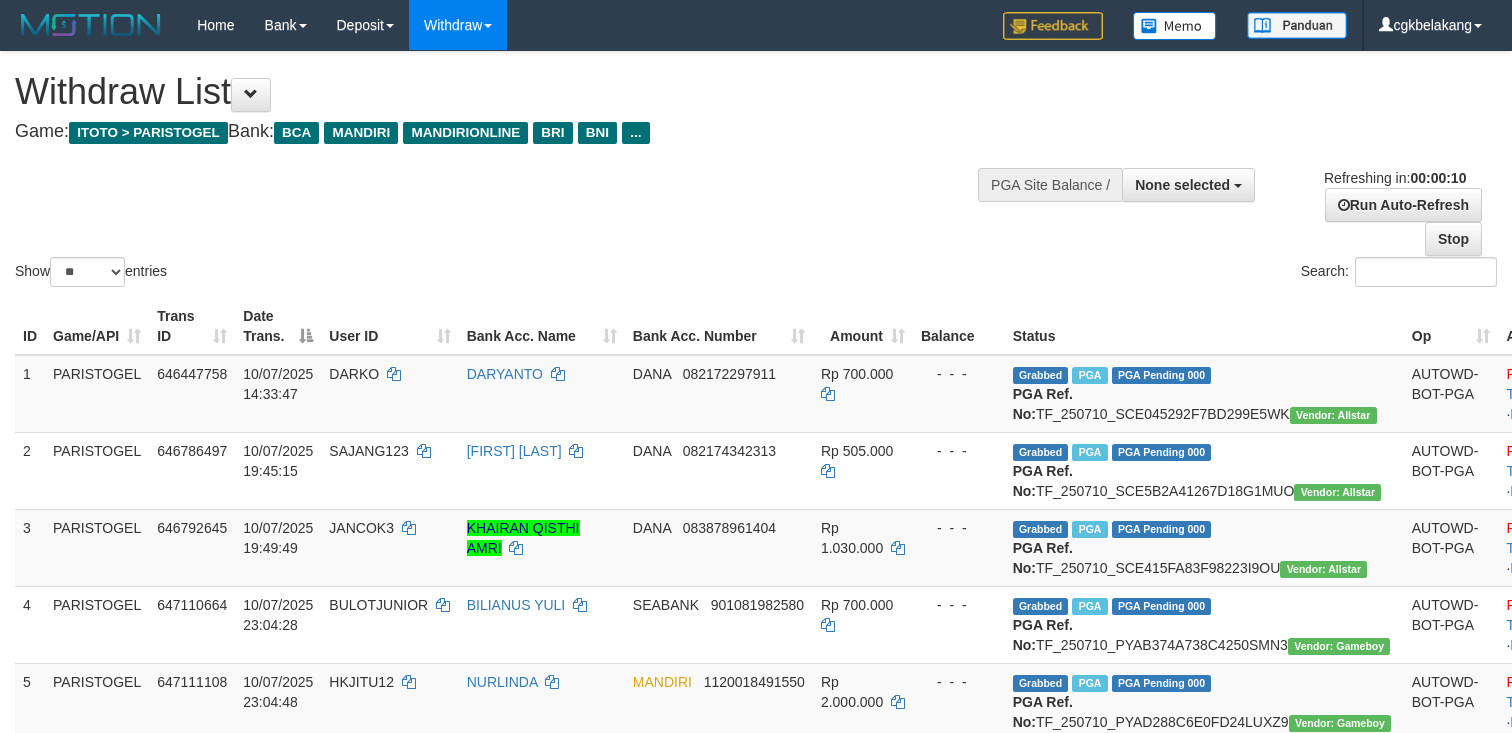select 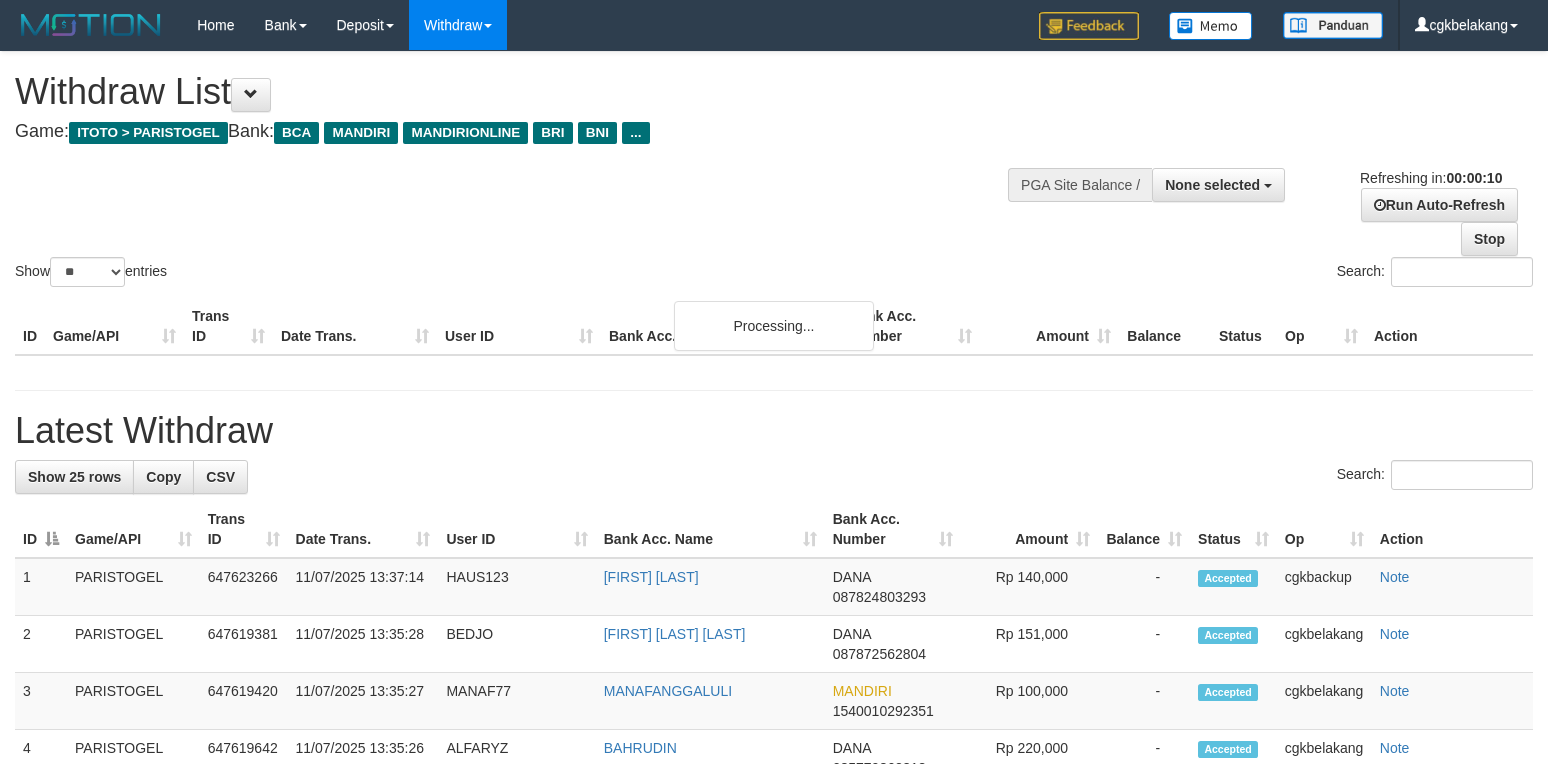 select 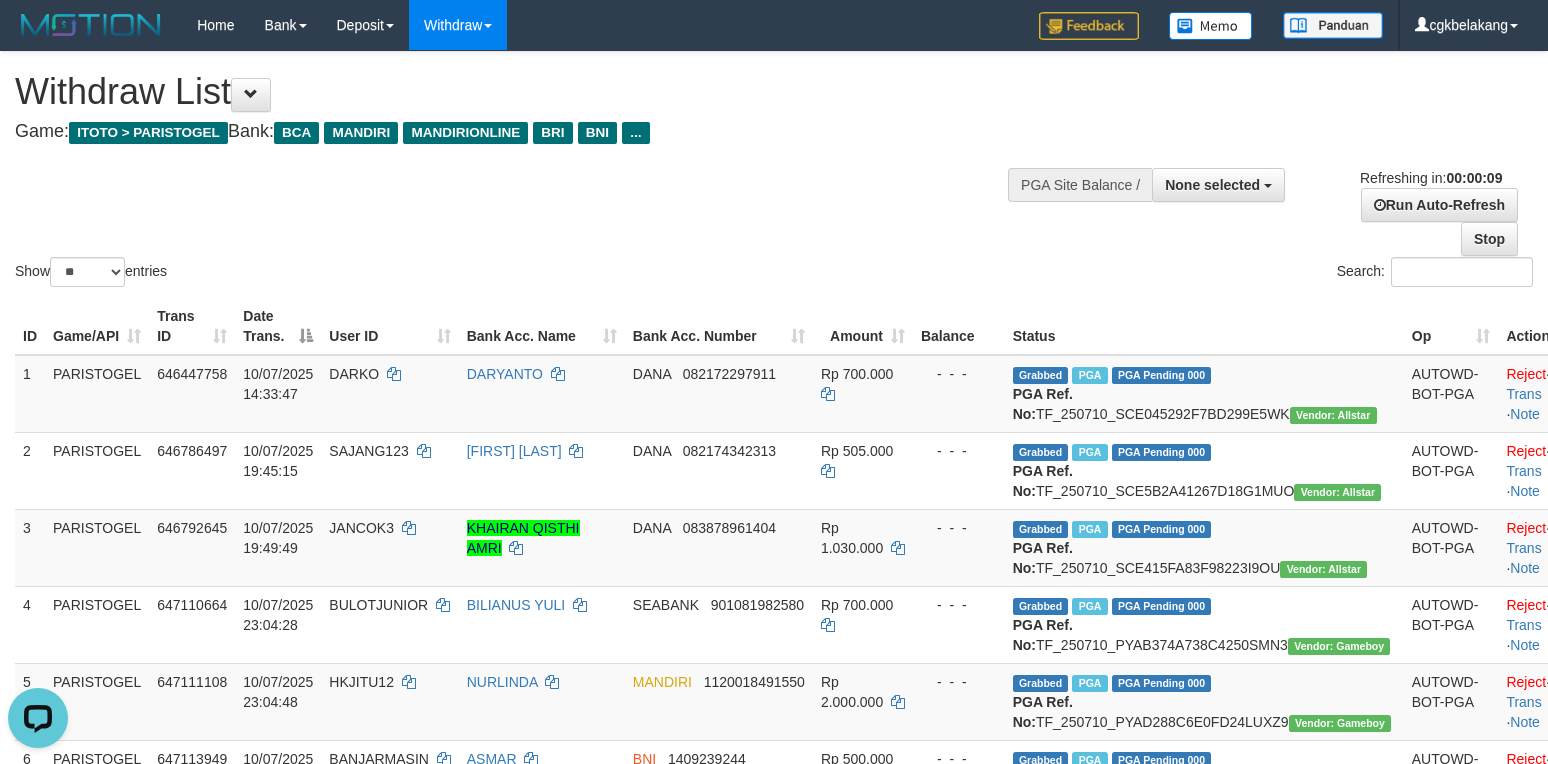 scroll, scrollTop: 0, scrollLeft: 0, axis: both 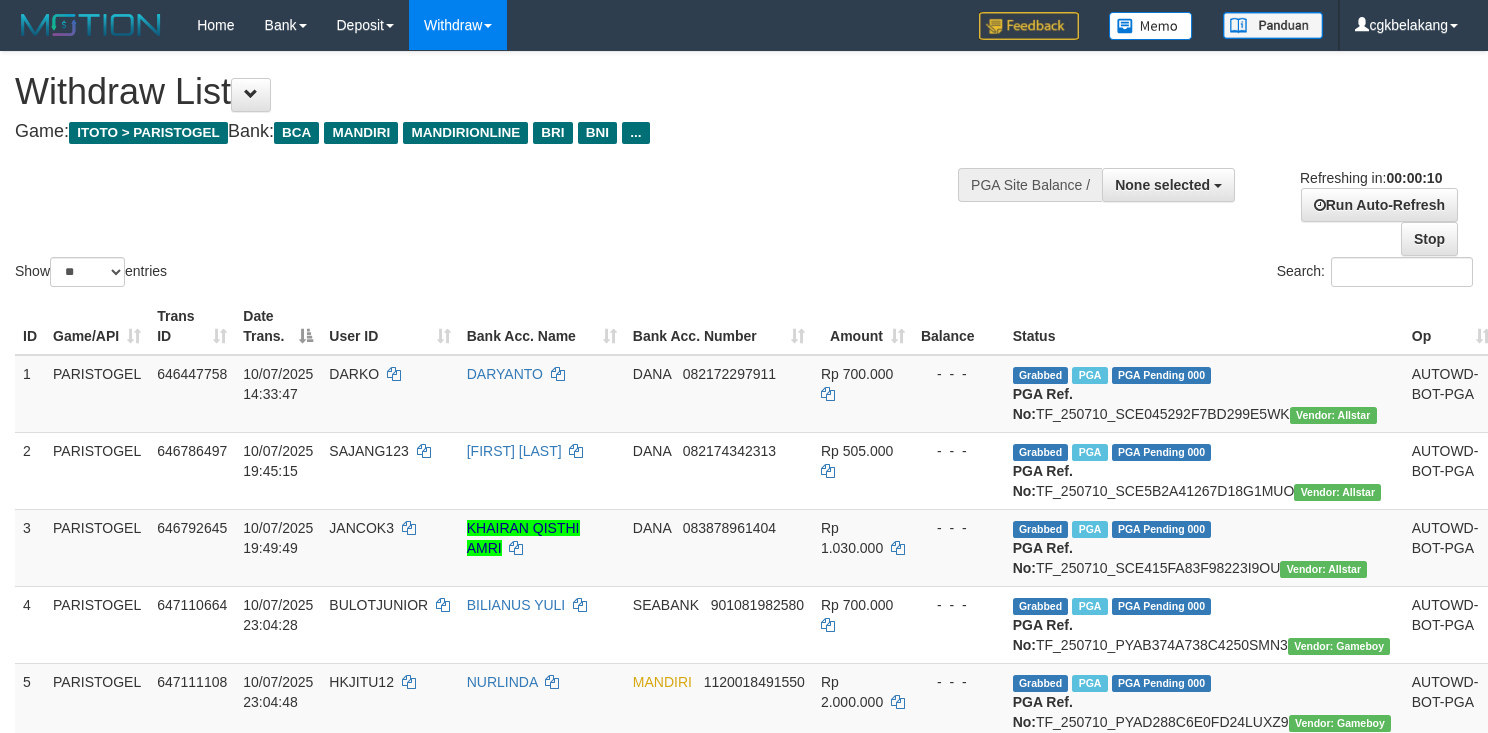 select 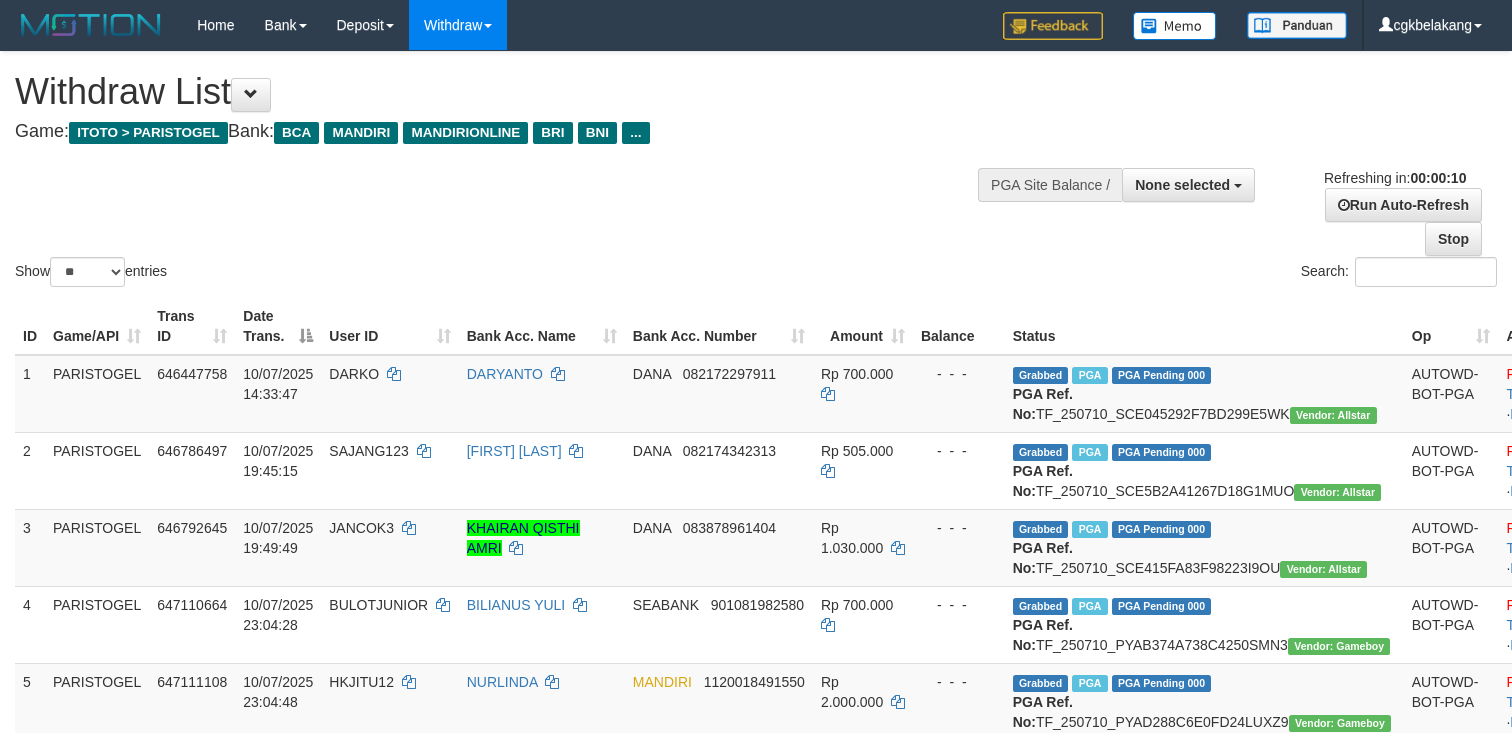 select 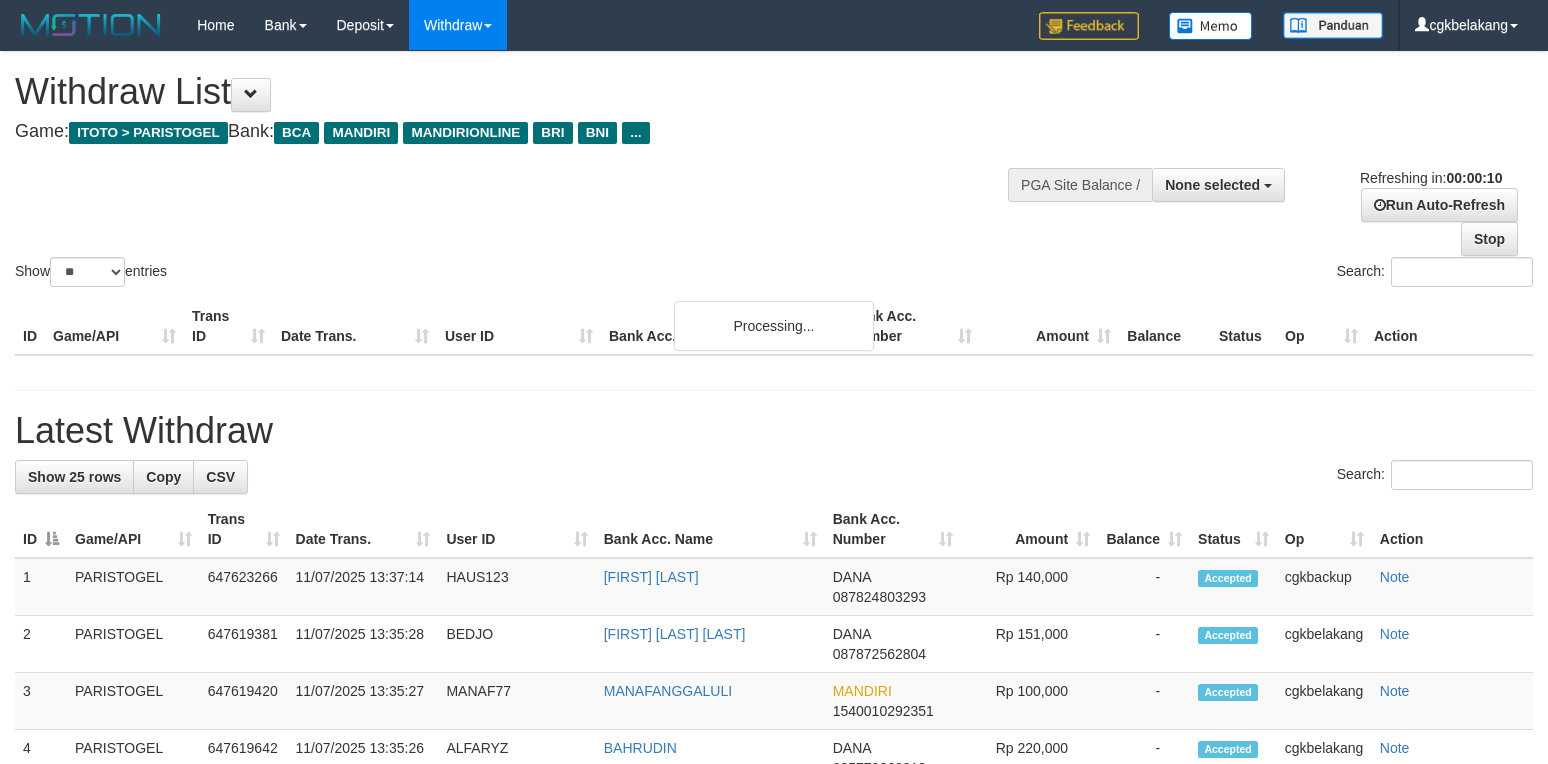 select 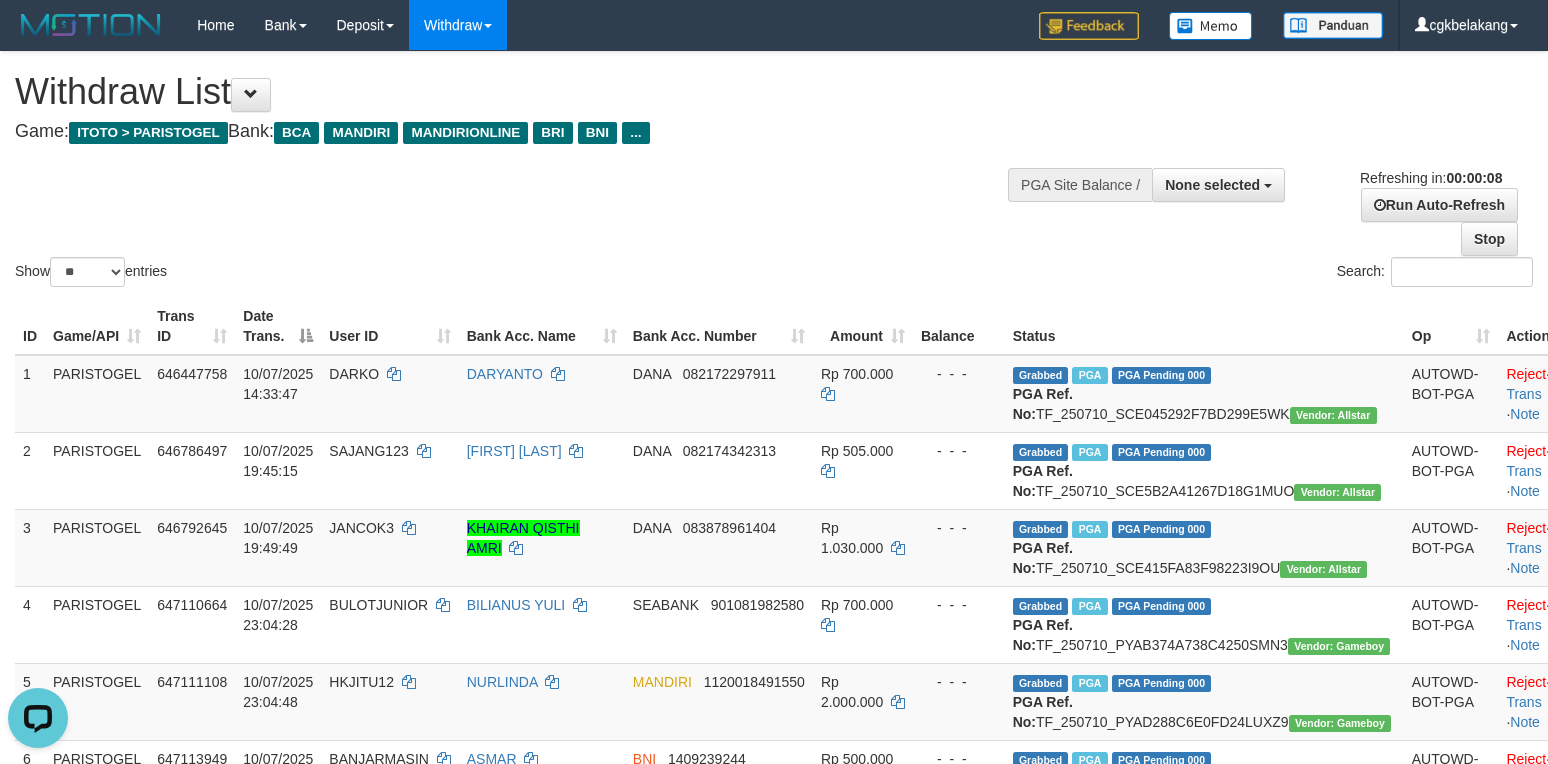 scroll, scrollTop: 0, scrollLeft: 0, axis: both 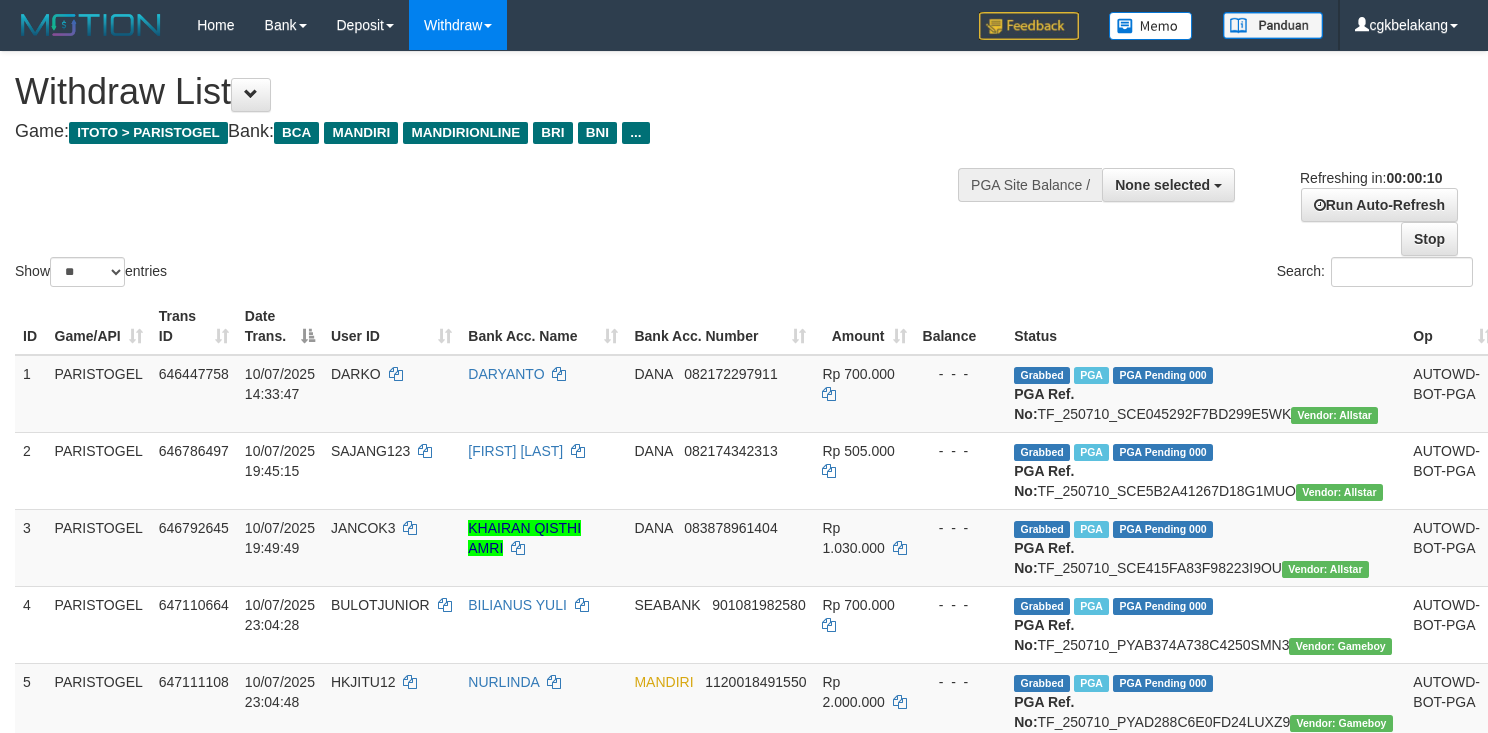 select 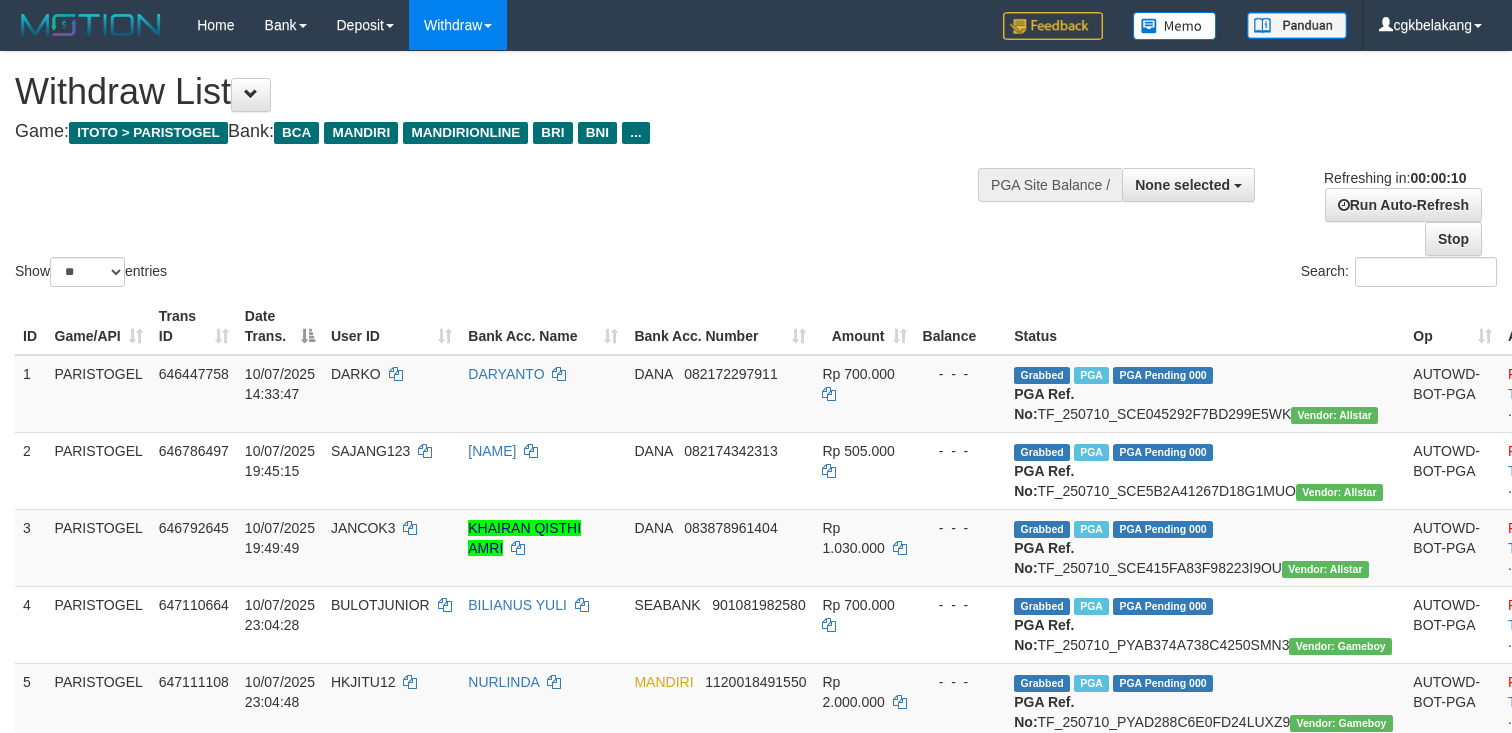 select 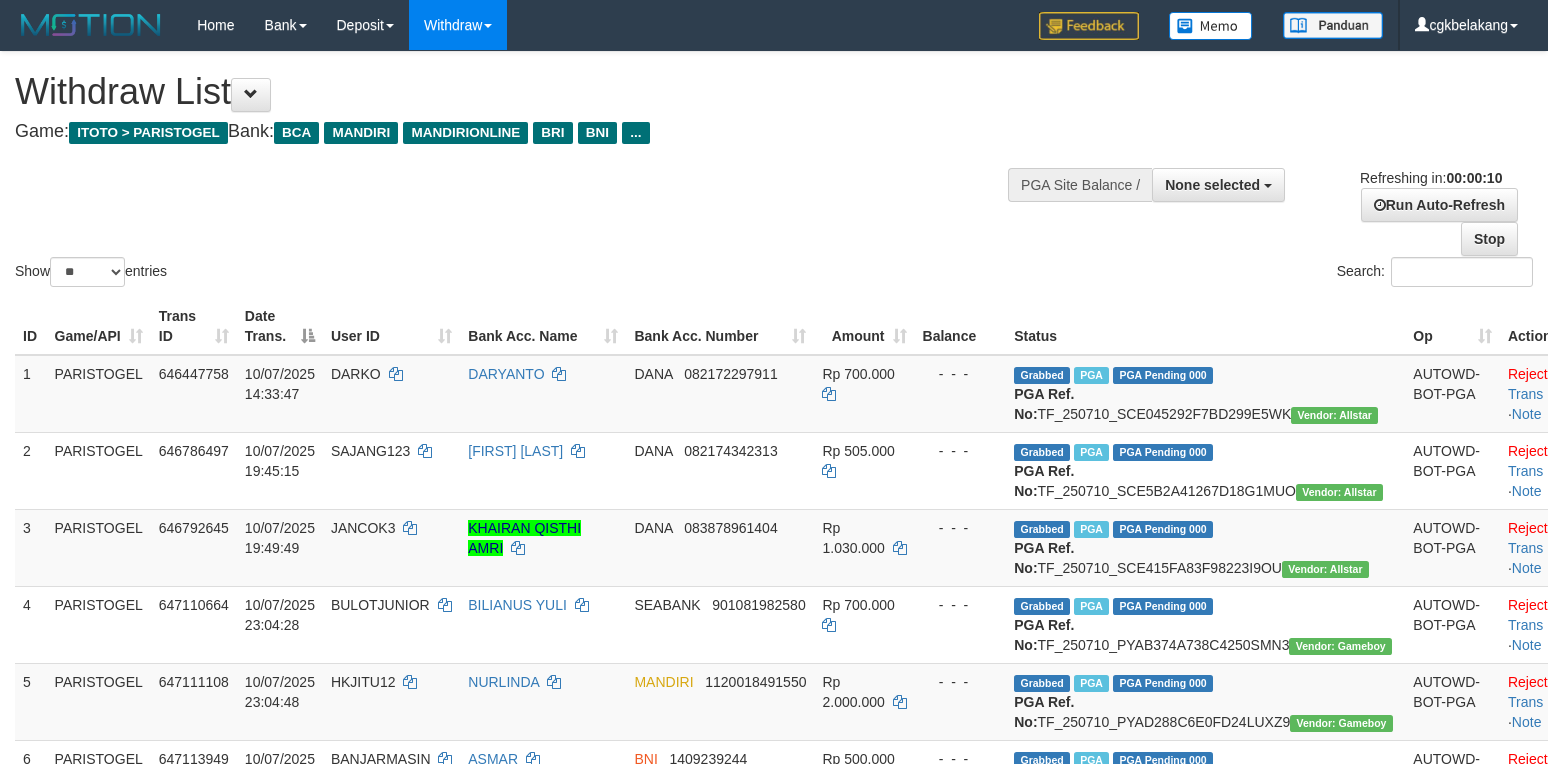 select 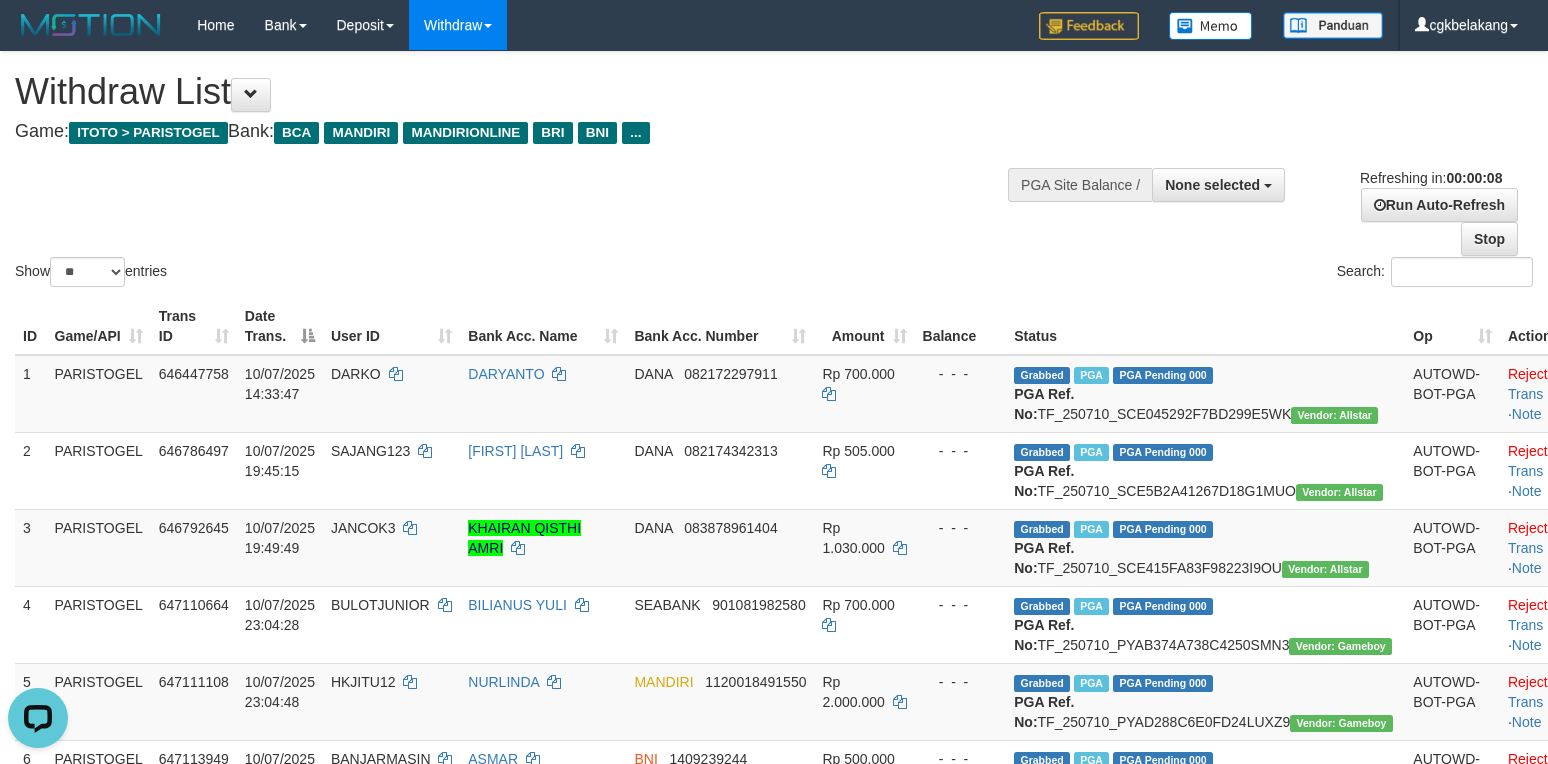 scroll, scrollTop: 0, scrollLeft: 0, axis: both 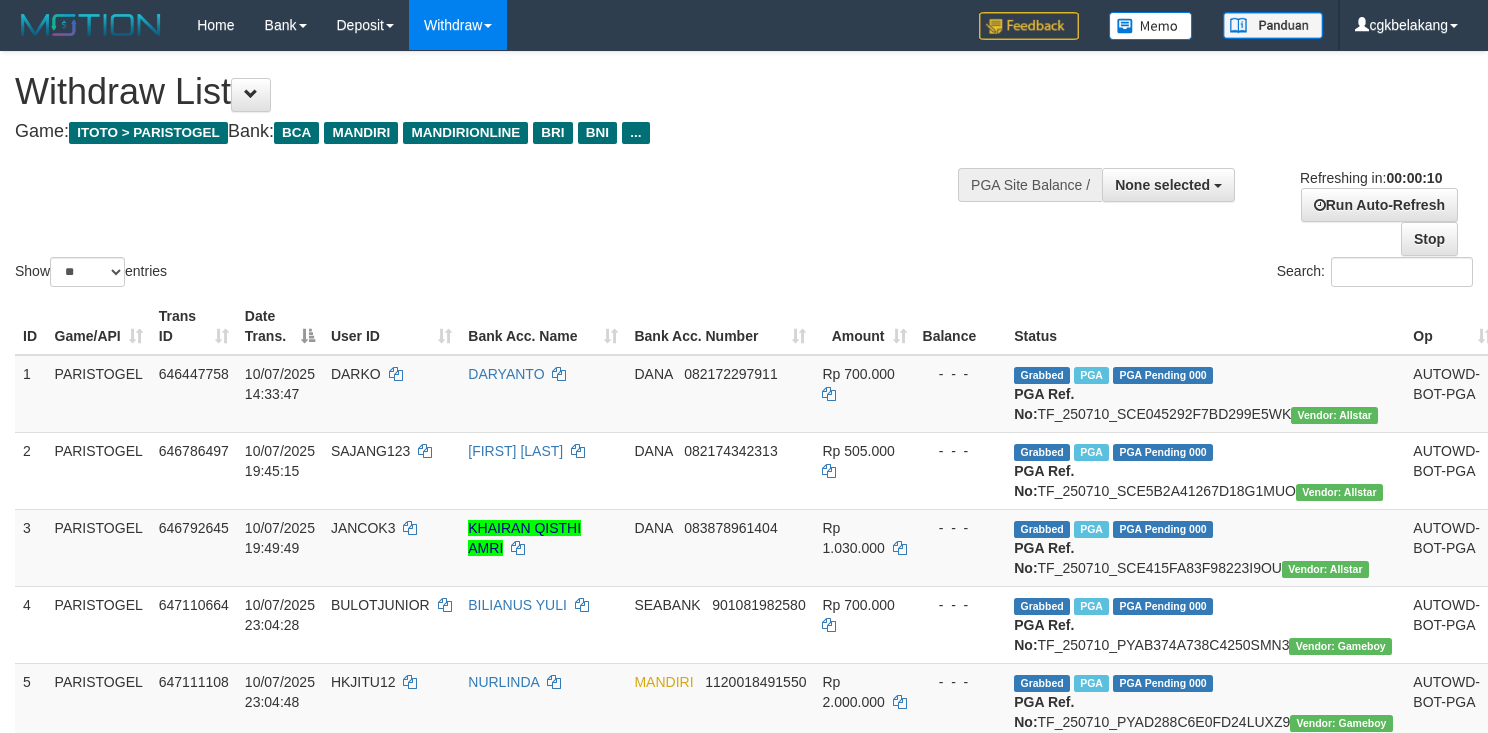 select 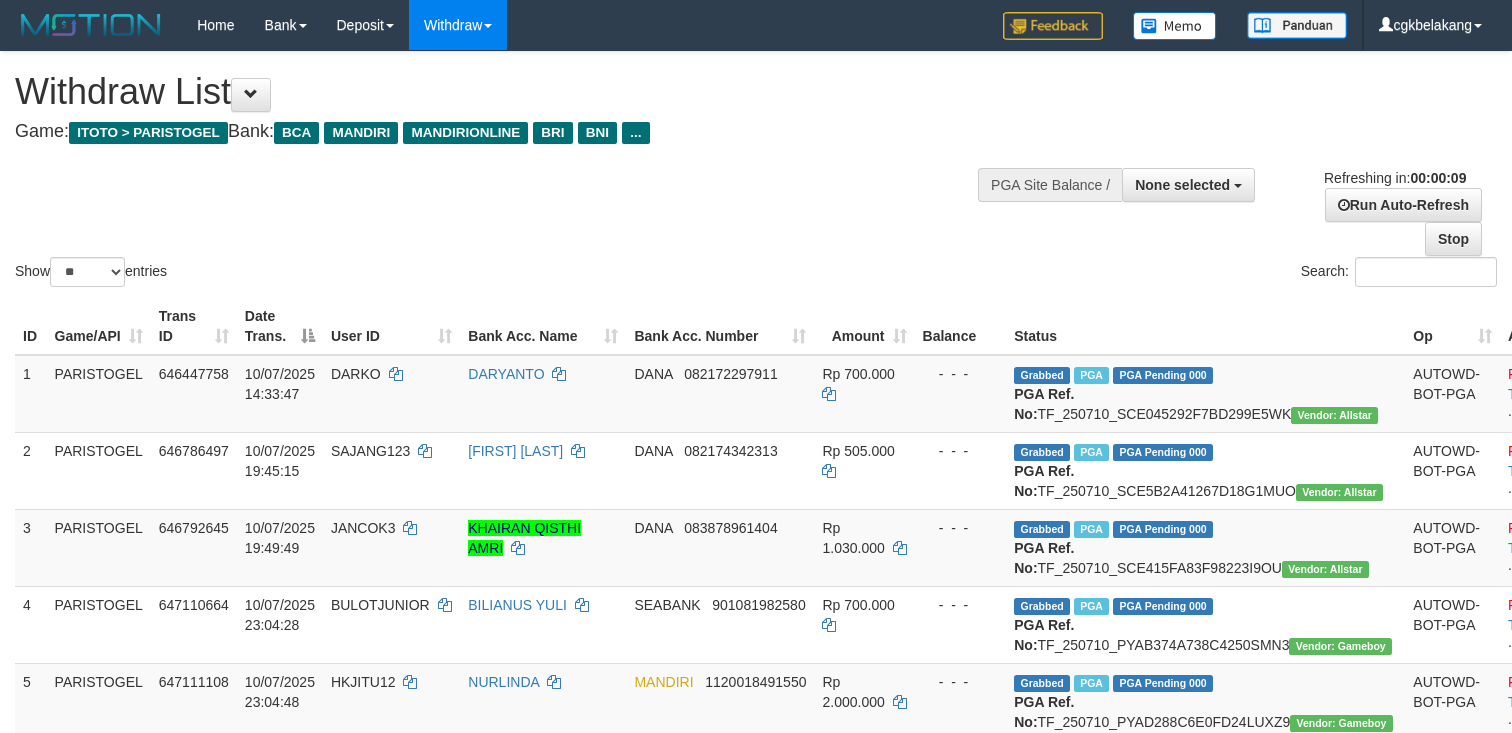 select 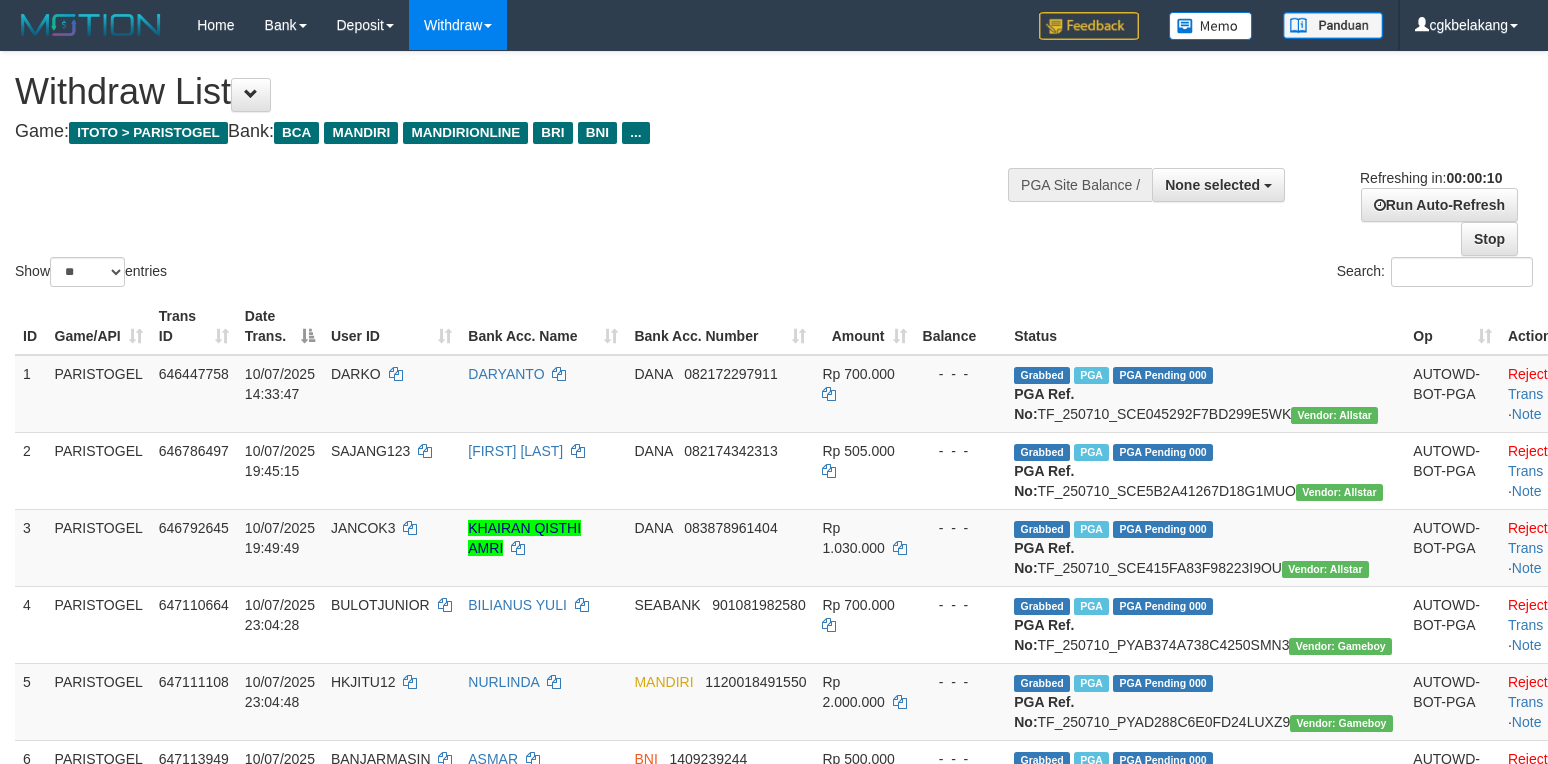 select 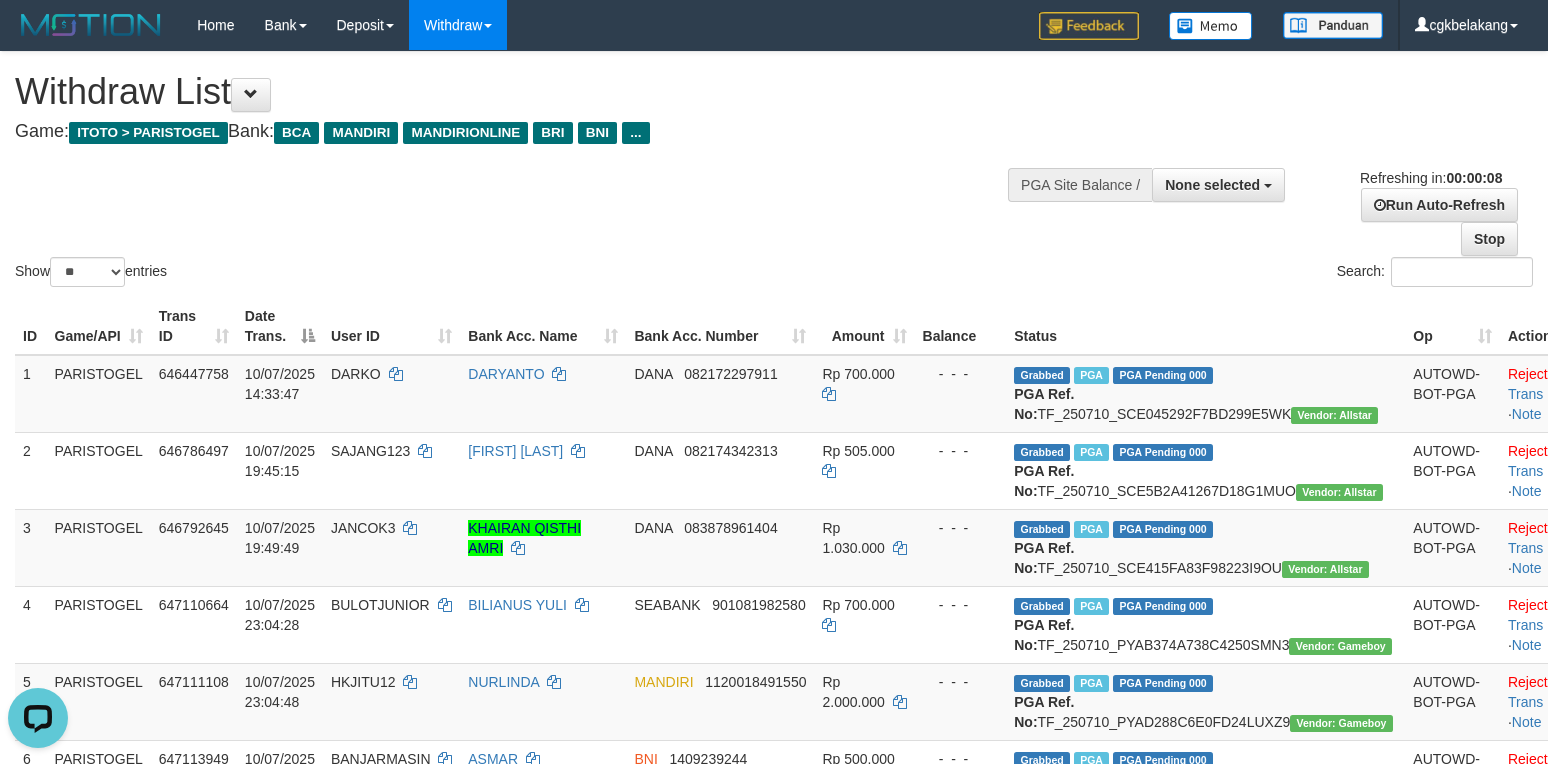 scroll, scrollTop: 0, scrollLeft: 0, axis: both 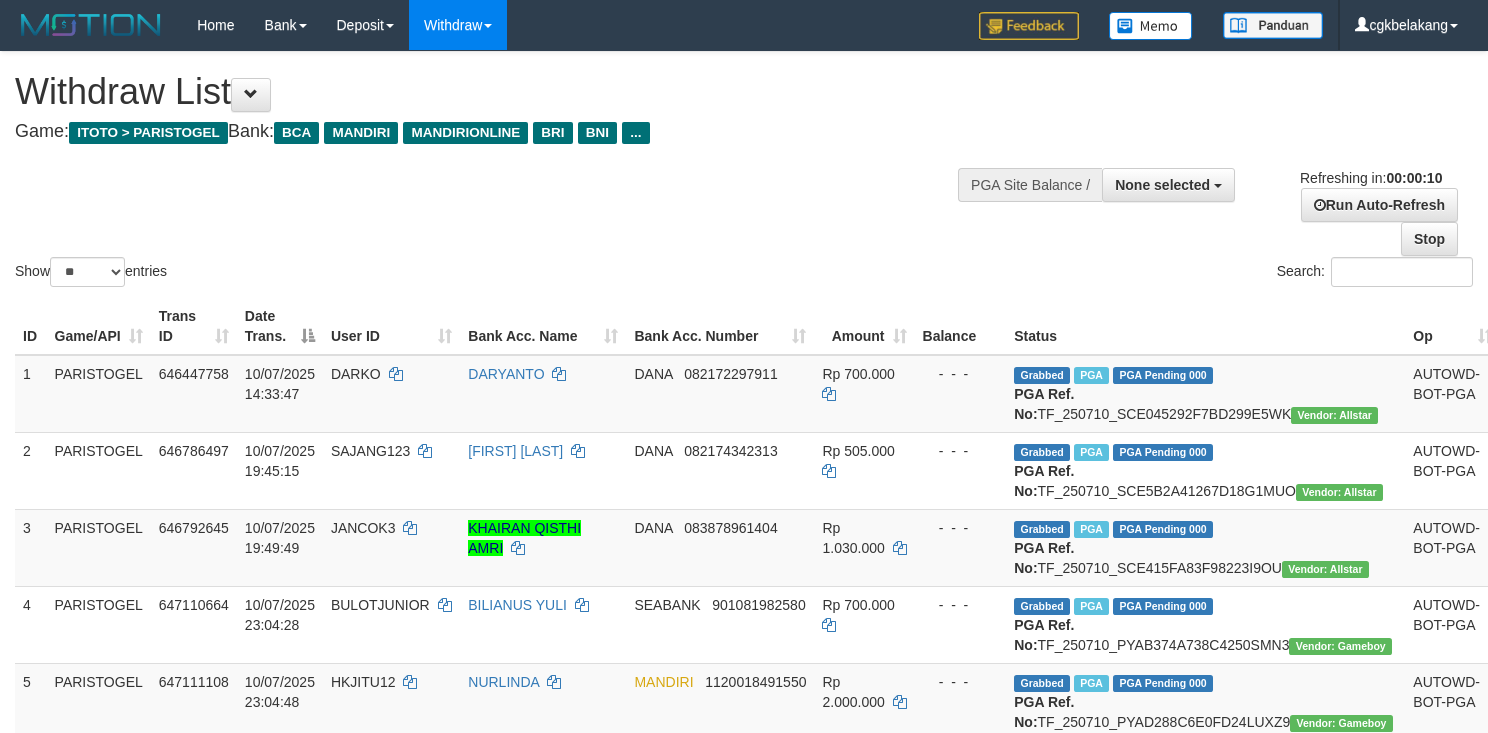 select 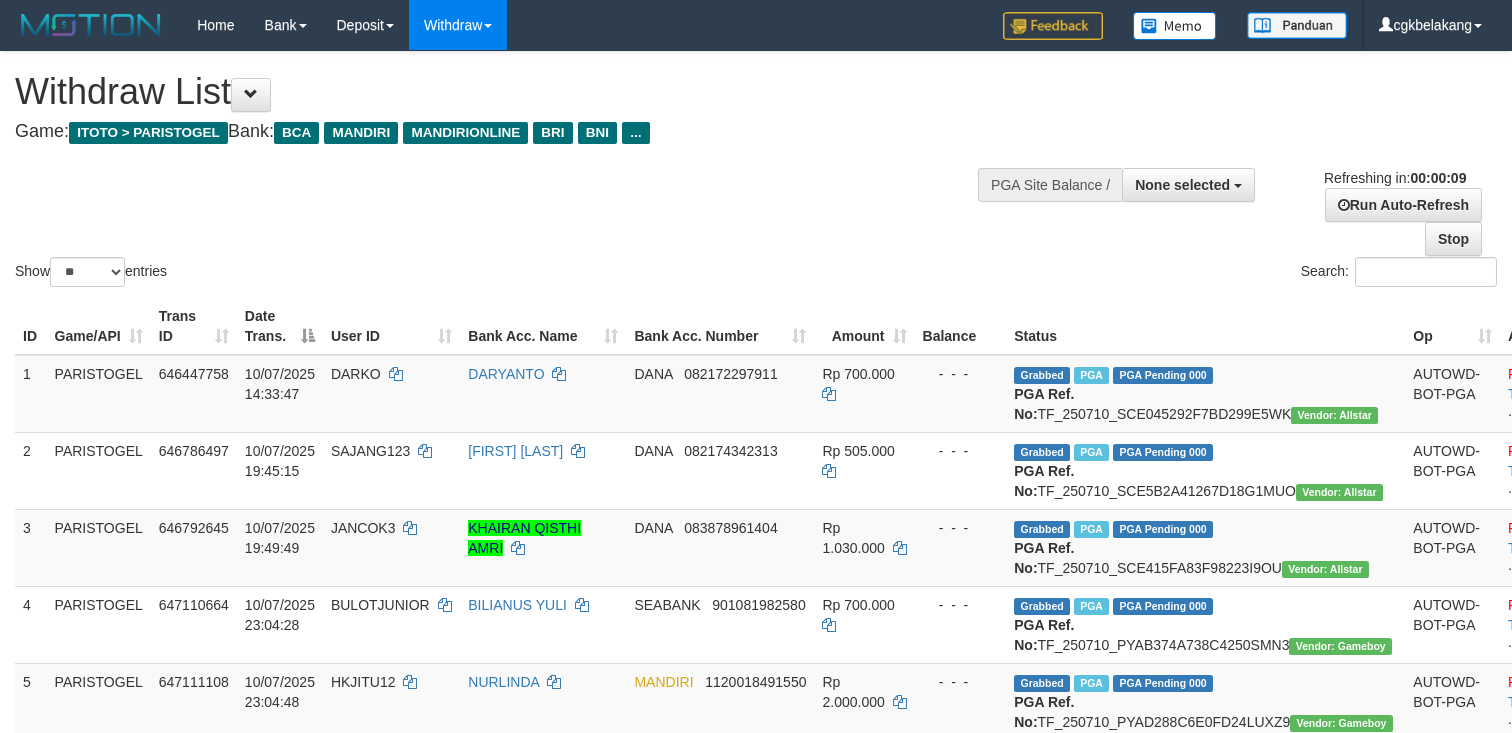 select 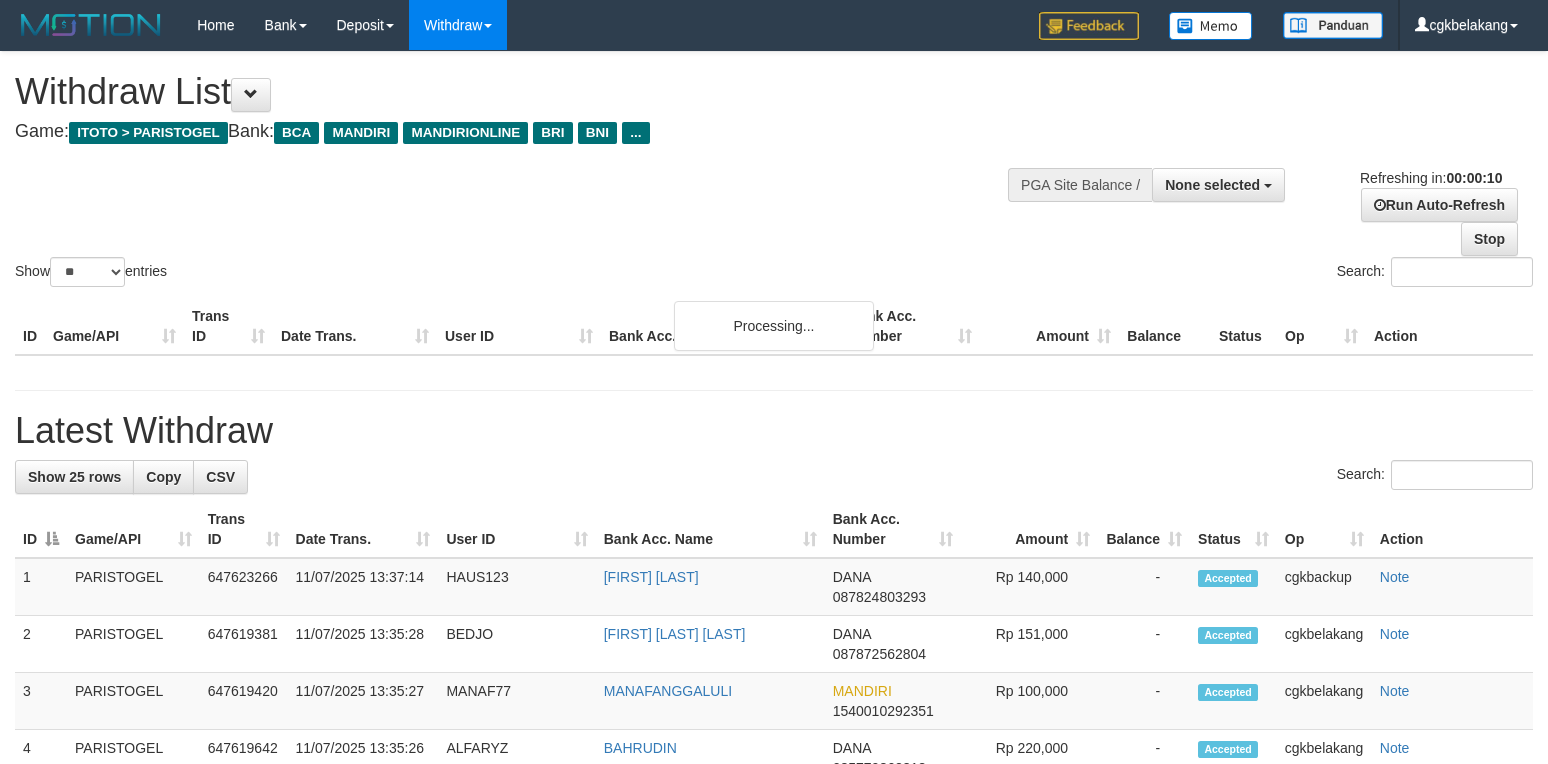 select 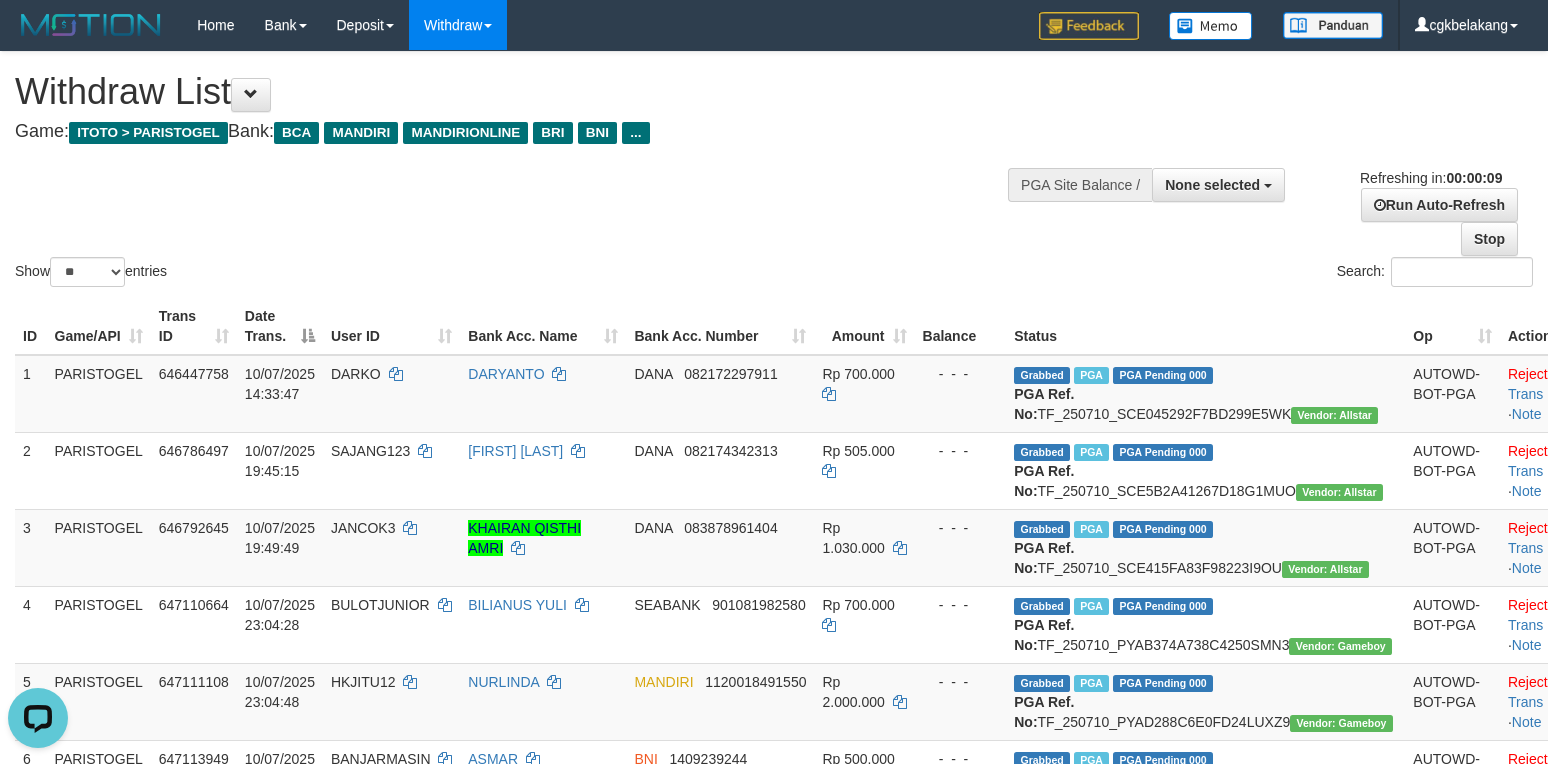 scroll, scrollTop: 0, scrollLeft: 0, axis: both 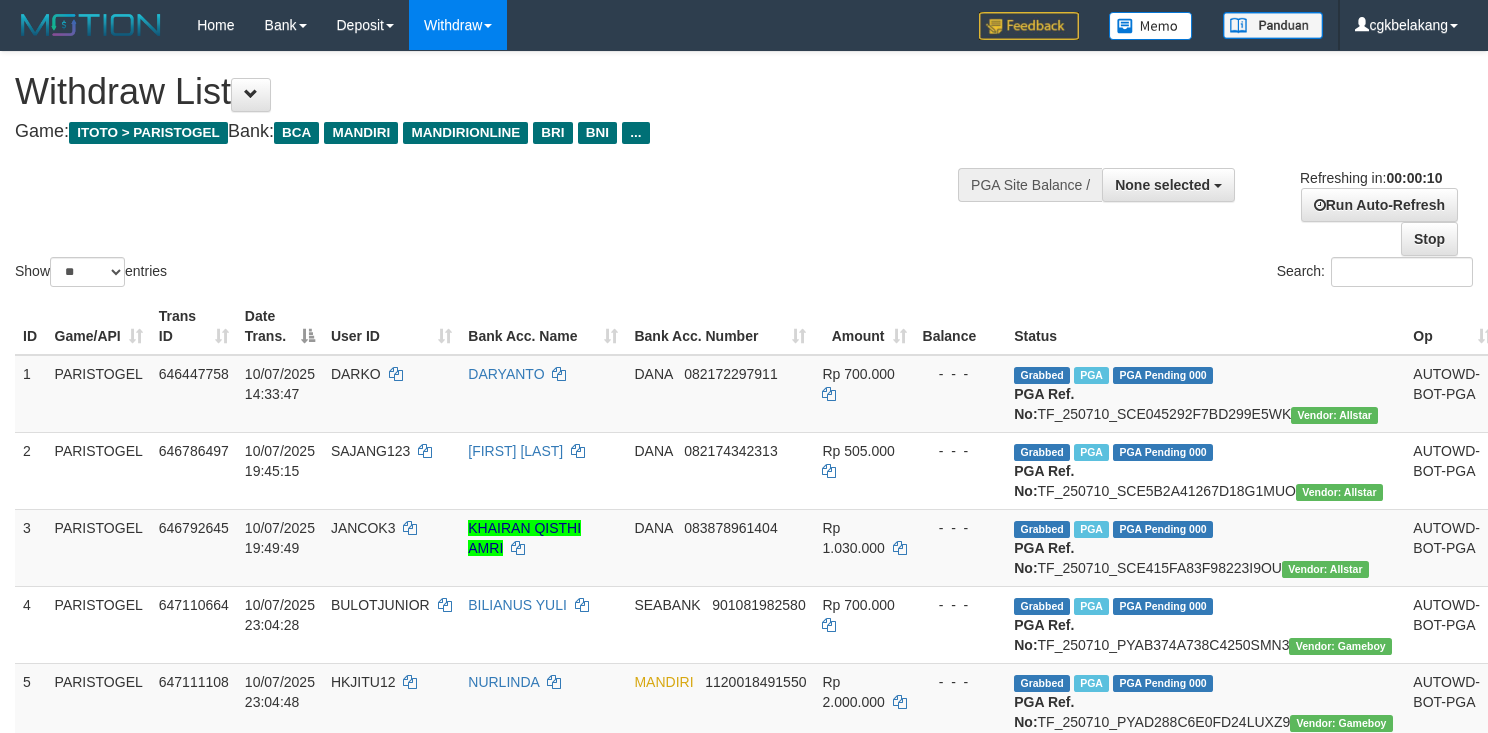 select 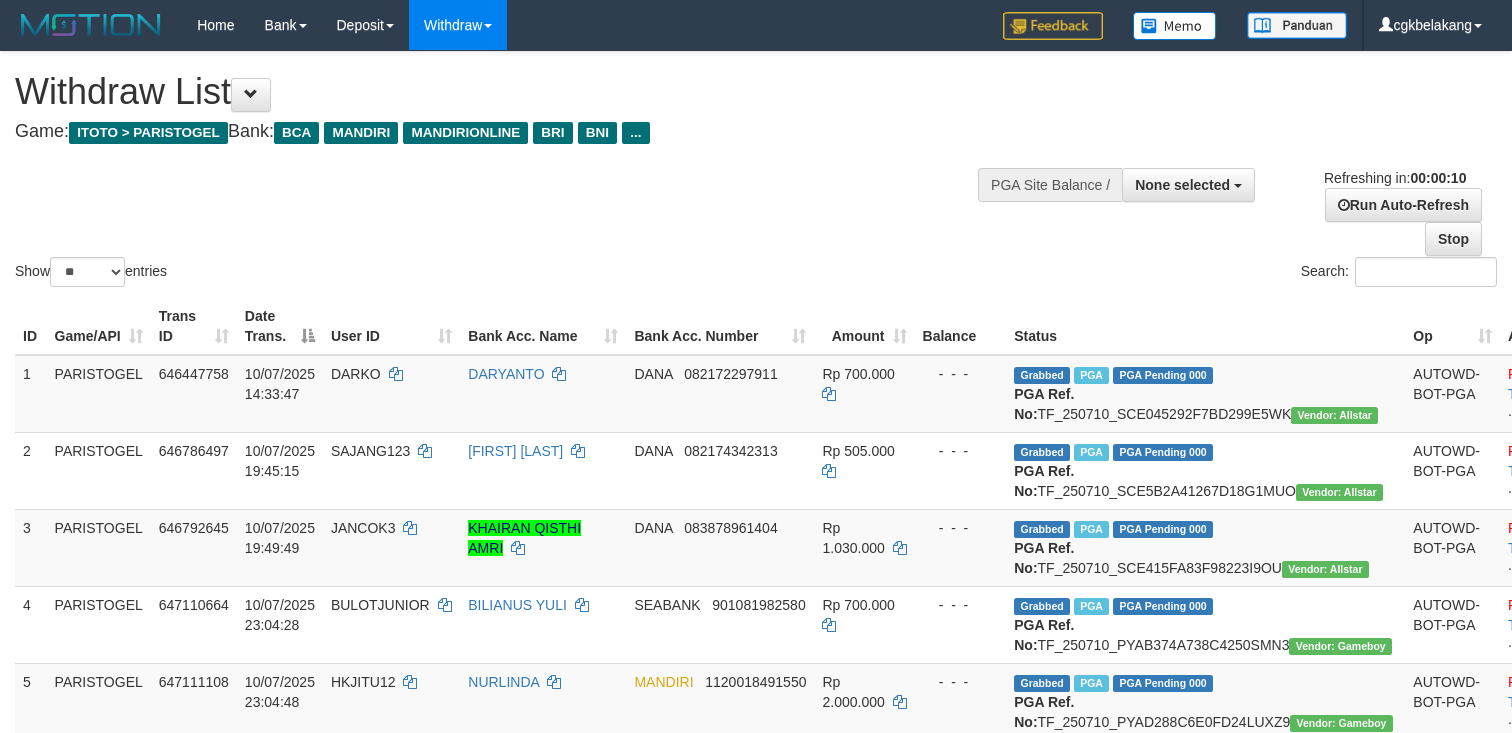select 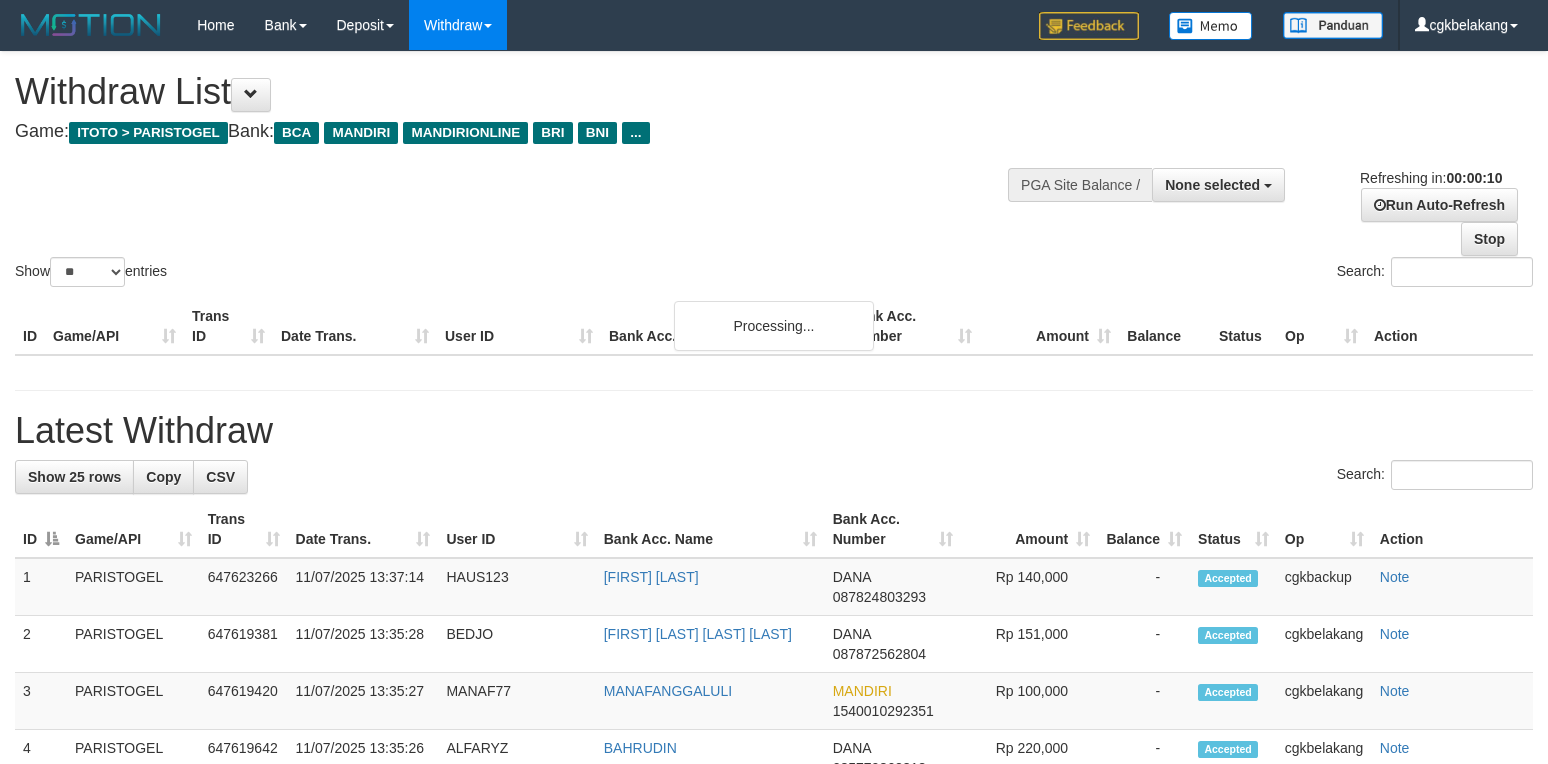 select 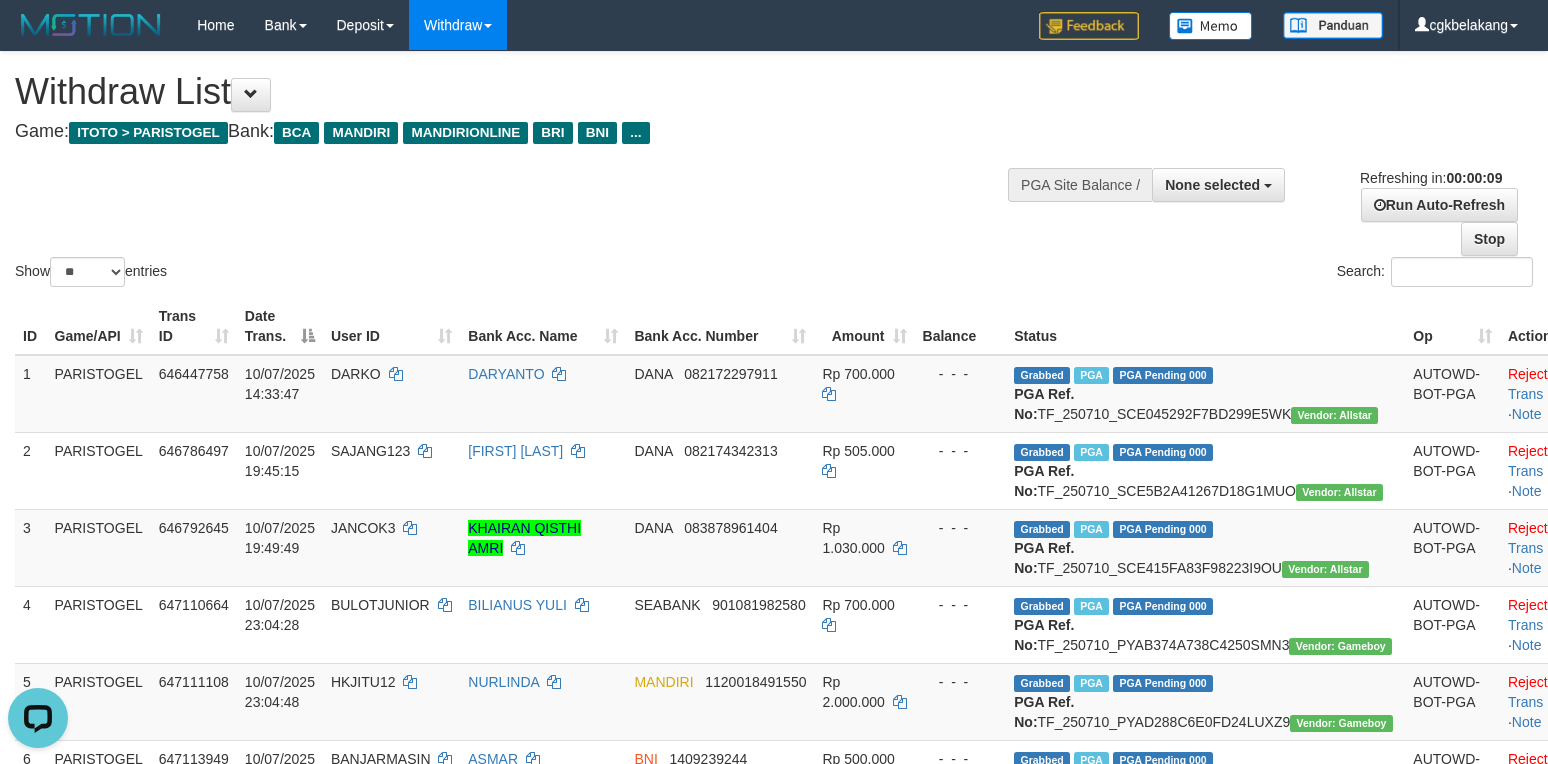 scroll, scrollTop: 0, scrollLeft: 0, axis: both 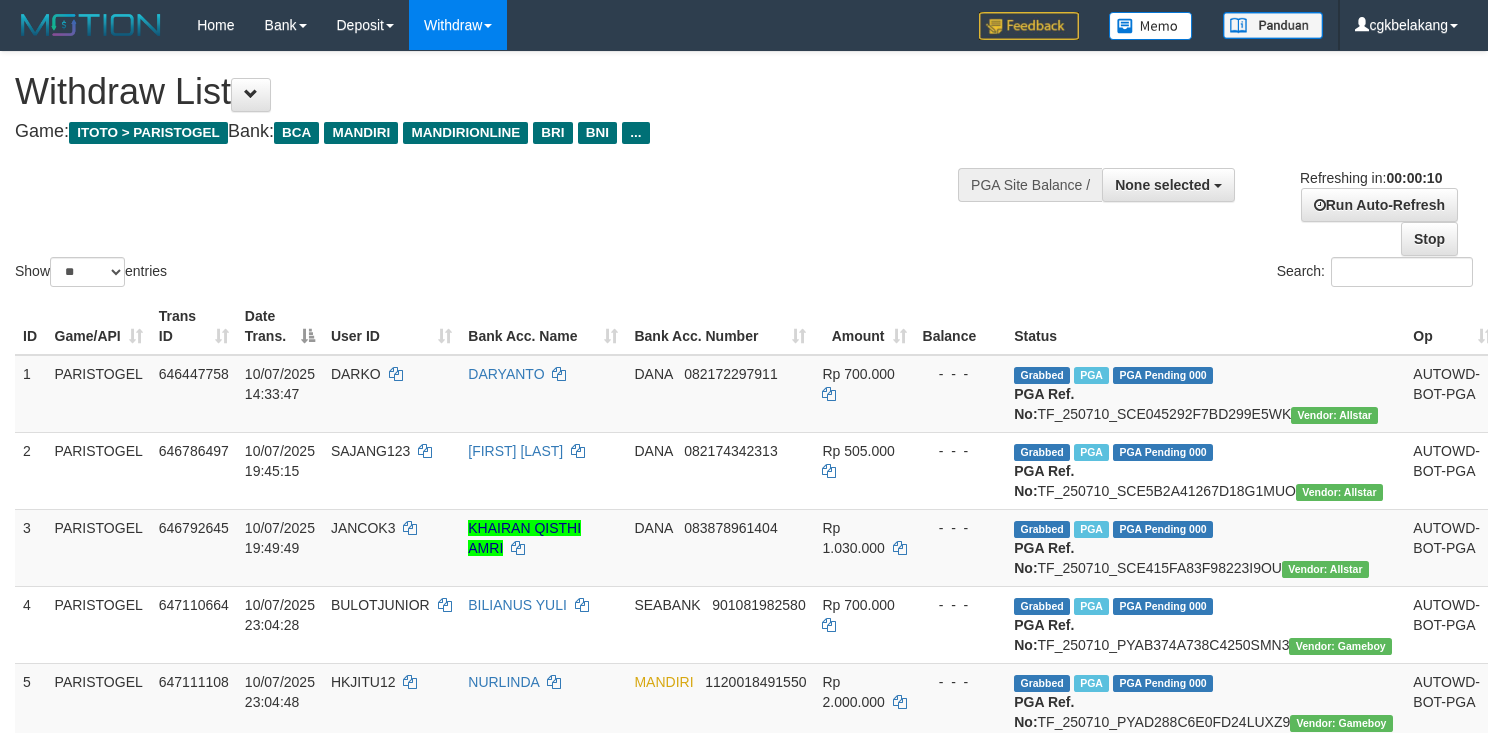 select 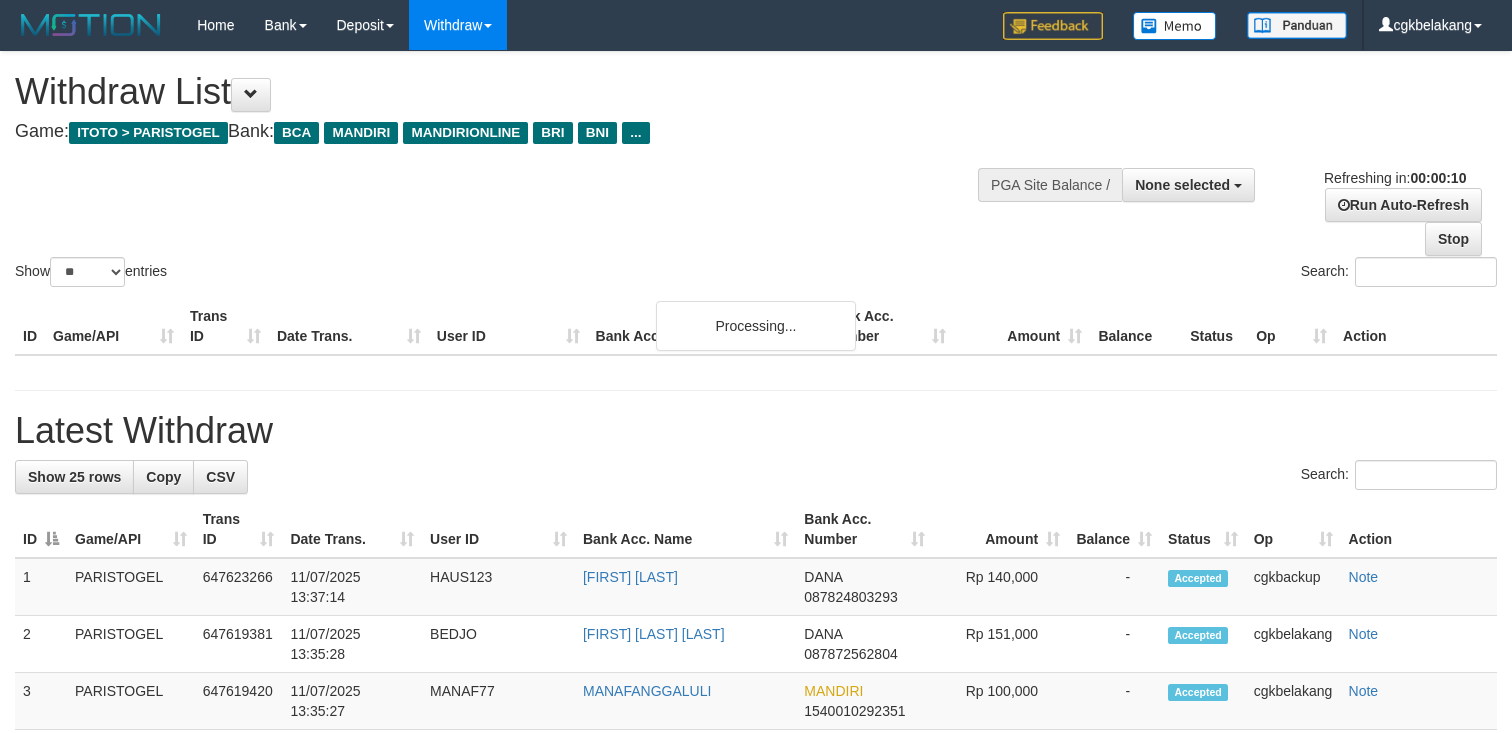 select 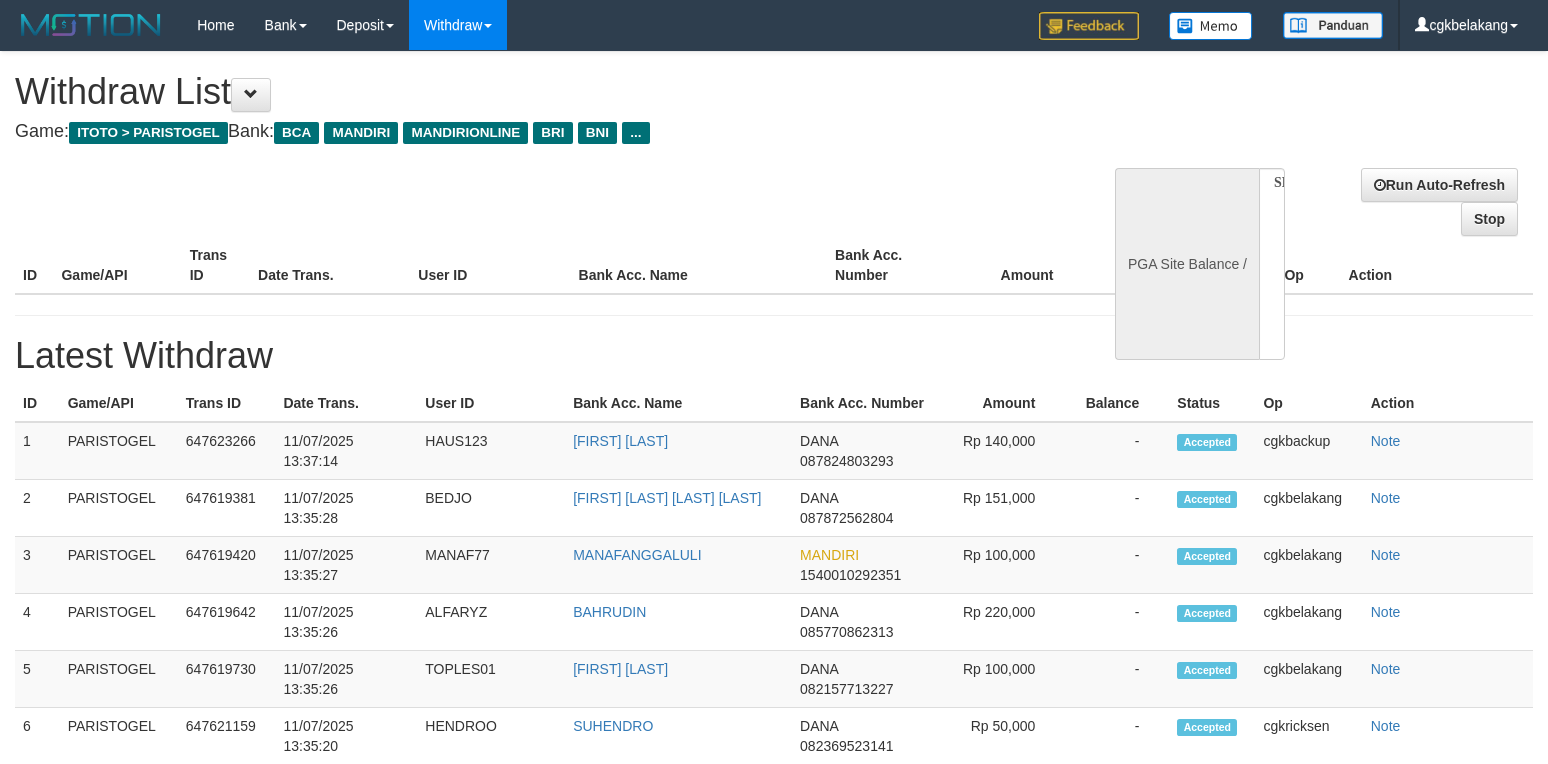 select 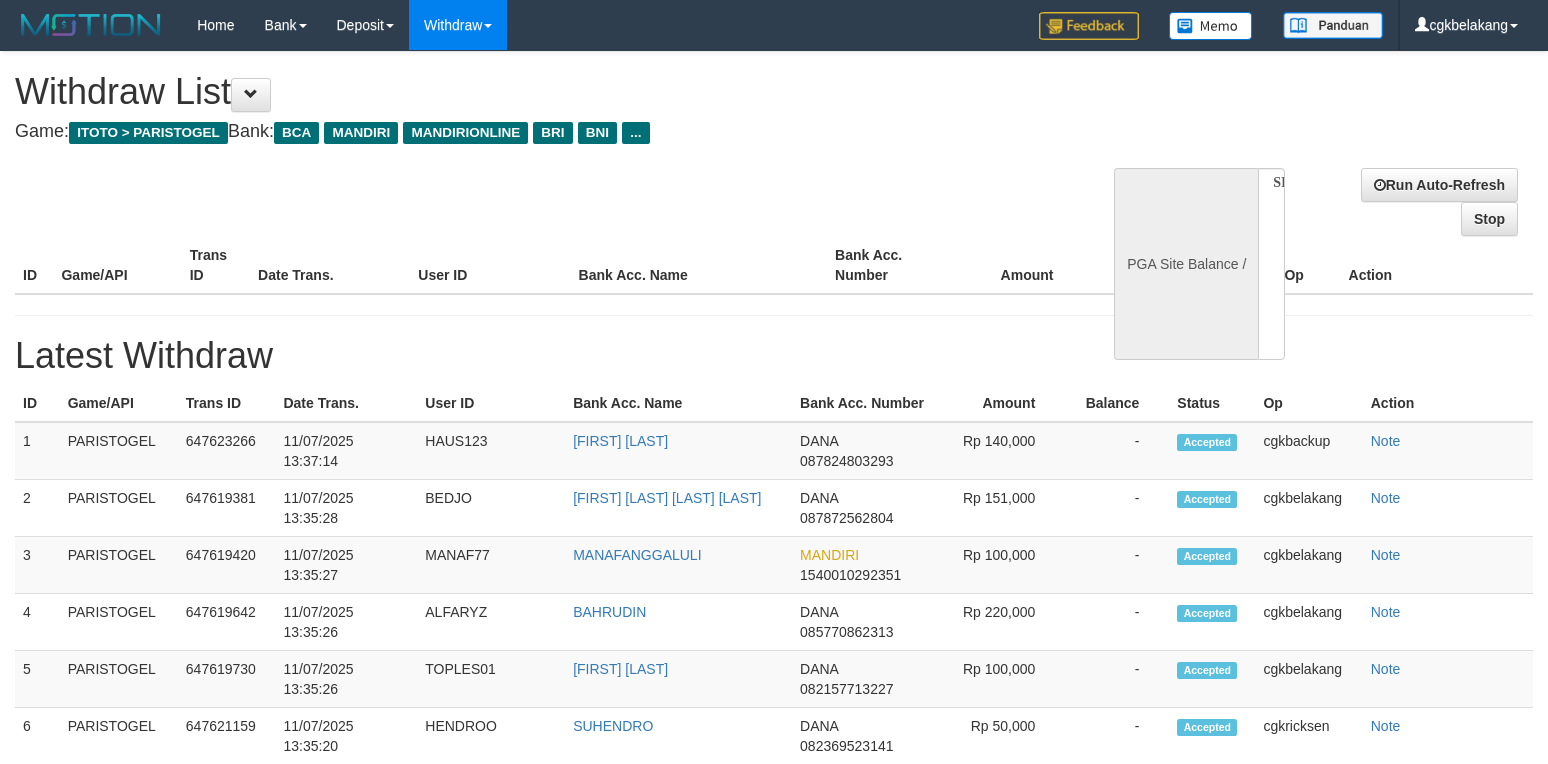 select on "**" 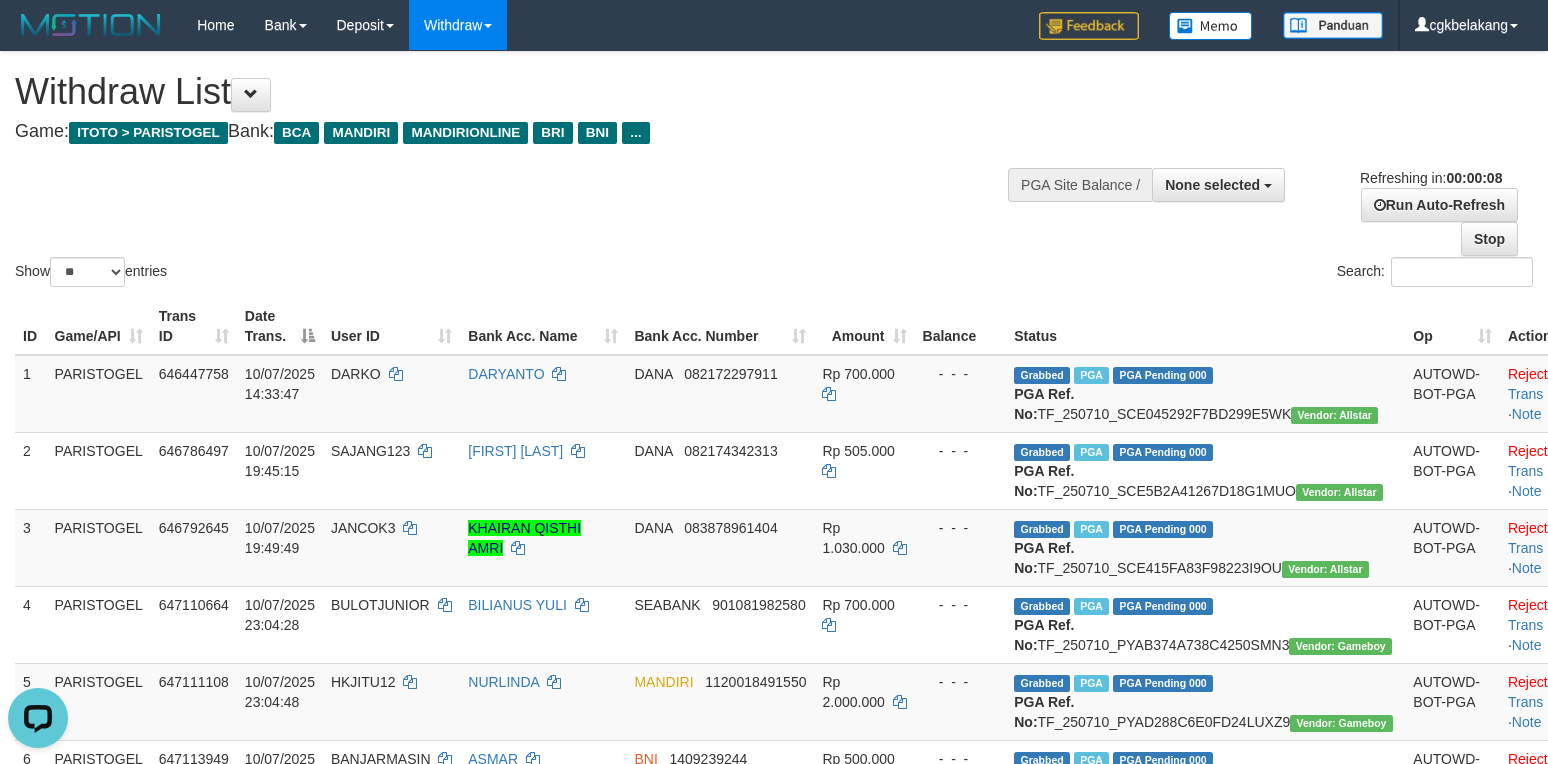 scroll, scrollTop: 0, scrollLeft: 0, axis: both 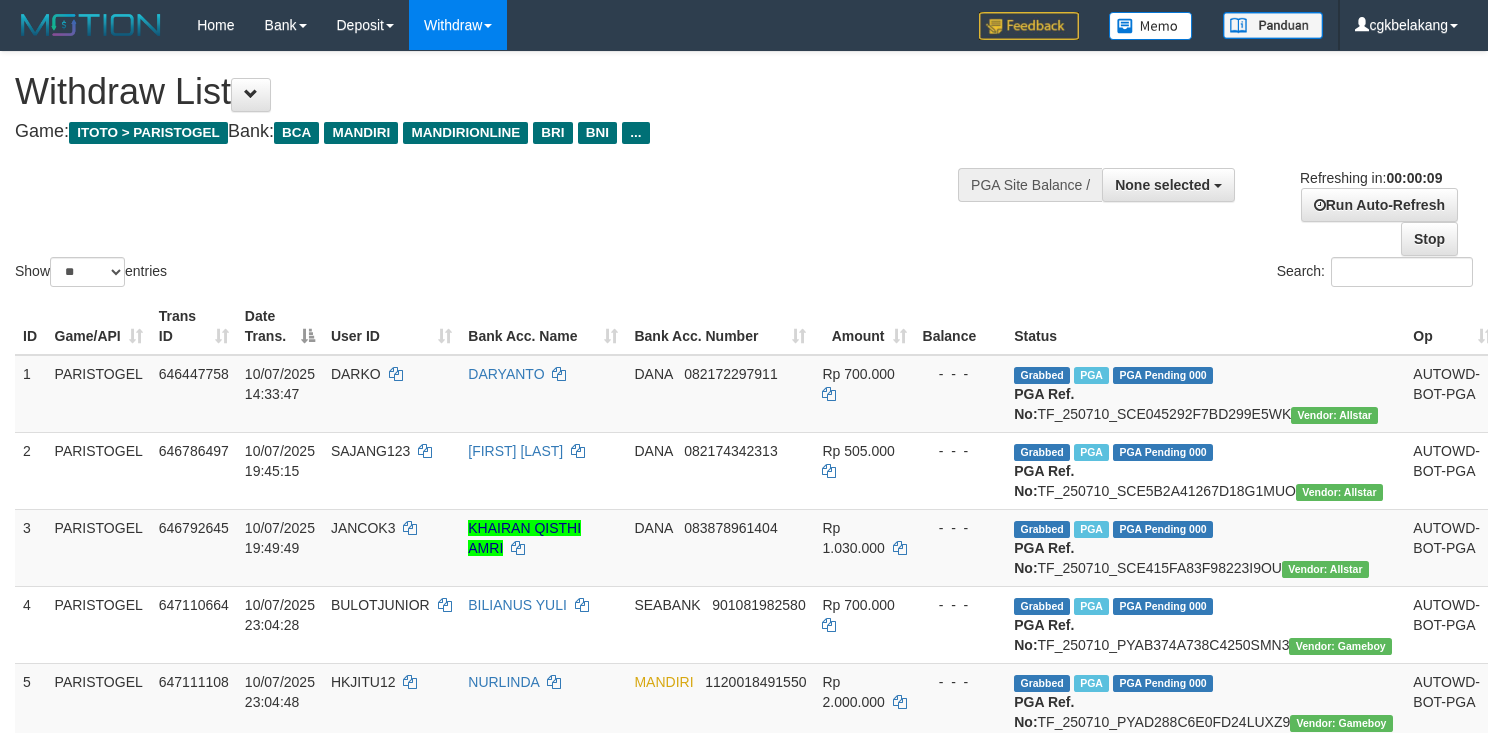select 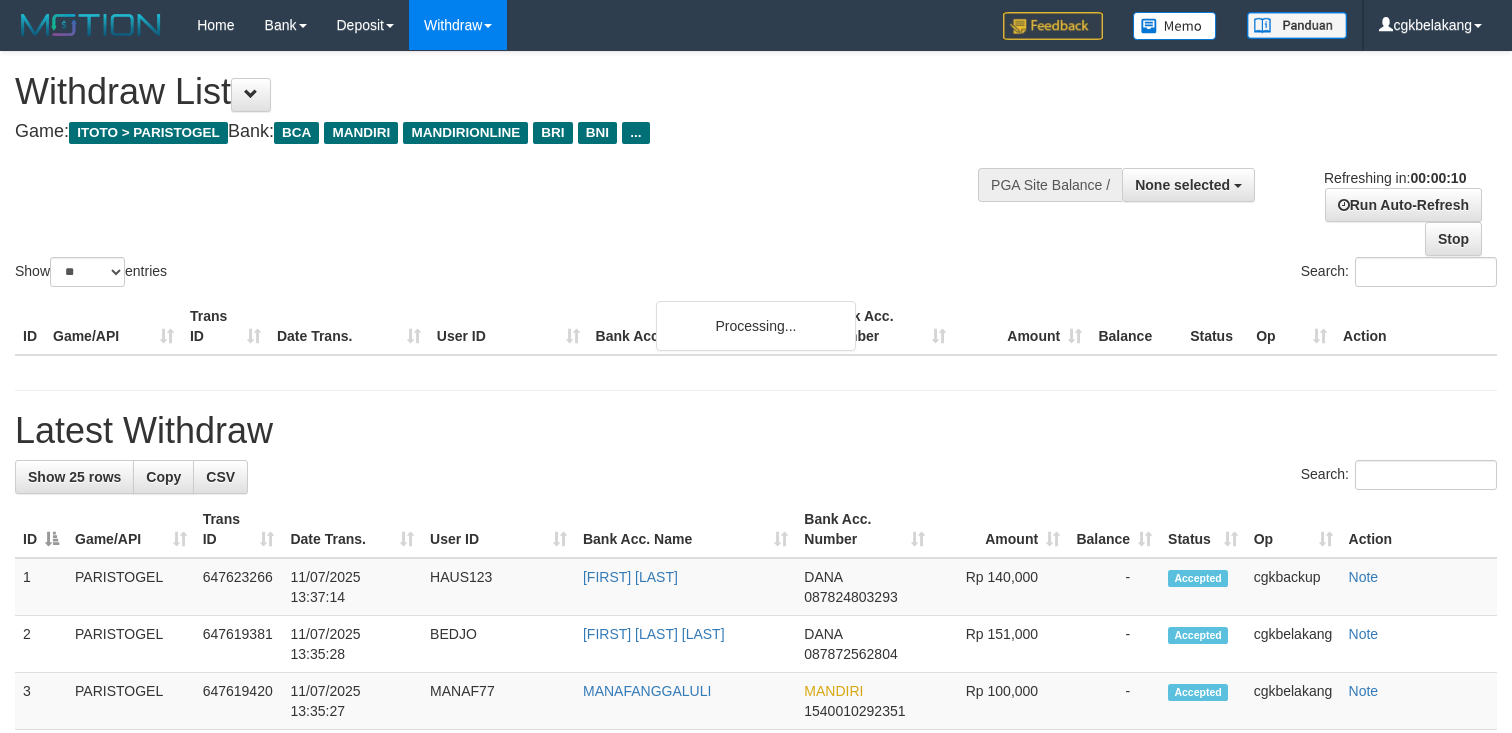 select 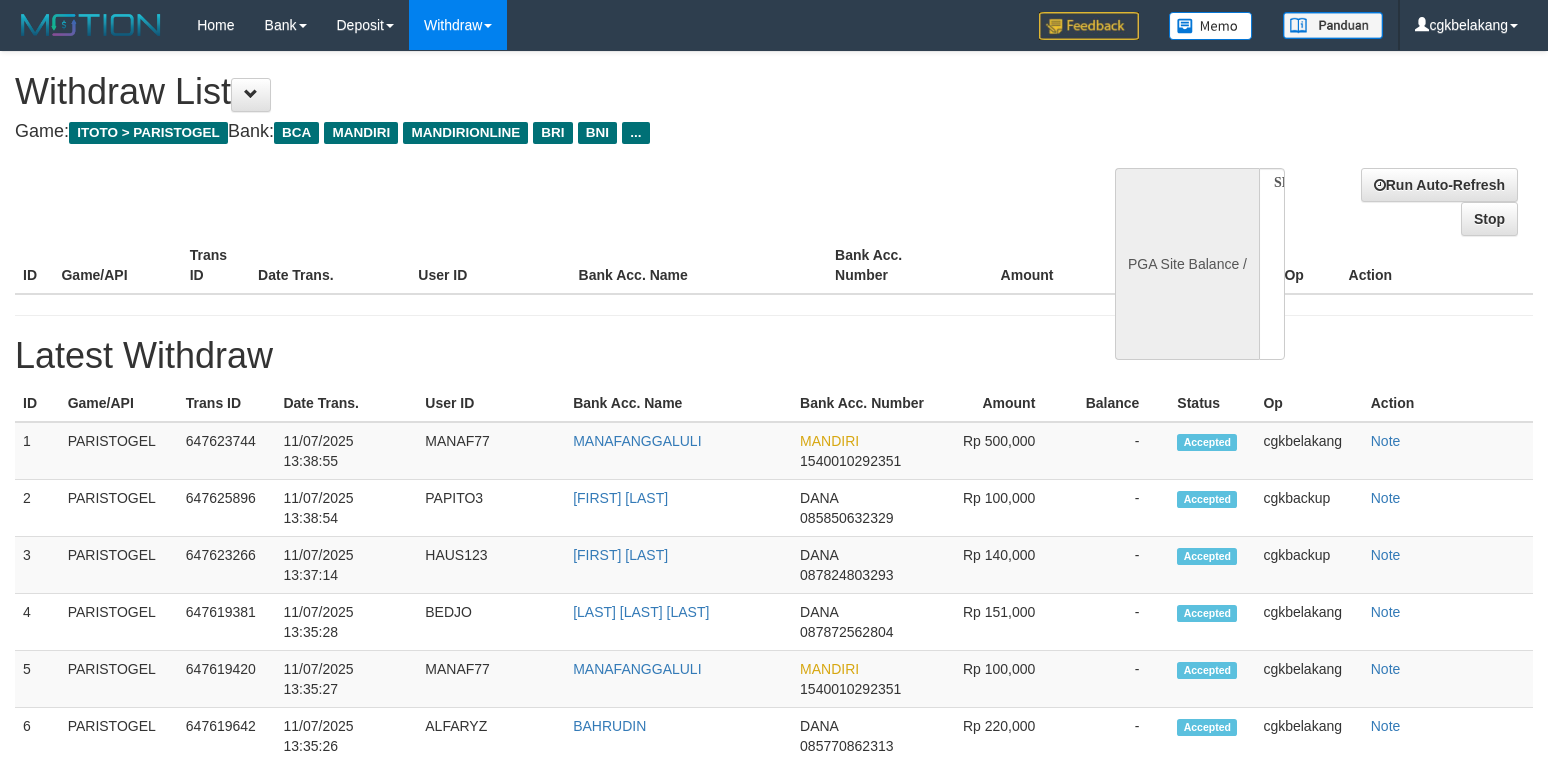 select 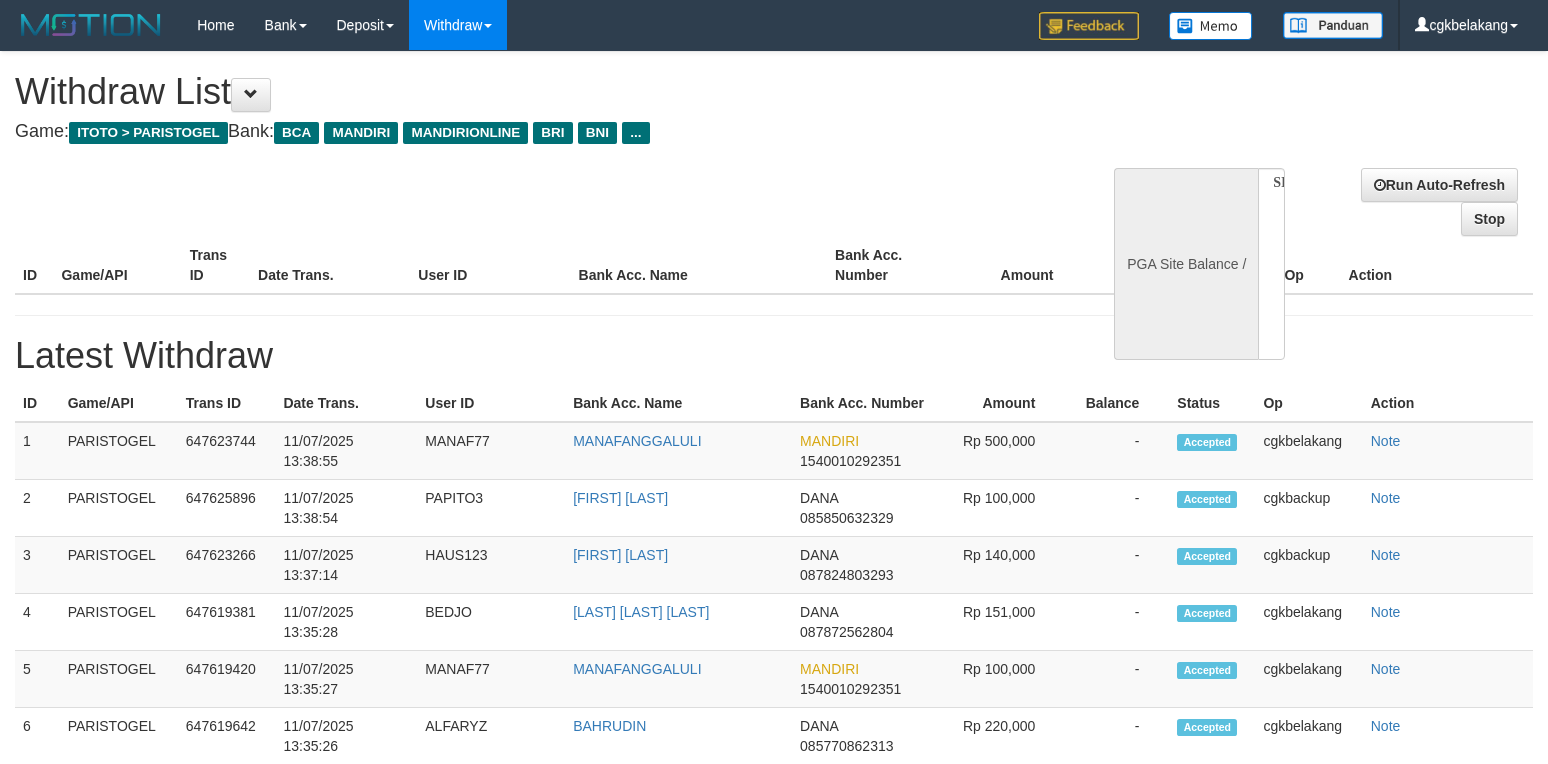scroll, scrollTop: 0, scrollLeft: 0, axis: both 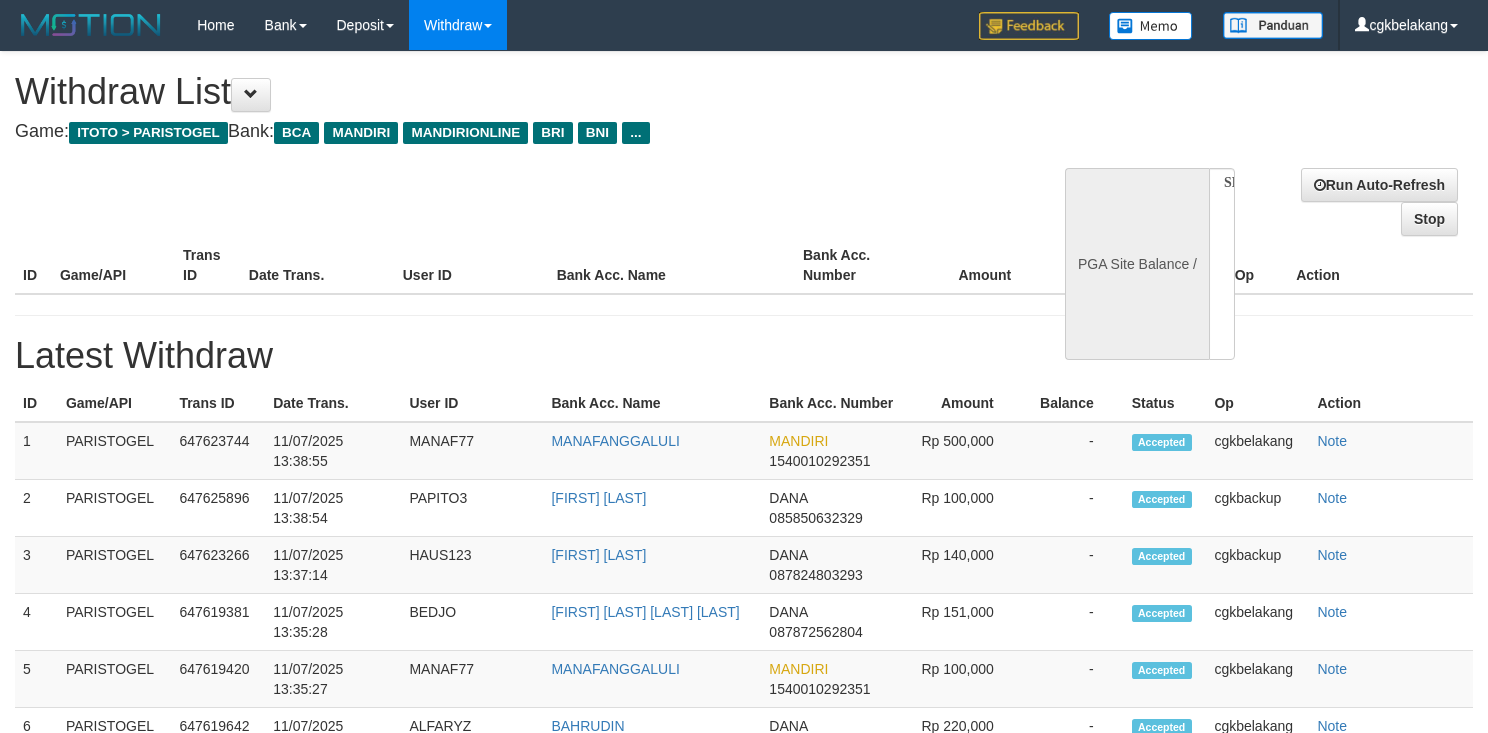 select 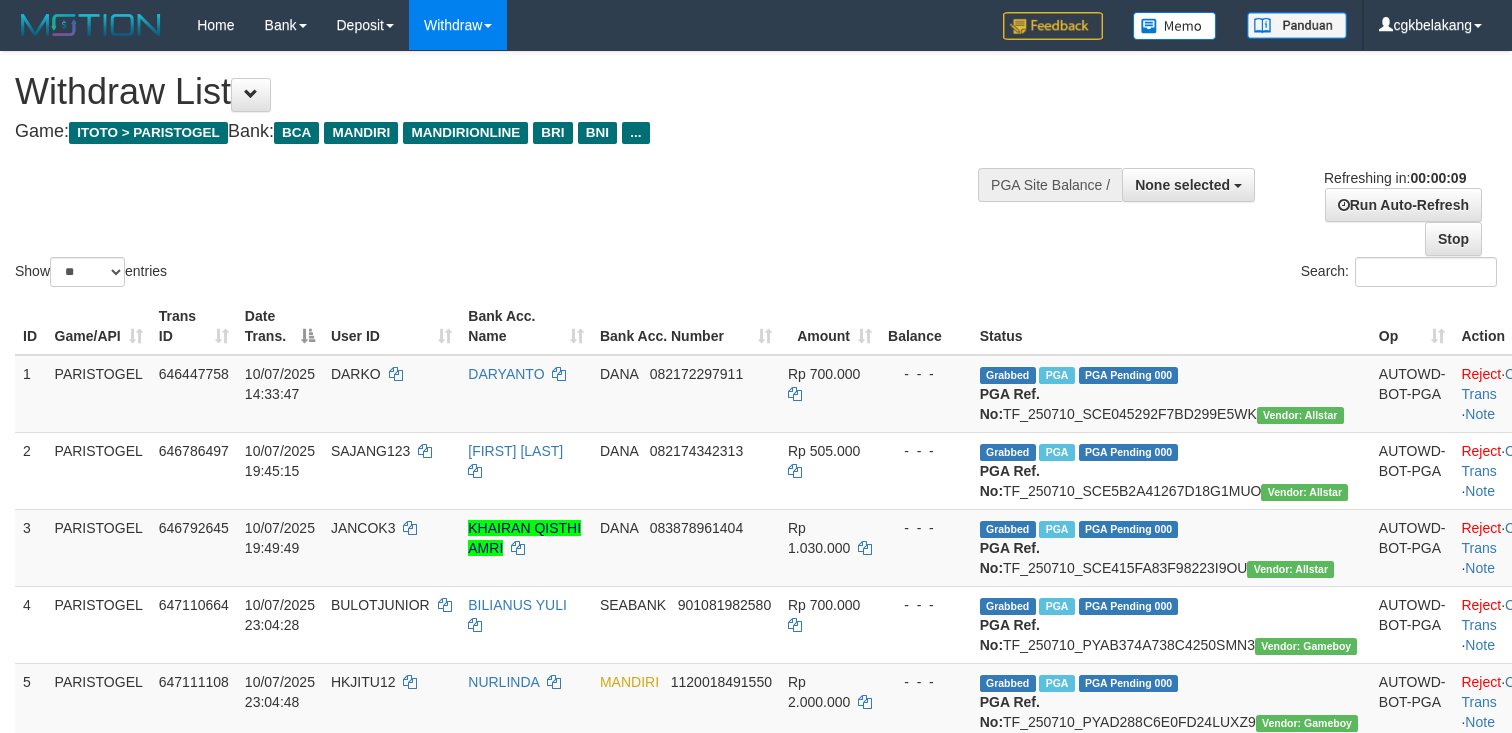select 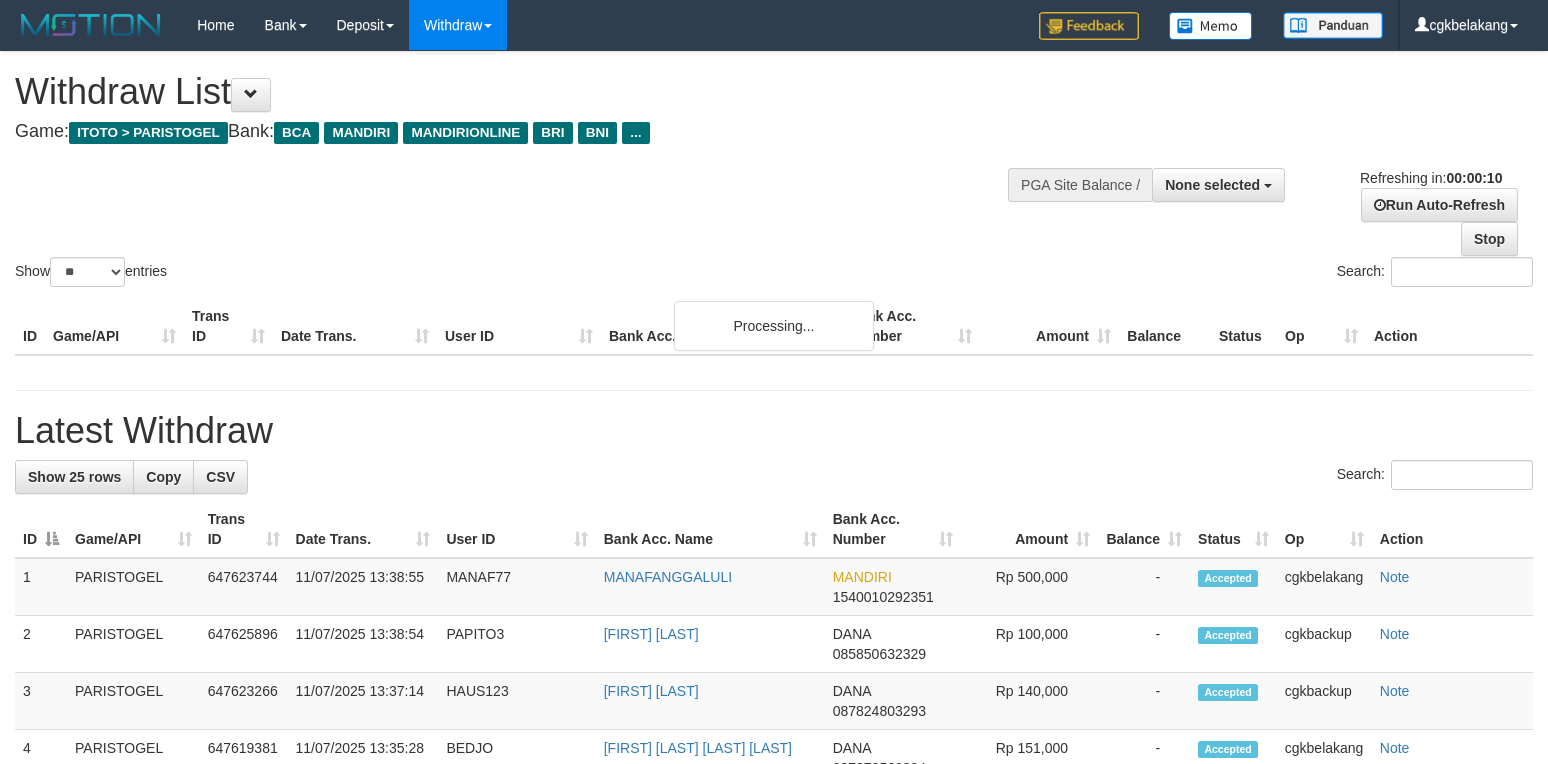 select 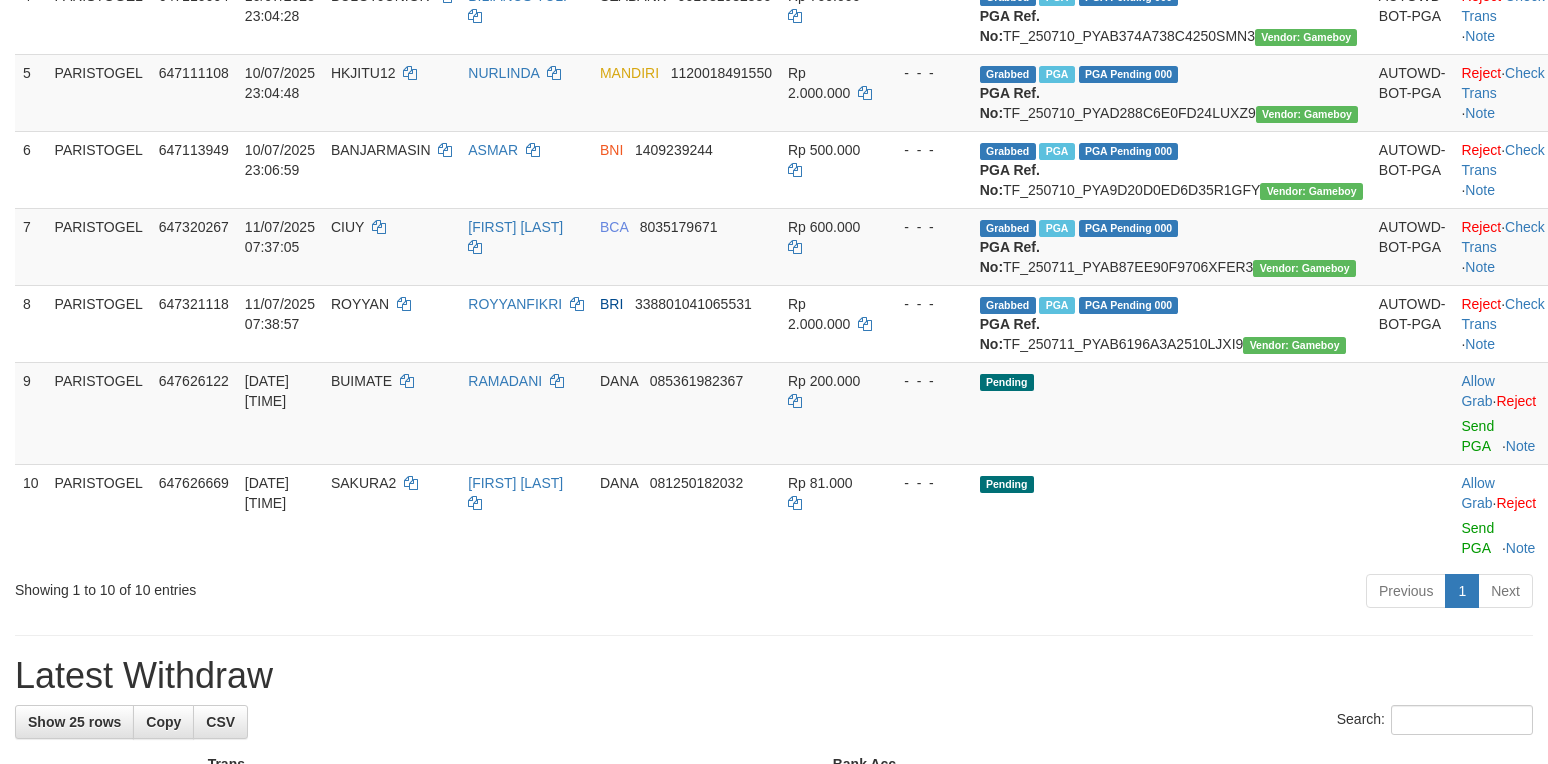 scroll, scrollTop: 533, scrollLeft: 0, axis: vertical 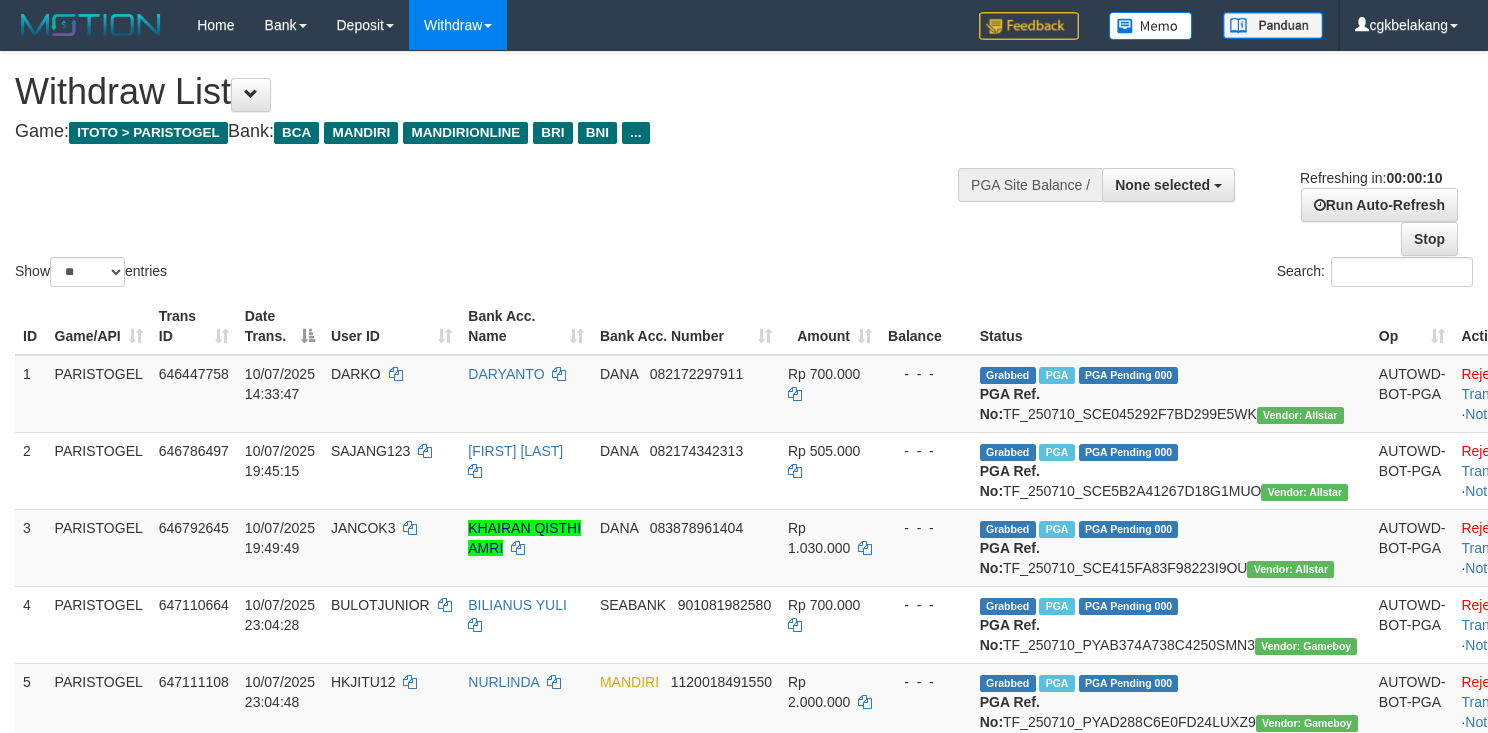 select 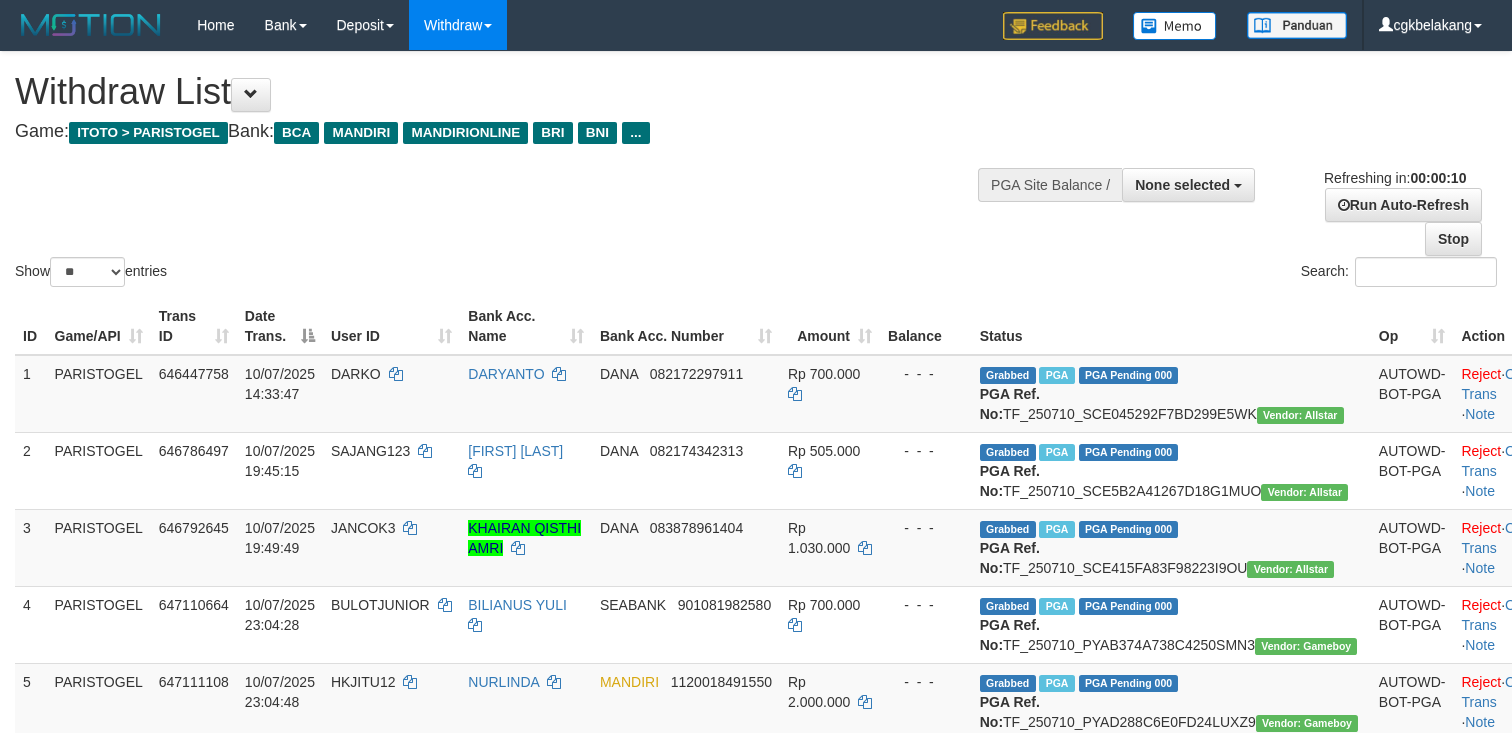 select 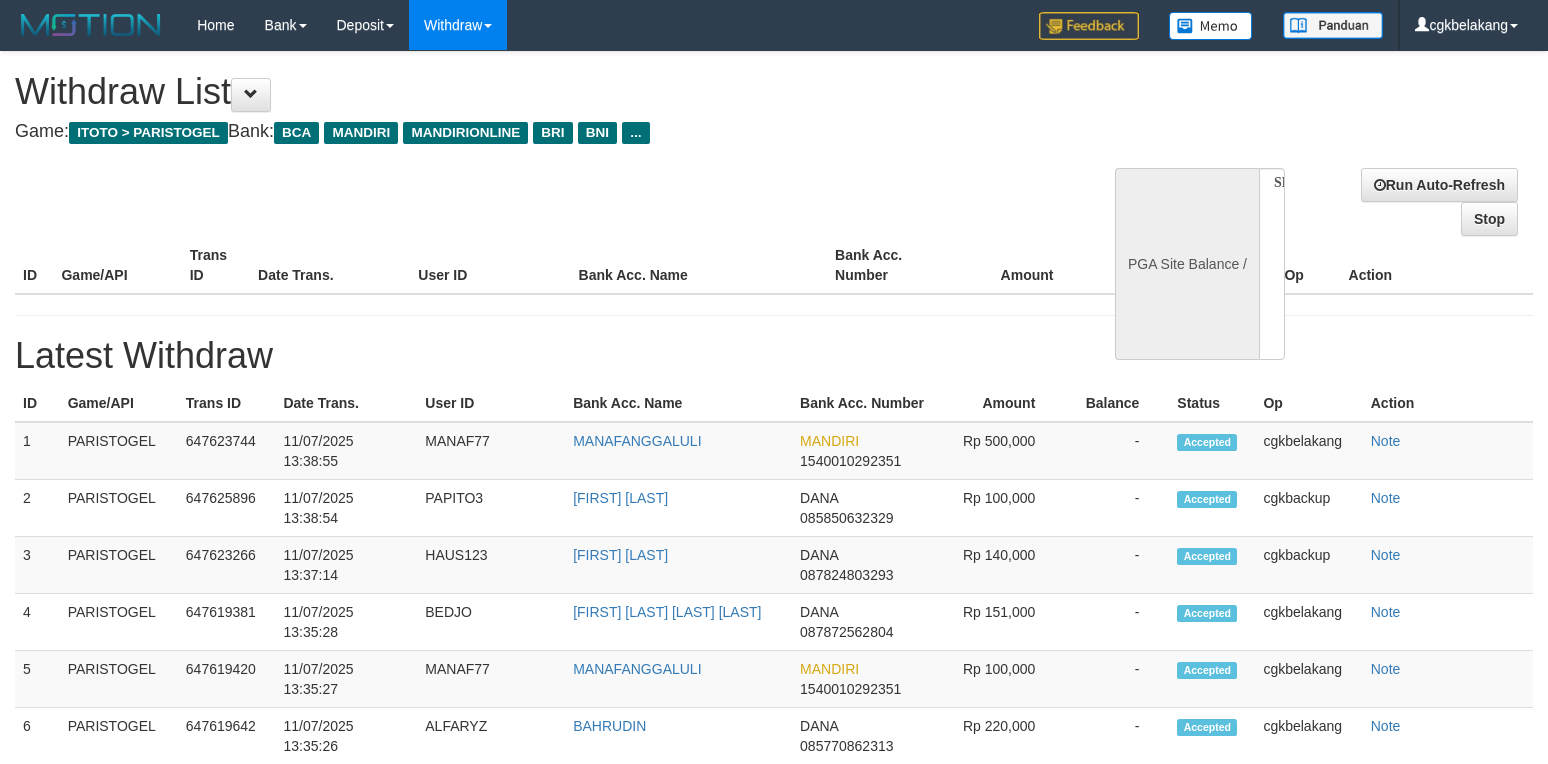 select 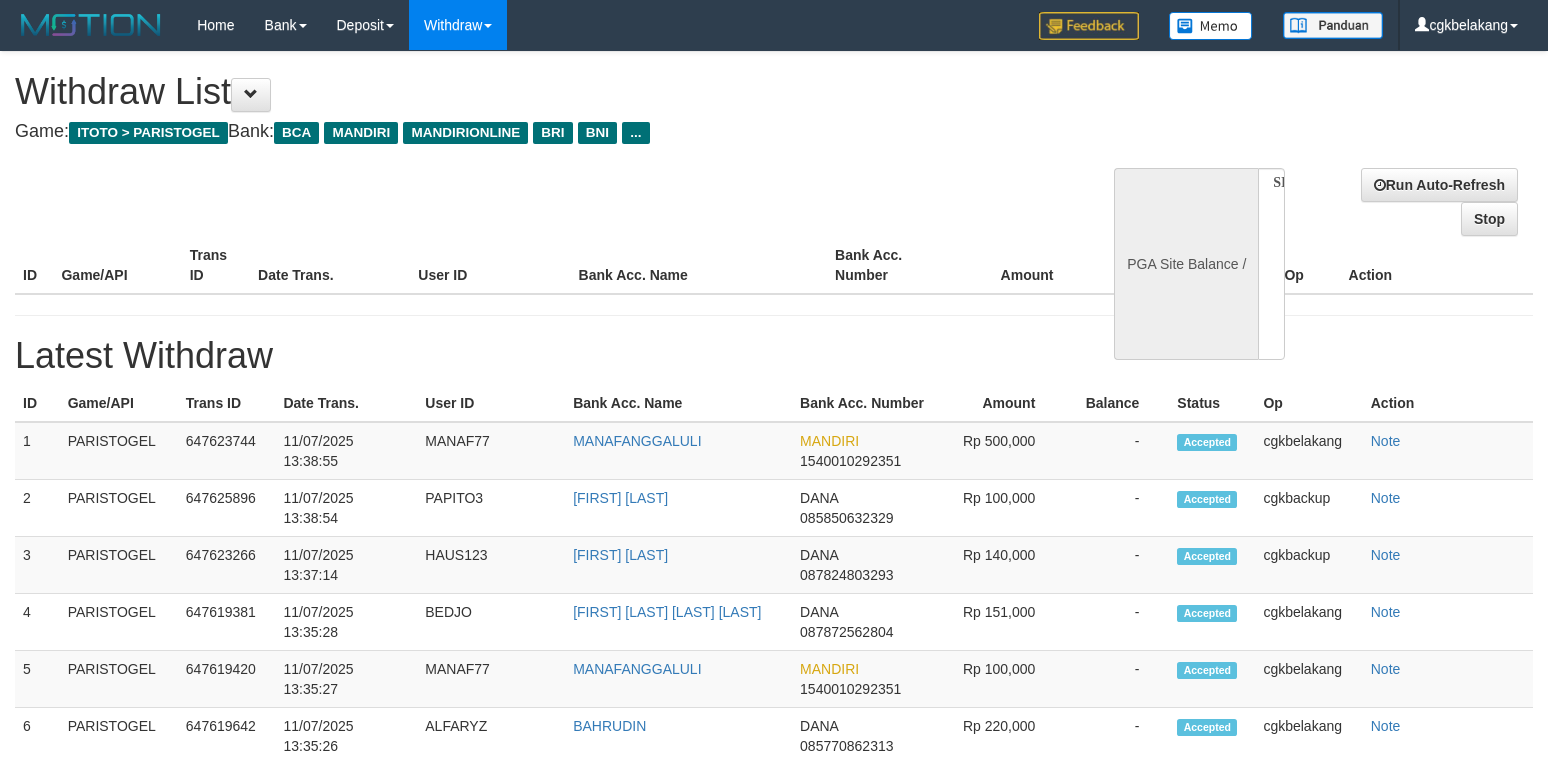 select on "**" 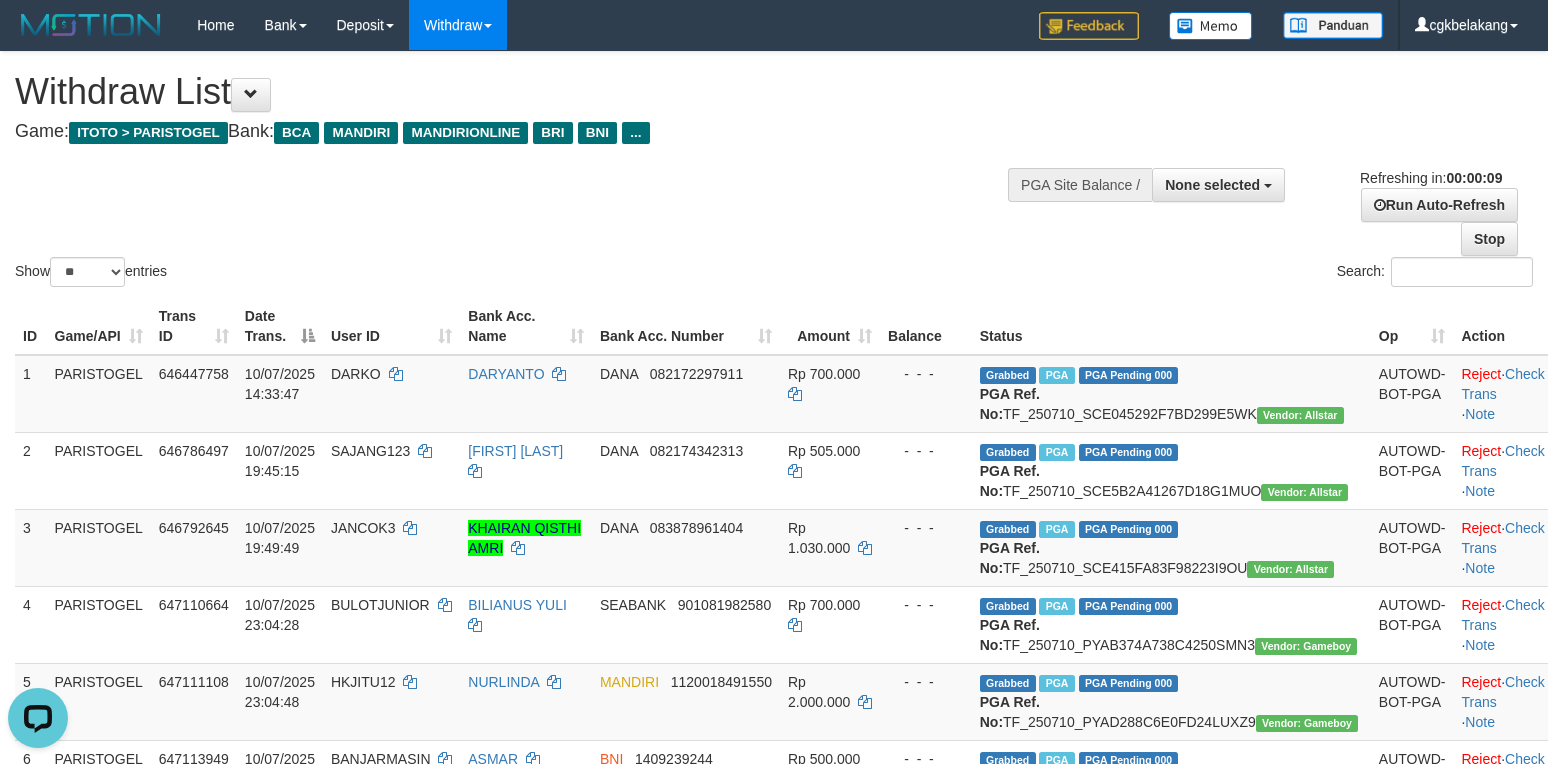 scroll, scrollTop: 0, scrollLeft: 0, axis: both 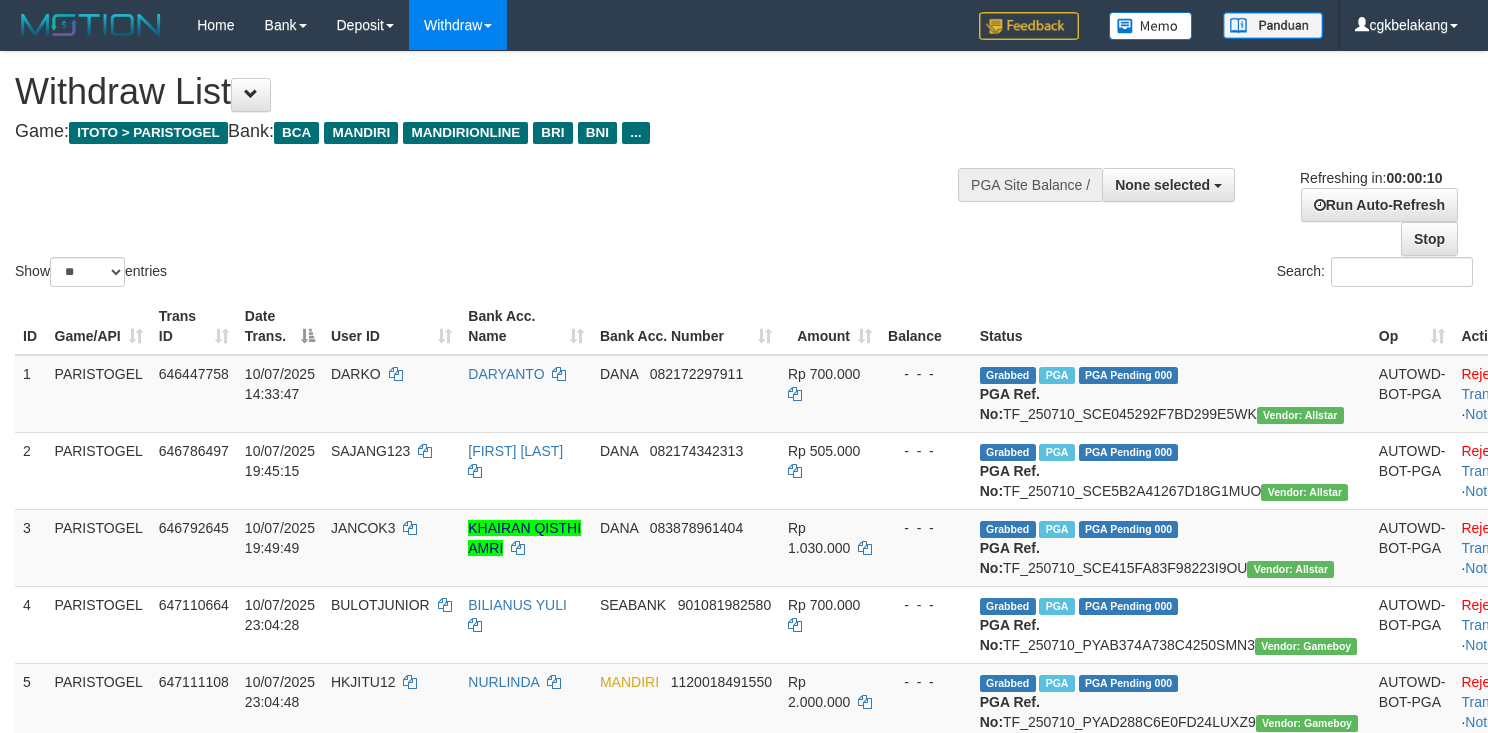 select 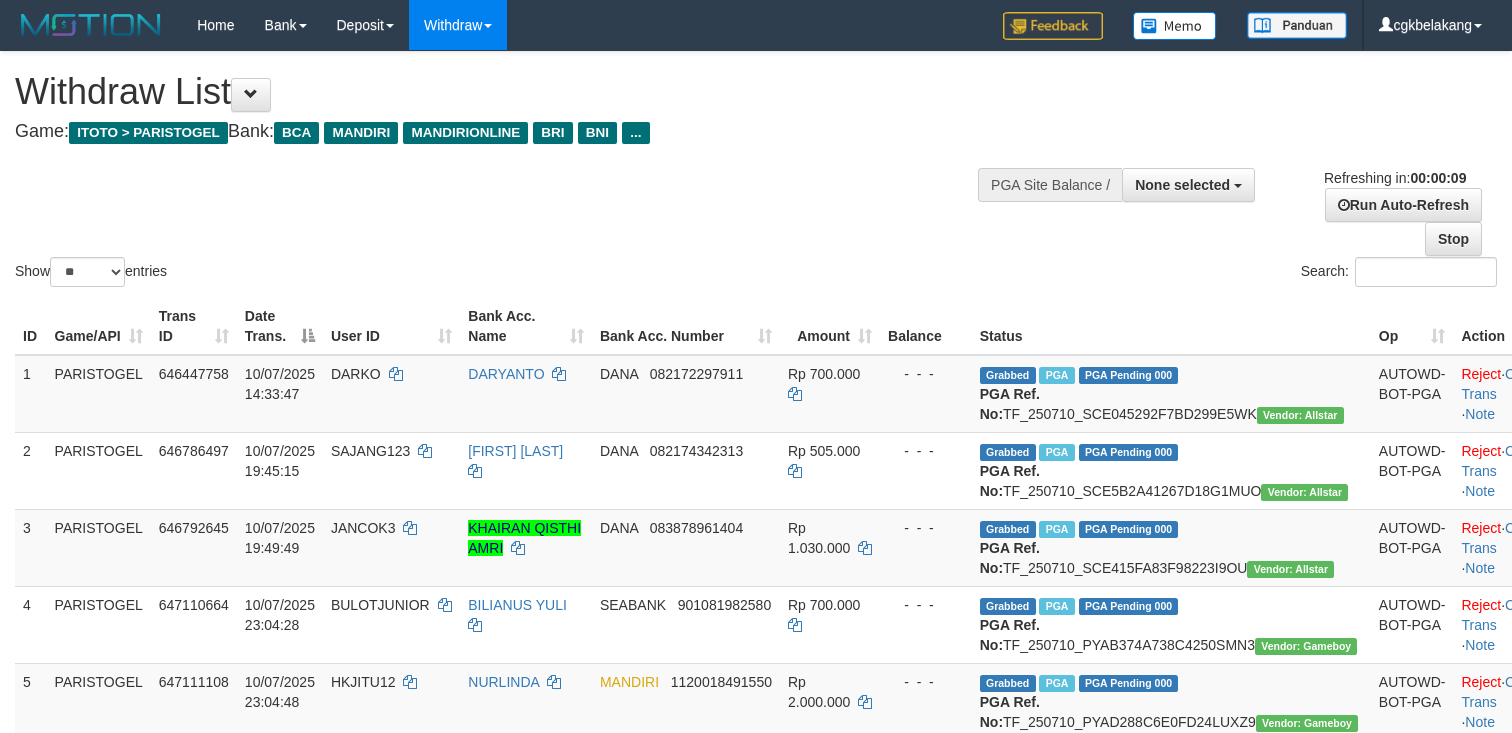 select 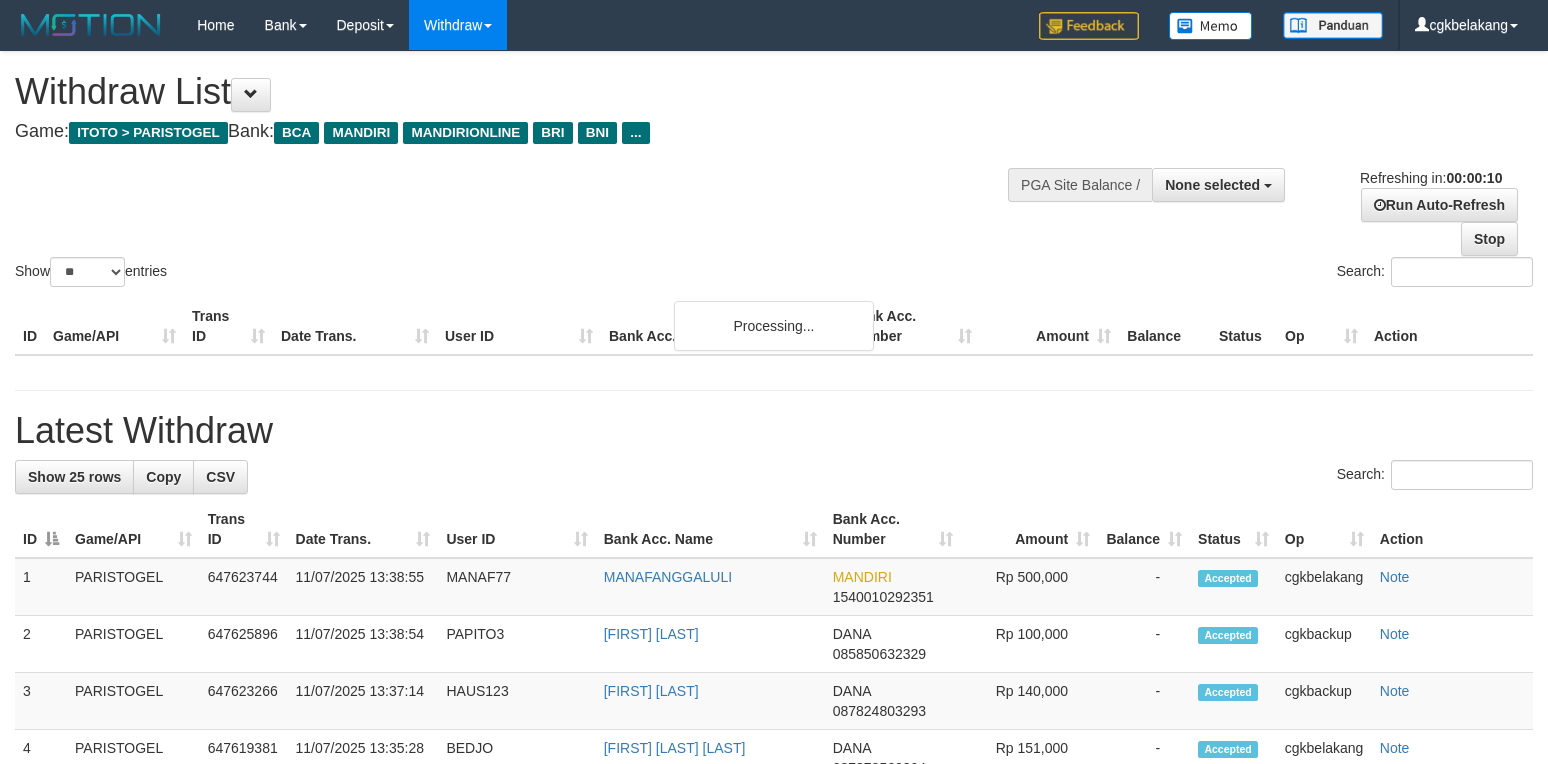 select 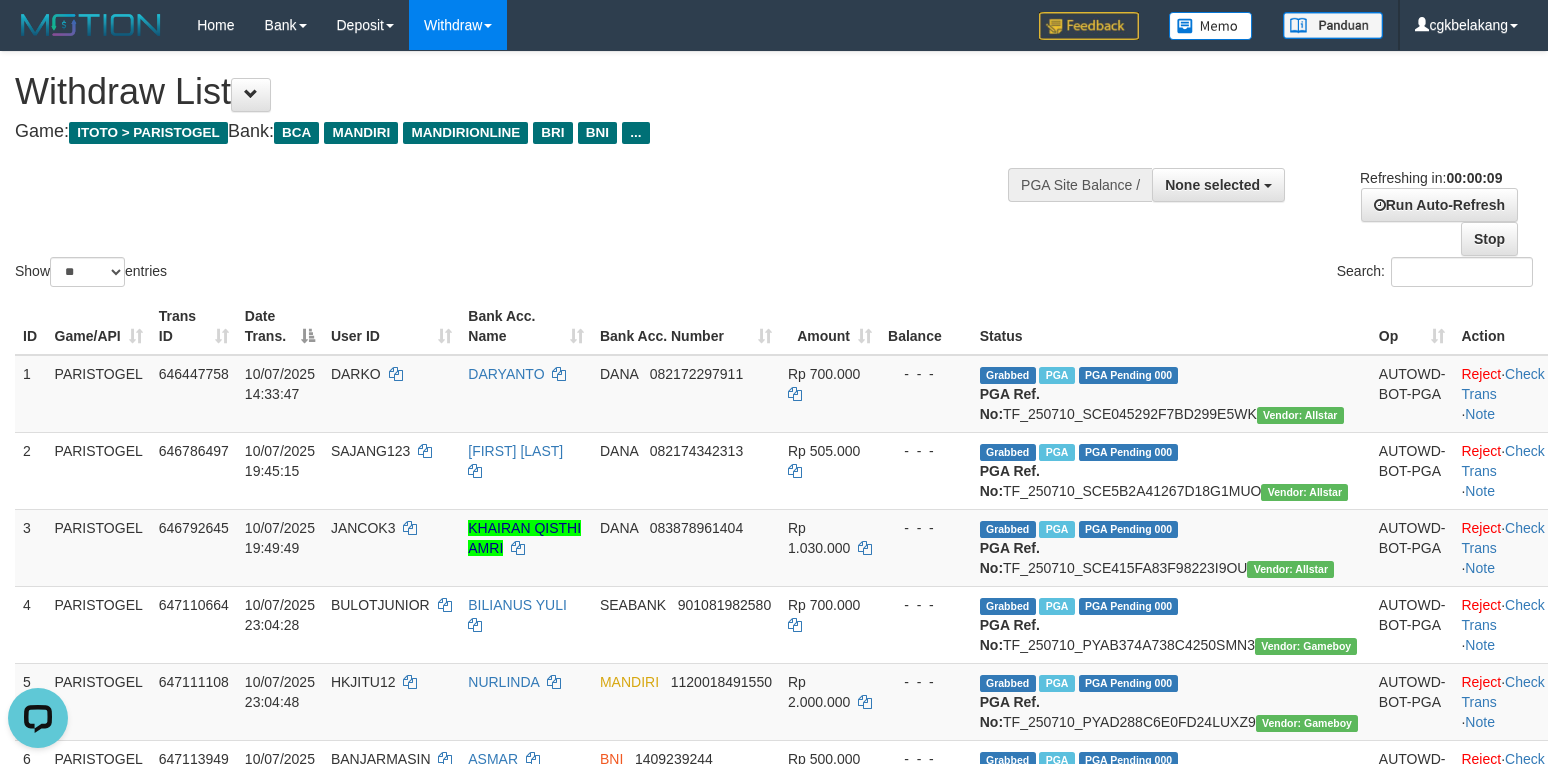 scroll, scrollTop: 0, scrollLeft: 0, axis: both 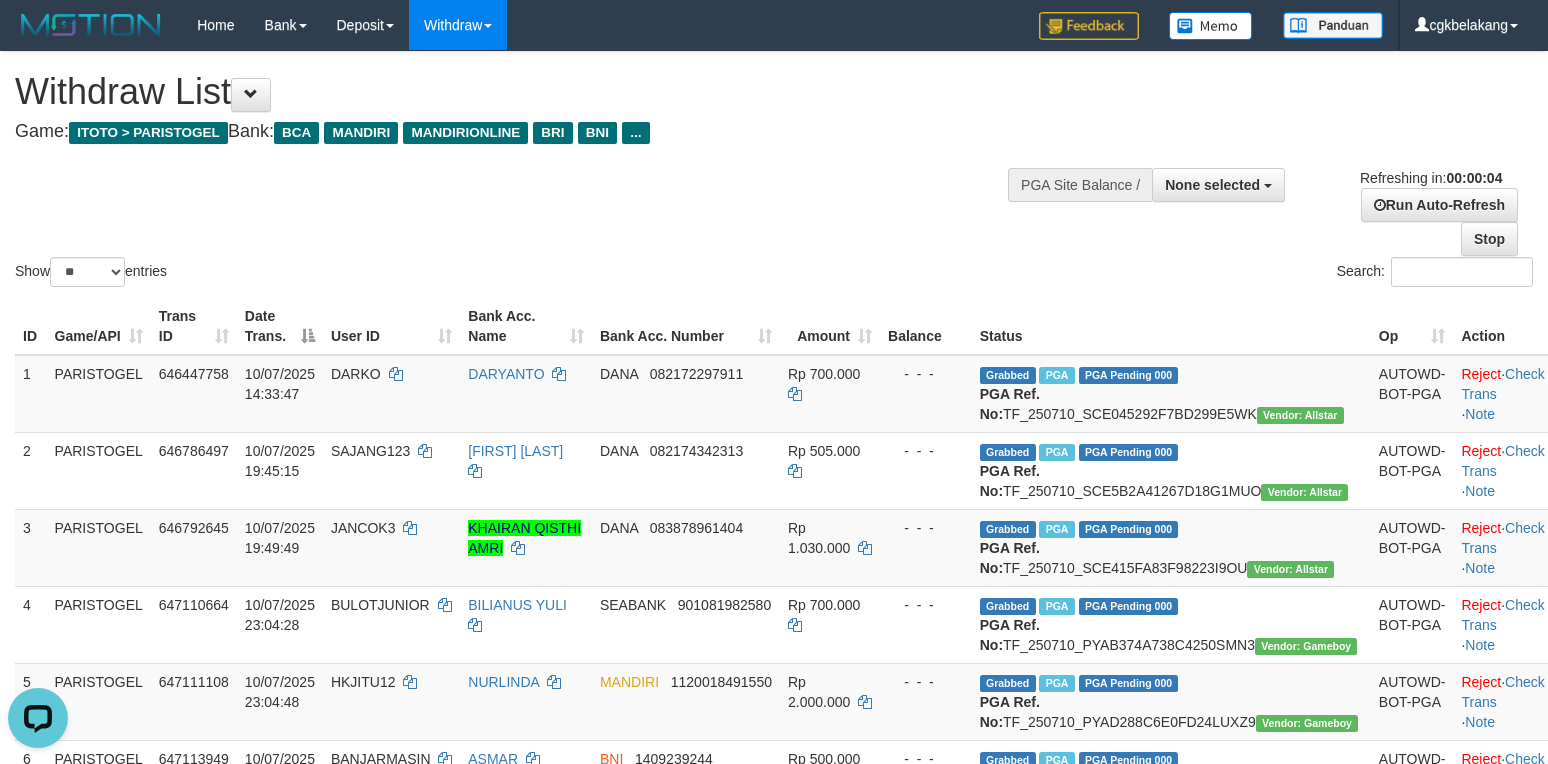 click on "ID Game/API Trans ID Date Trans. User ID Bank Acc. Name Bank Acc. Number Amount Balance Status Op Action
1 PARISTOGEL 646447758 10/07/2025 14:33:47 DARKO    DARYANTO    DANA     082172297911 Rp 700.000    -  -  - Grabbed   PGA   PGA Pending 000 {"status":"000","data":{"unique_id":"1867-646447758-20250710","reference_no":"TF_250710_SCE045292F7BD299E5WK","amount":"700000.00","fee":"0.00","merchant_surcharge_rate":"0.00","charge_to":"MERC","payout_amount":"700000.00","disbursement_status":0,"disbursement_description":"ON PROCESS","created_at":"2025-07-10 14:42:29","executed_at":"2025-07-10 14:42:29","bank":{"code":"dana","name":"DANA","account_number":"082172297911","account_name":"DARYANTO"},"note":"cgkricksen","merchant_balance":{"balance_effective":240000002,"balance_pending":0,"balance_disbursement":14074000,"balance_collection":238379050}}} PGA Ref. No:  TF_250710_SCE045292F7BD299E5WK  Vendor: Allstar AUTOWD-BOT-PGA Reject ·    Check Trans    ·    Note 2 PARISTOGEL" at bounding box center (774, 771) 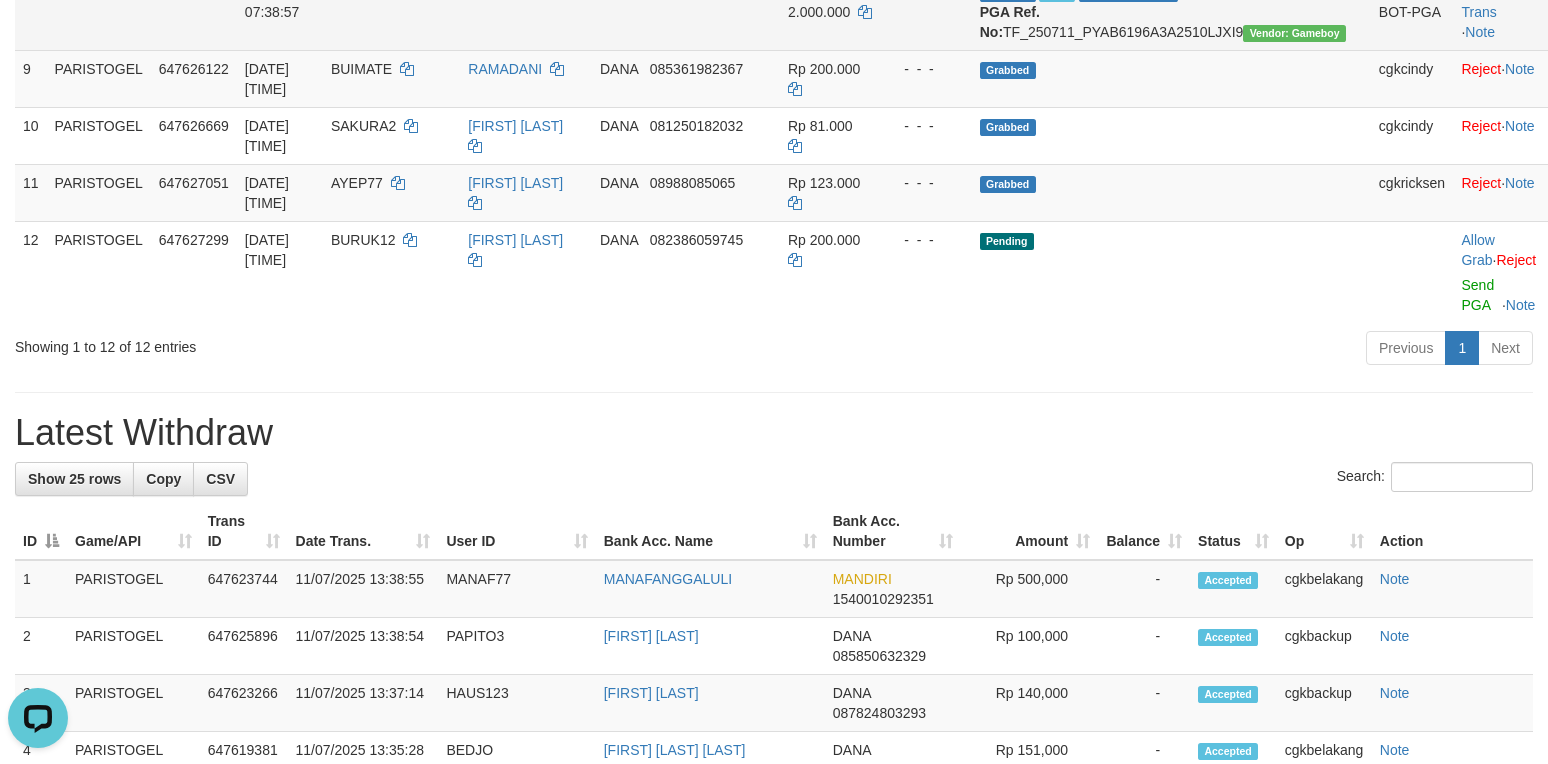 scroll, scrollTop: 1066, scrollLeft: 0, axis: vertical 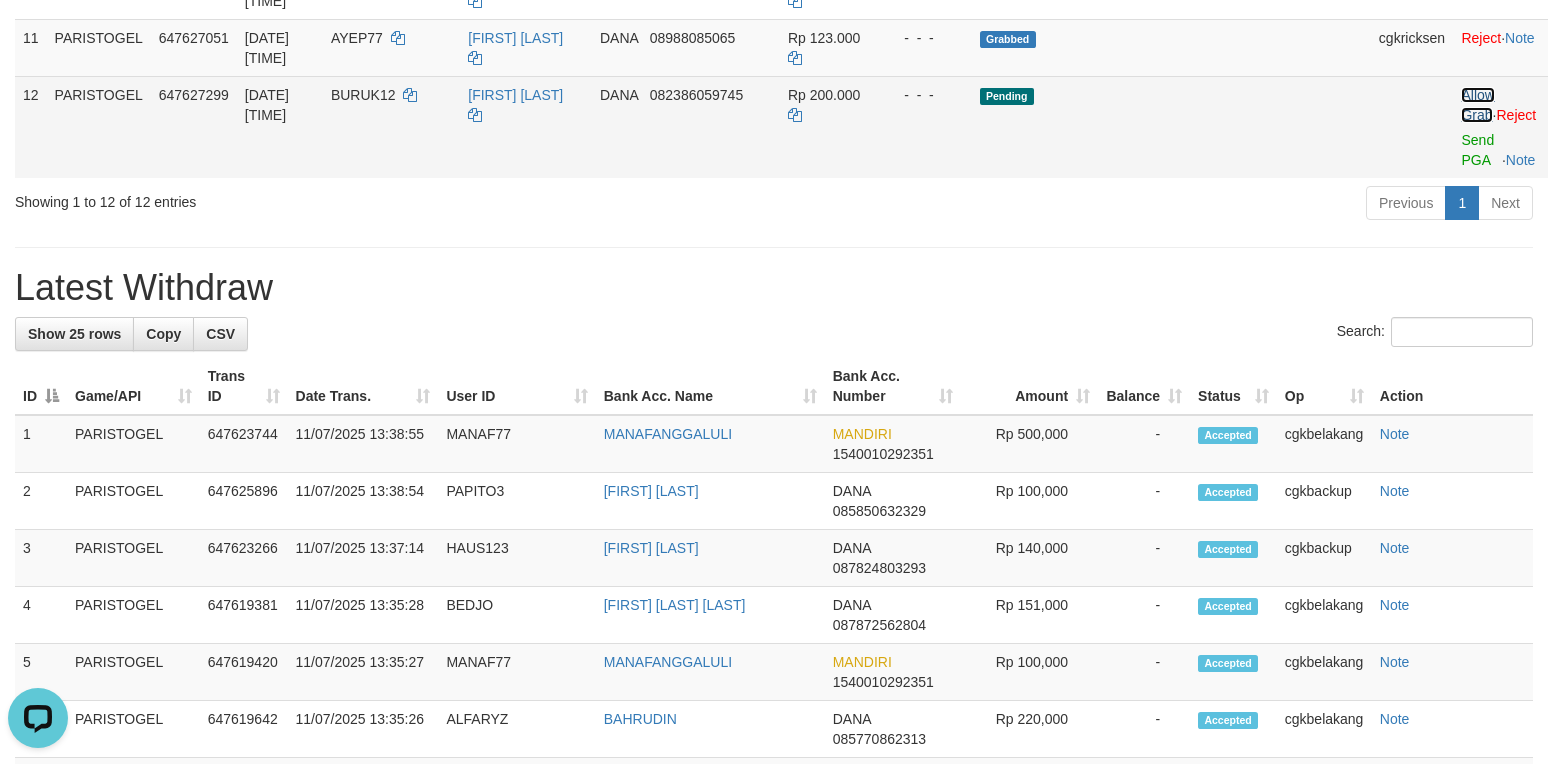 click on "Allow Grab" at bounding box center (1477, 105) 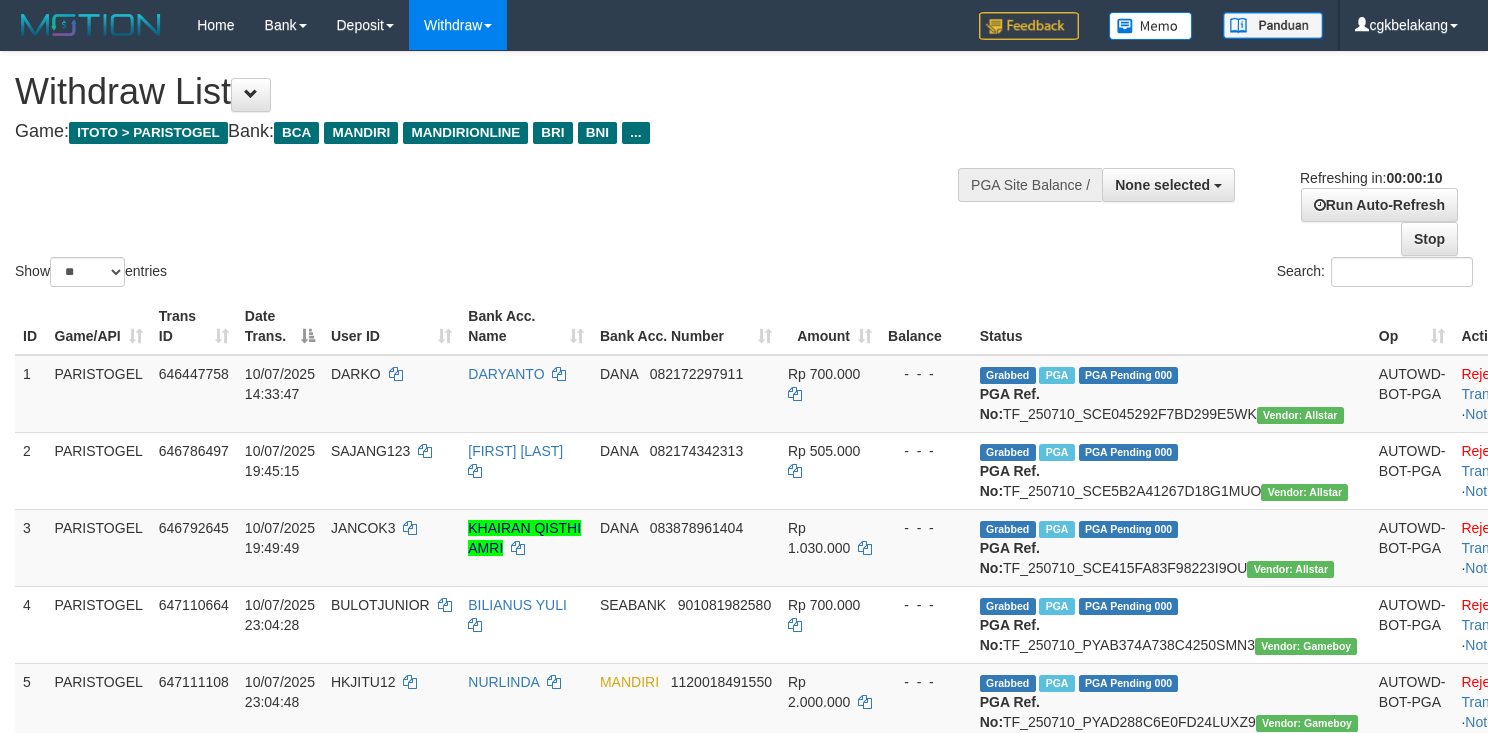 select 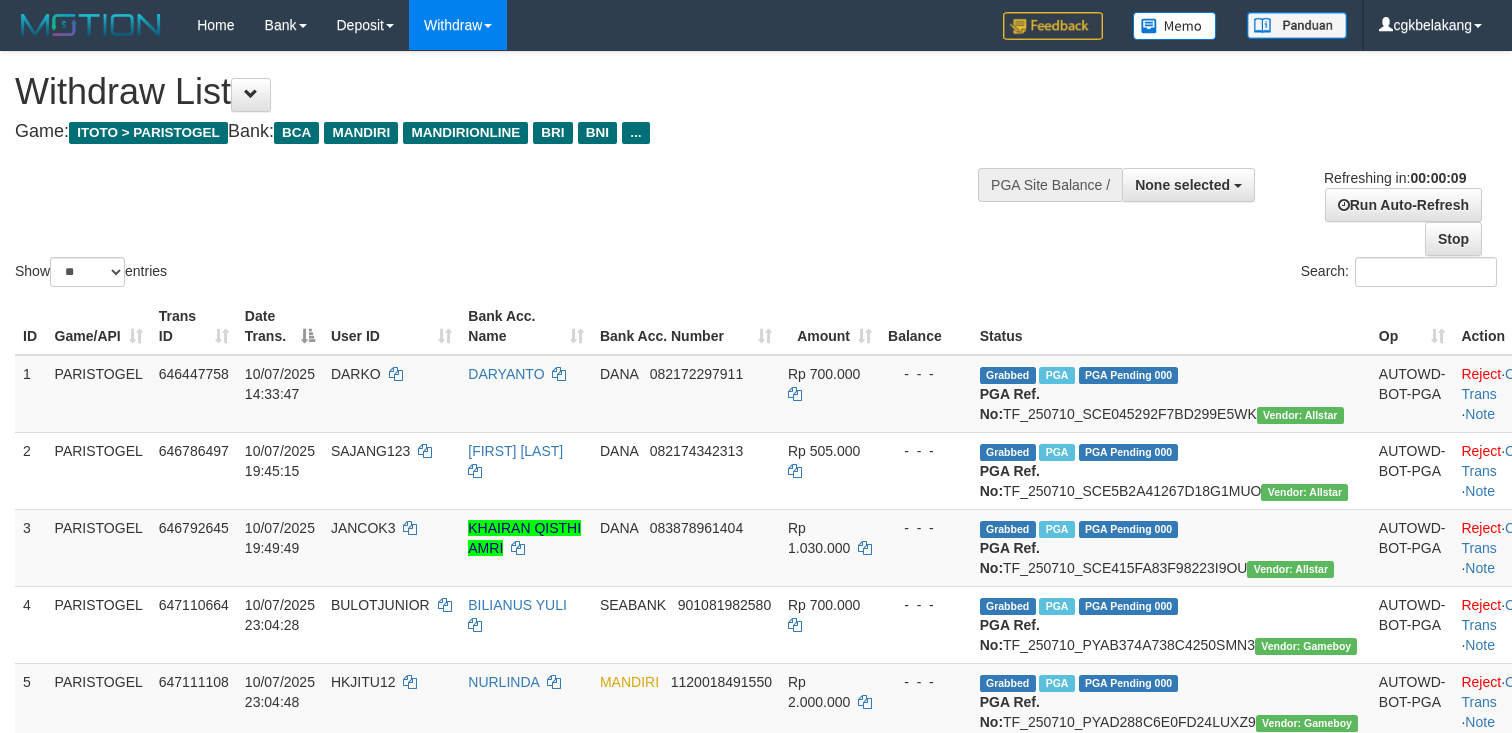 select 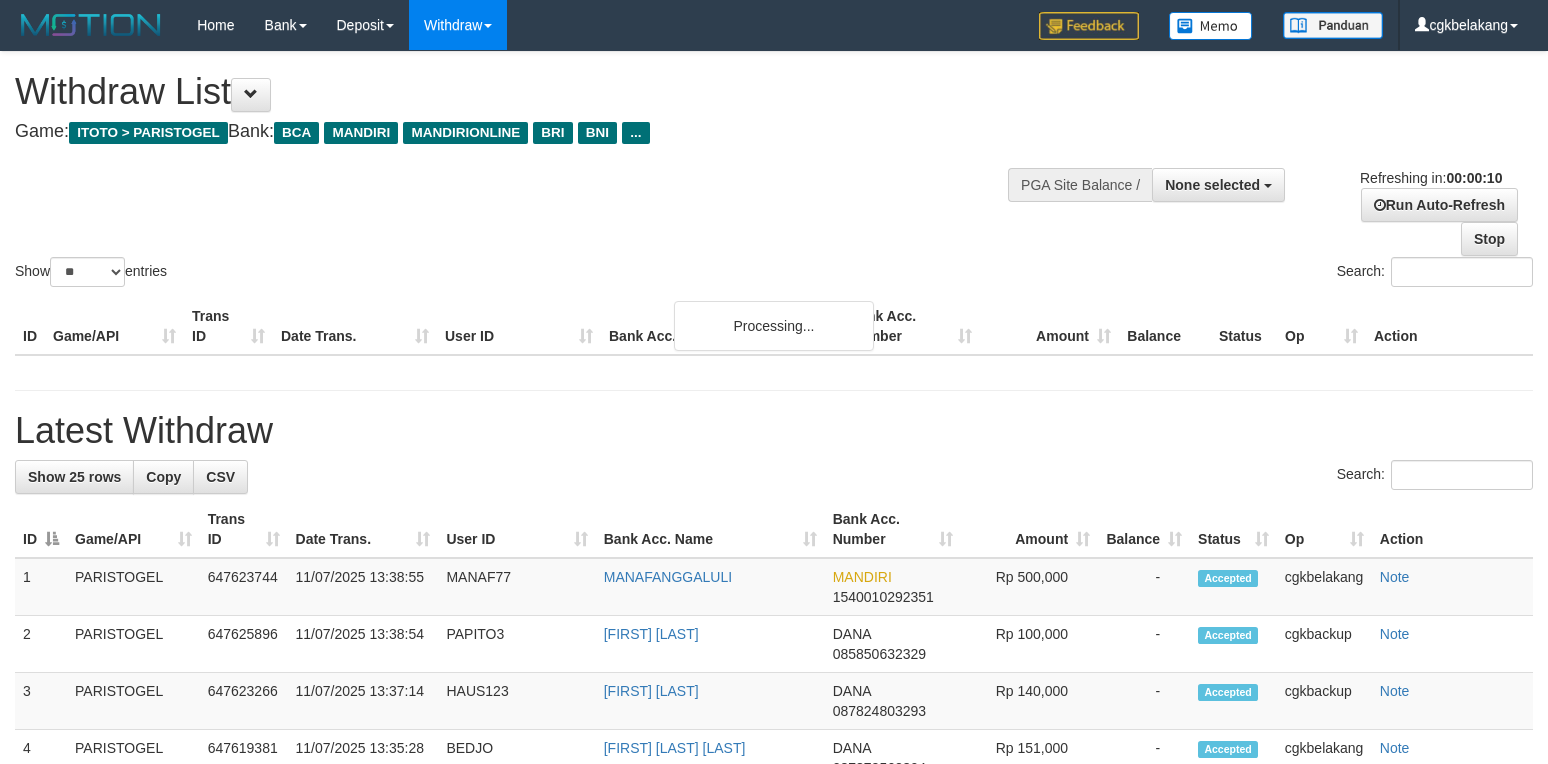 select 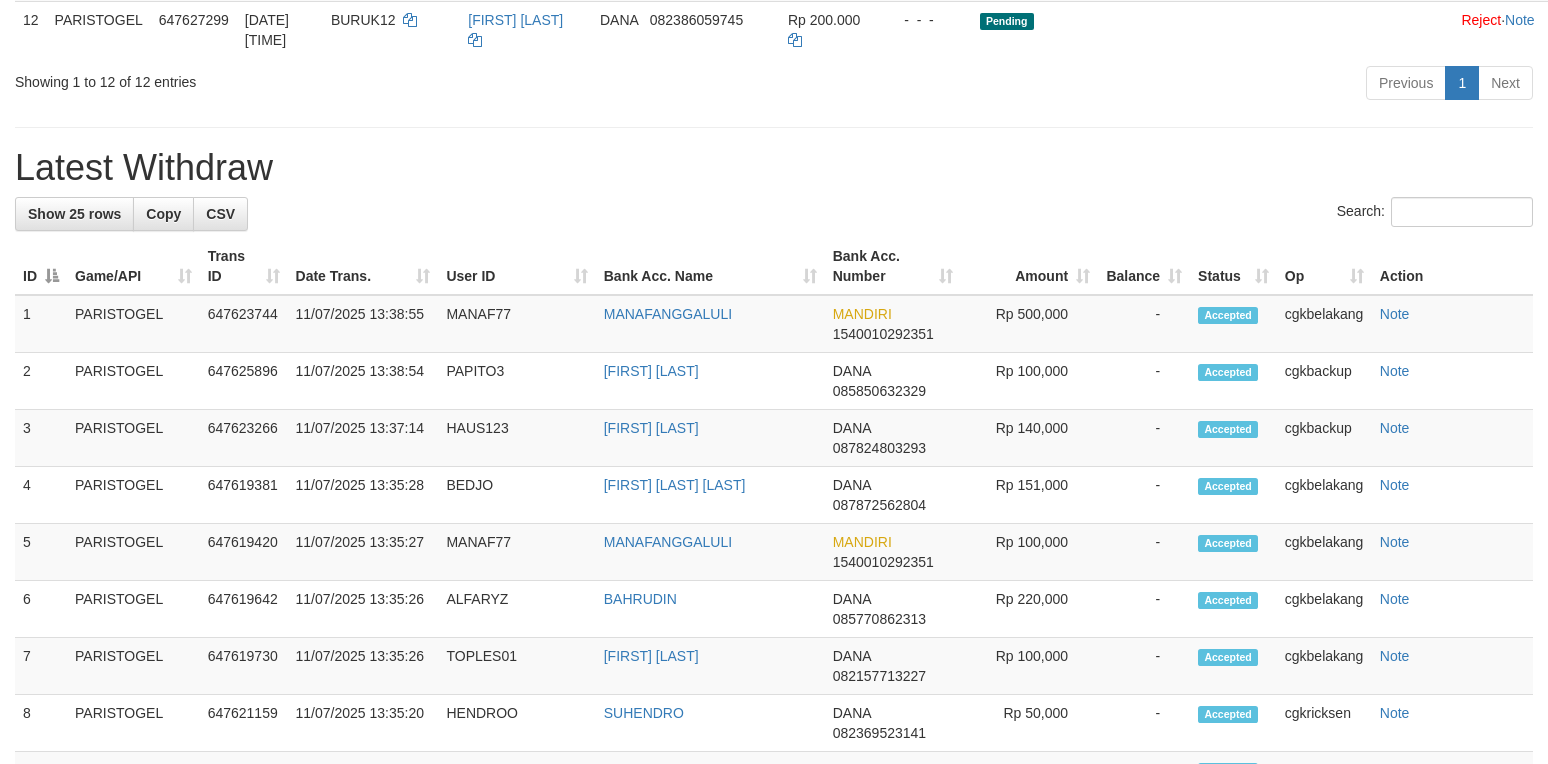 scroll, scrollTop: 1066, scrollLeft: 0, axis: vertical 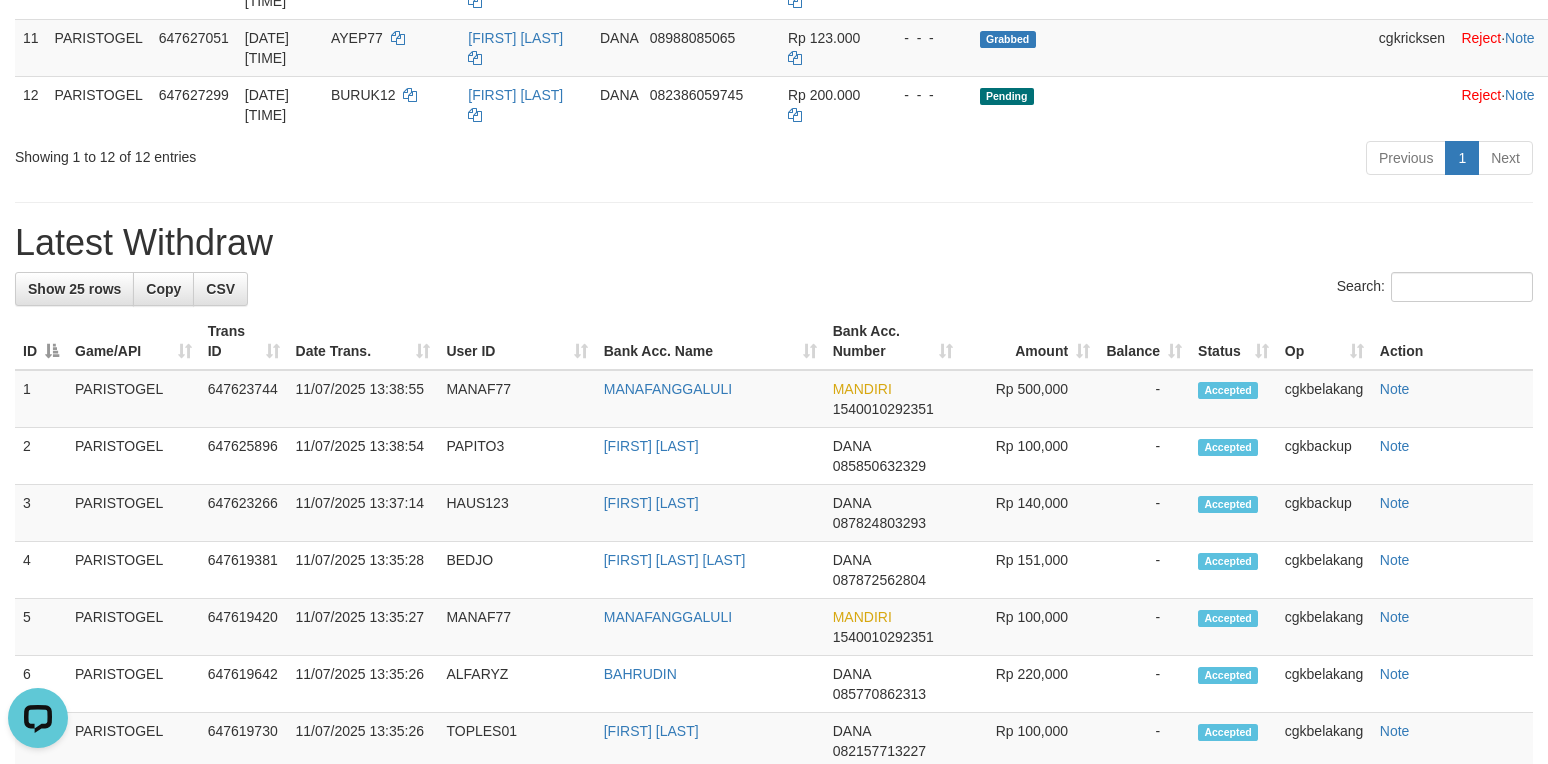 click on "Search:" at bounding box center (774, 289) 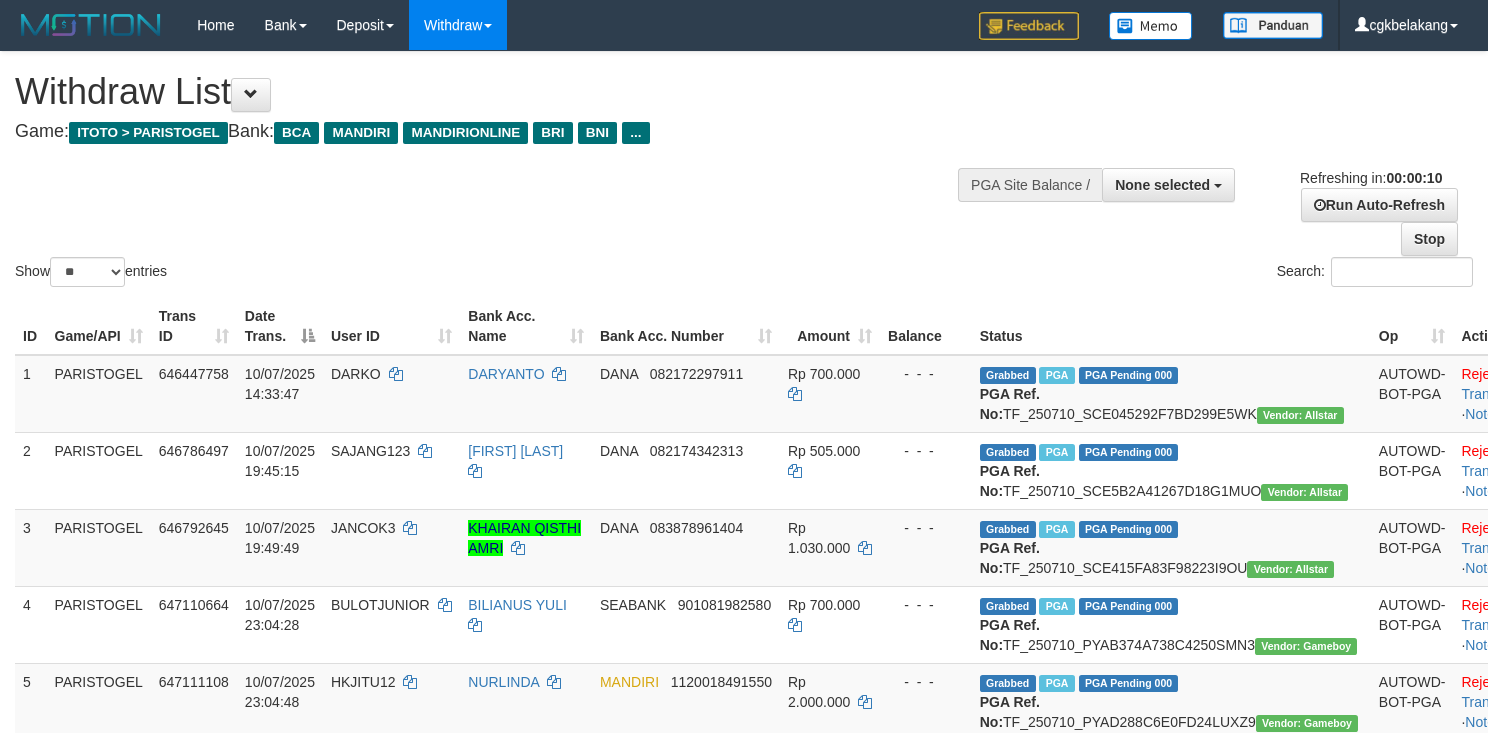 select 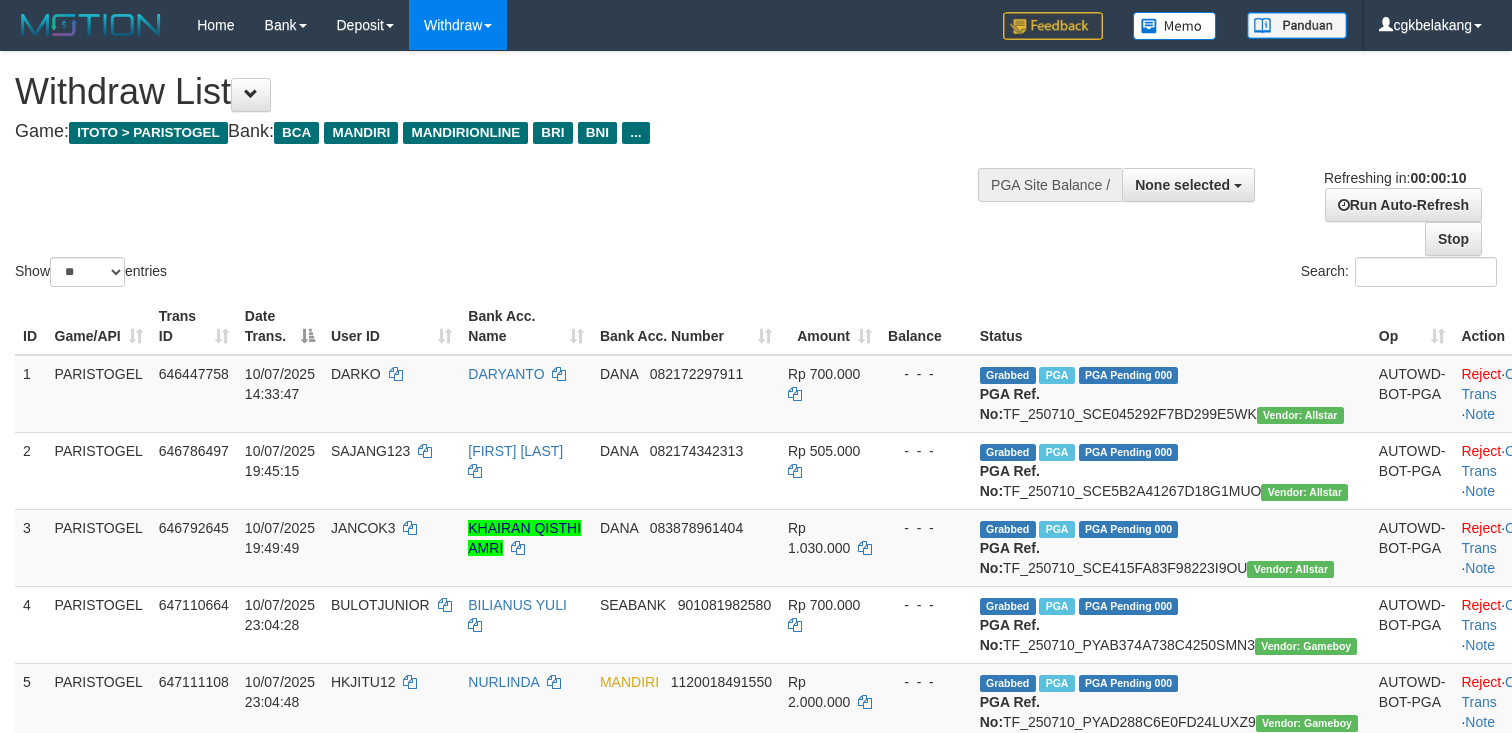 select 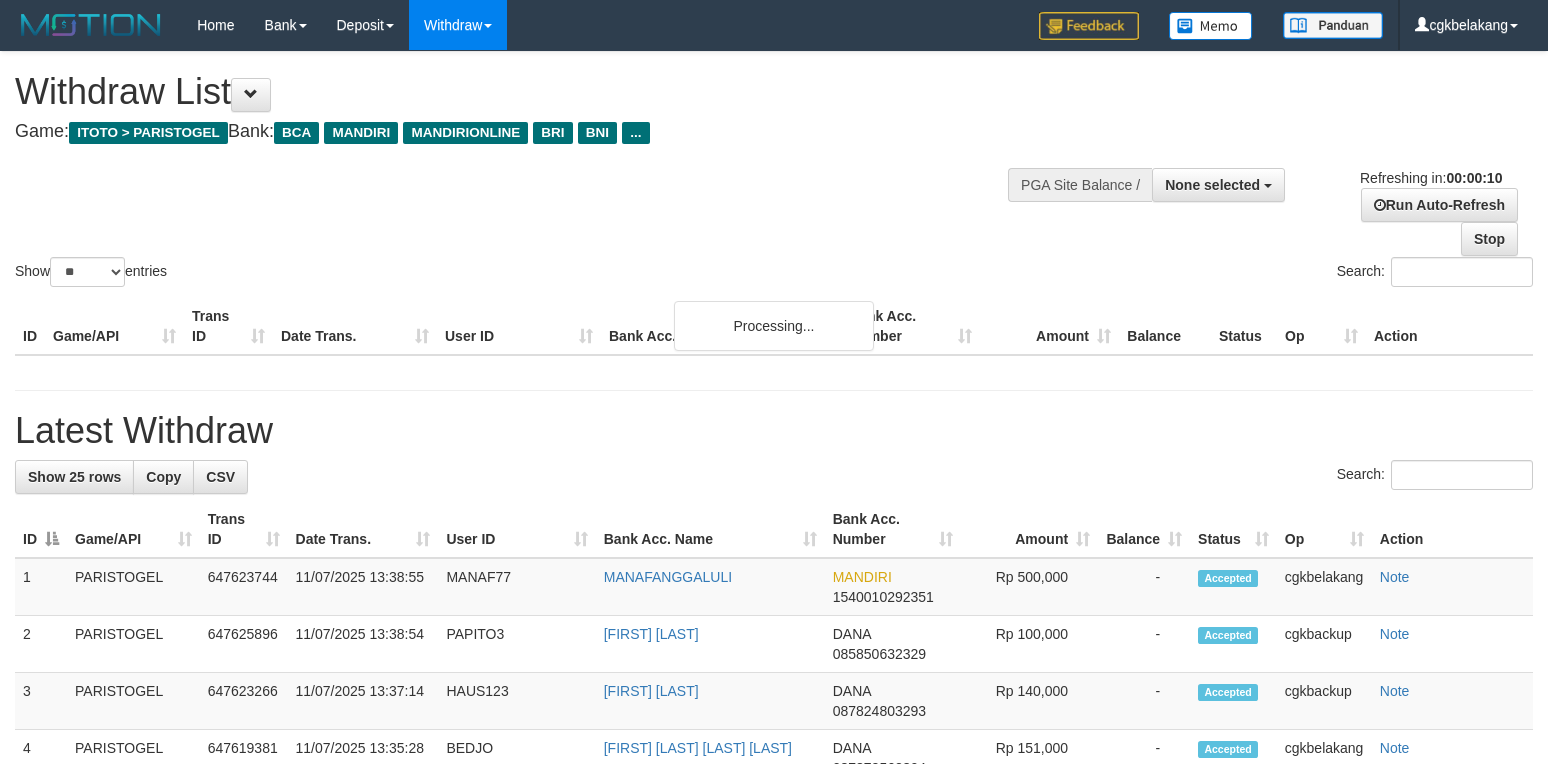 select 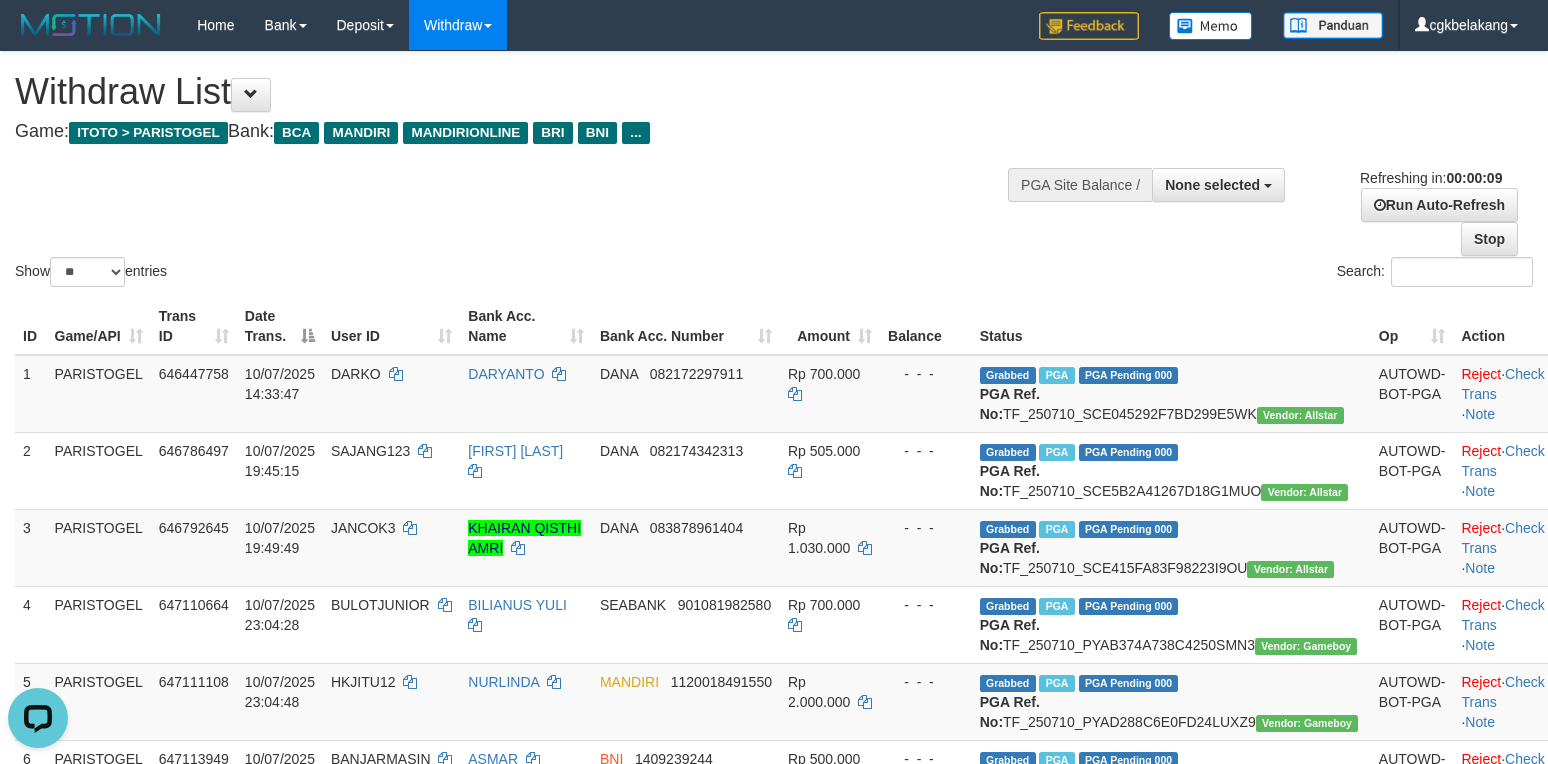 scroll, scrollTop: 0, scrollLeft: 0, axis: both 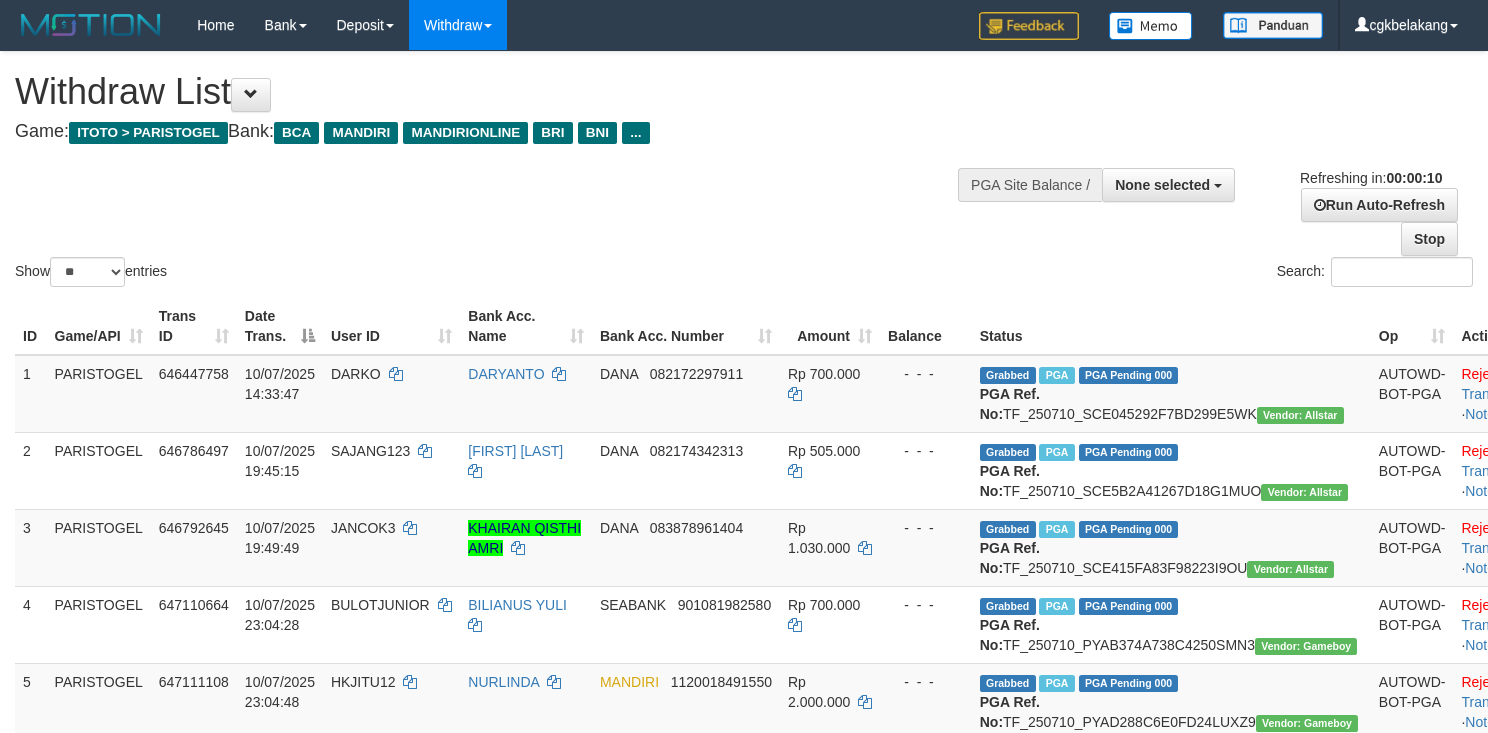 select 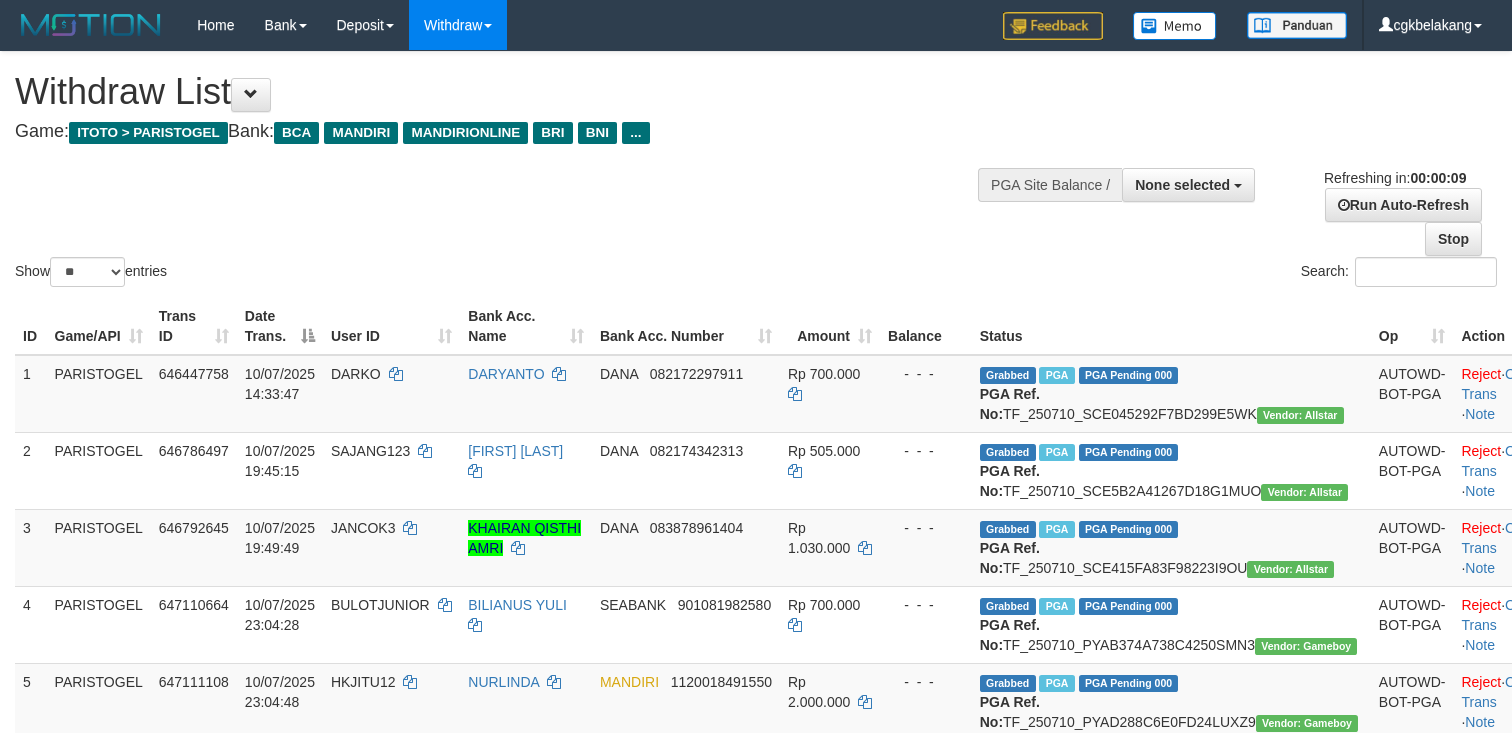 select 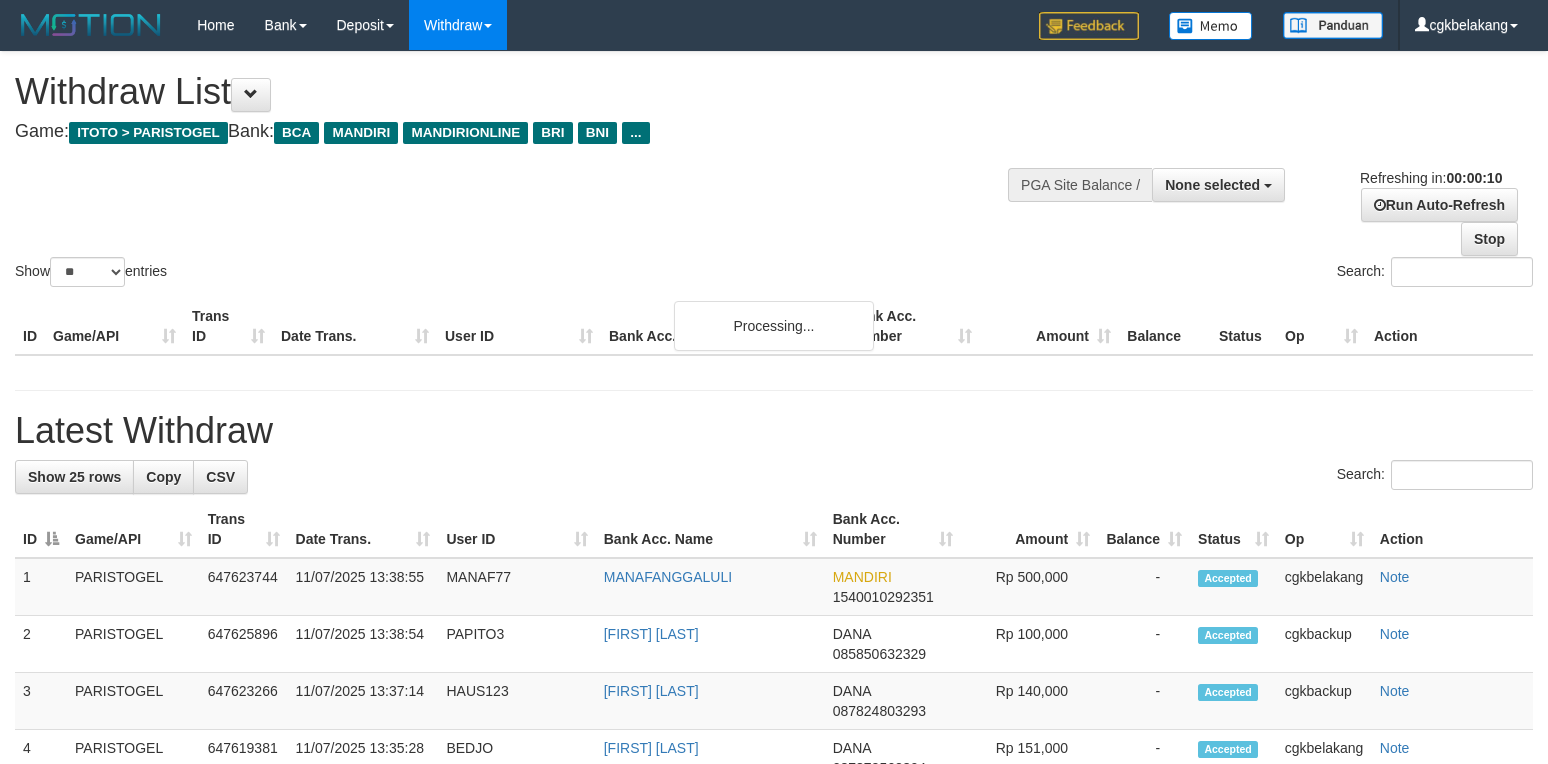 select 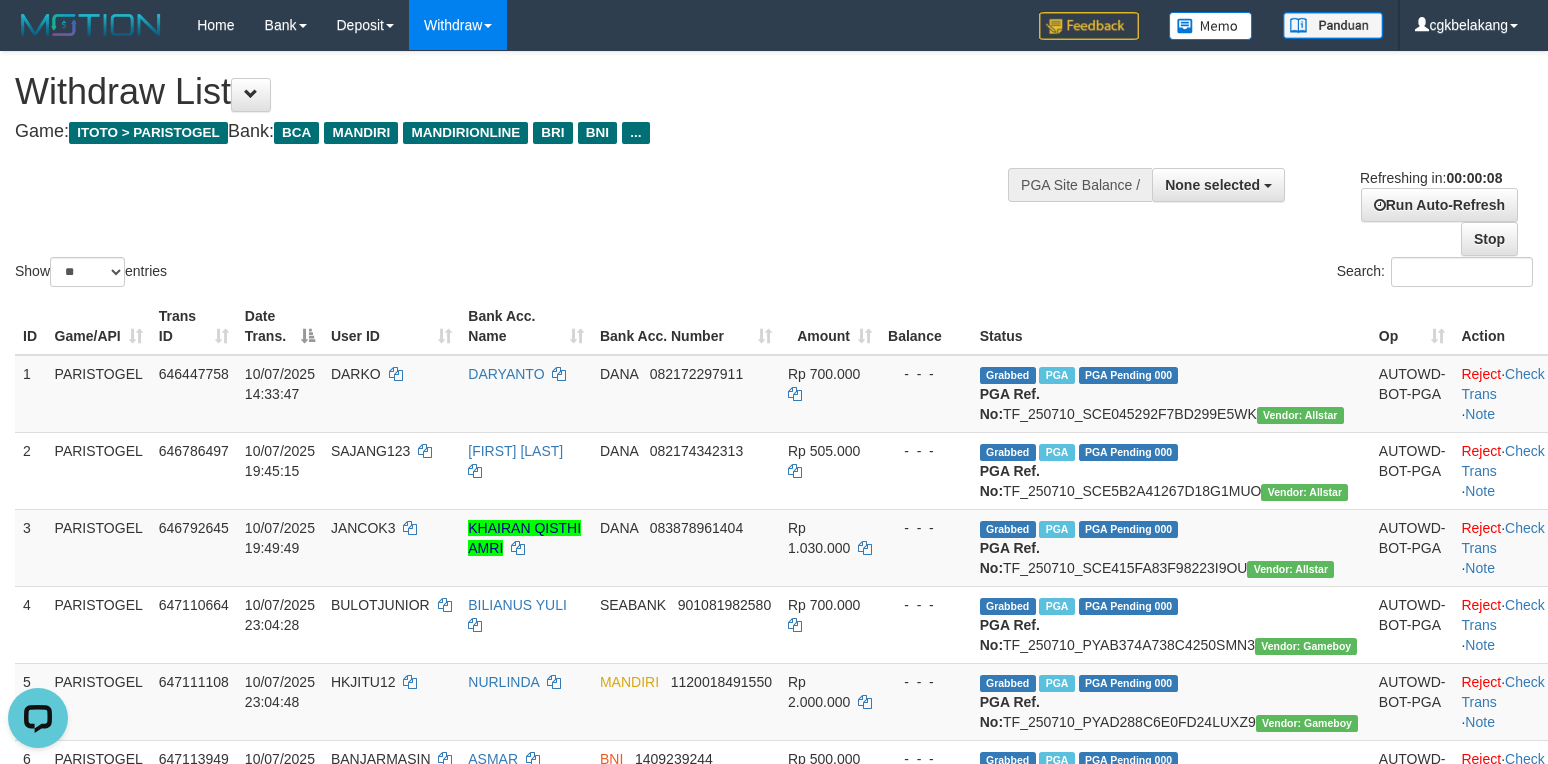 scroll, scrollTop: 0, scrollLeft: 0, axis: both 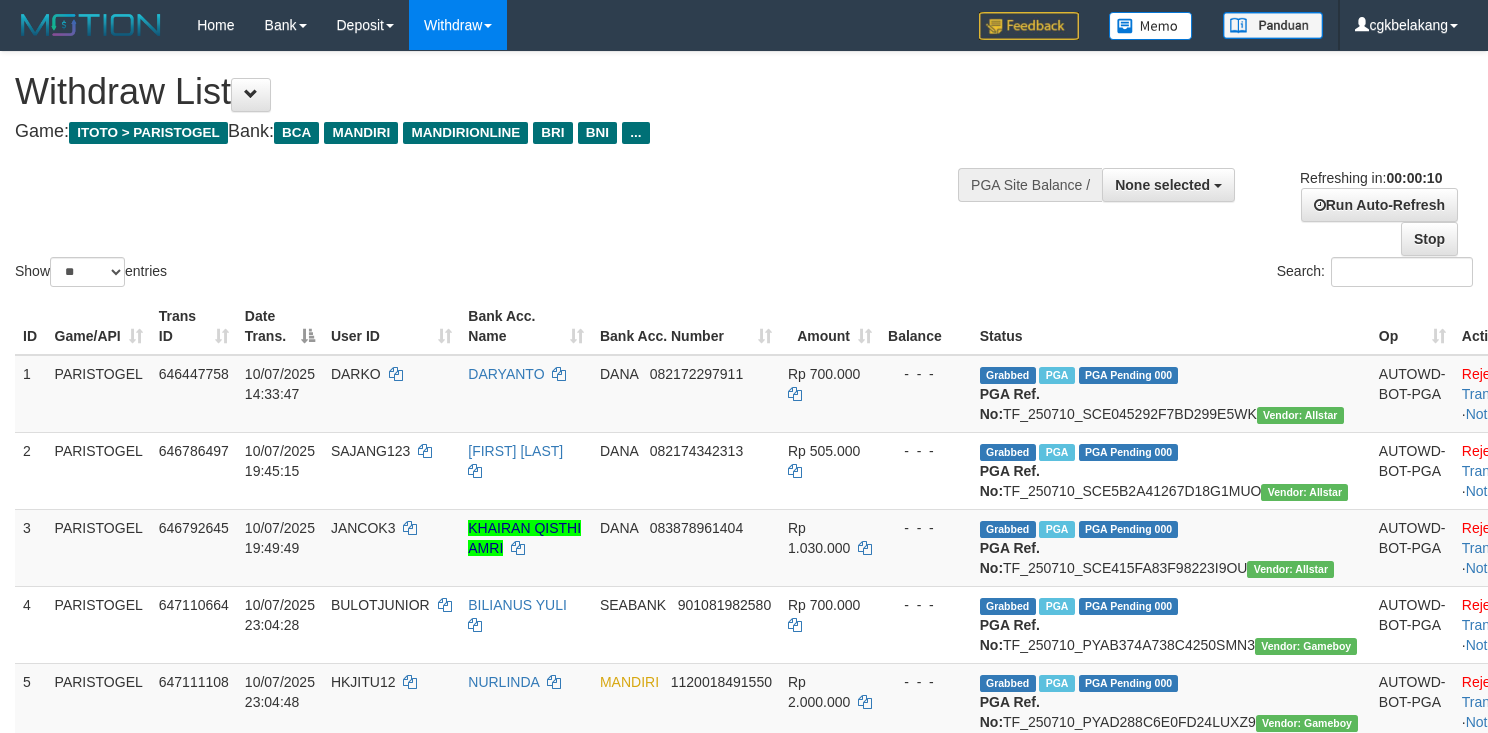 select 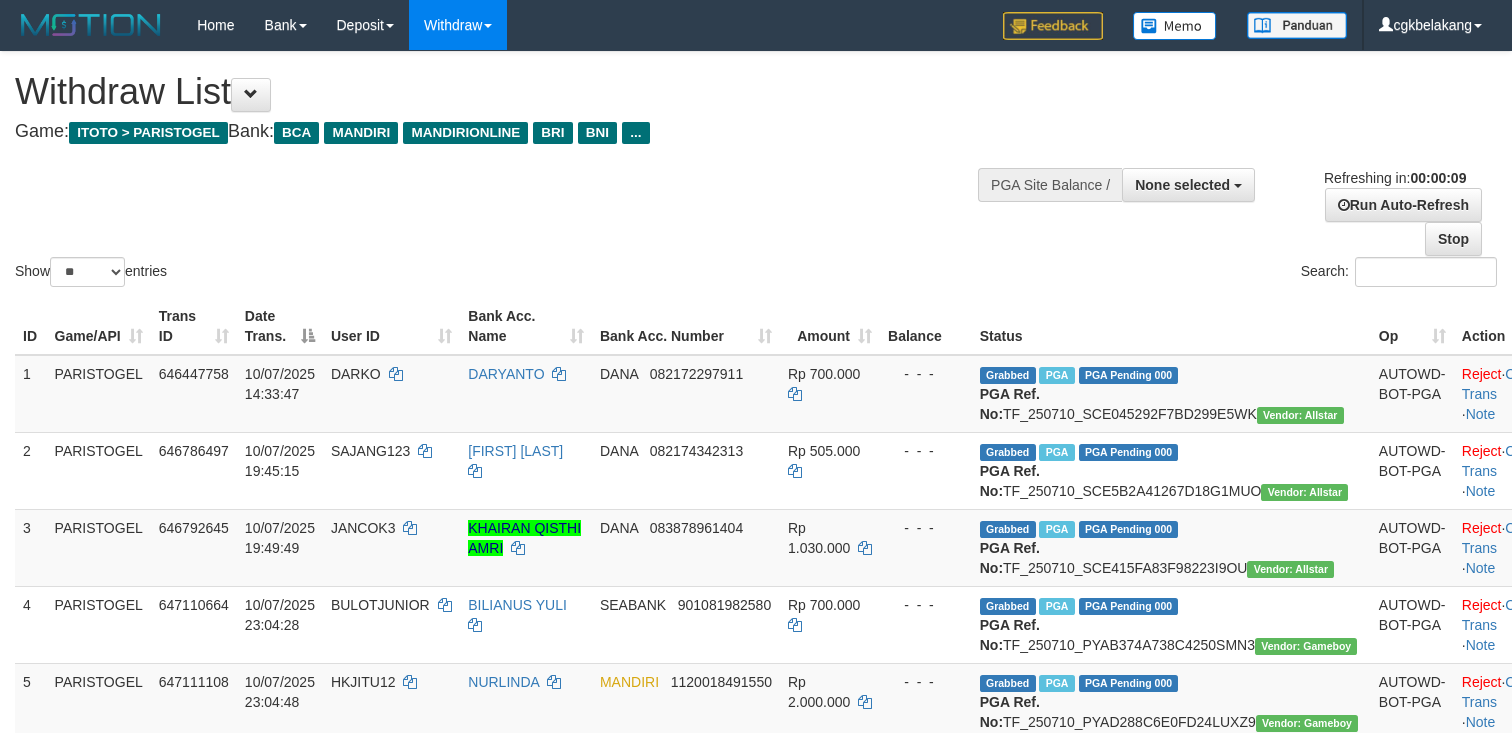 select 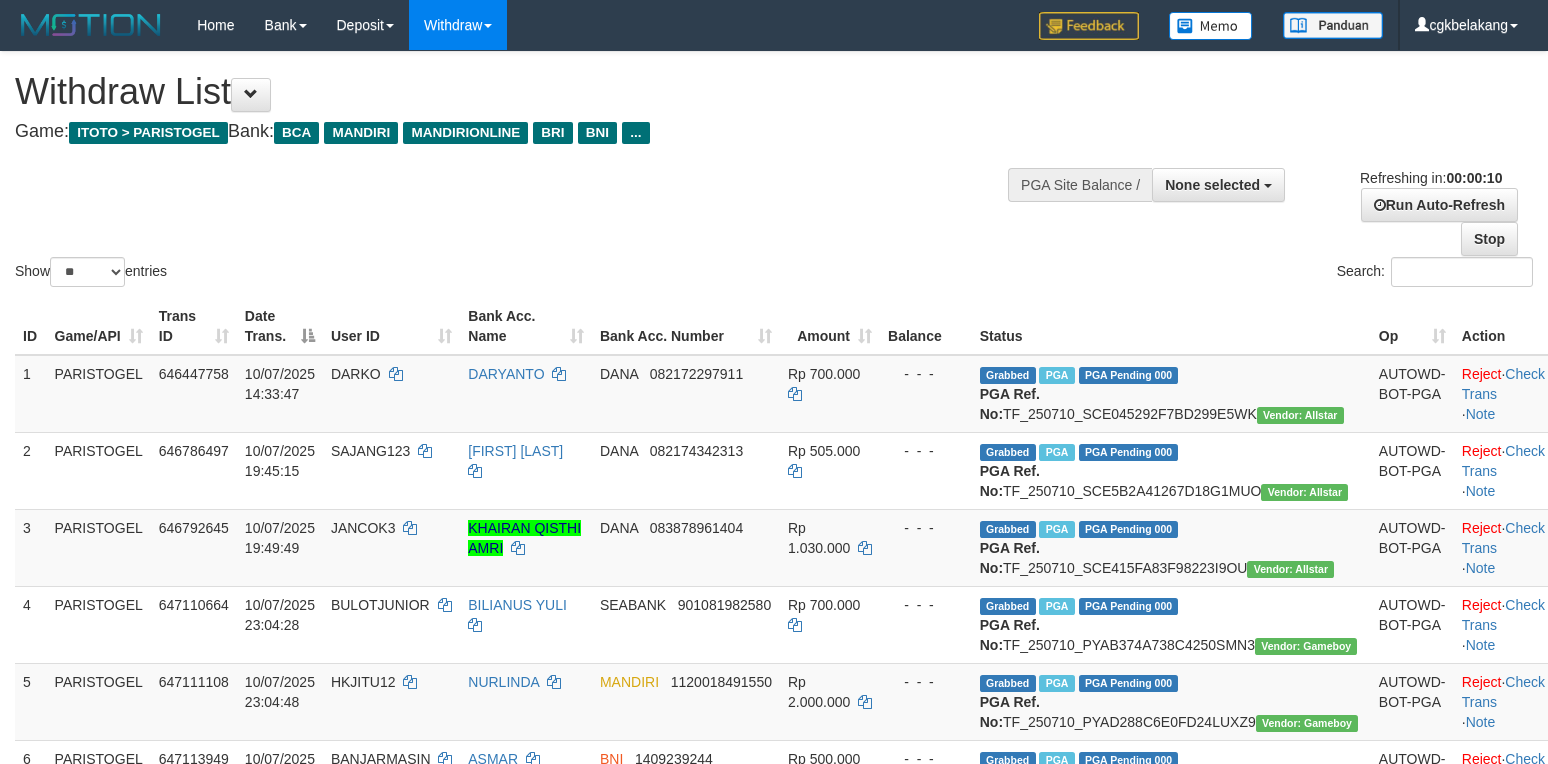 select 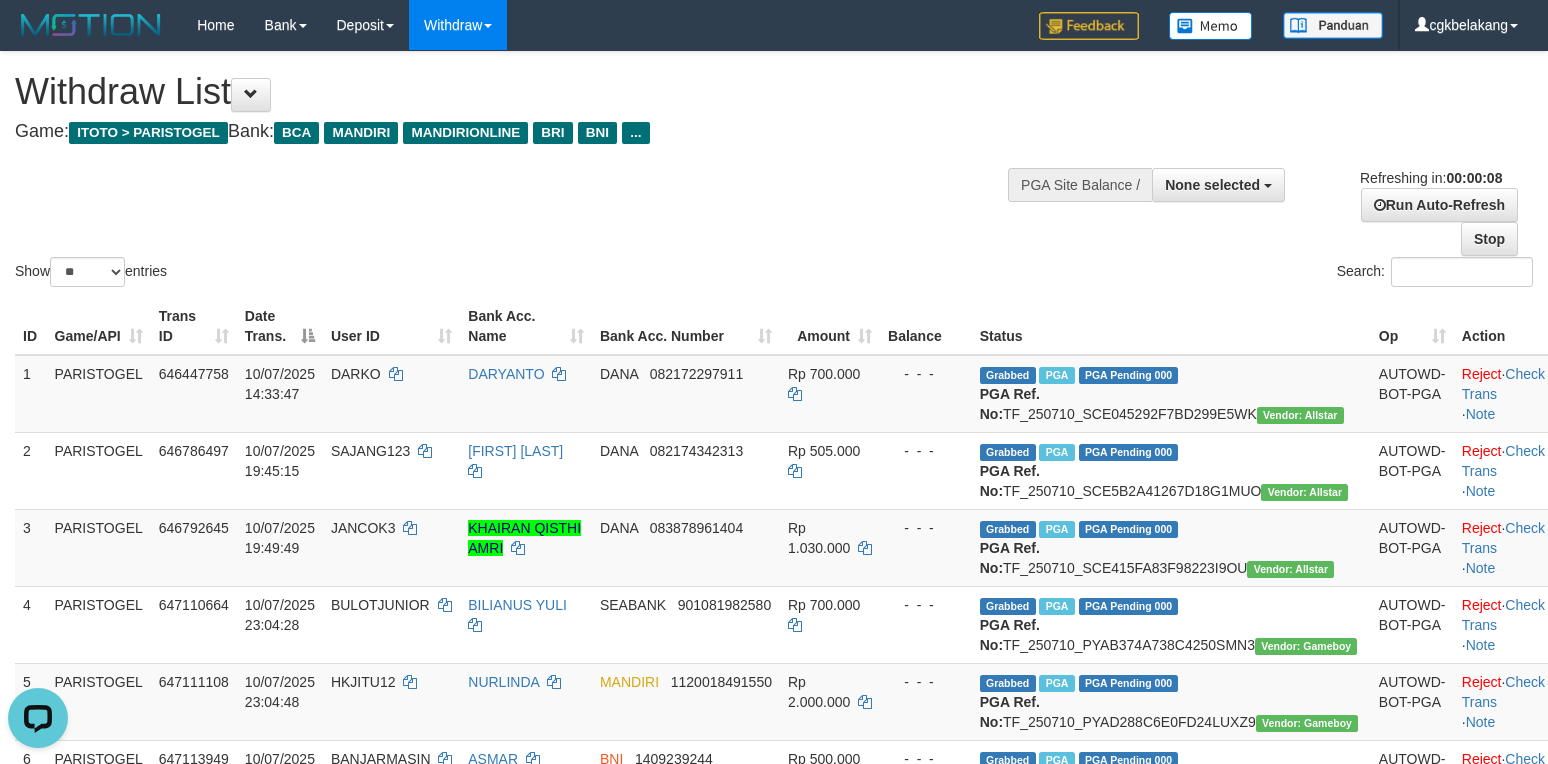 scroll, scrollTop: 0, scrollLeft: 0, axis: both 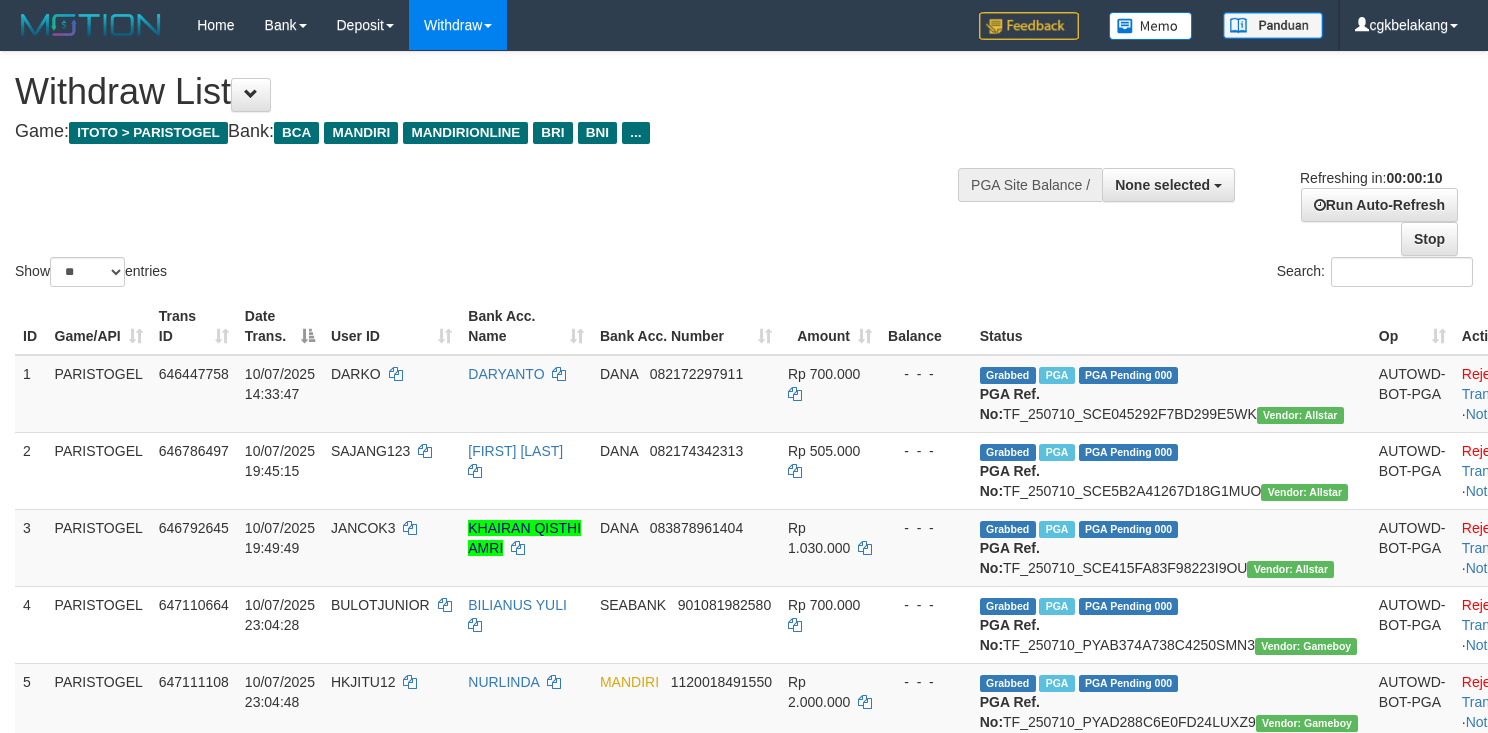 select 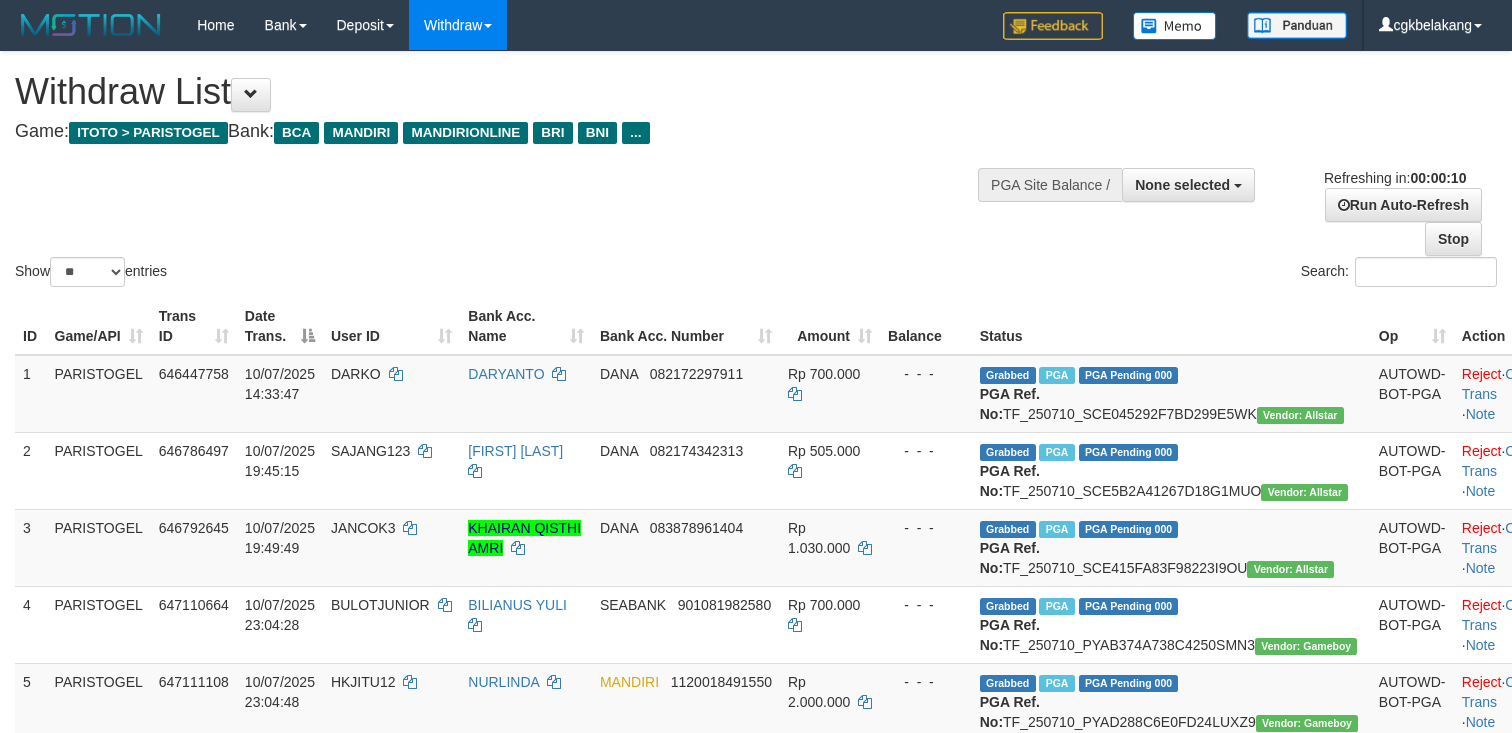select 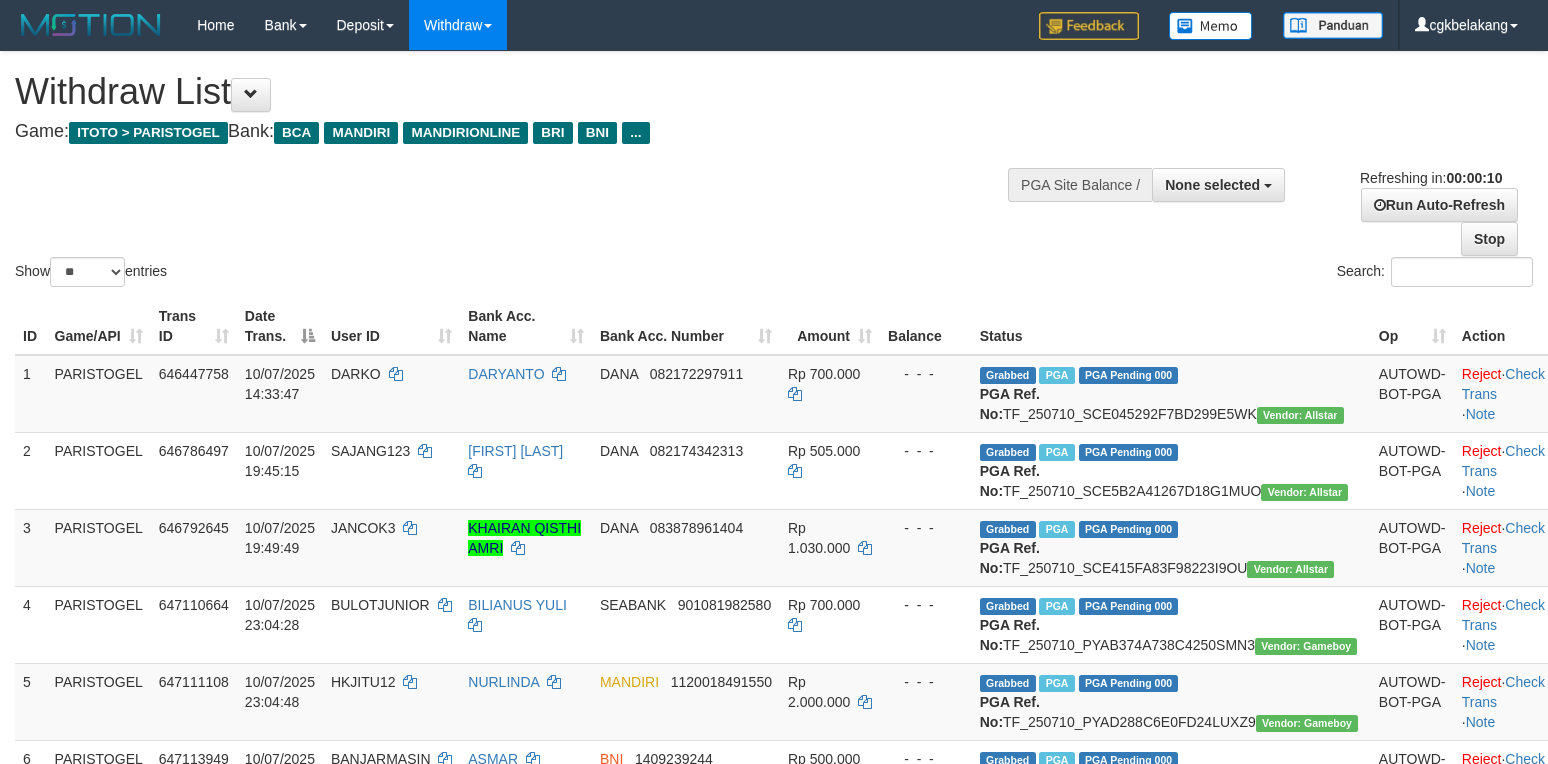 select 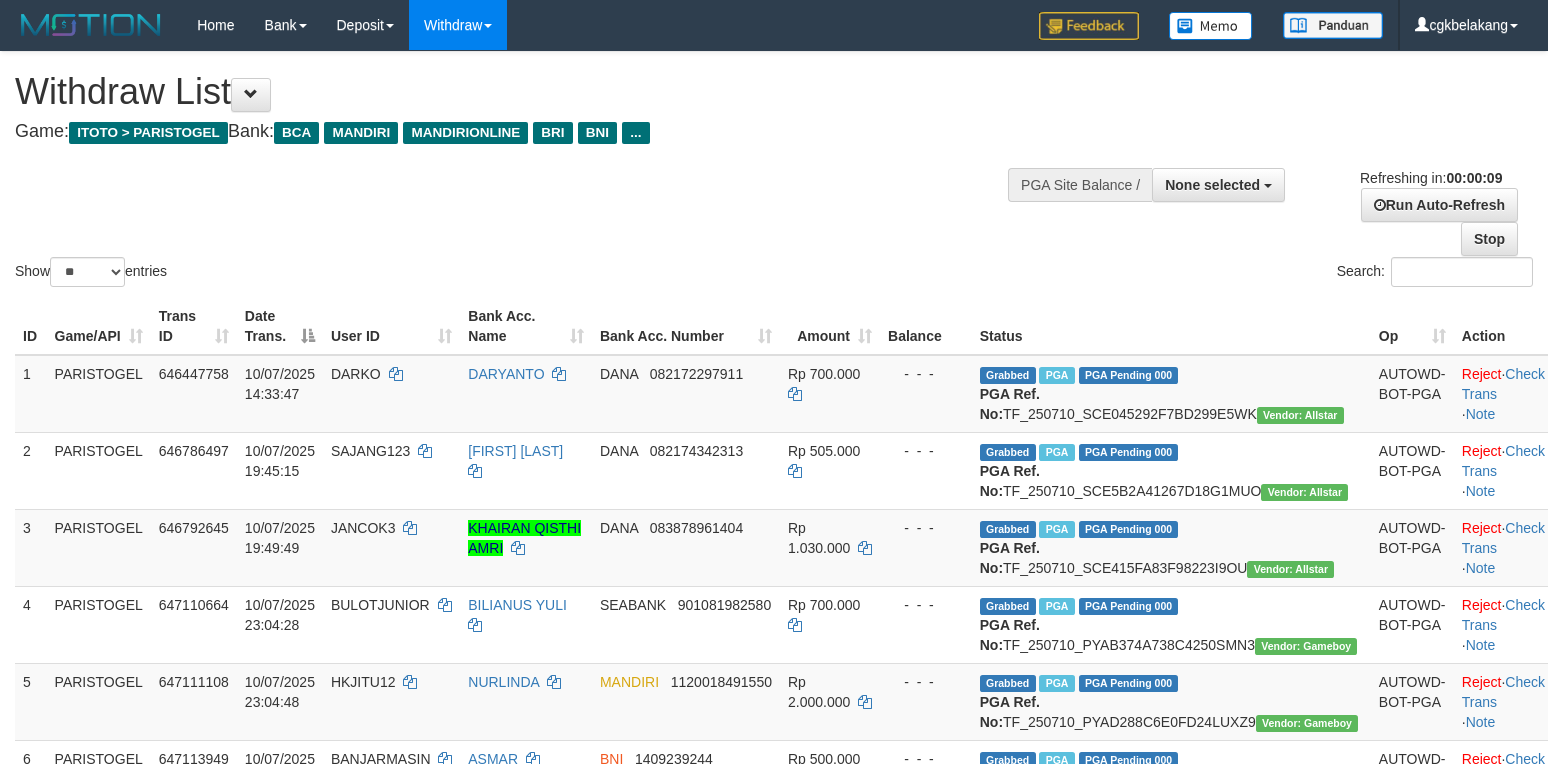 scroll, scrollTop: 0, scrollLeft: 0, axis: both 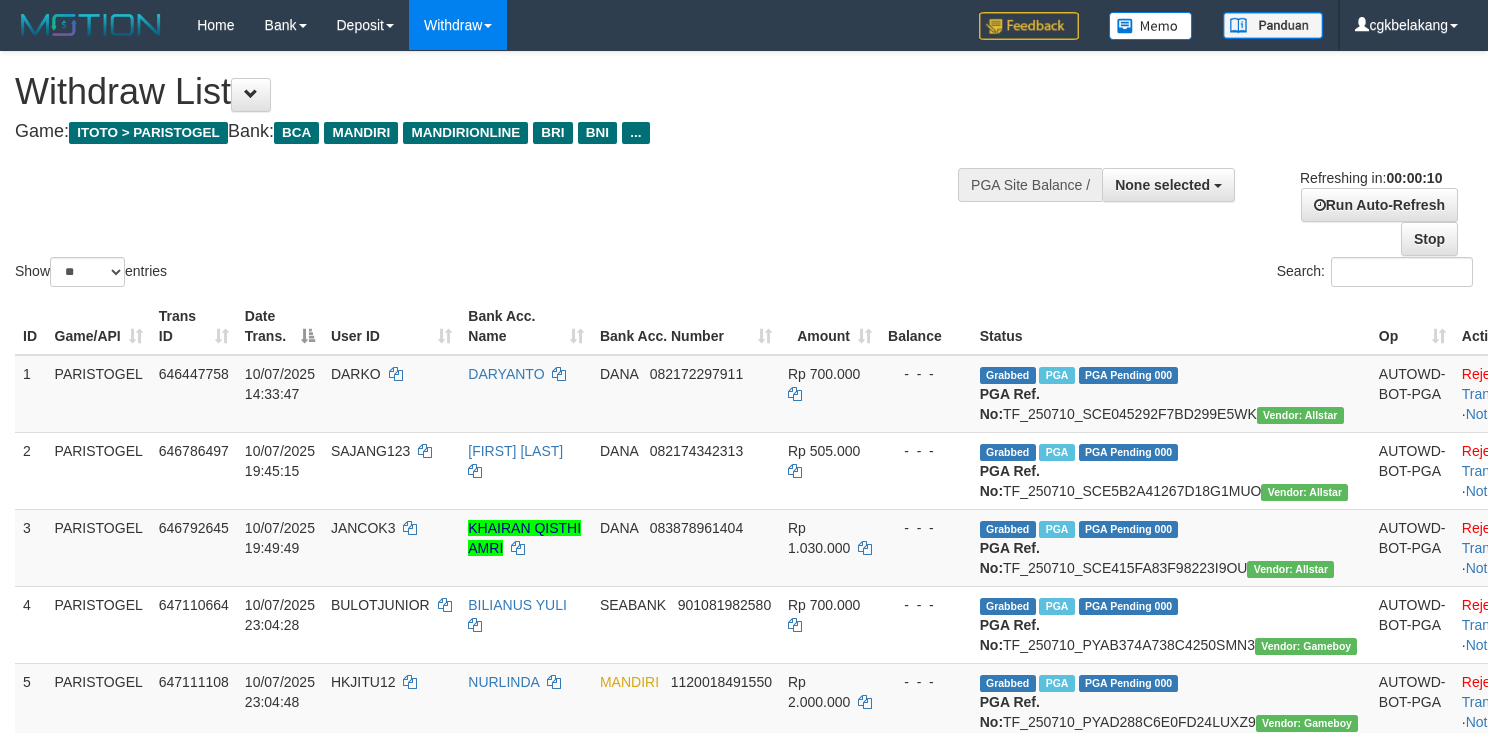select 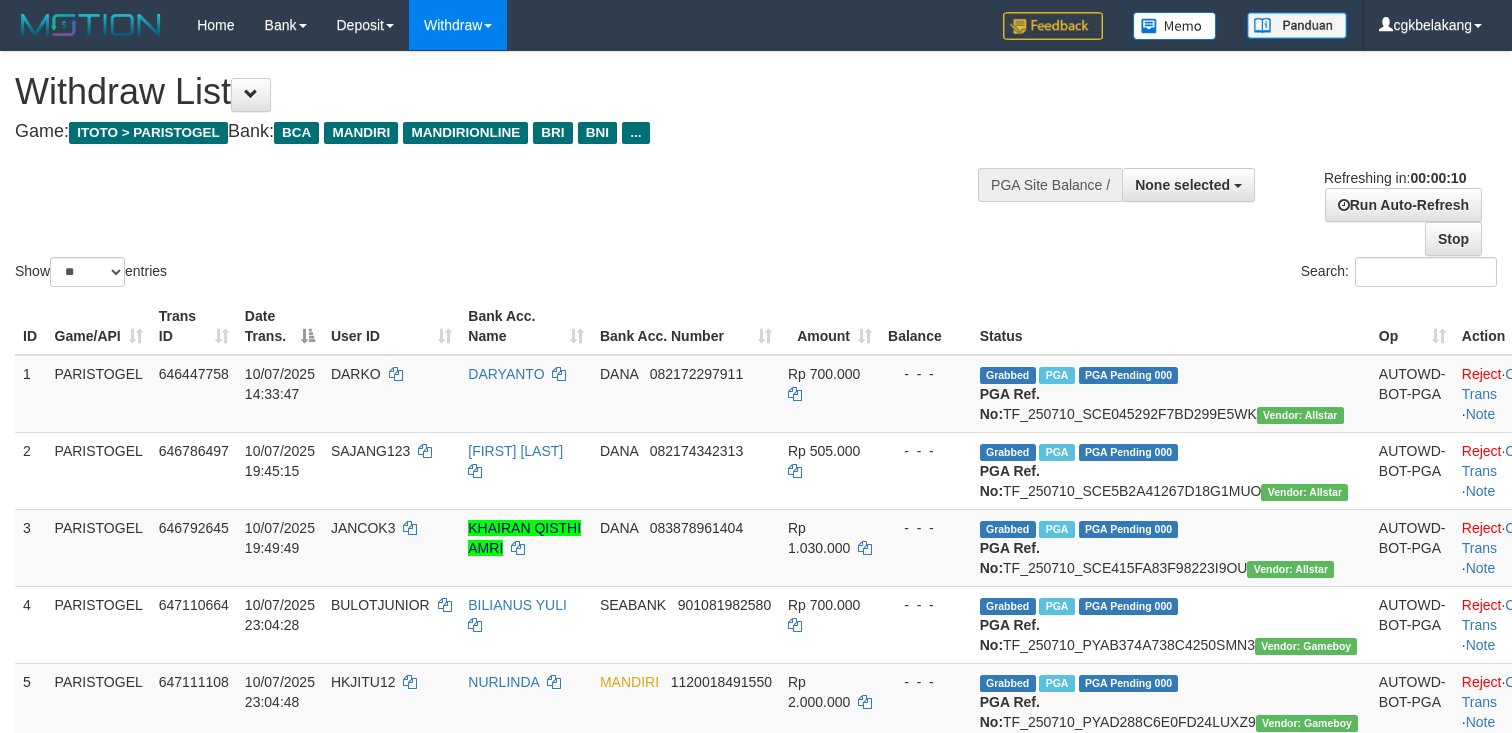 select 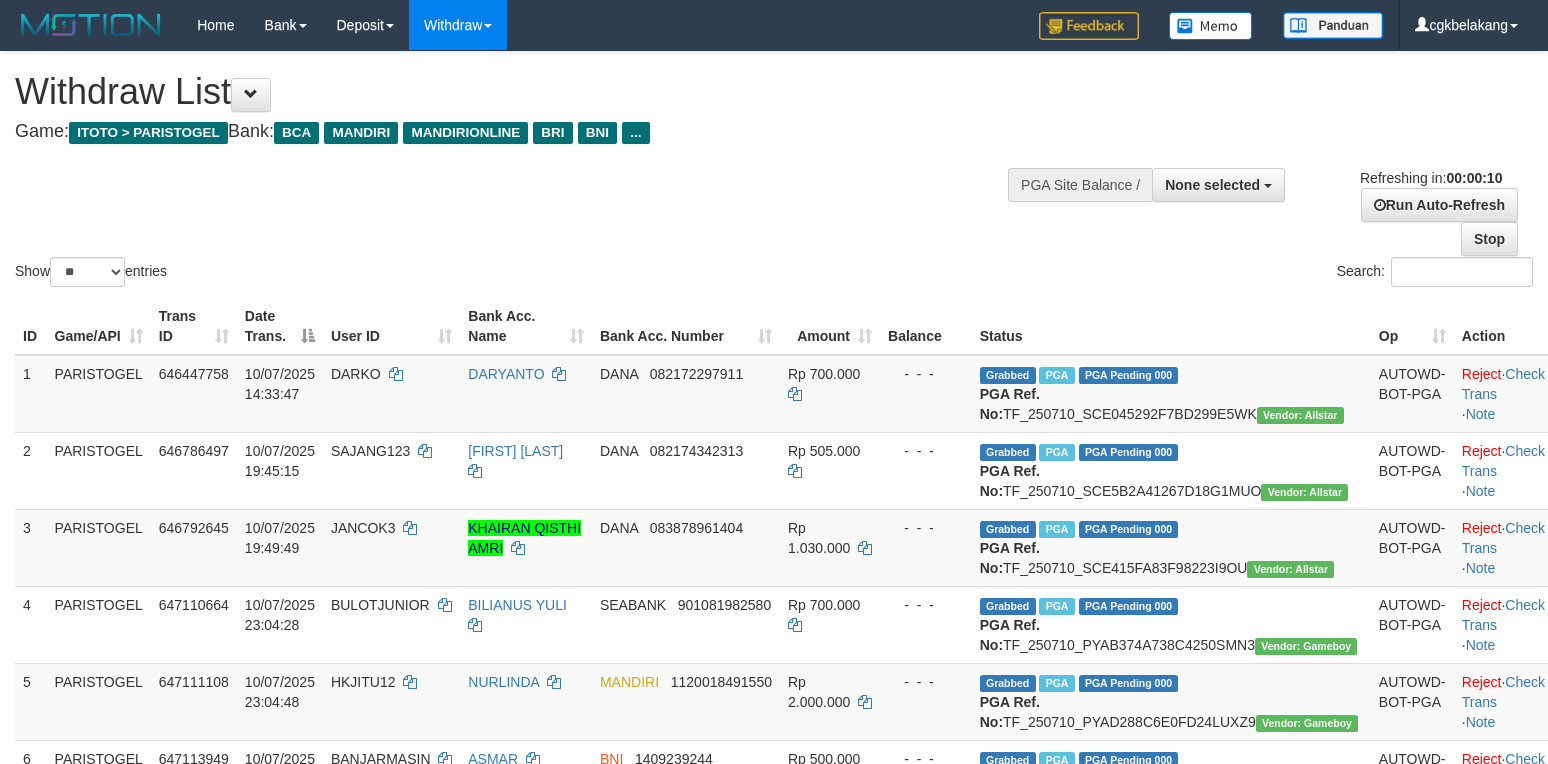 select 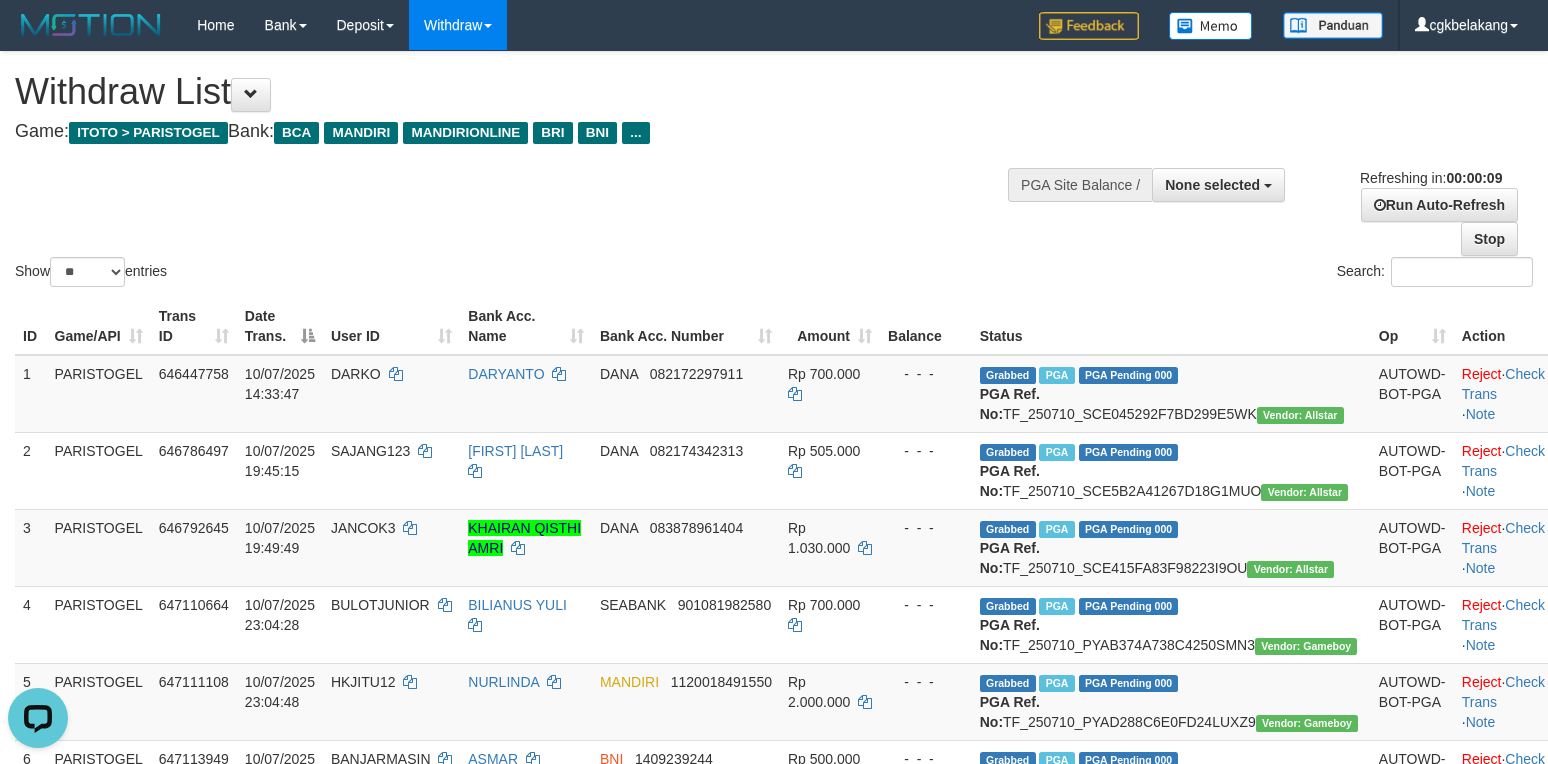 scroll, scrollTop: 0, scrollLeft: 0, axis: both 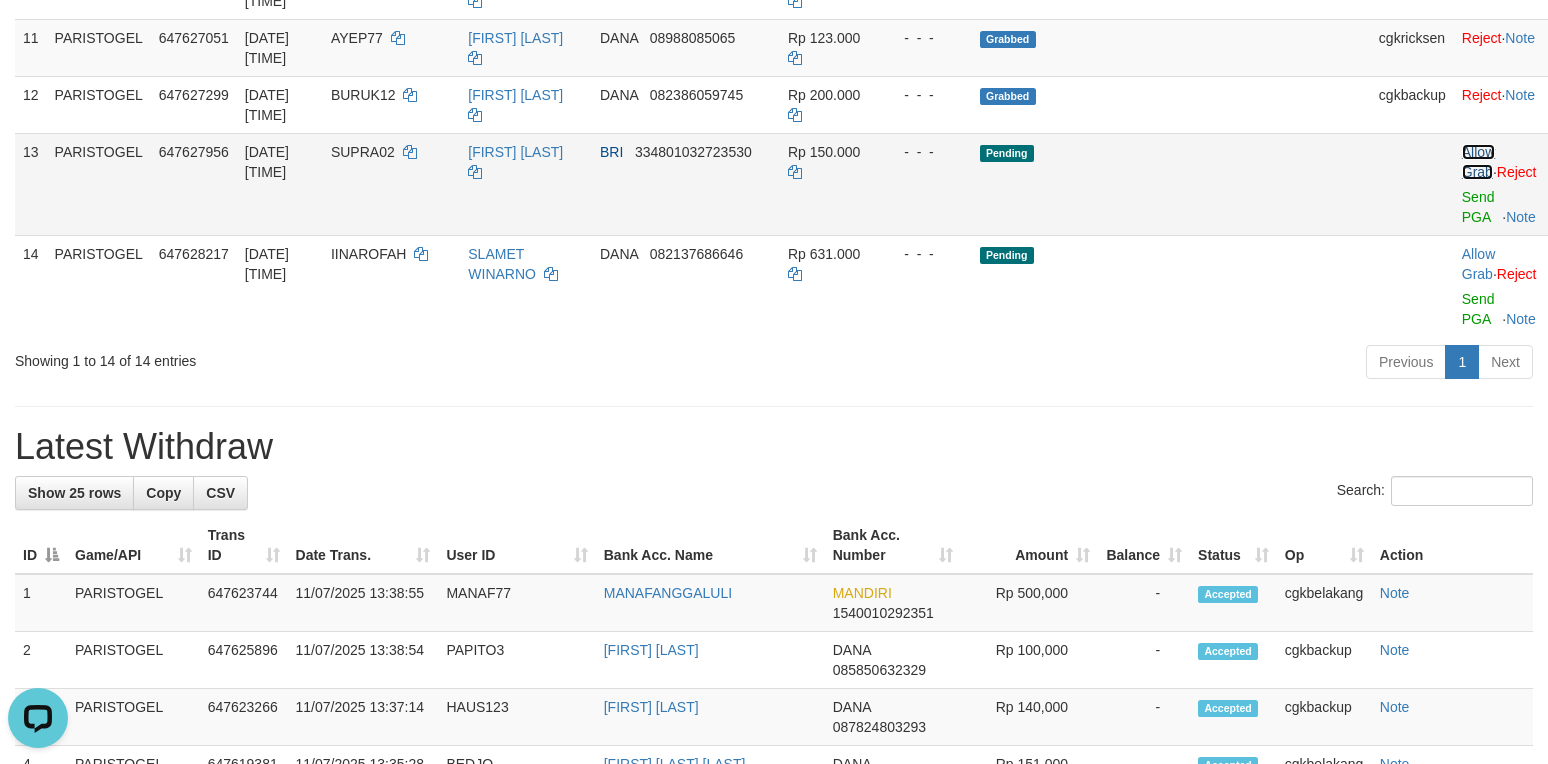 click on "Allow Grab" at bounding box center (1478, 162) 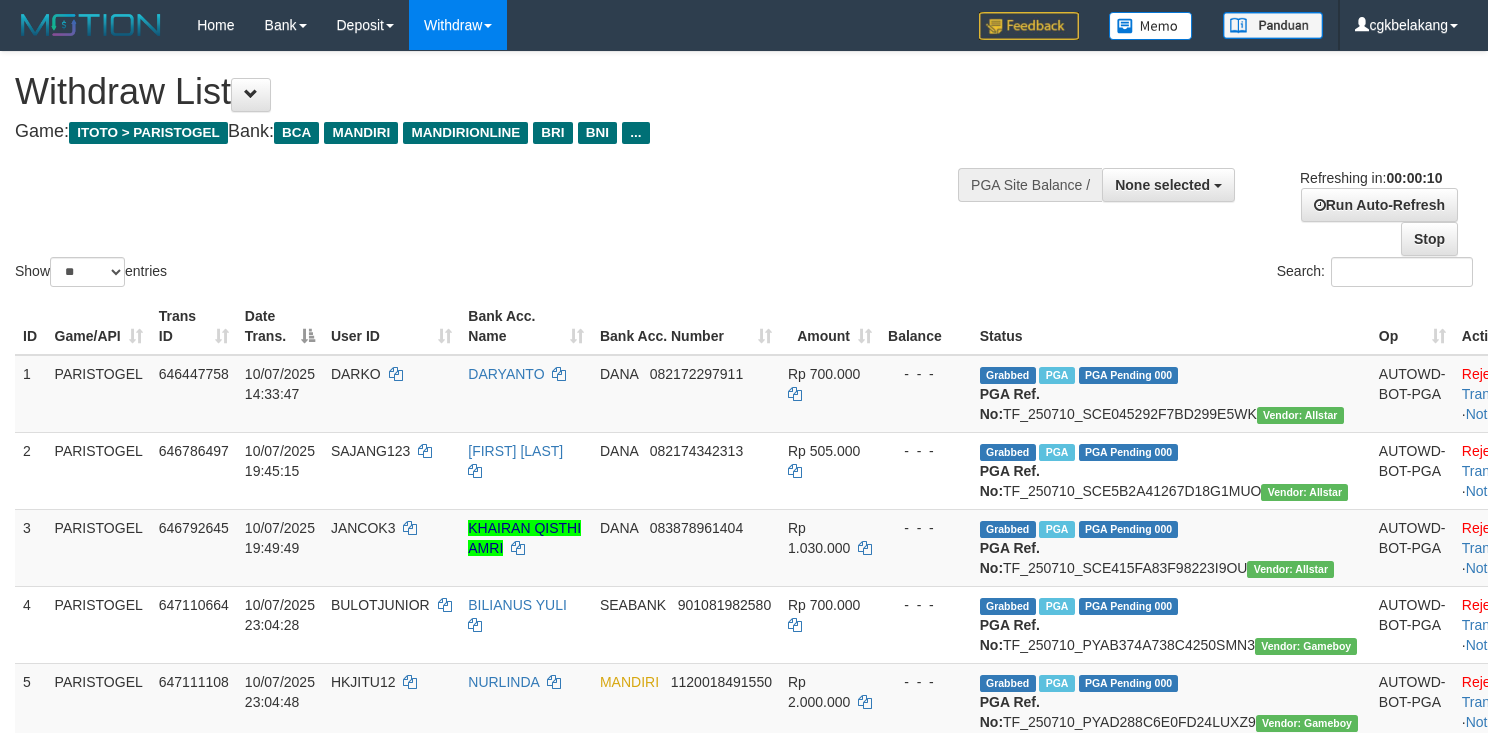 select 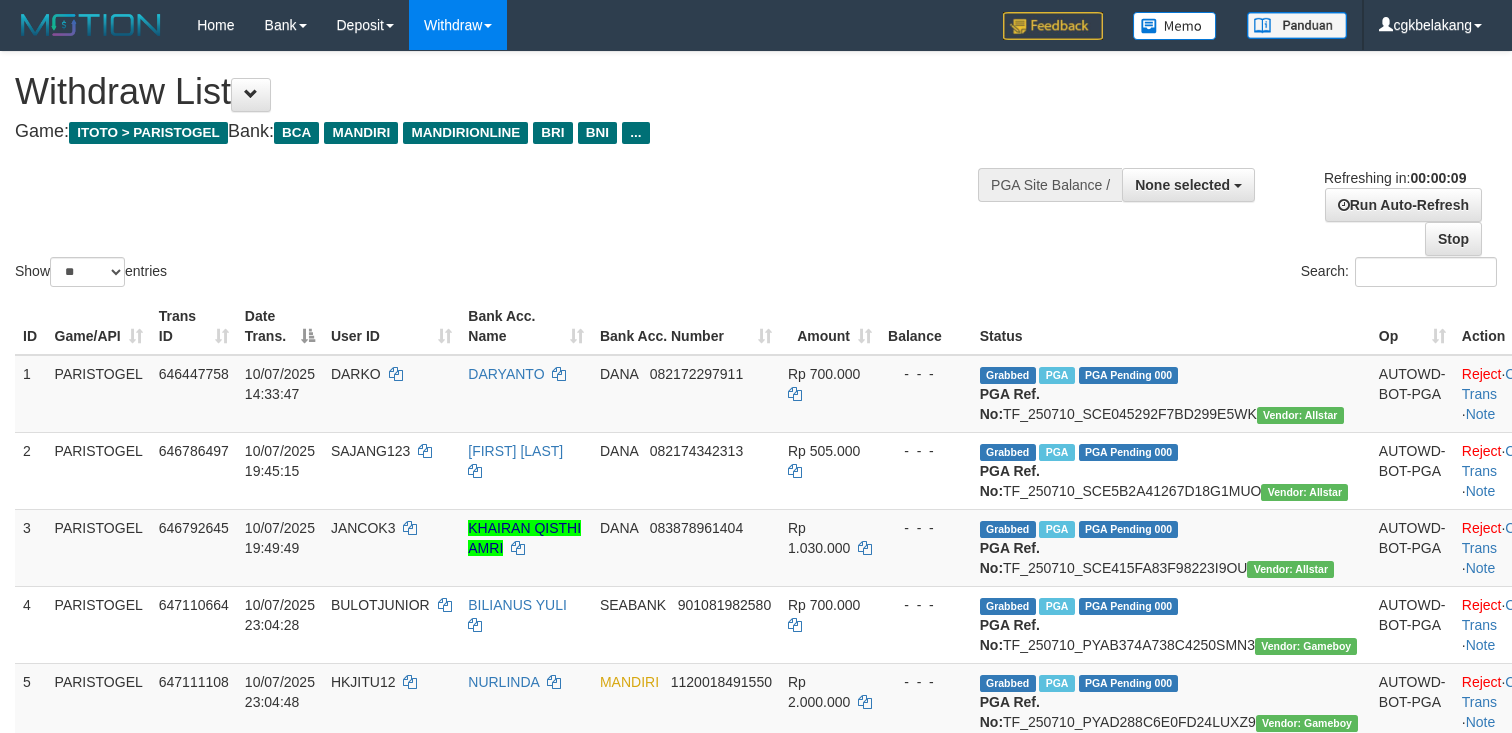 select 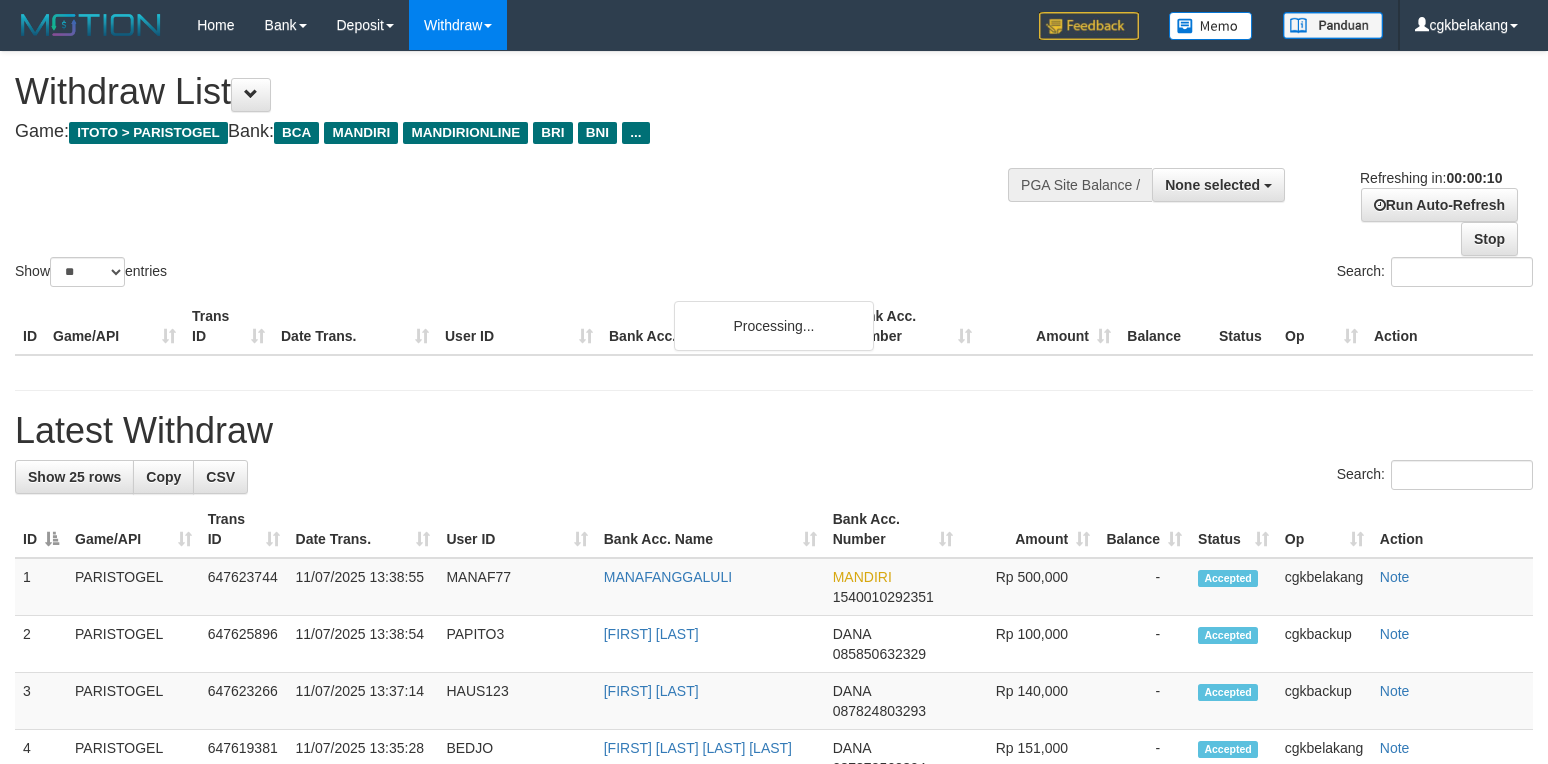select 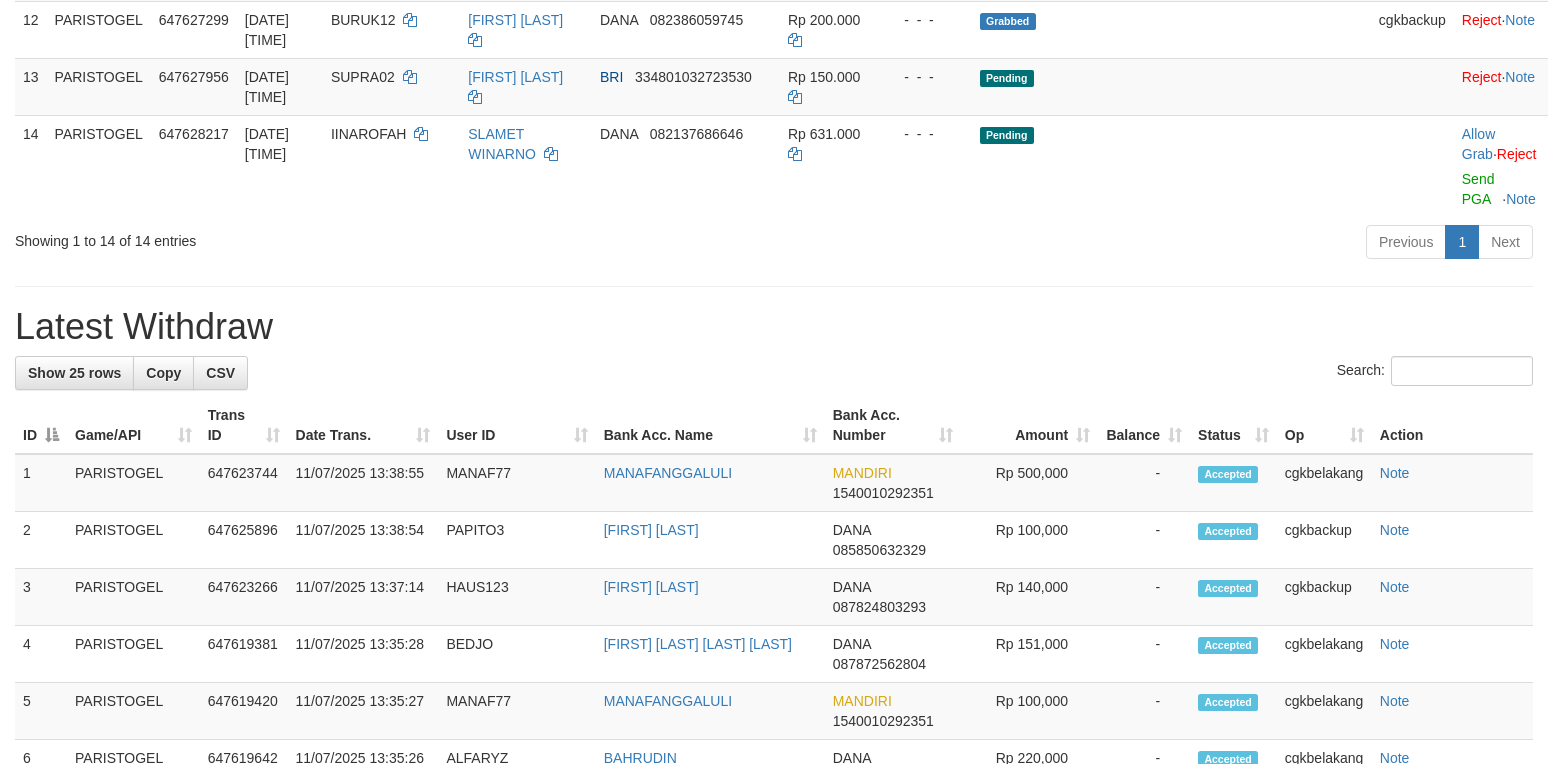 scroll, scrollTop: 1066, scrollLeft: 0, axis: vertical 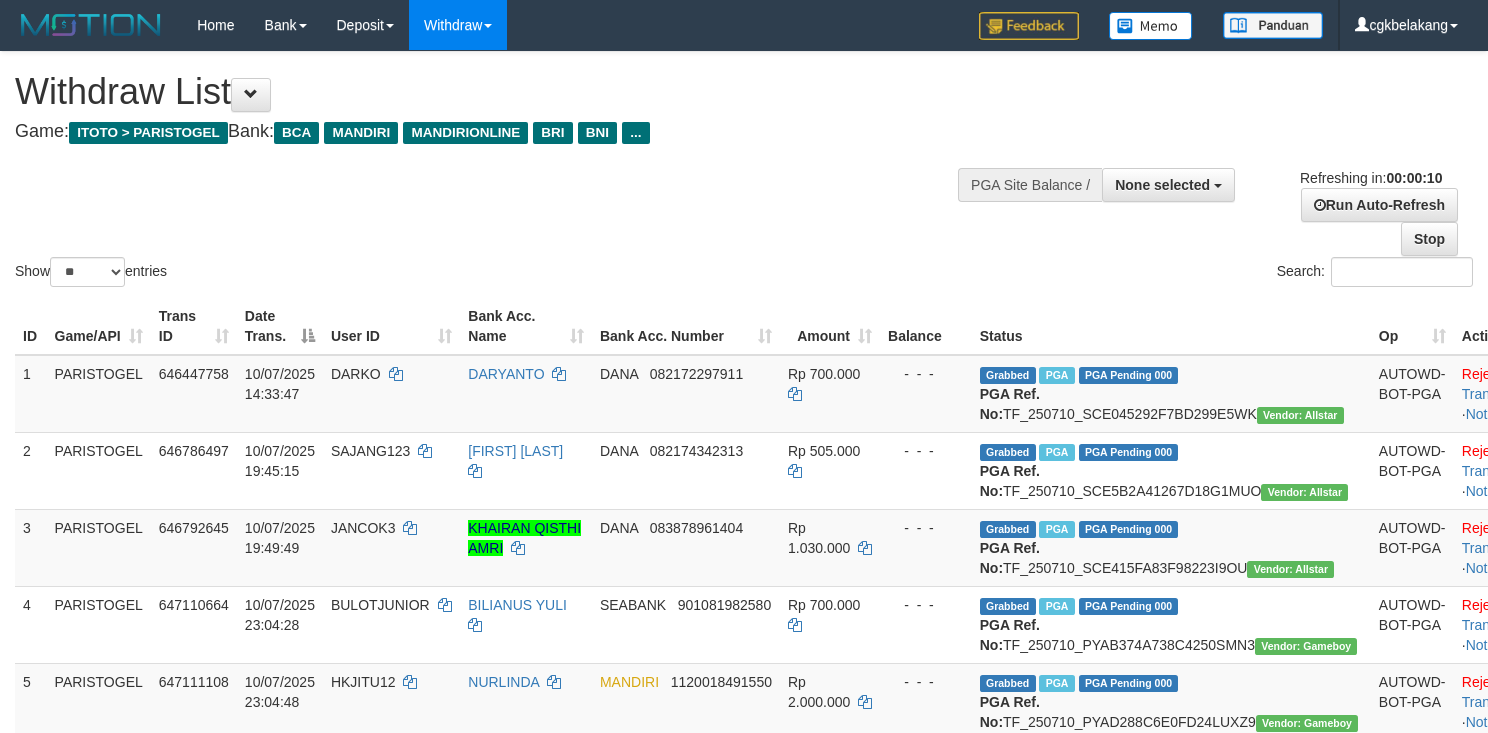 select 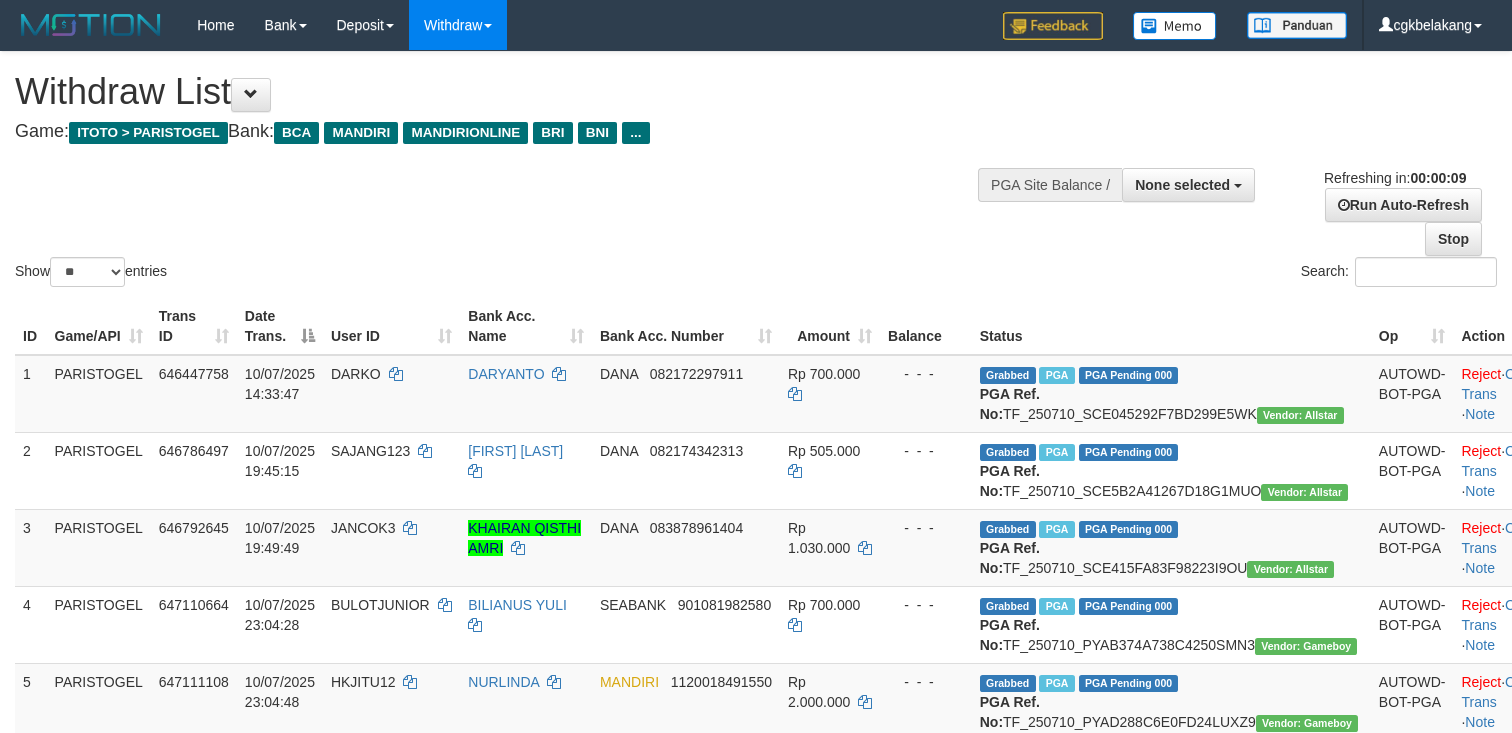select 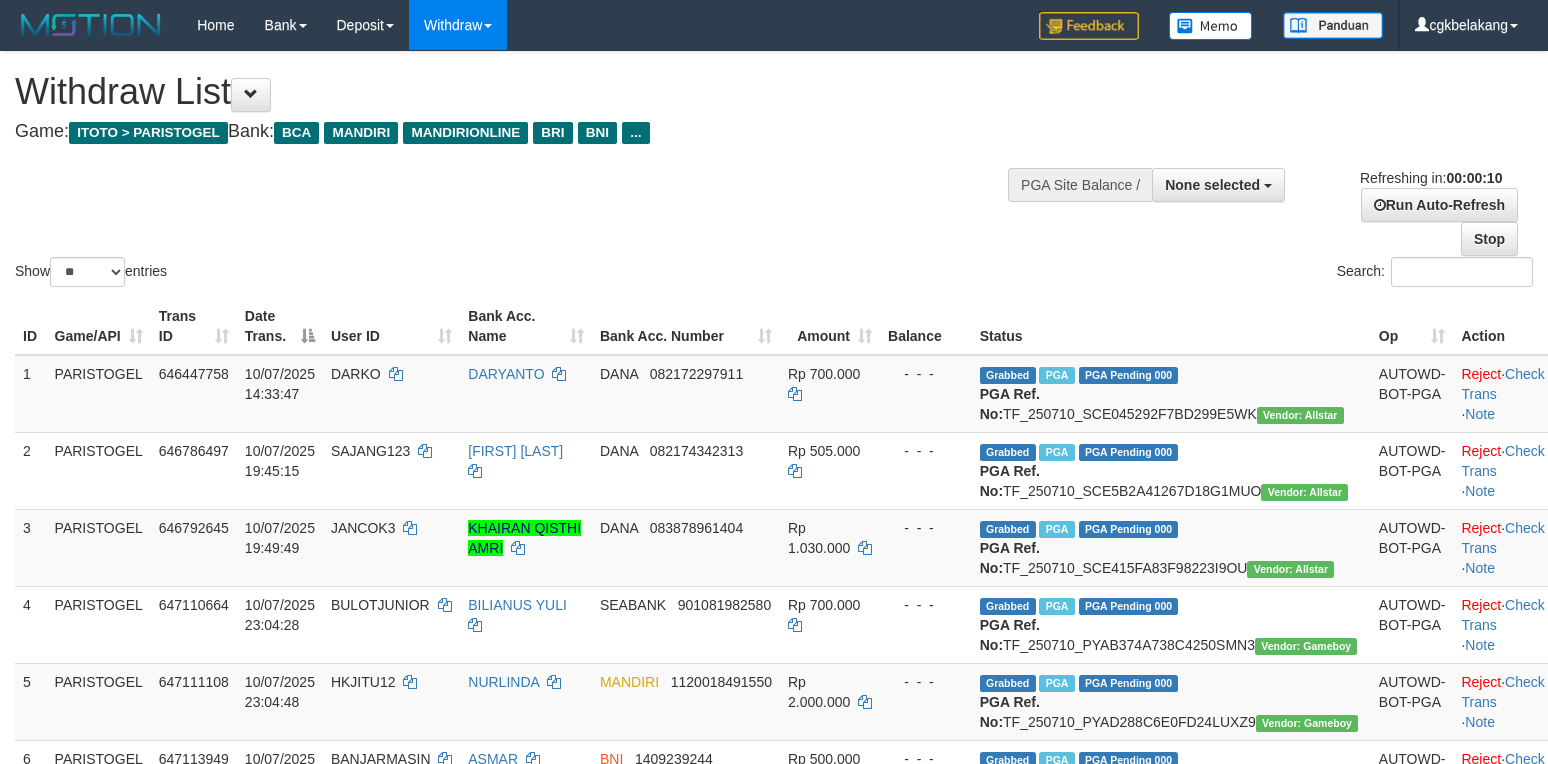 select 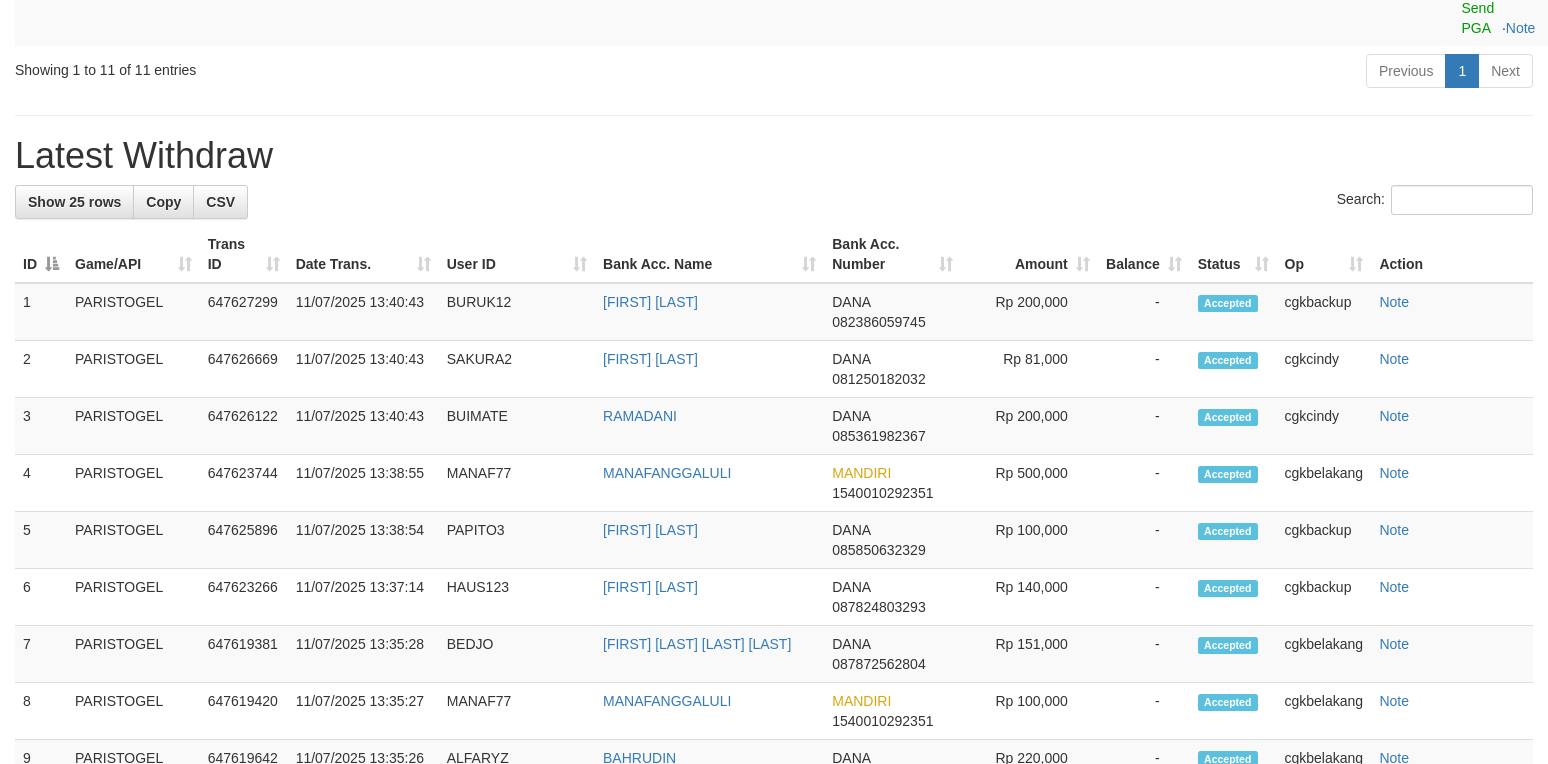 scroll, scrollTop: 1066, scrollLeft: 0, axis: vertical 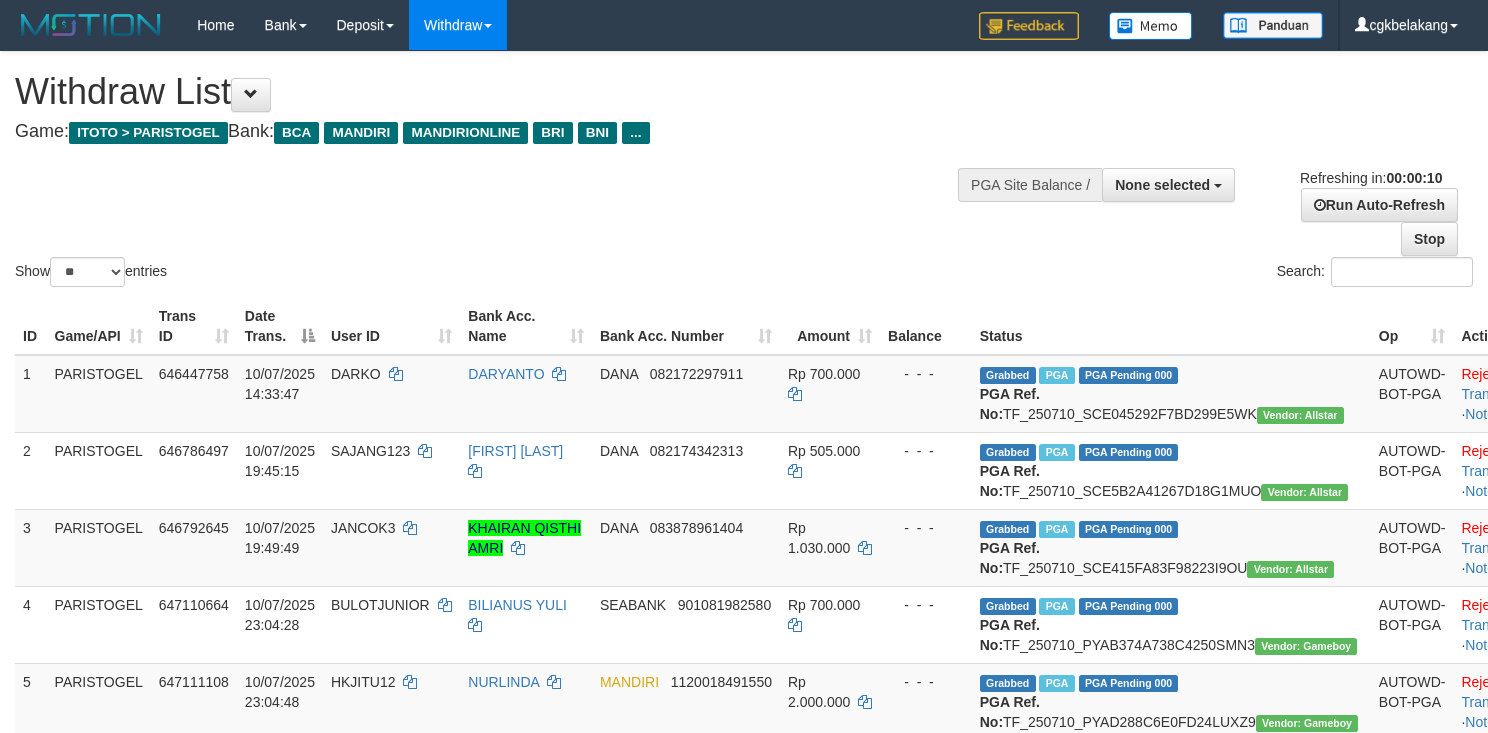 select 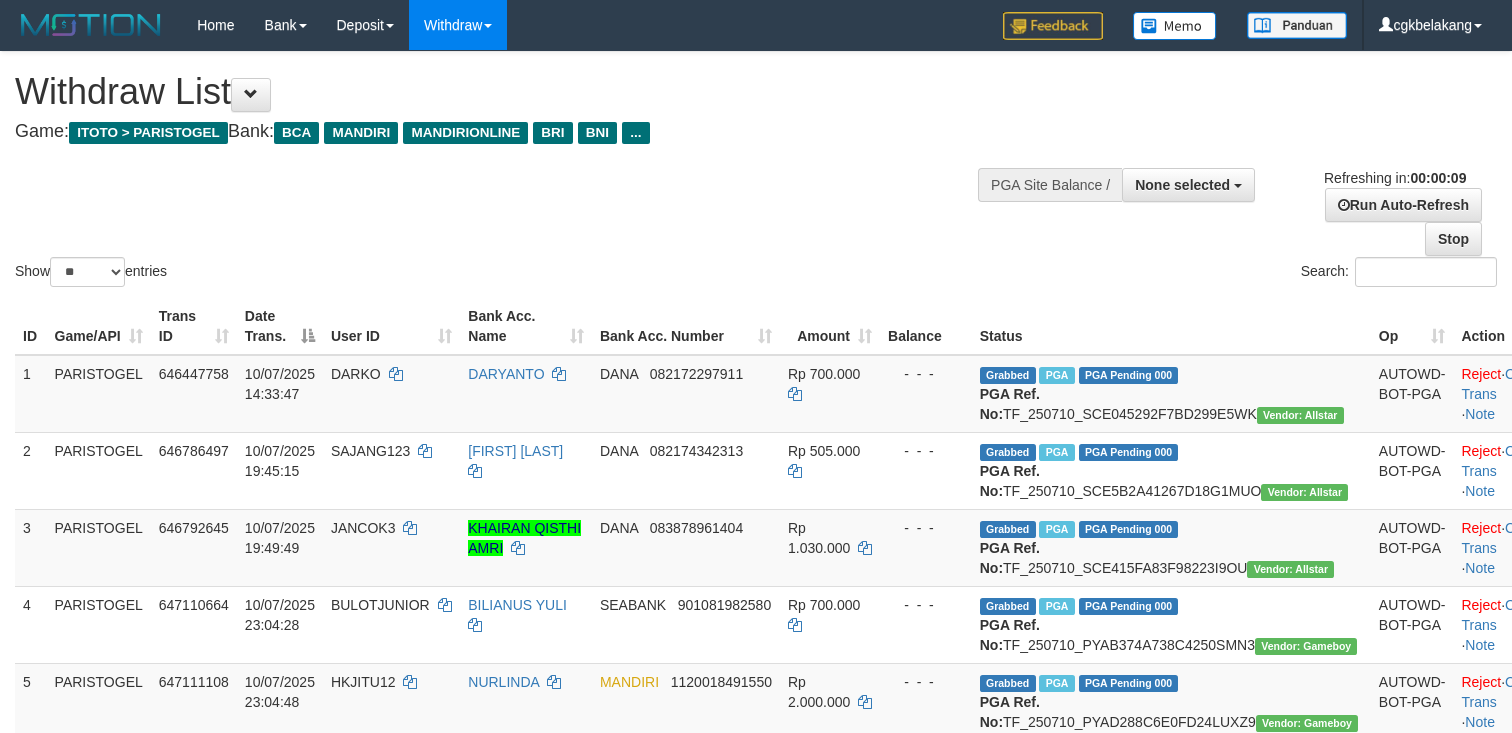 select 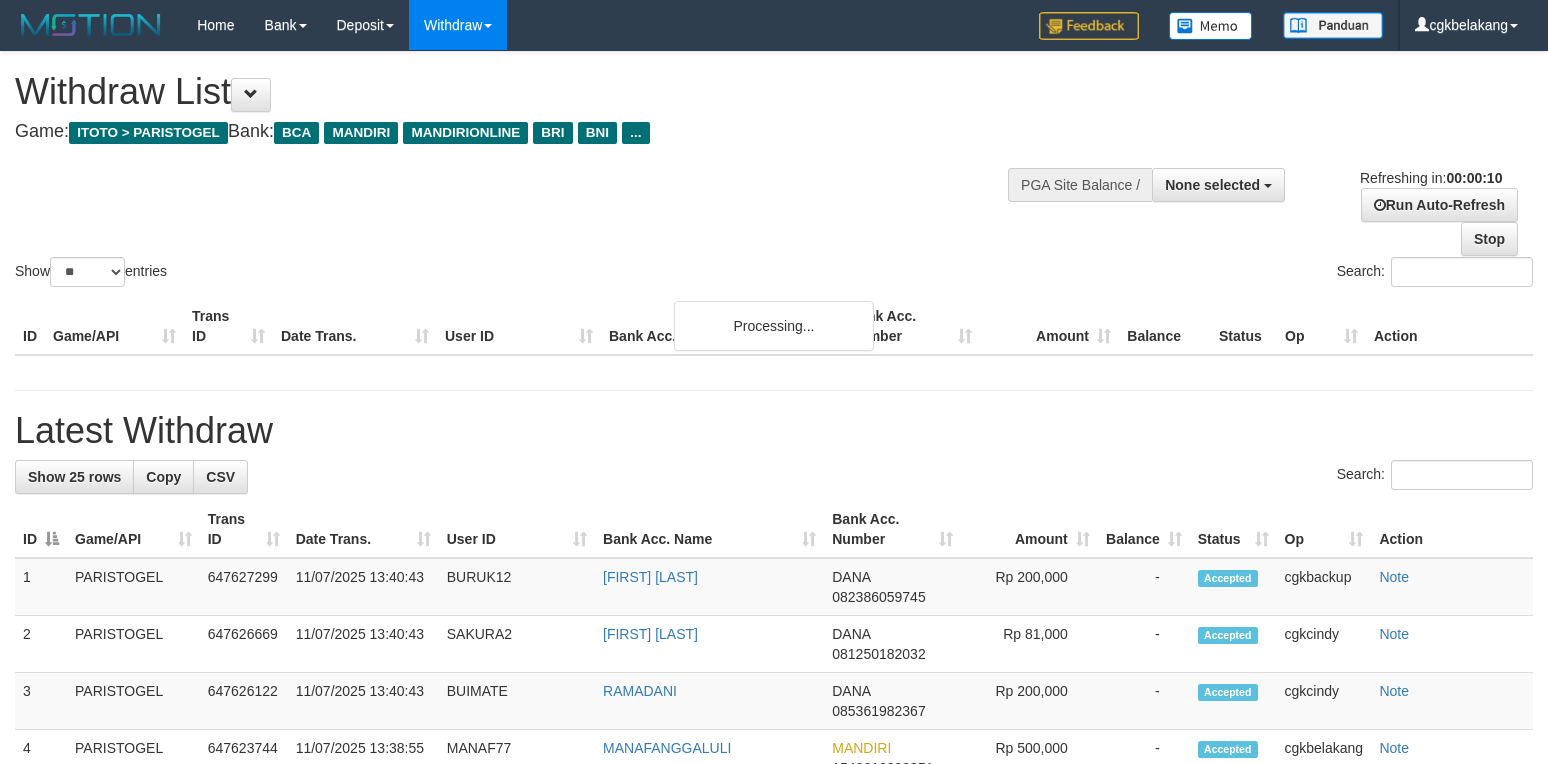 select 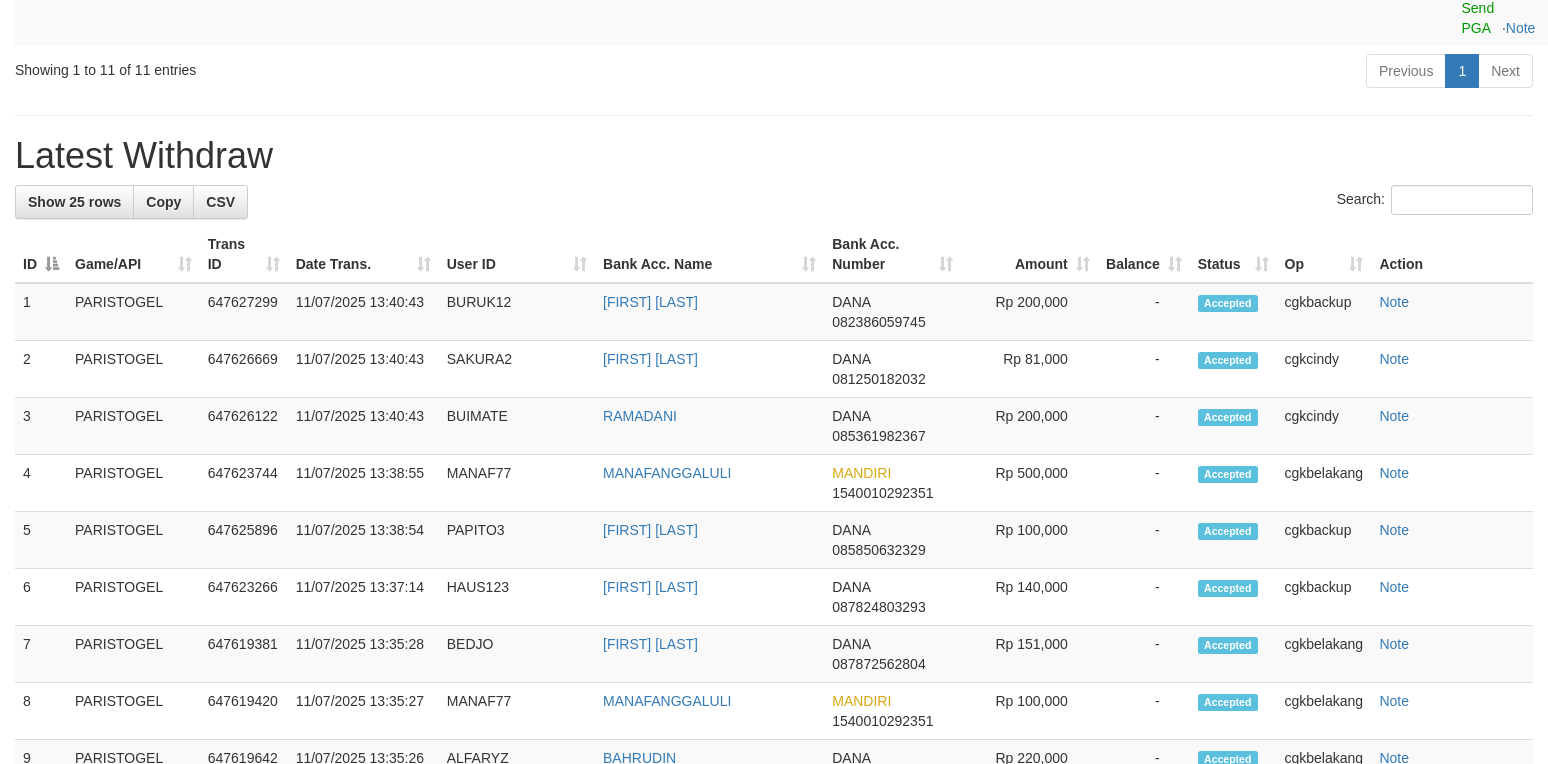 scroll, scrollTop: 1066, scrollLeft: 0, axis: vertical 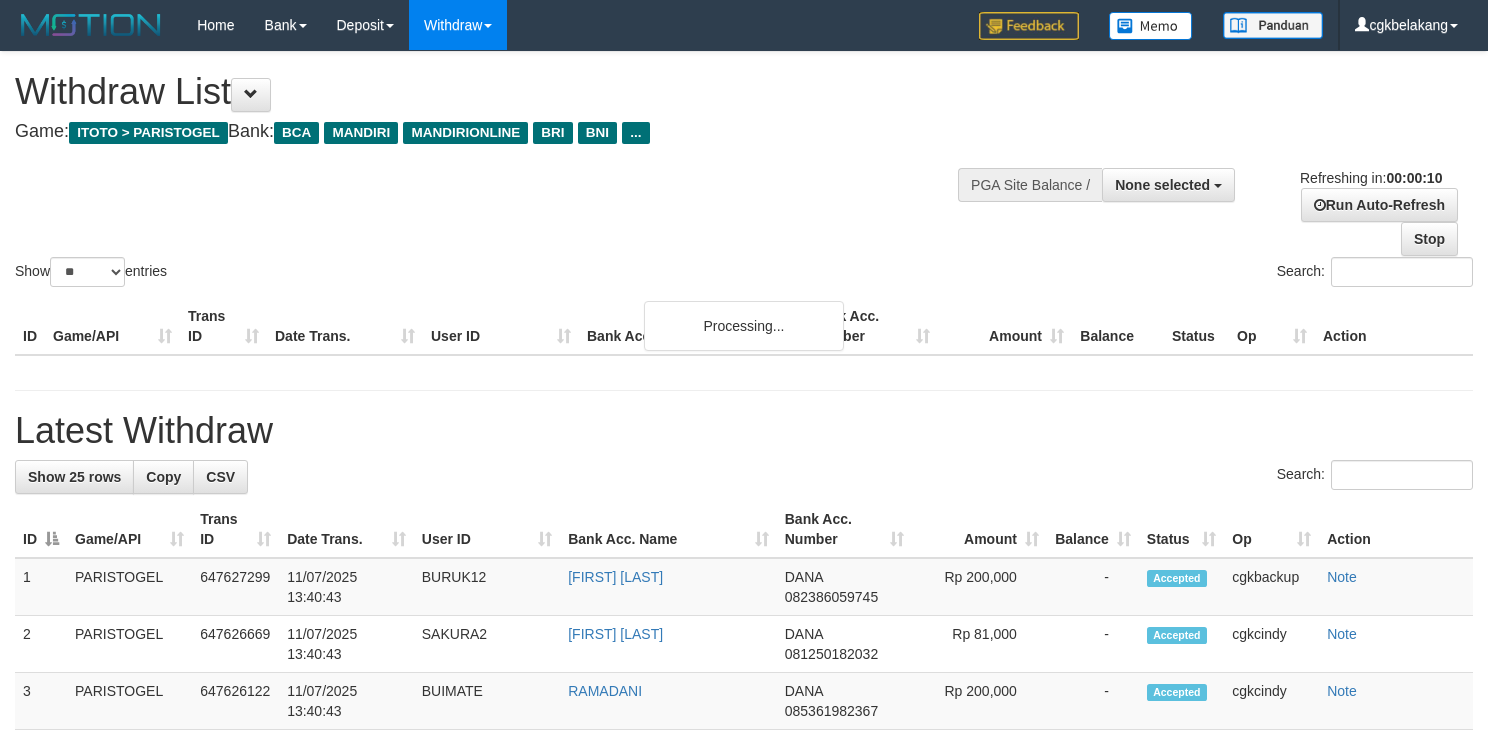 select 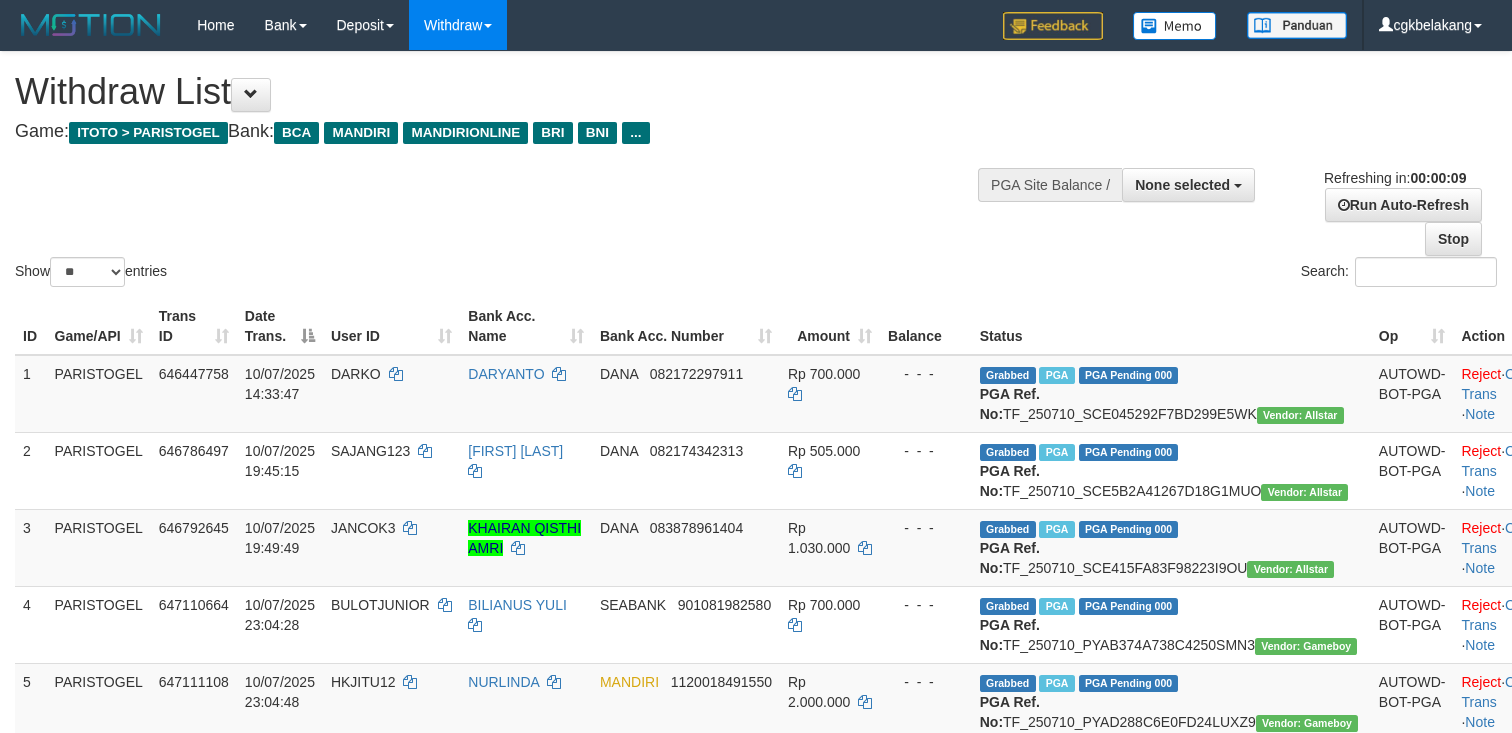 select 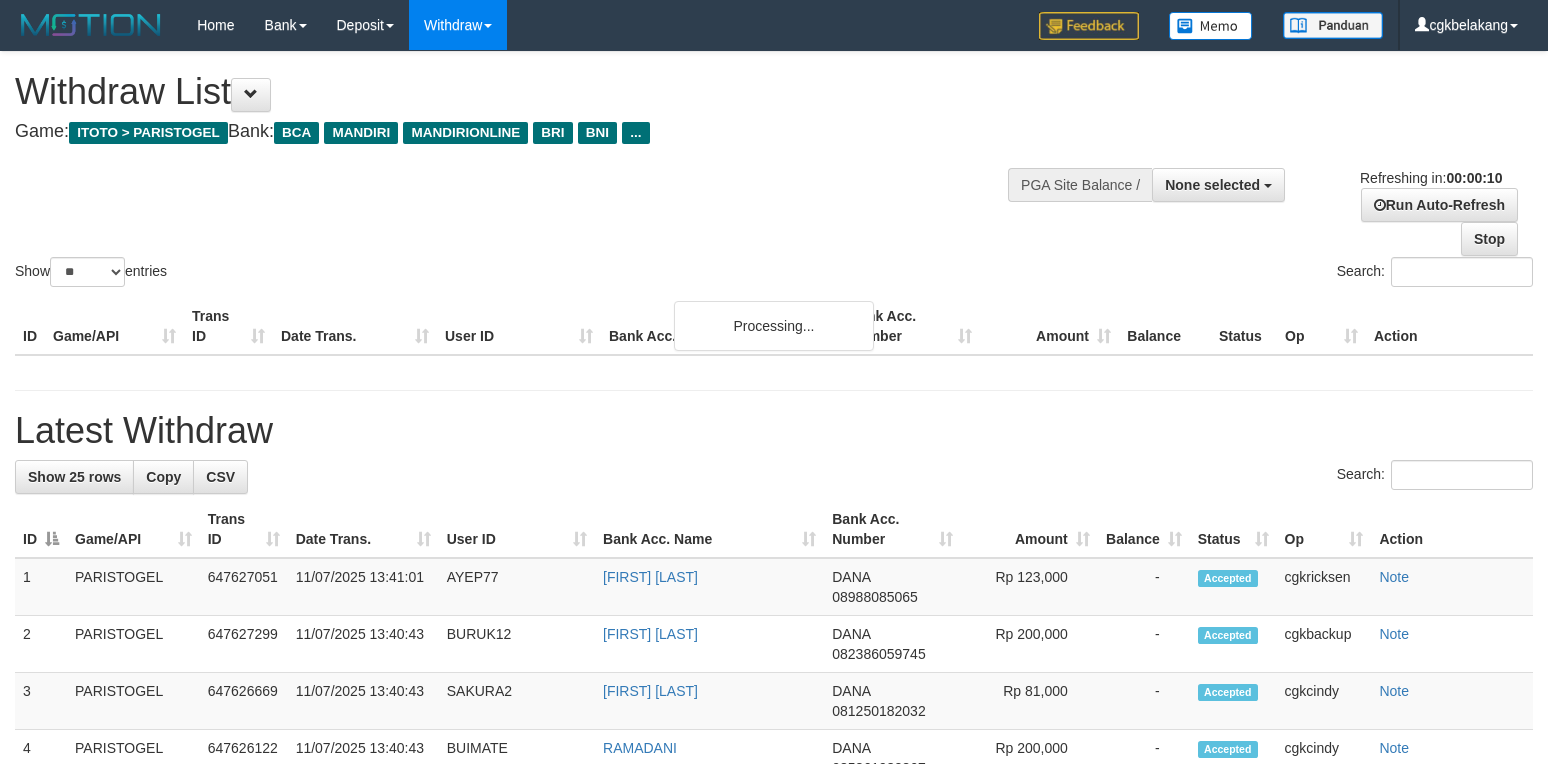 select 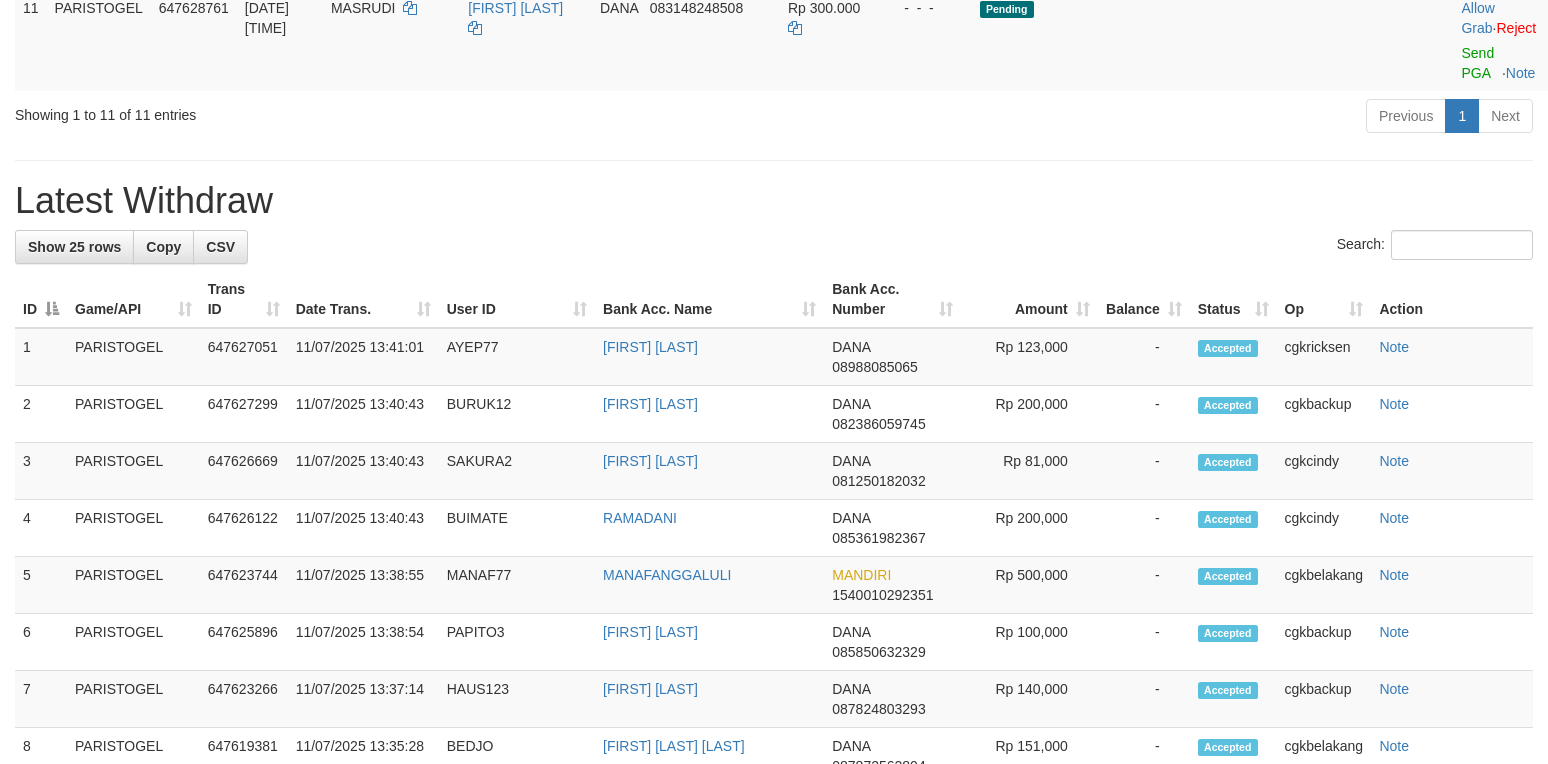 scroll, scrollTop: 1066, scrollLeft: 0, axis: vertical 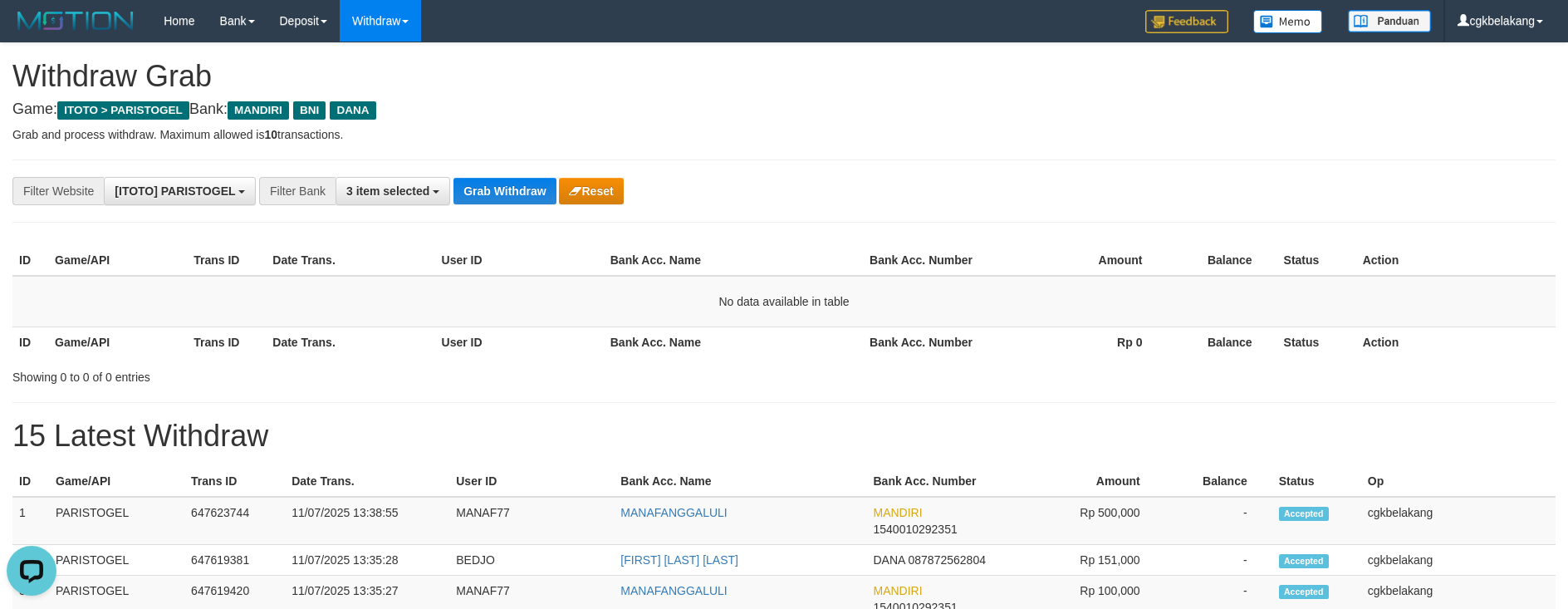 click on "15 Latest Withdraw" at bounding box center (784, 436) 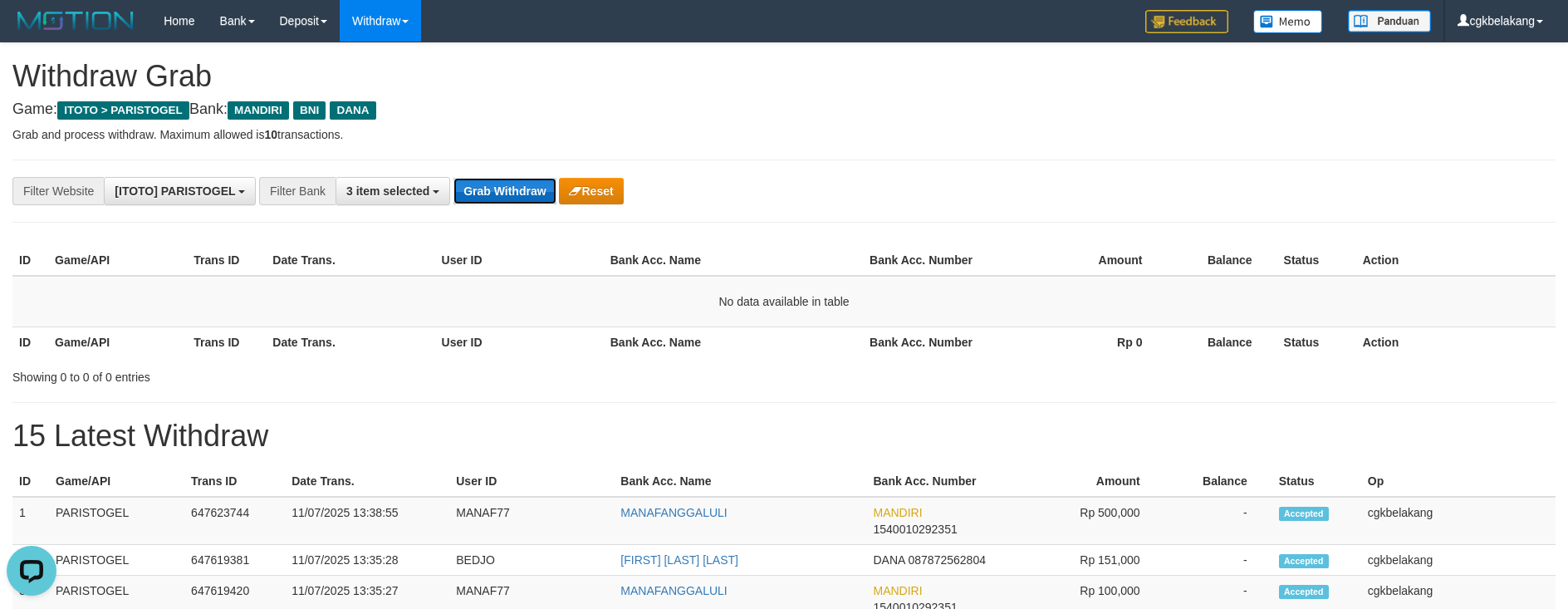 click on "Grab Withdraw" at bounding box center [504, 191] 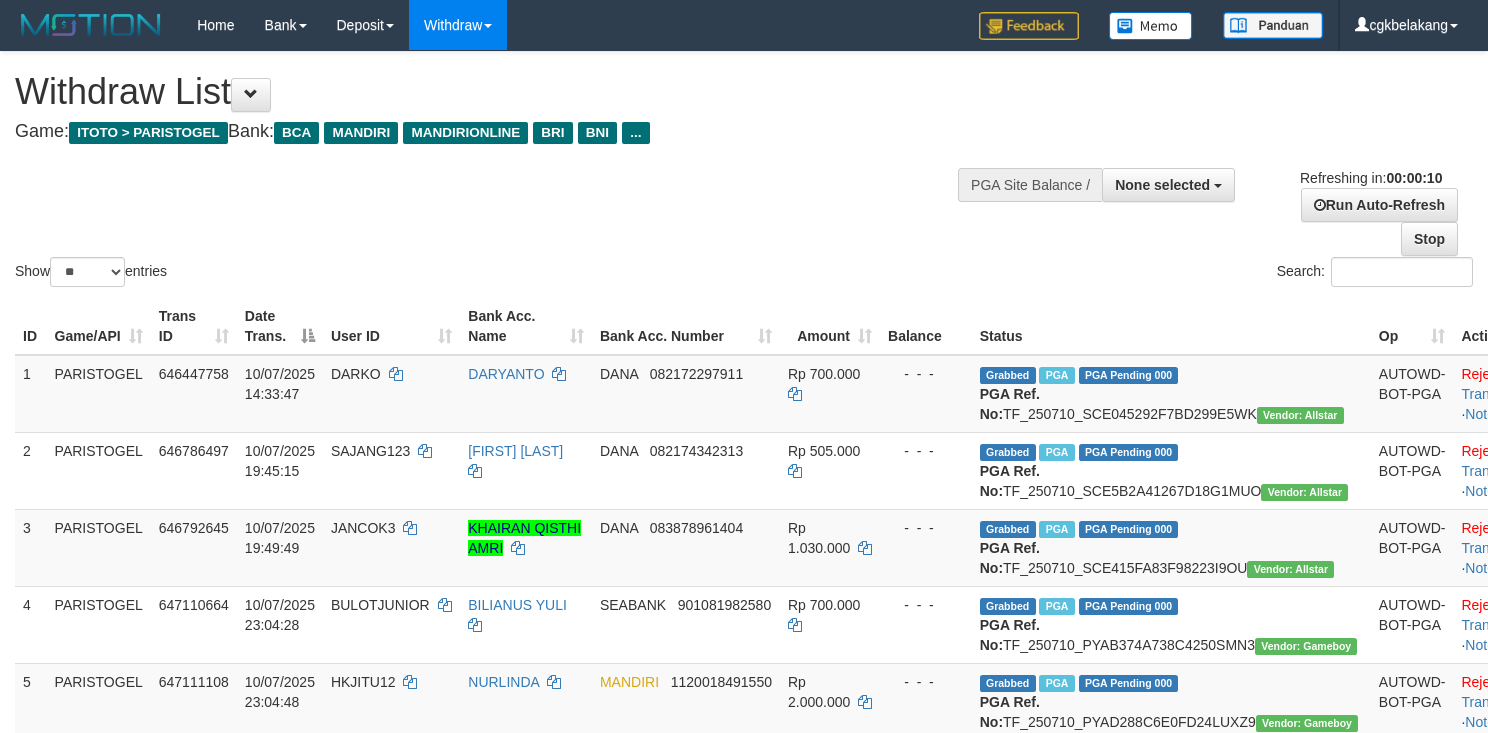 select 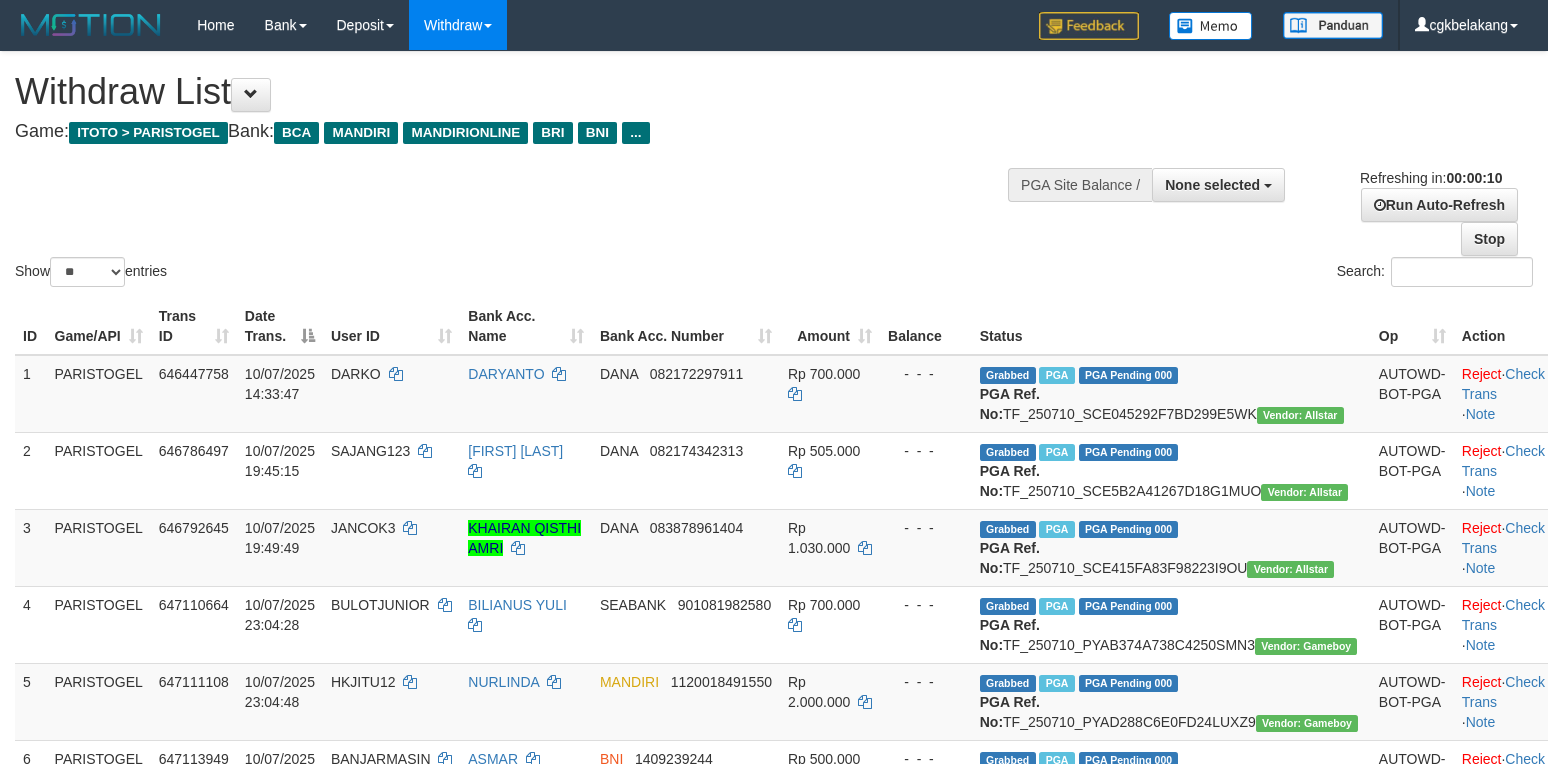 select 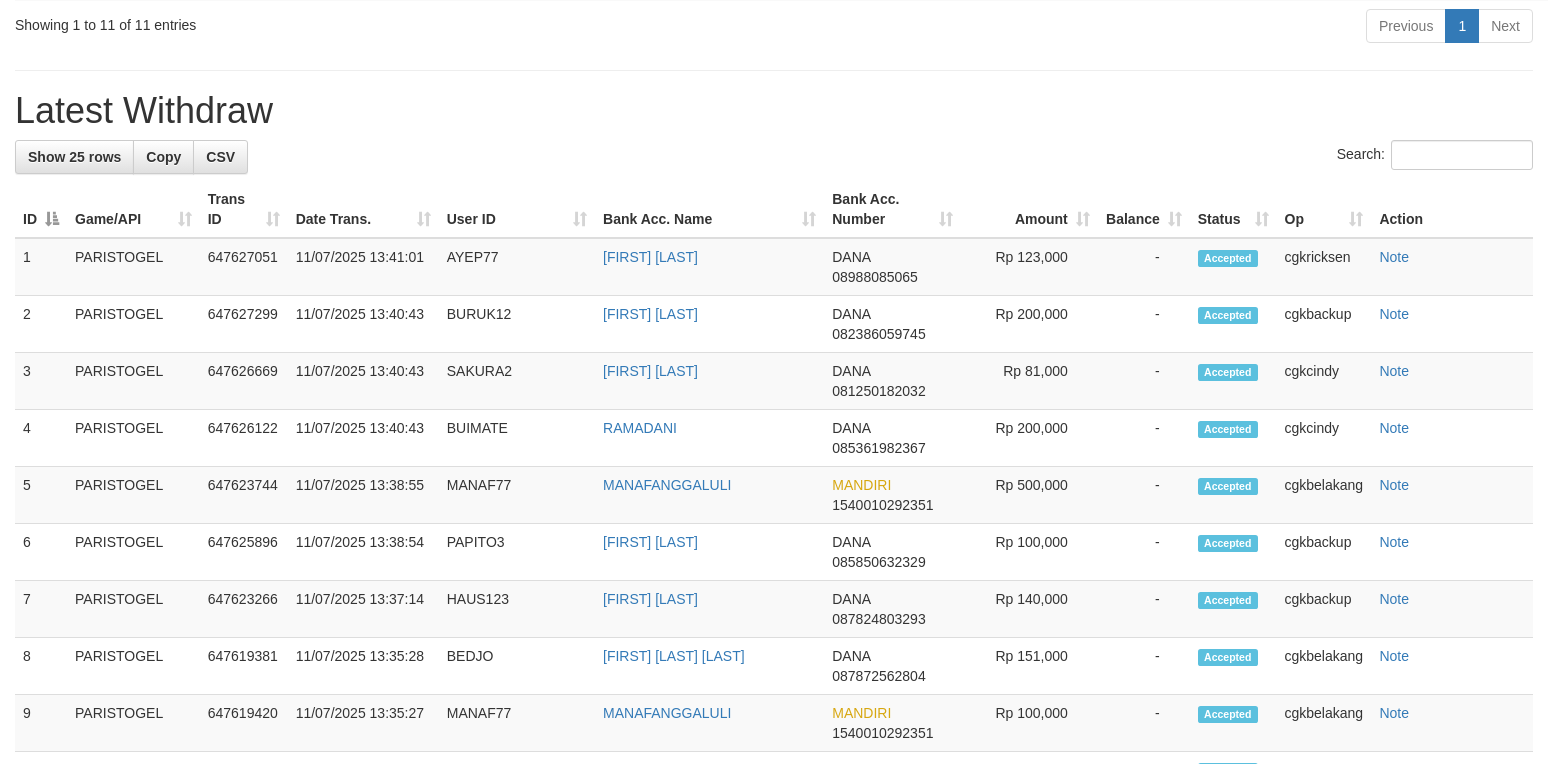 scroll, scrollTop: 1066, scrollLeft: 0, axis: vertical 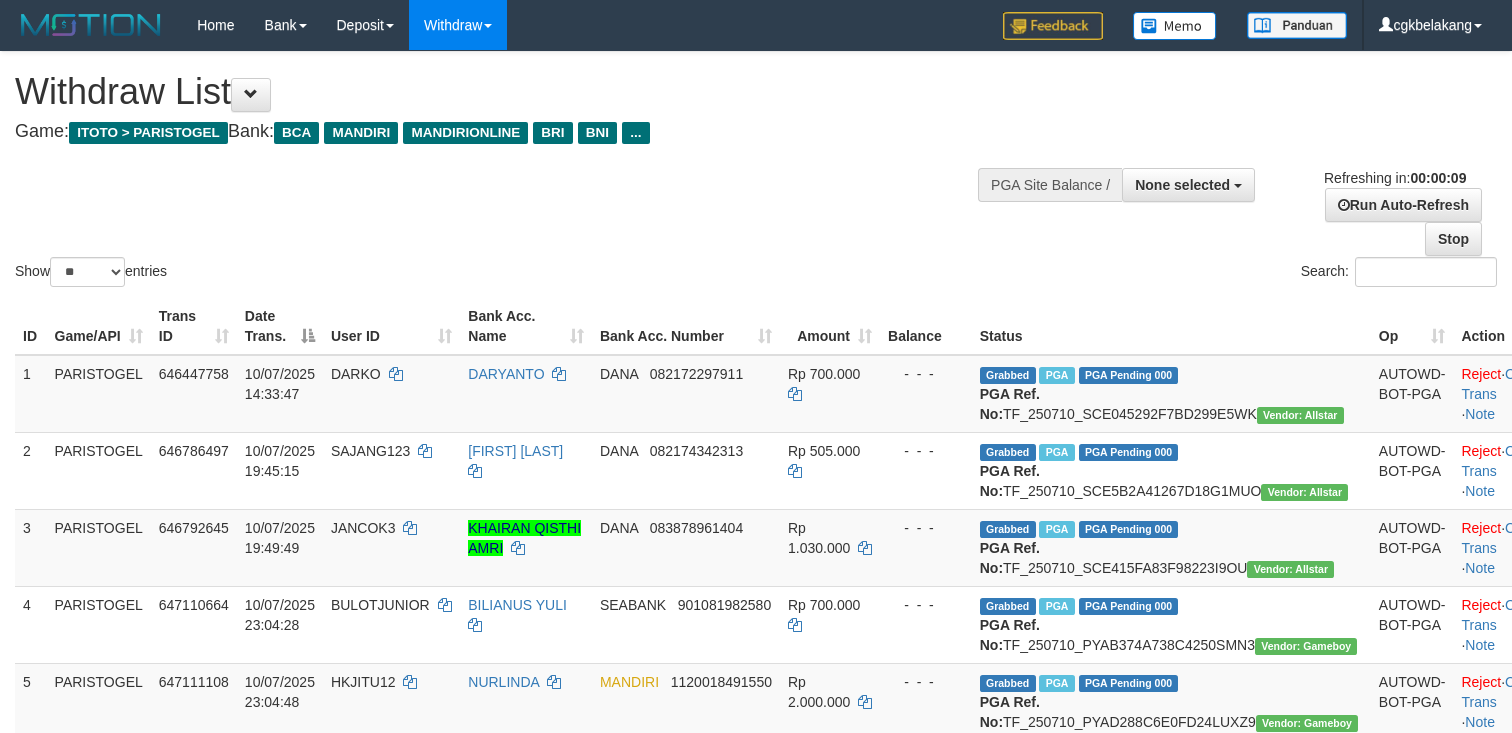 select 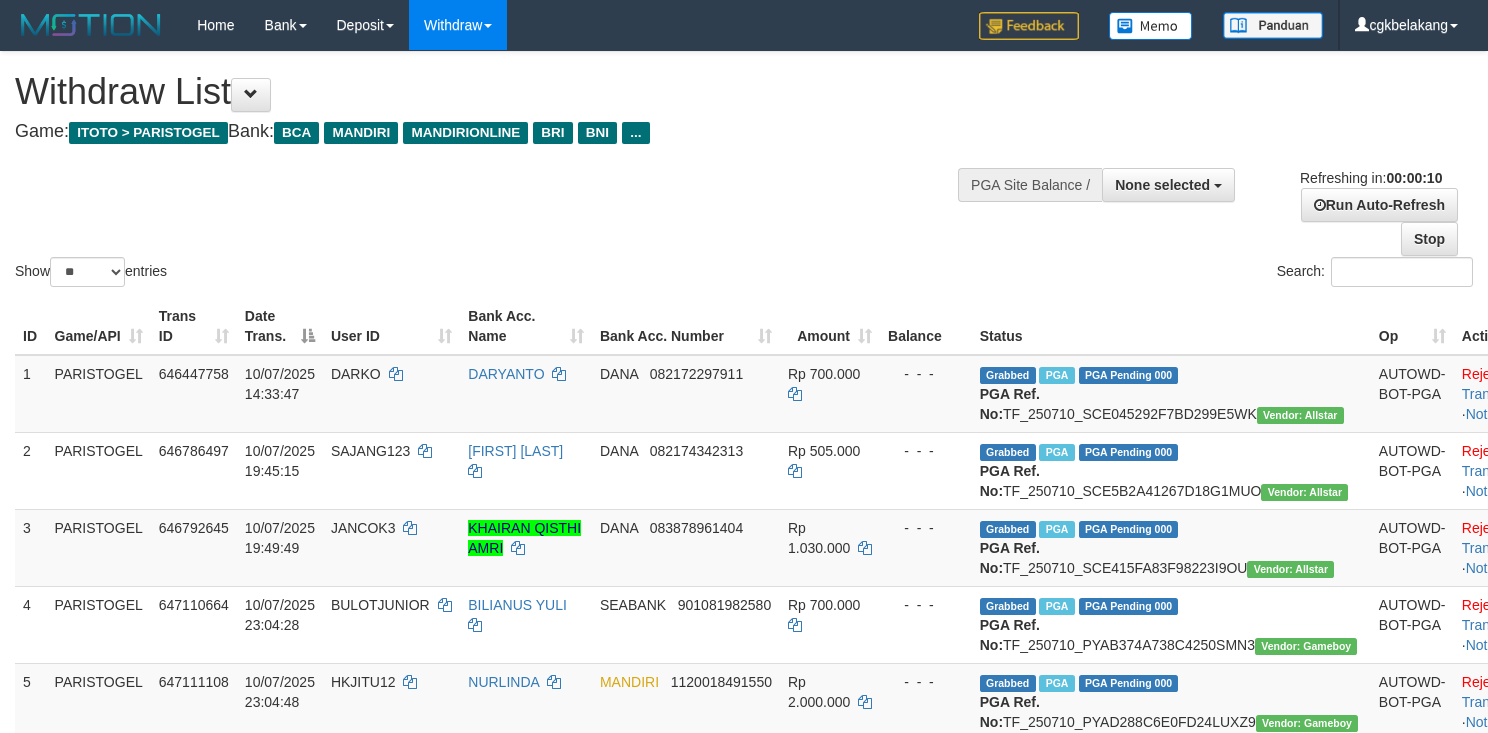 select 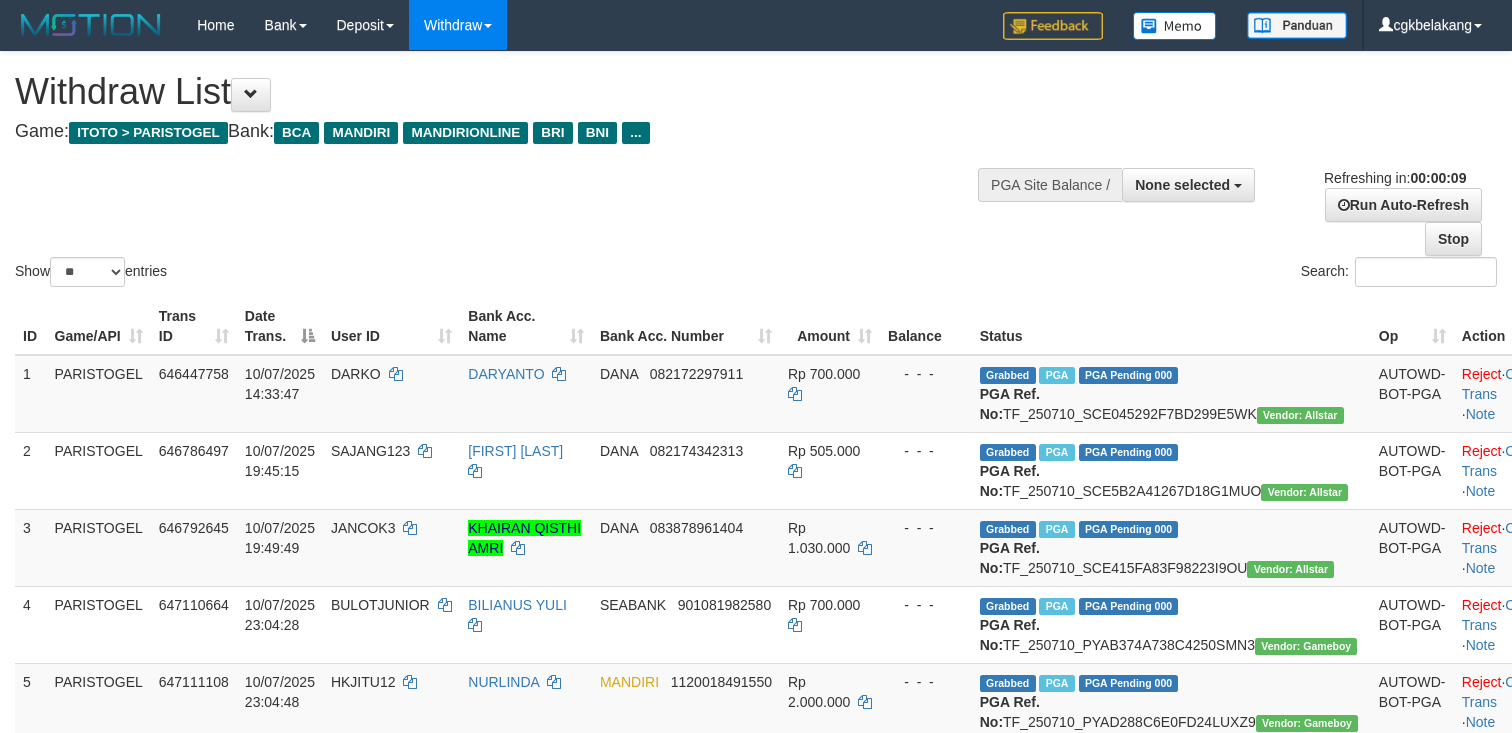 select 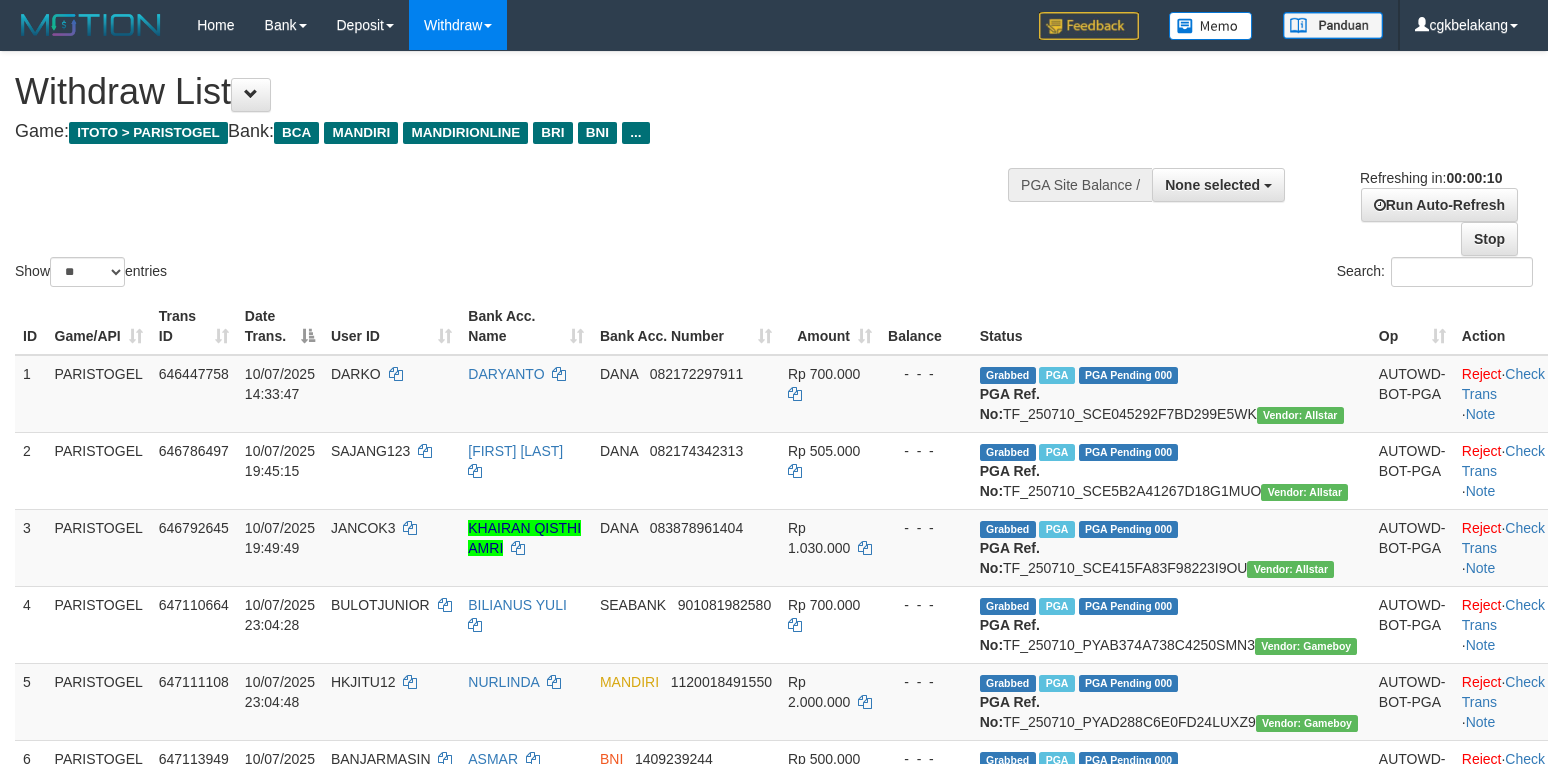 select 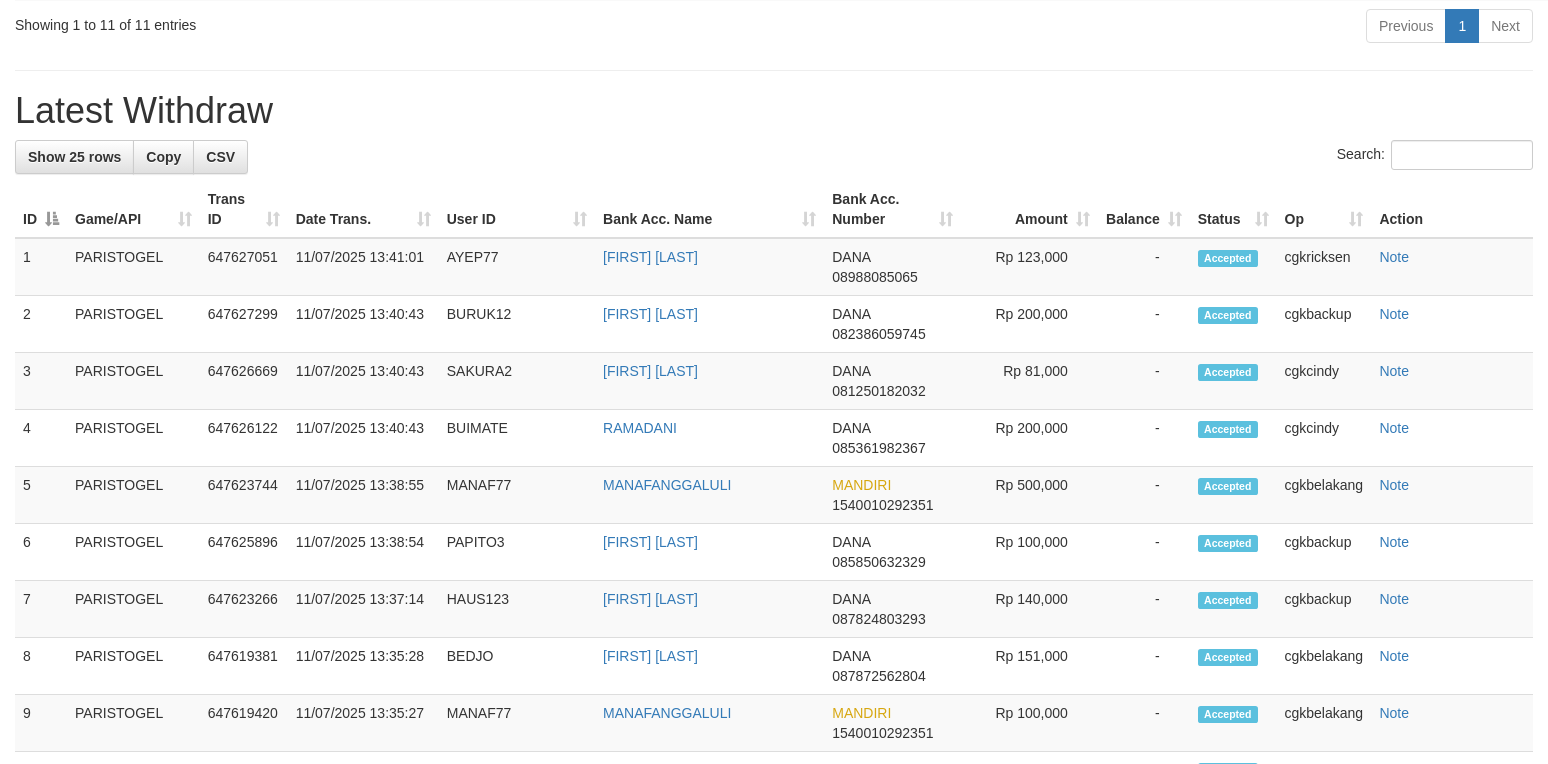 scroll, scrollTop: 1066, scrollLeft: 0, axis: vertical 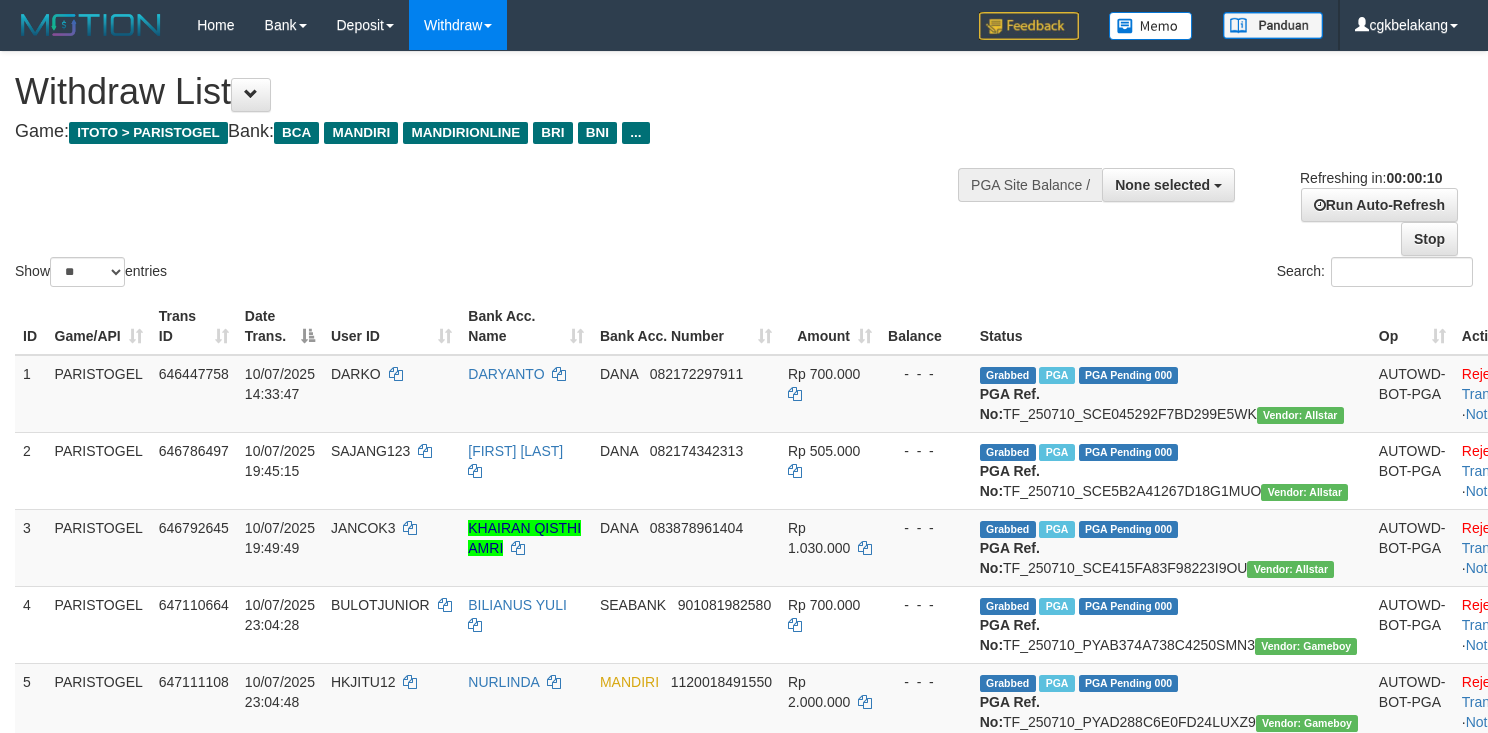 select 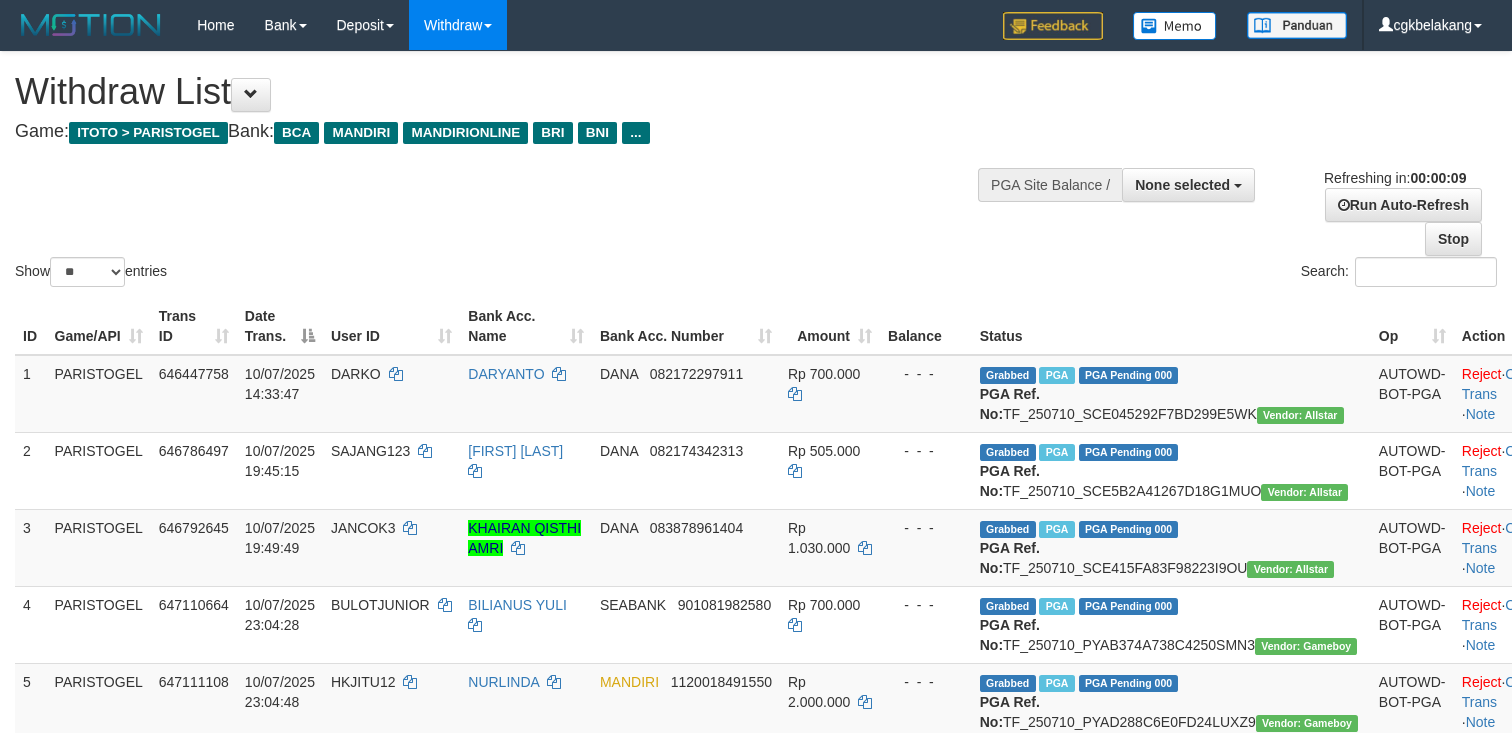 select 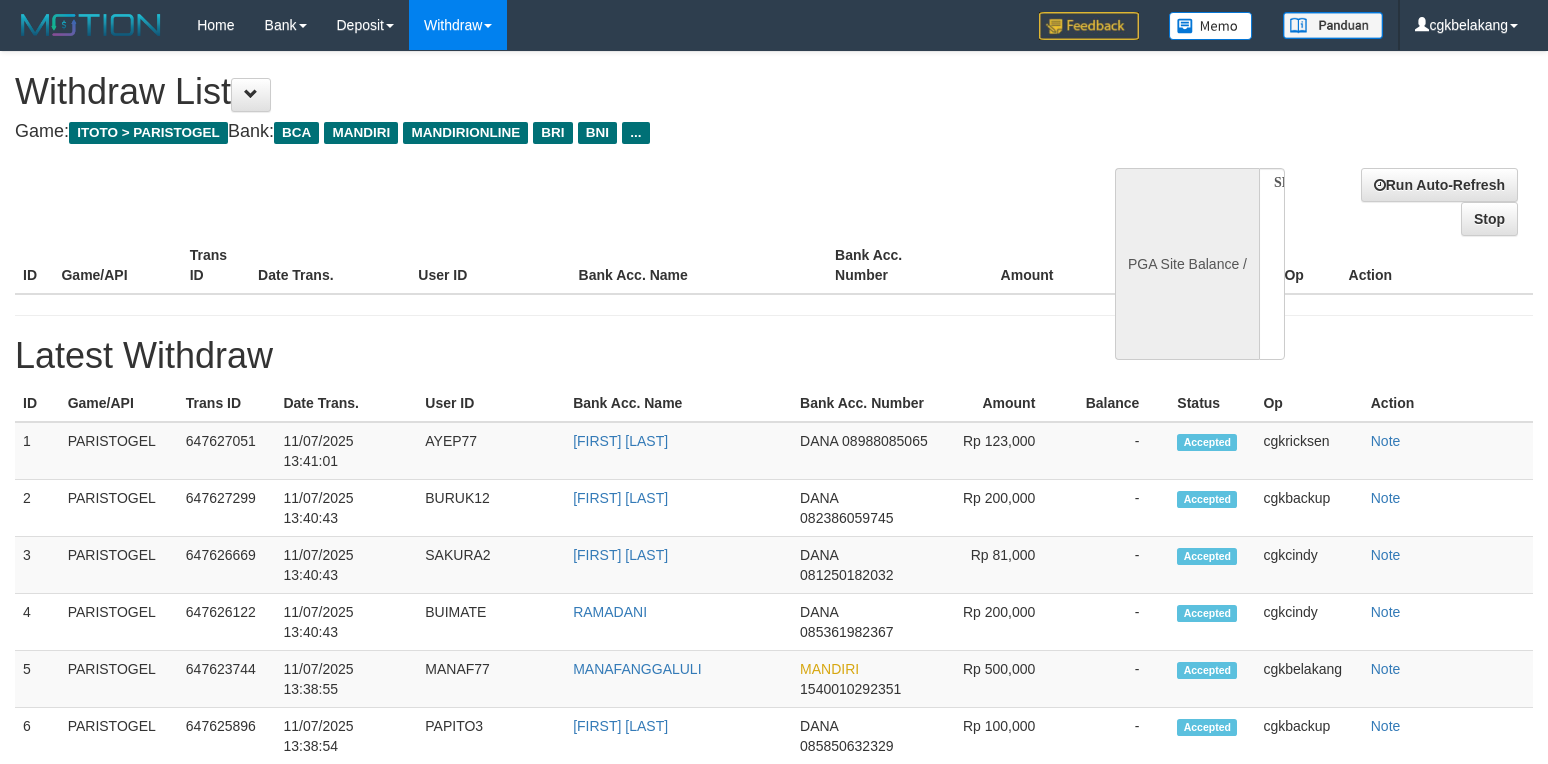 select 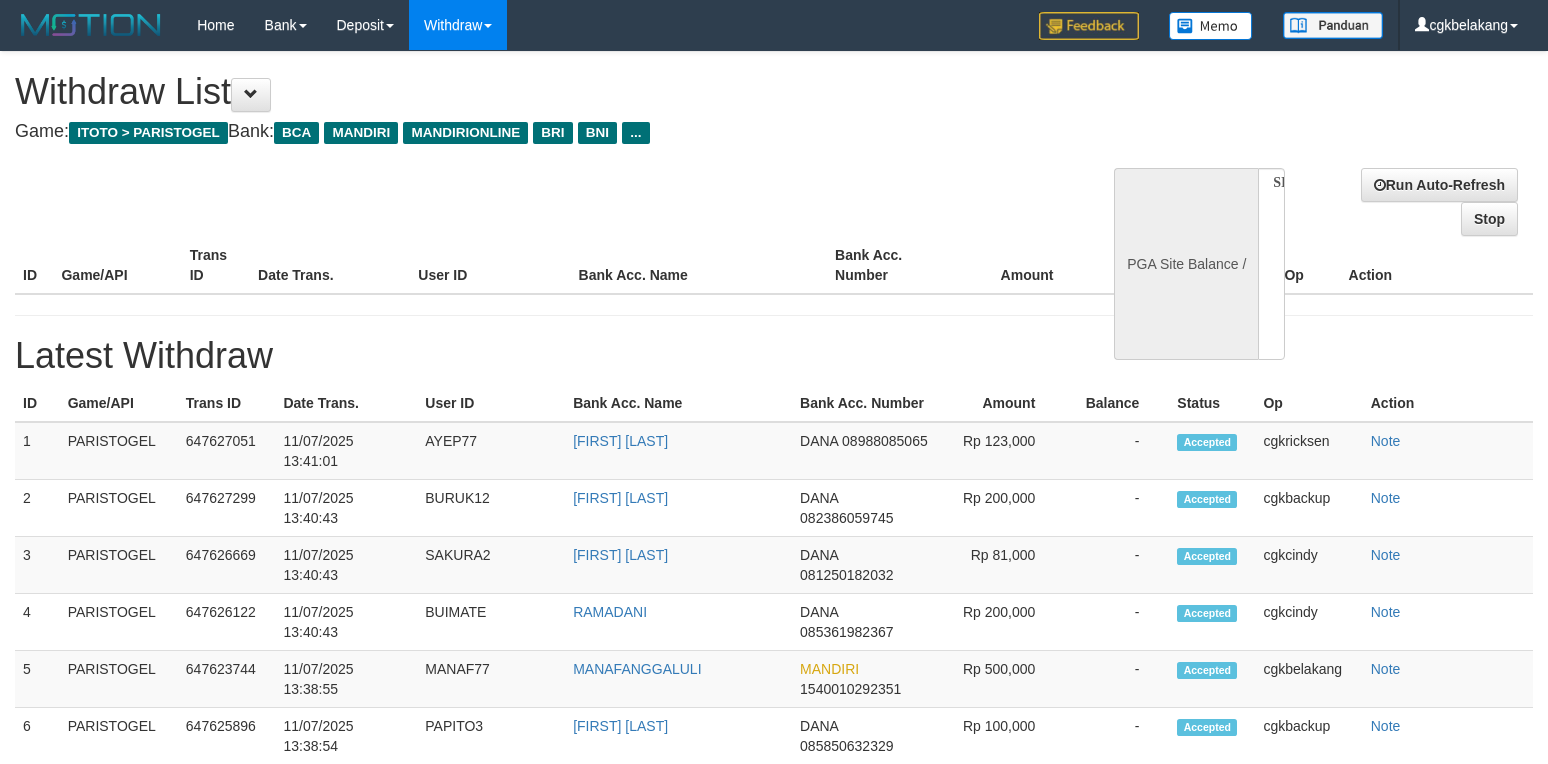 scroll, scrollTop: 0, scrollLeft: 0, axis: both 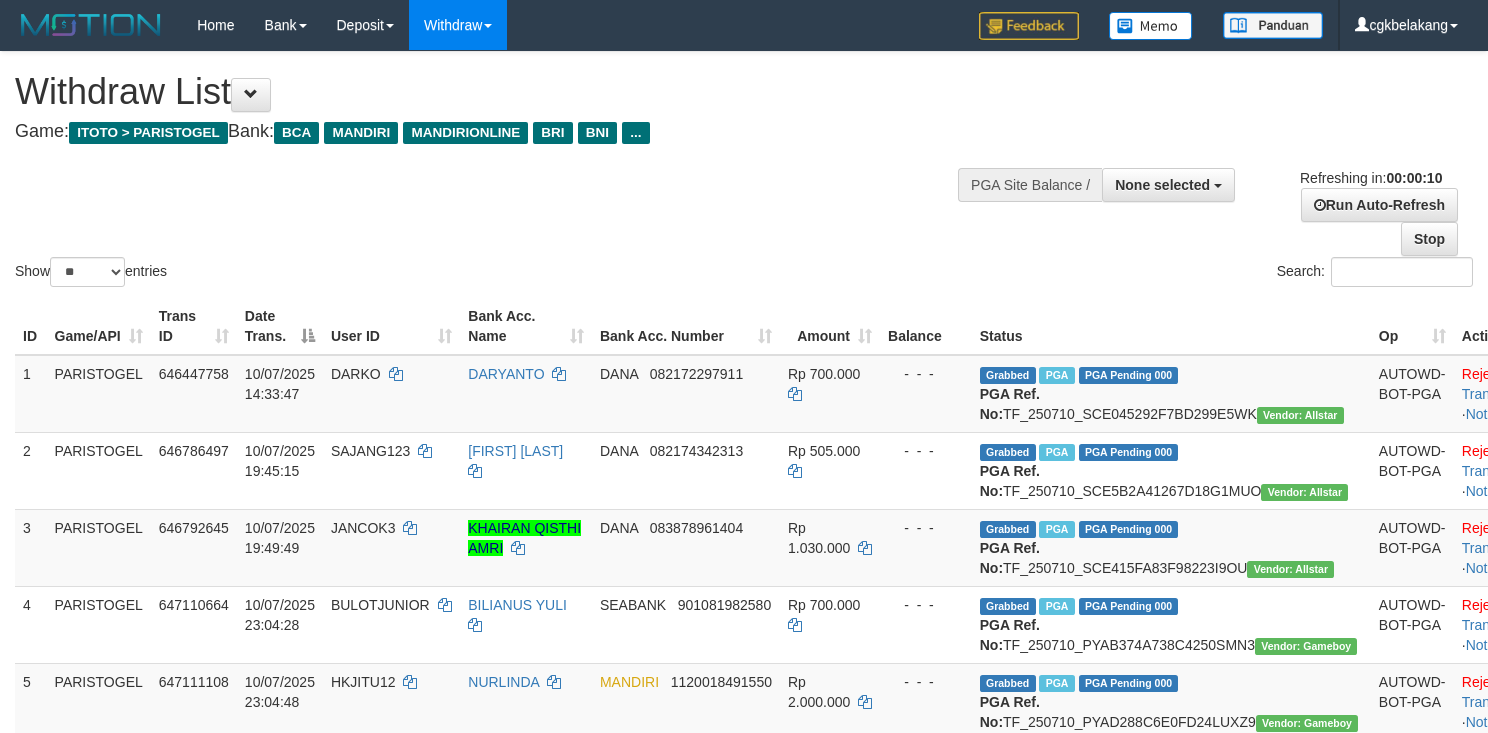 select 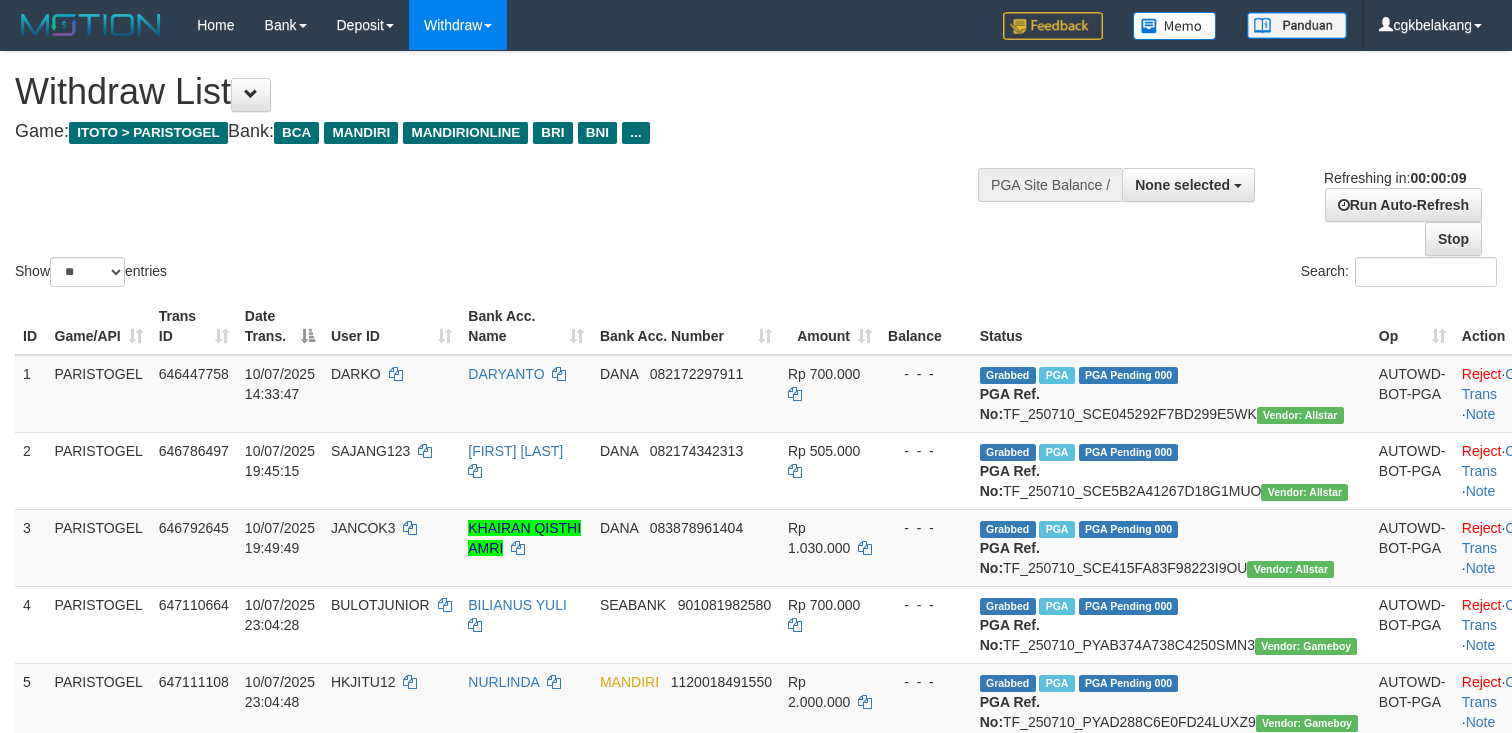 select 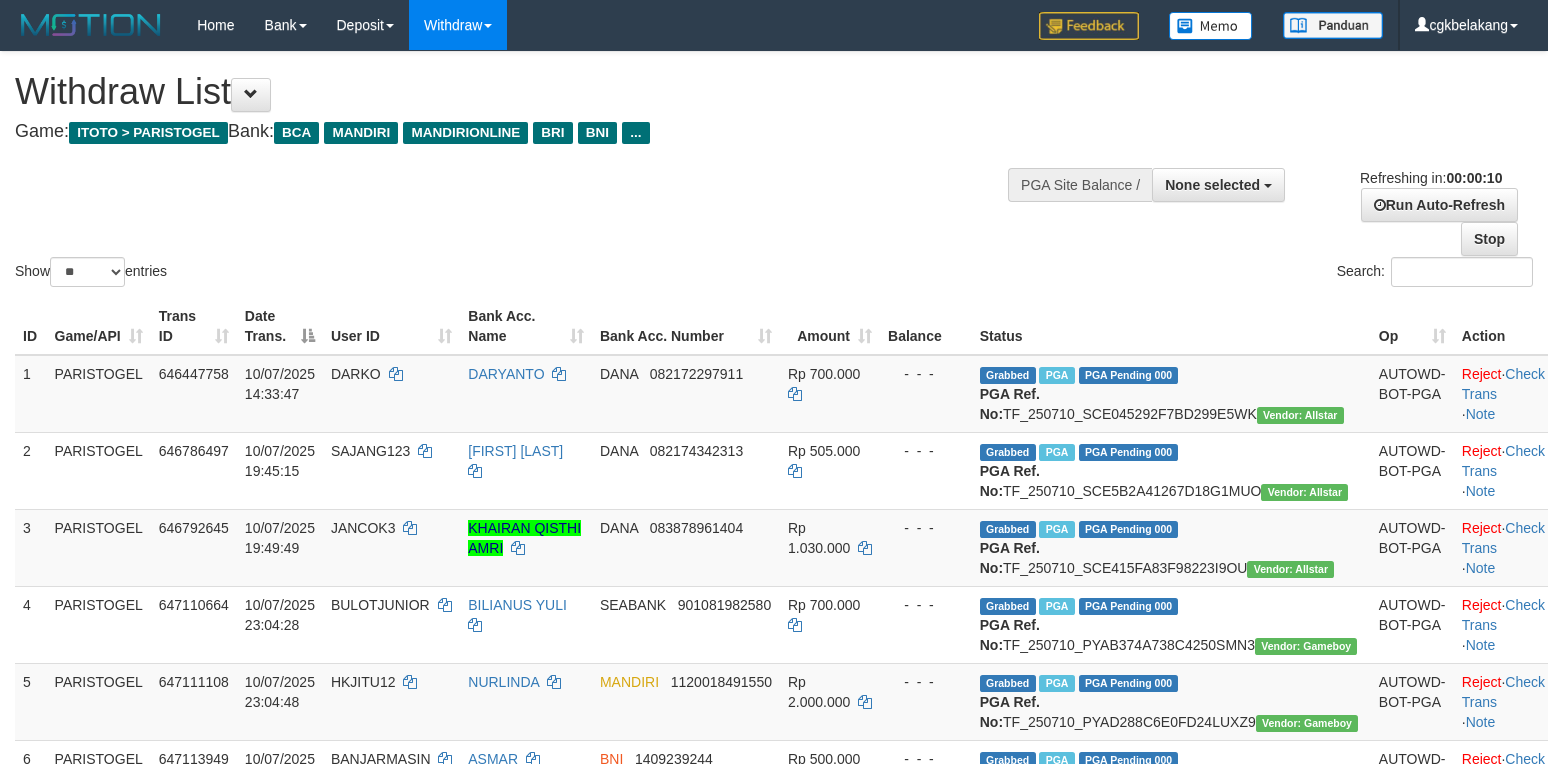 select 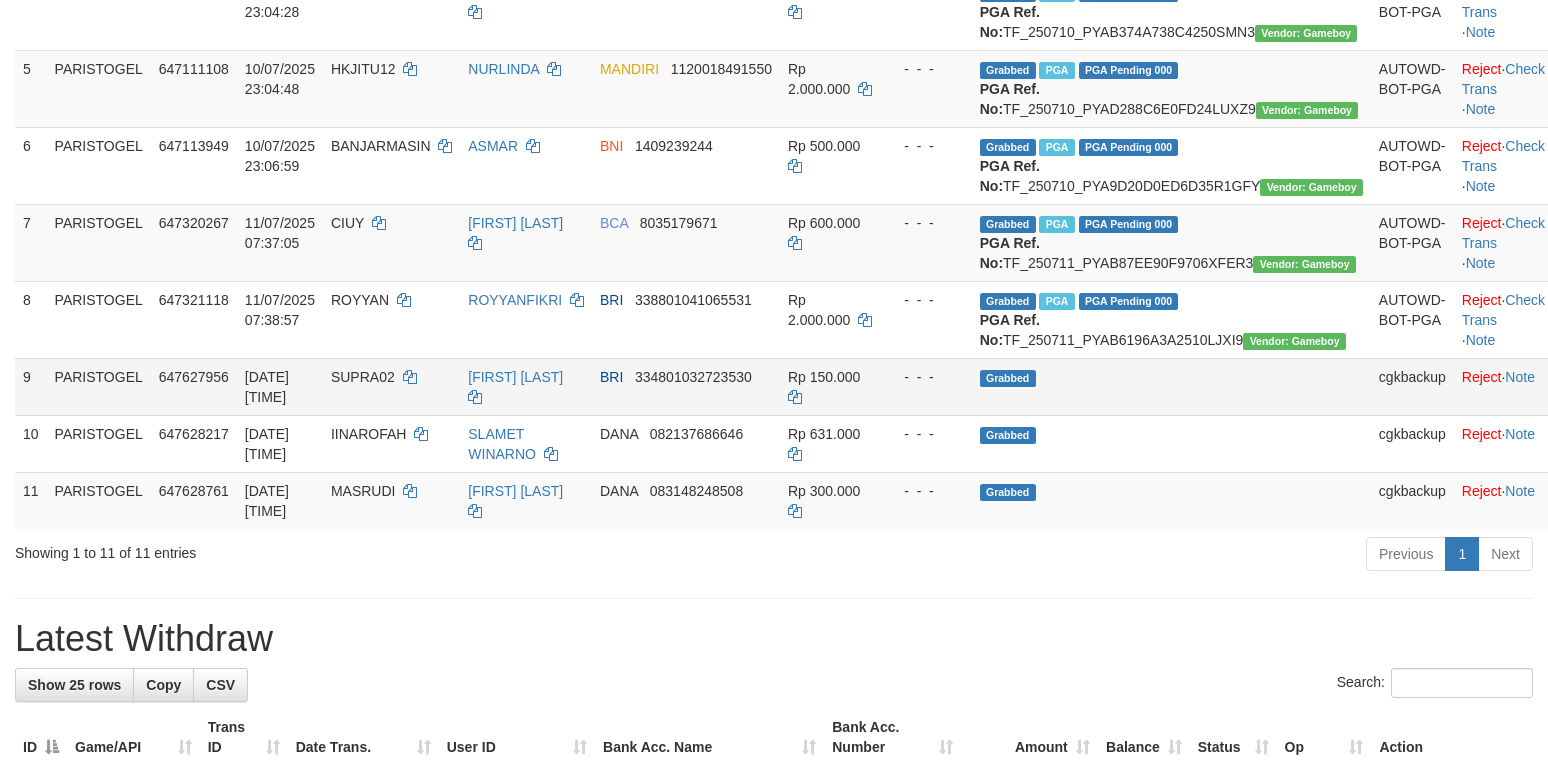 scroll, scrollTop: 666, scrollLeft: 0, axis: vertical 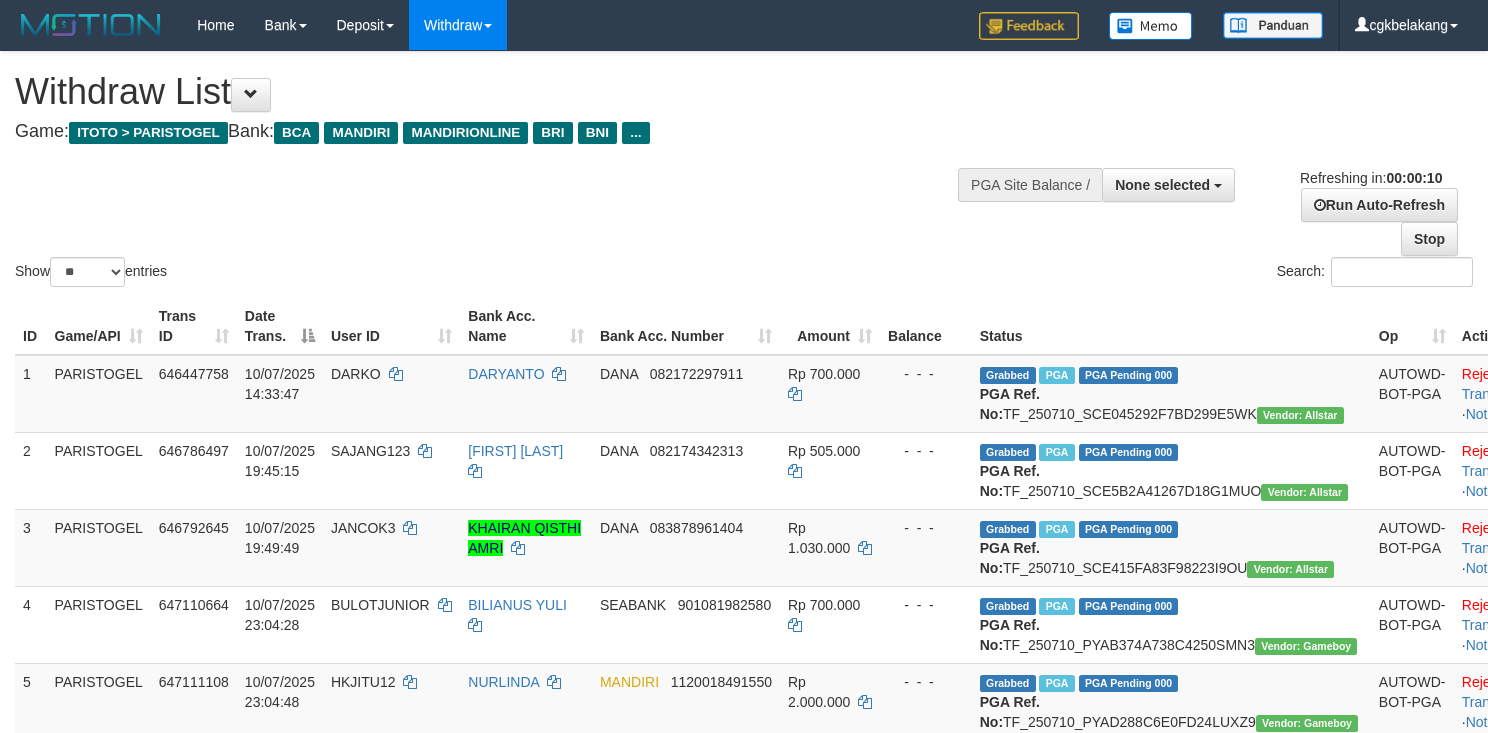 select 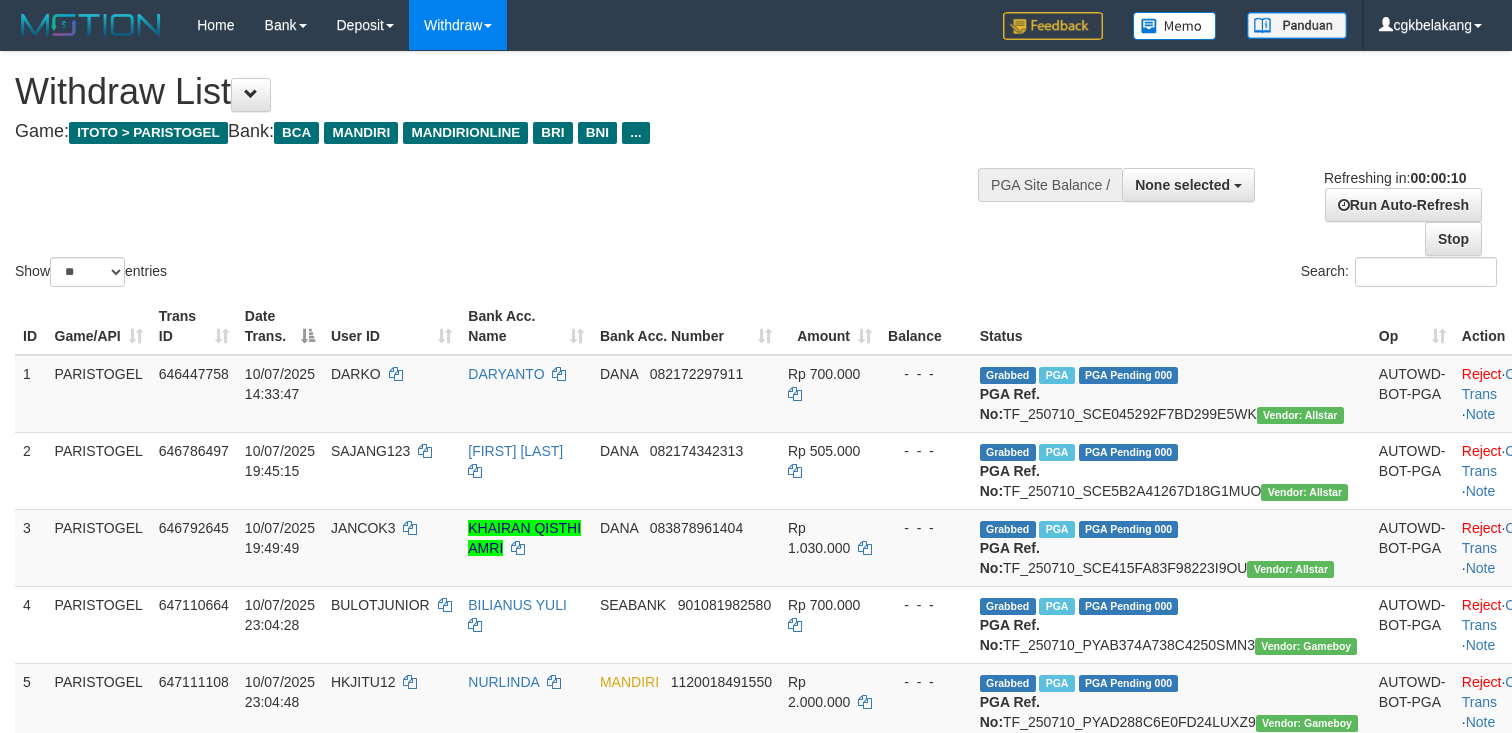 select 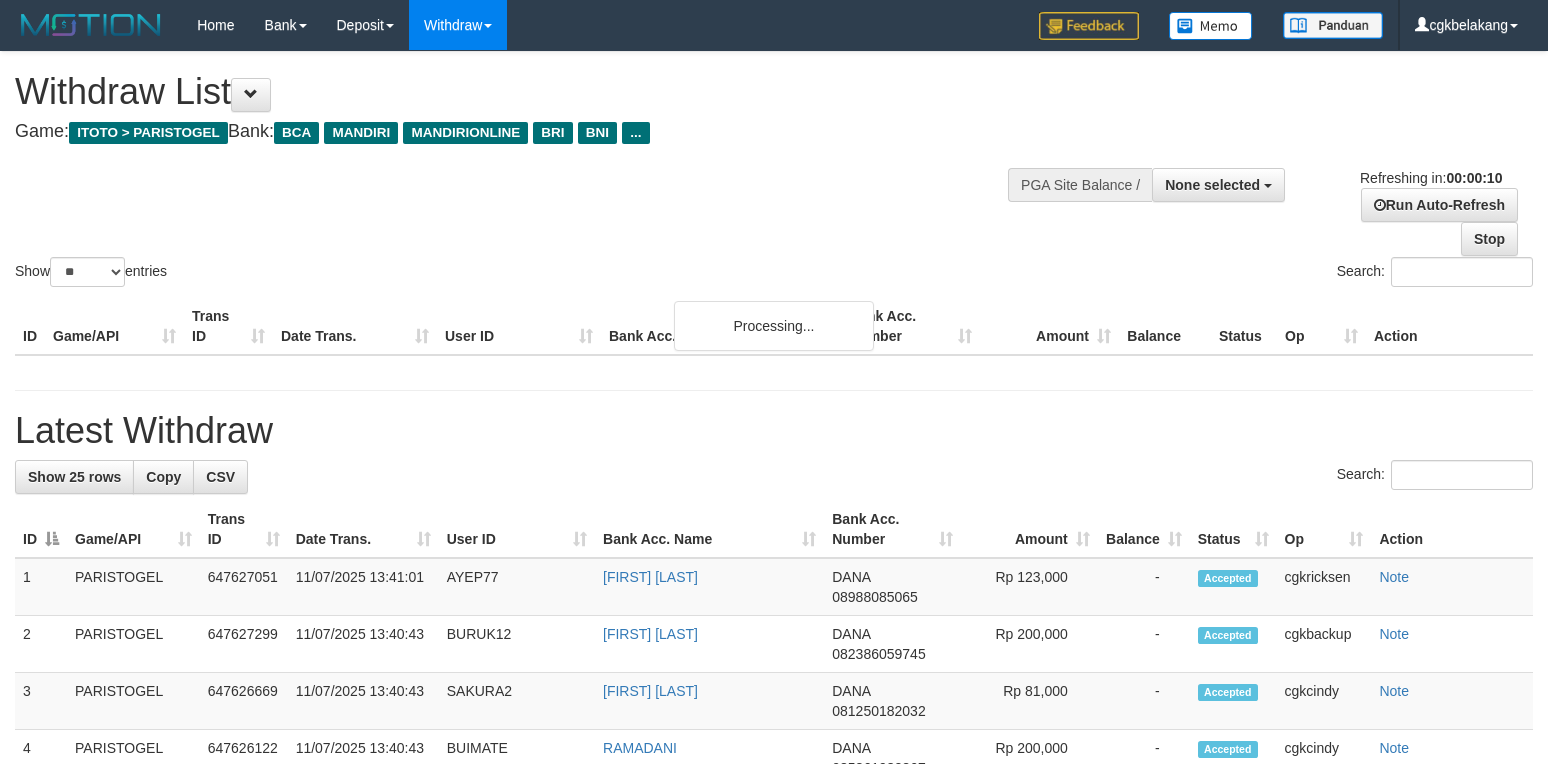 select 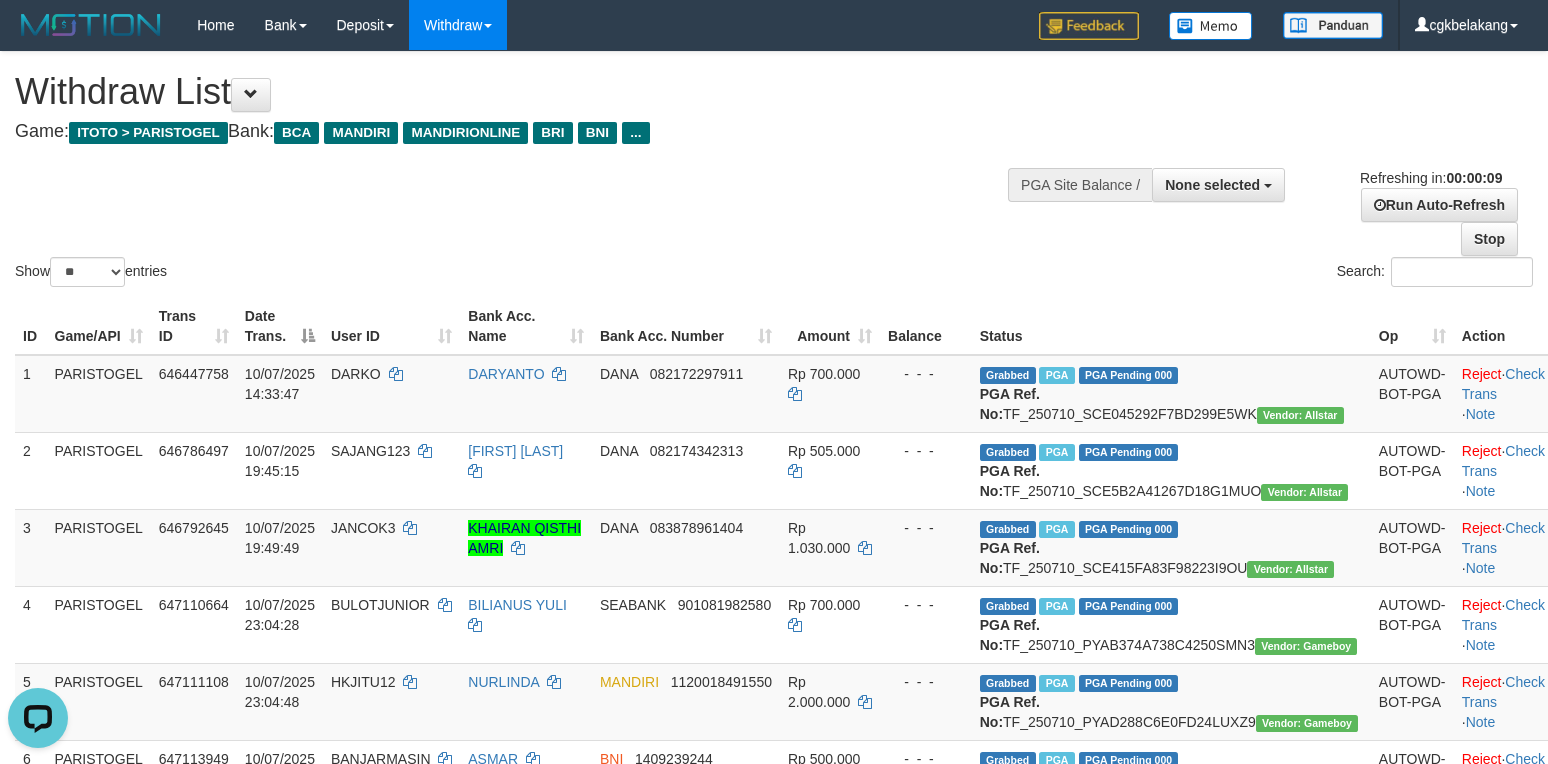 scroll, scrollTop: 0, scrollLeft: 0, axis: both 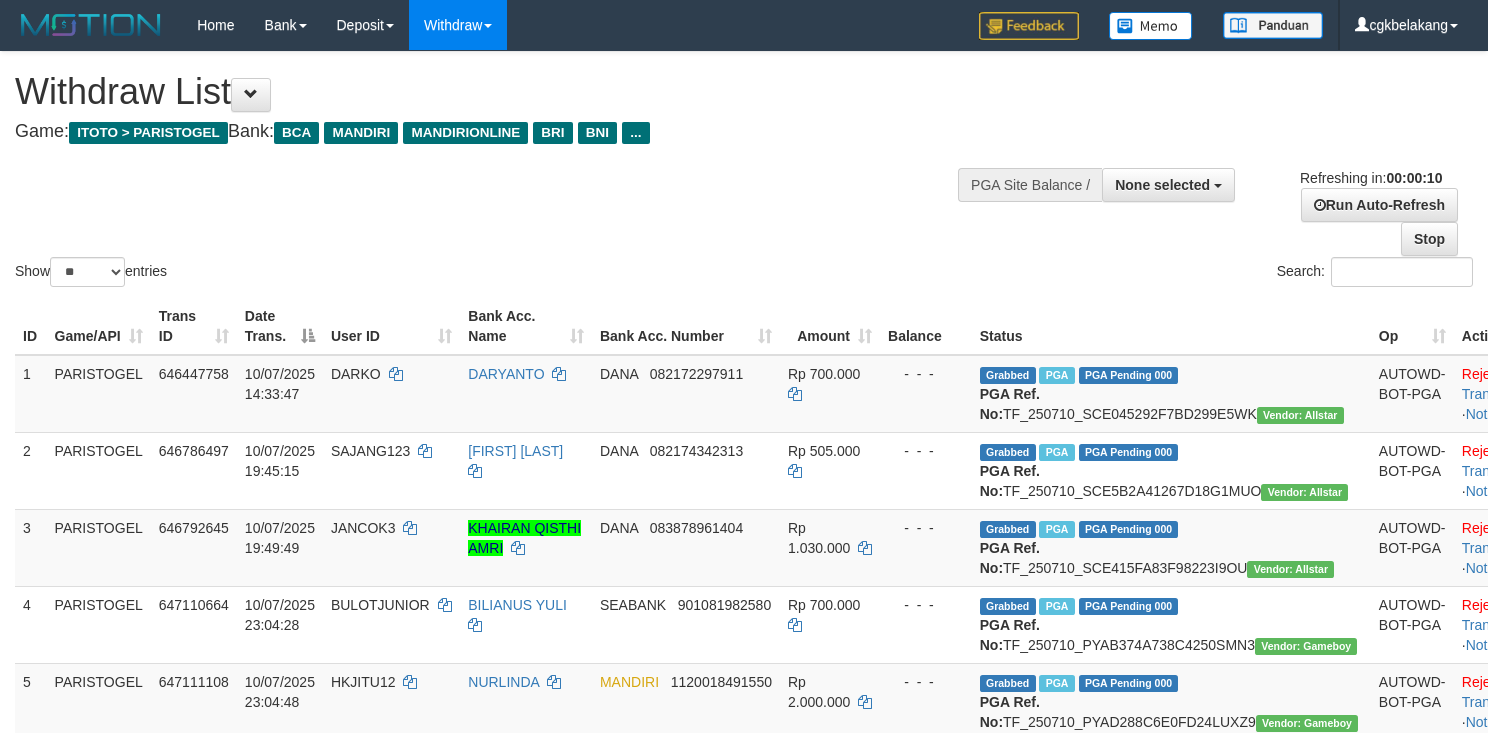 select 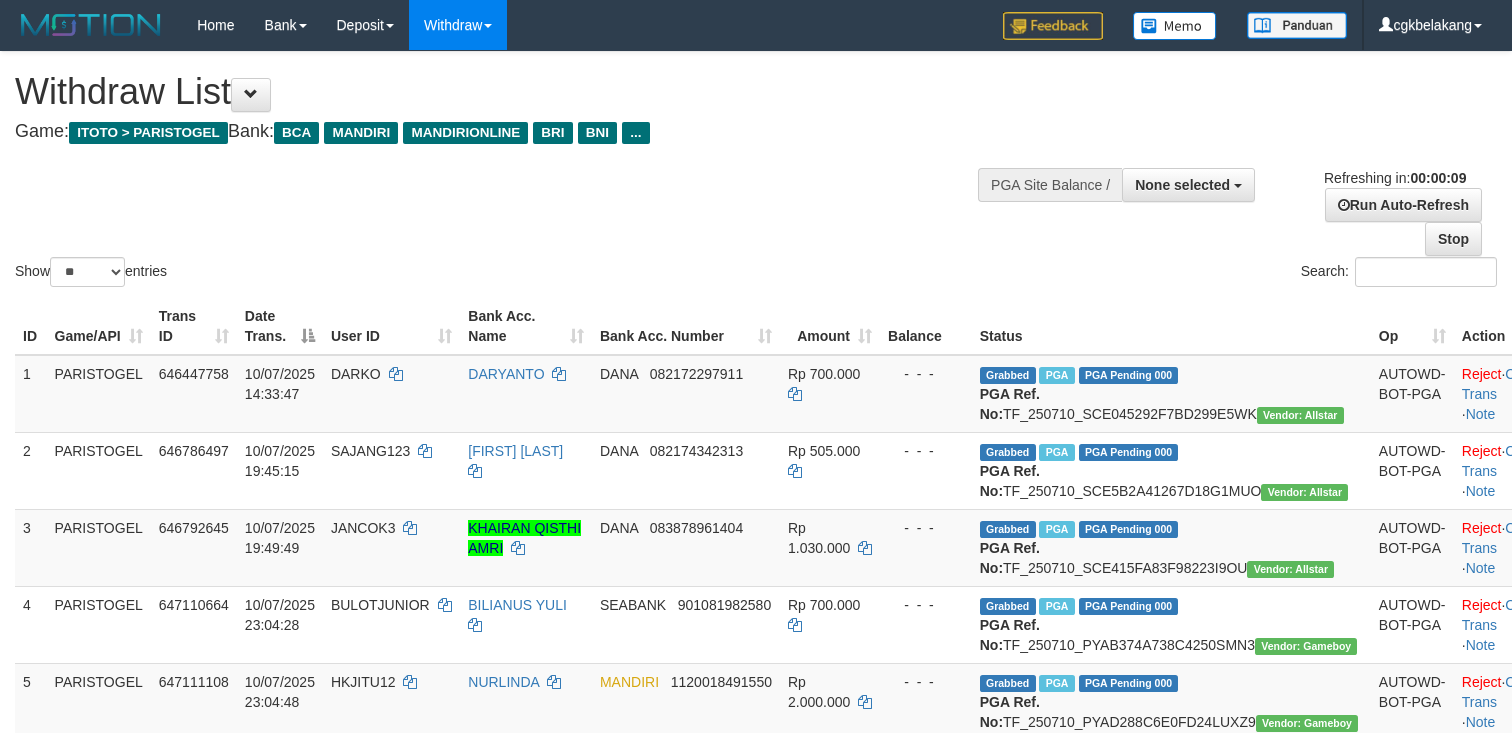 select 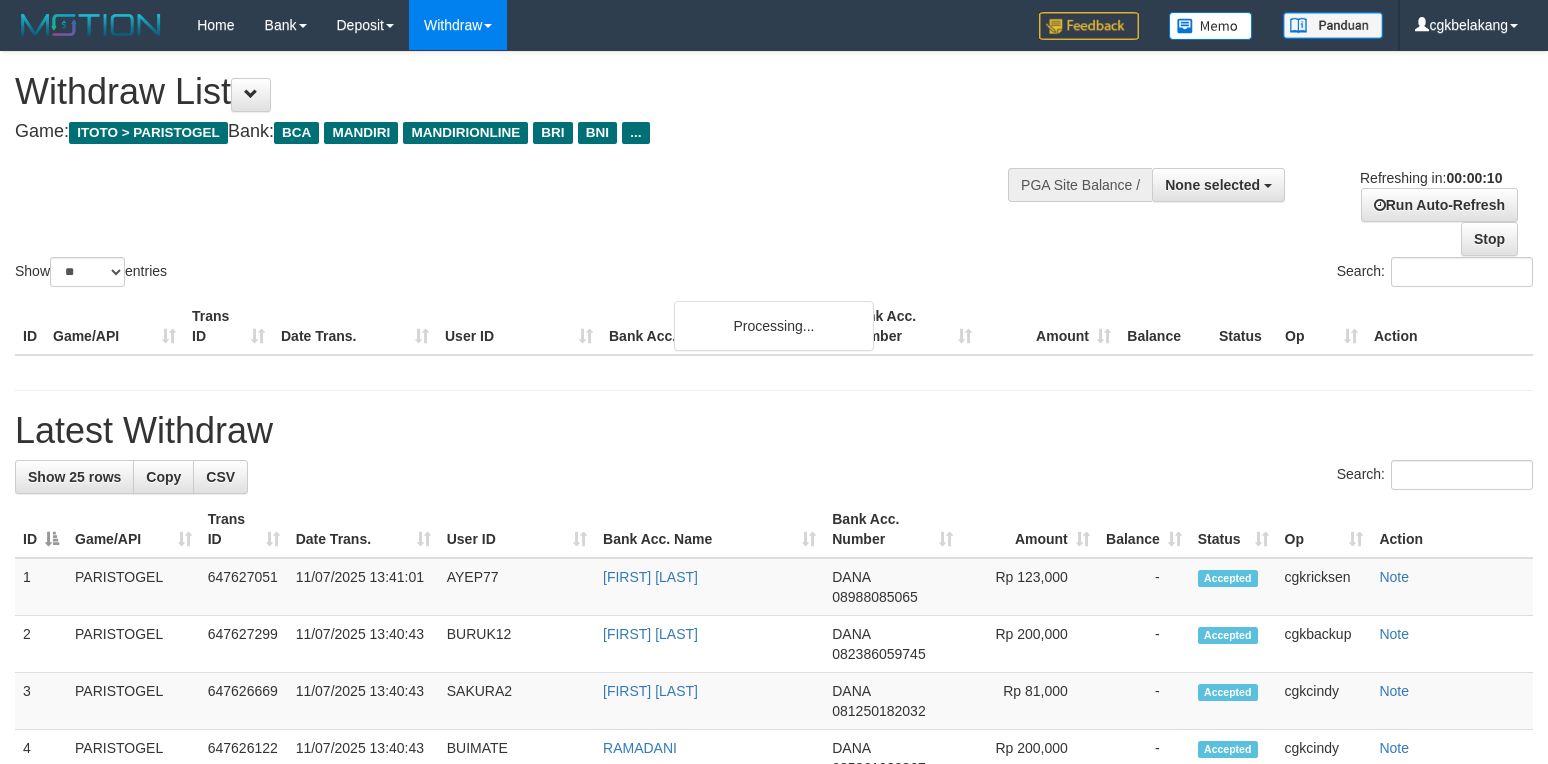 select 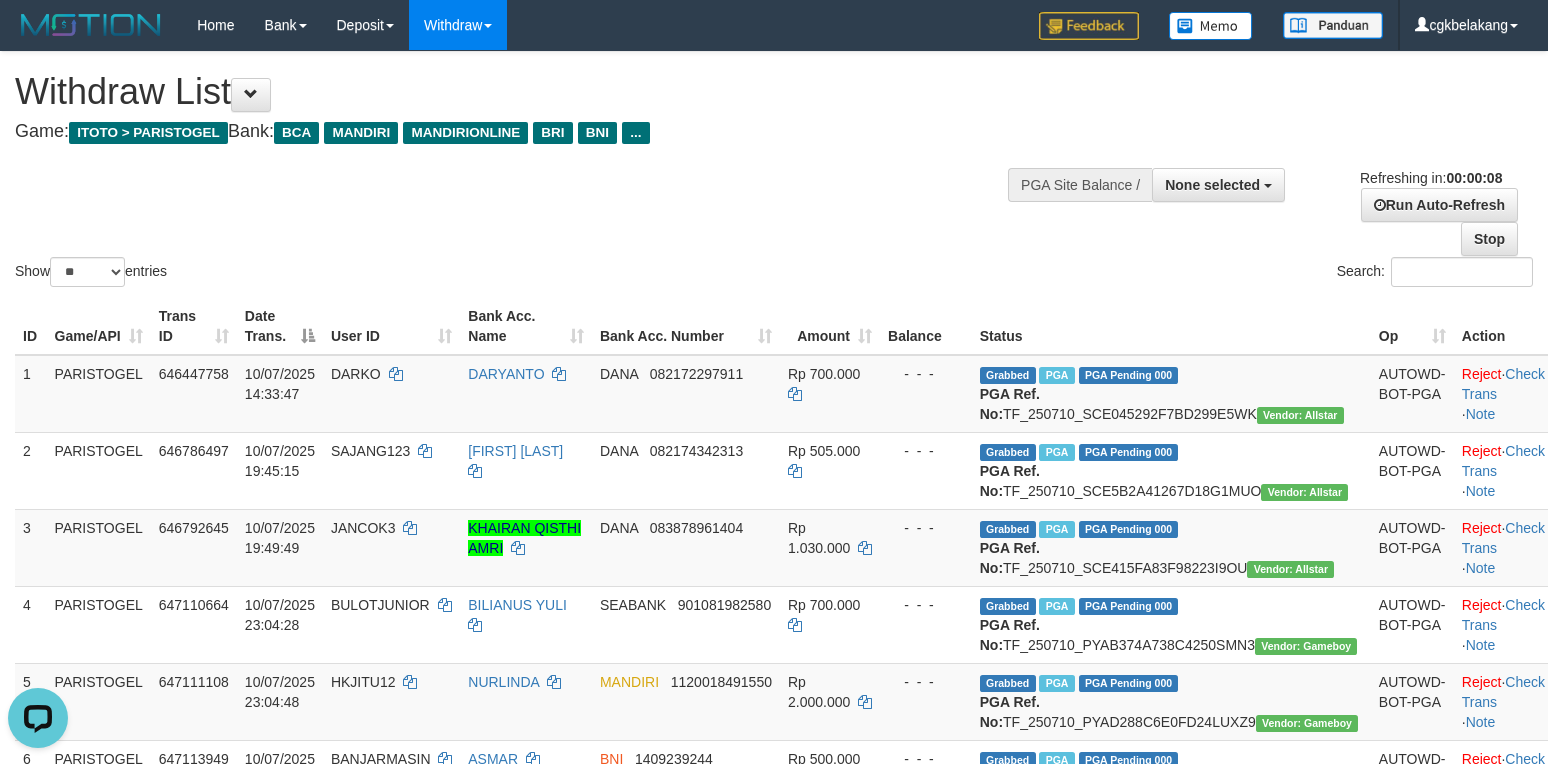 scroll, scrollTop: 0, scrollLeft: 0, axis: both 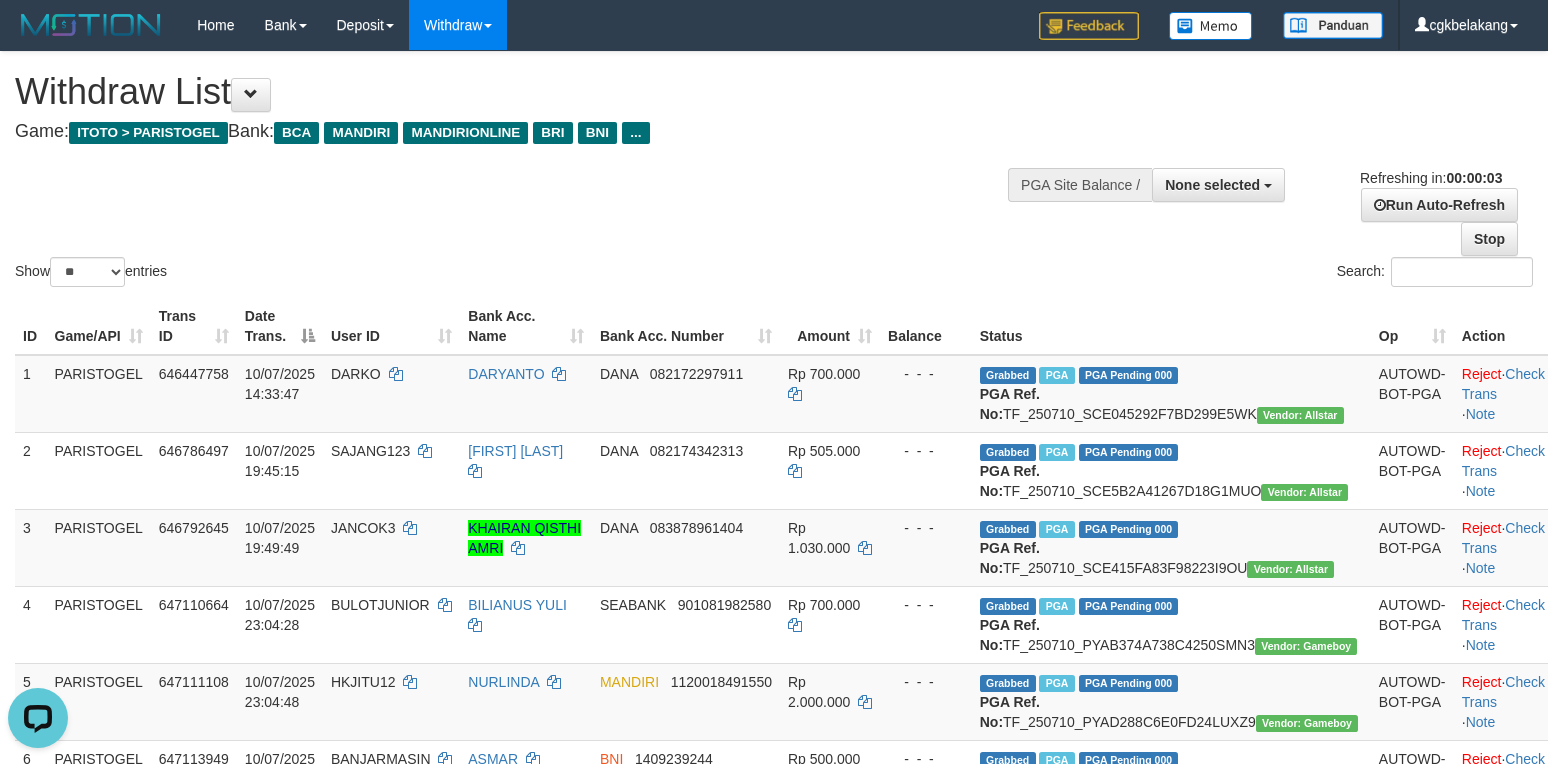 click on "Show  ** ** ** ***  entries Search:" at bounding box center (774, 171) 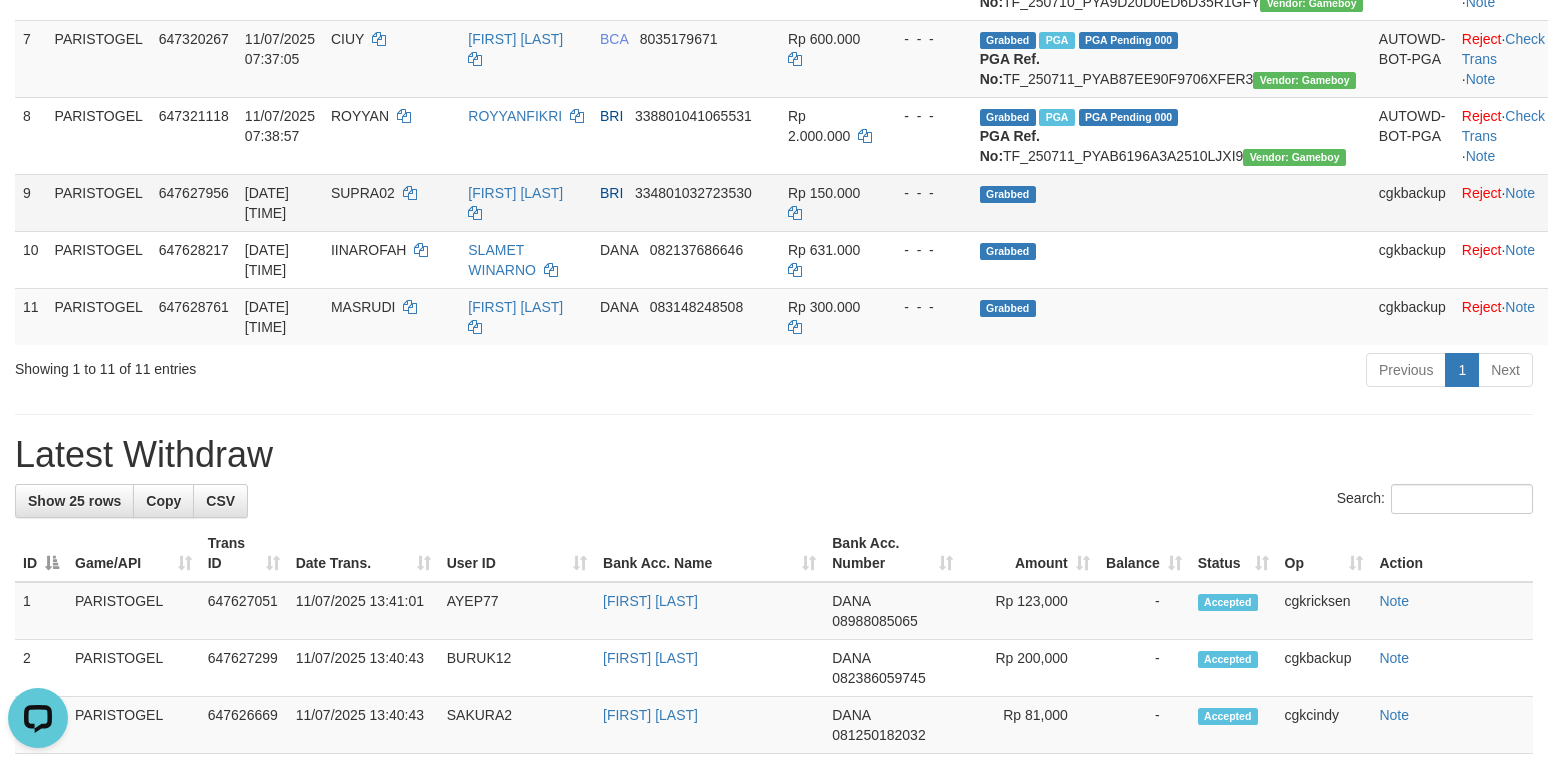 scroll, scrollTop: 800, scrollLeft: 0, axis: vertical 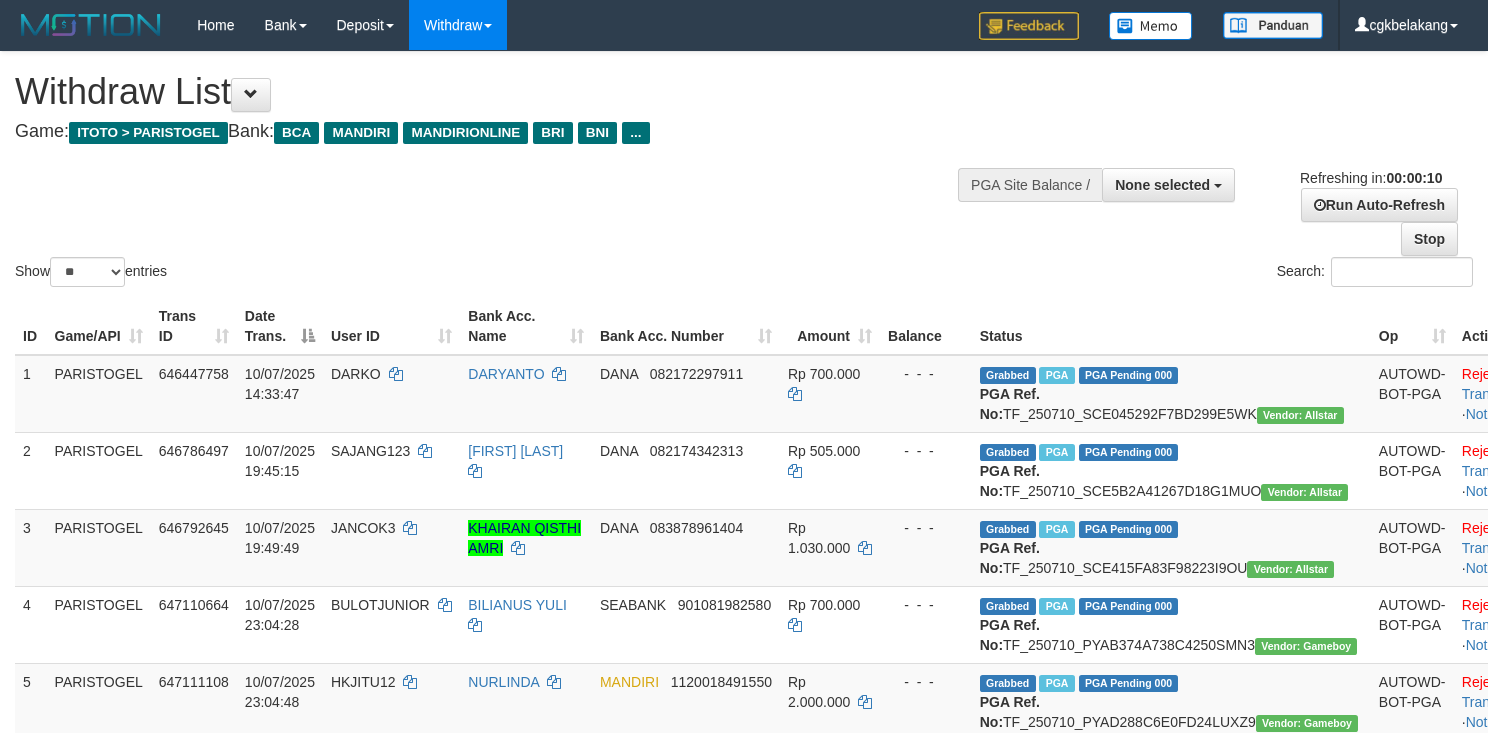 select 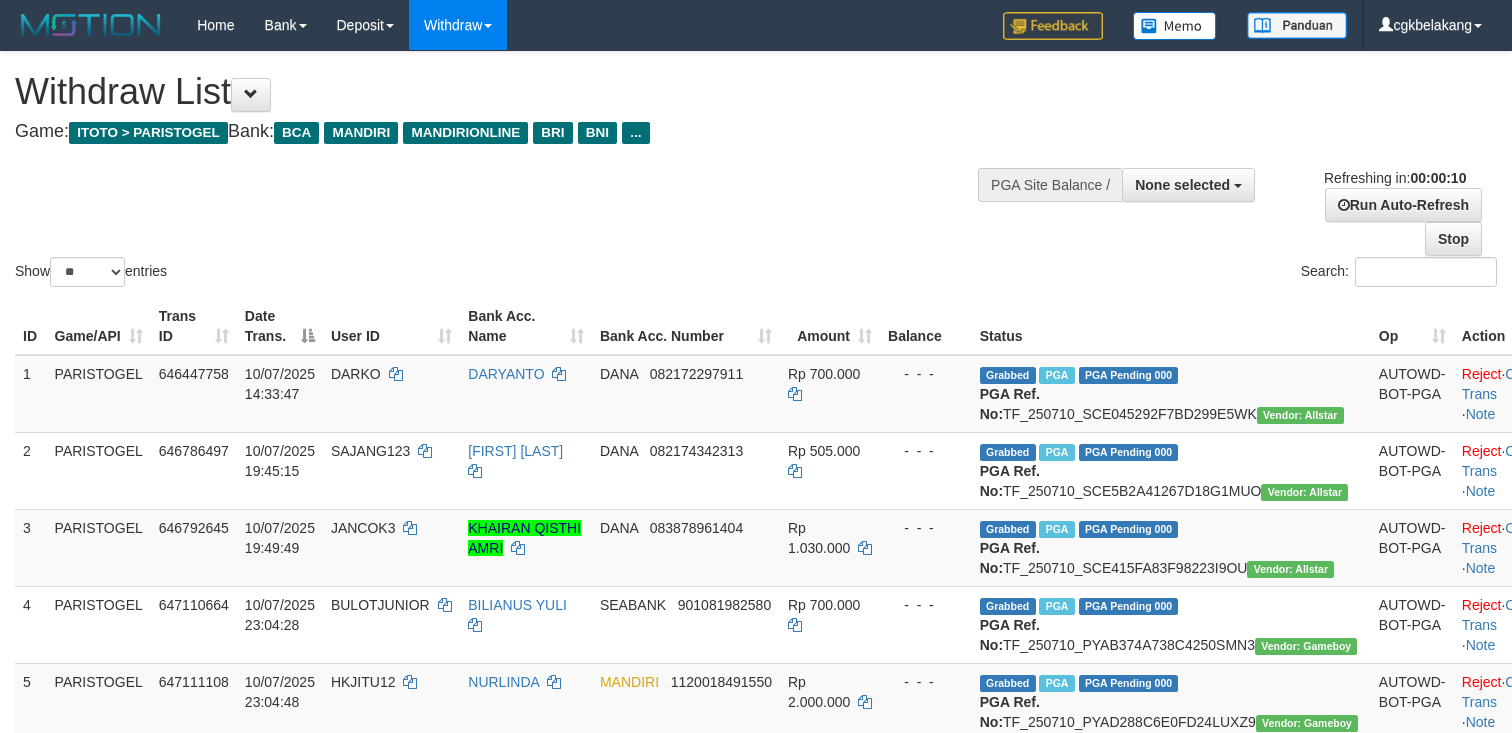select 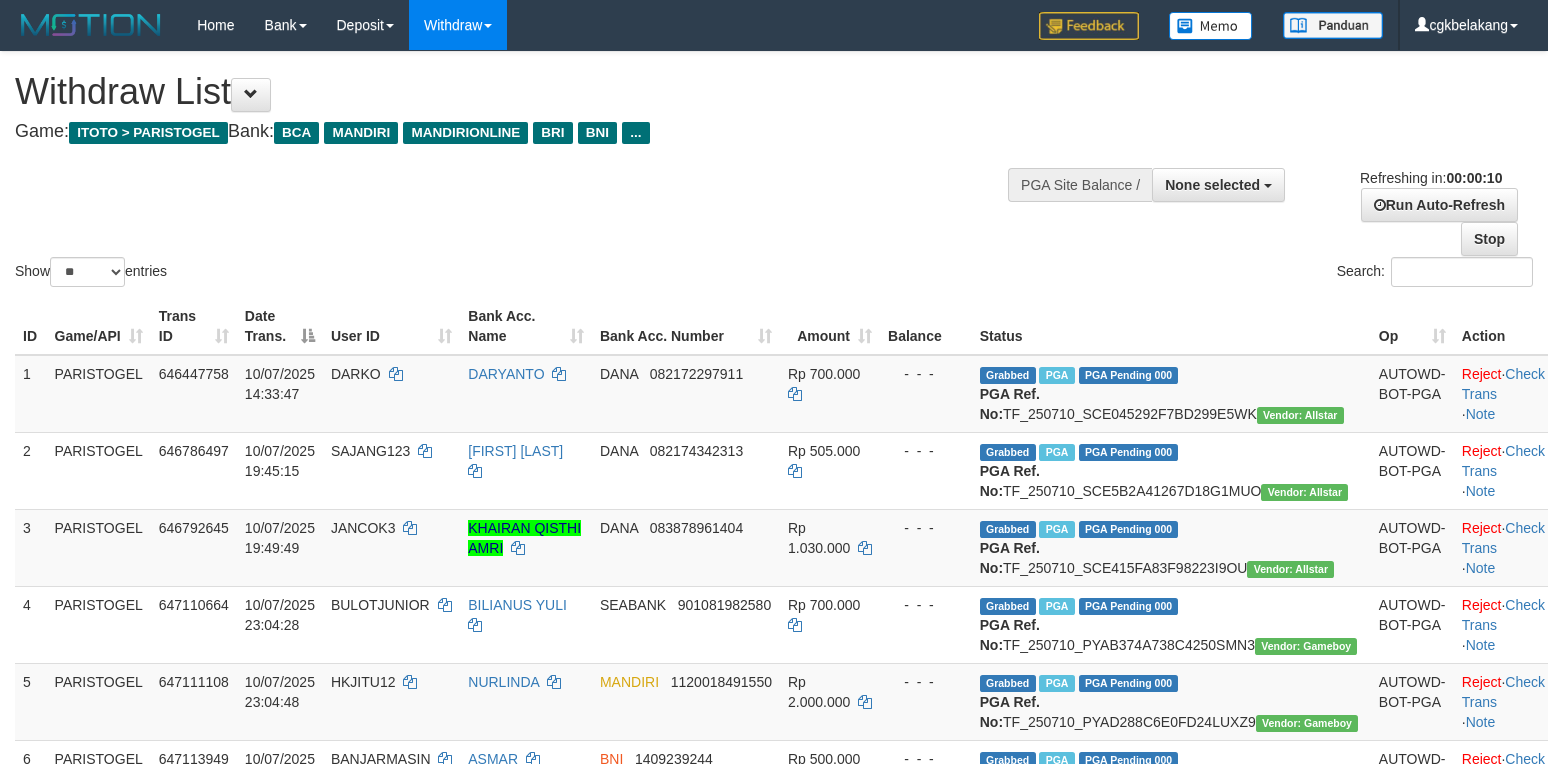select 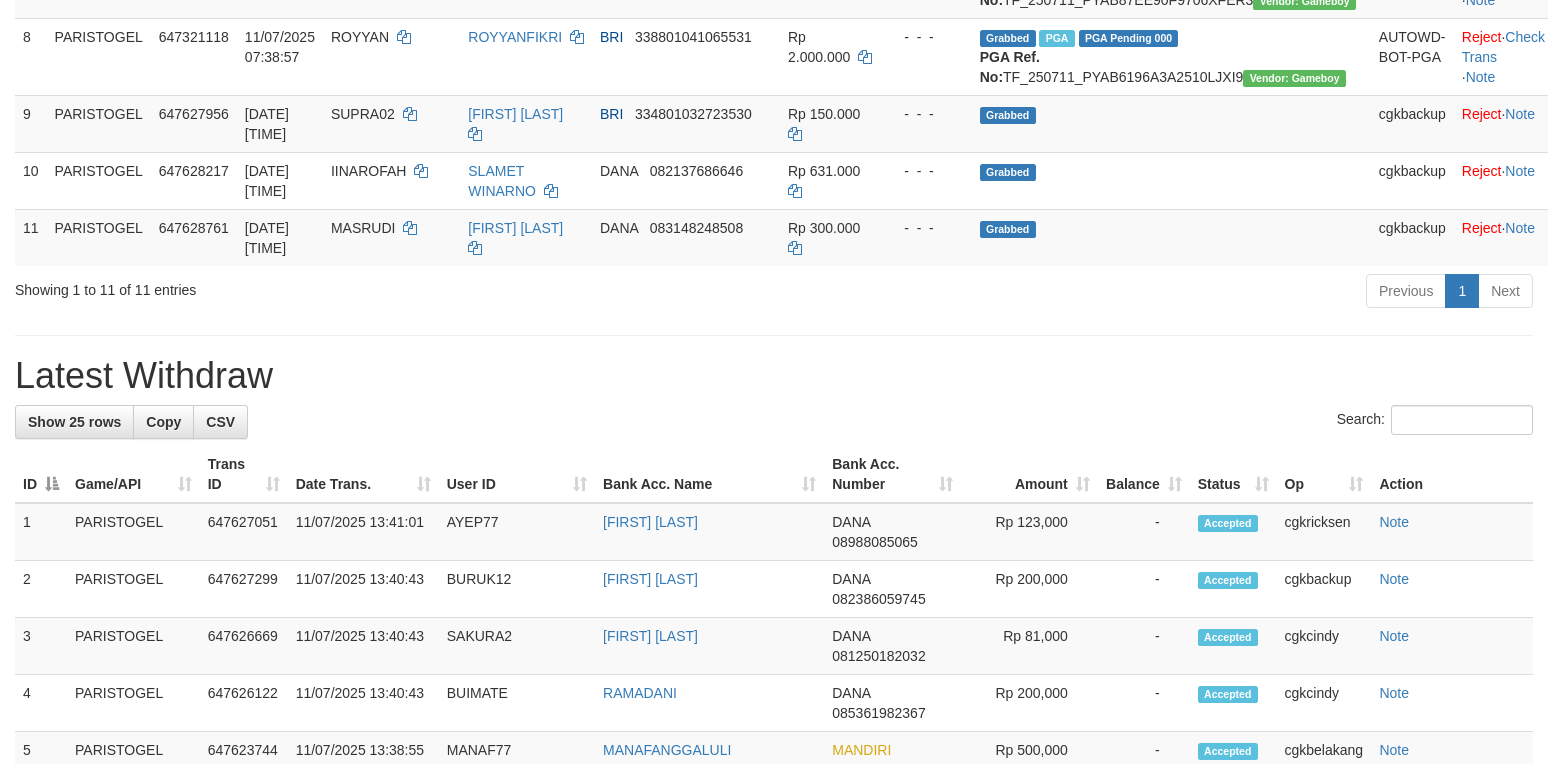 scroll, scrollTop: 800, scrollLeft: 0, axis: vertical 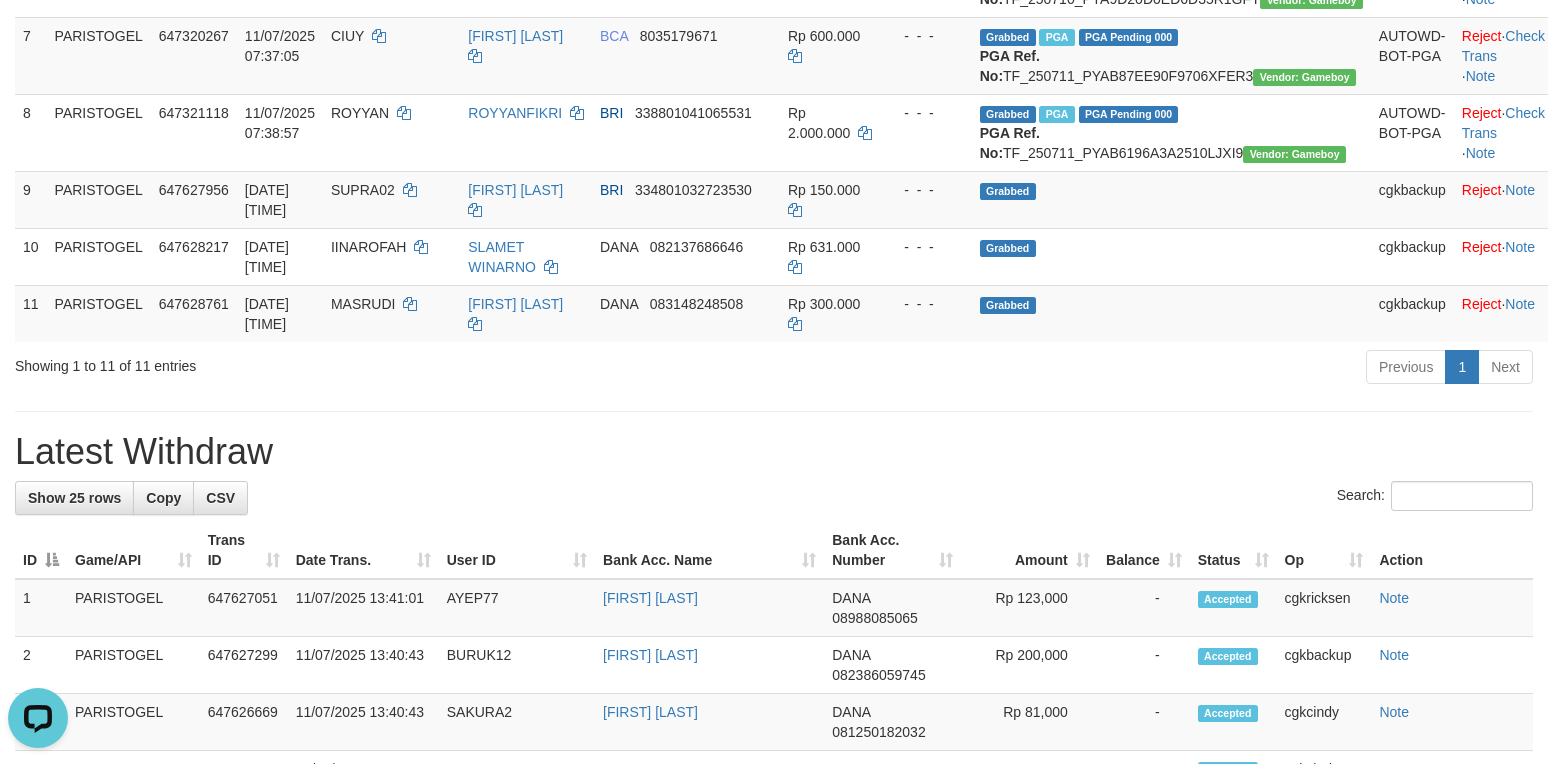 click on "Latest Withdraw" at bounding box center (774, 452) 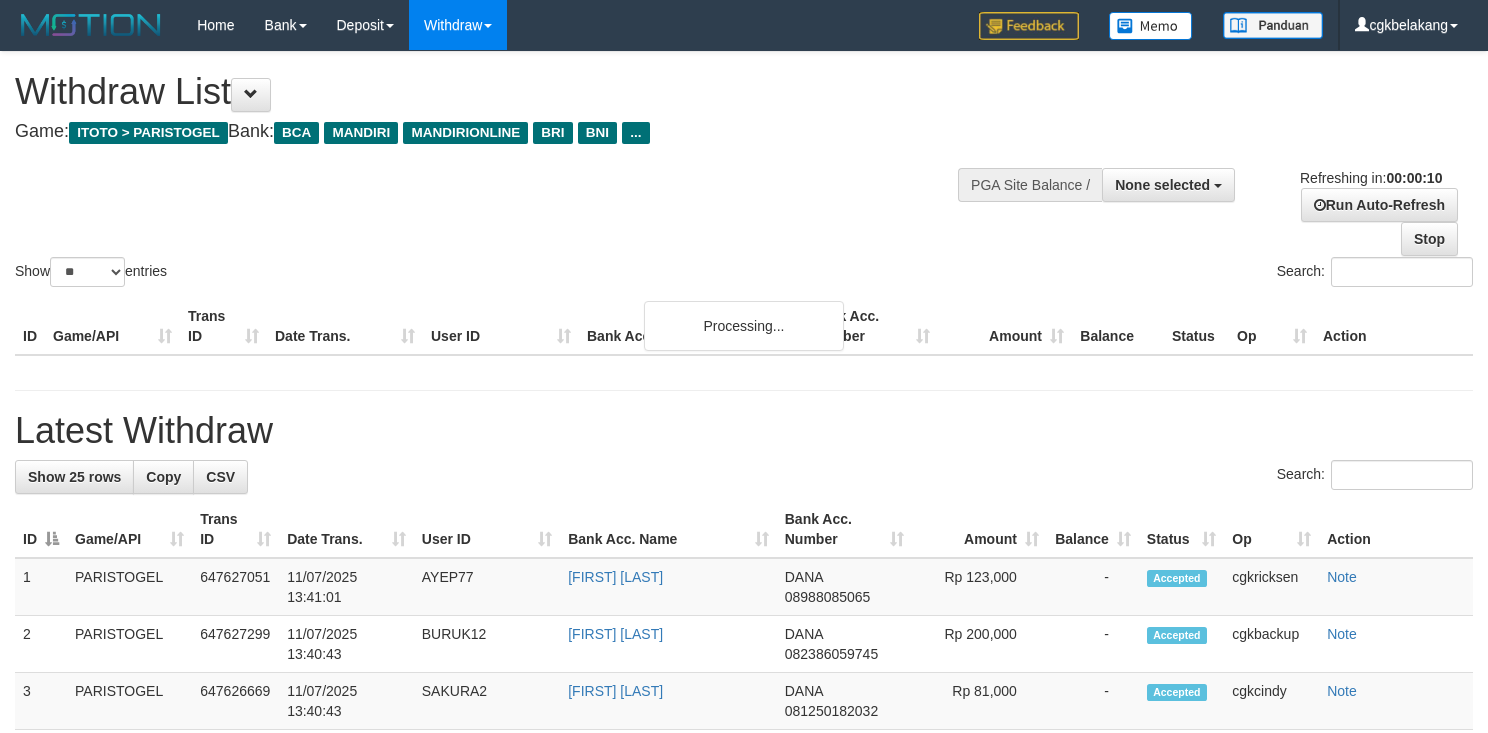 select 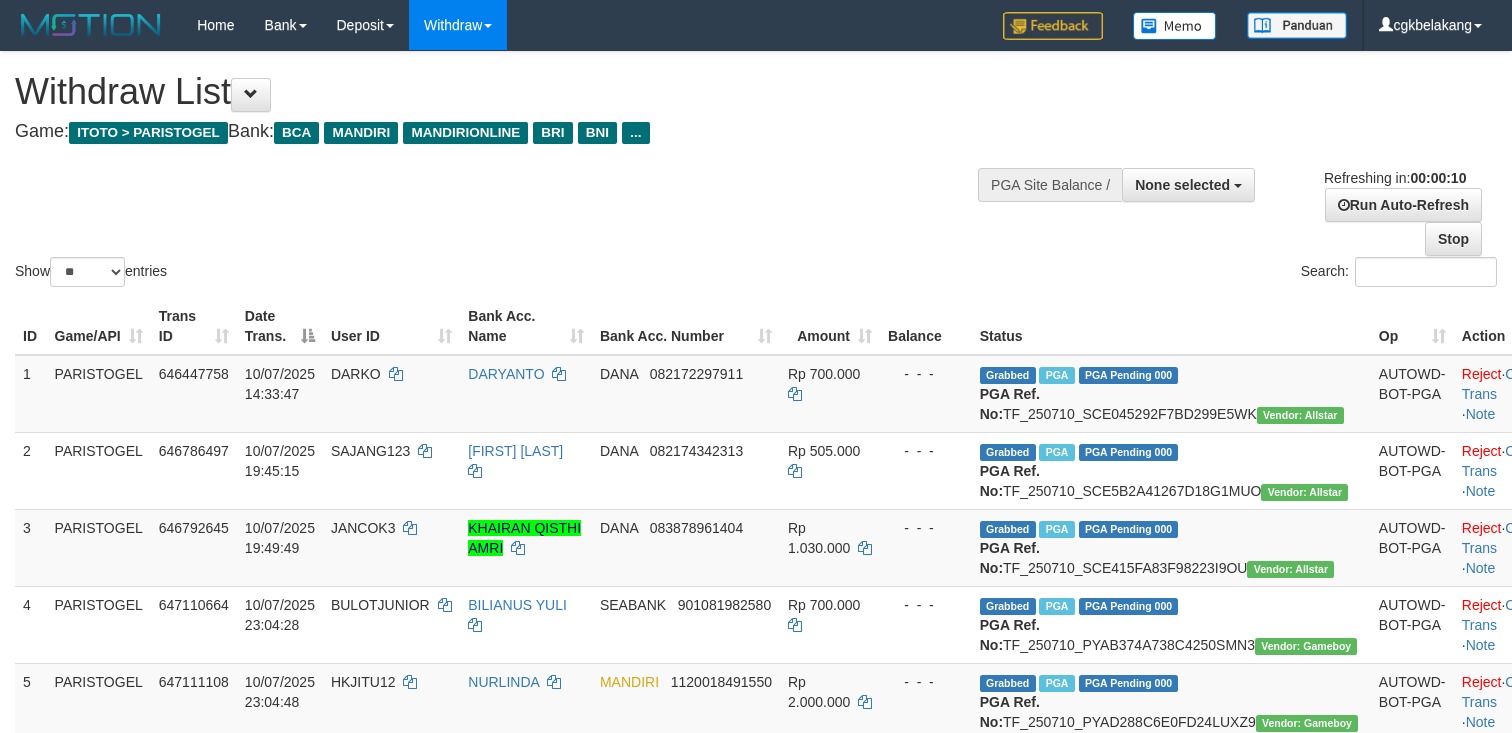 select 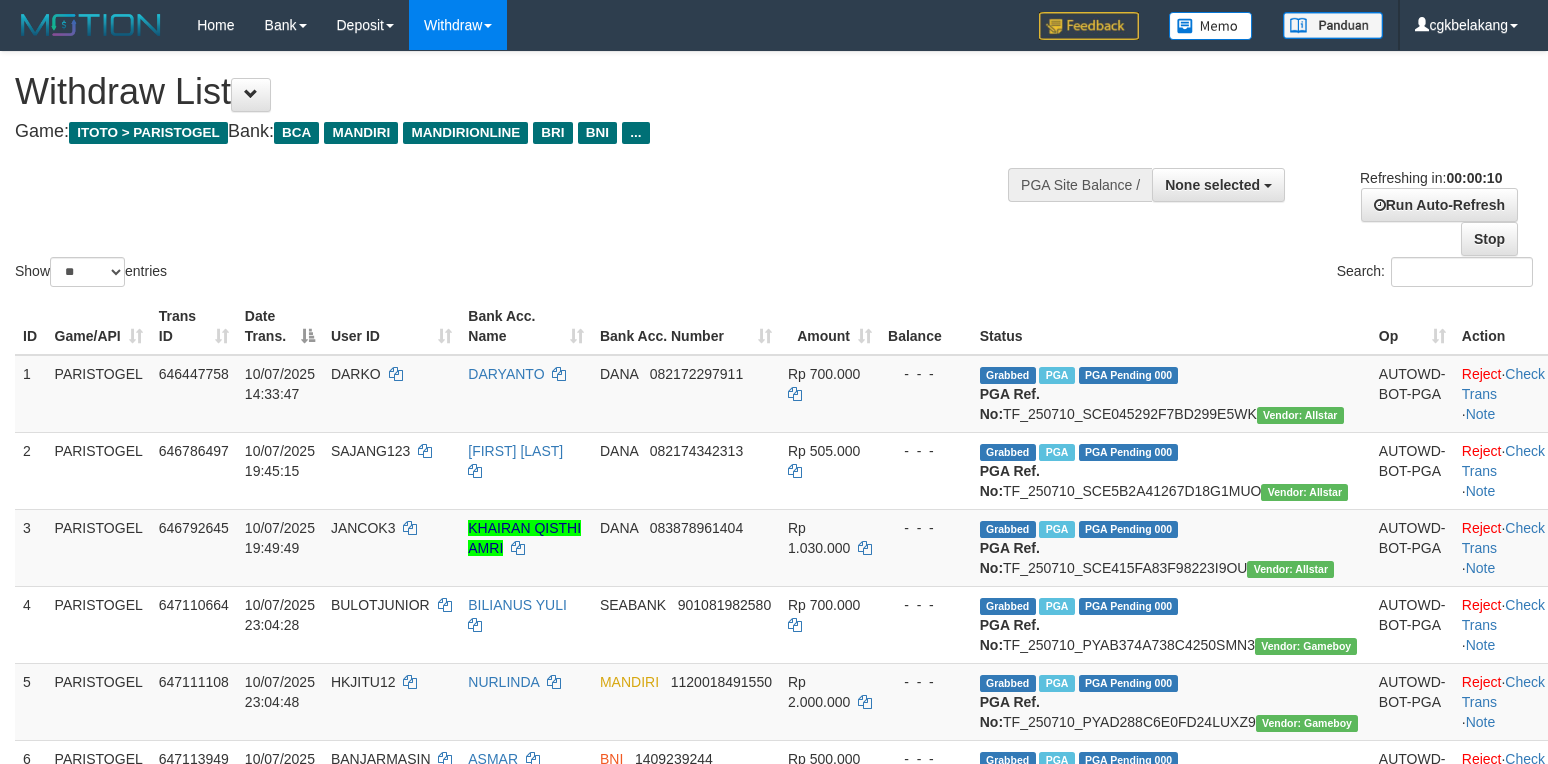 select 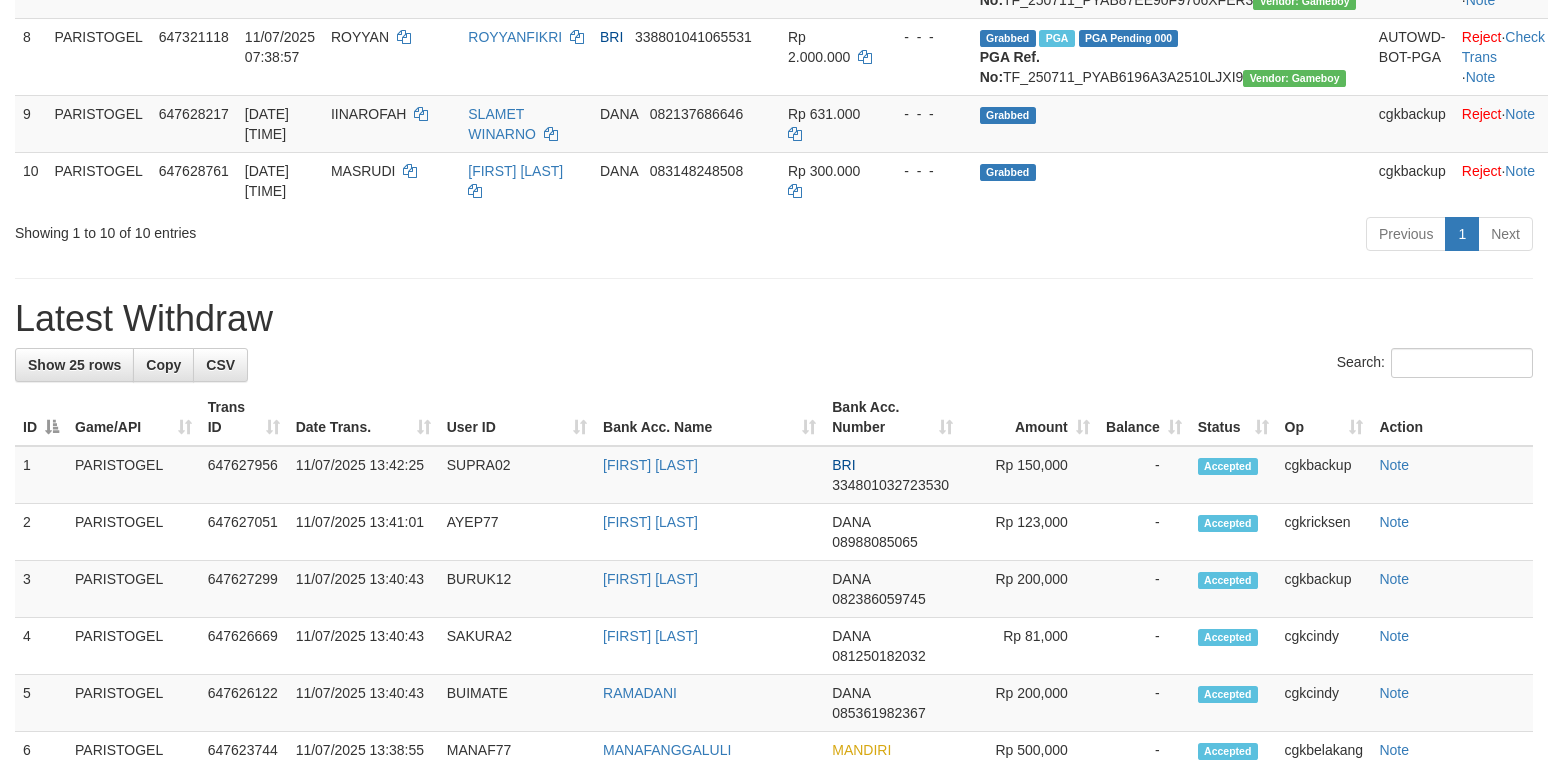scroll, scrollTop: 800, scrollLeft: 0, axis: vertical 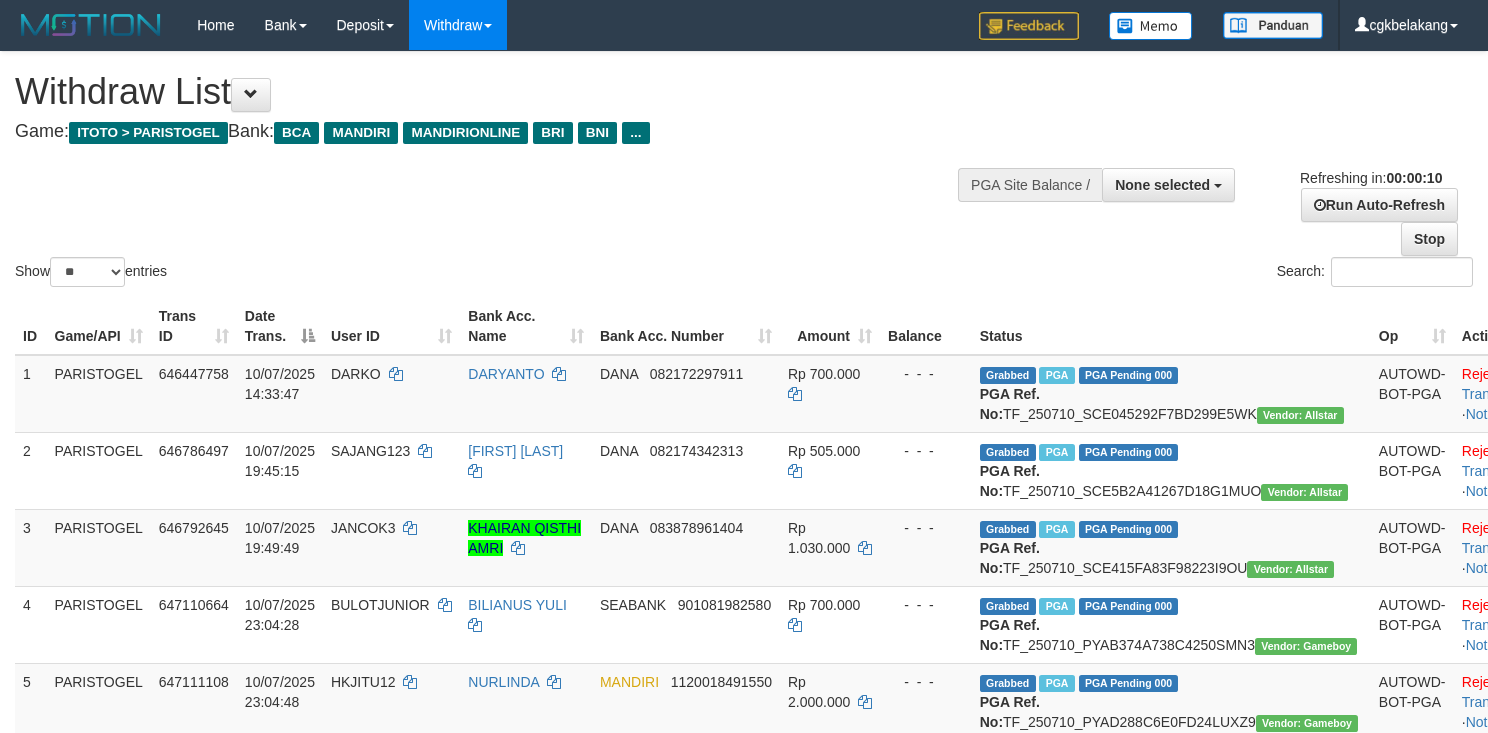 select 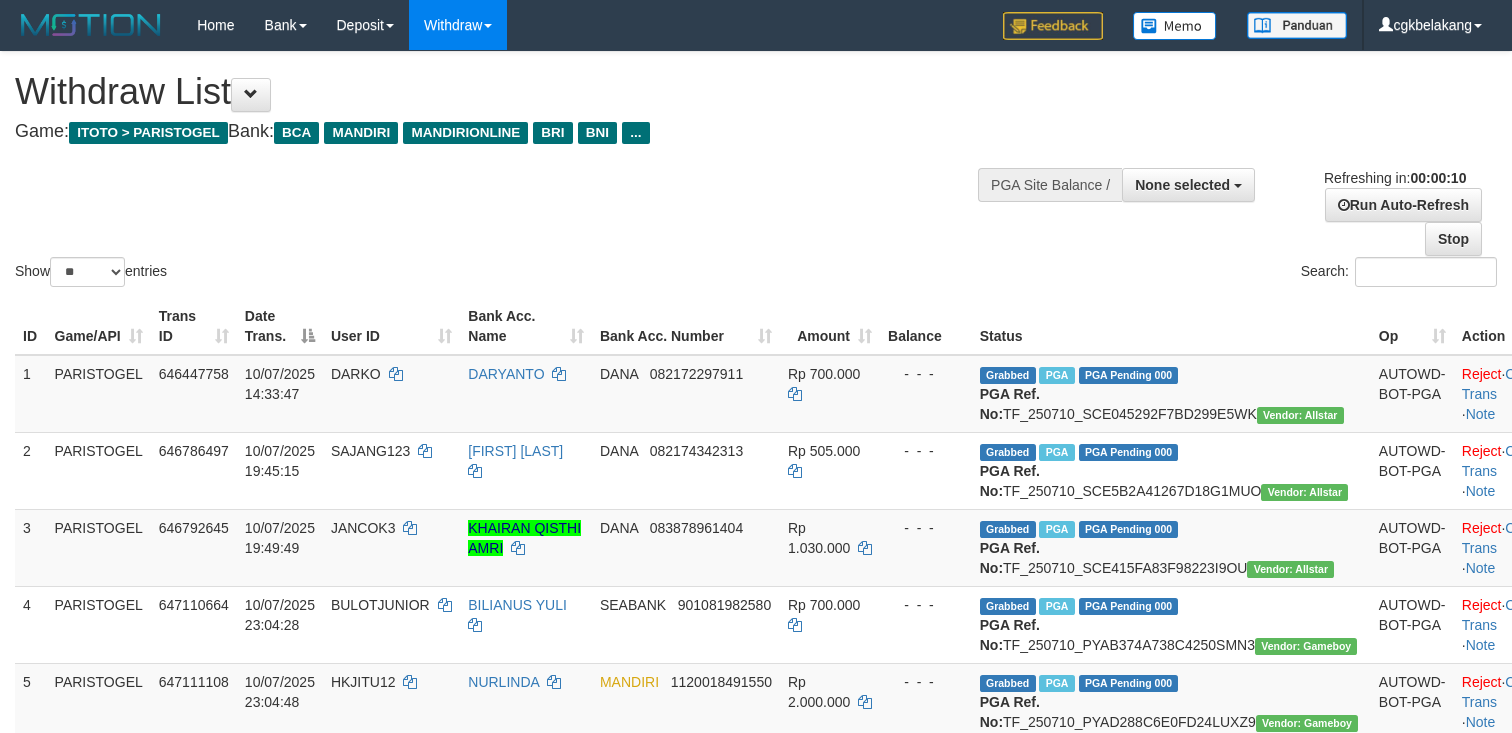 select 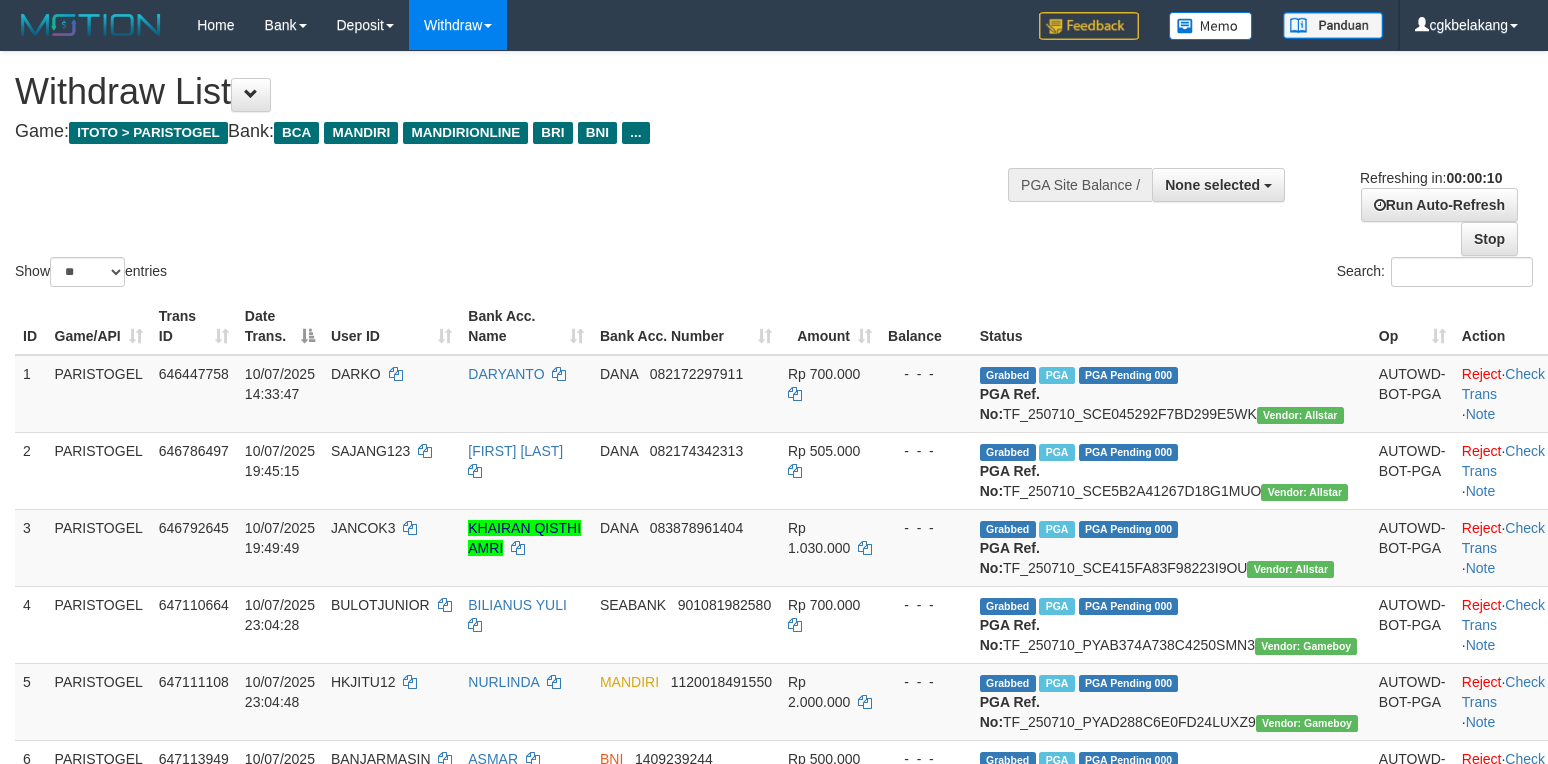 select 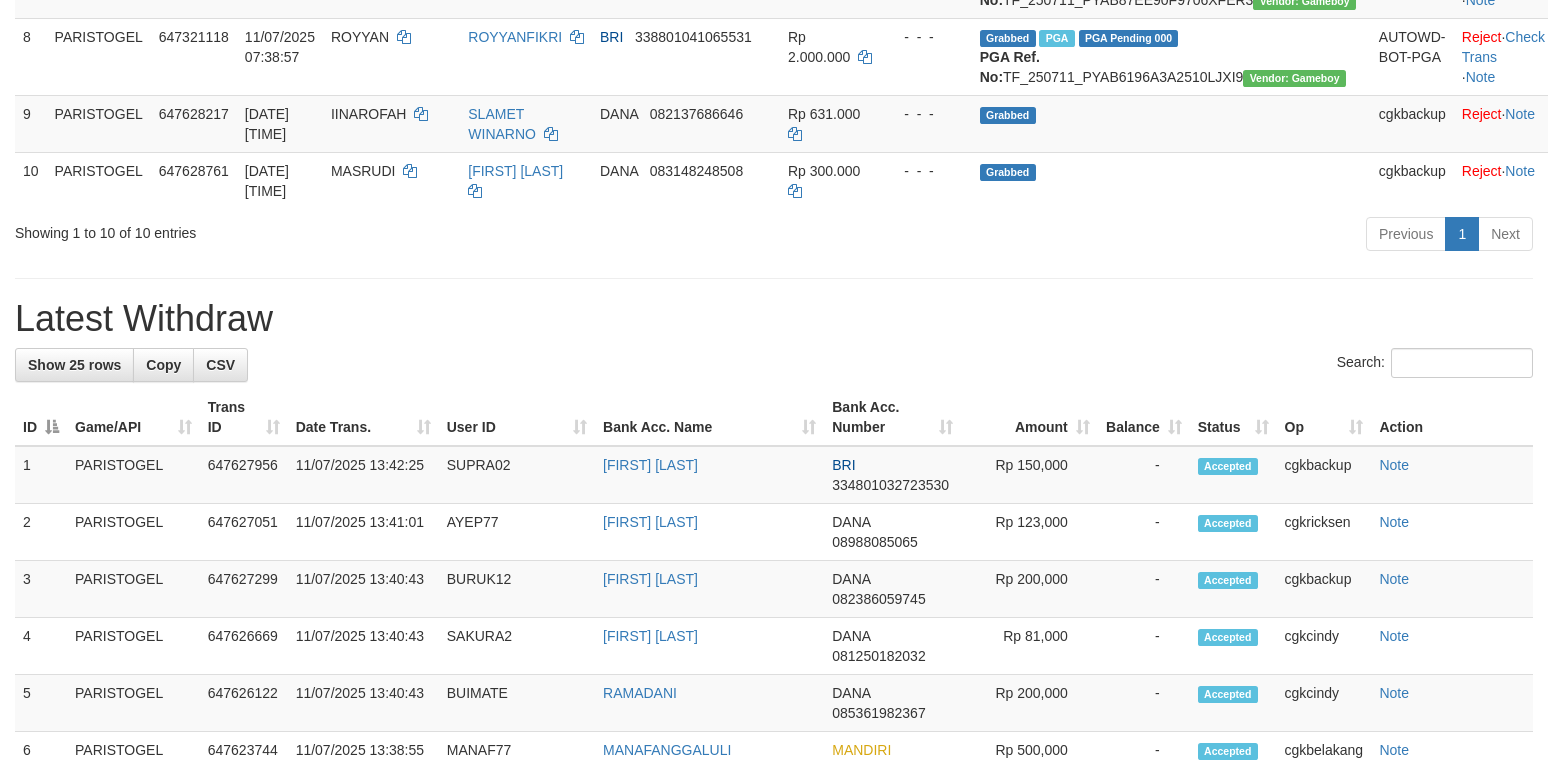 scroll, scrollTop: 800, scrollLeft: 0, axis: vertical 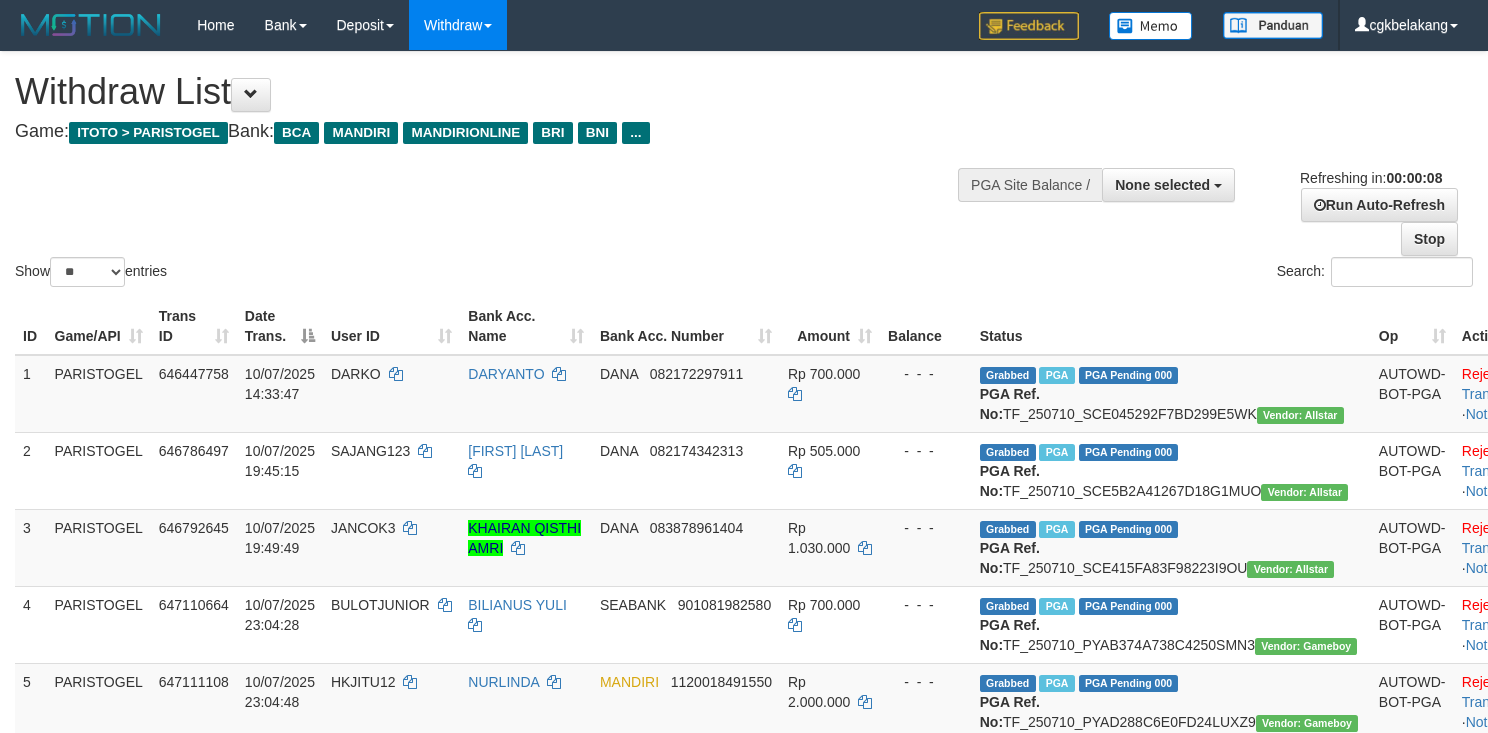 select 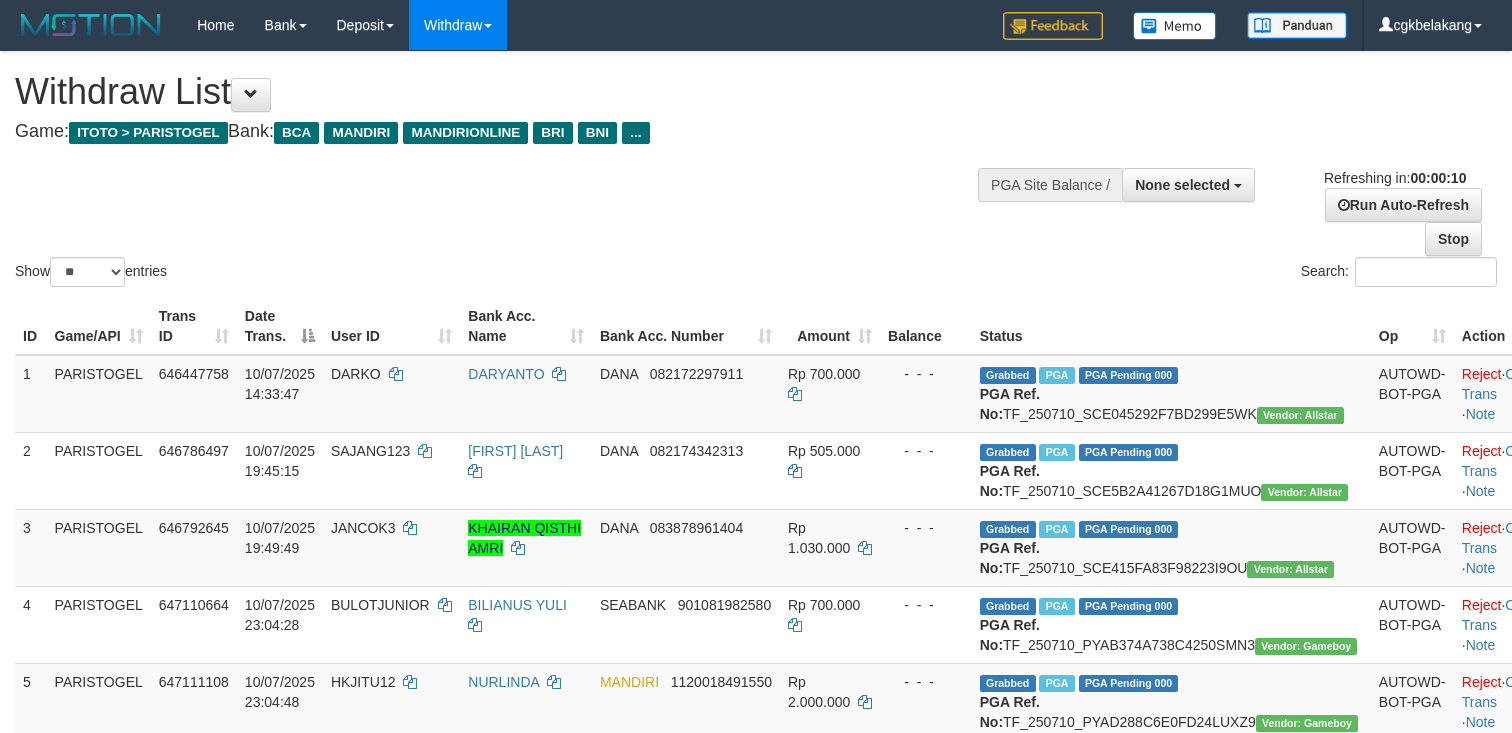 select 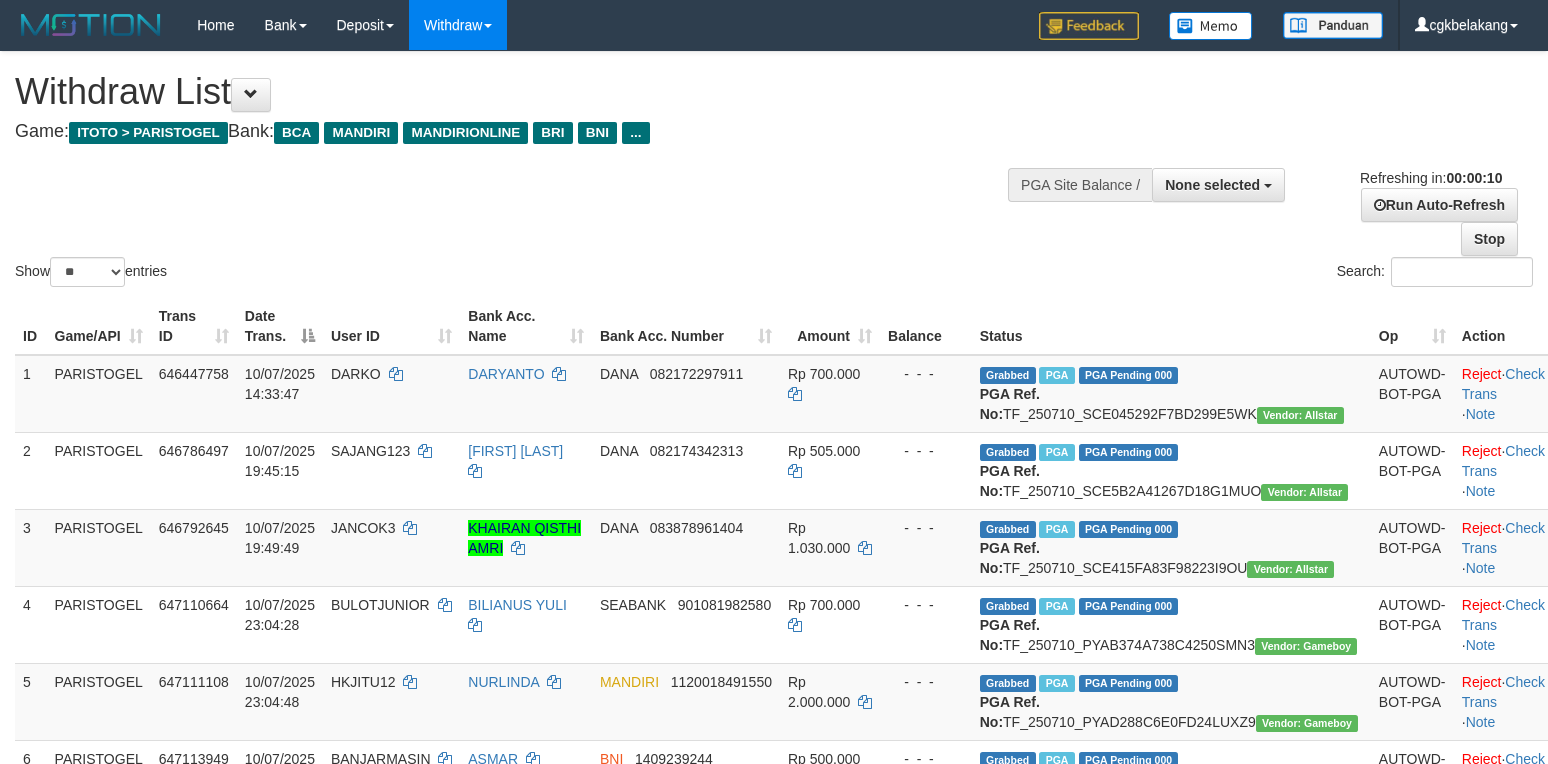 select 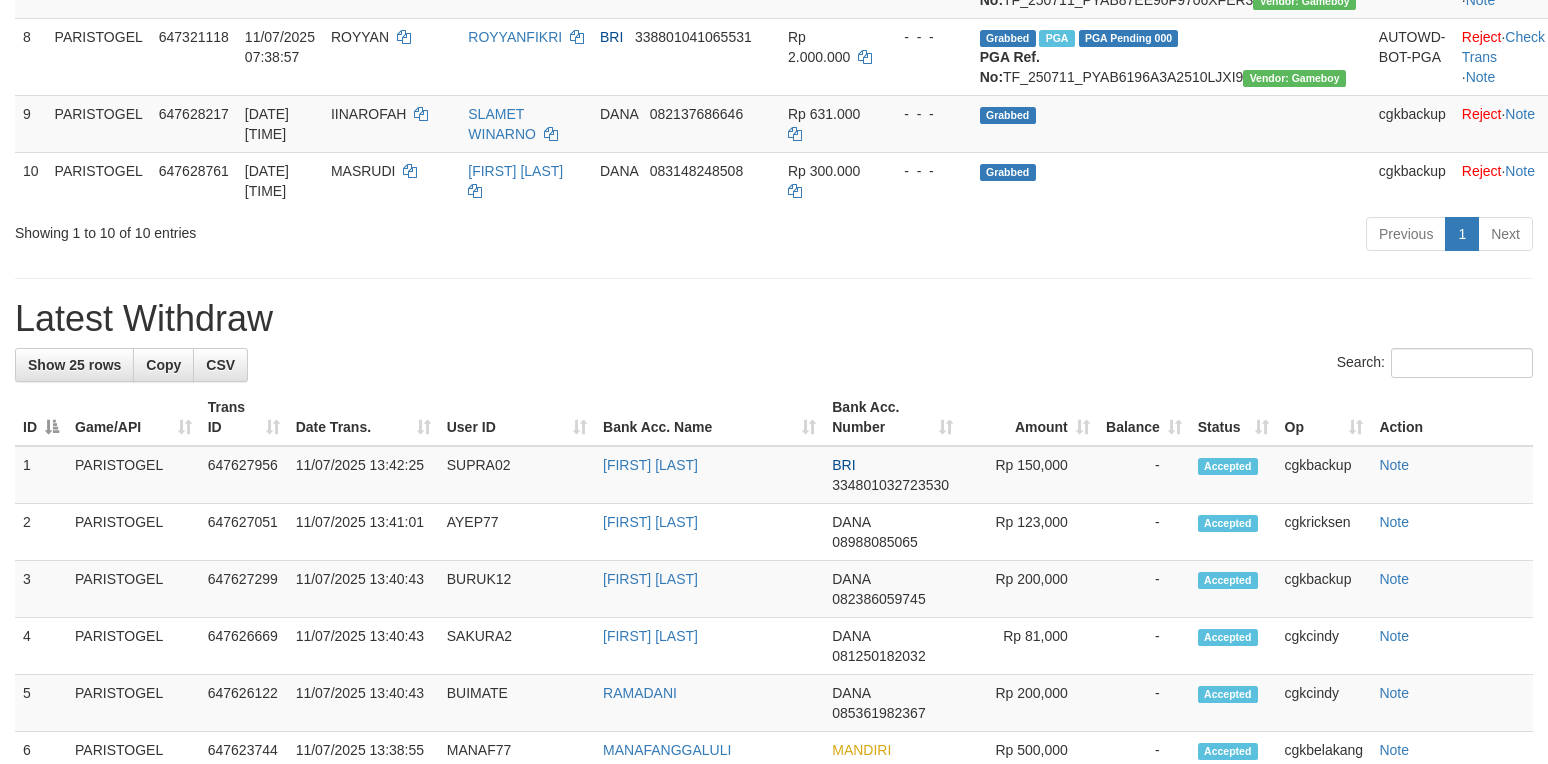 scroll, scrollTop: 800, scrollLeft: 0, axis: vertical 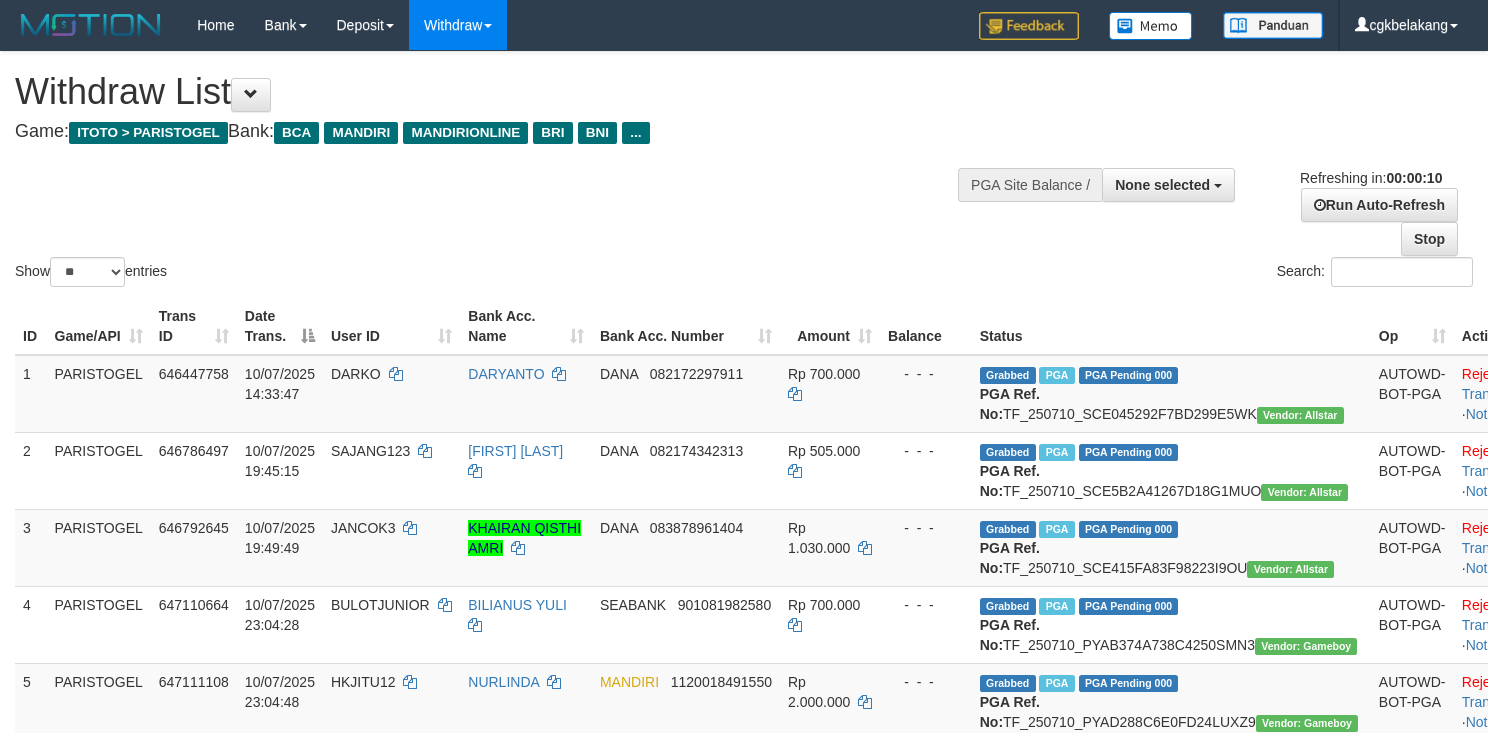select 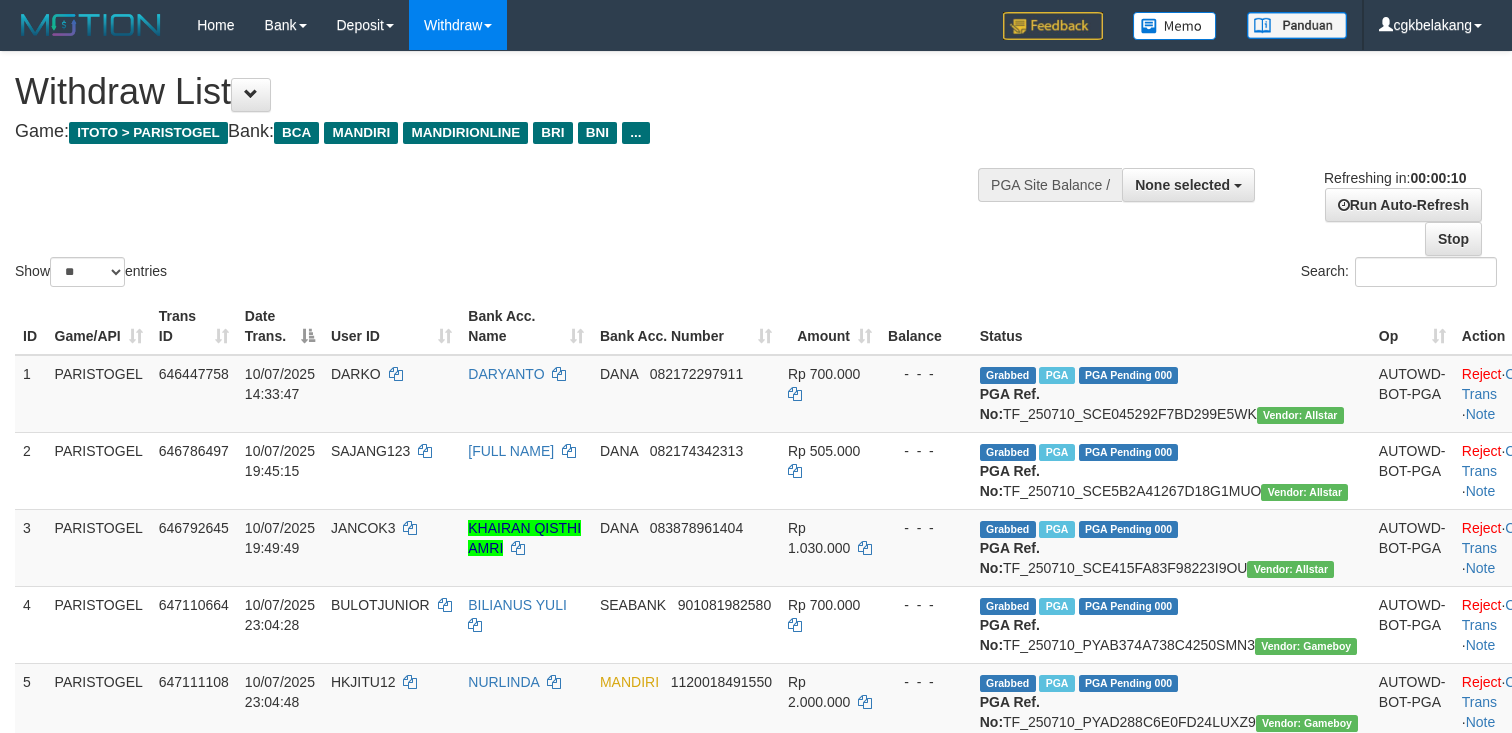 select 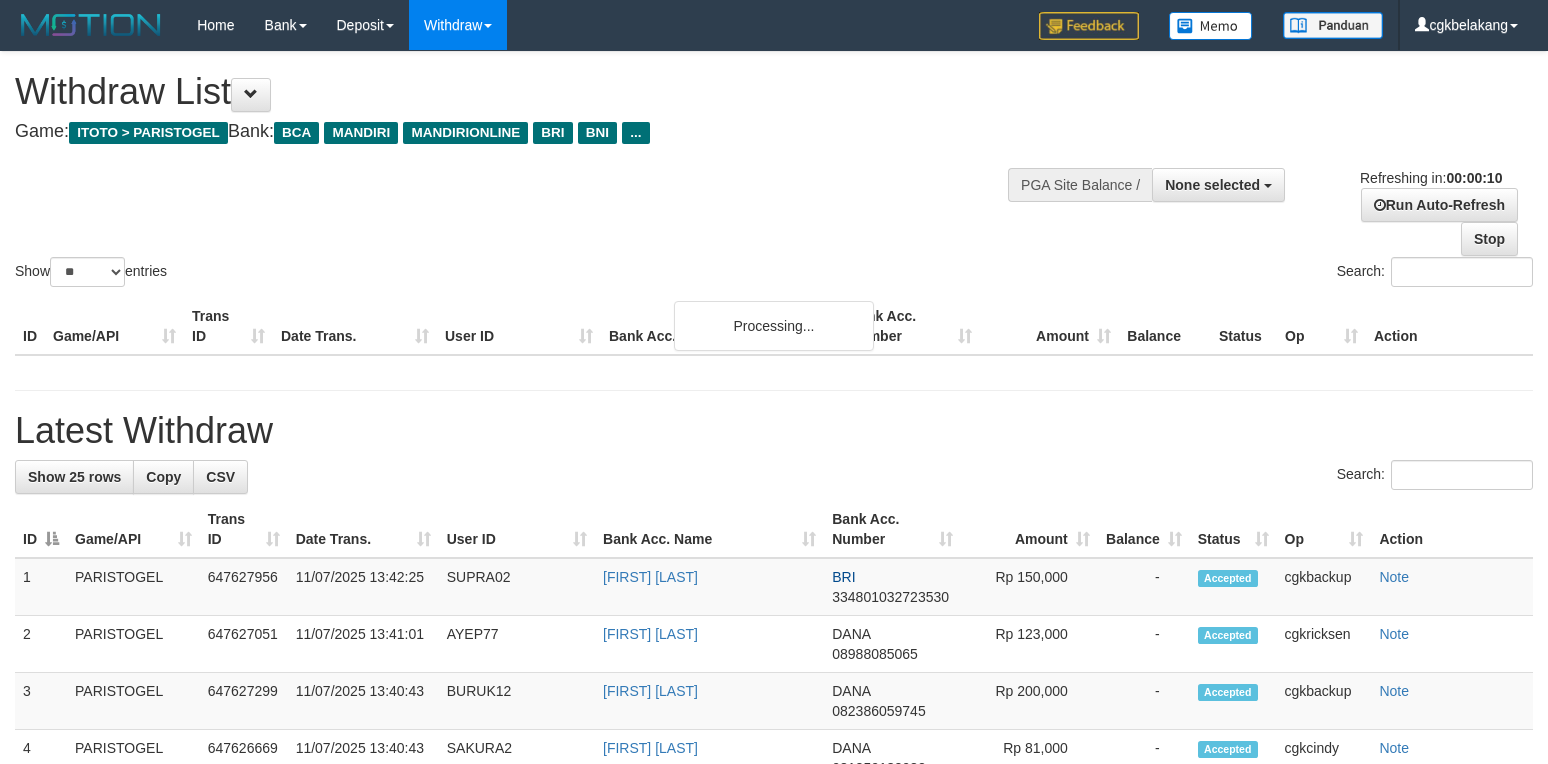 select 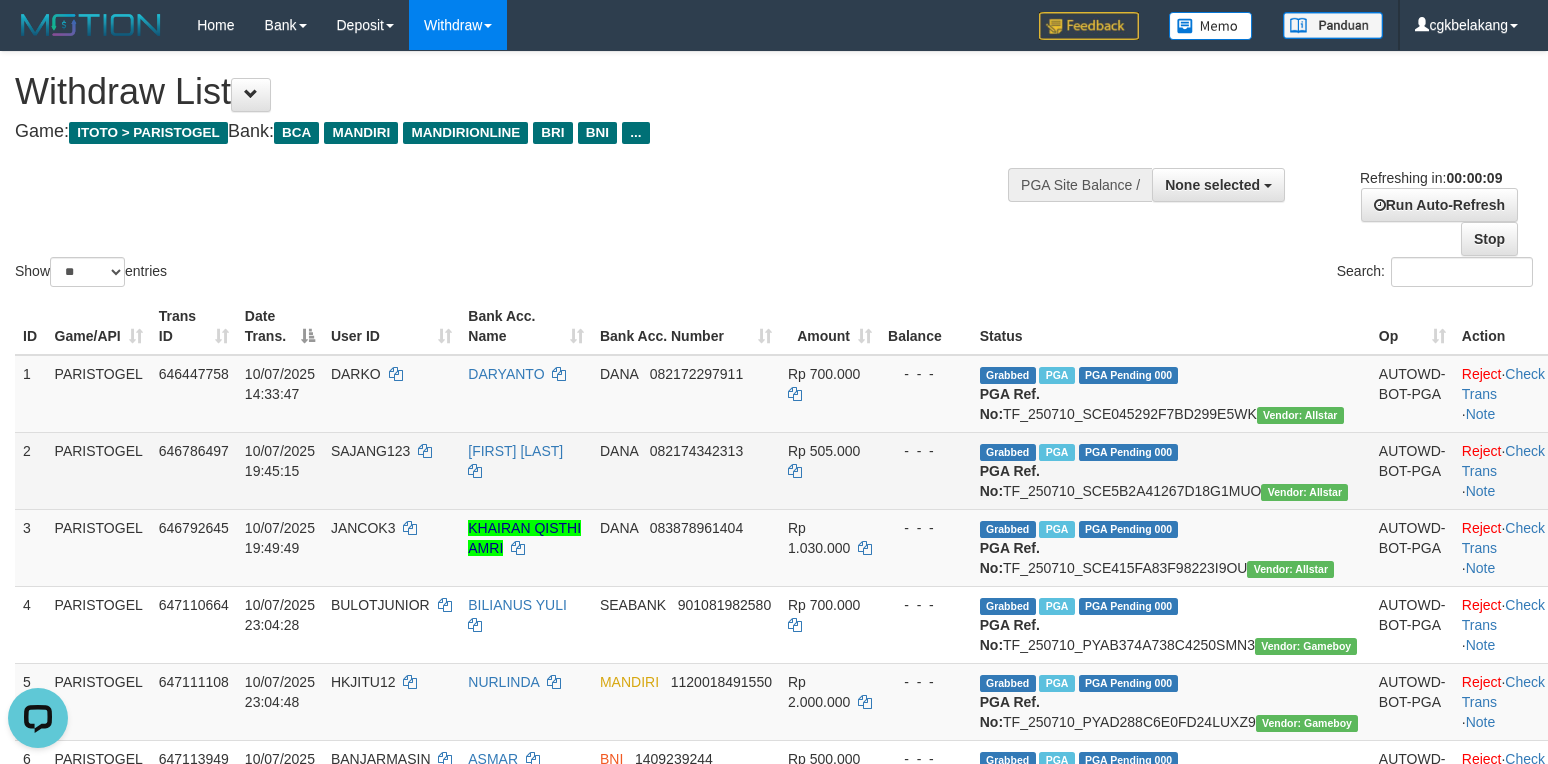 scroll, scrollTop: 0, scrollLeft: 0, axis: both 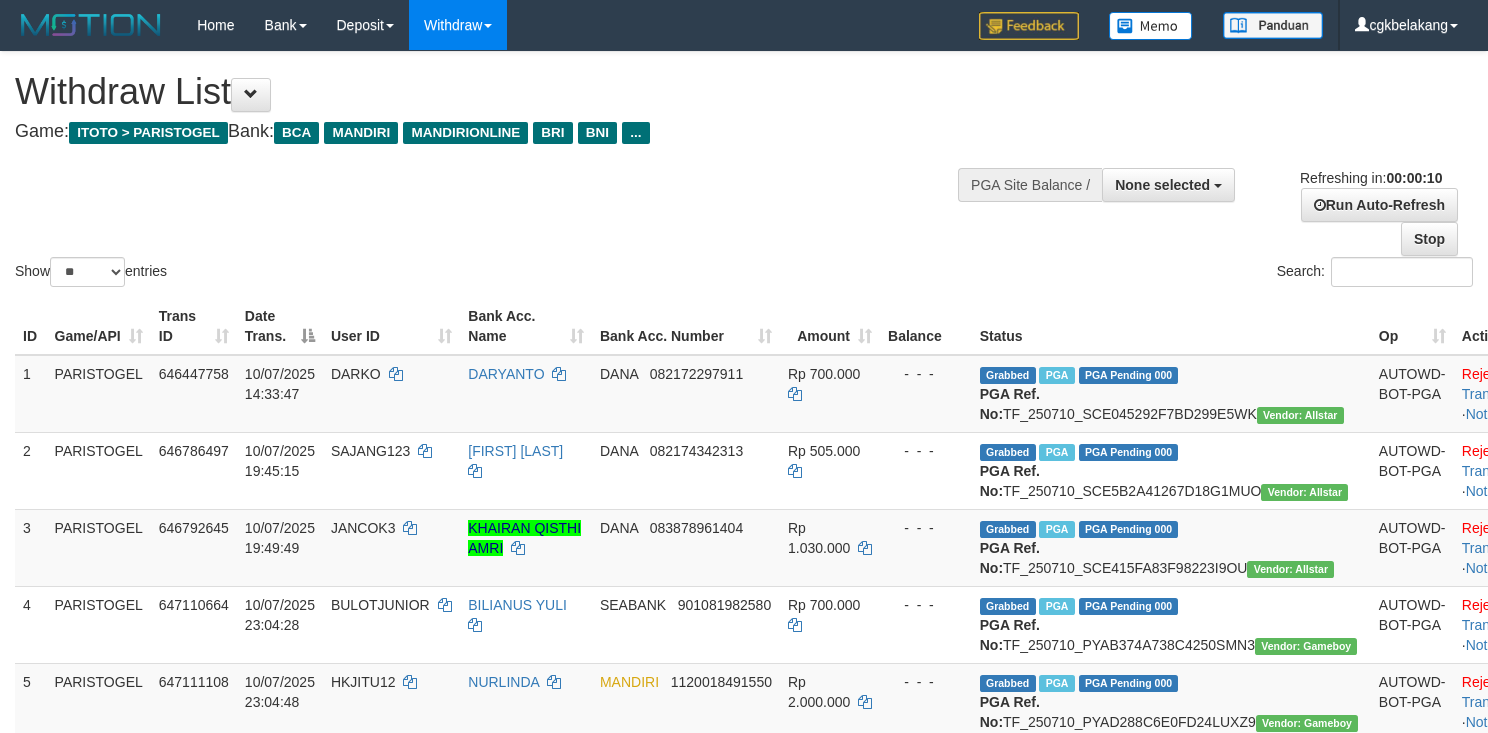 select 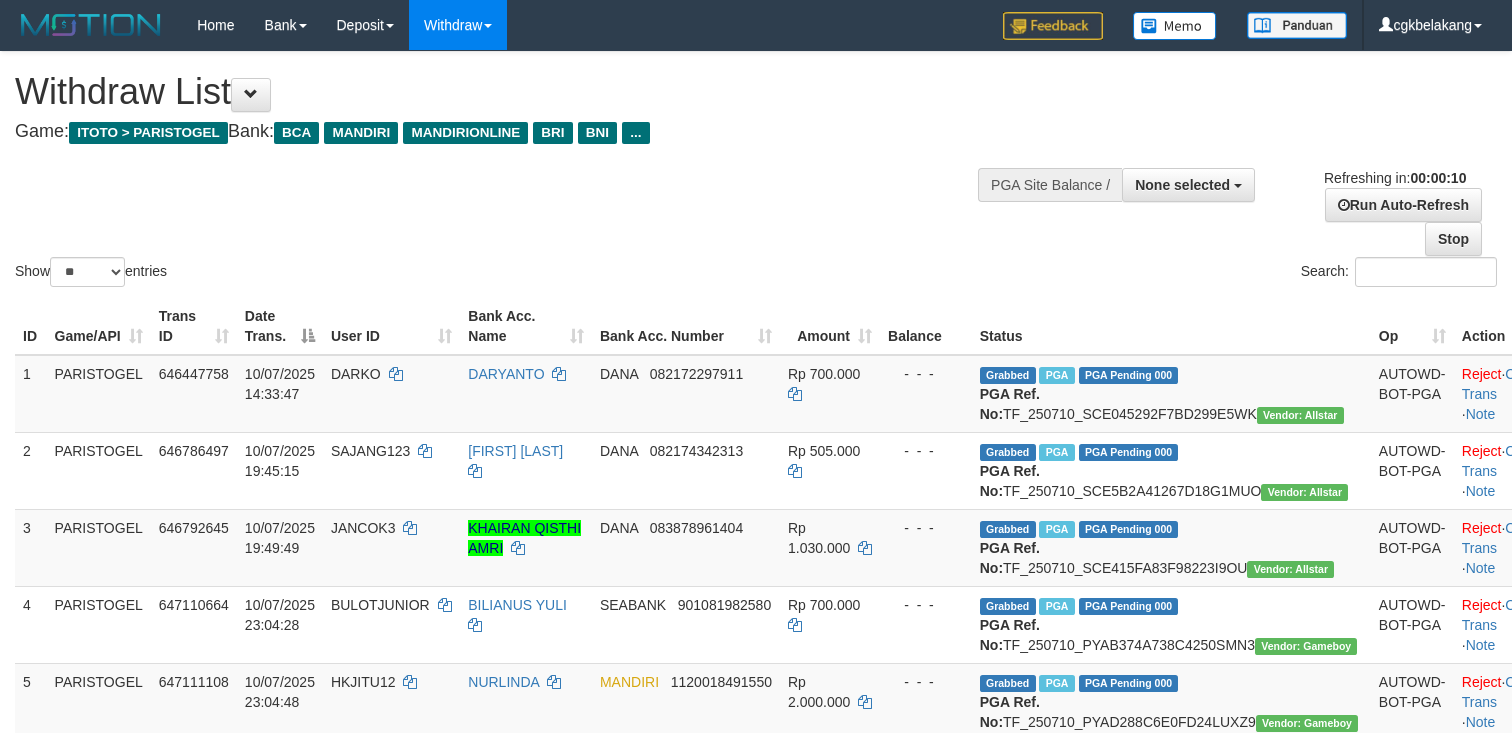 select 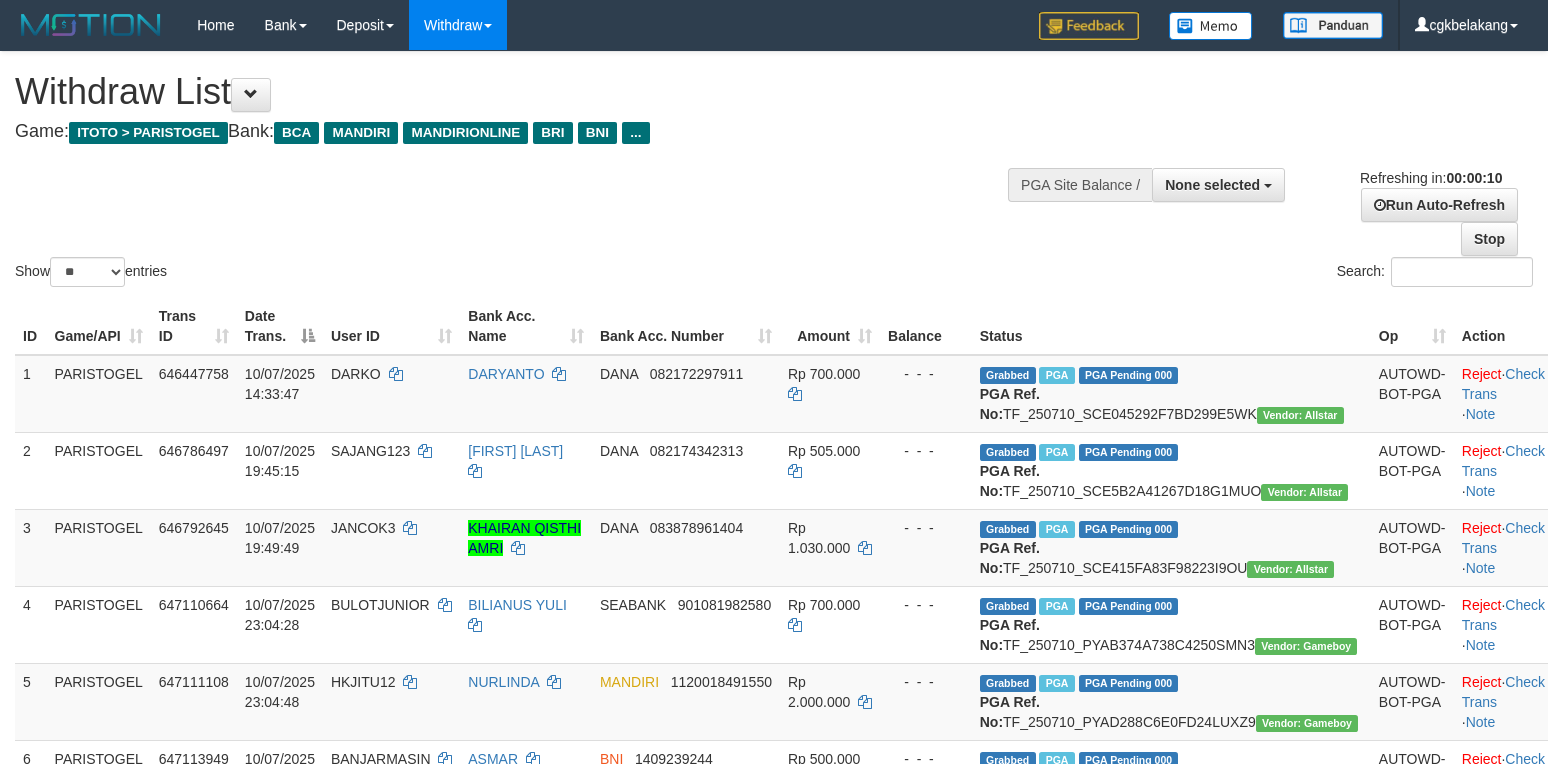 select 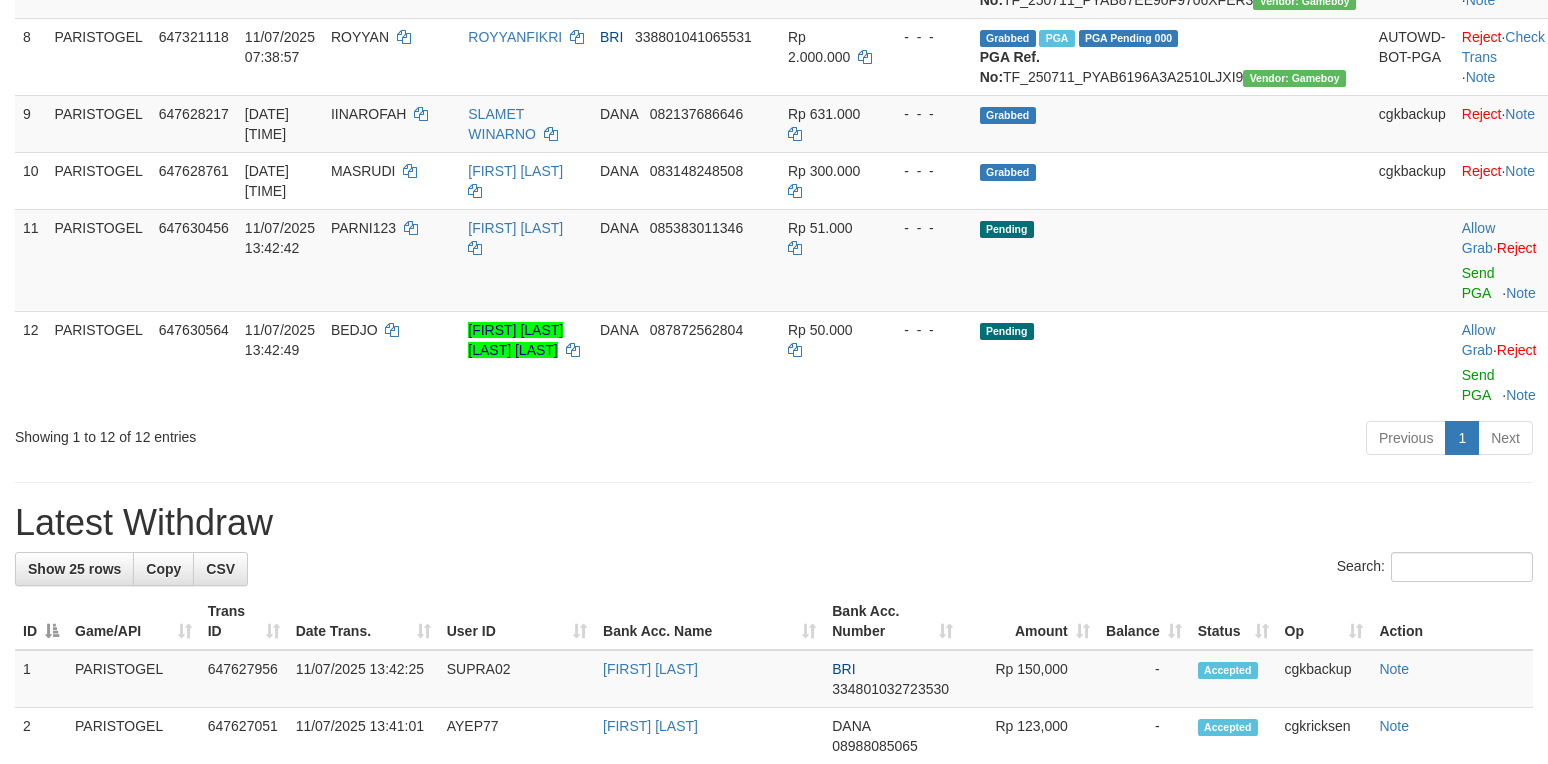 scroll, scrollTop: 800, scrollLeft: 0, axis: vertical 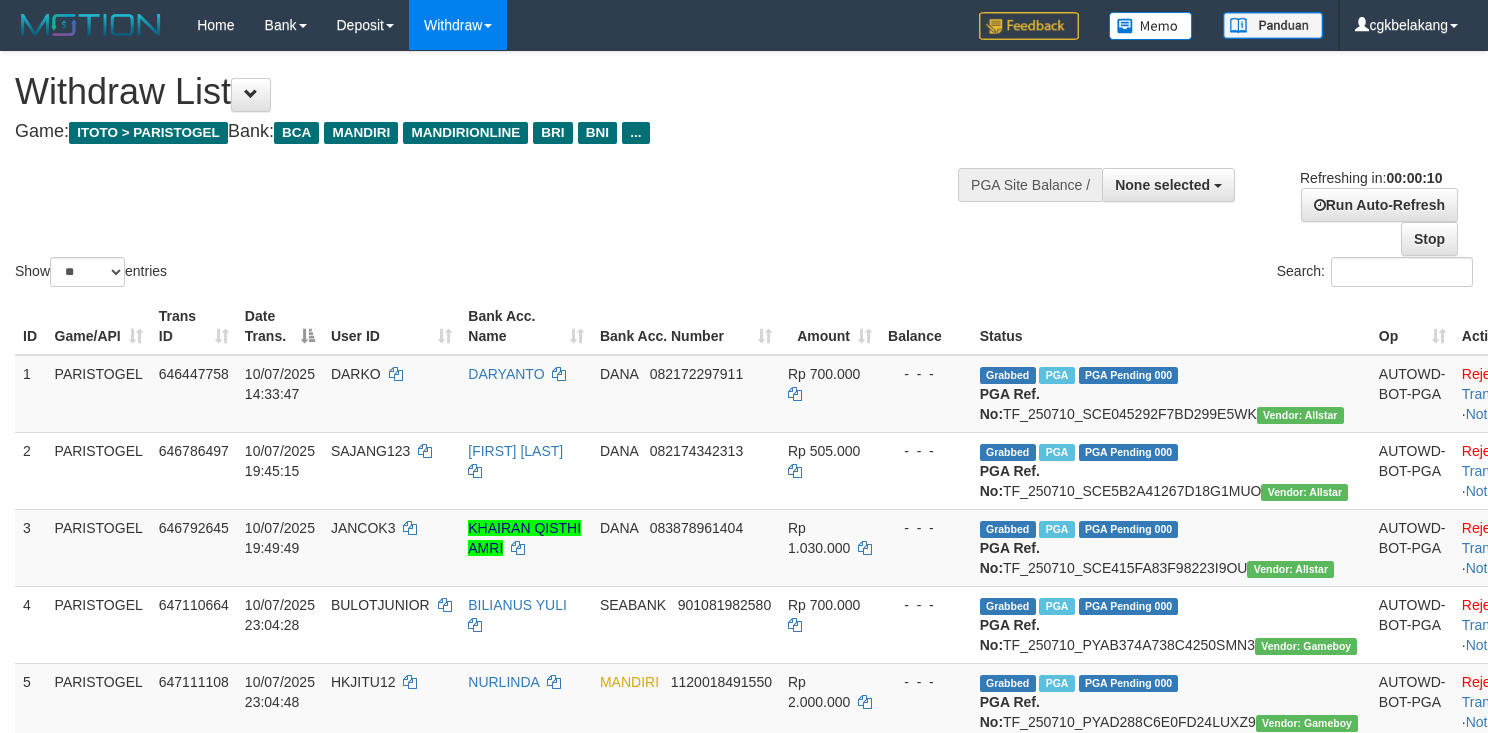select 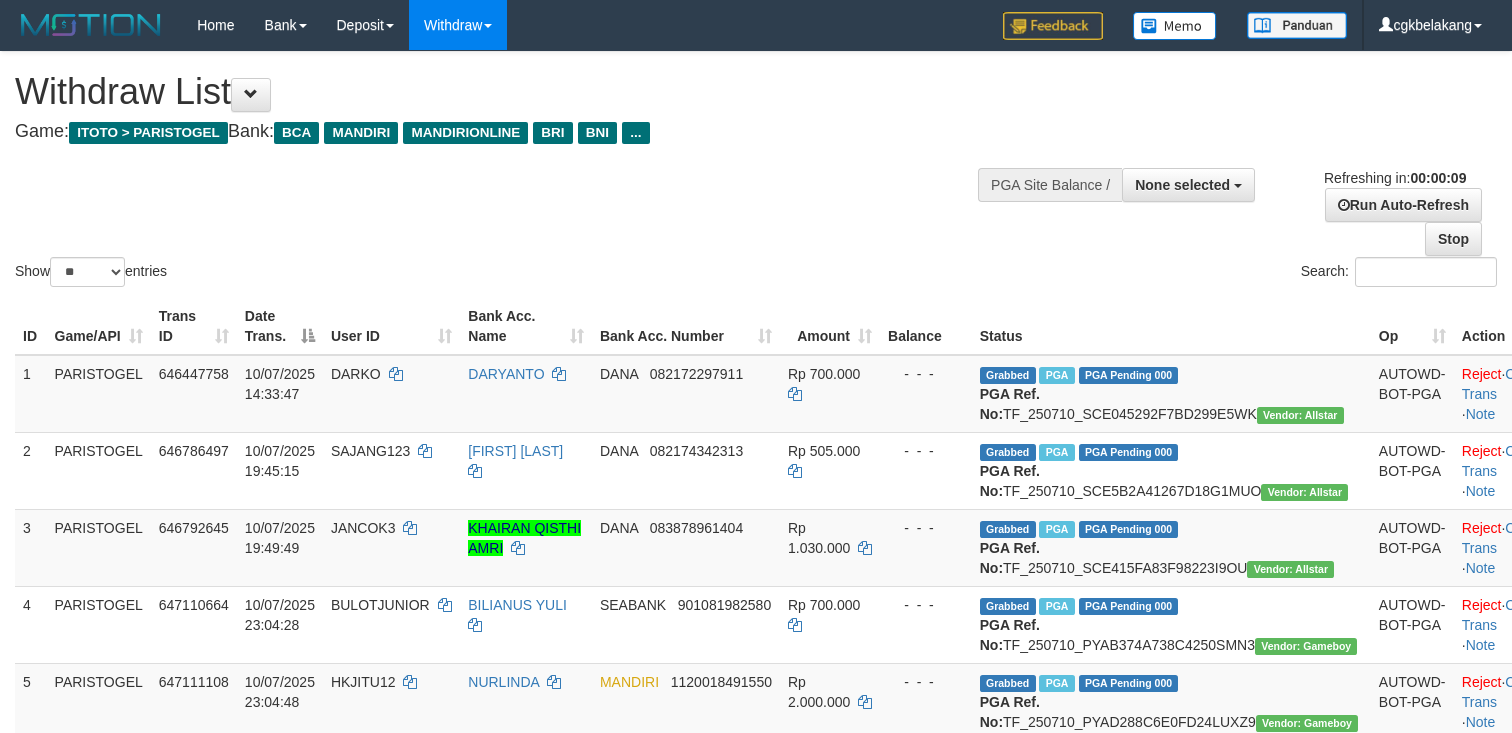 select 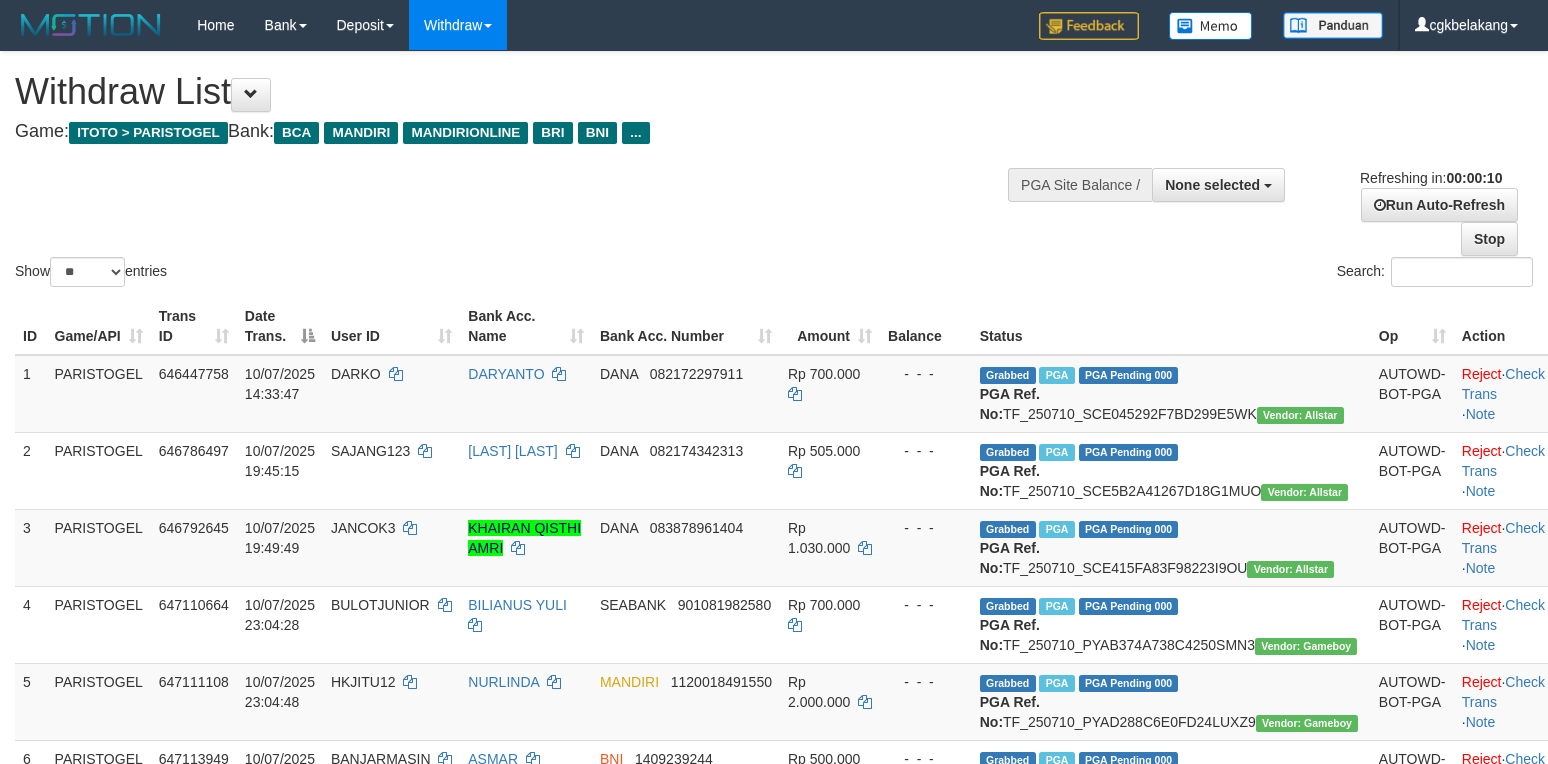 select 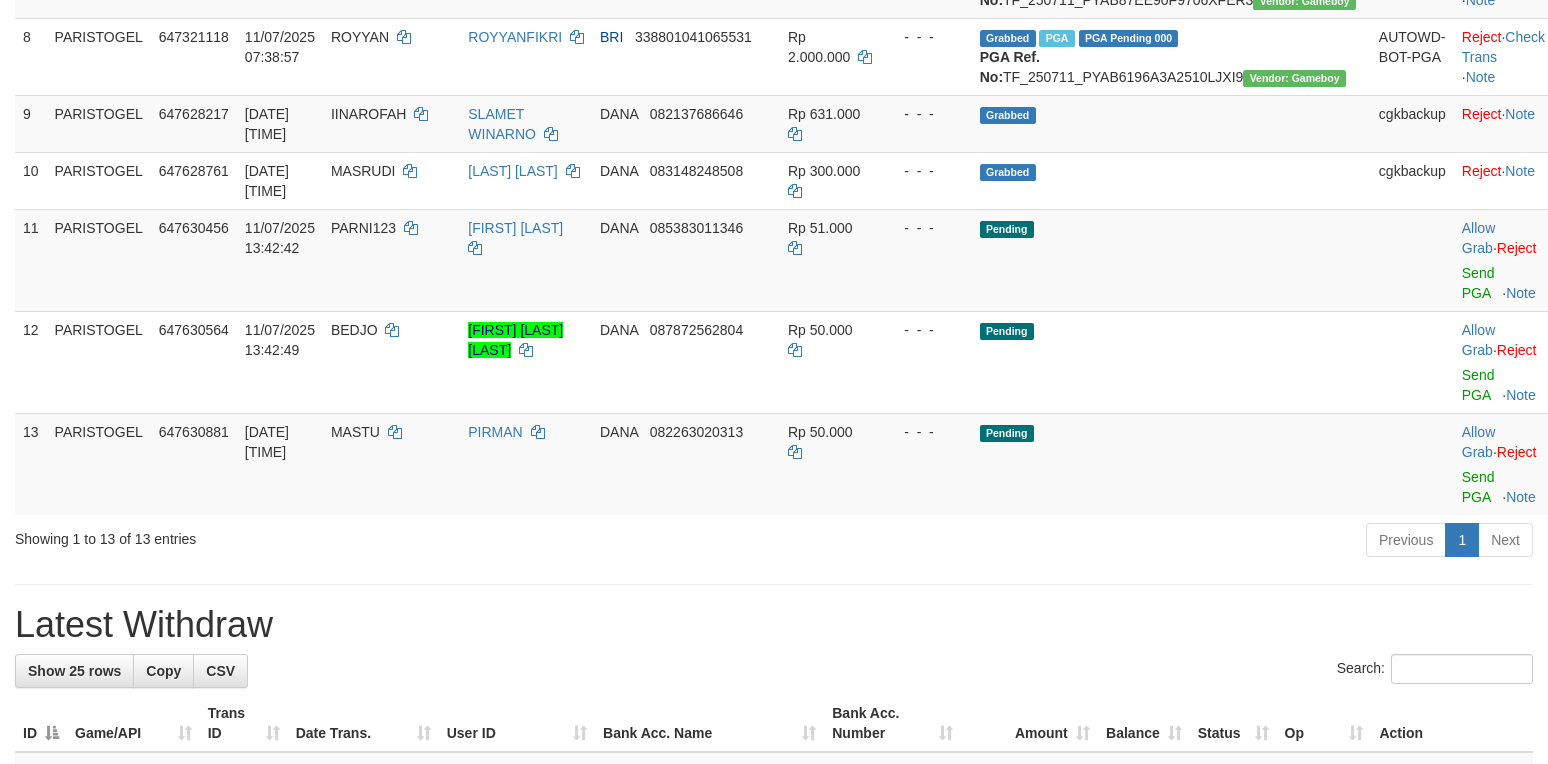 scroll, scrollTop: 800, scrollLeft: 0, axis: vertical 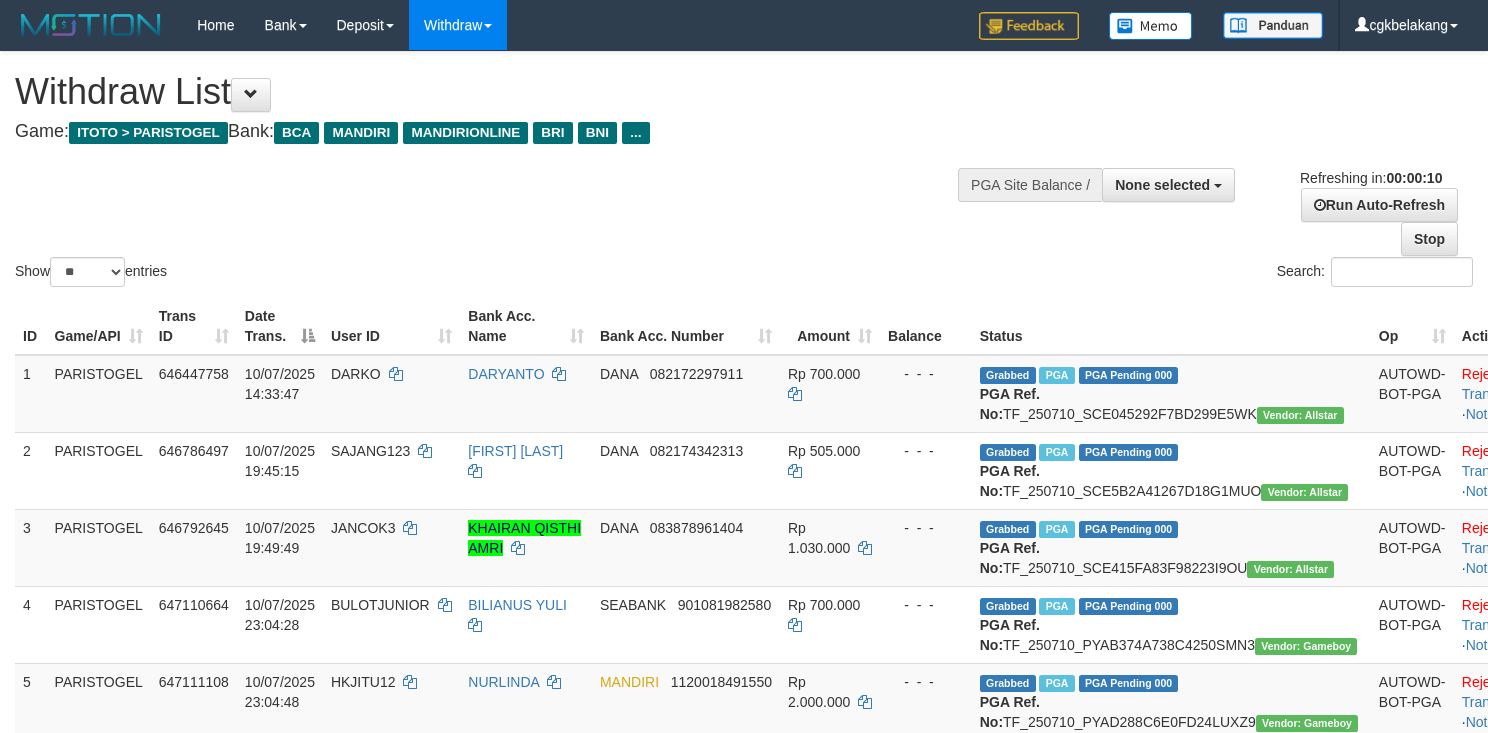 select 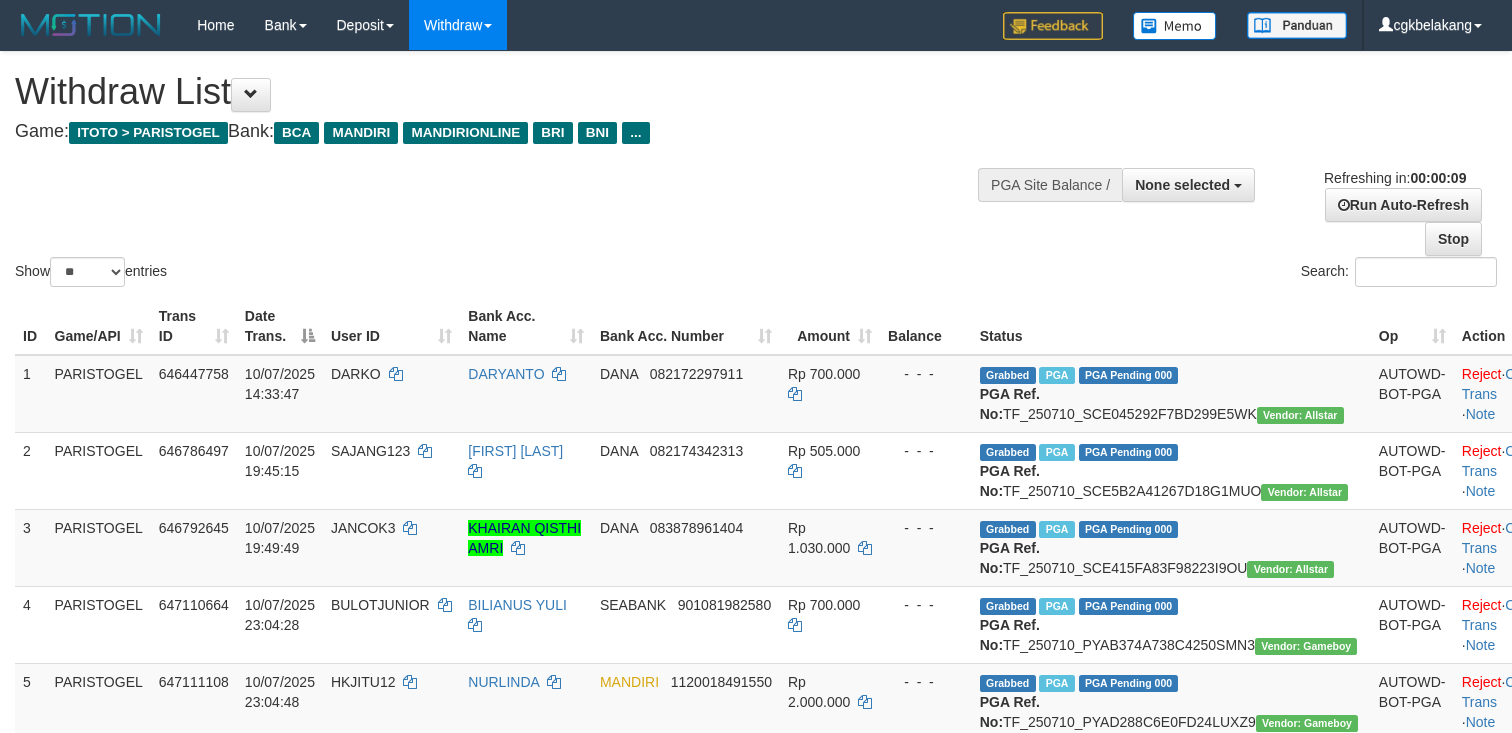 select 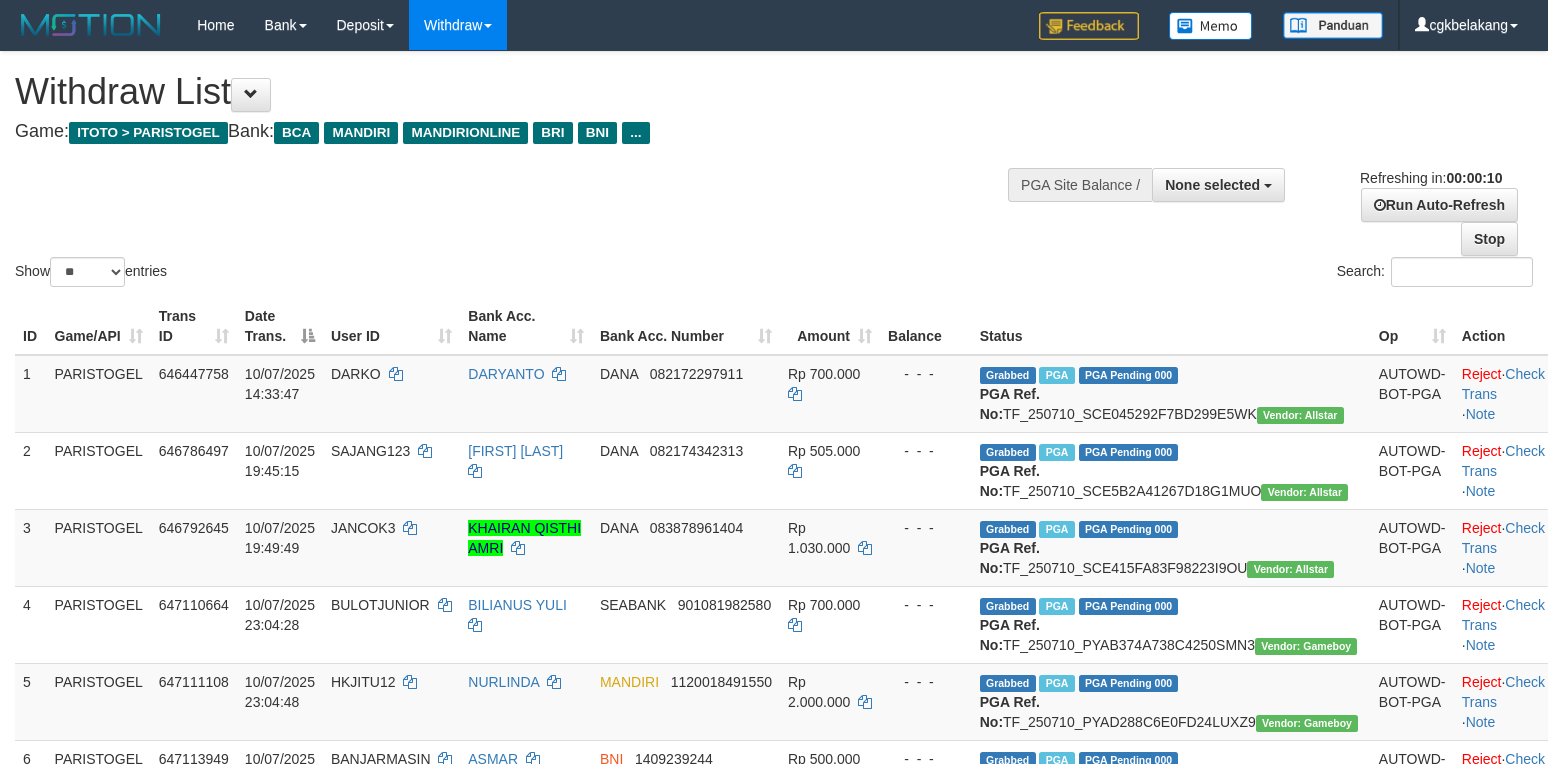 select 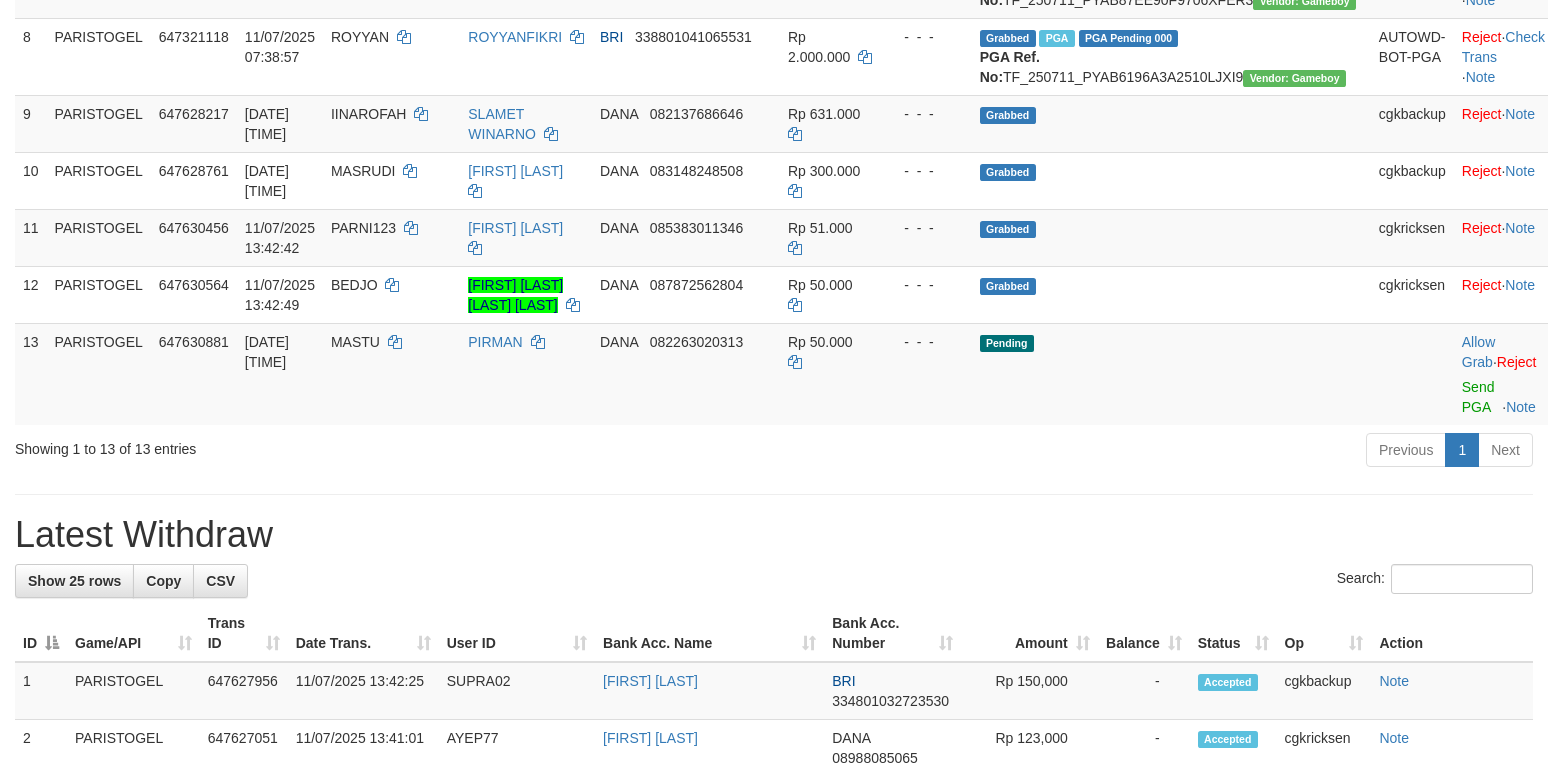 scroll, scrollTop: 800, scrollLeft: 0, axis: vertical 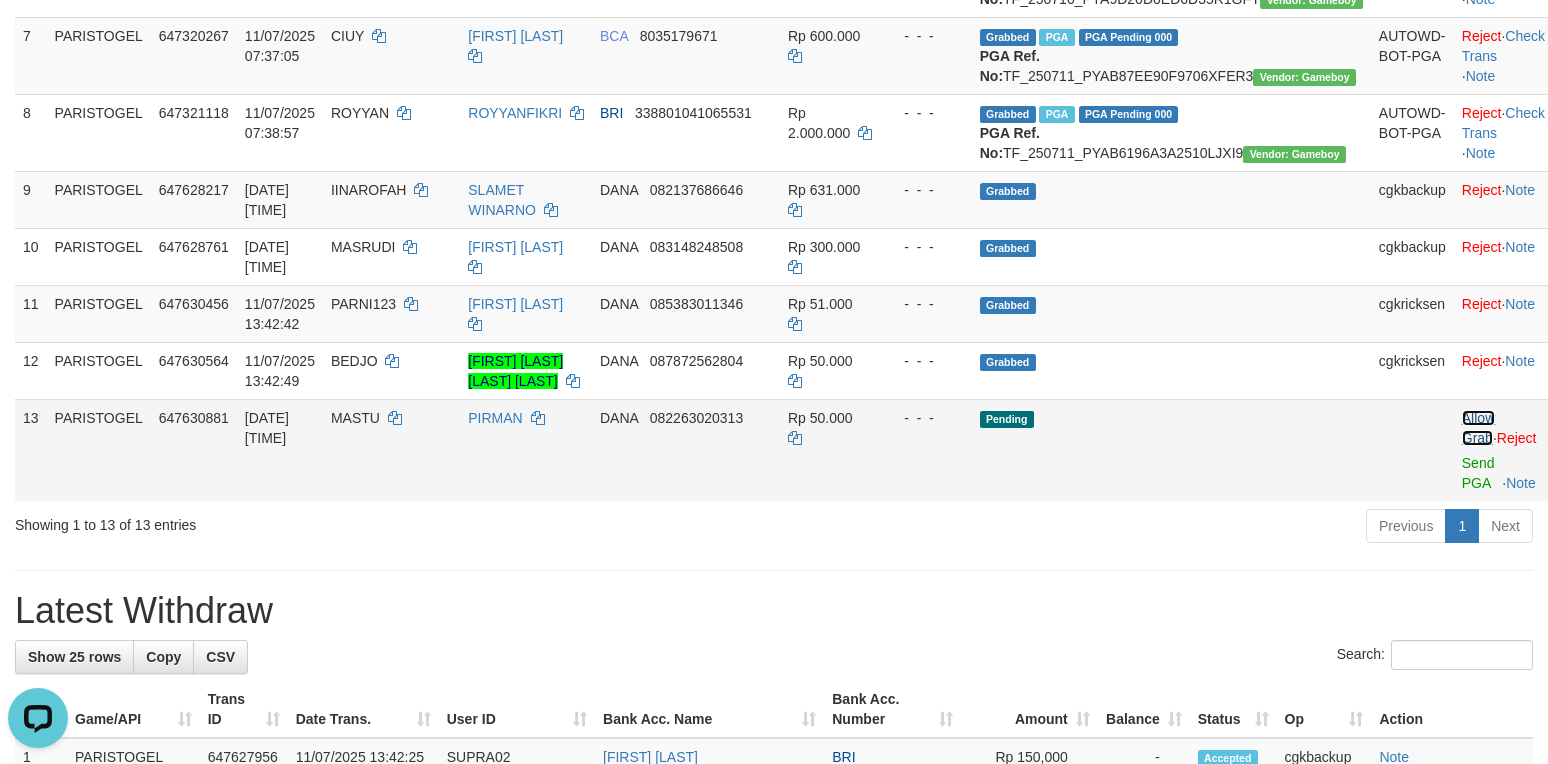 click on "Allow Grab" at bounding box center [1478, 428] 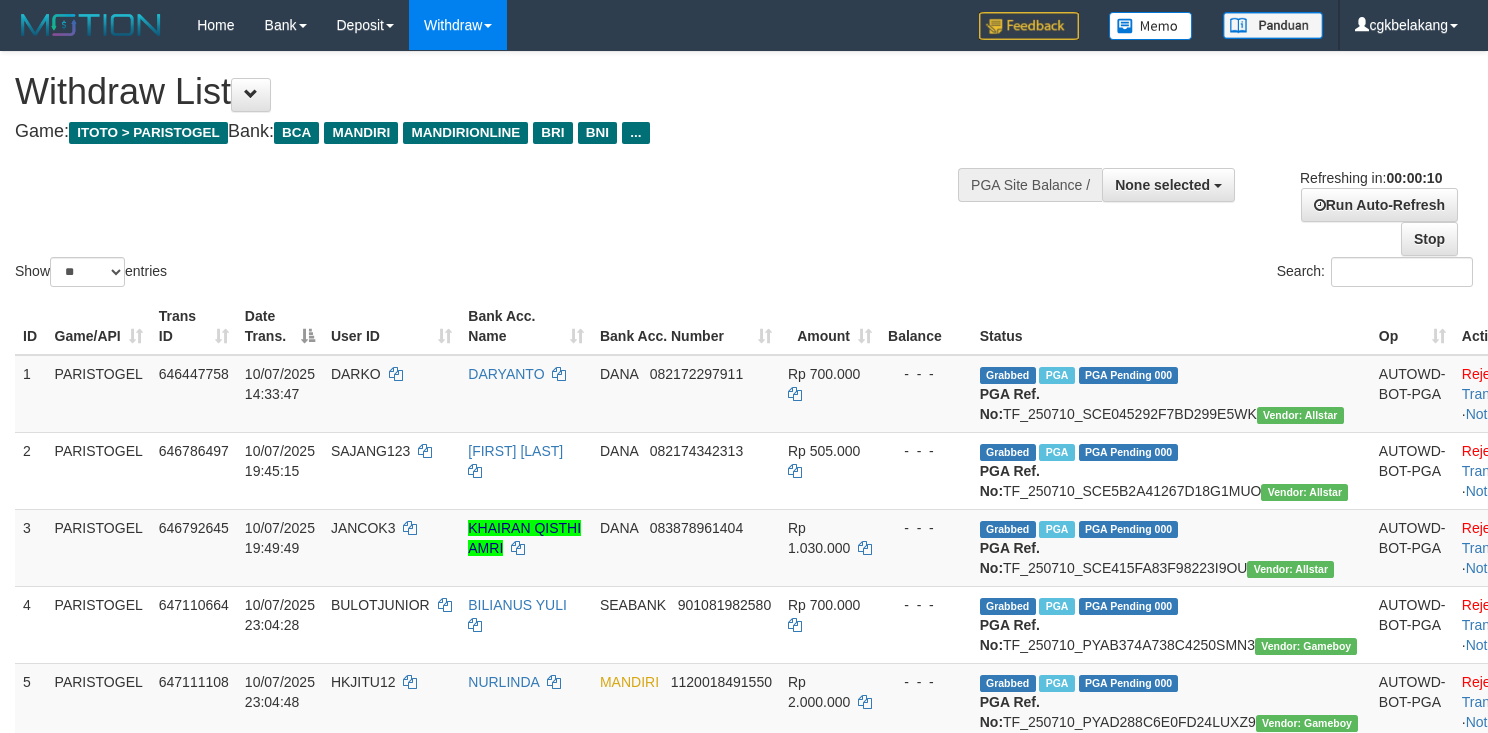 select 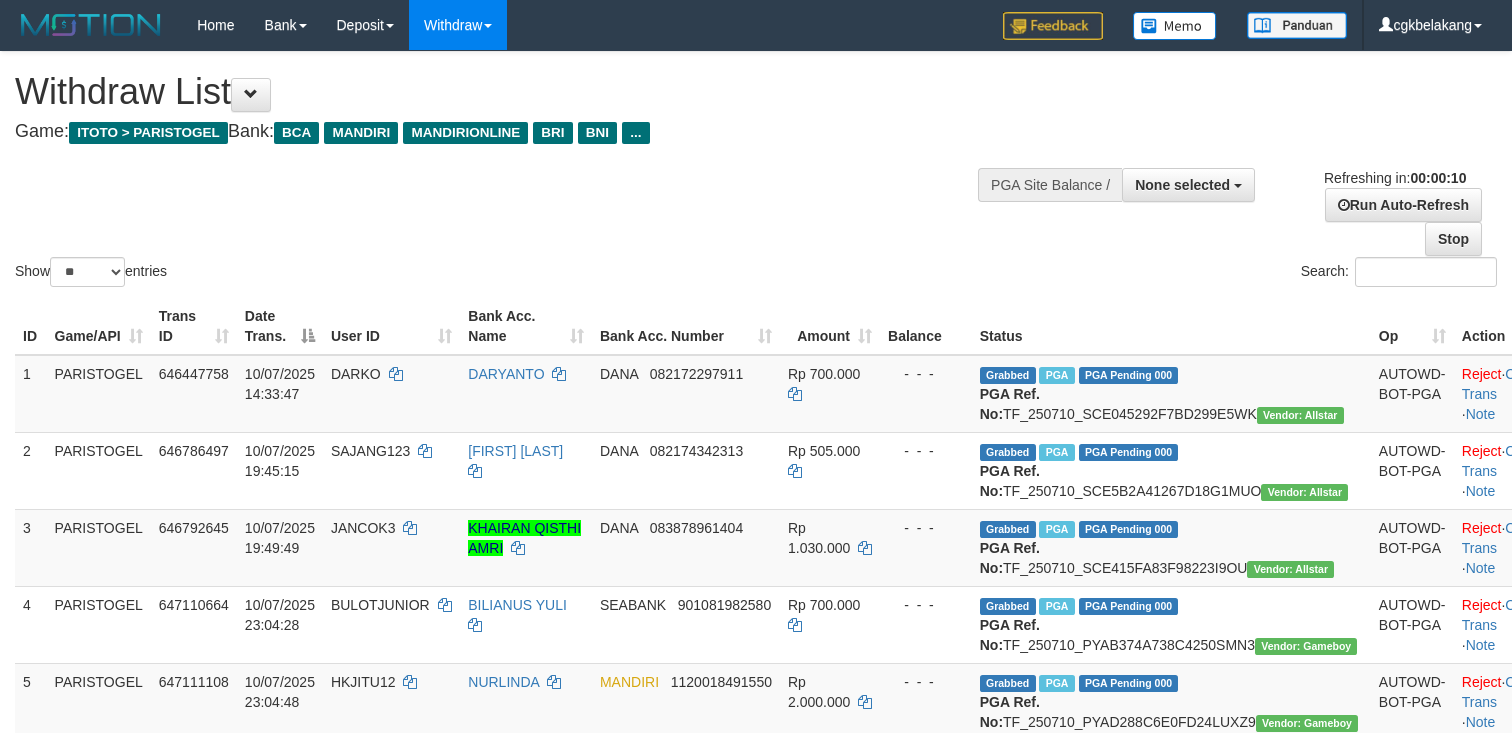 select 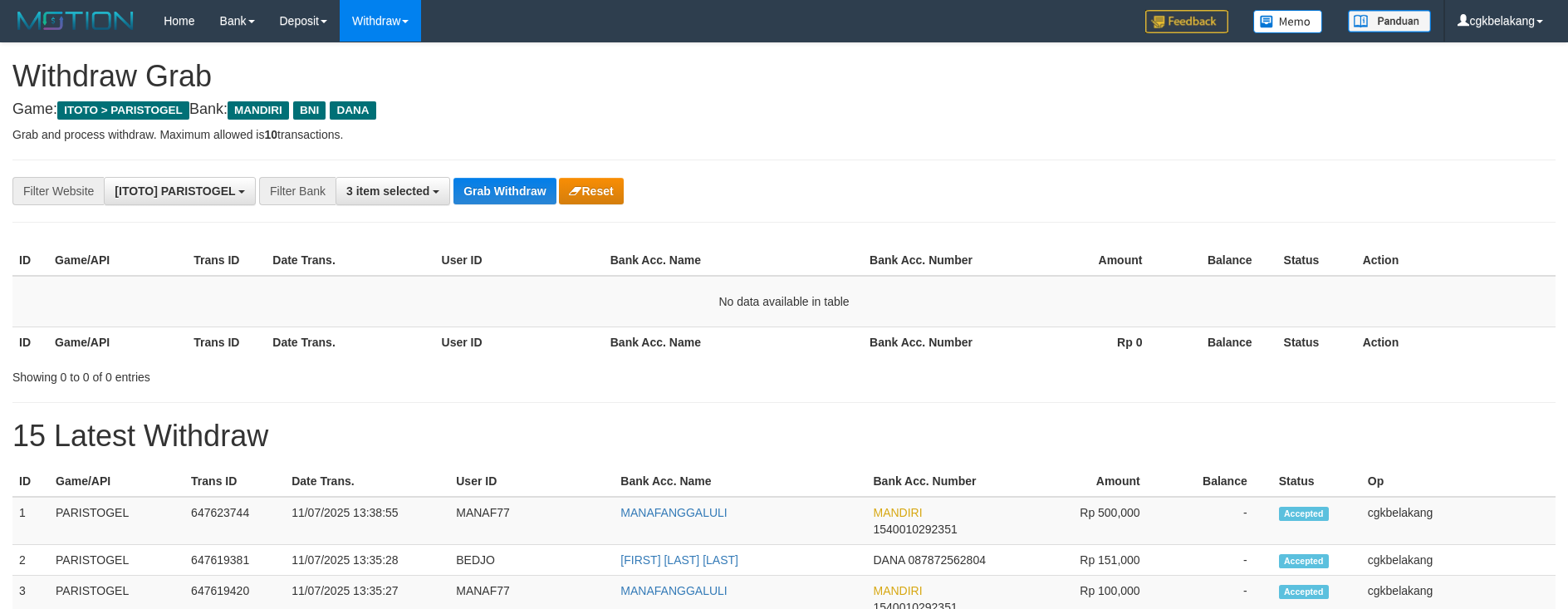 scroll, scrollTop: 0, scrollLeft: 0, axis: both 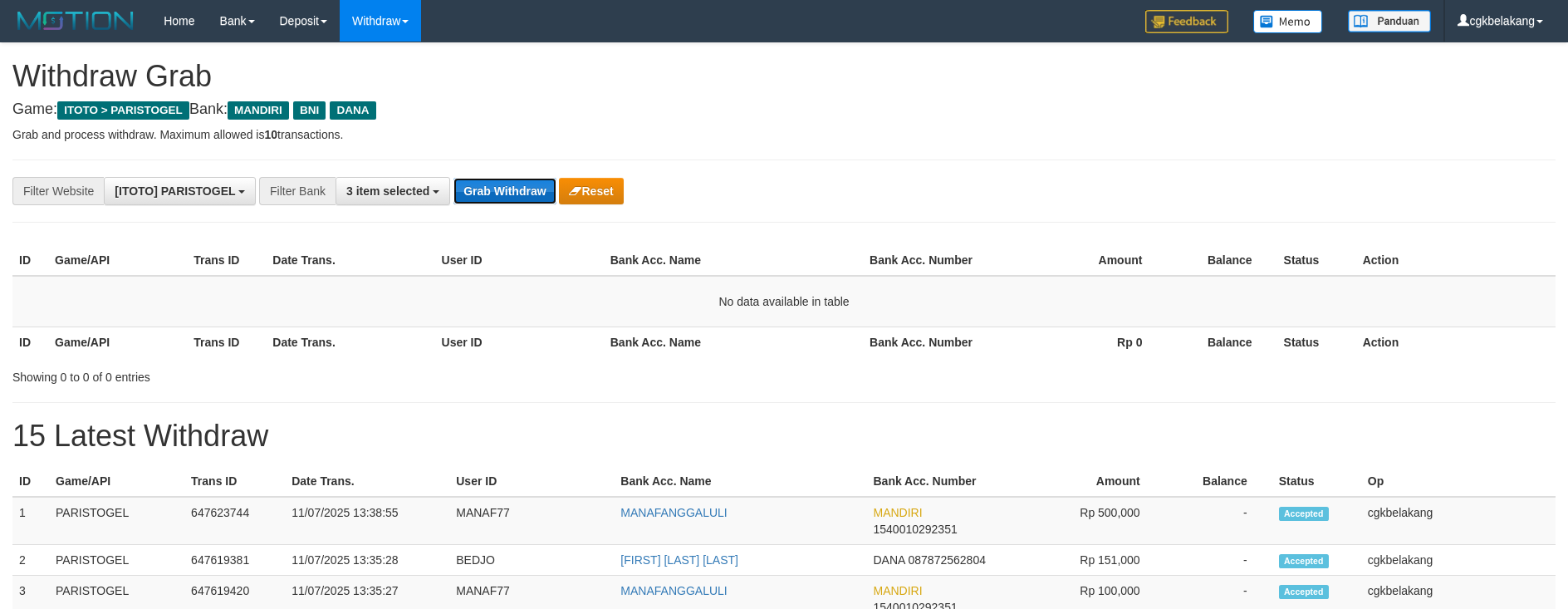 click on "Grab Withdraw" at bounding box center [504, 191] 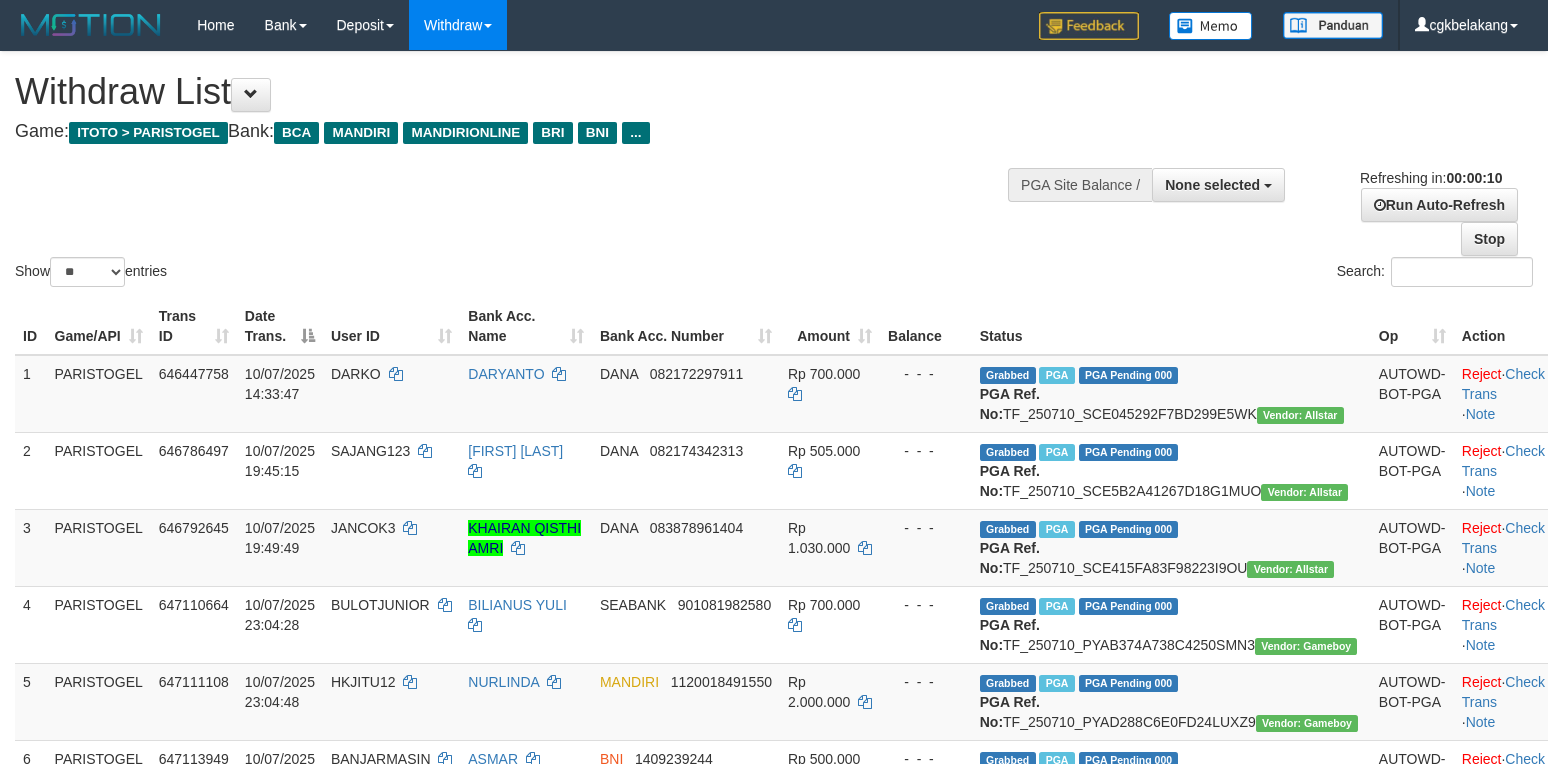 select 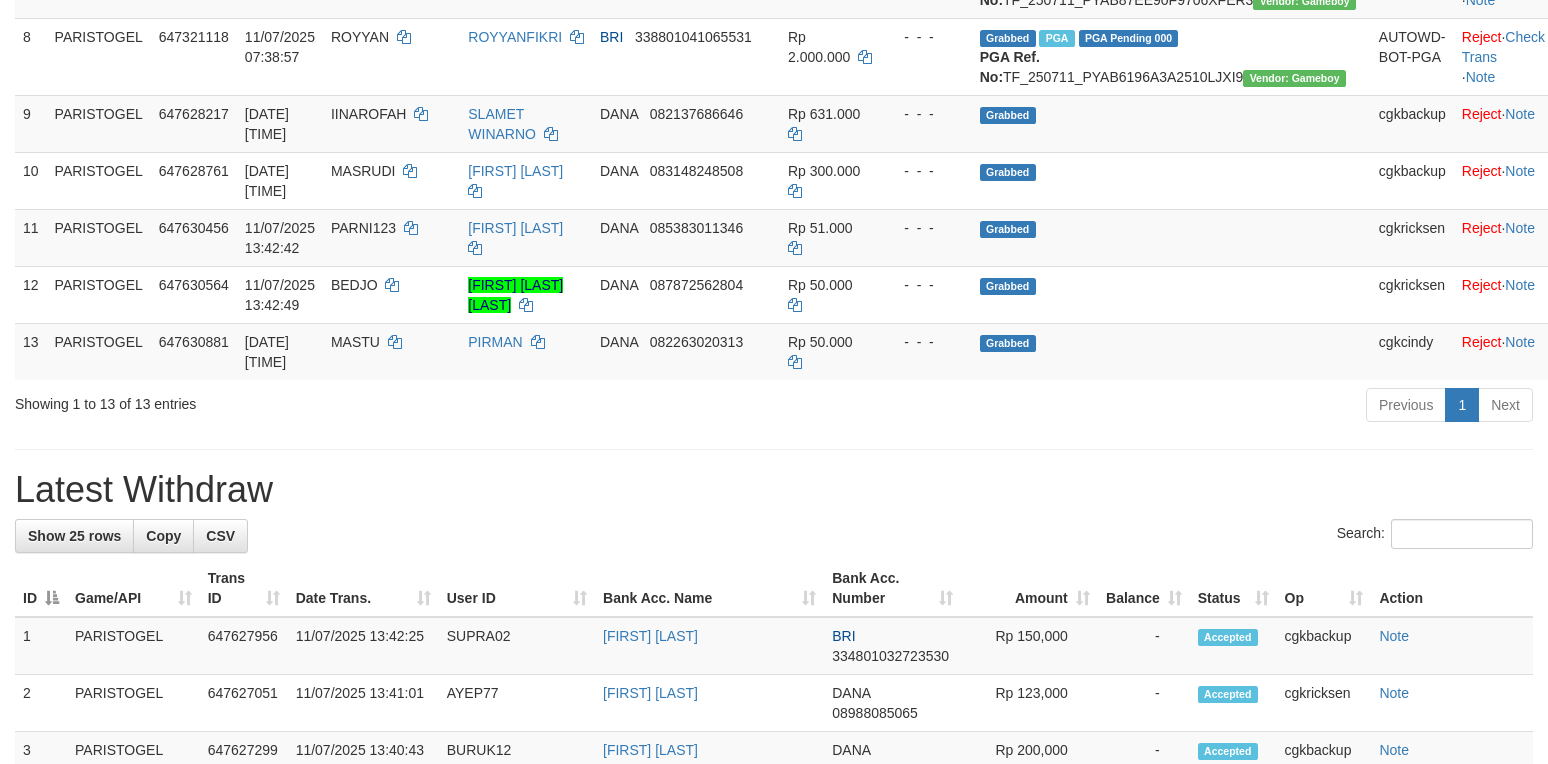 scroll, scrollTop: 800, scrollLeft: 0, axis: vertical 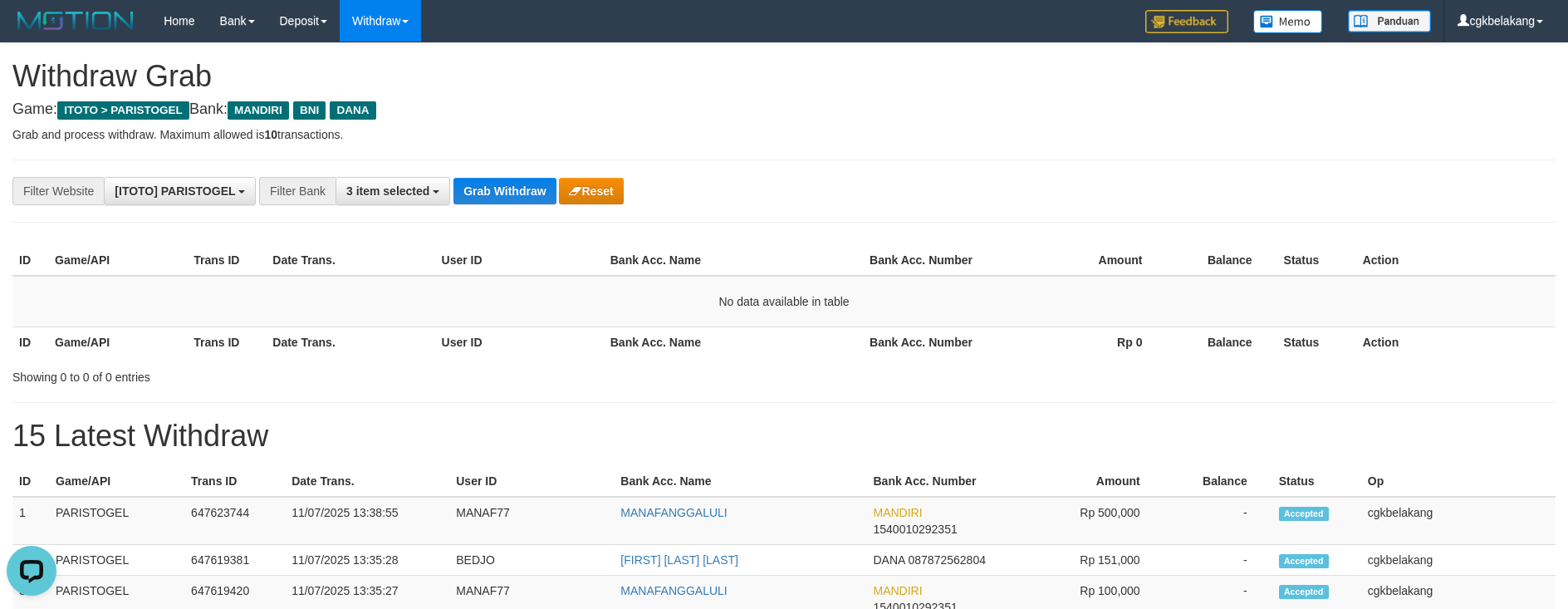 click on "**********" at bounding box center [784, 742] 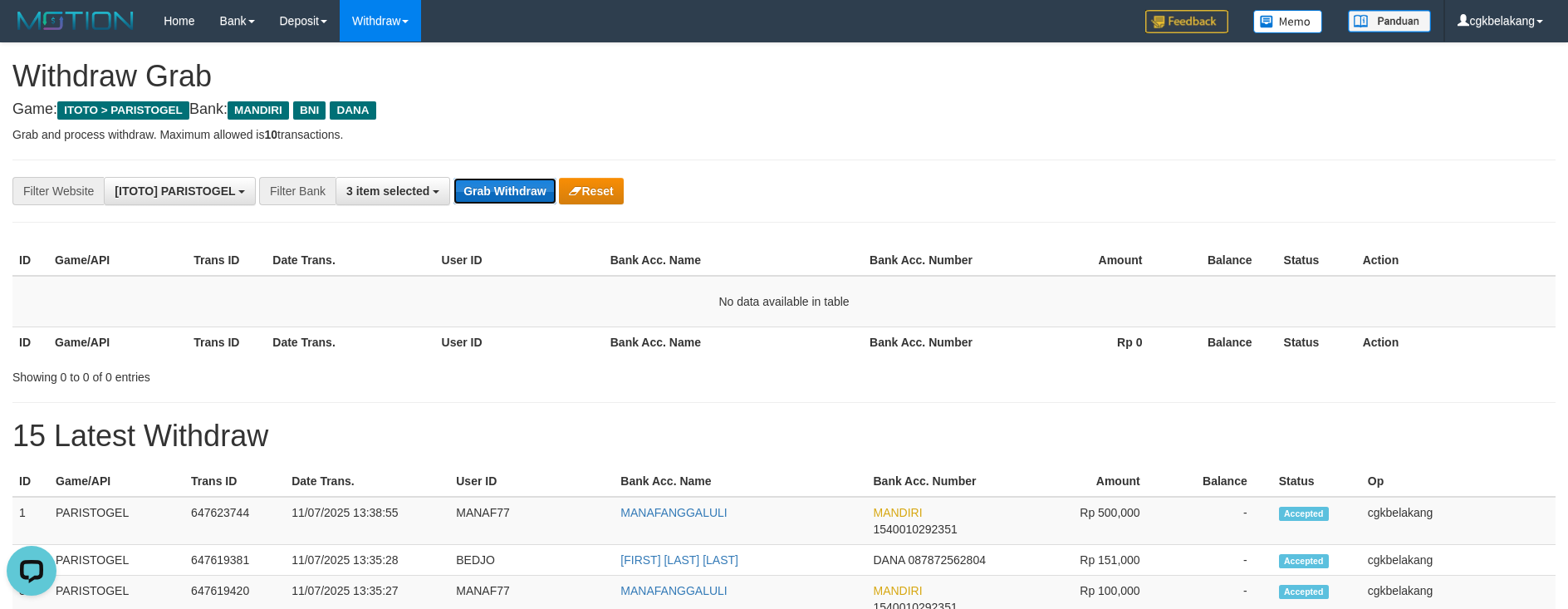 click on "Grab Withdraw" at bounding box center (504, 191) 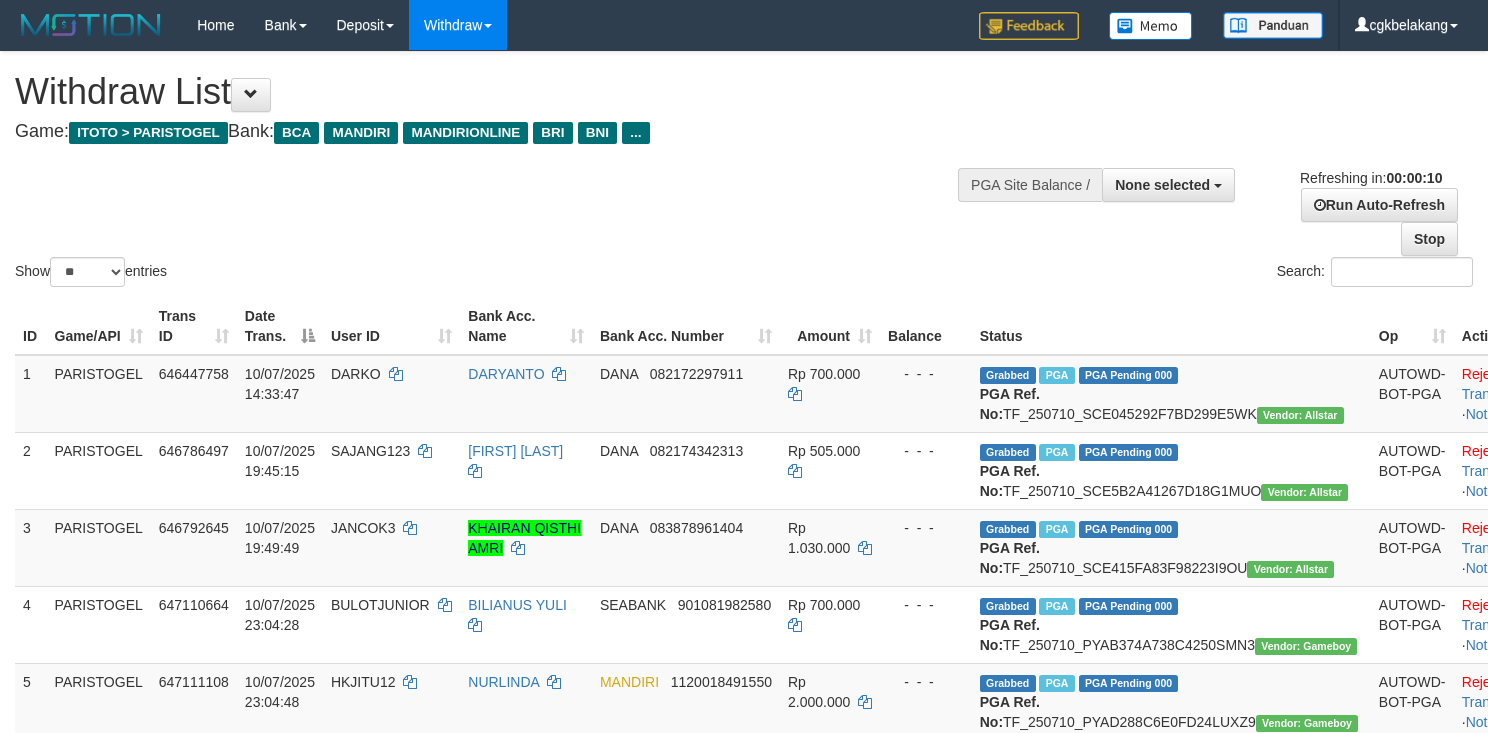select 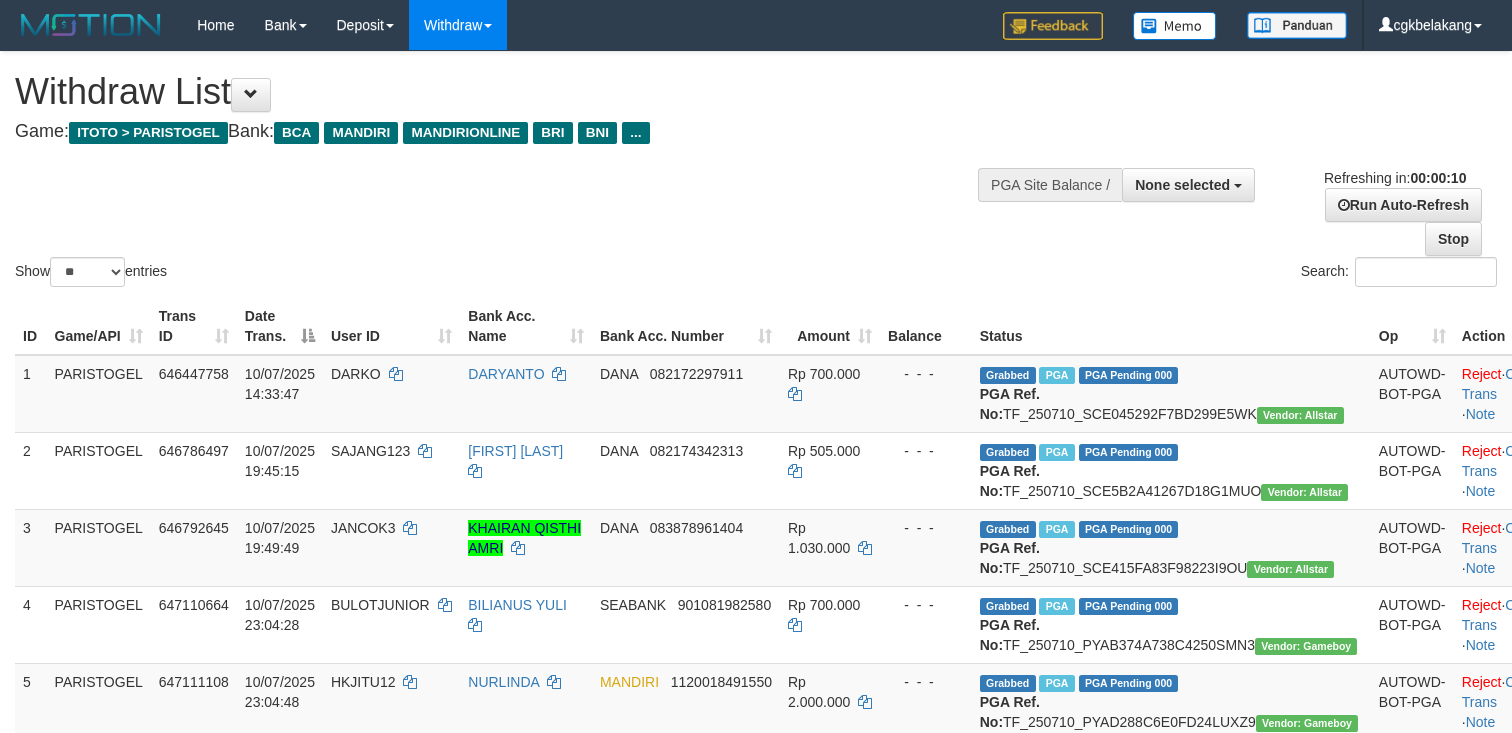 select 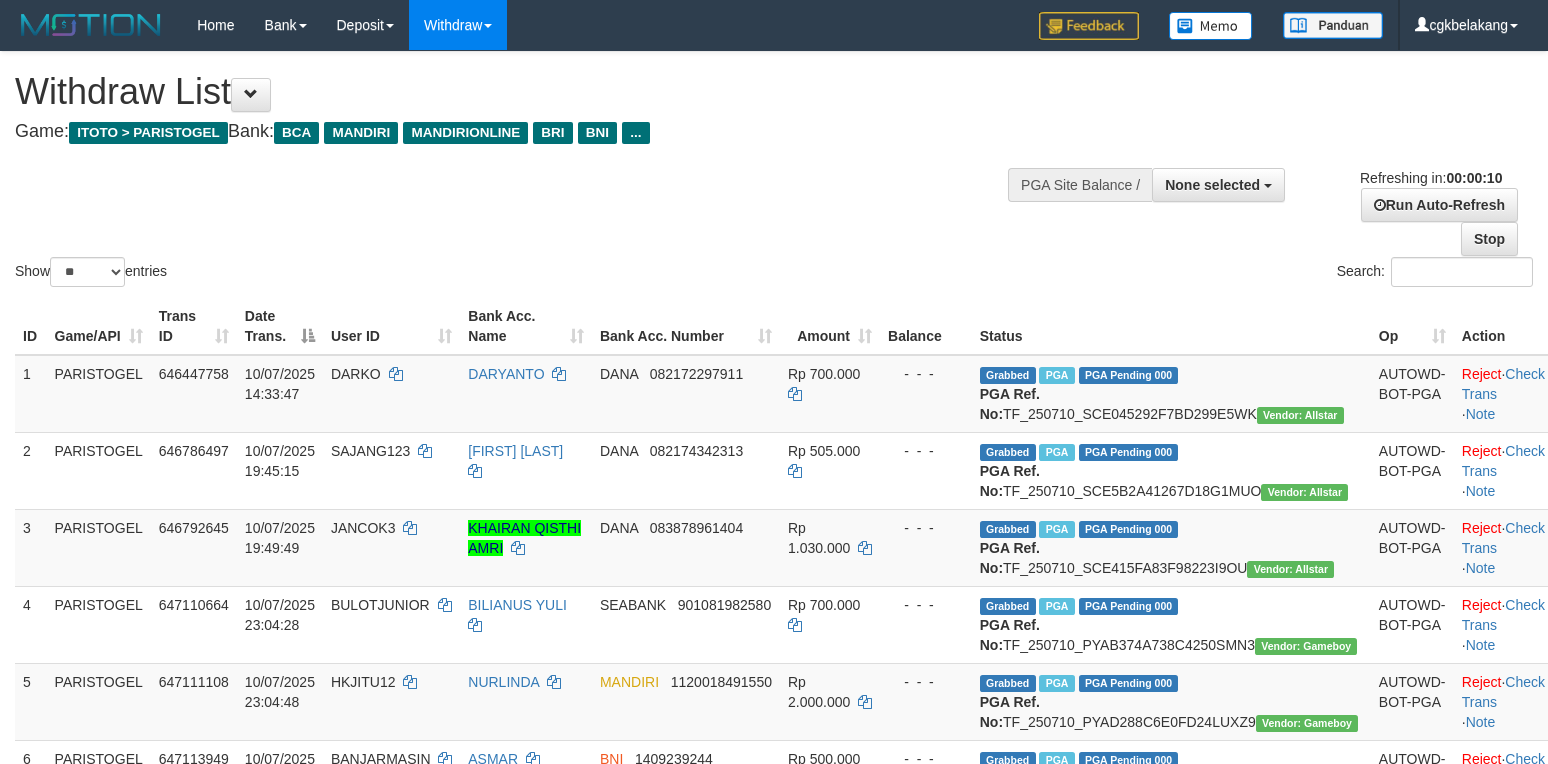 select 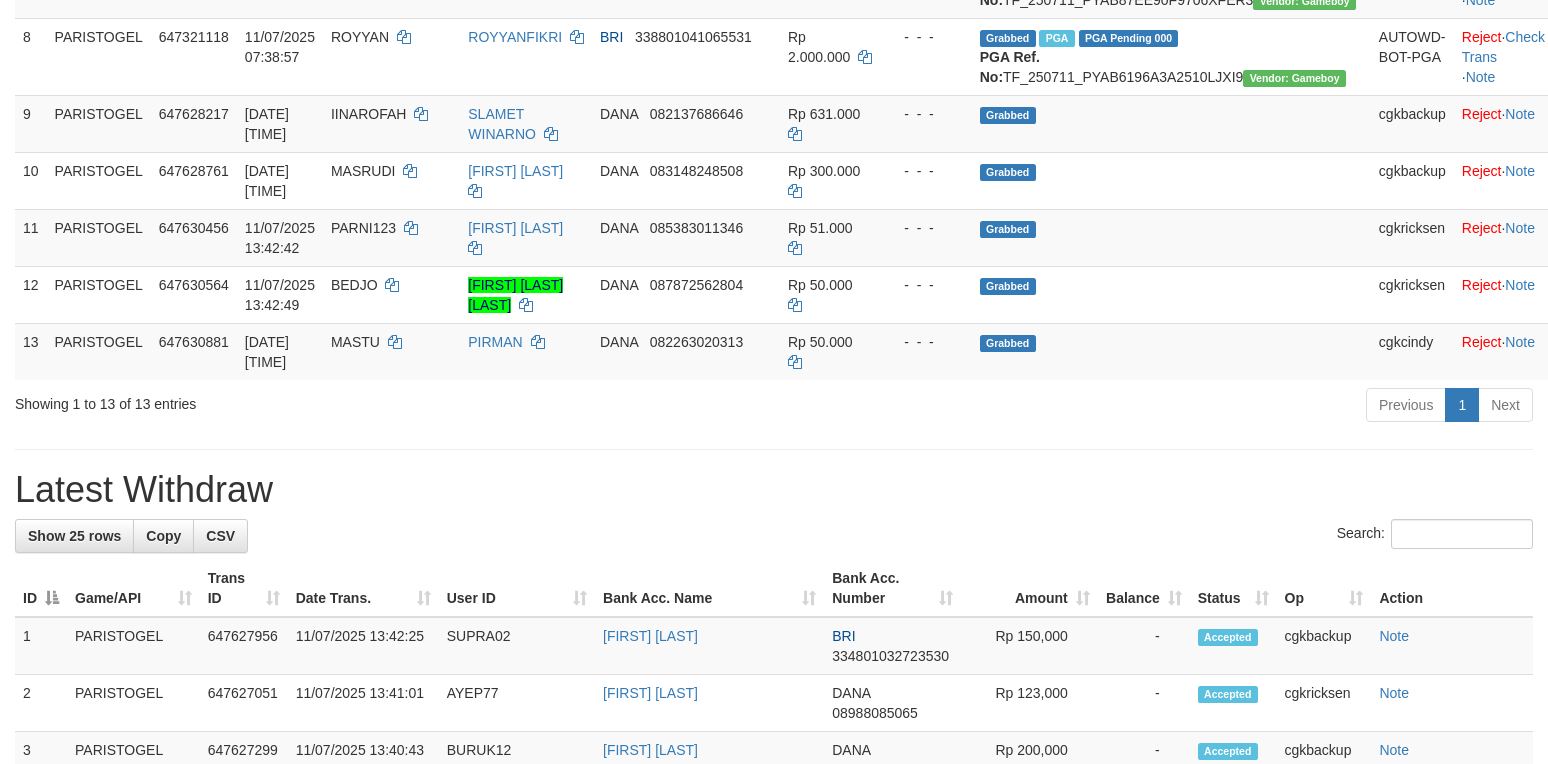 scroll, scrollTop: 800, scrollLeft: 0, axis: vertical 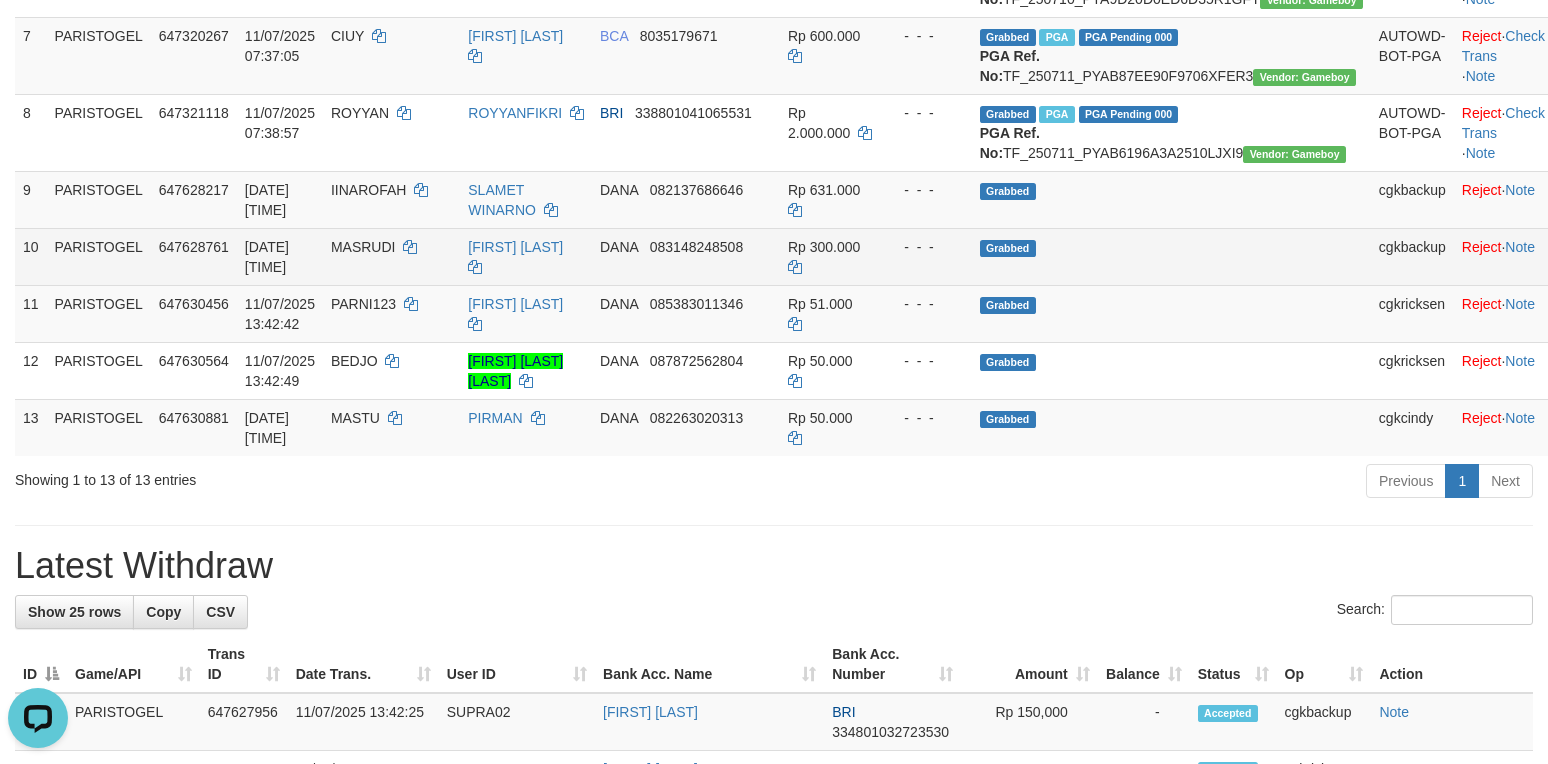 click on "Grabbed" at bounding box center [1171, 256] 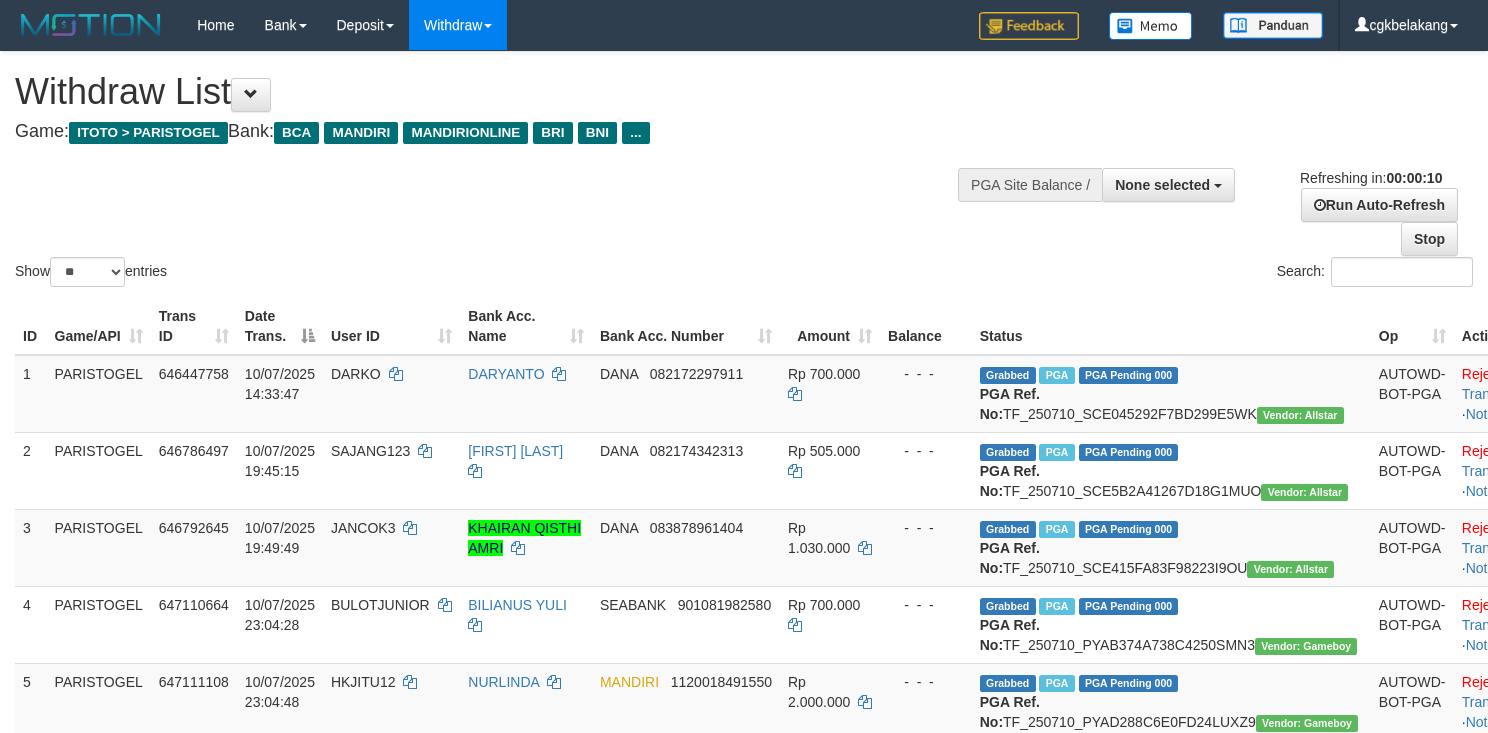 select 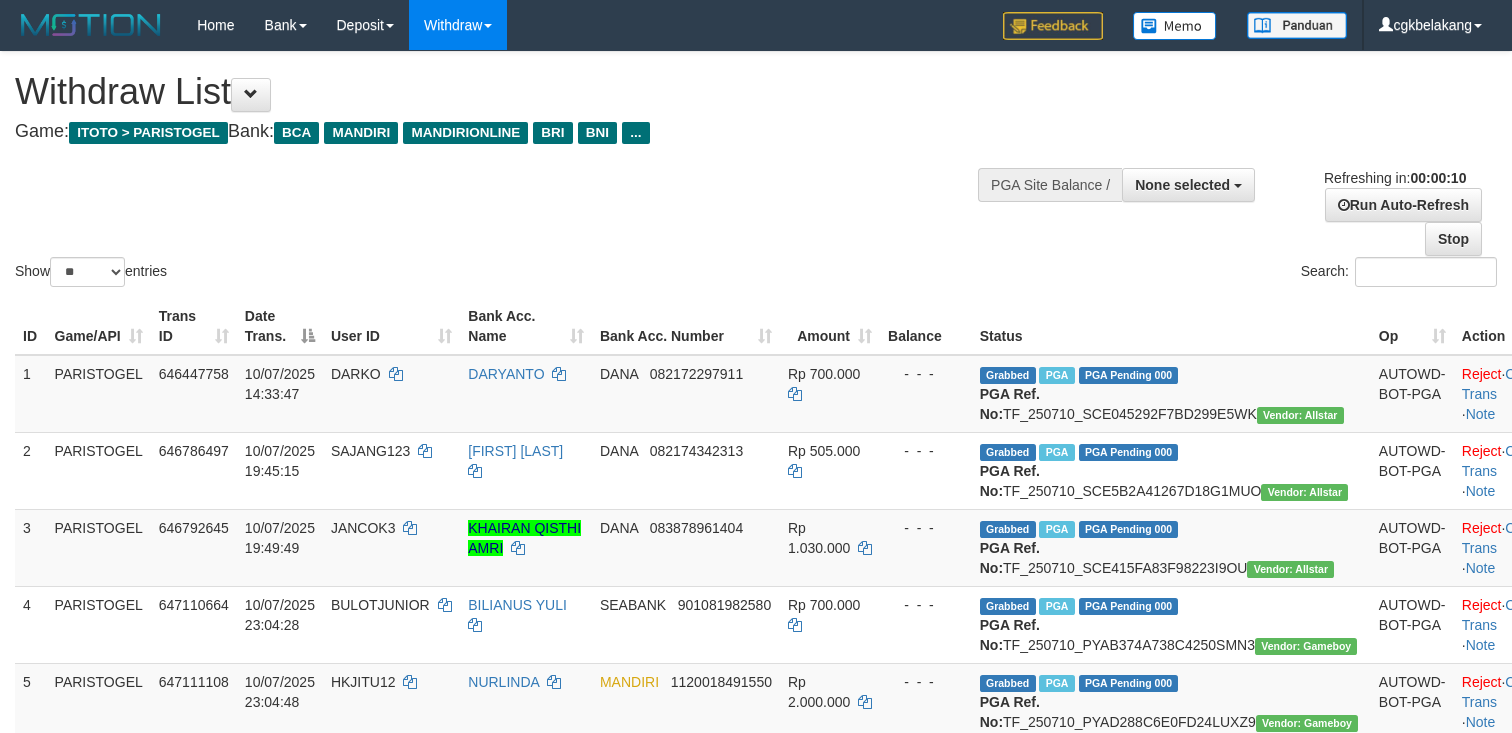 select 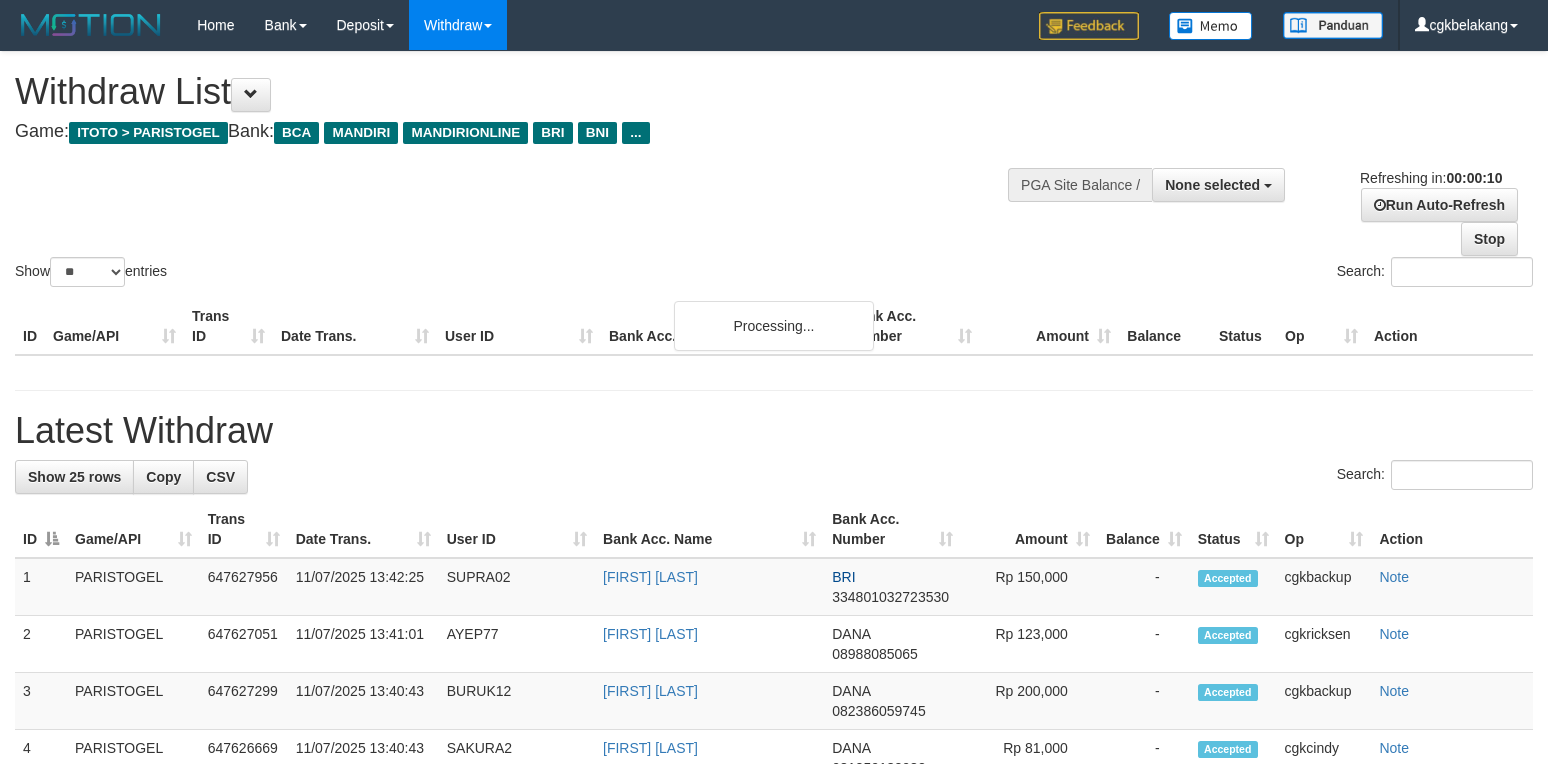 select 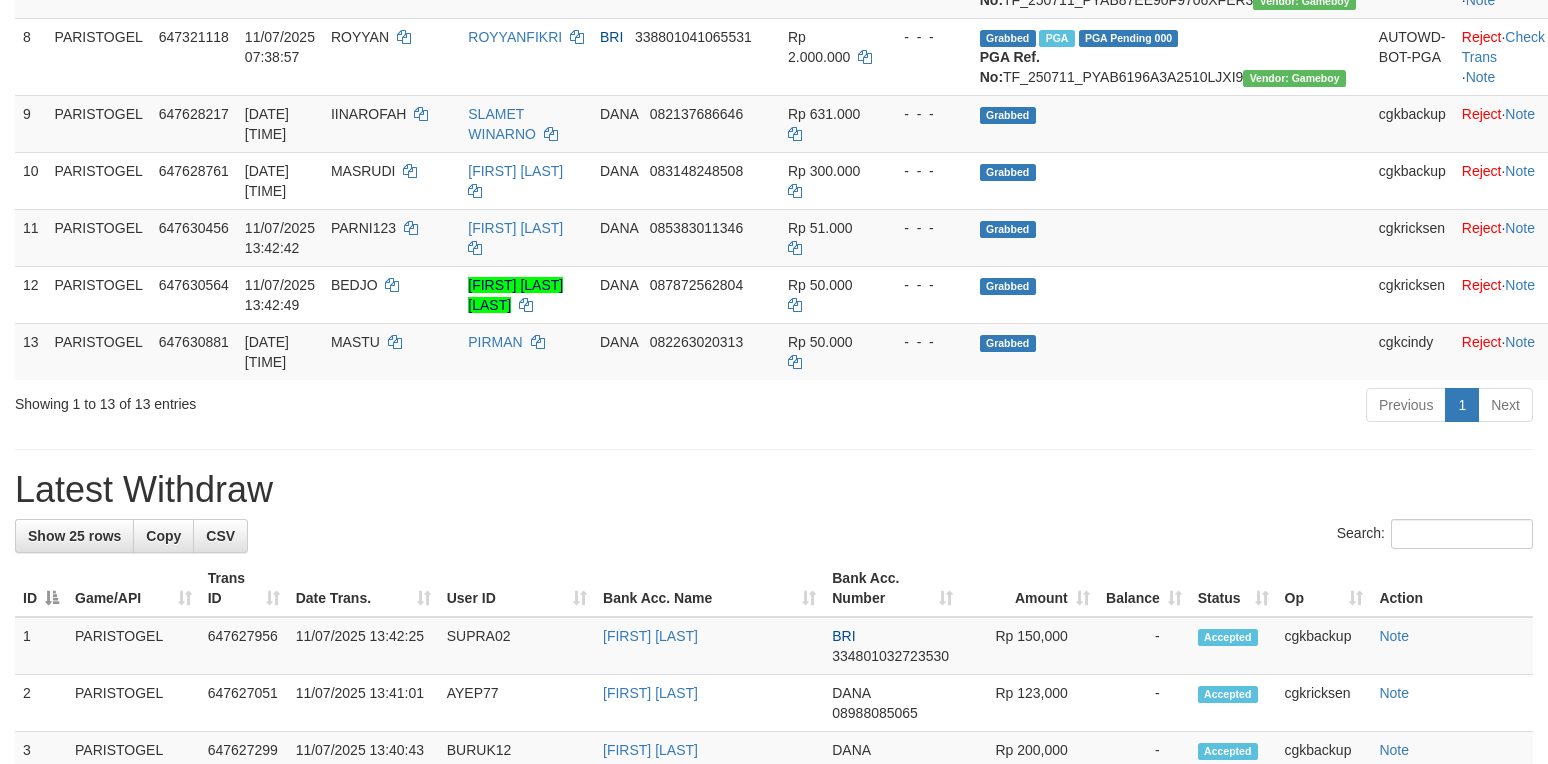 scroll, scrollTop: 800, scrollLeft: 0, axis: vertical 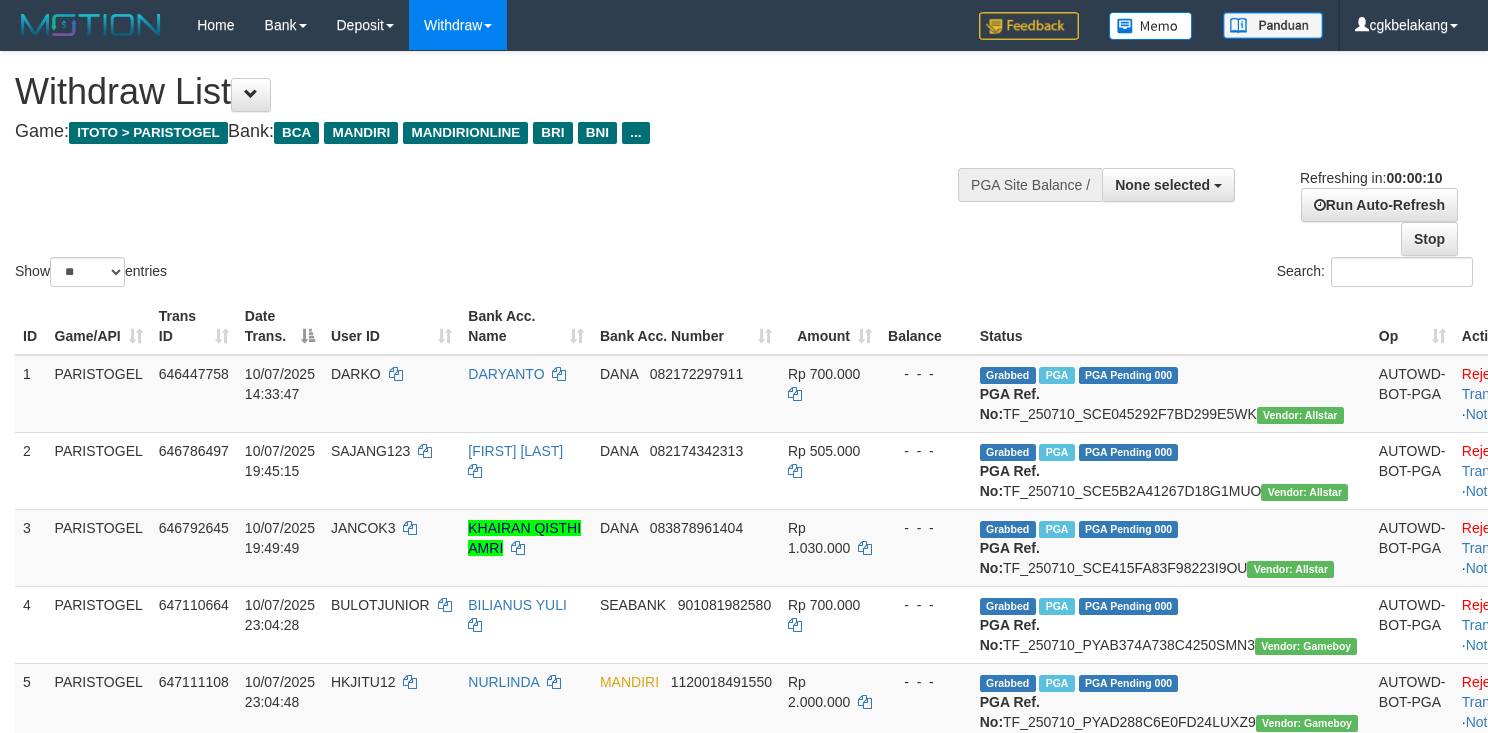 select 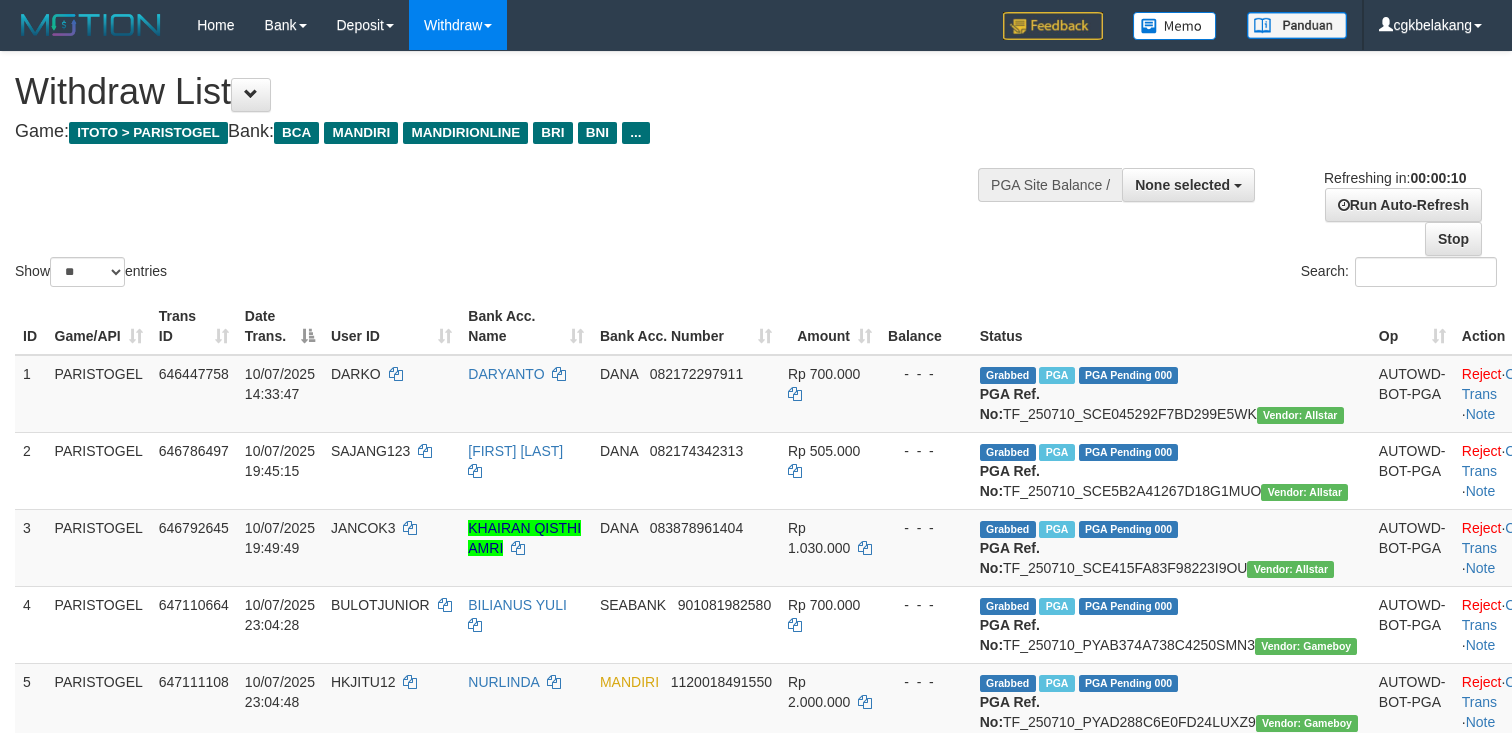 select 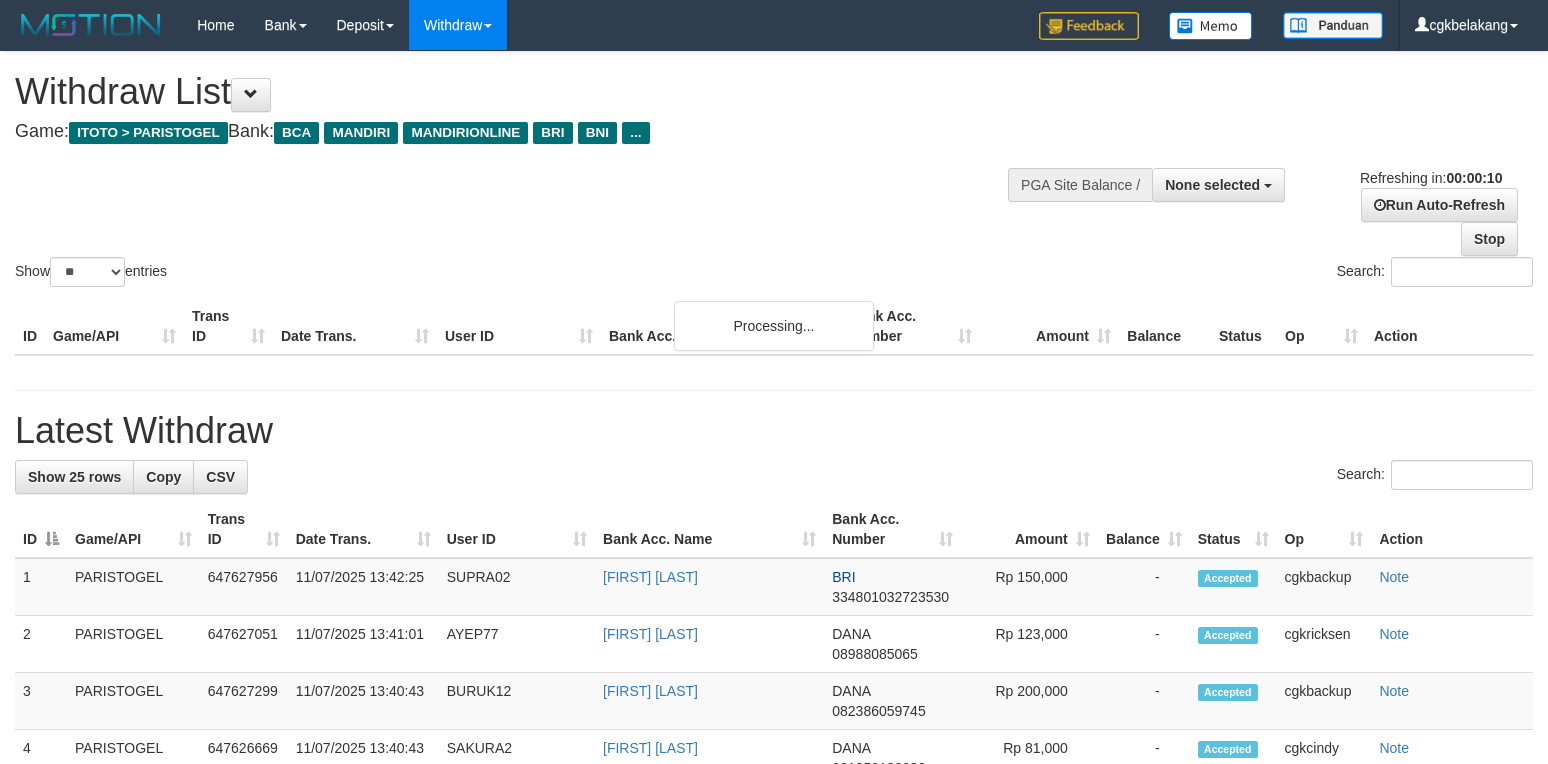 select 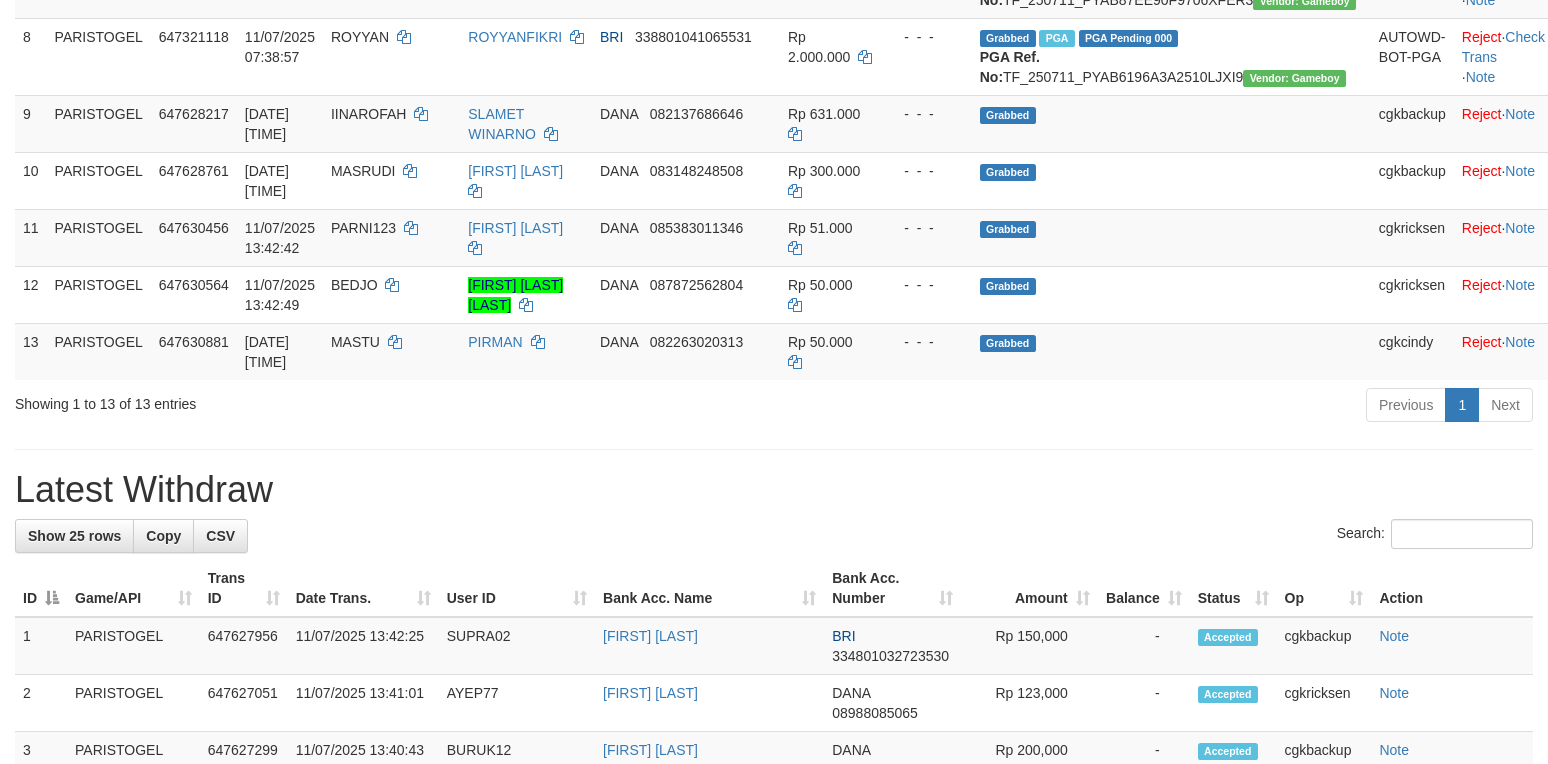 scroll, scrollTop: 800, scrollLeft: 0, axis: vertical 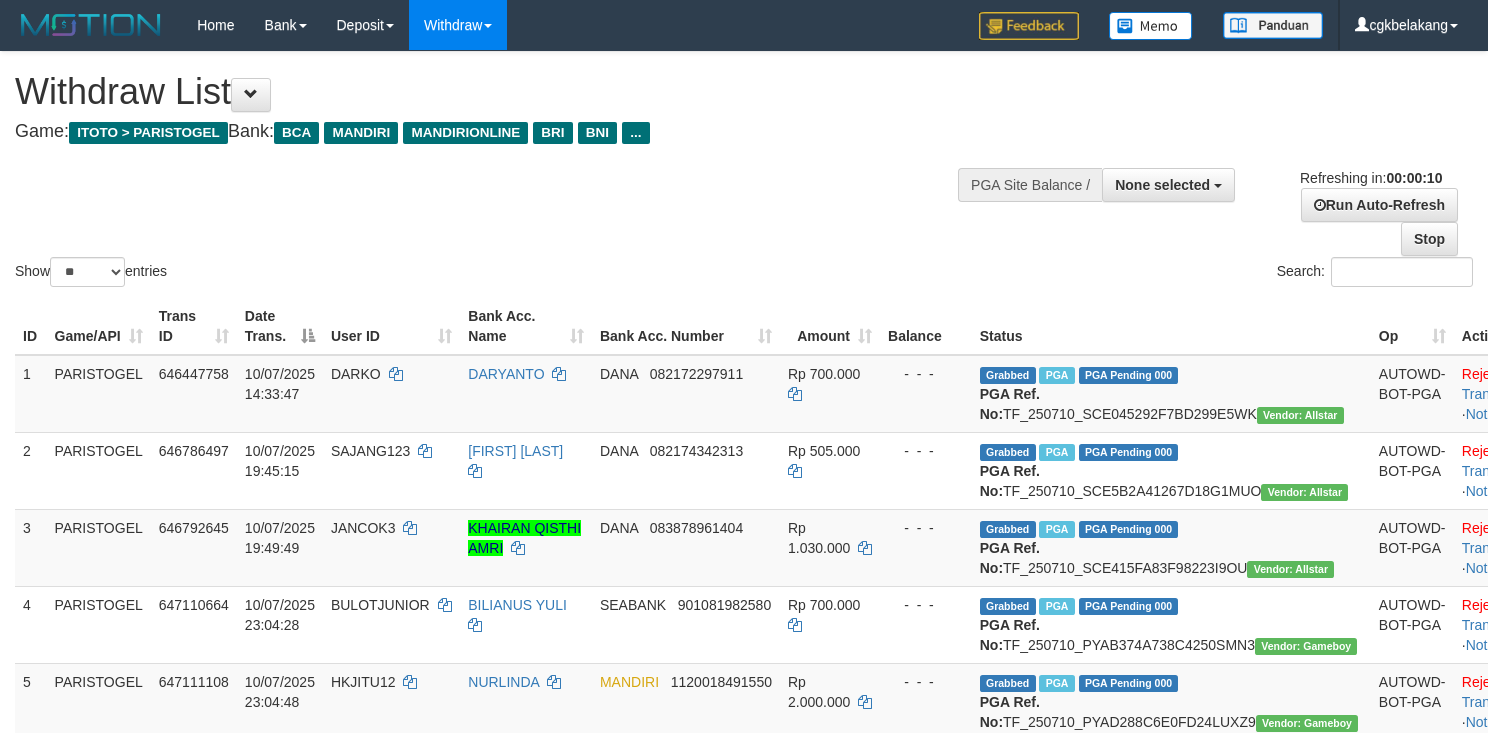 select 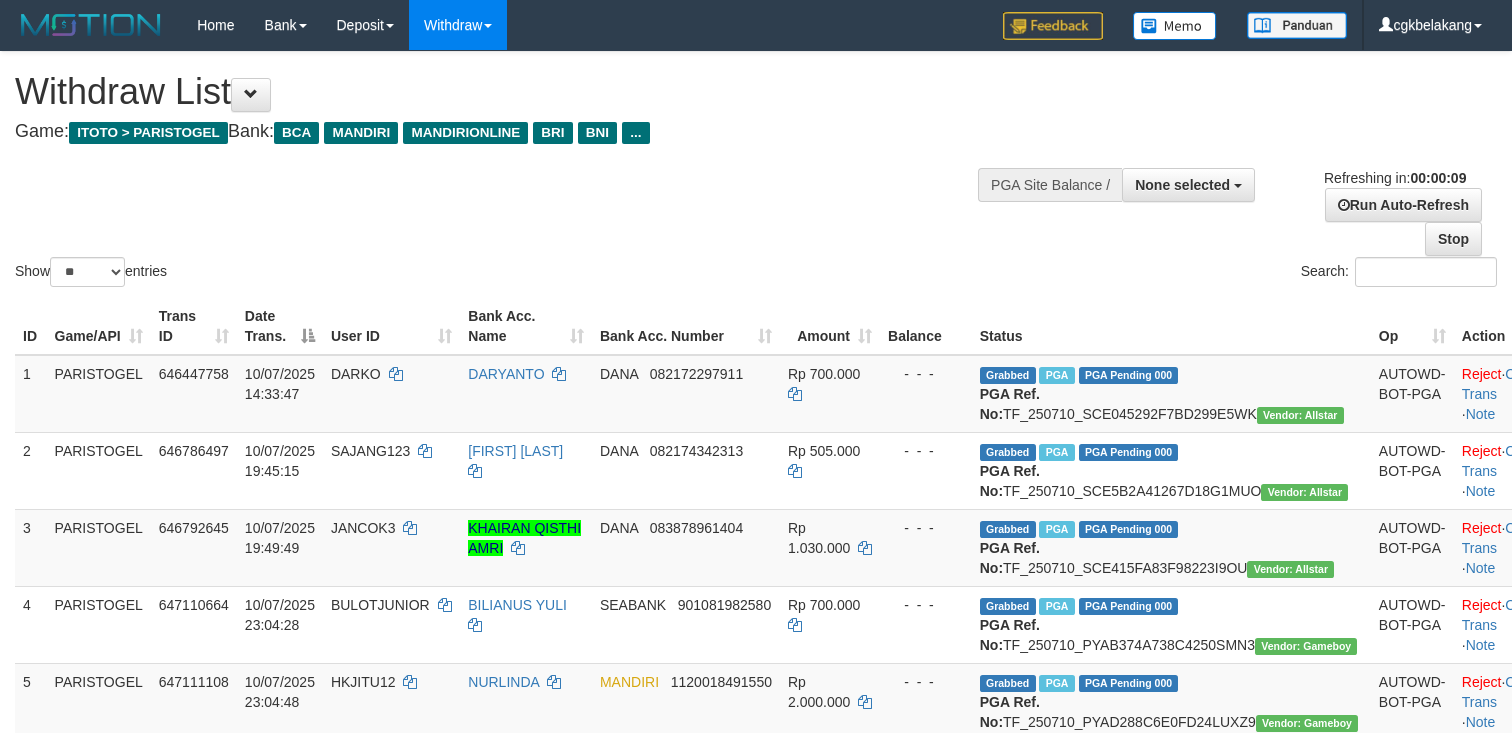 select 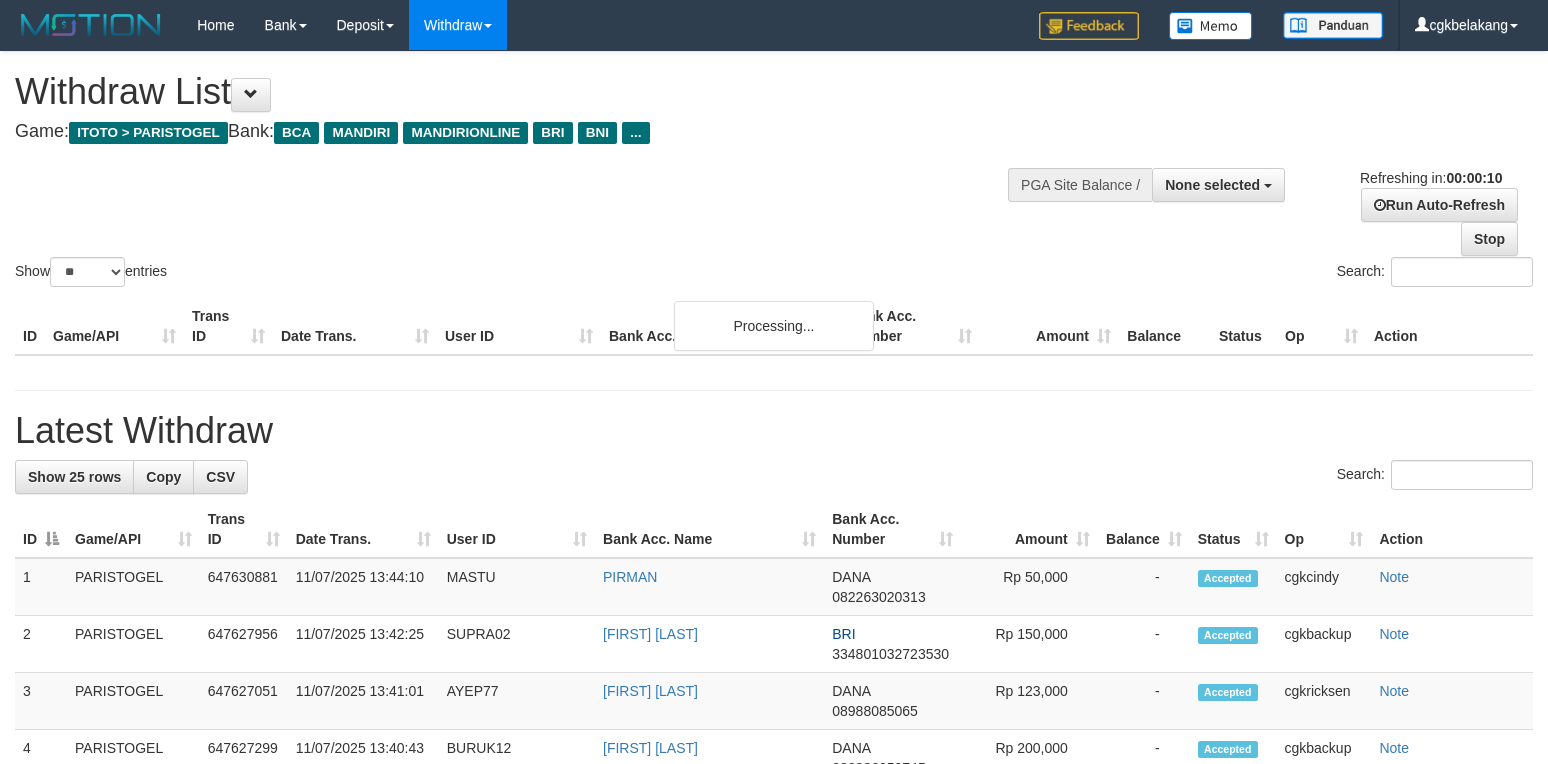 select 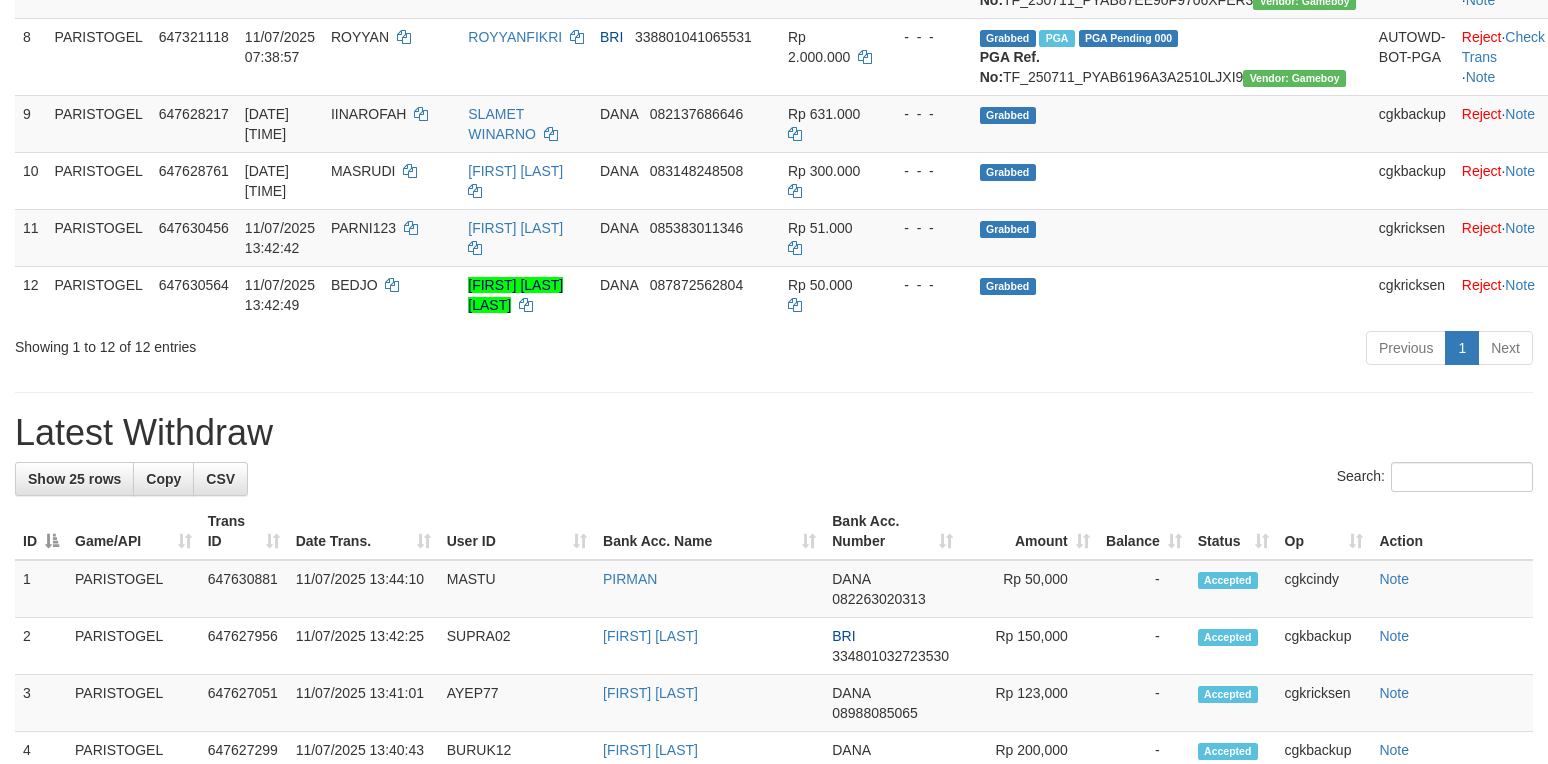 scroll, scrollTop: 800, scrollLeft: 0, axis: vertical 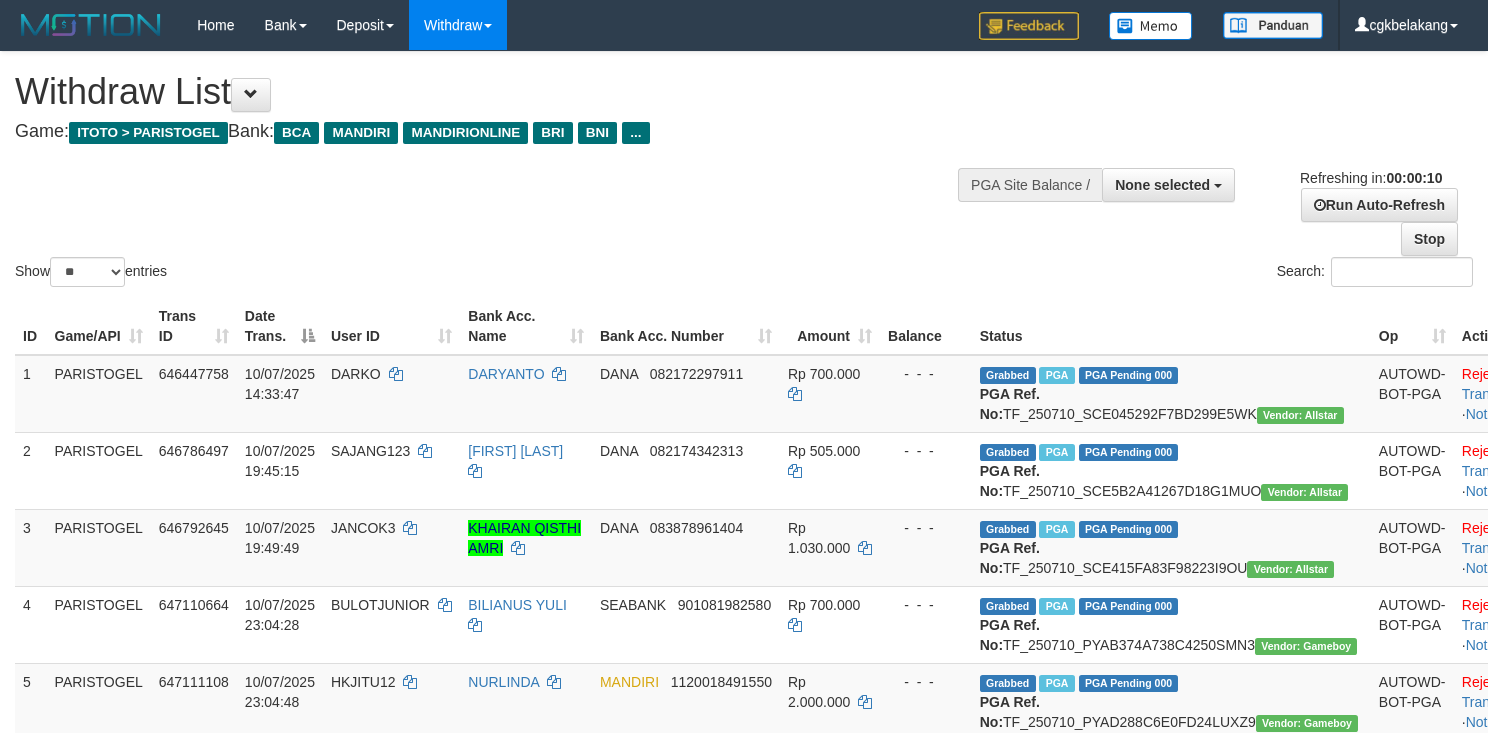 select 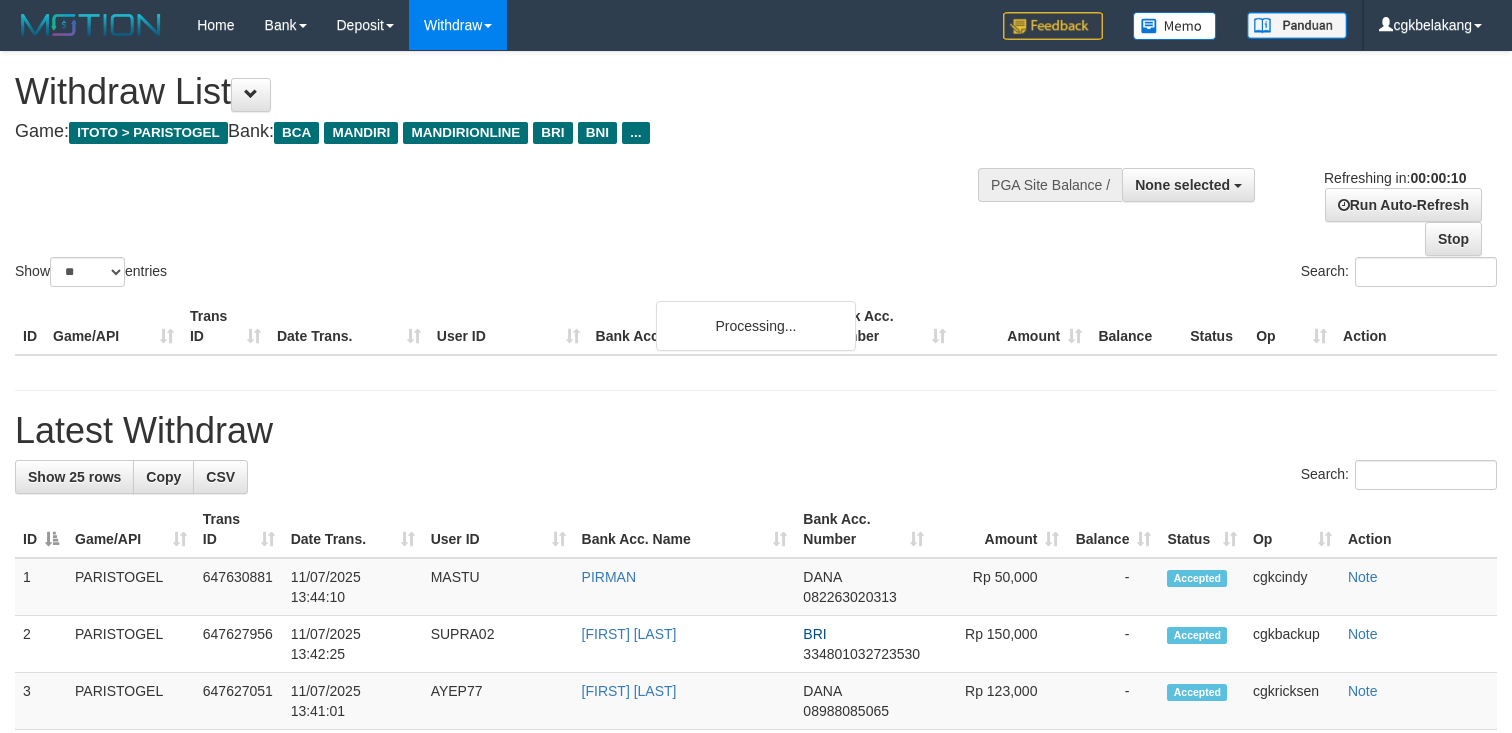 select 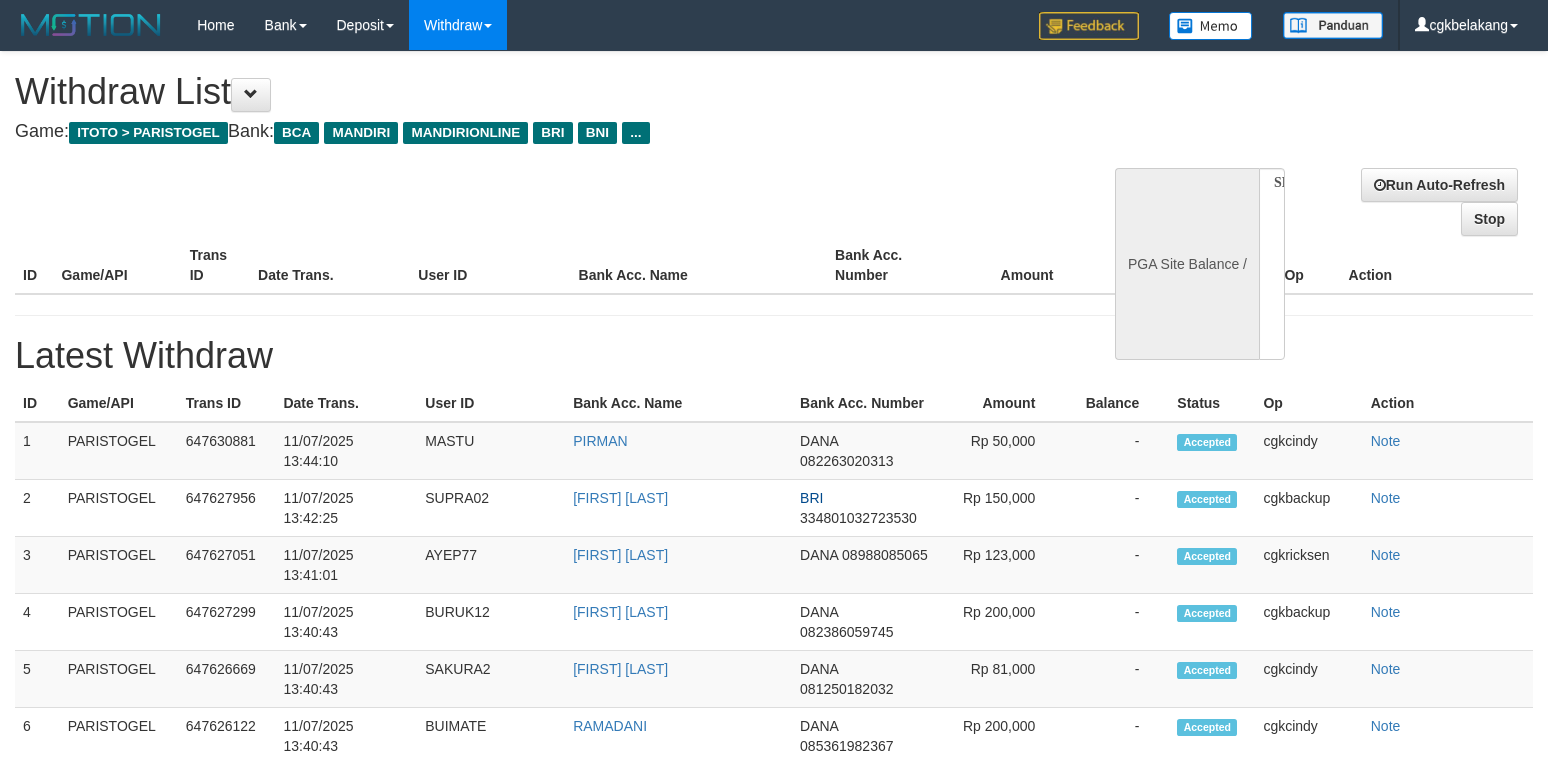 select 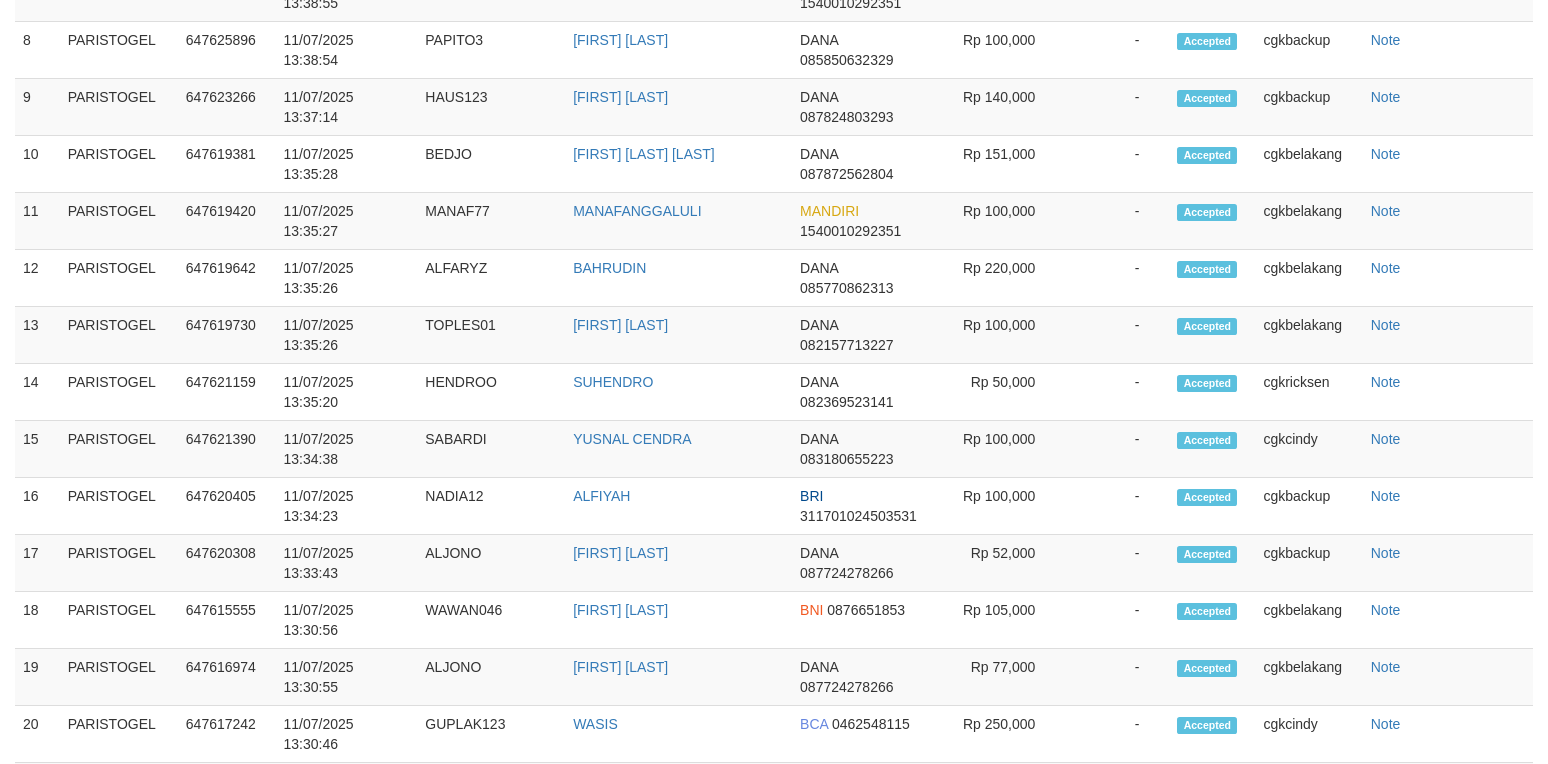 select on "**" 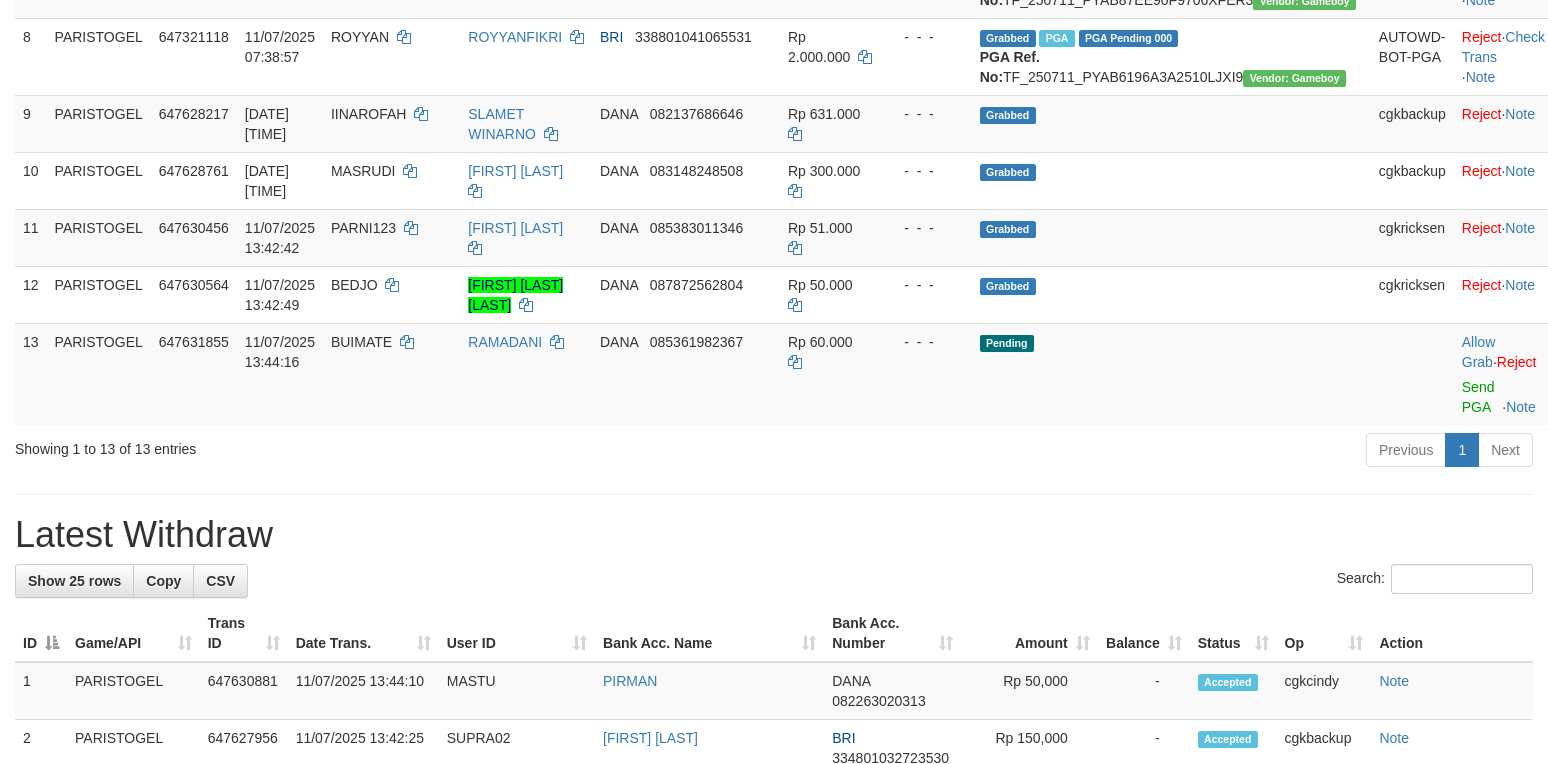 scroll, scrollTop: 800, scrollLeft: 0, axis: vertical 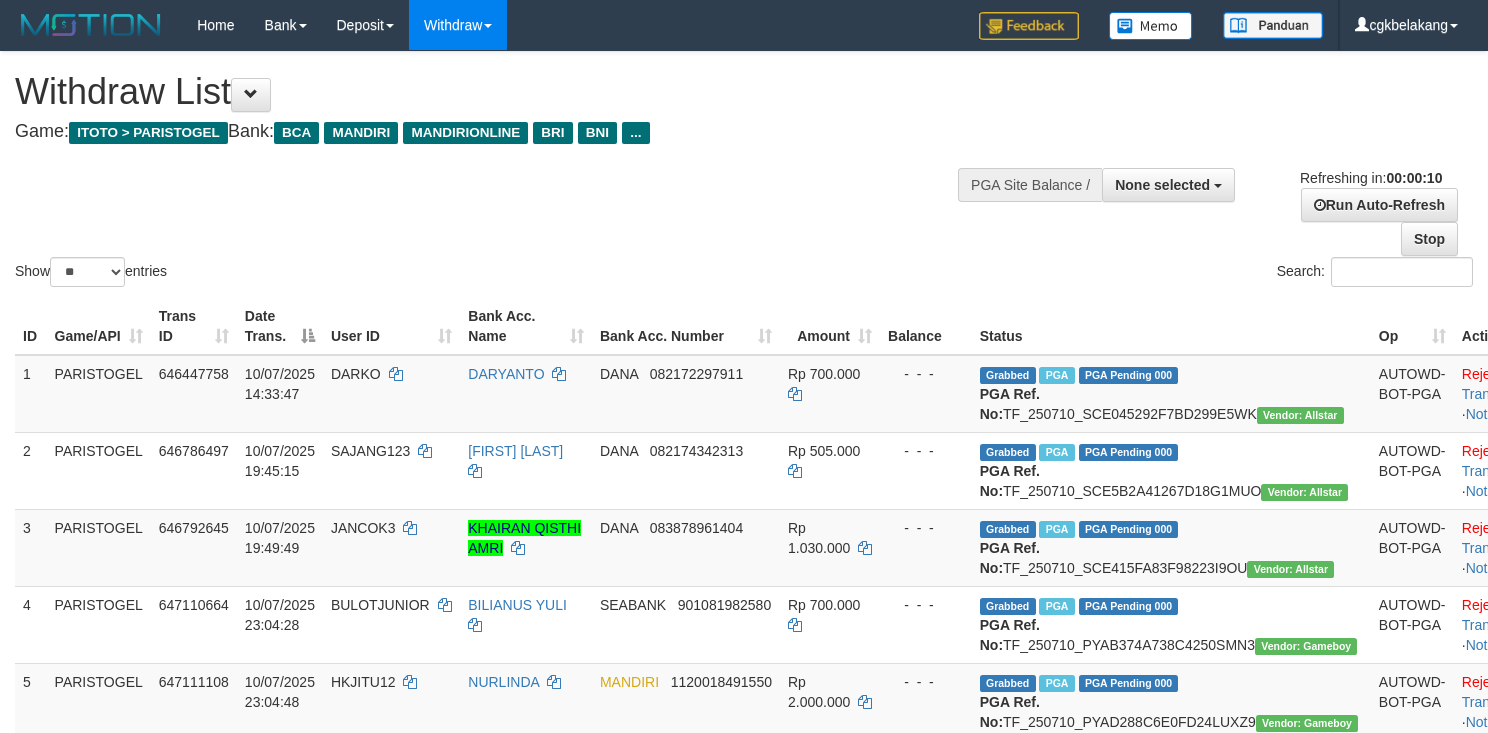 select 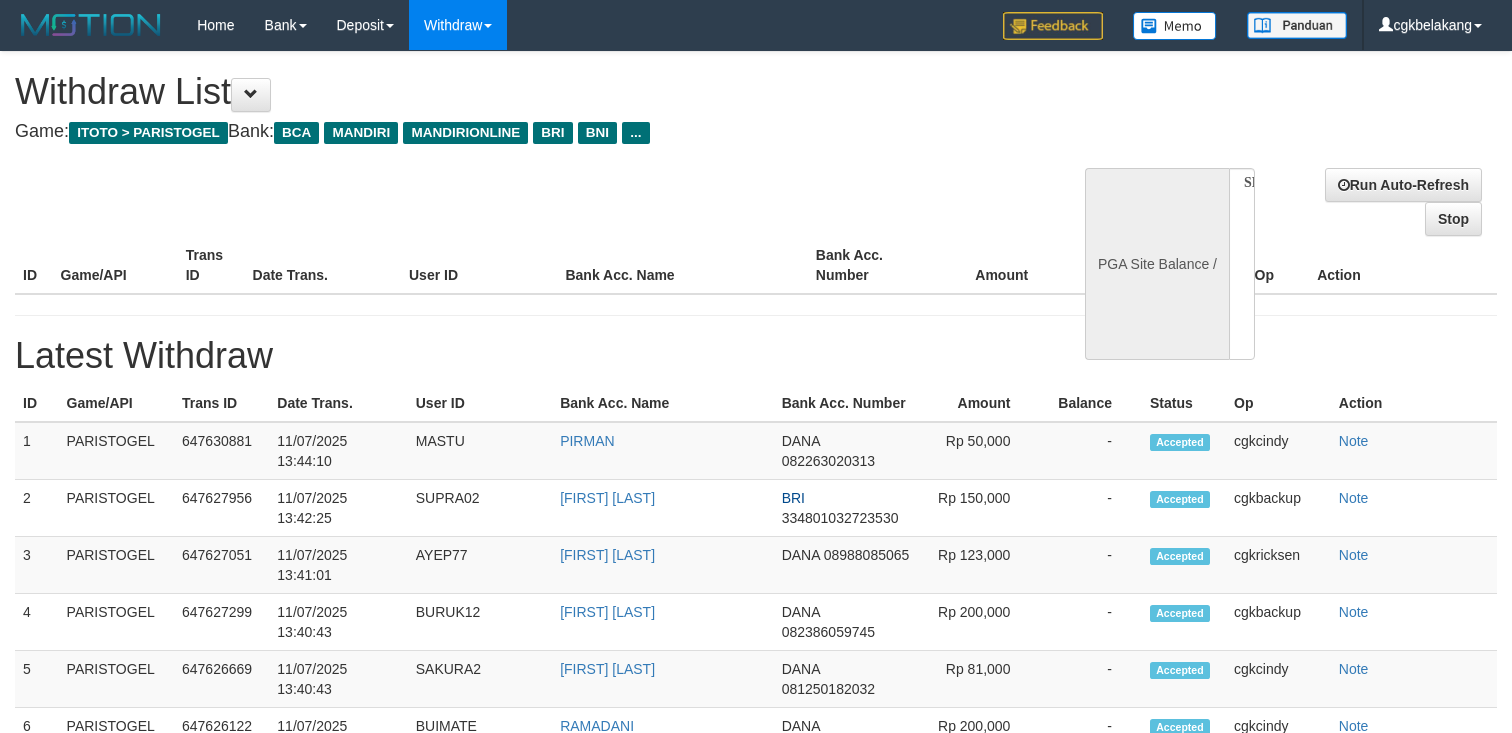 select 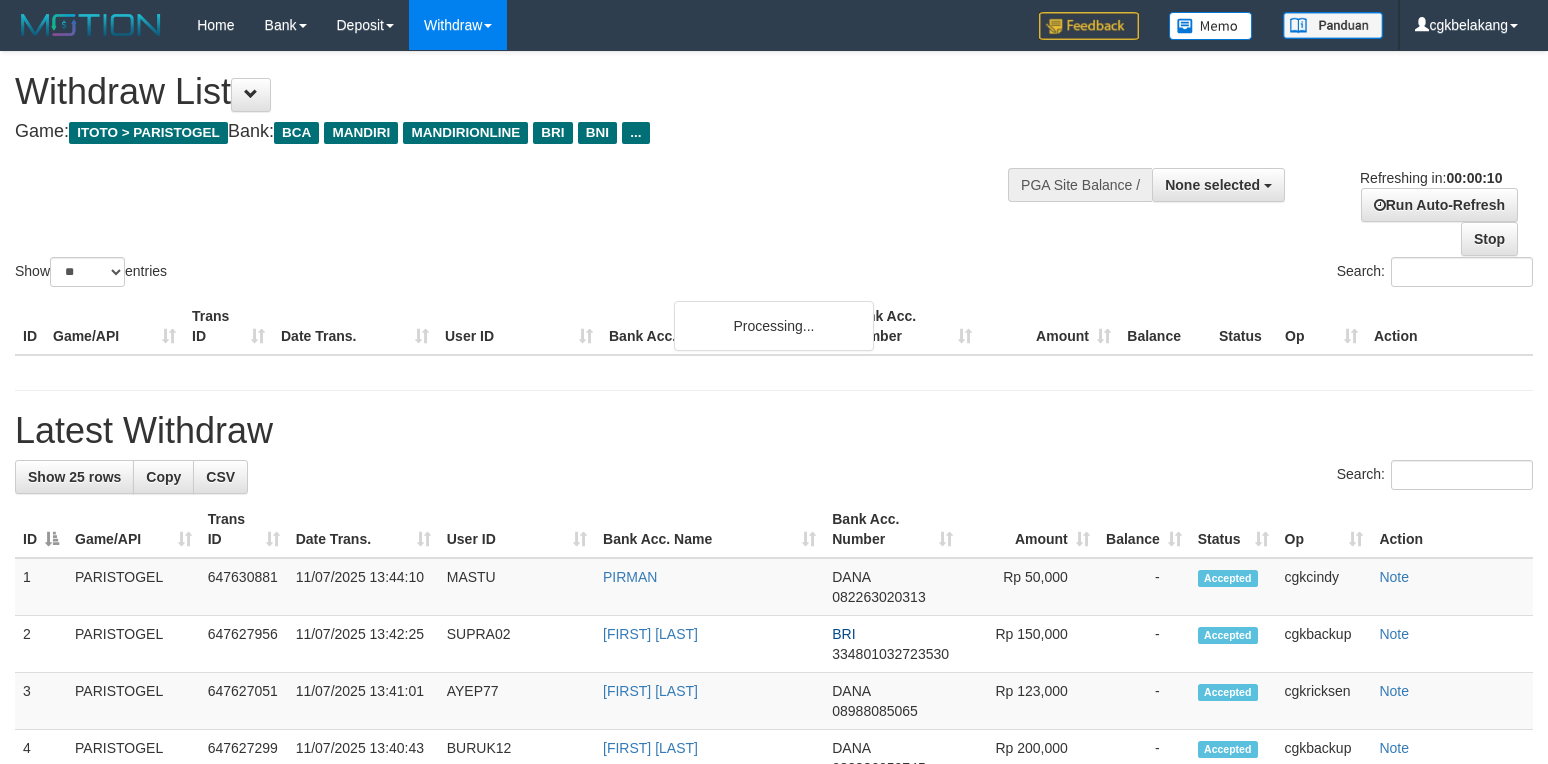 select 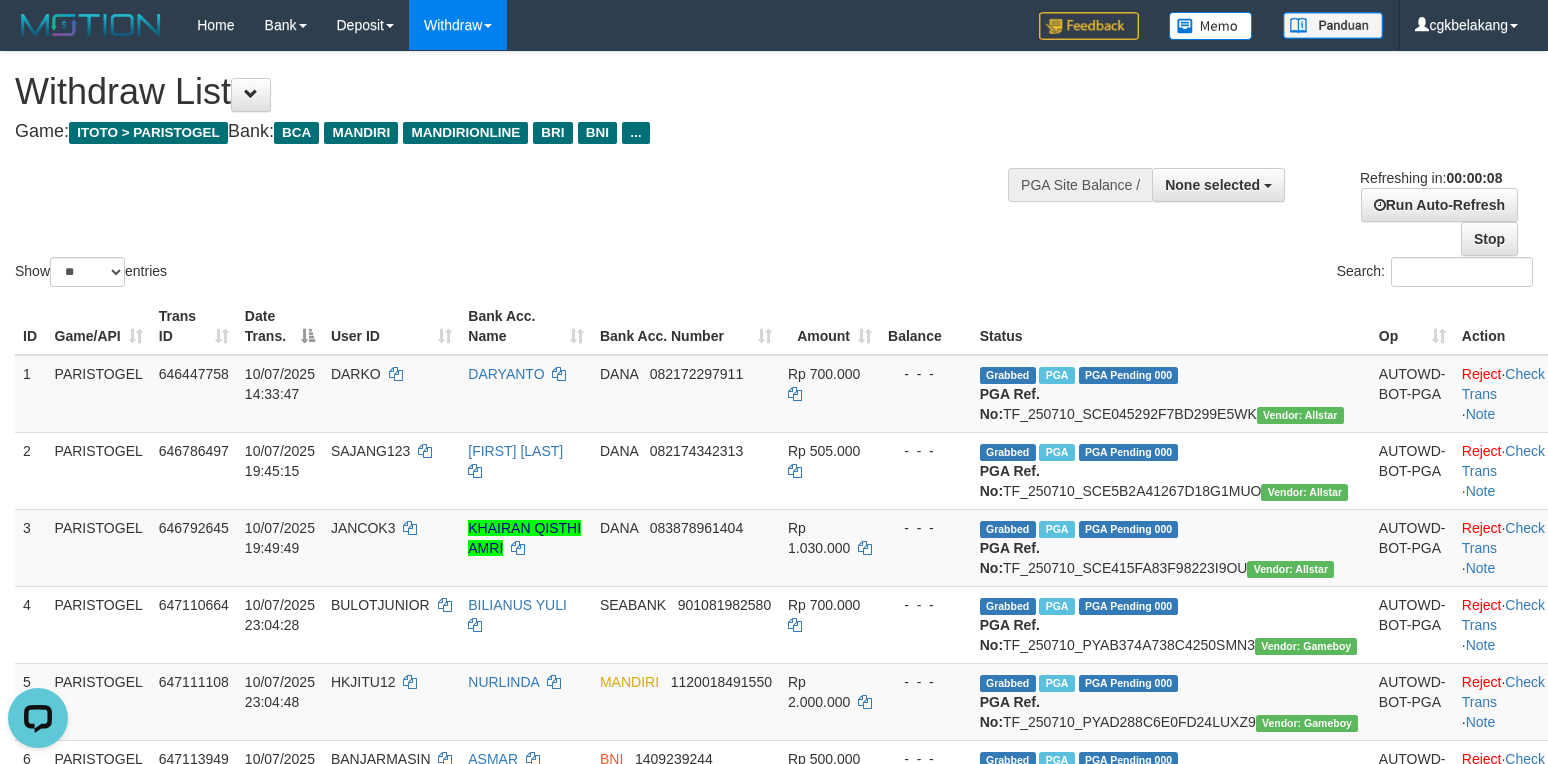 scroll, scrollTop: 0, scrollLeft: 0, axis: both 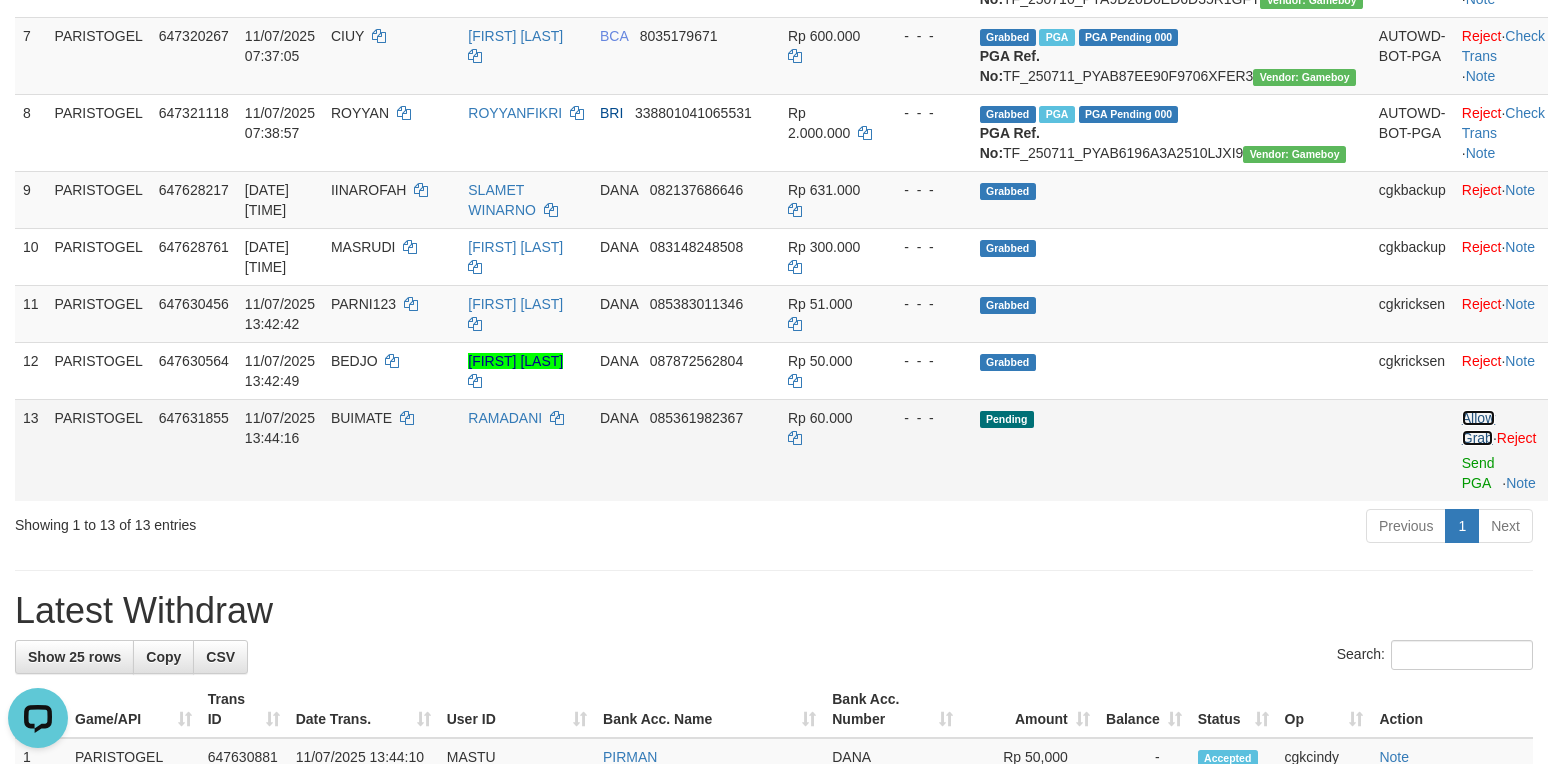 click on "Allow Grab" at bounding box center (1478, 428) 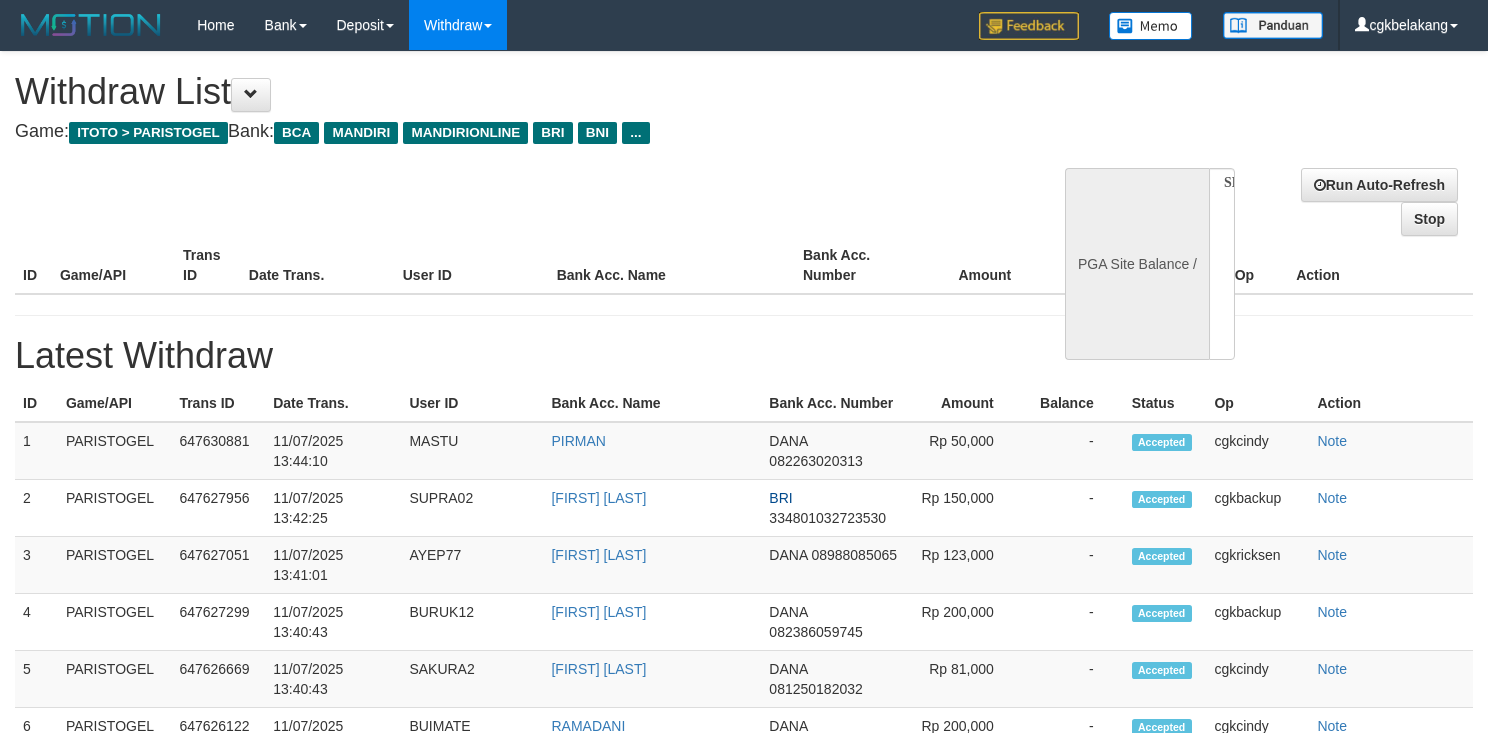 select 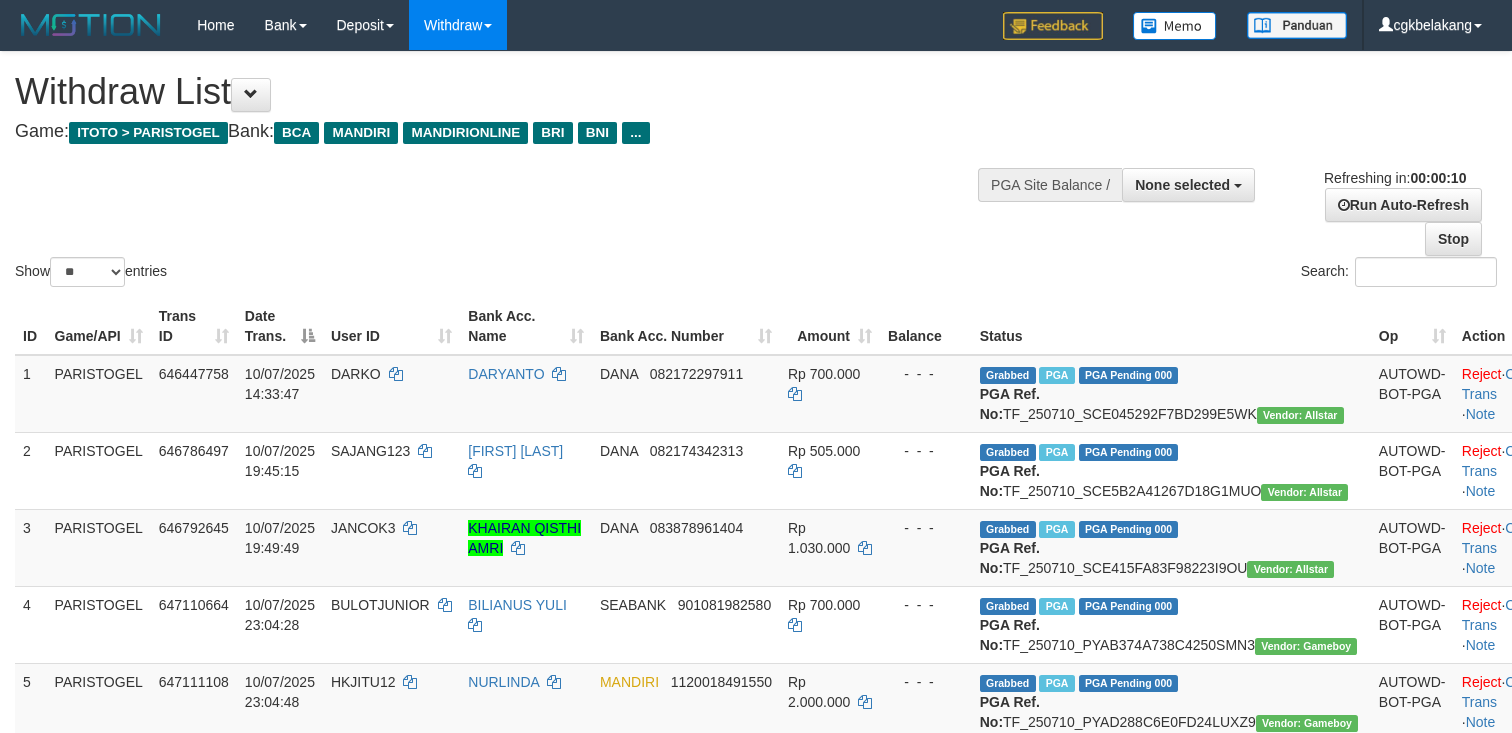 select 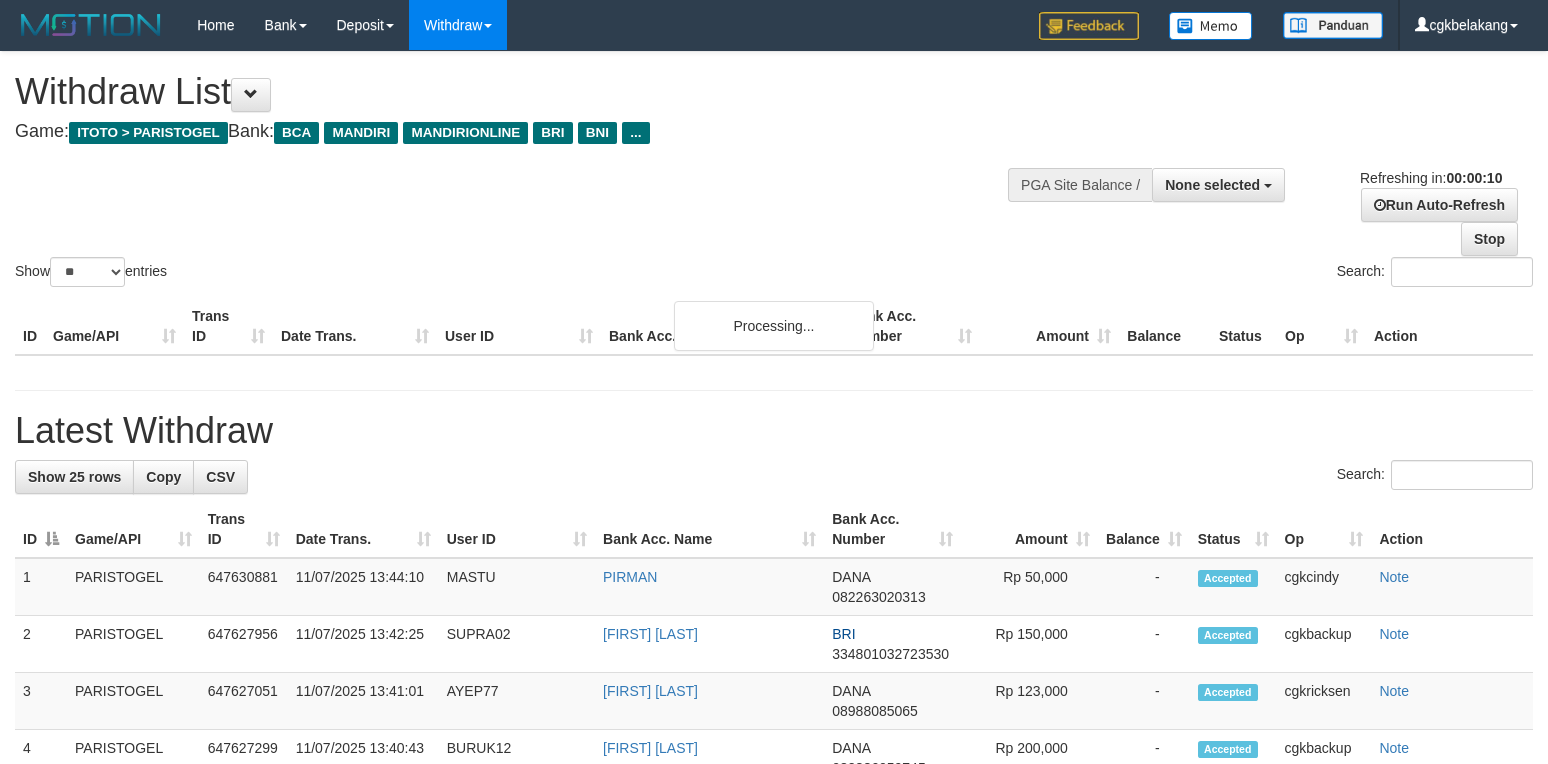 select 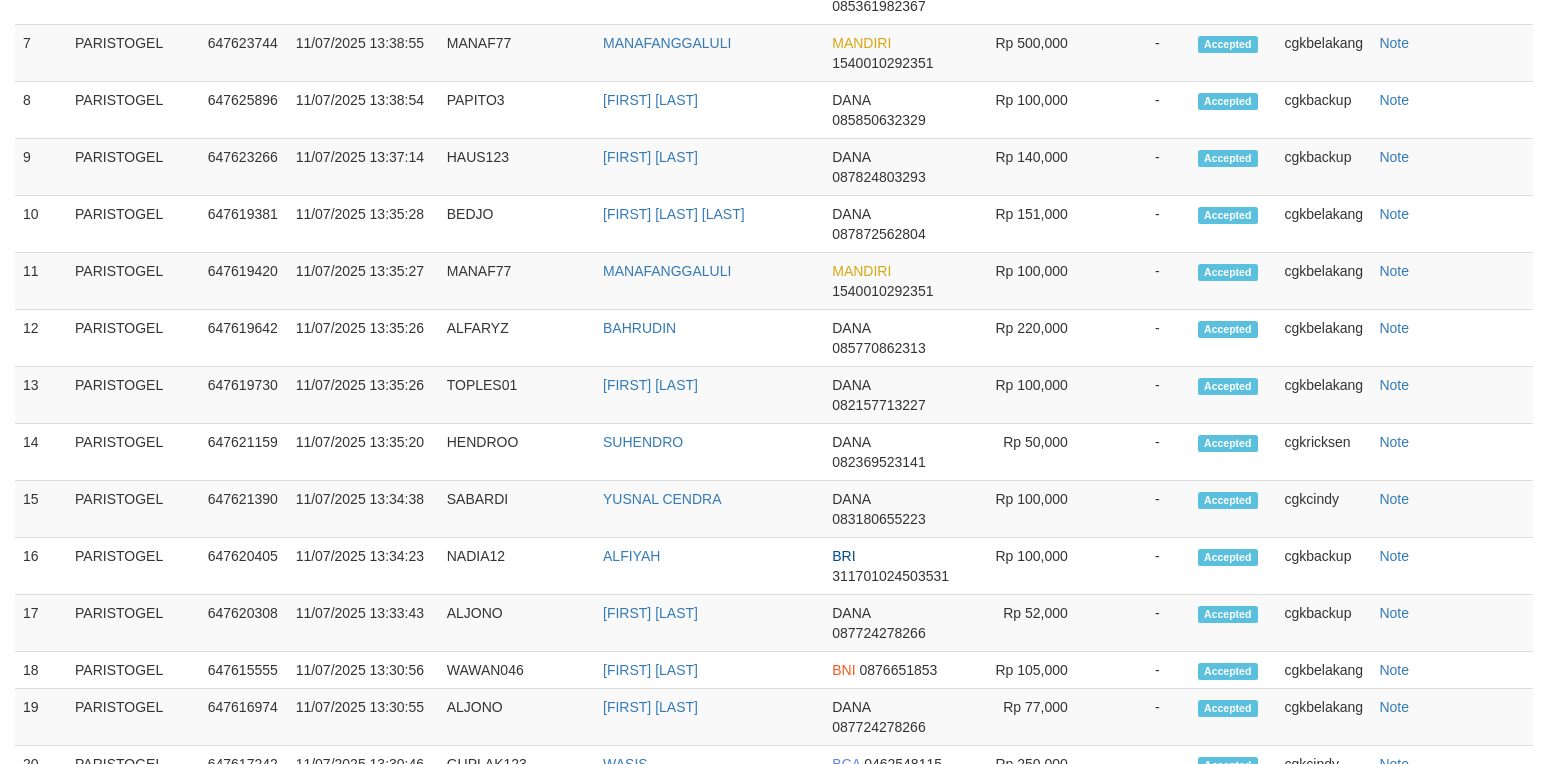 scroll, scrollTop: 800, scrollLeft: 0, axis: vertical 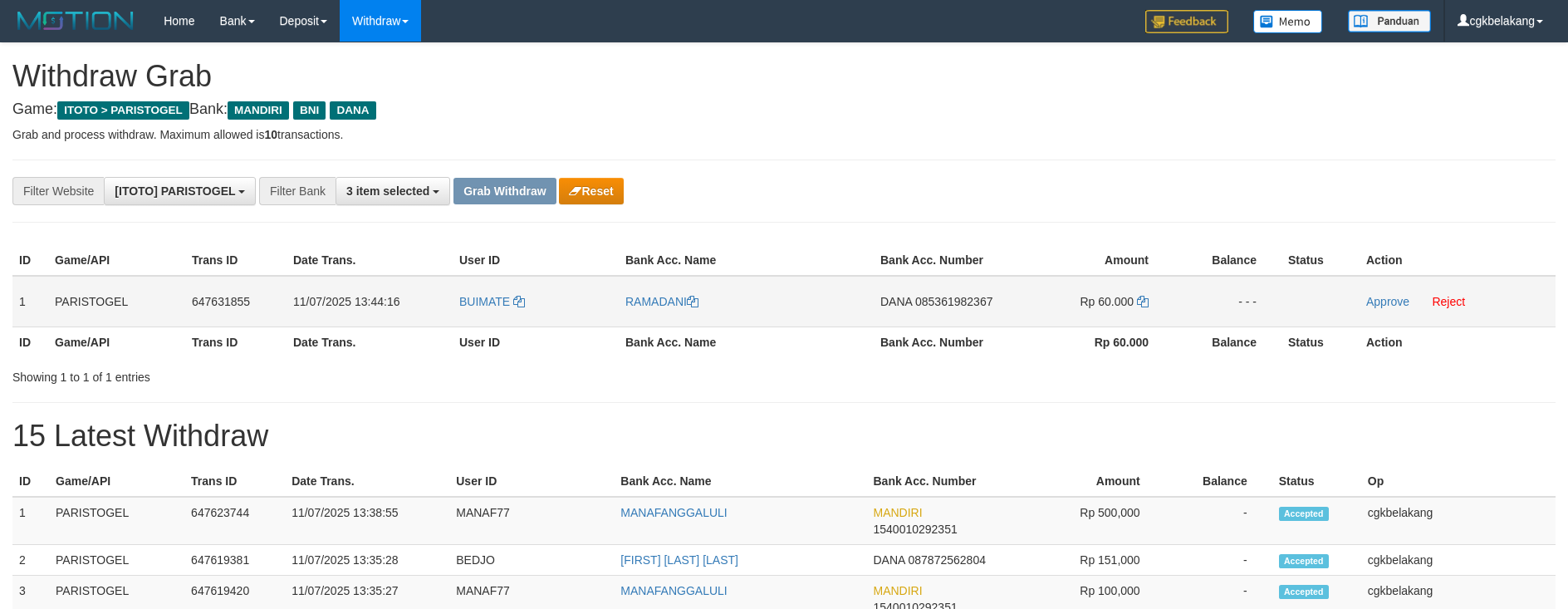 click on "BUIMATE" at bounding box center (536, 302) 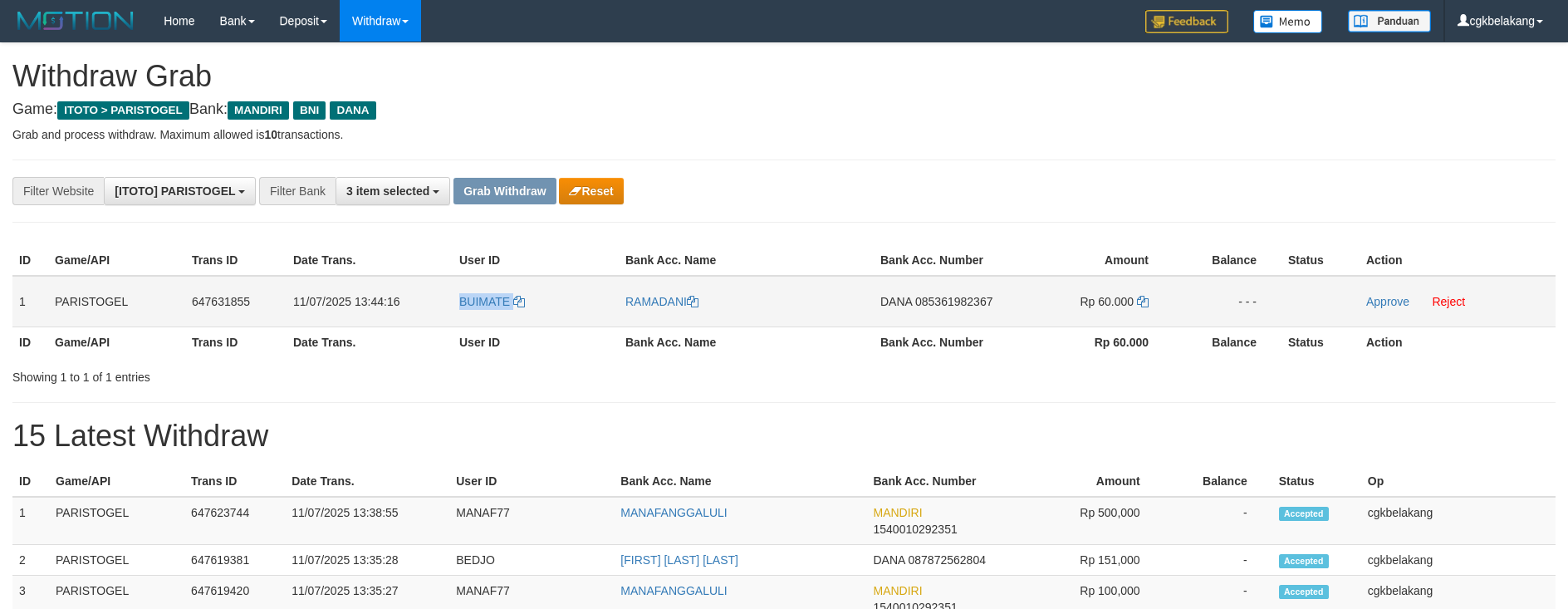 click on "BUIMATE" at bounding box center (536, 302) 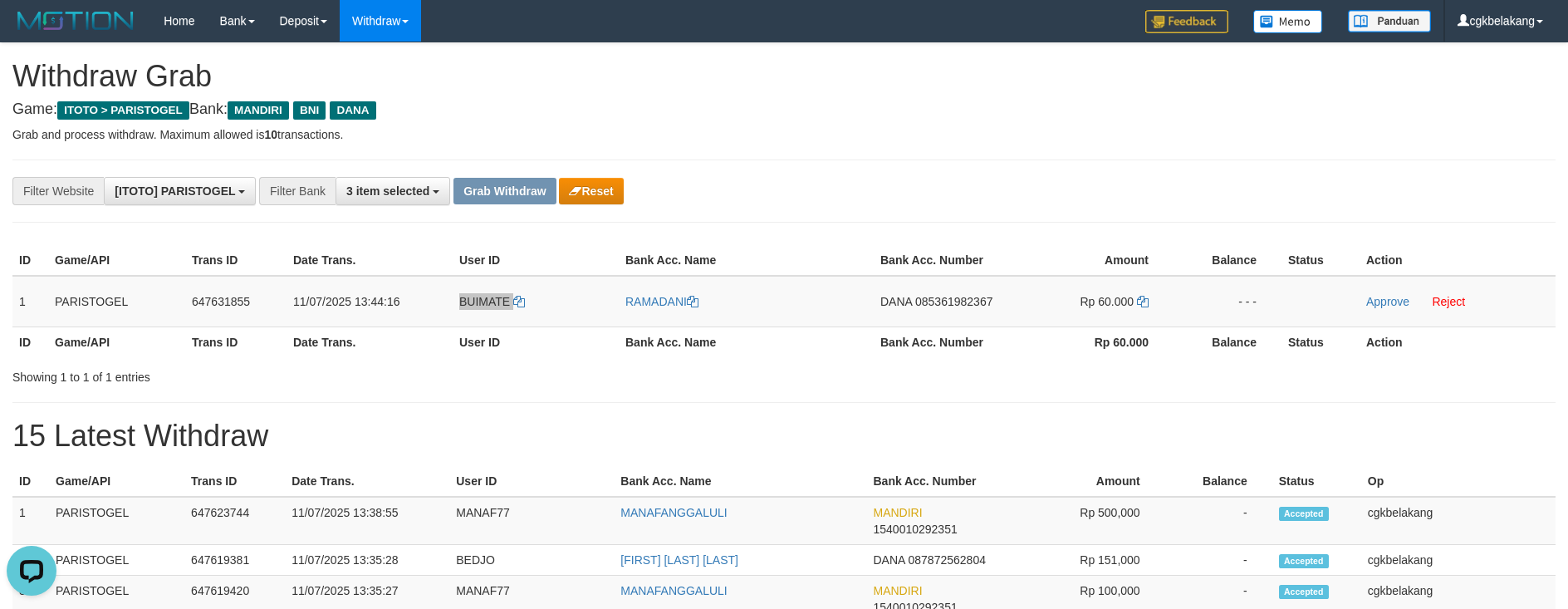 scroll, scrollTop: 0, scrollLeft: 0, axis: both 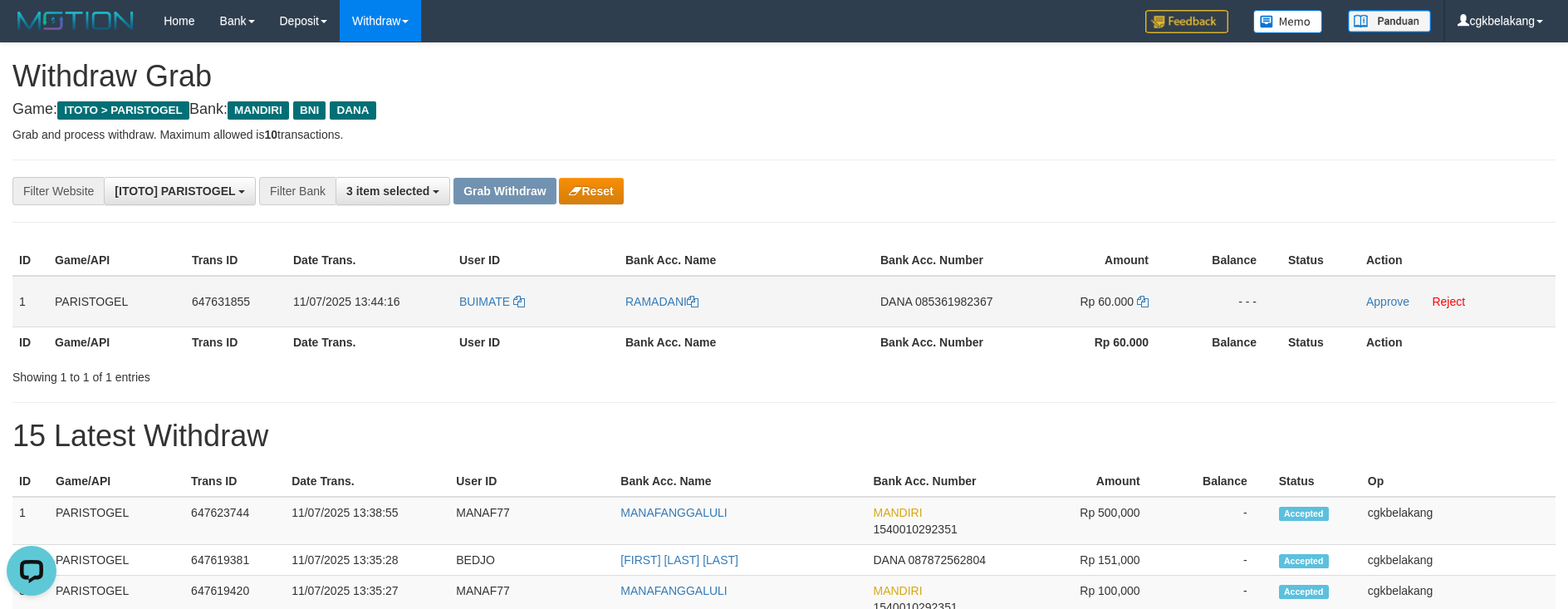 click on "RAMADANI" at bounding box center (746, 302) 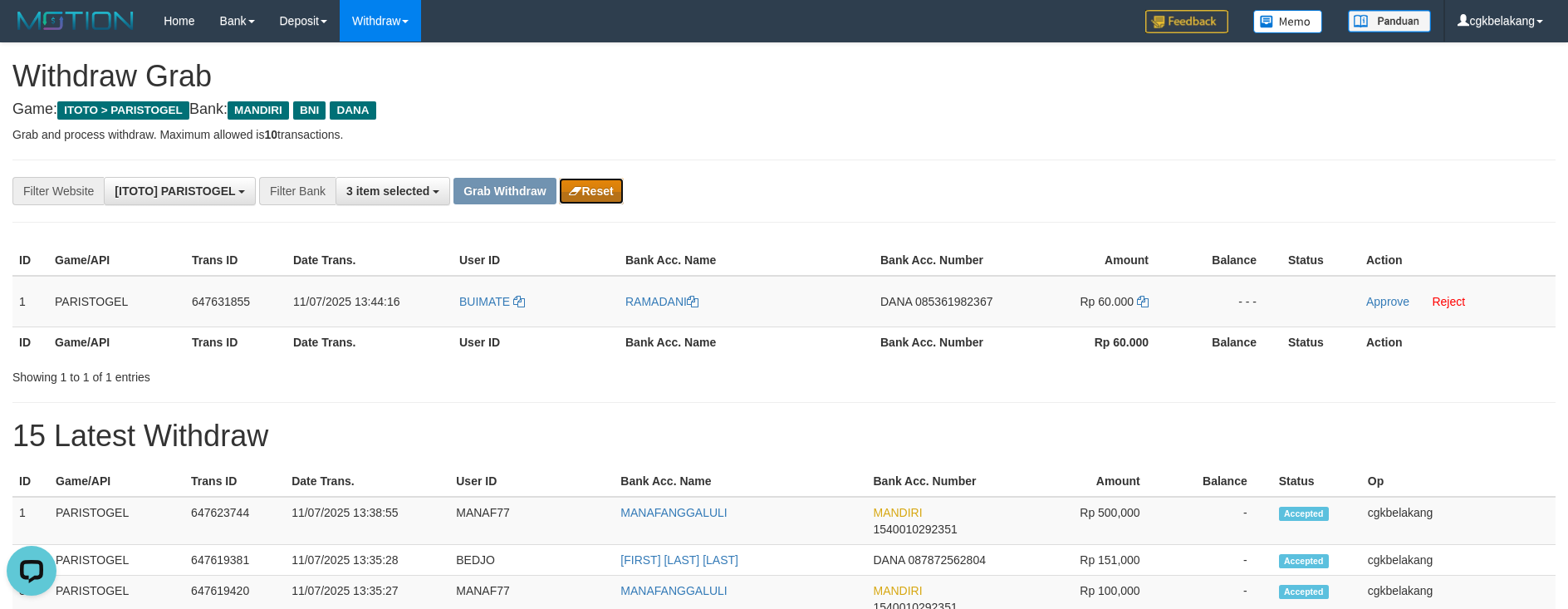 click at bounding box center [575, 191] 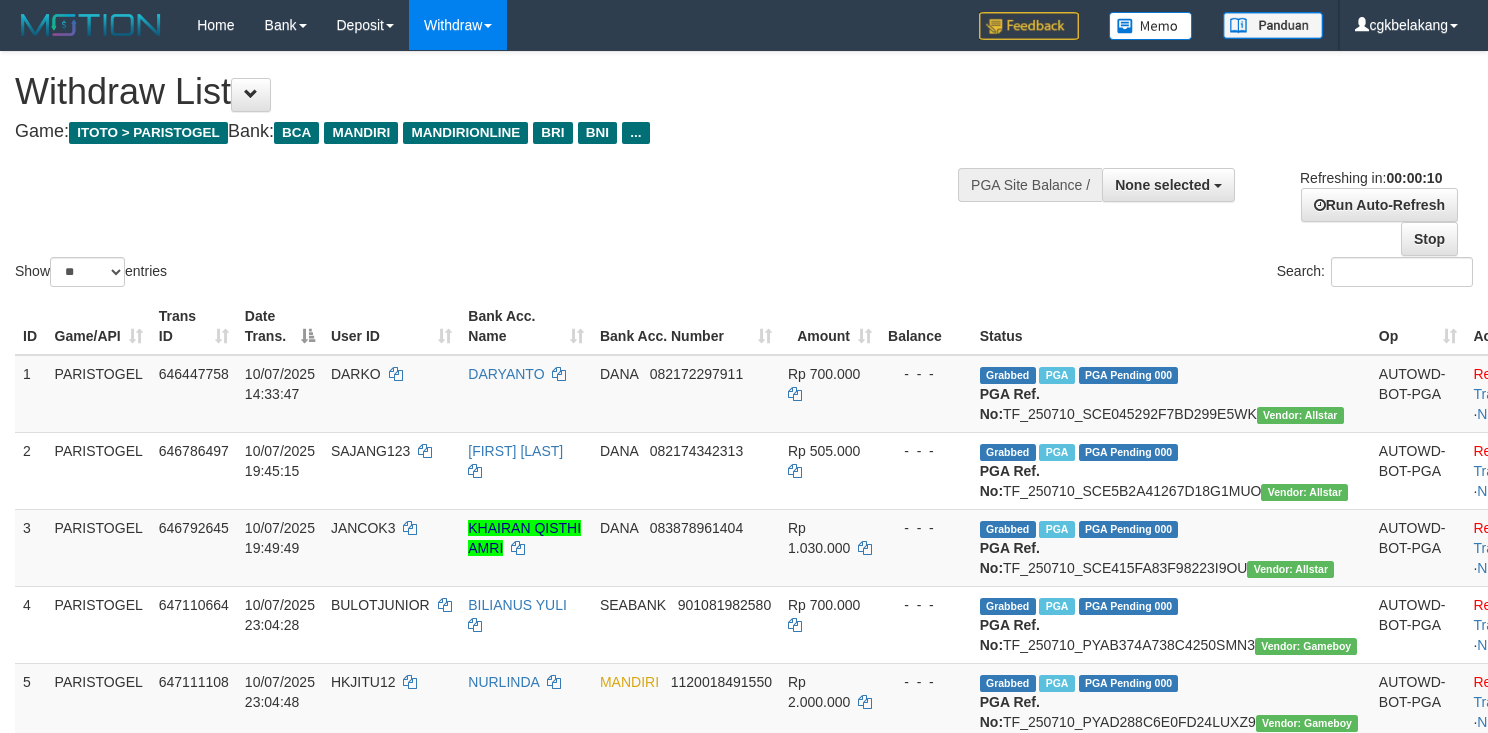 select 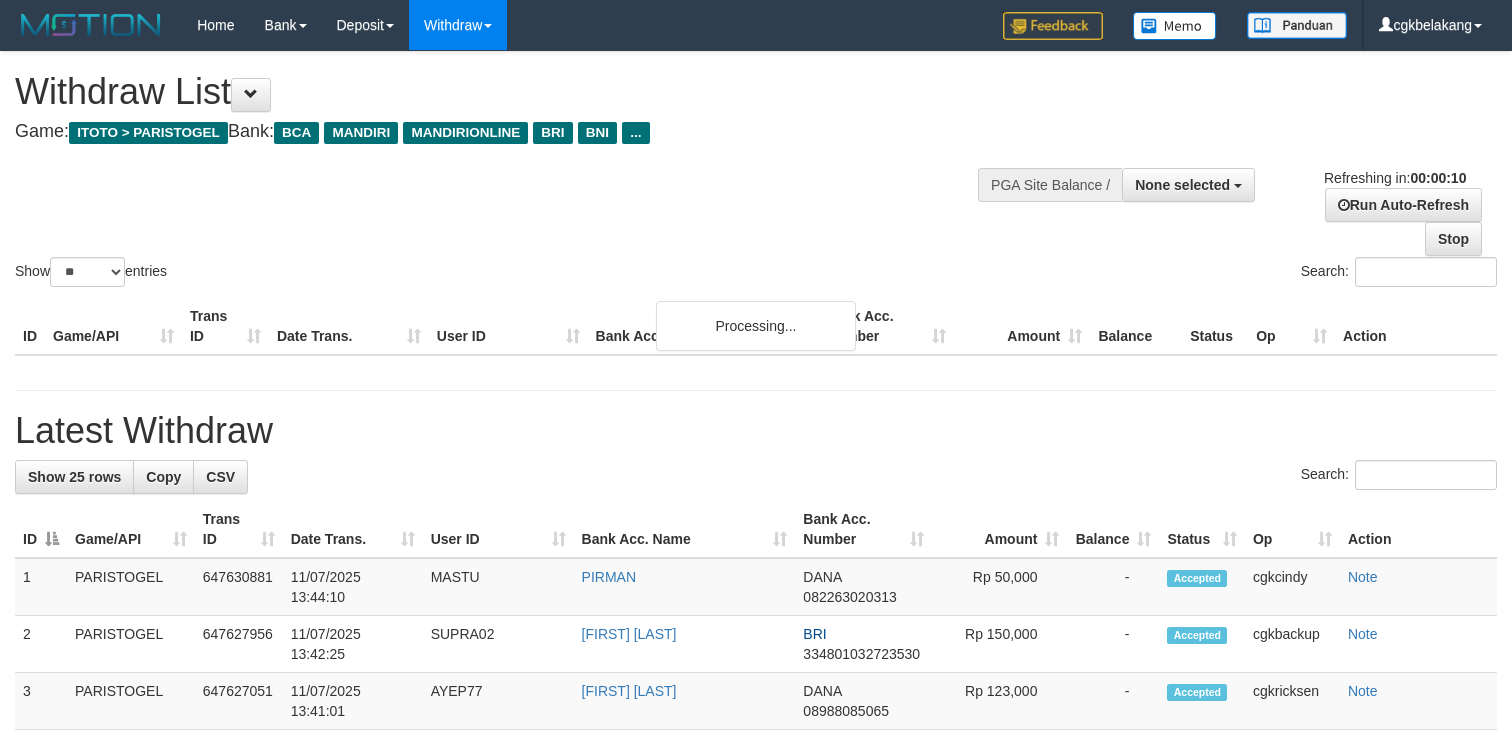 select 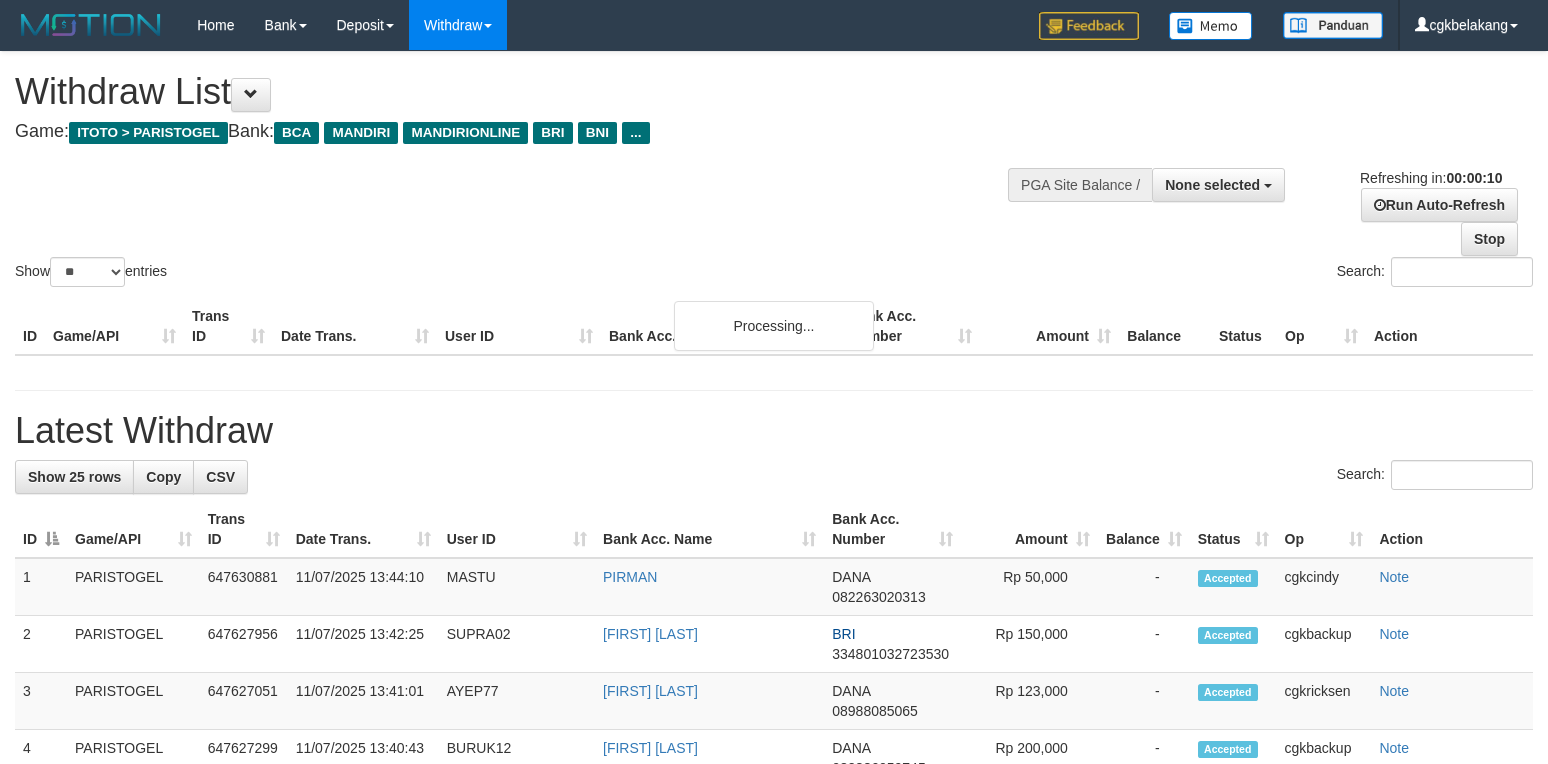 select 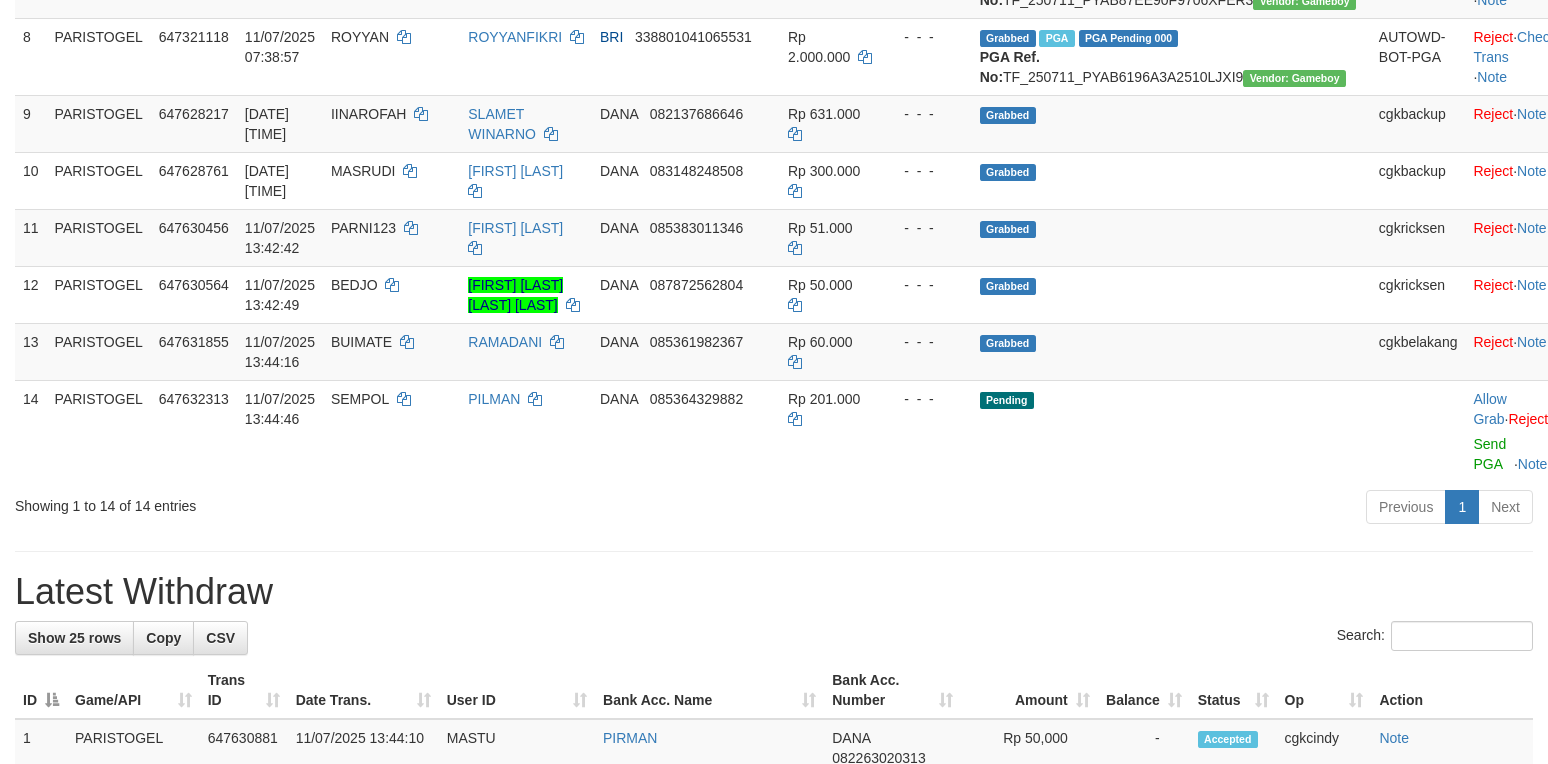 scroll, scrollTop: 800, scrollLeft: 0, axis: vertical 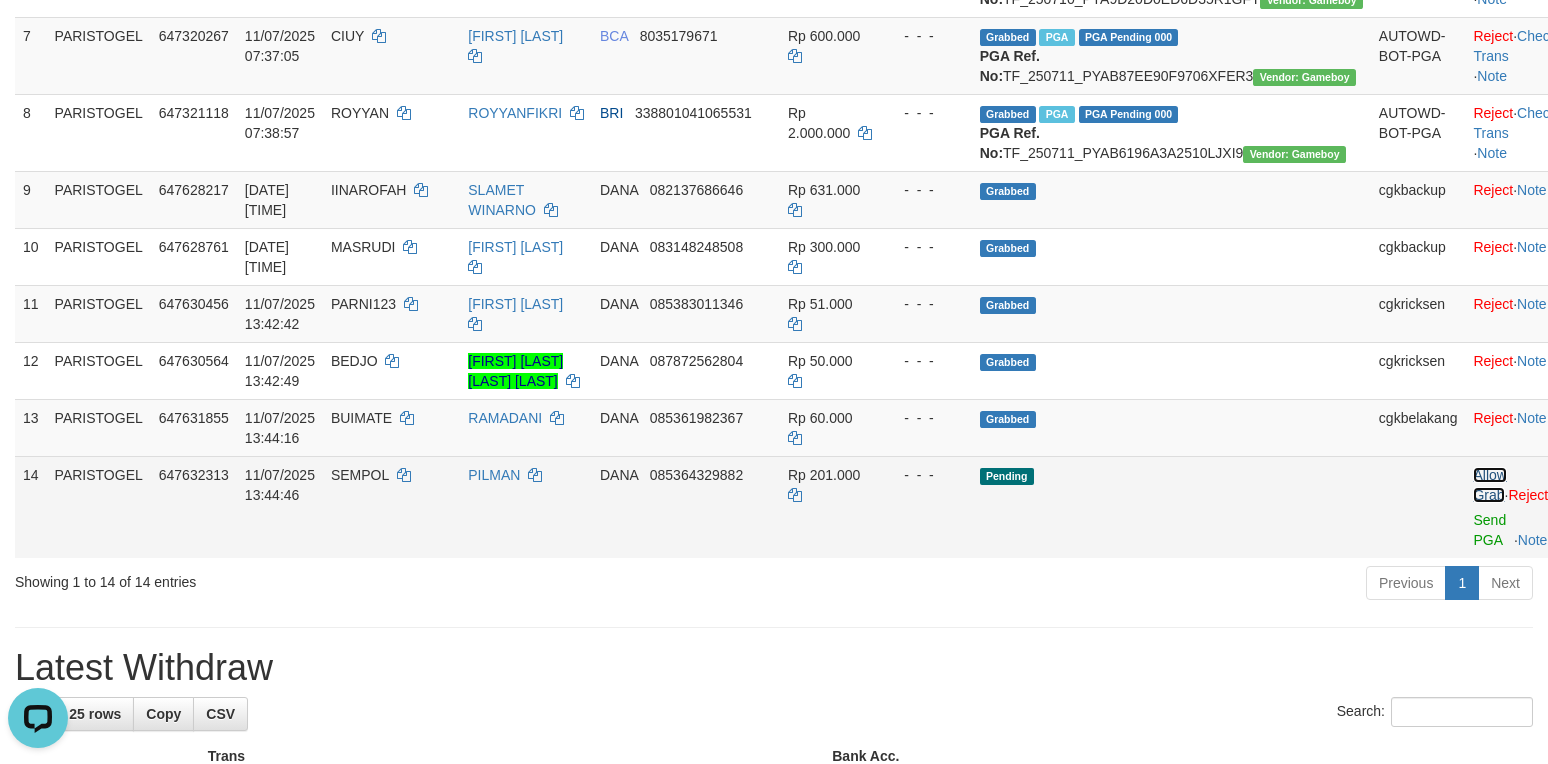 click on "Allow Grab" at bounding box center [1489, 485] 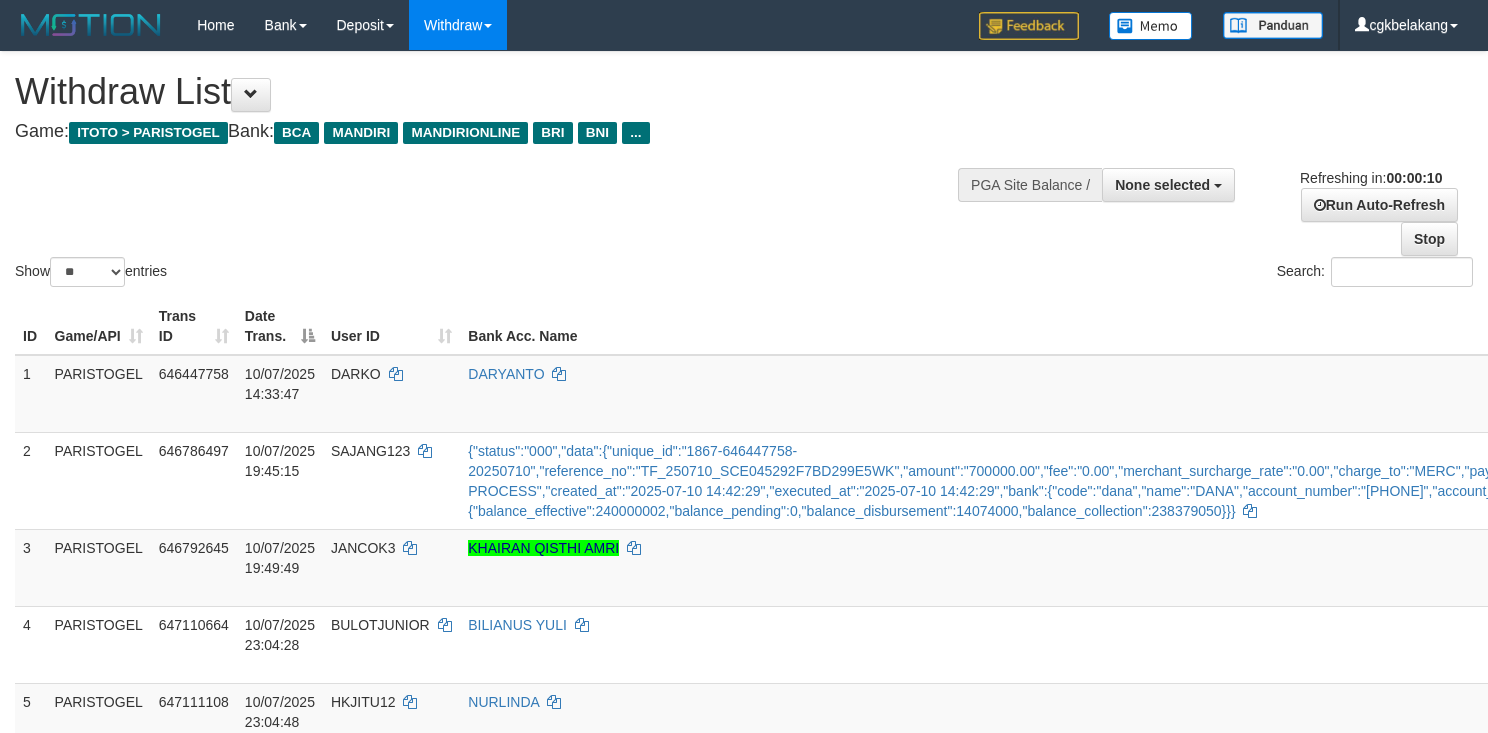 select 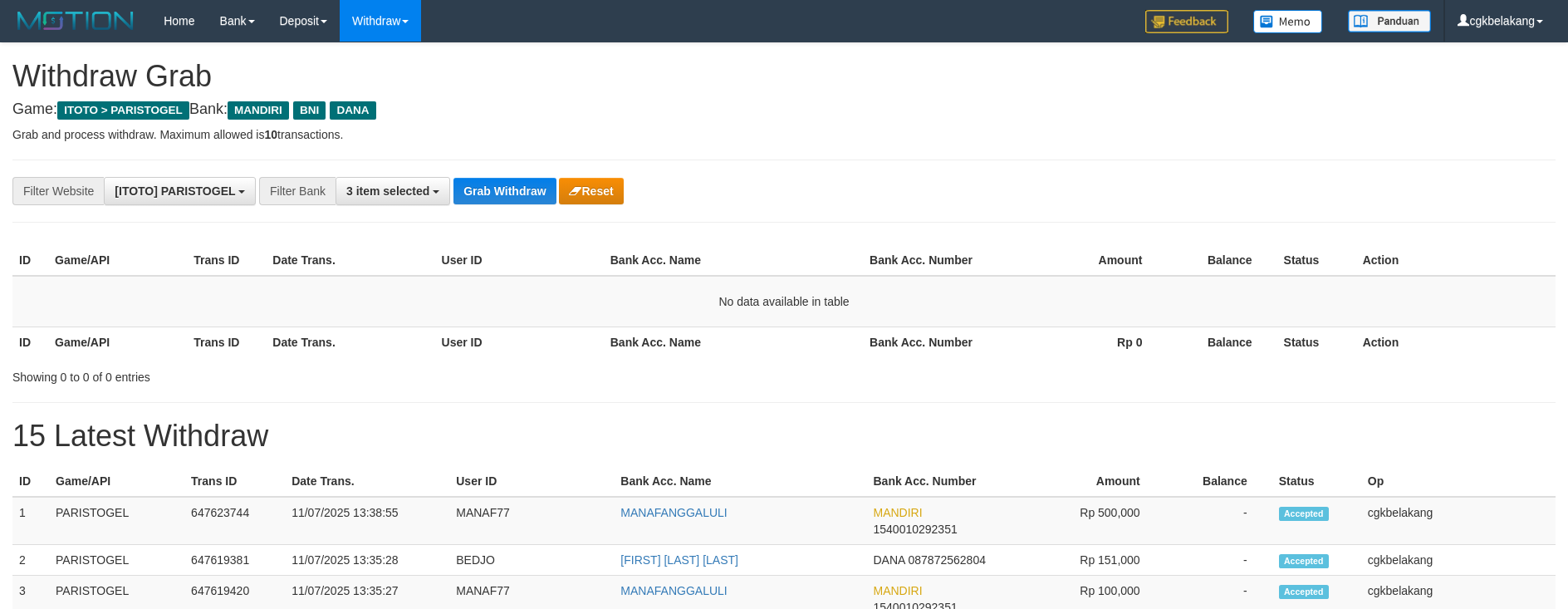 scroll, scrollTop: 0, scrollLeft: 0, axis: both 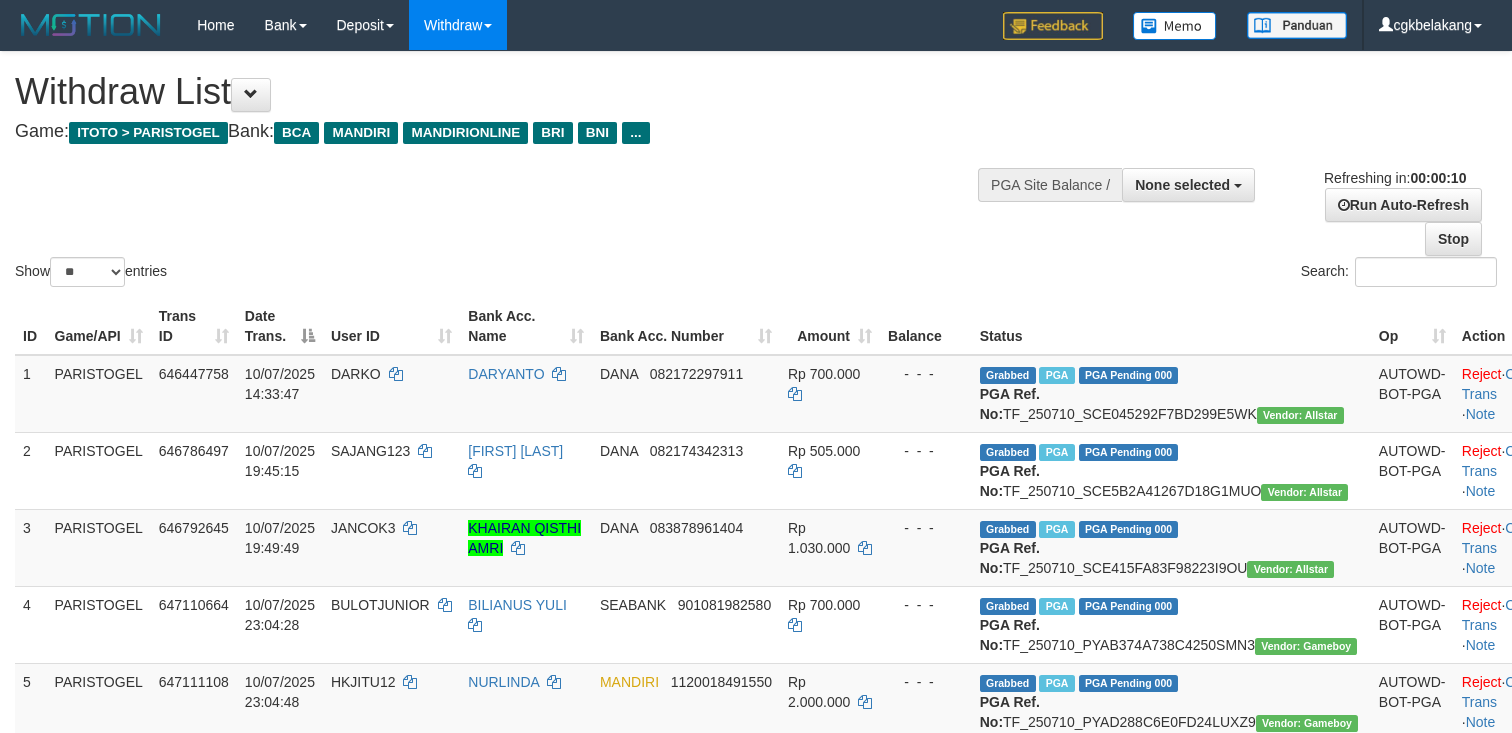 select 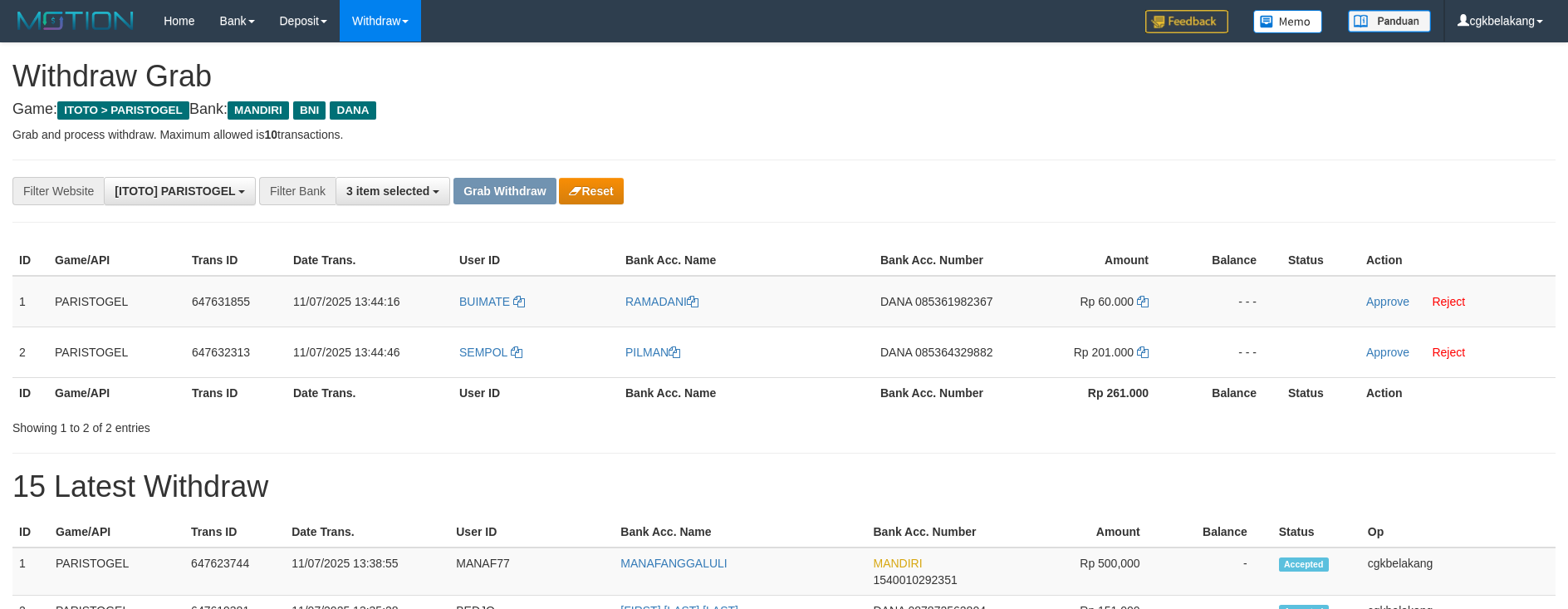 scroll, scrollTop: 0, scrollLeft: 0, axis: both 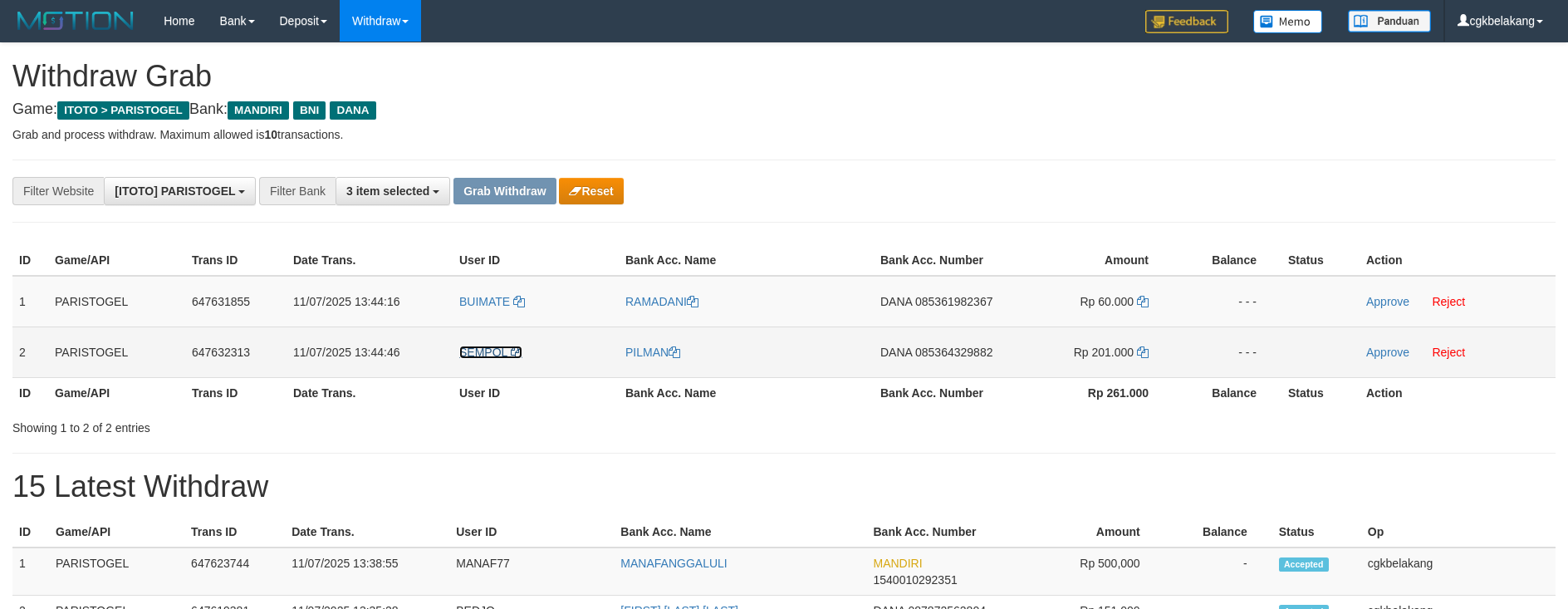 click on "SEMPOL" at bounding box center (483, 352) 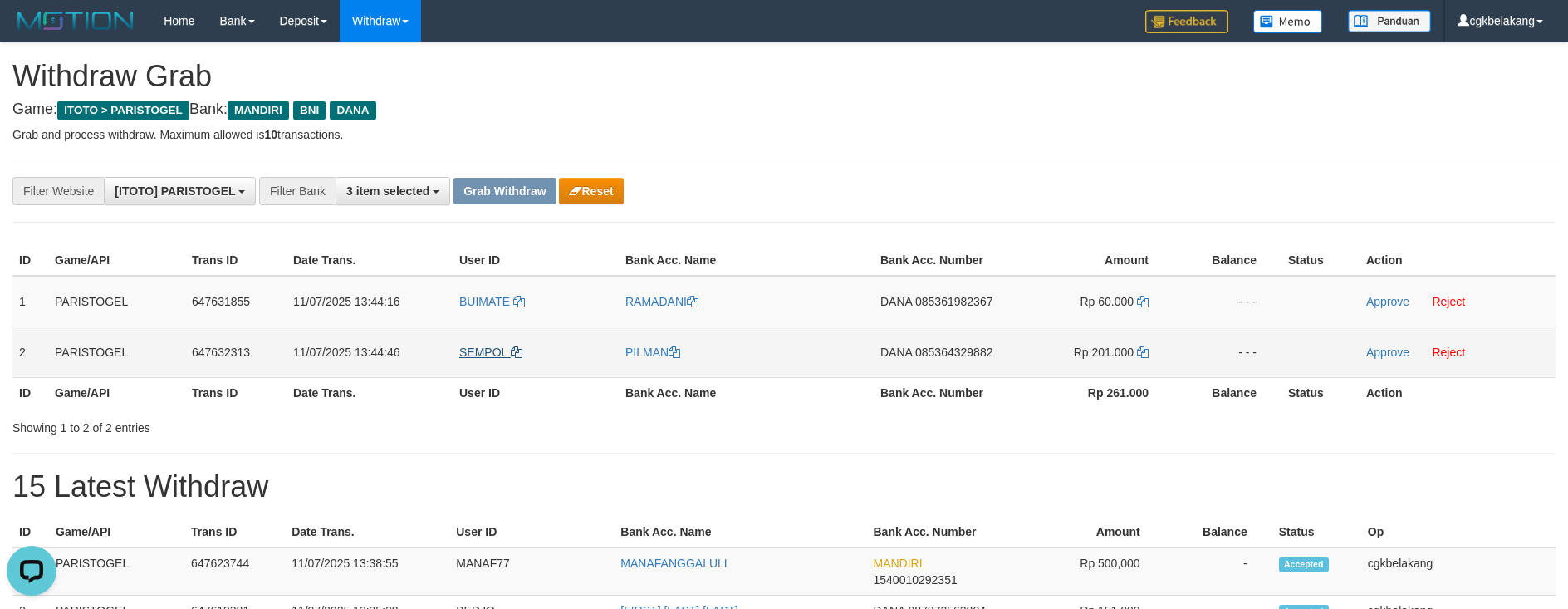 scroll, scrollTop: 0, scrollLeft: 0, axis: both 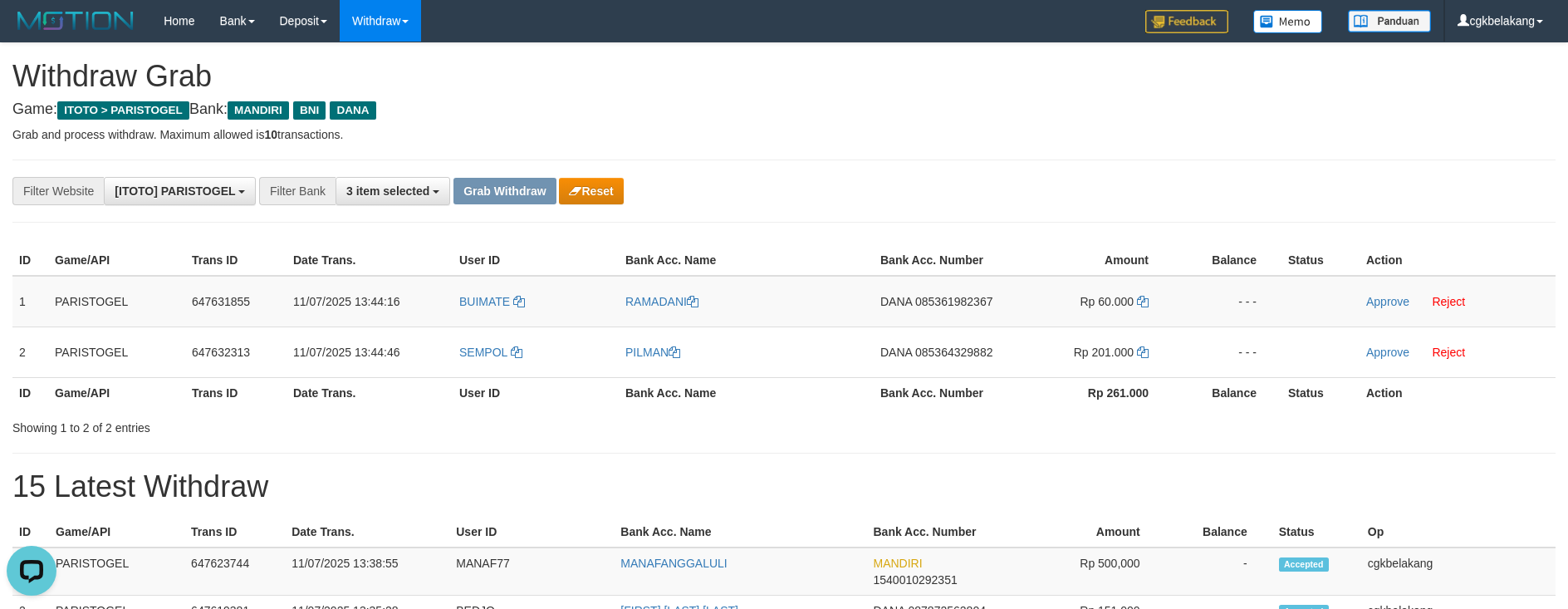 click on "User ID" at bounding box center [536, 392] 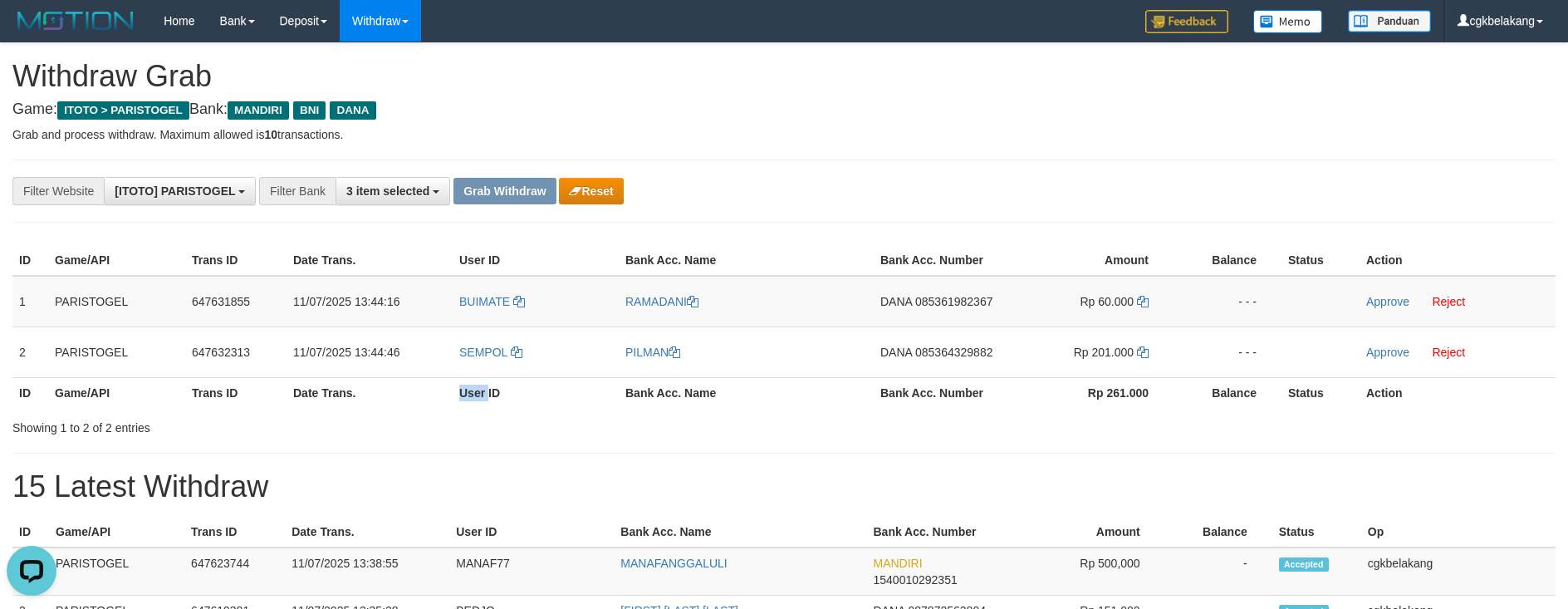 click on "User ID" at bounding box center (536, 392) 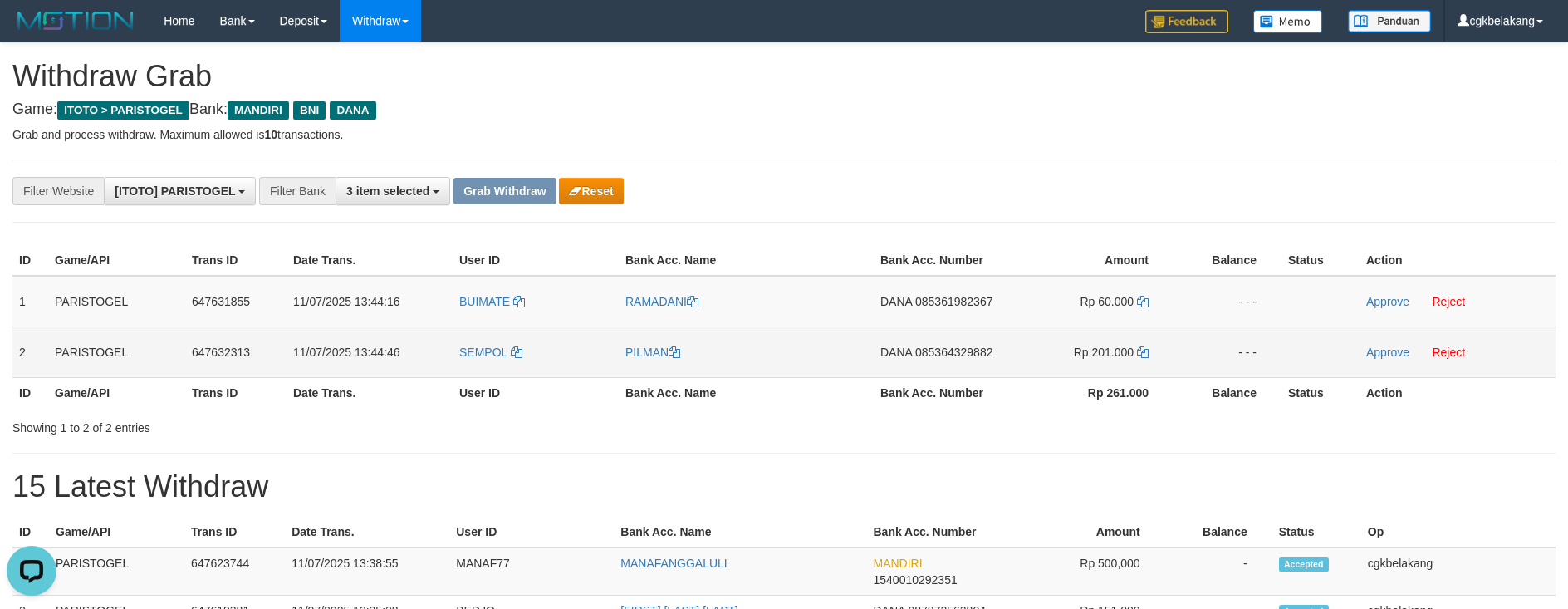 click on "SEMPOL" at bounding box center [536, 351] 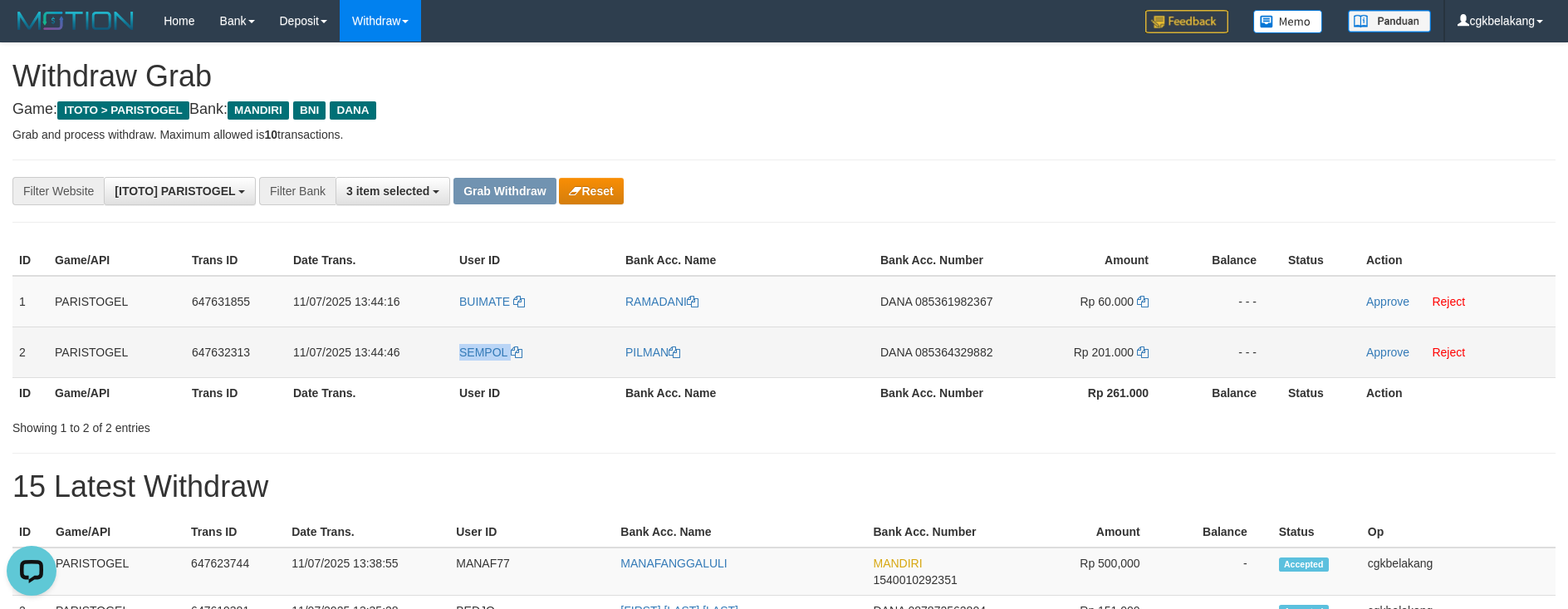 click on "SEMPOL" at bounding box center [536, 351] 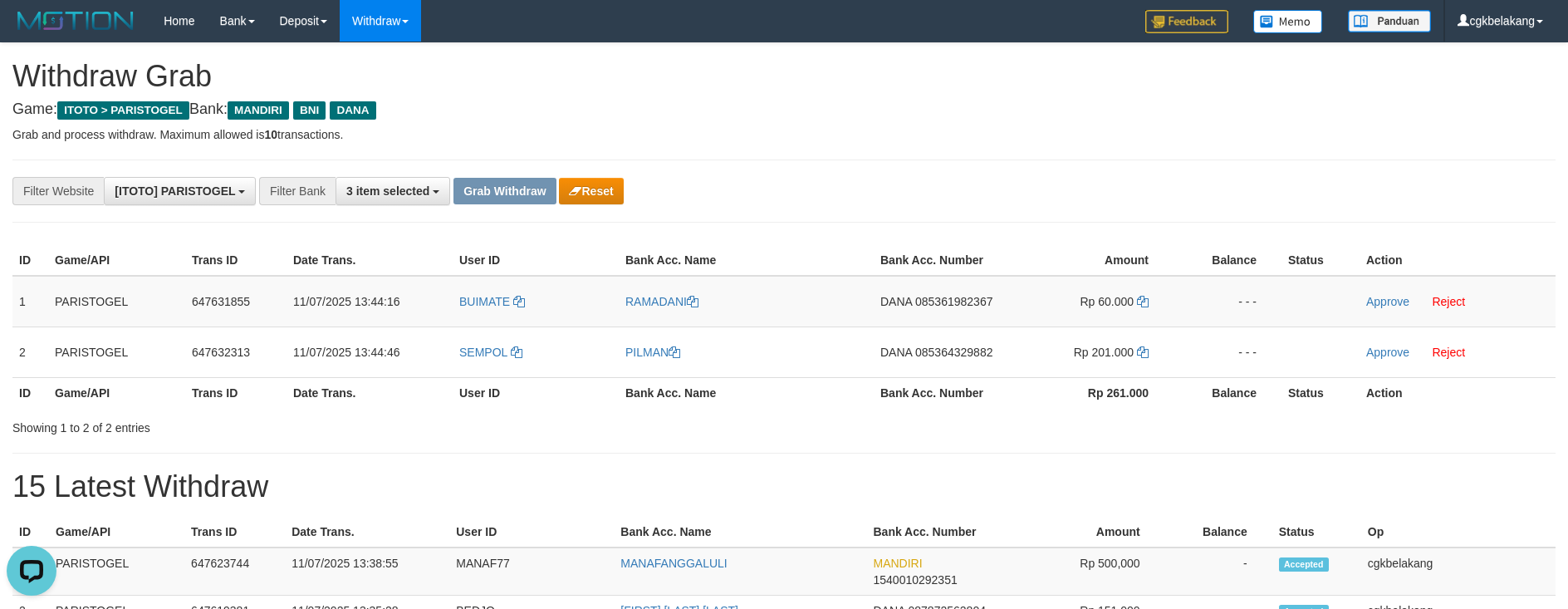 click on "Bank Acc. Name" at bounding box center [746, 392] 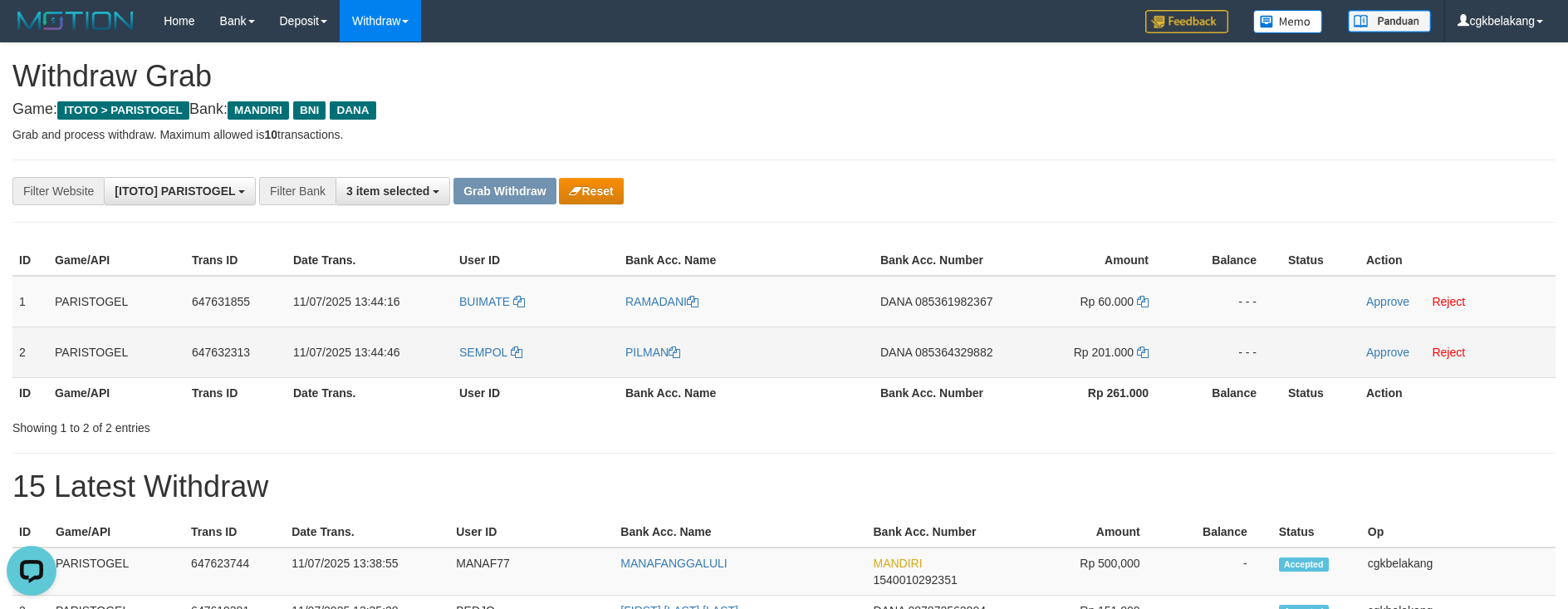 click on "PILMAN" at bounding box center [746, 351] 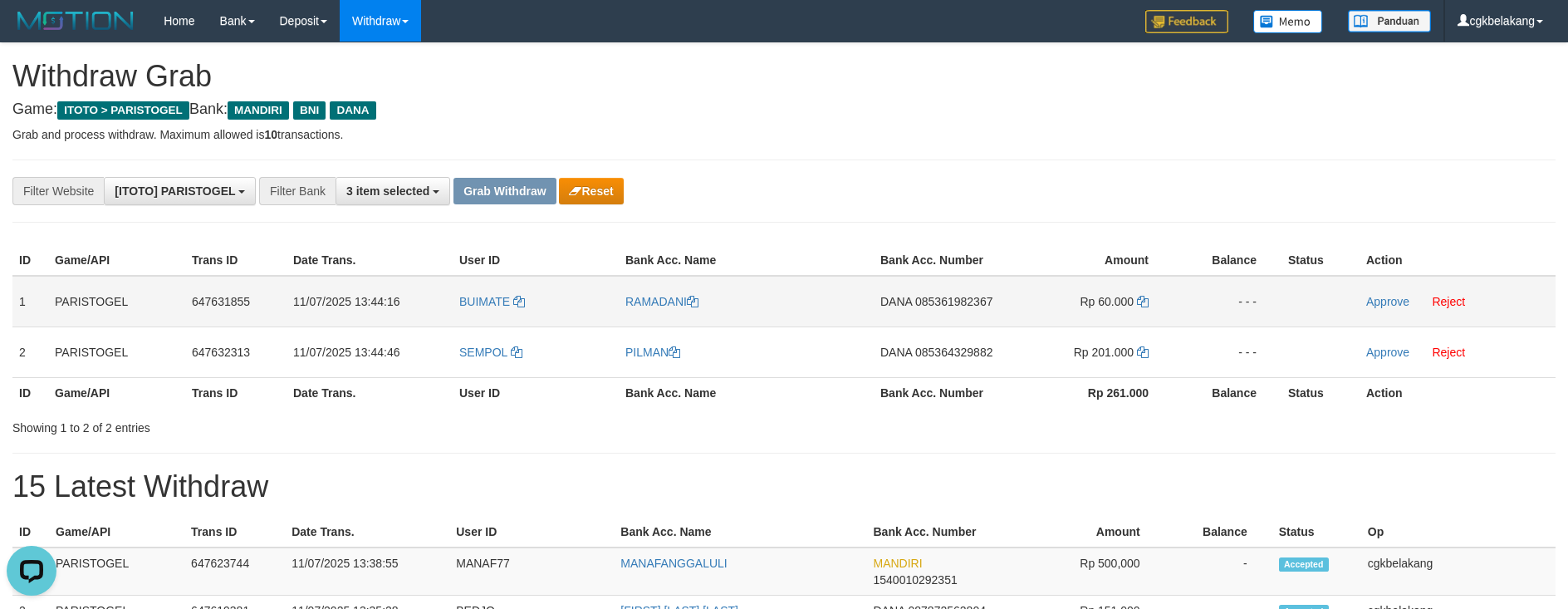 click on "DANA
085361982367" at bounding box center (942, 302) 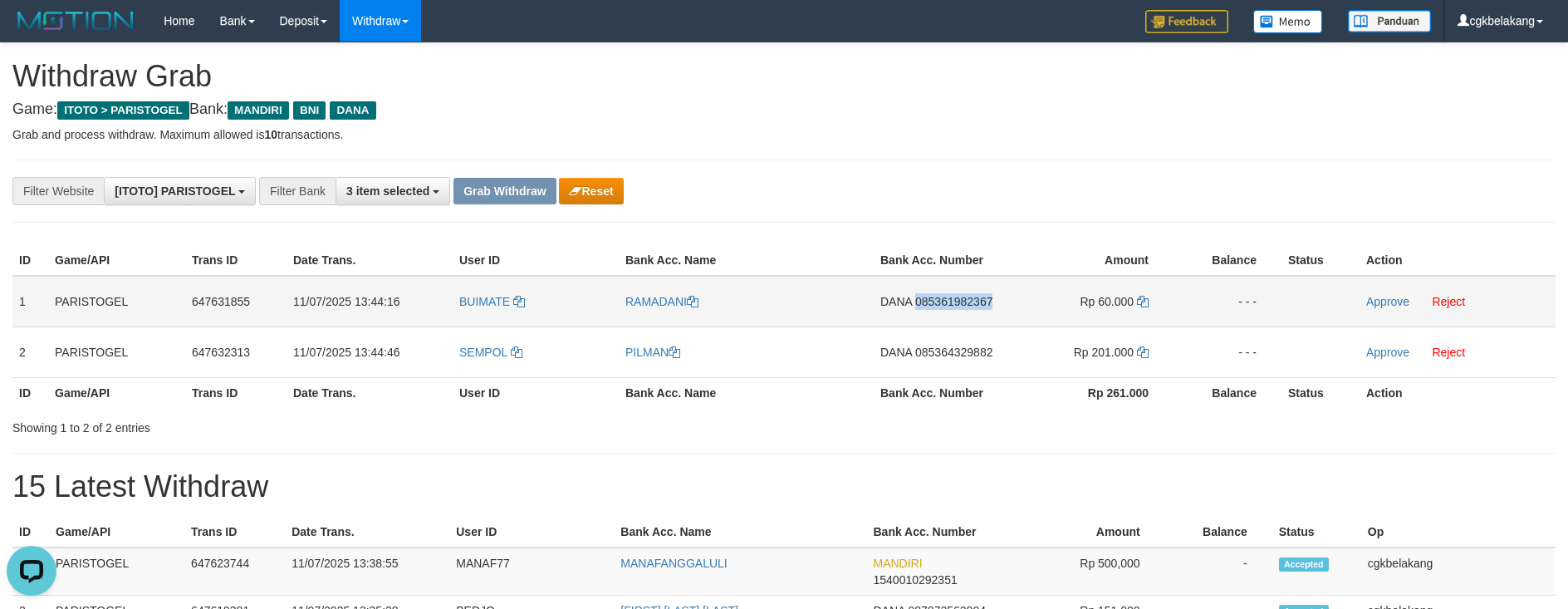 copy on "085361982367" 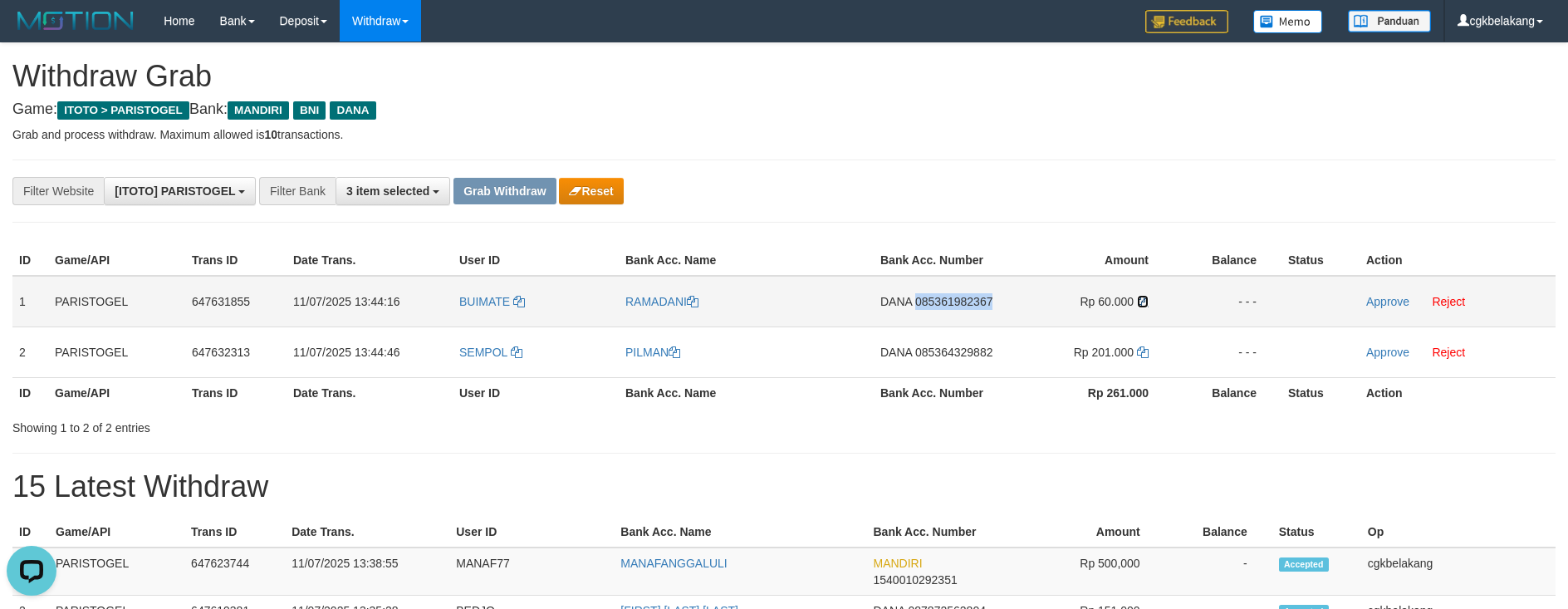 click at bounding box center (1143, 302) 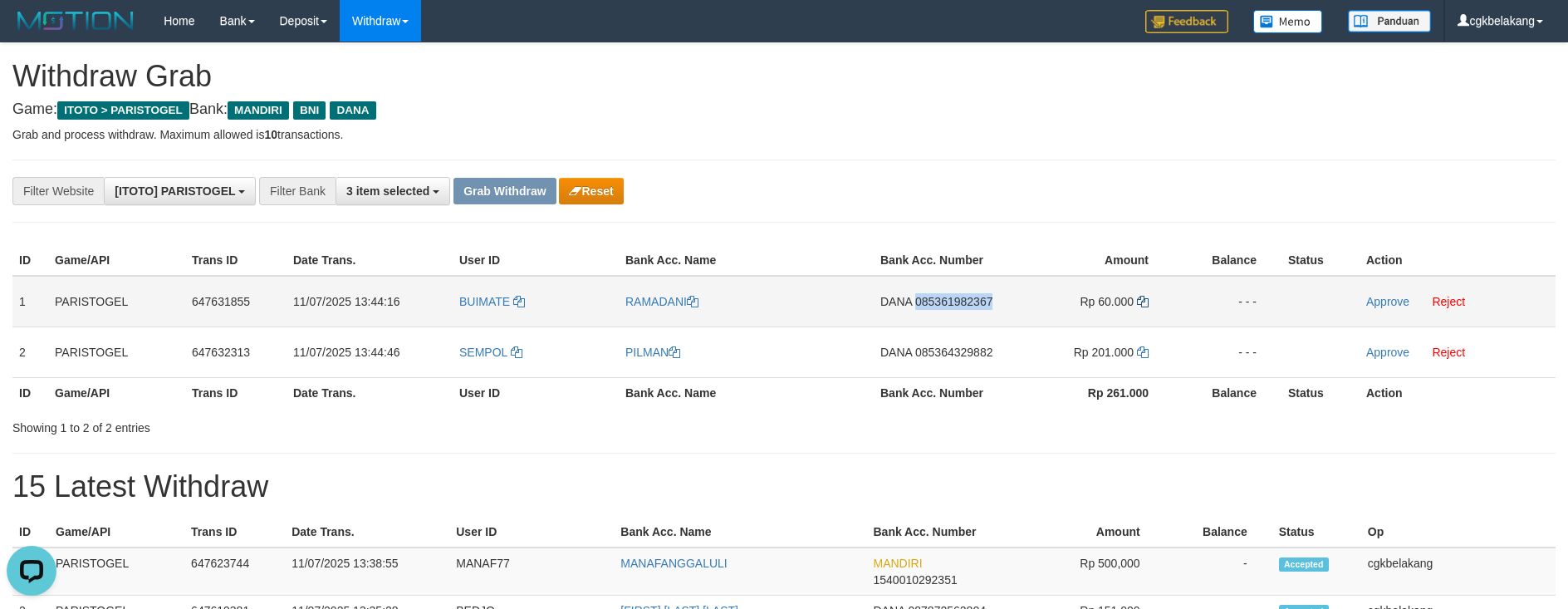 copy on "085361982367" 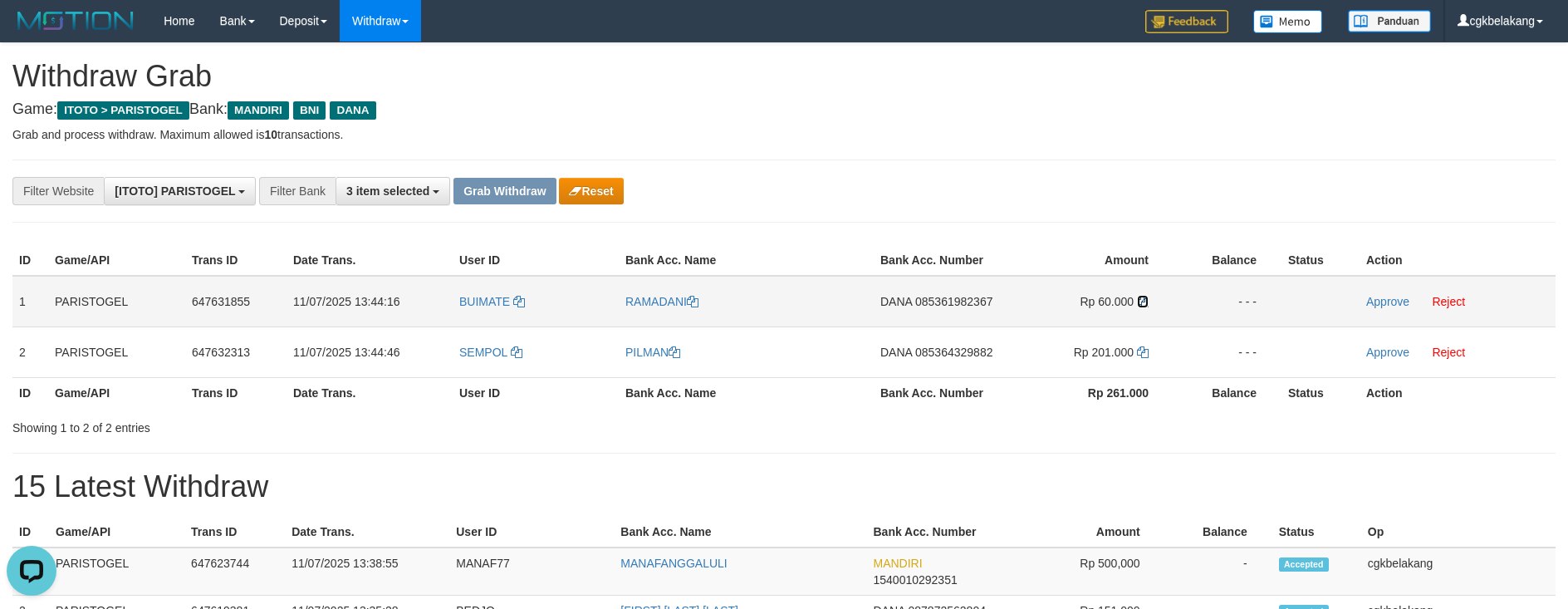 click at bounding box center [1143, 302] 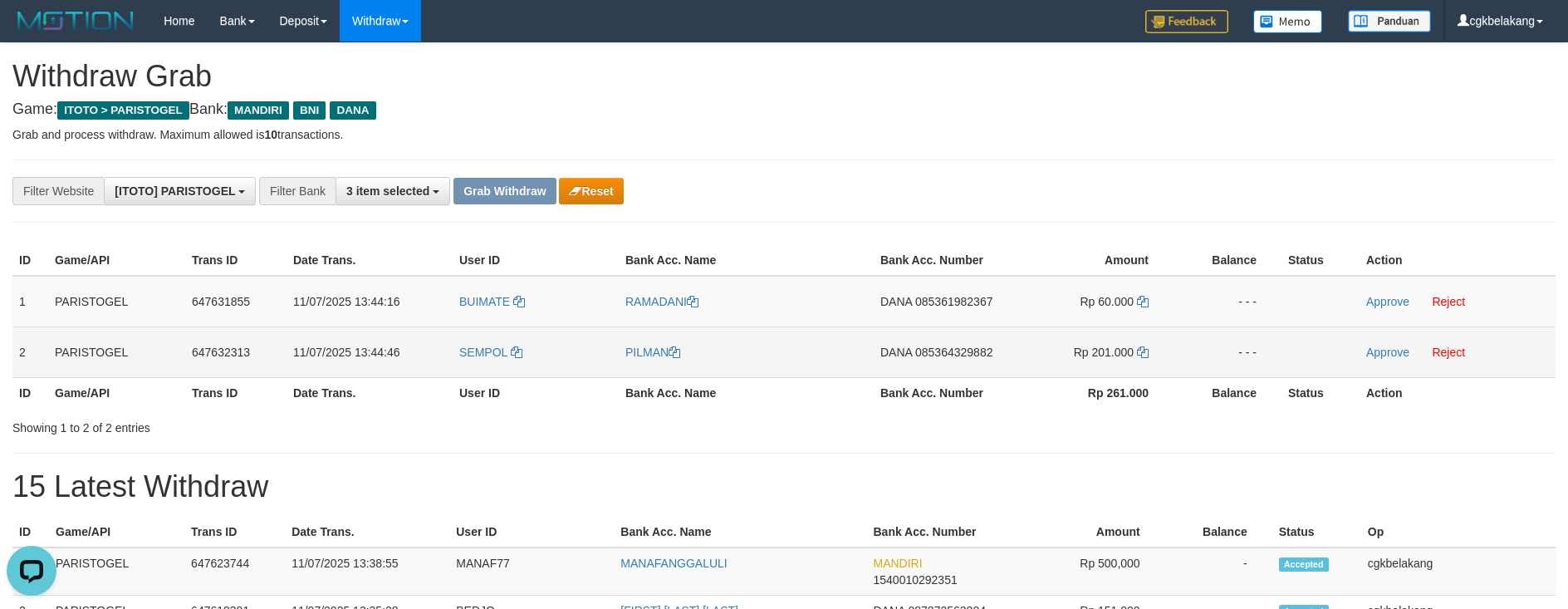 click on "DANA
085364329882" at bounding box center (942, 351) 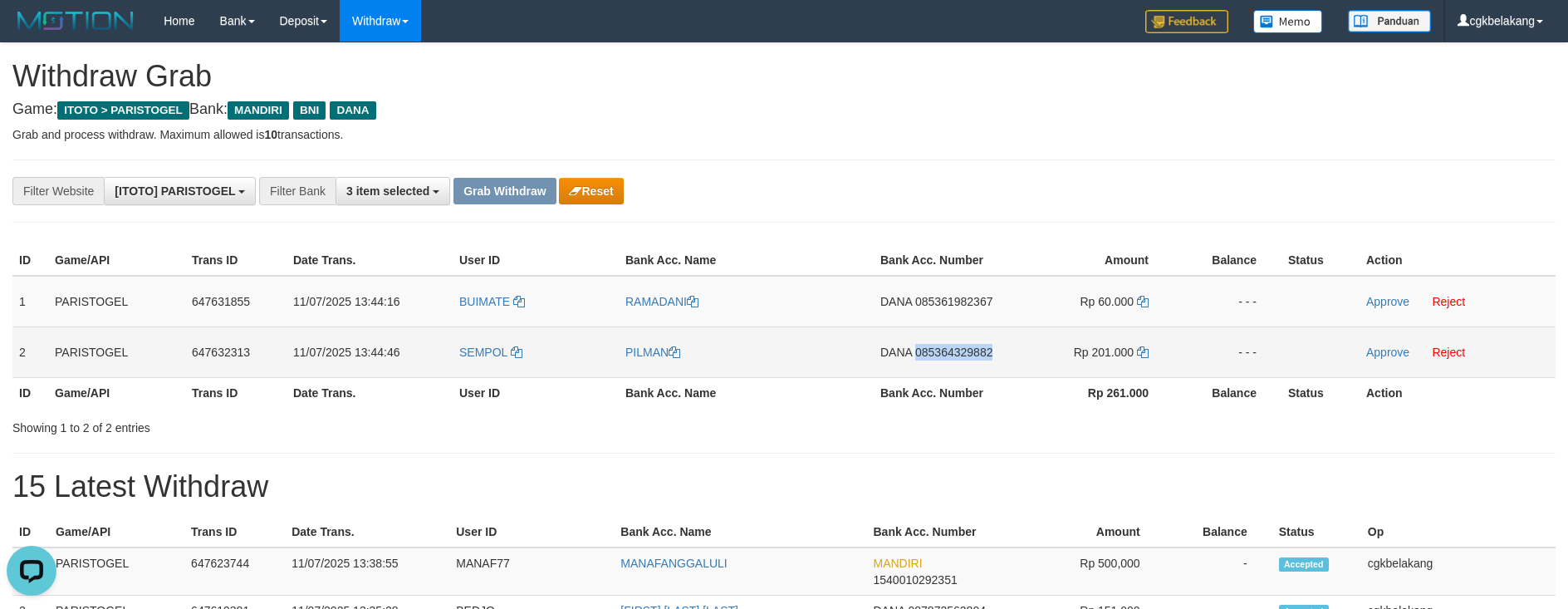 click on "DANA
085364329882" at bounding box center (942, 351) 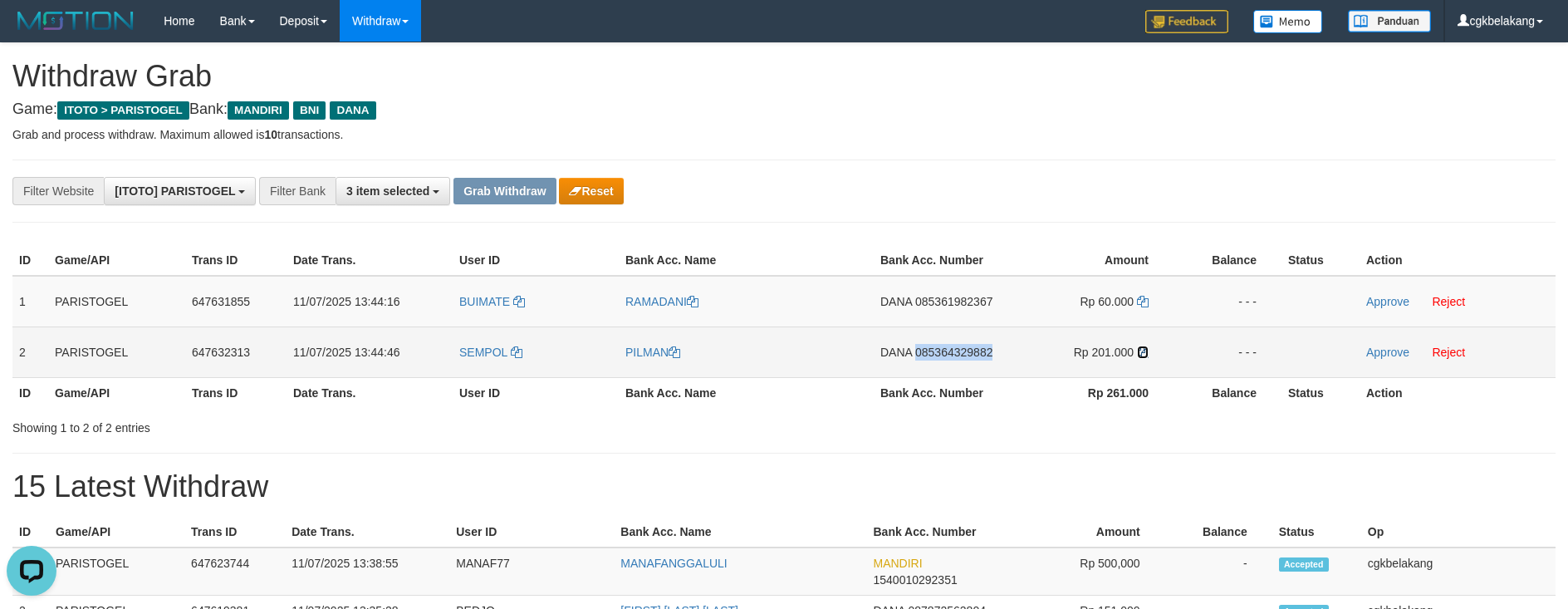 click at bounding box center [1143, 352] 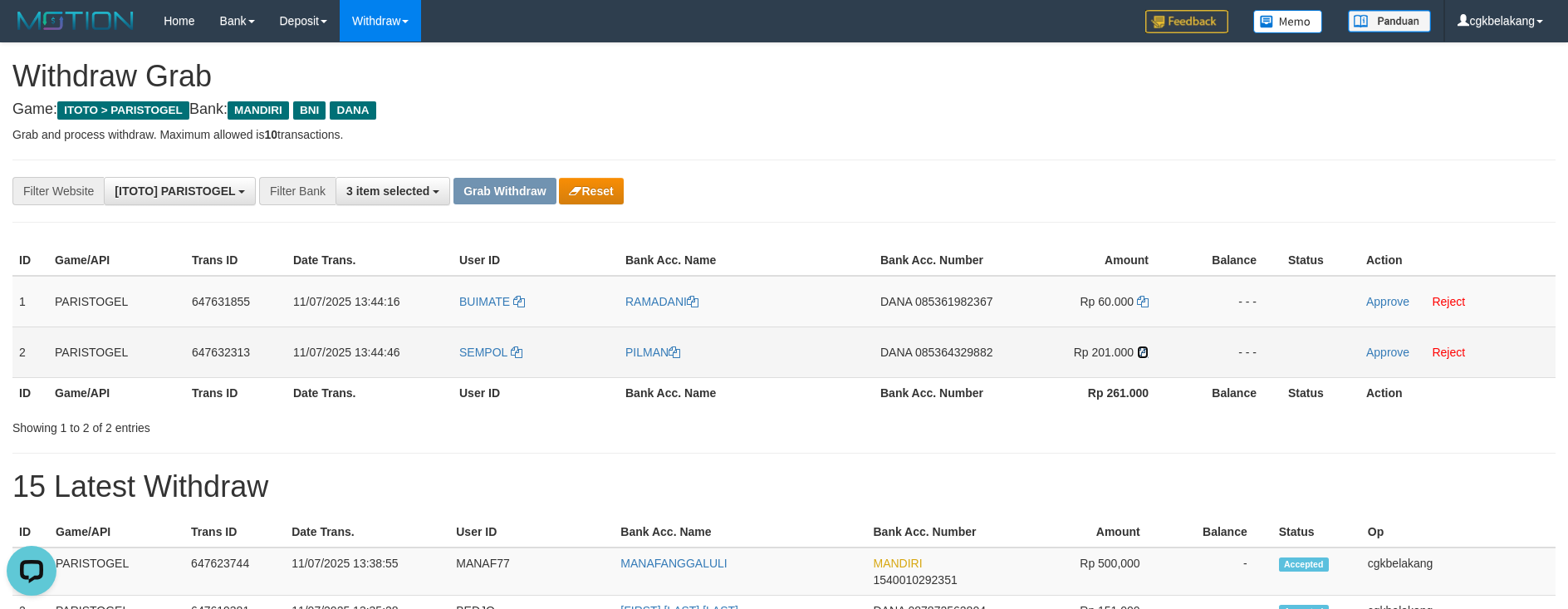 click at bounding box center [1143, 352] 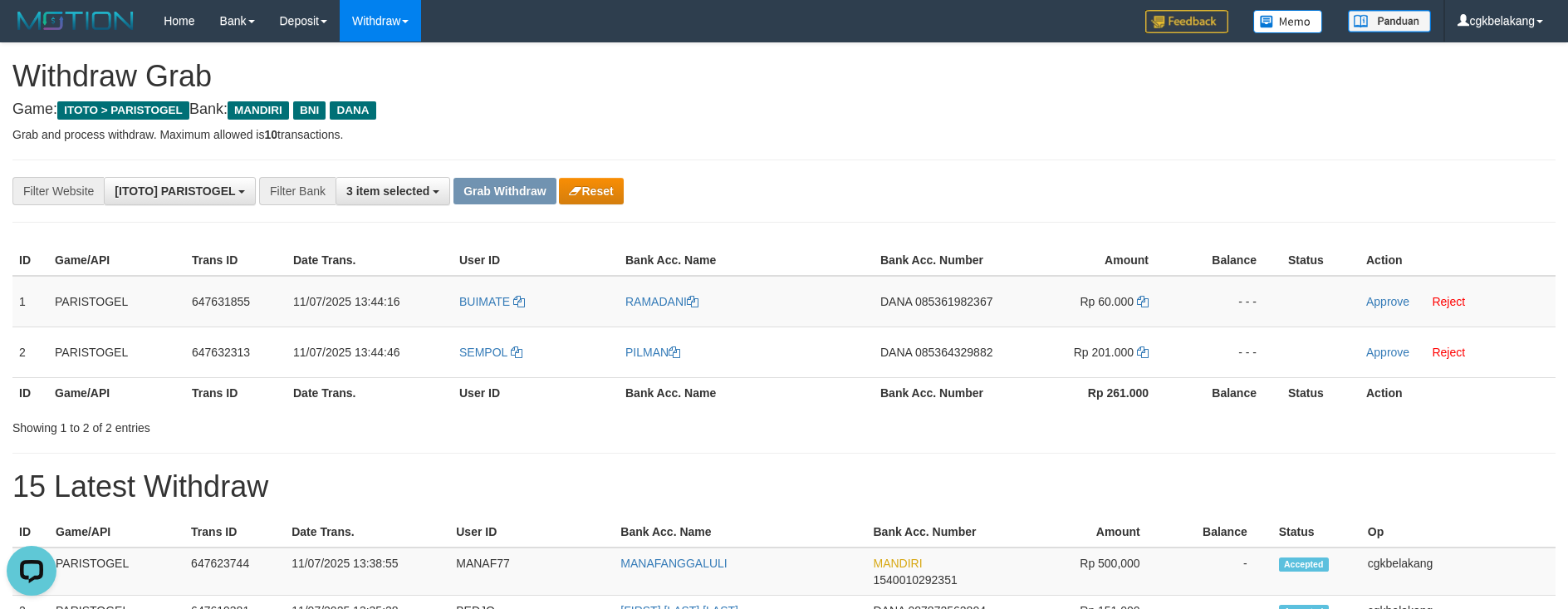 click on "**********" at bounding box center [653, 191] 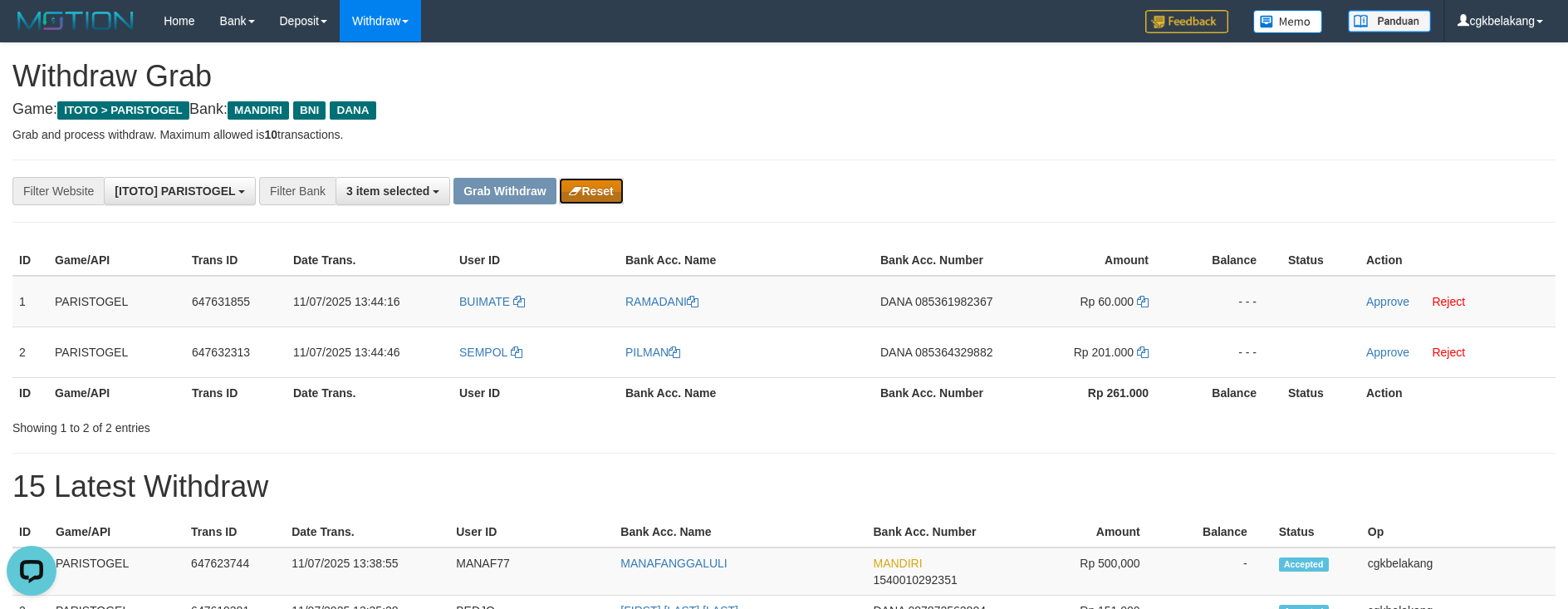 click on "Reset" at bounding box center [590, 191] 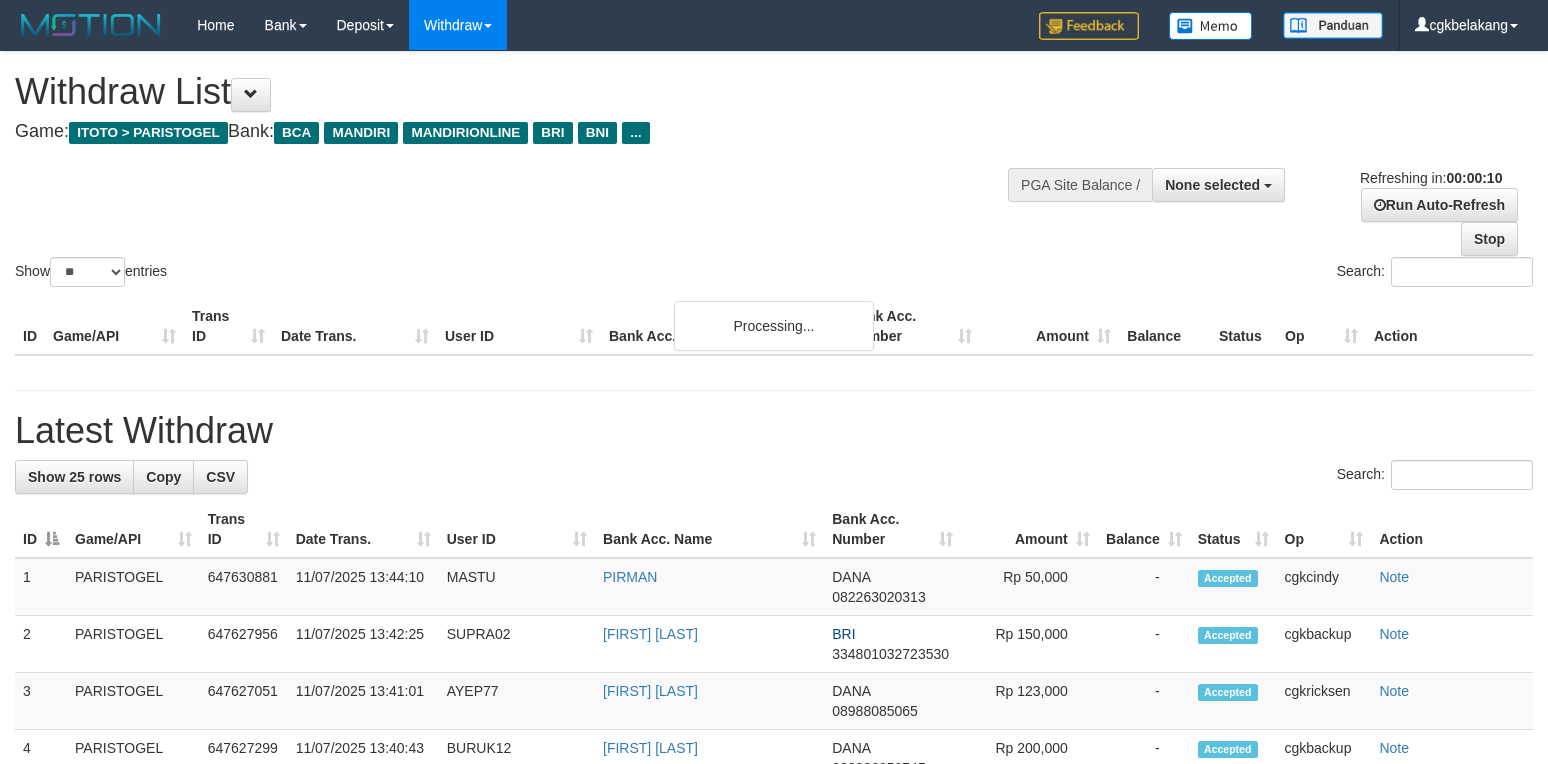 select 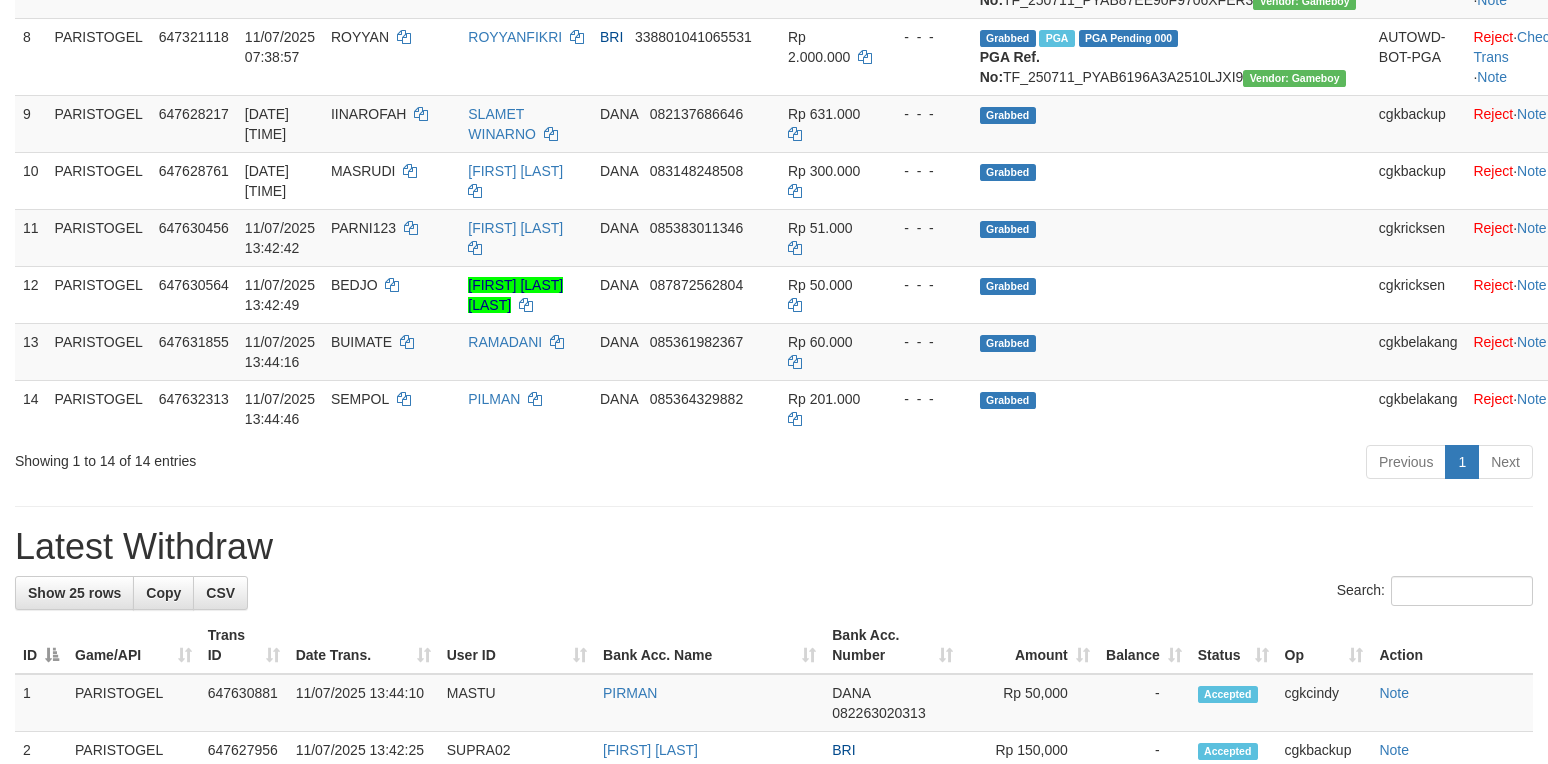 scroll, scrollTop: 800, scrollLeft: 0, axis: vertical 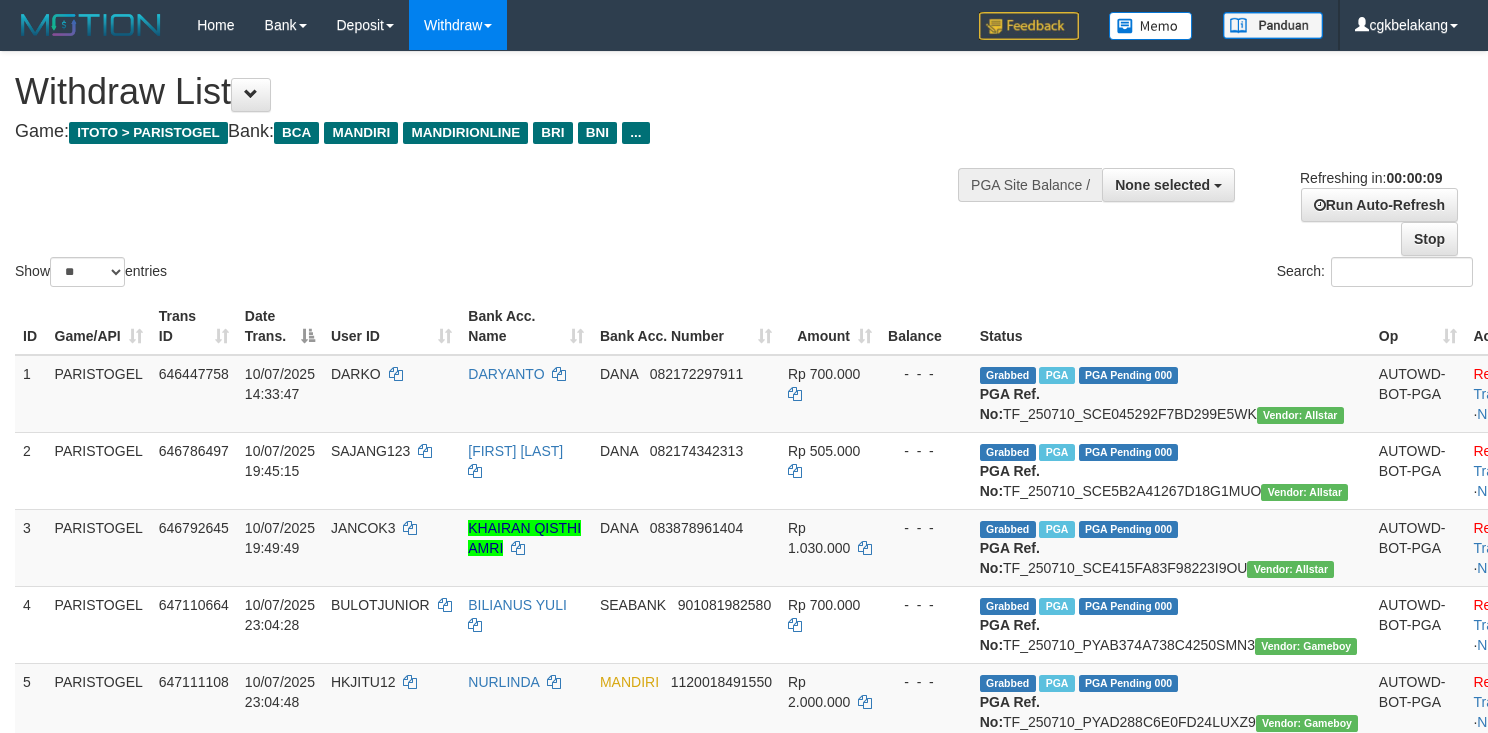 select 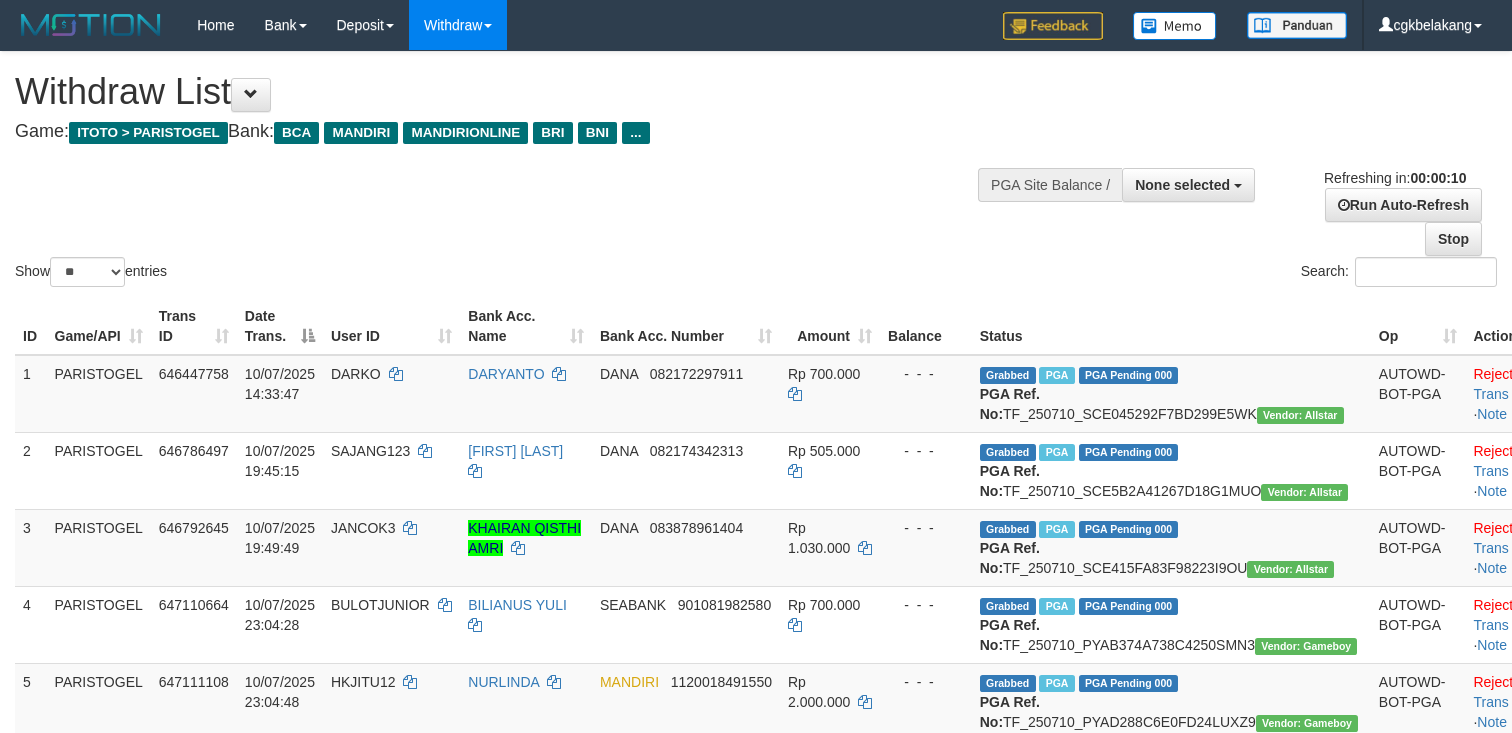 select 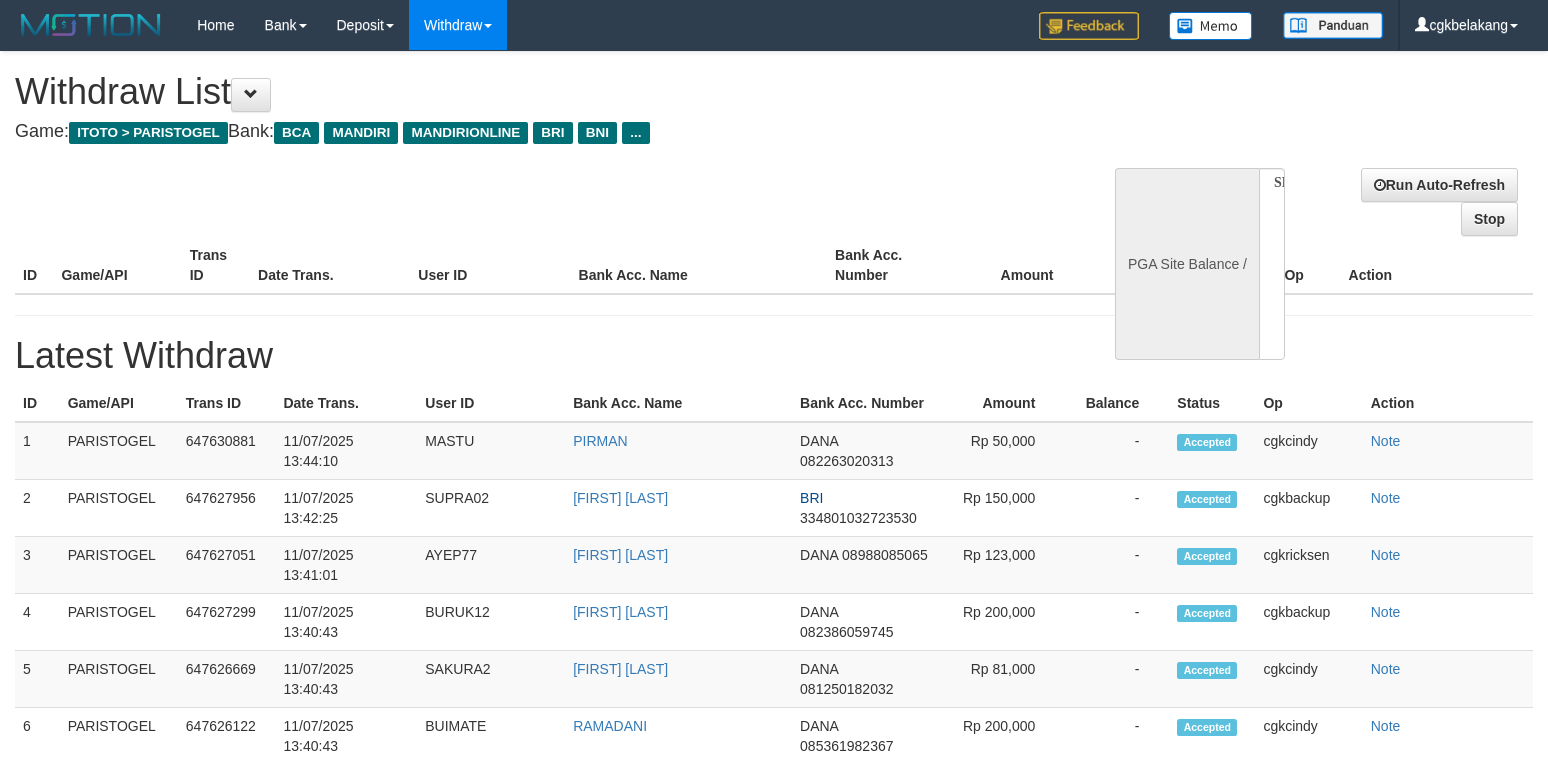 select 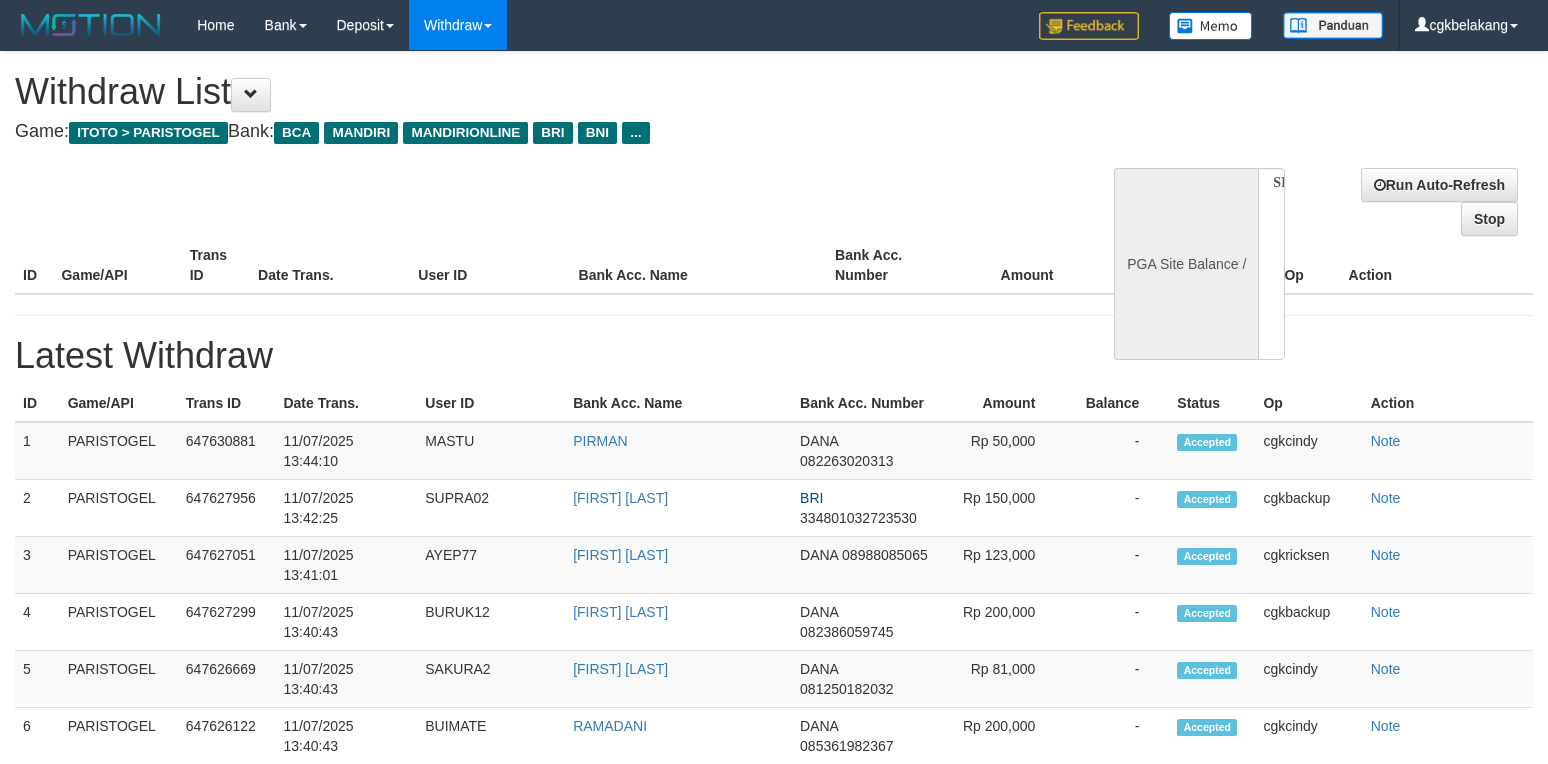 scroll, scrollTop: 0, scrollLeft: 0, axis: both 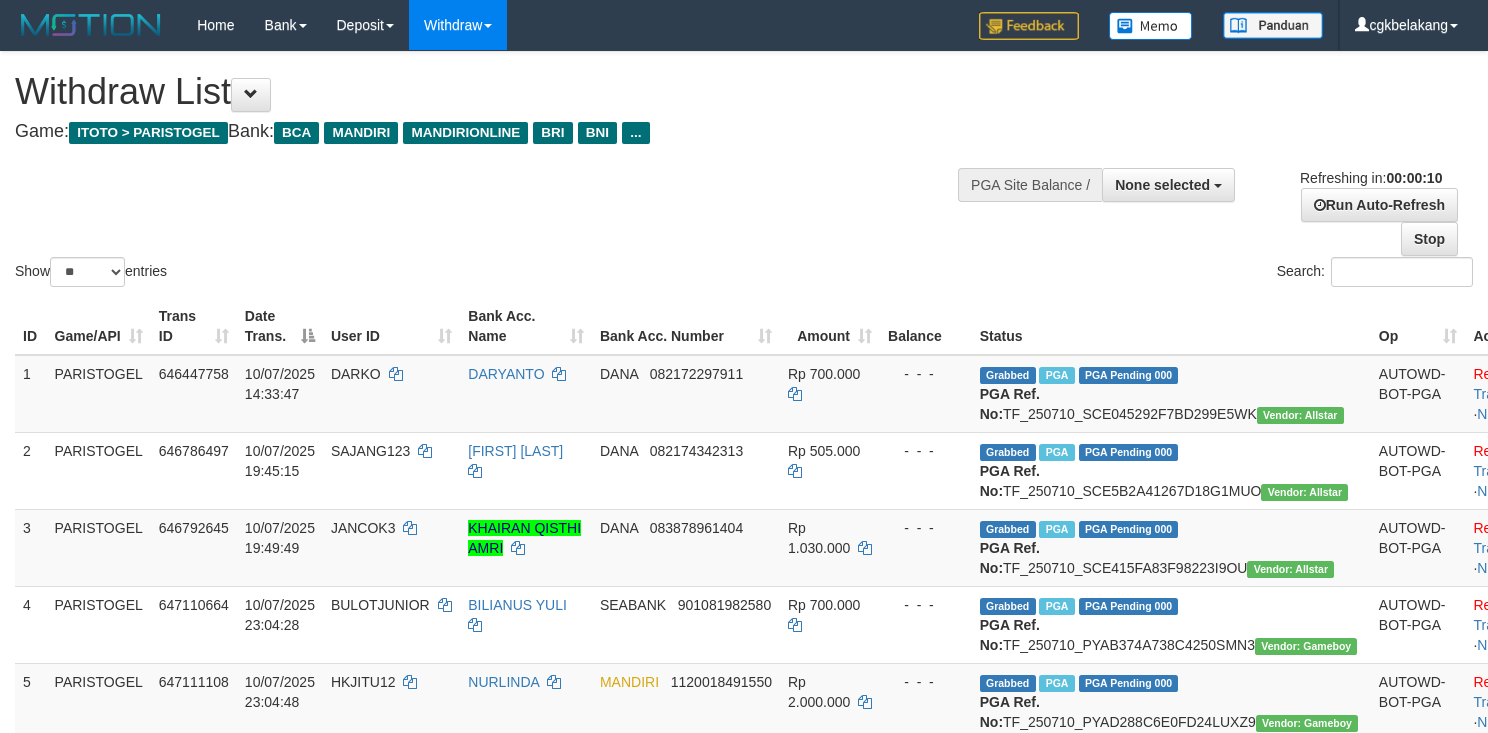 select 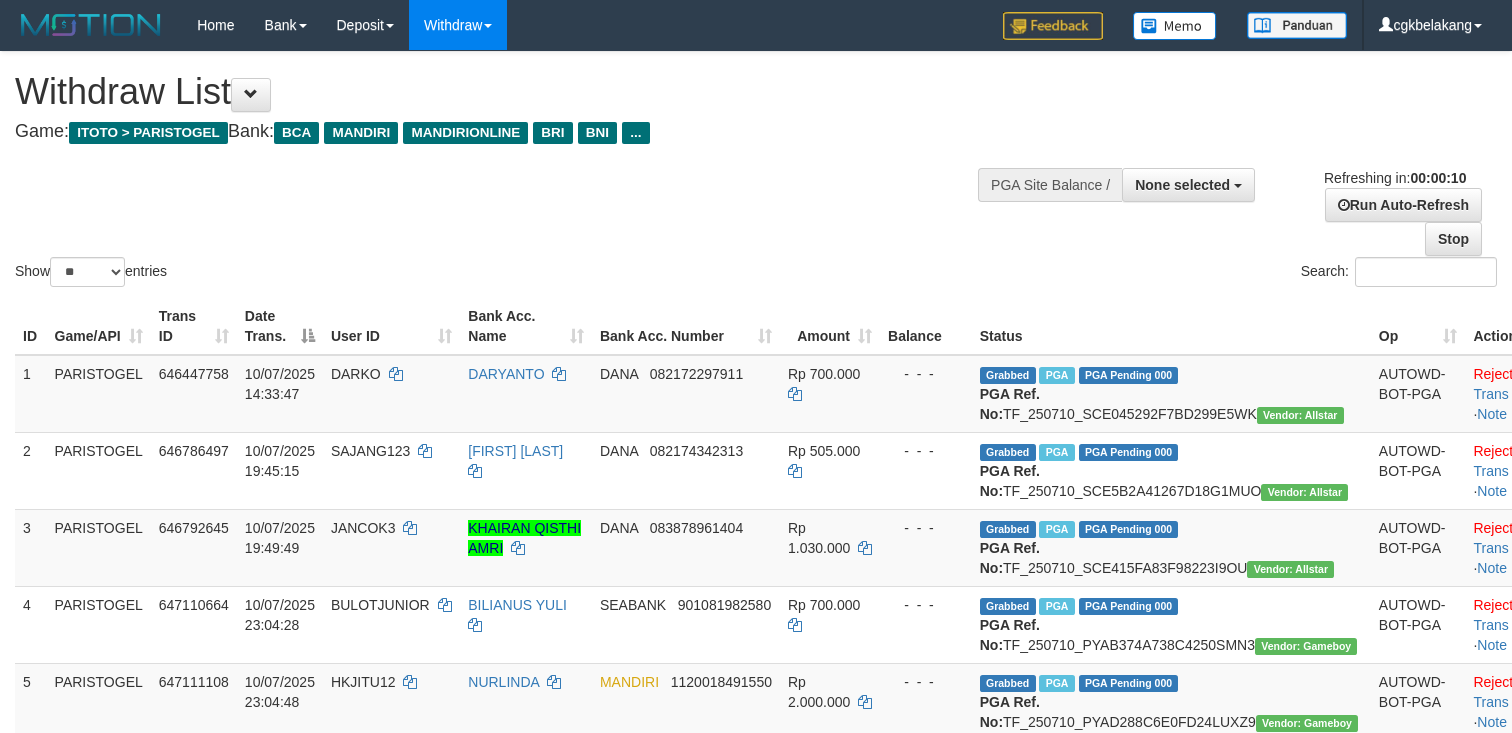 select 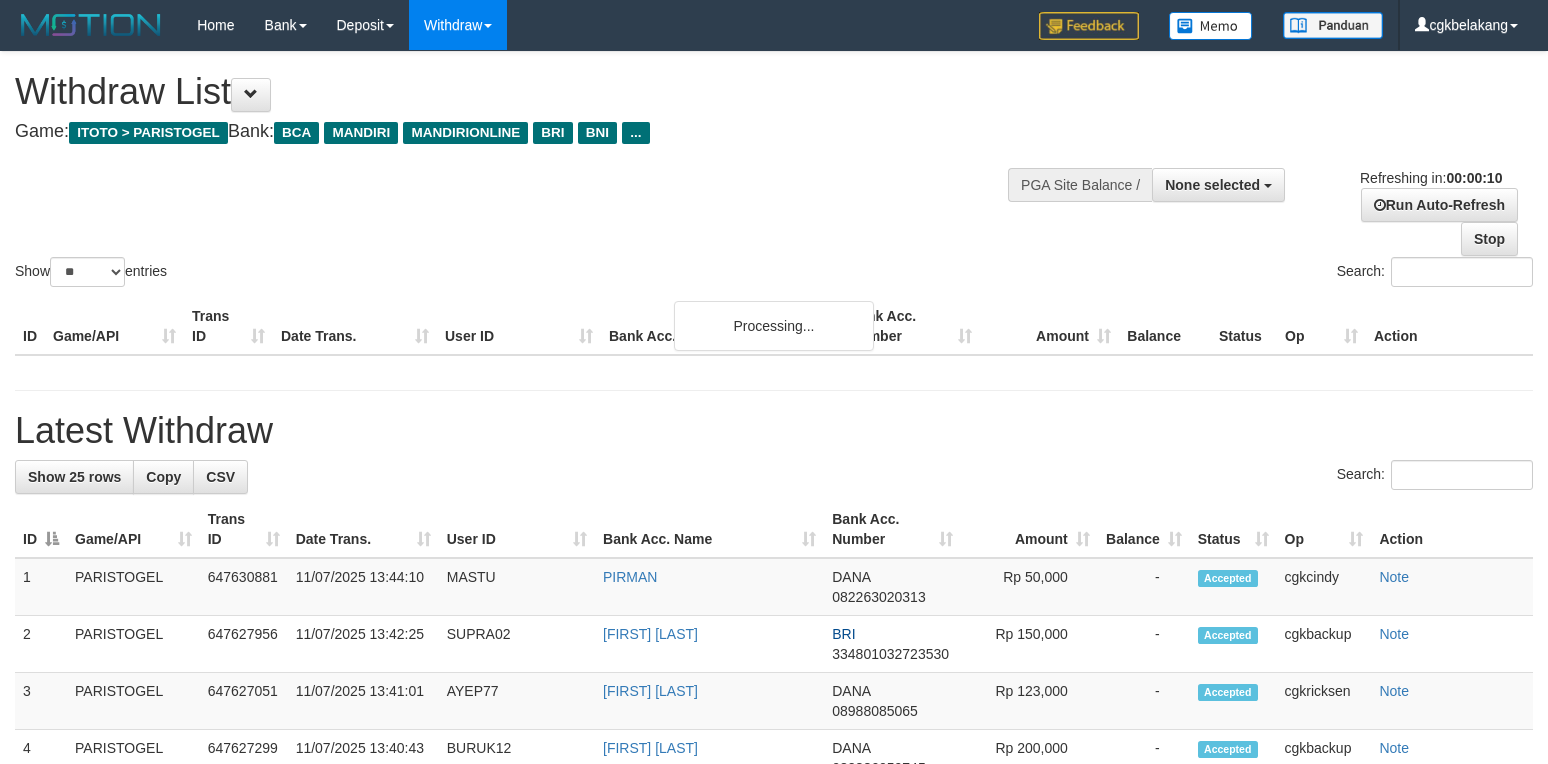 select 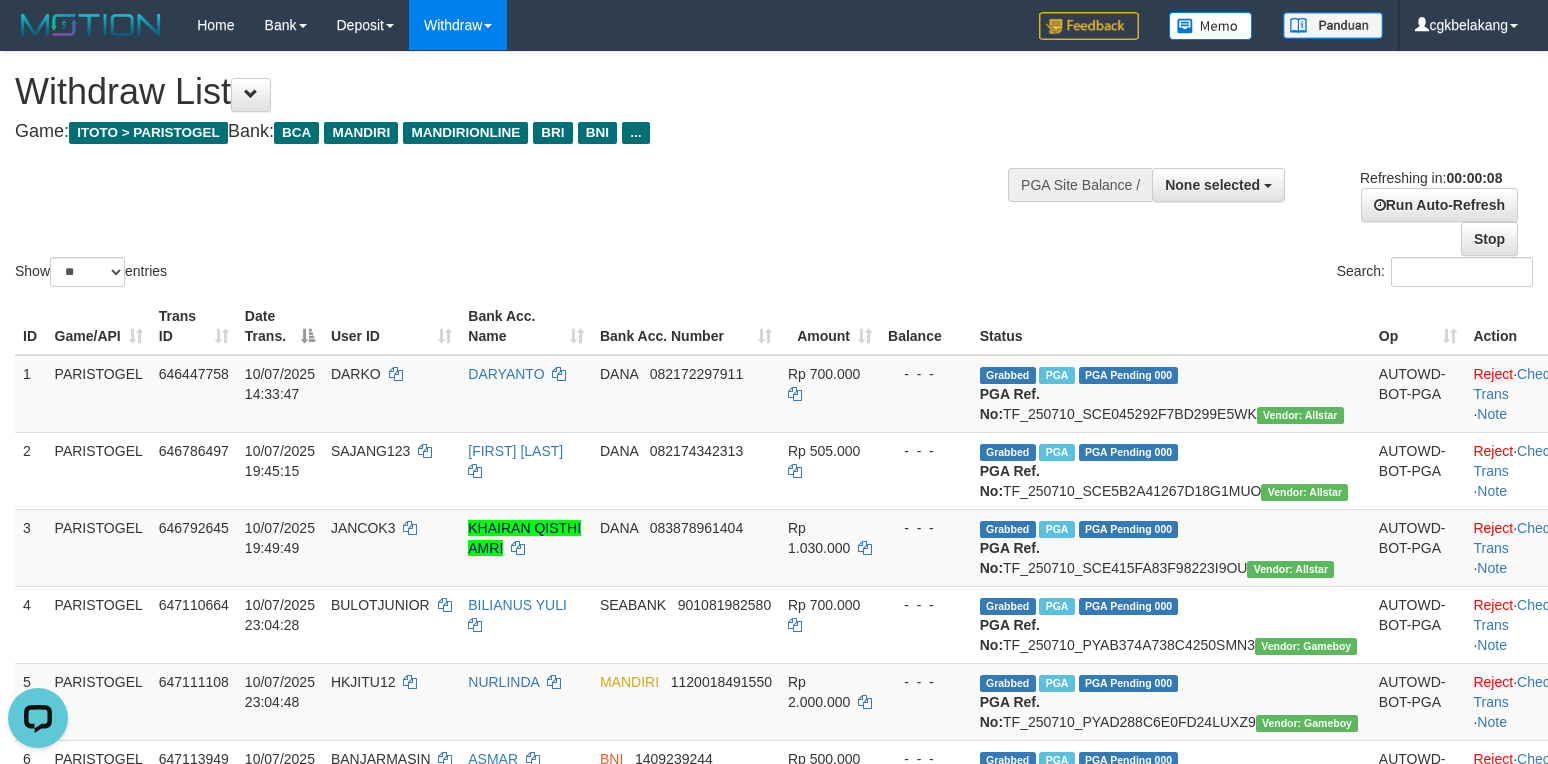 scroll, scrollTop: 0, scrollLeft: 0, axis: both 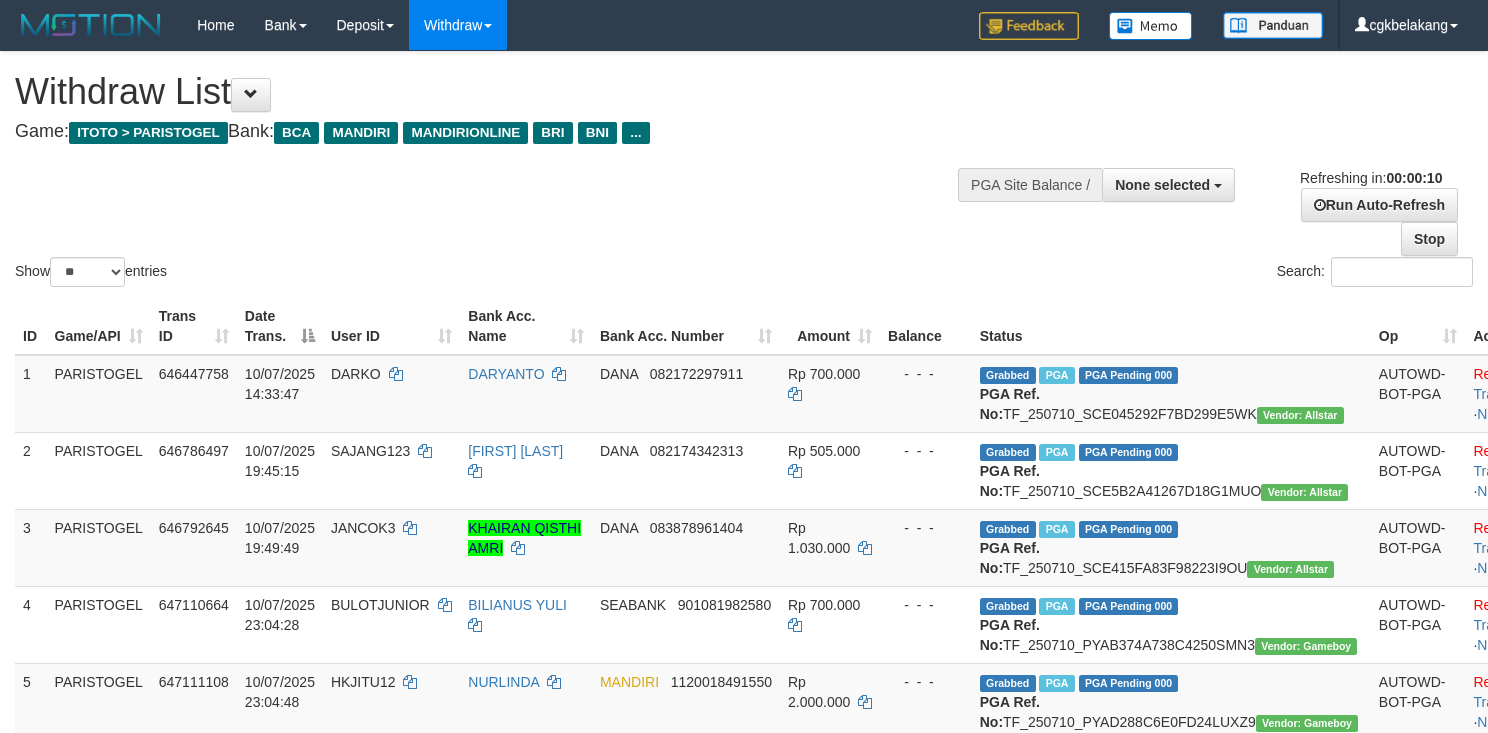 select 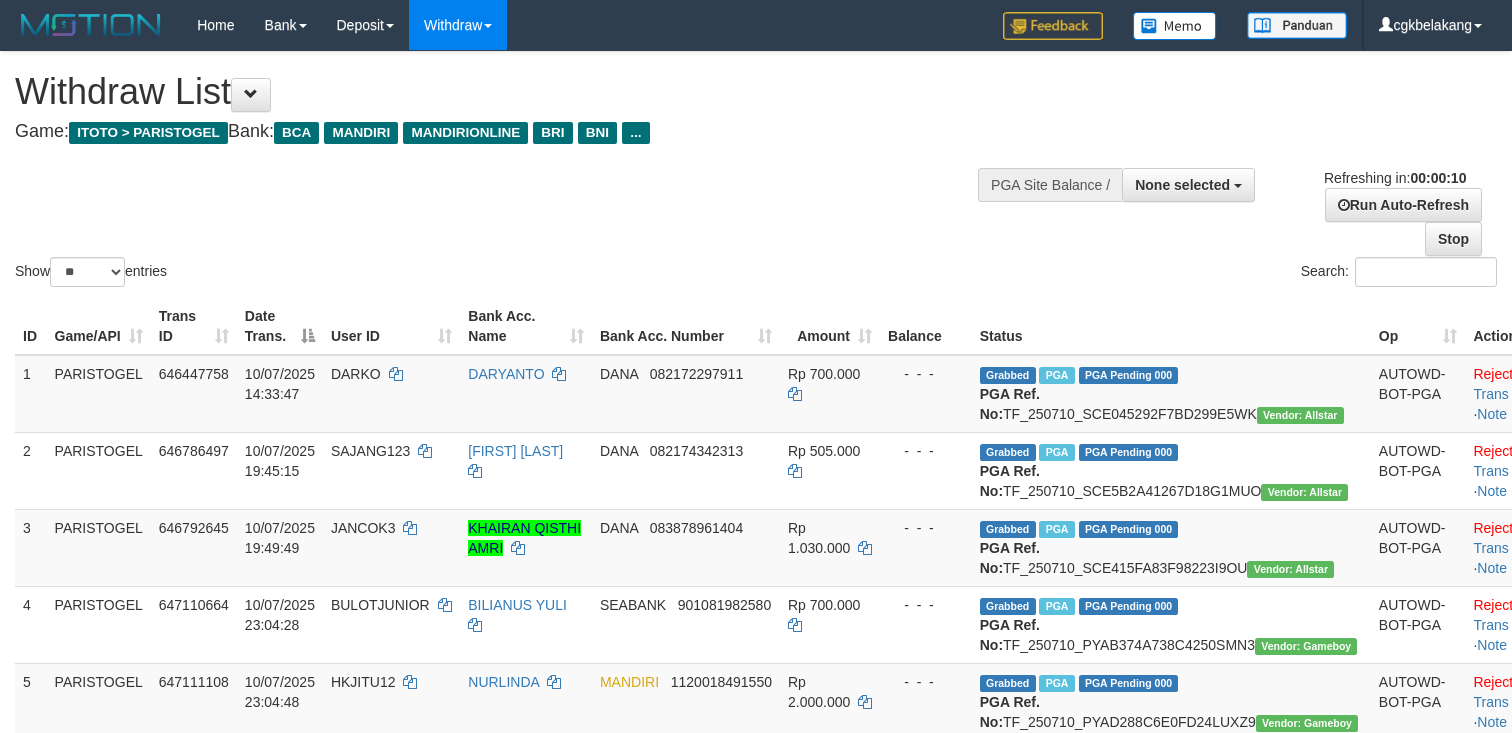 select 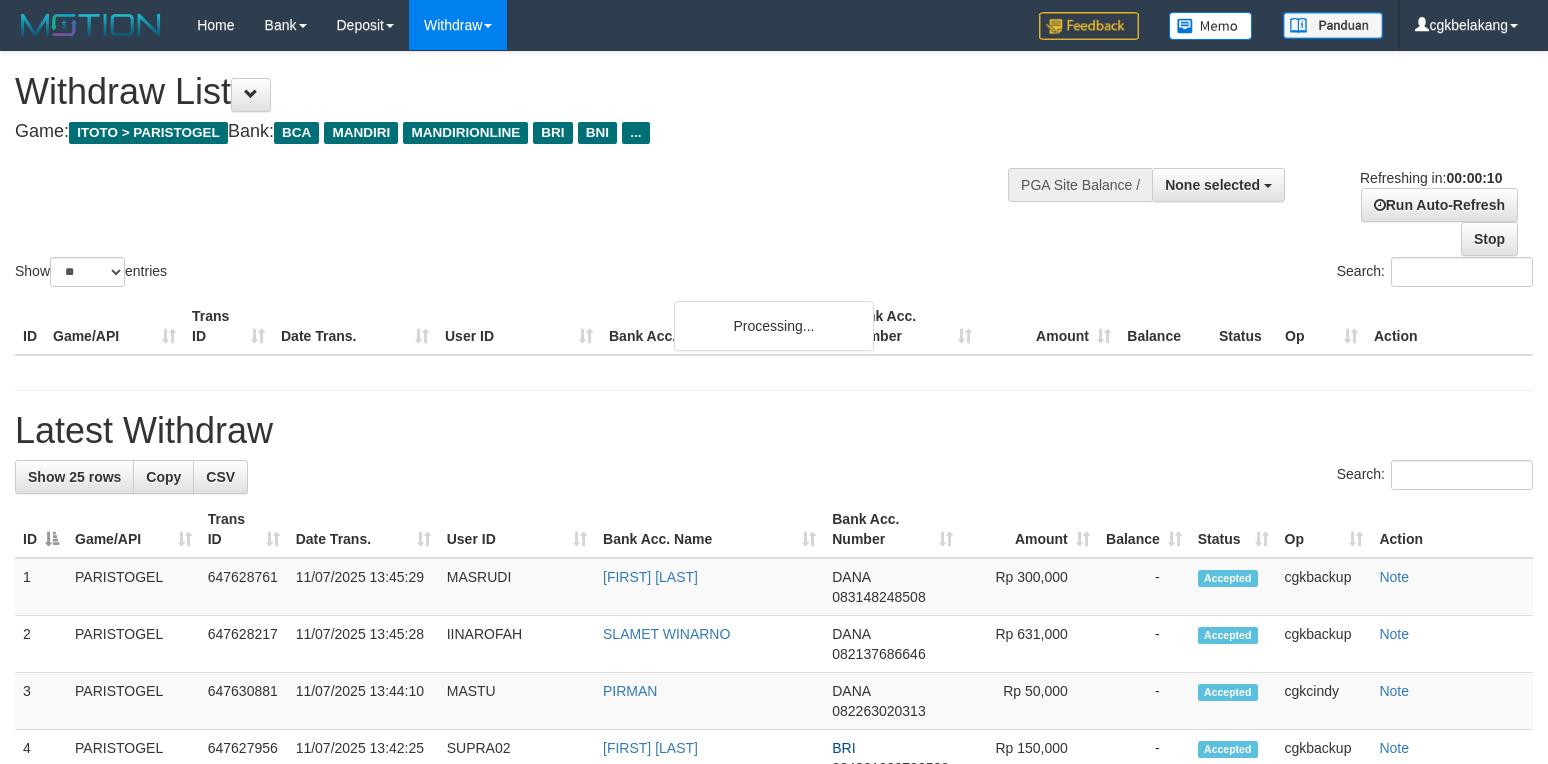 select 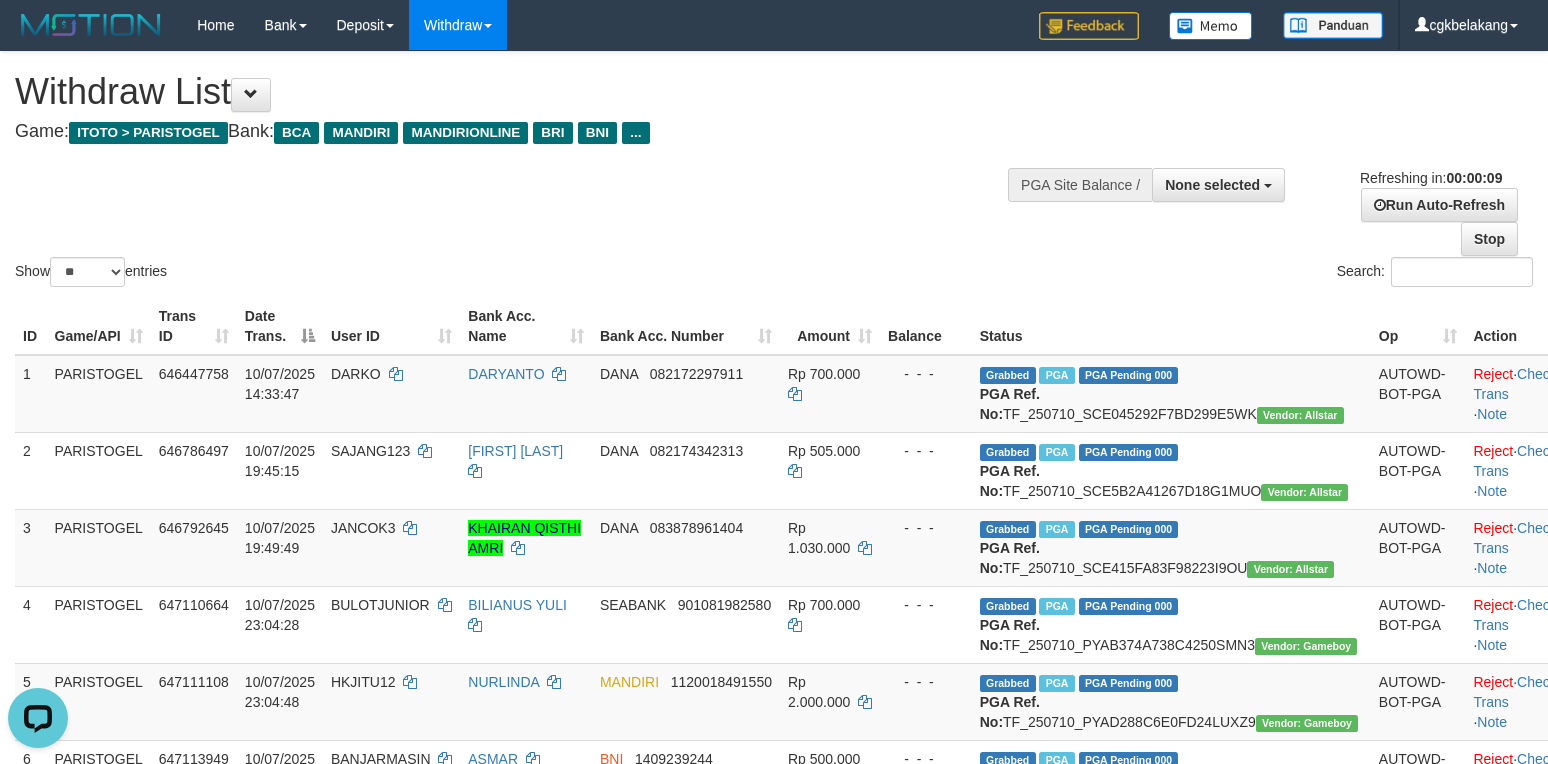 scroll, scrollTop: 0, scrollLeft: 0, axis: both 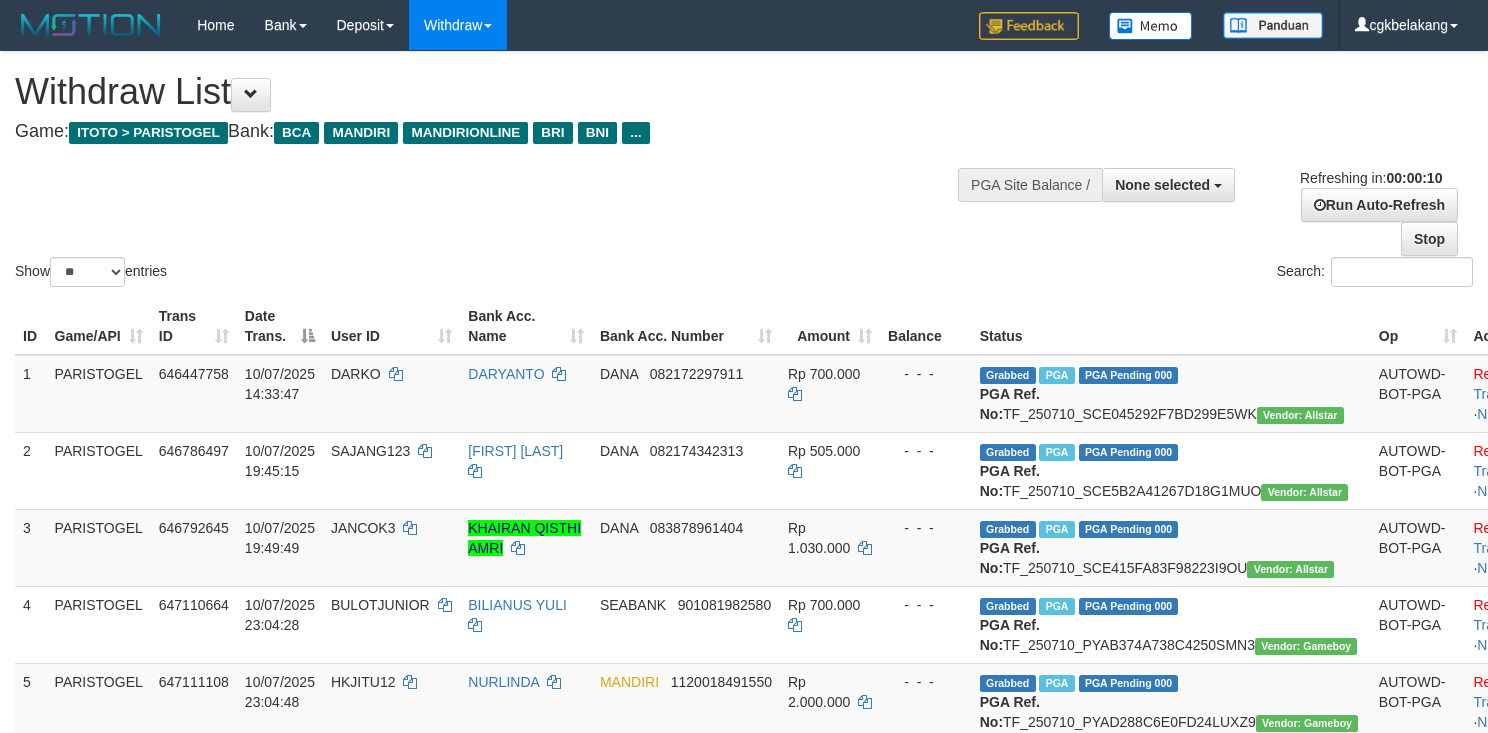 select 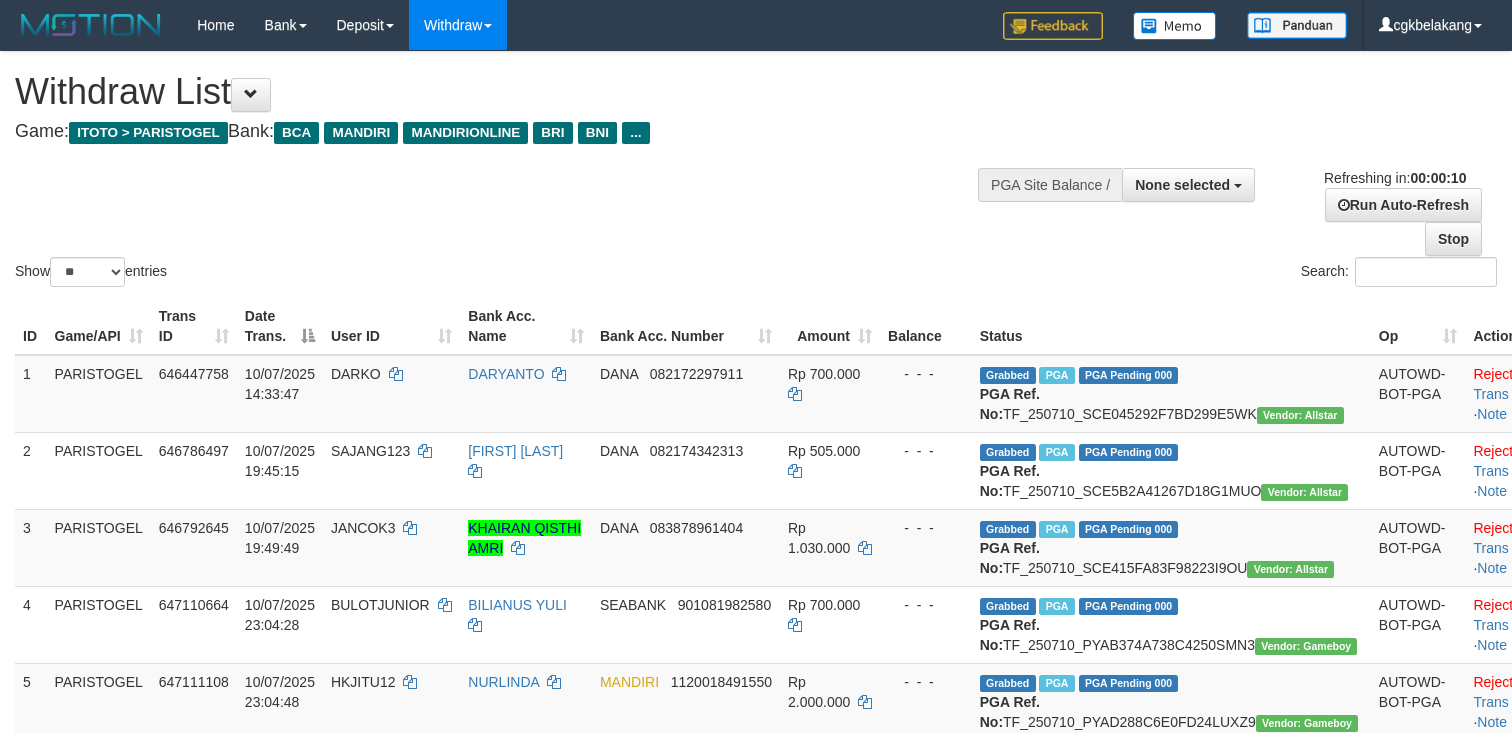 select 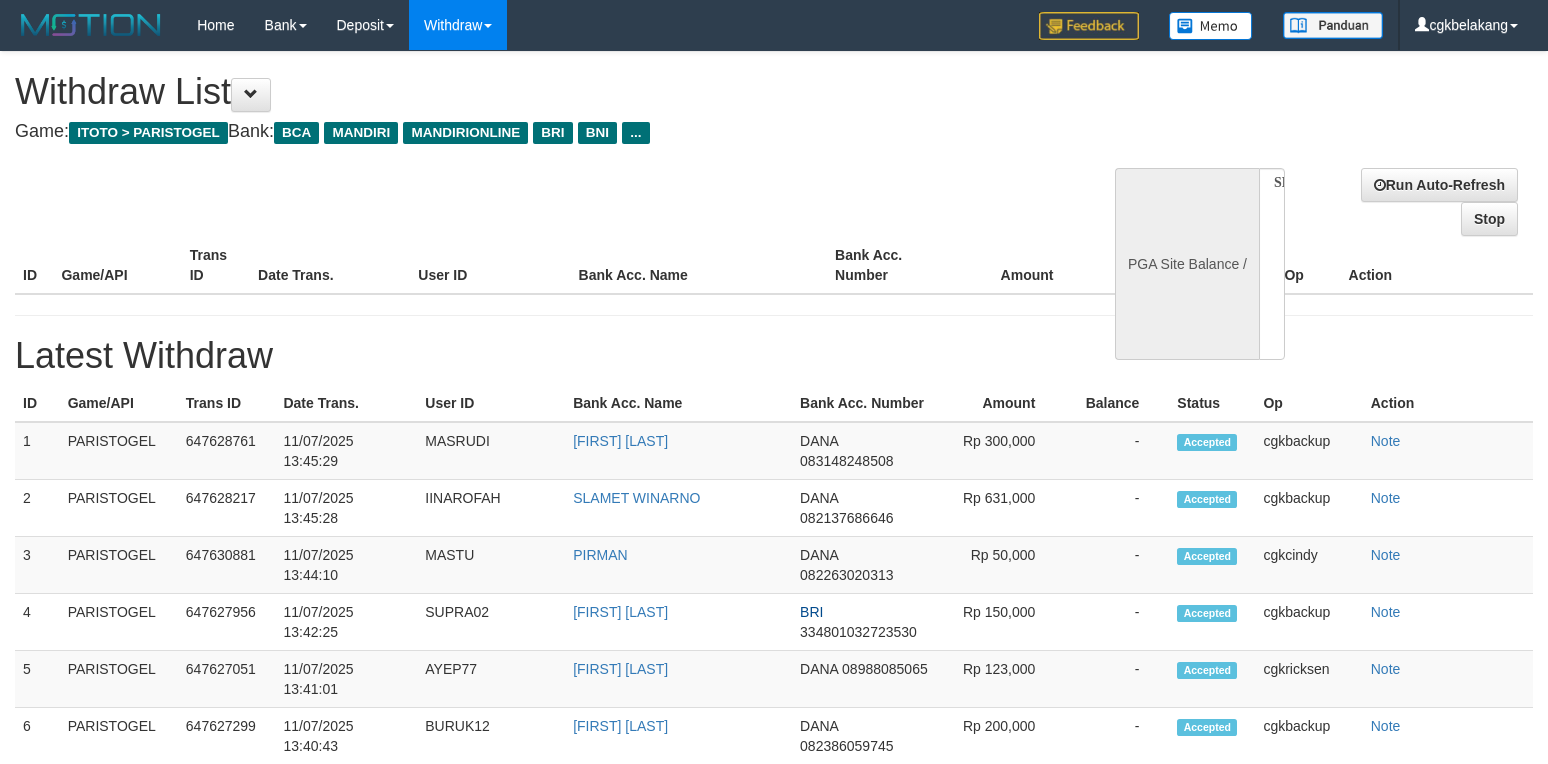 select 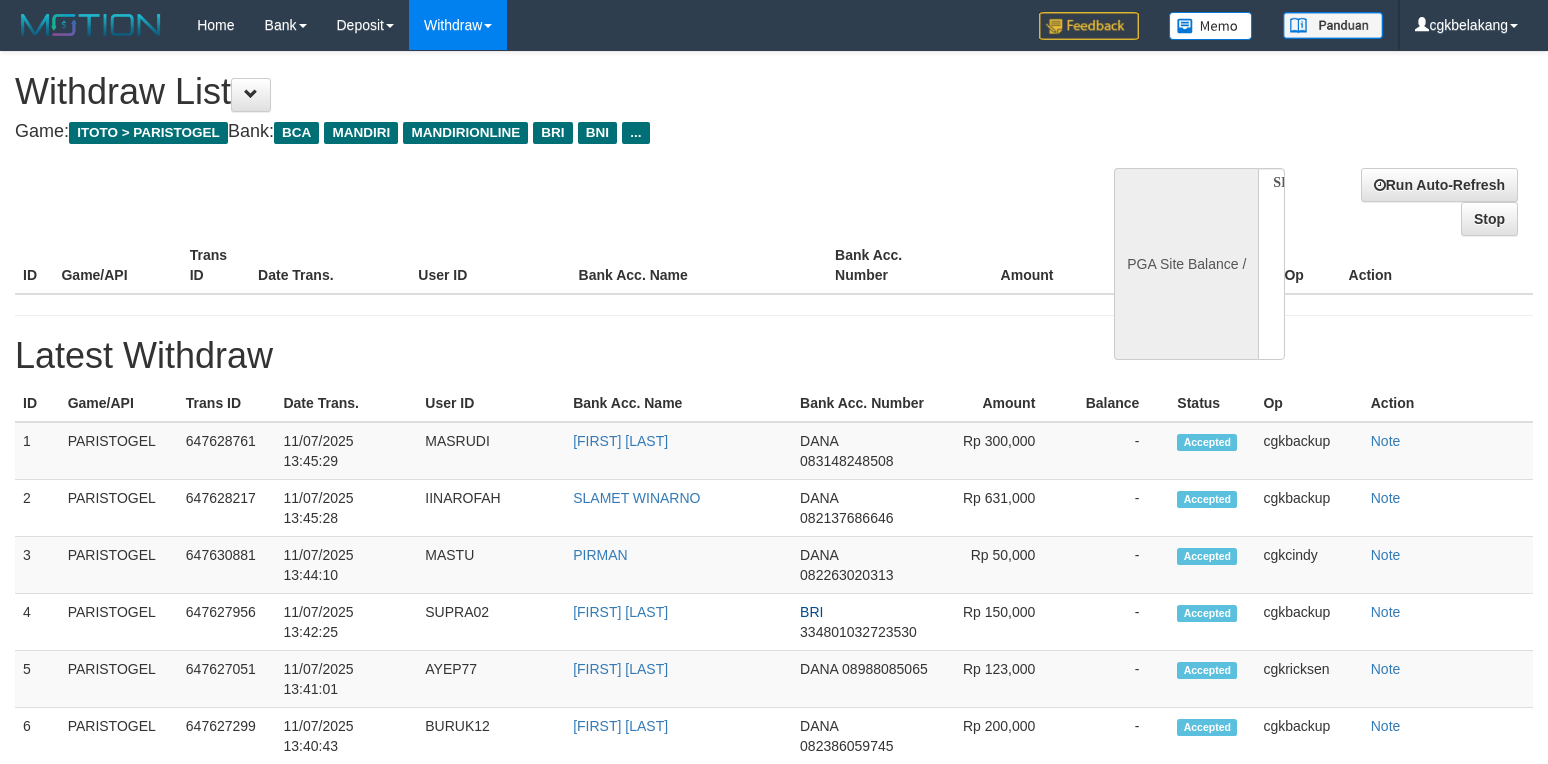 scroll, scrollTop: 0, scrollLeft: 0, axis: both 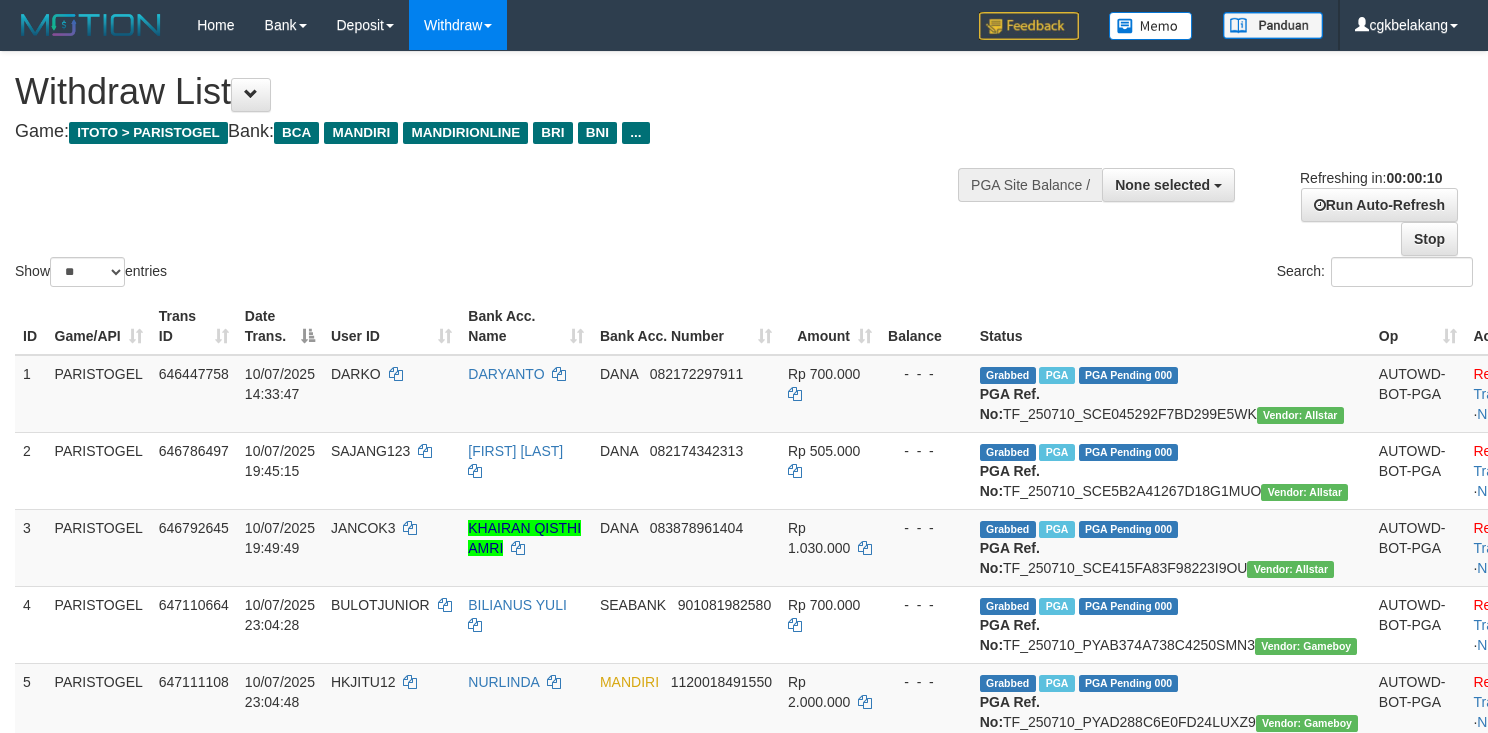 select 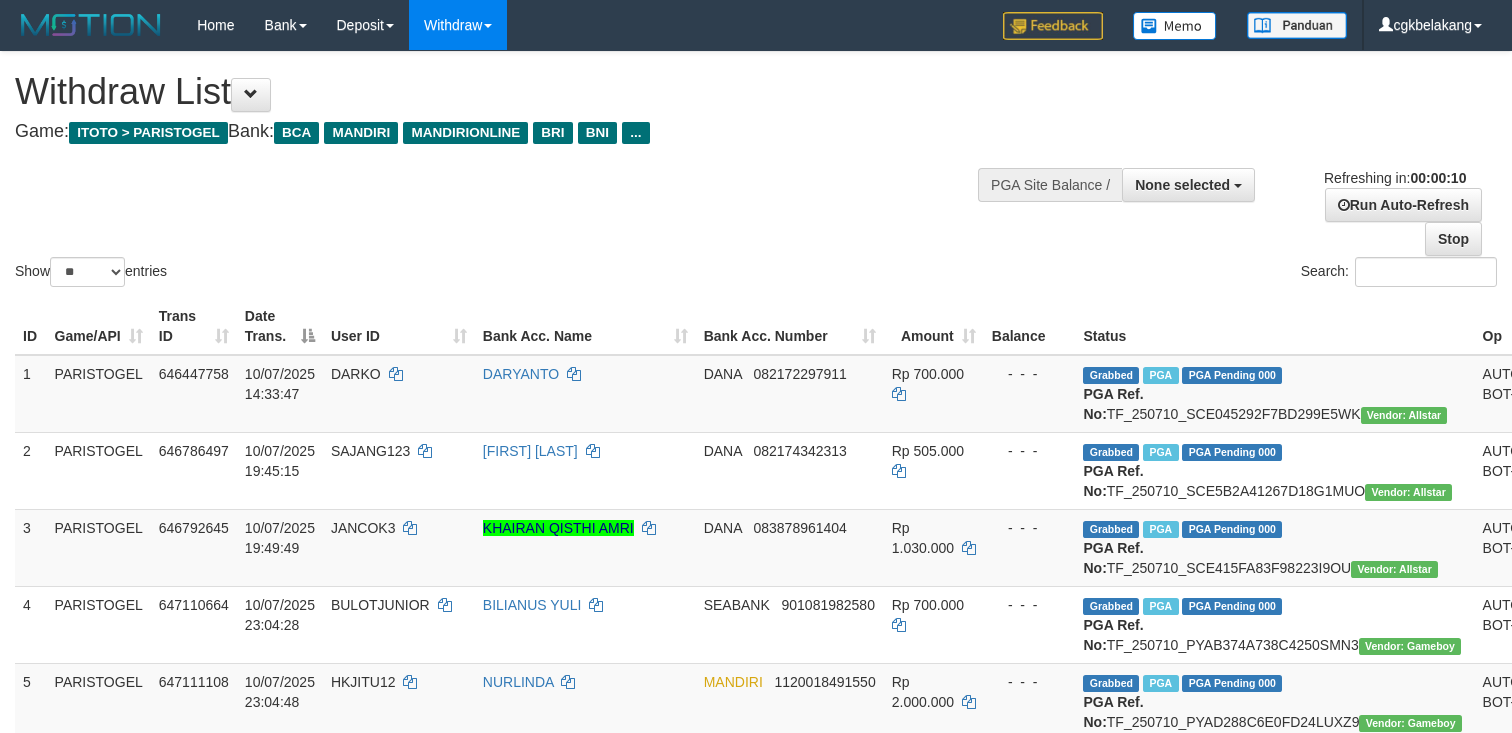 select 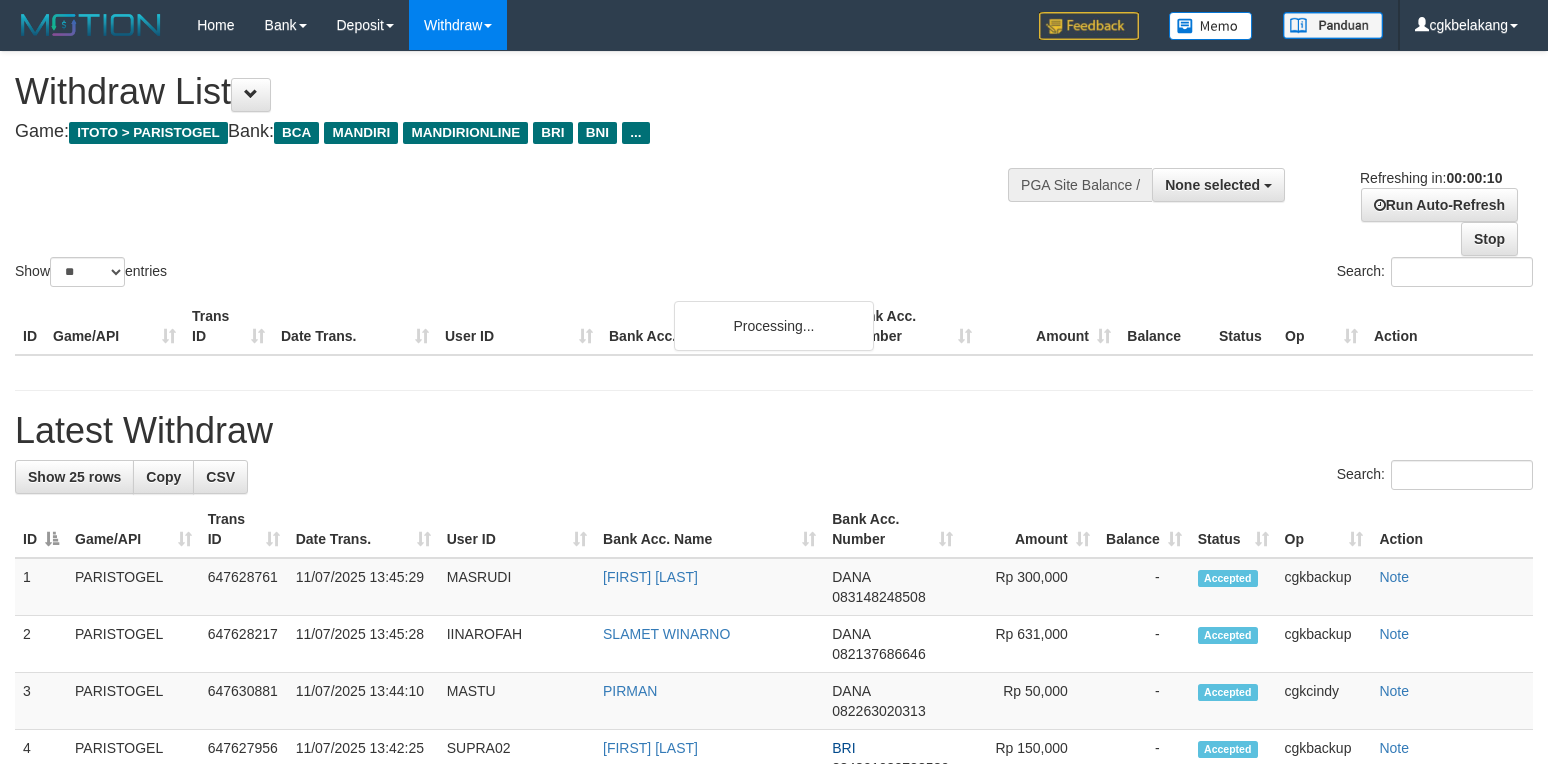 select 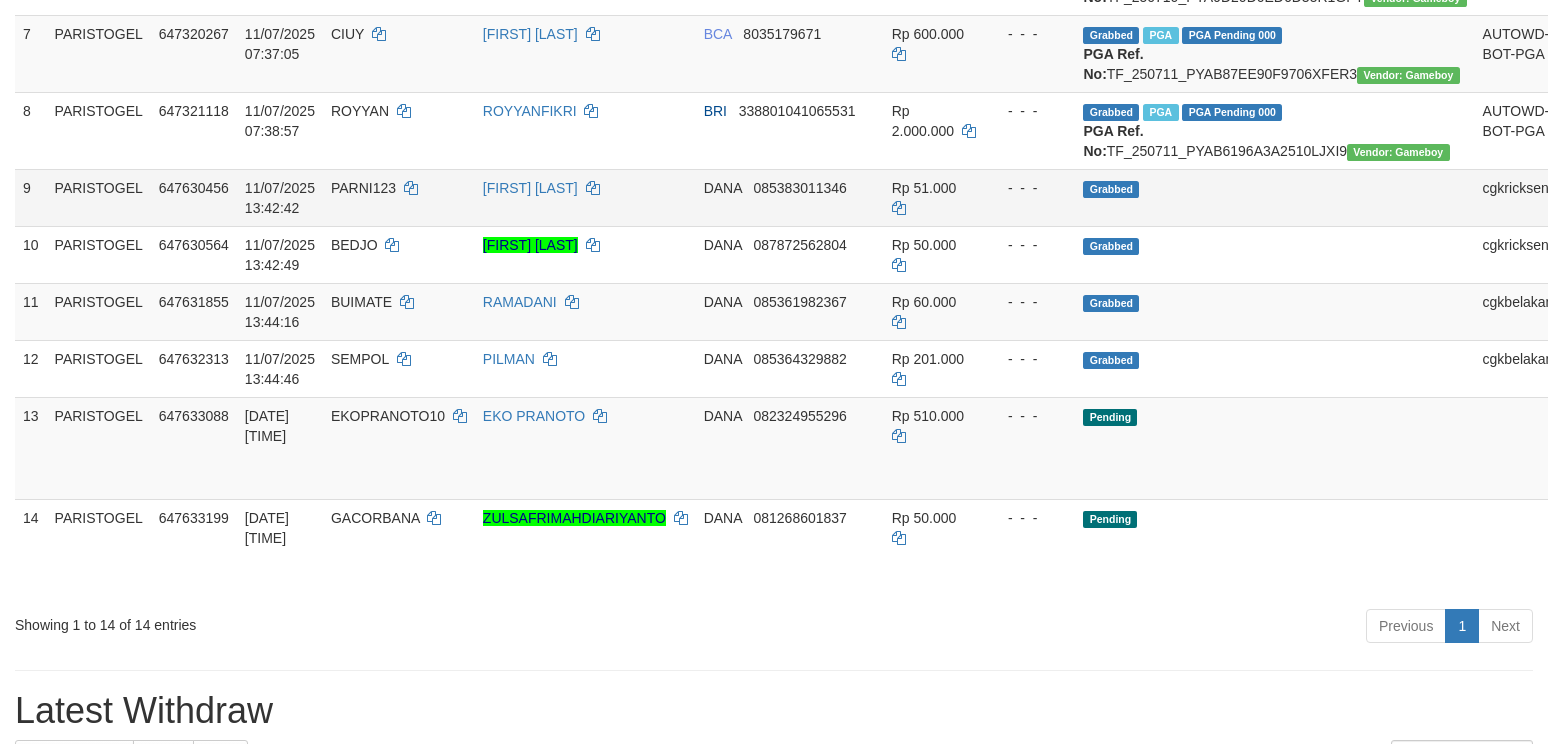 scroll, scrollTop: 1200, scrollLeft: 0, axis: vertical 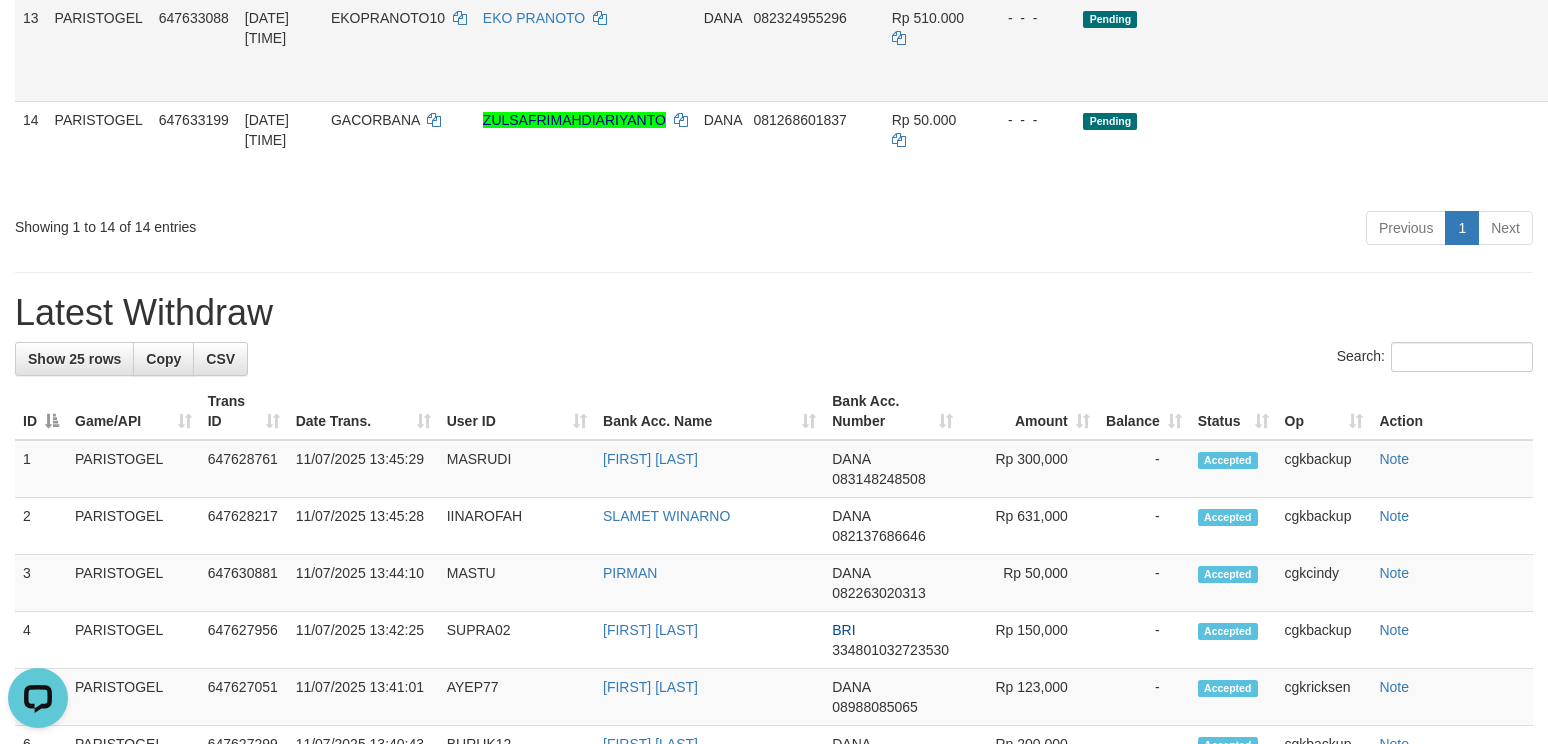 click on "Pending" at bounding box center (1274, 50) 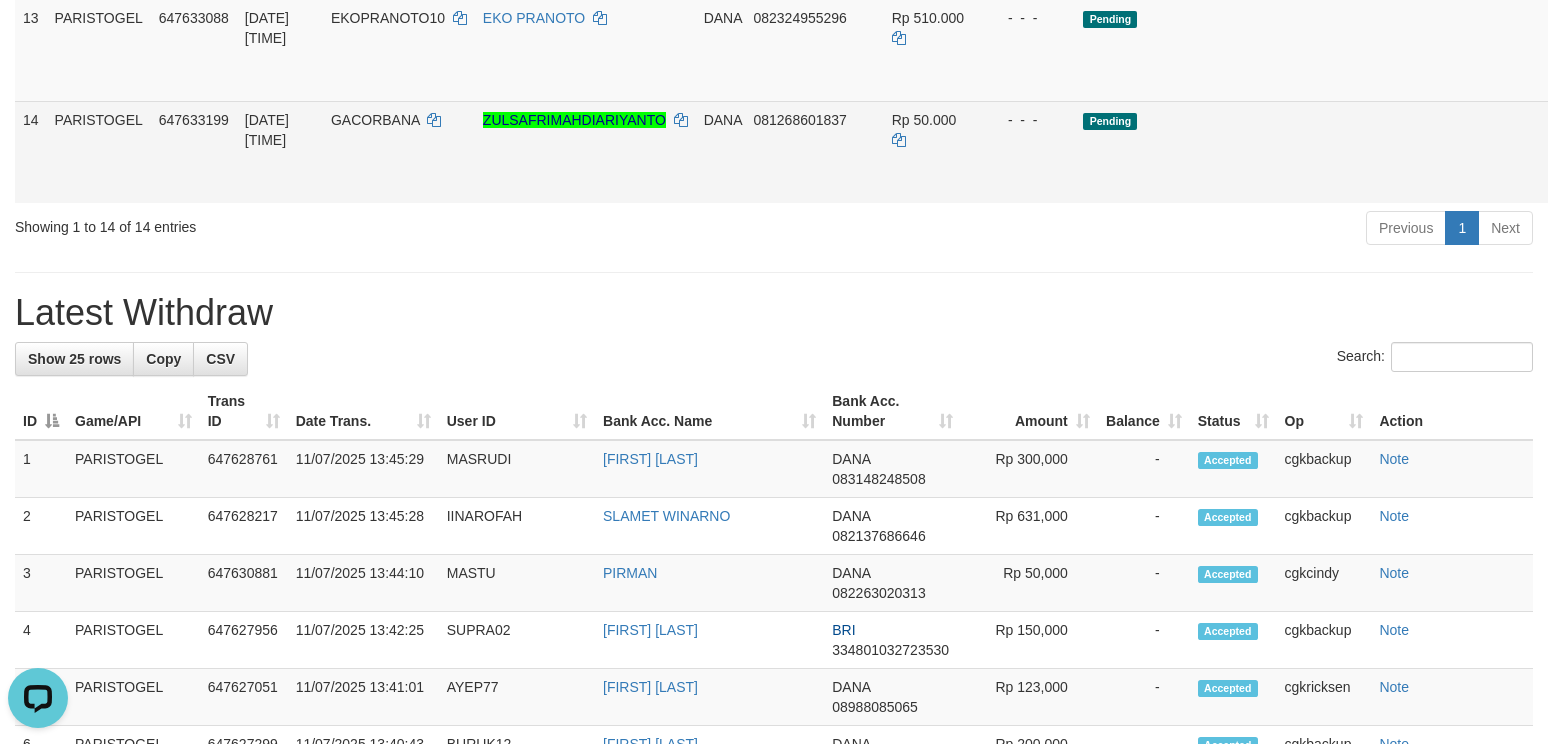 click on "Allow Grab" at bounding box center (1593, 130) 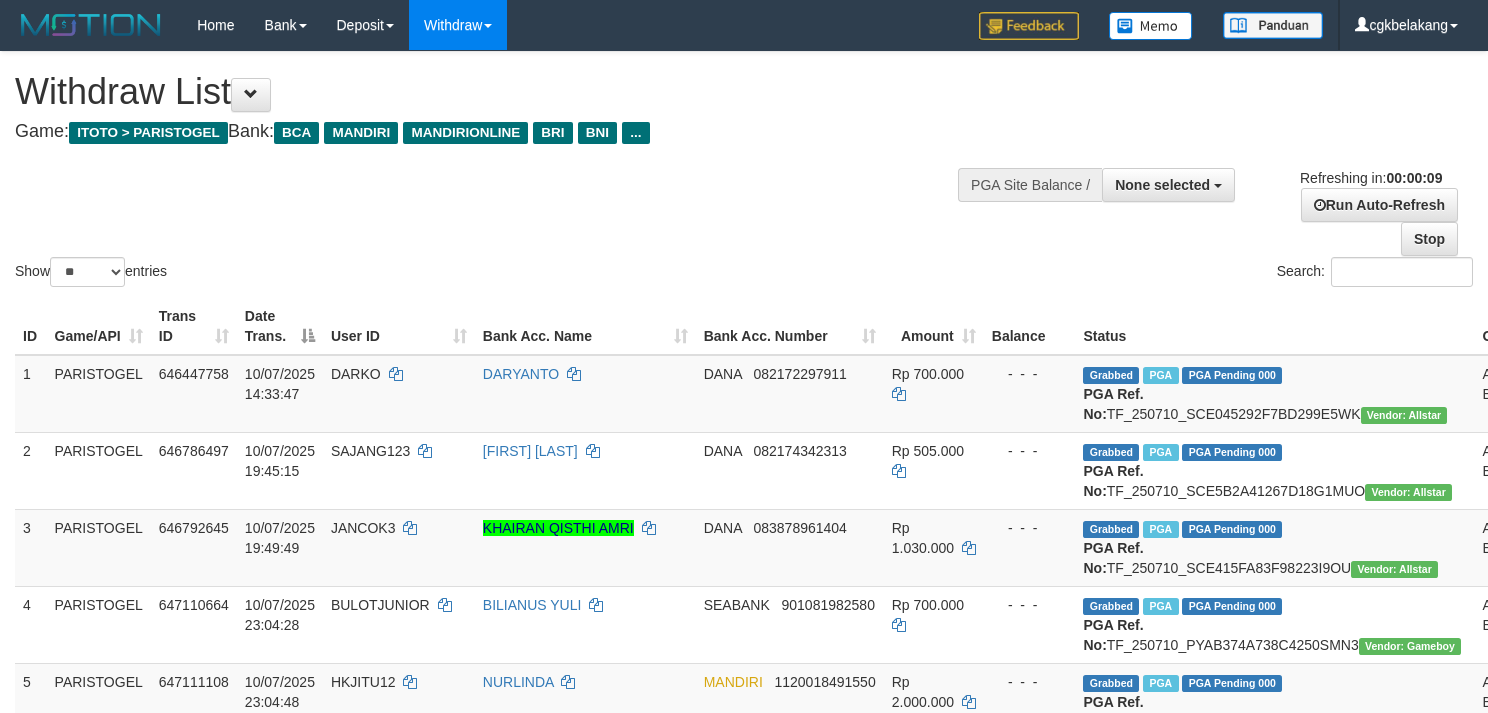 select 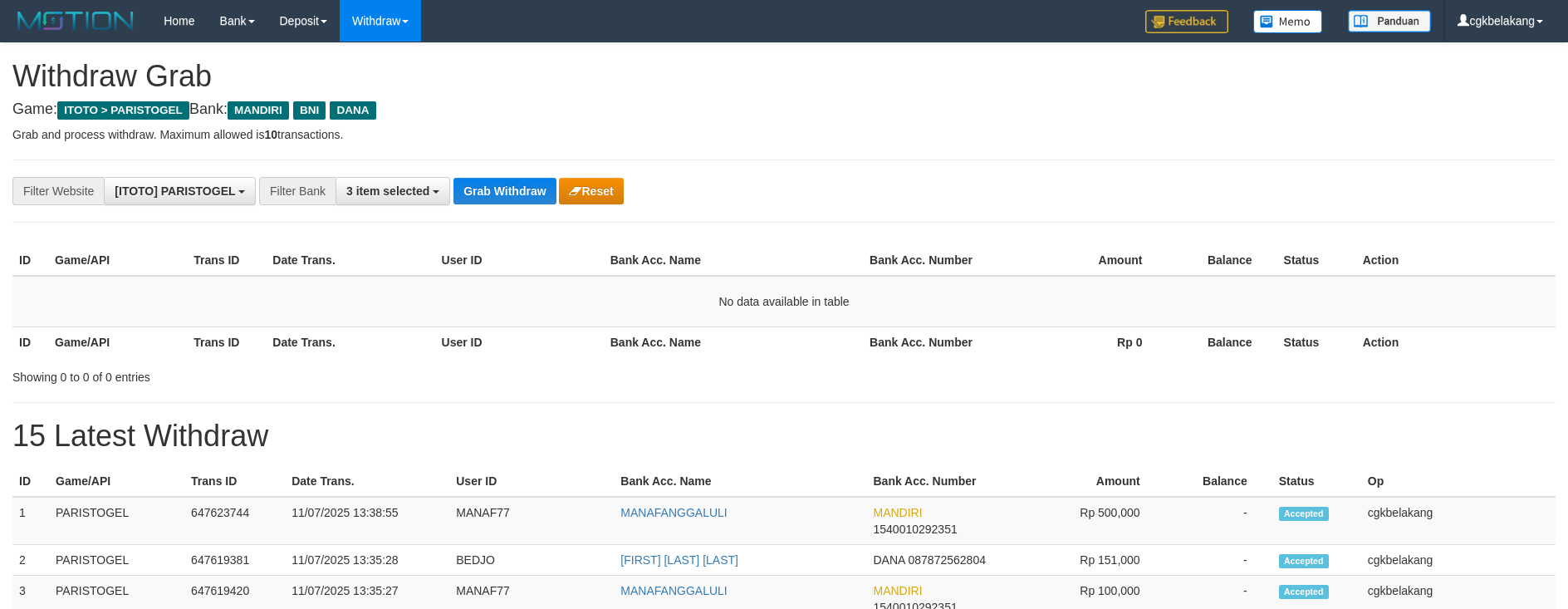 click on "Grab Withdraw" at bounding box center [504, 191] 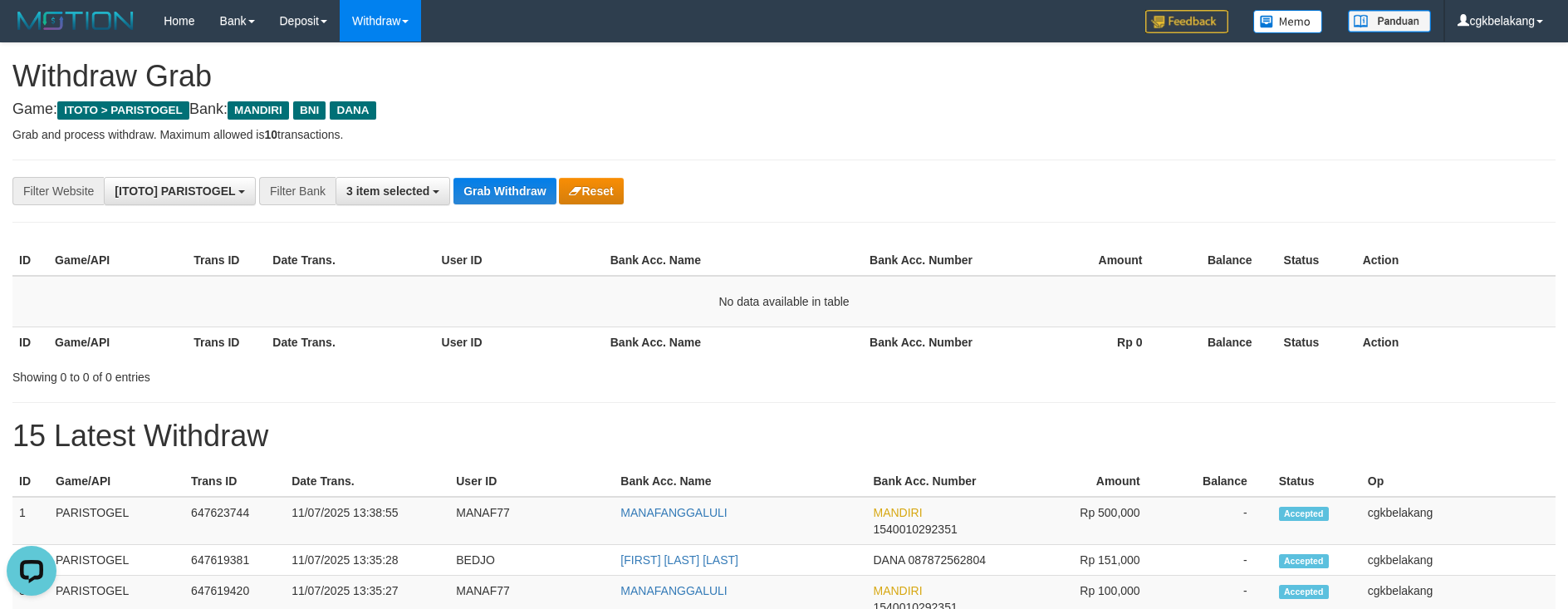 scroll, scrollTop: 0, scrollLeft: 0, axis: both 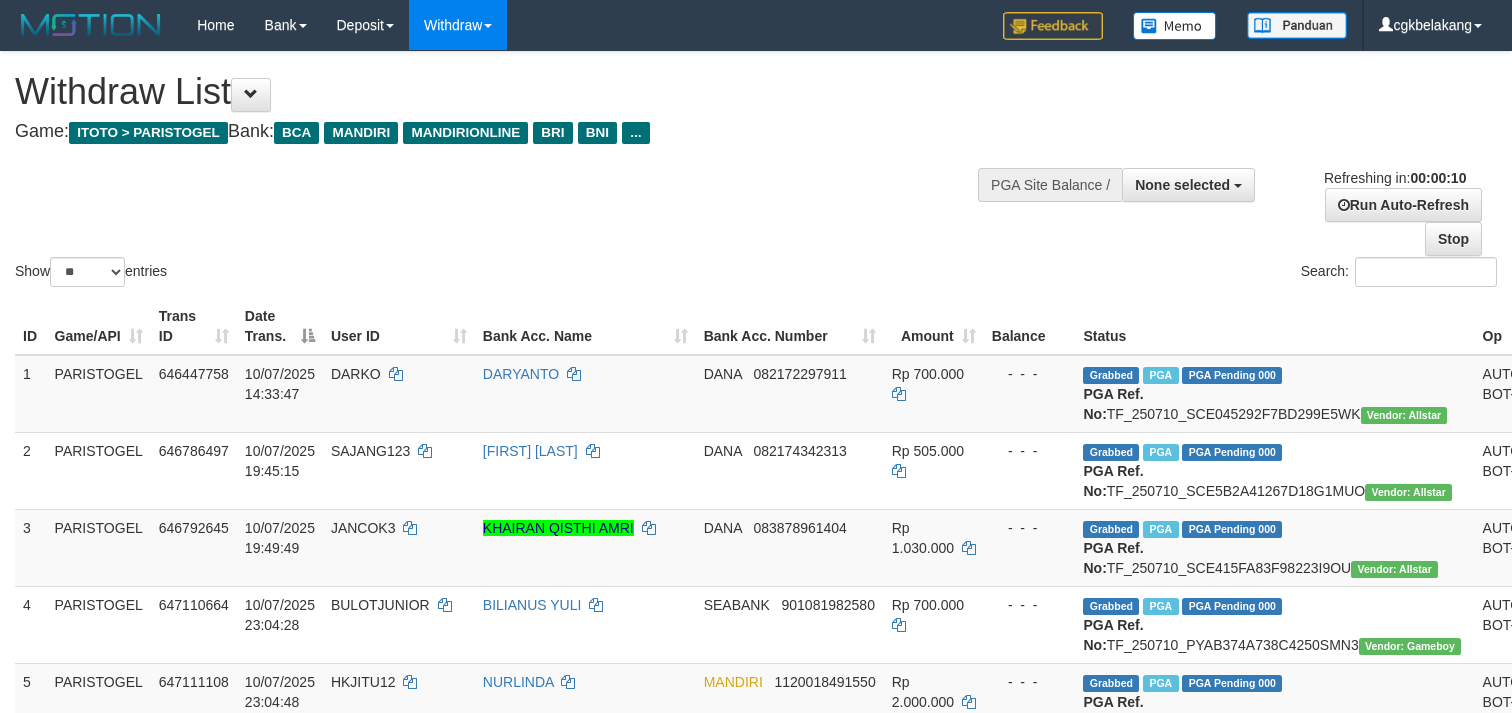 select 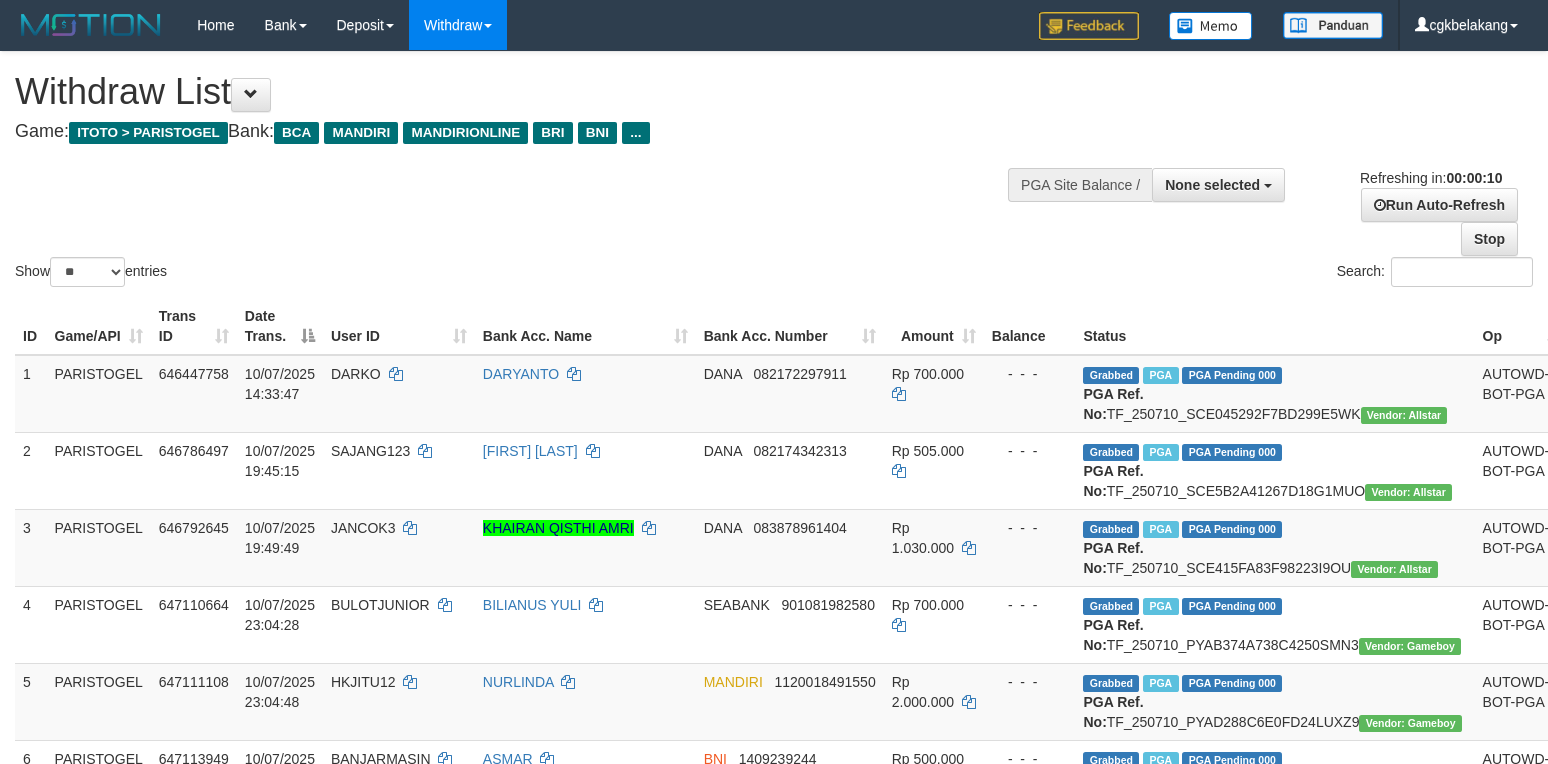 select 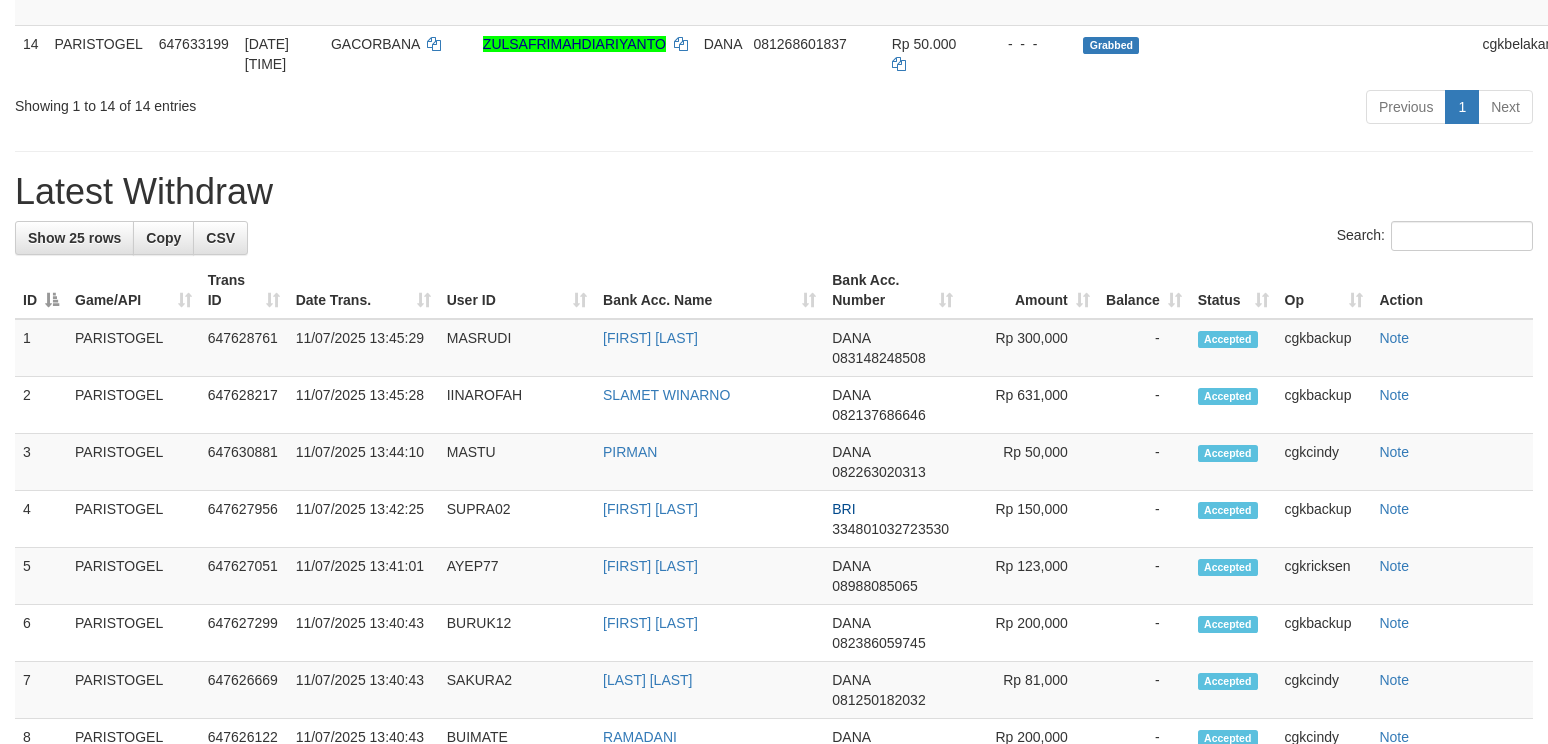 scroll, scrollTop: 1200, scrollLeft: 0, axis: vertical 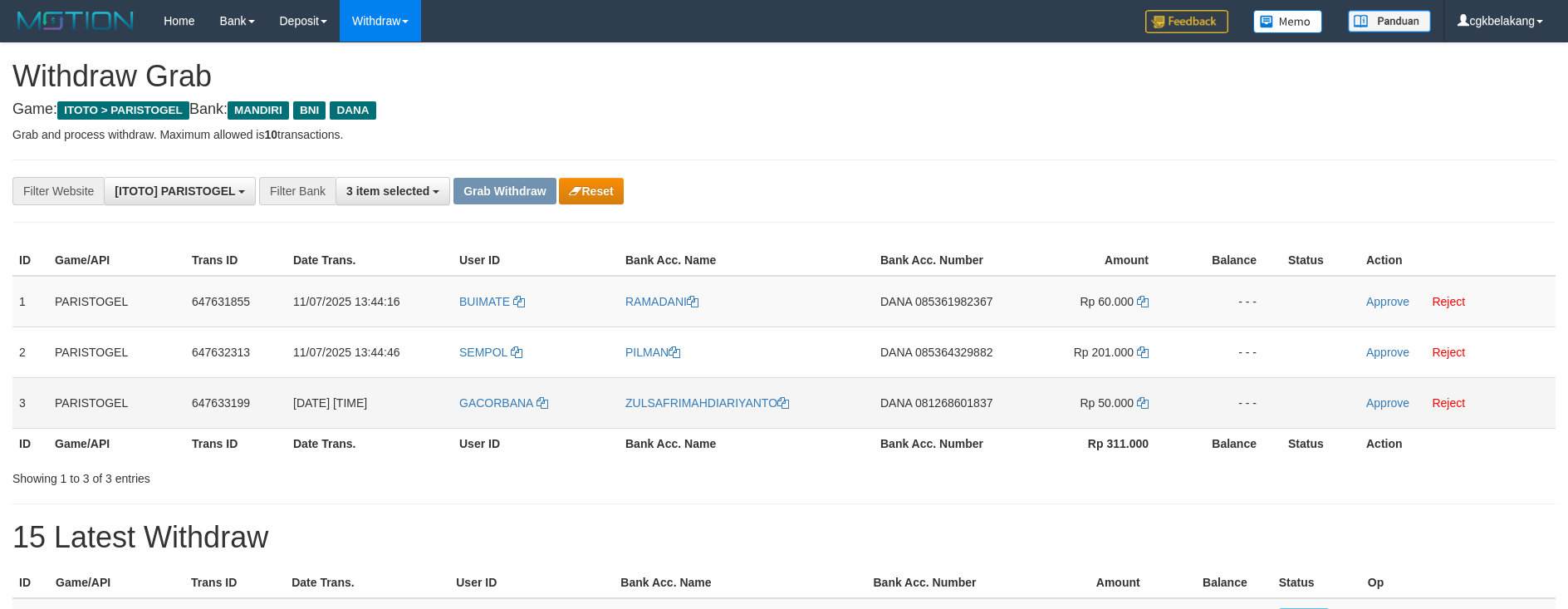 click on "GACORBANA" at bounding box center (536, 402) 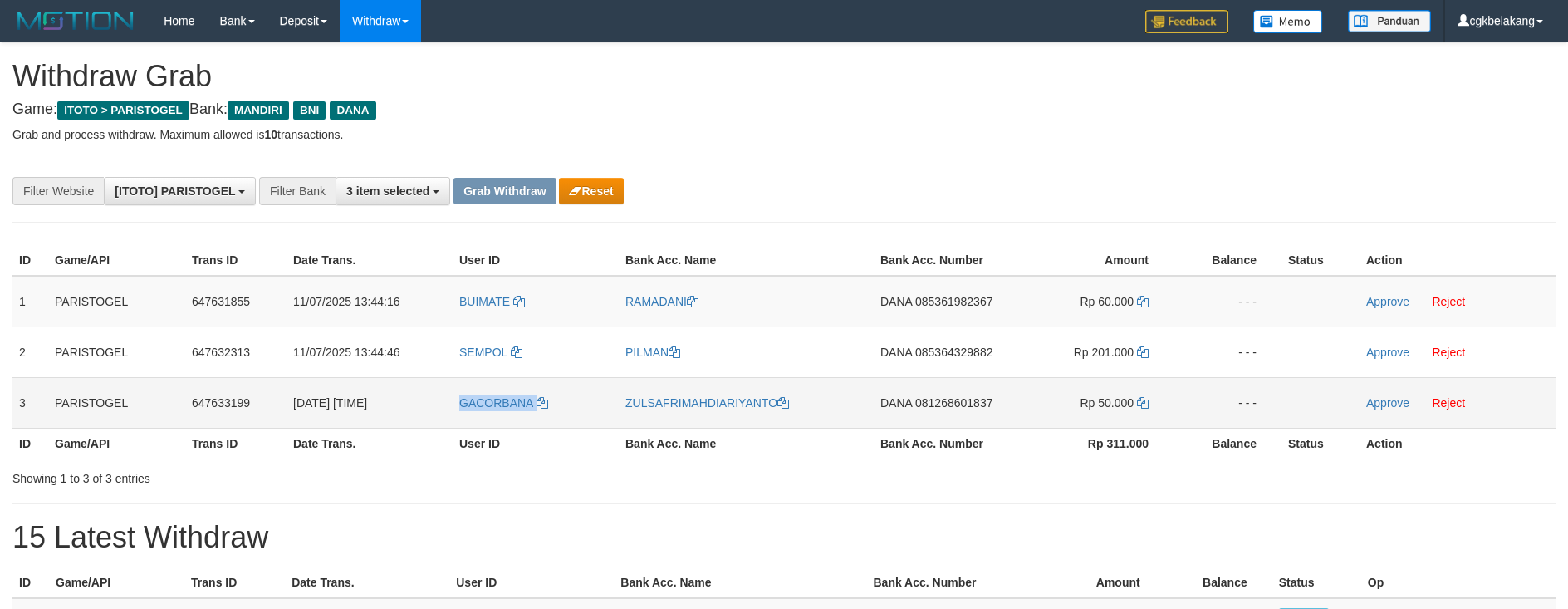 copy on "GACORBANA" 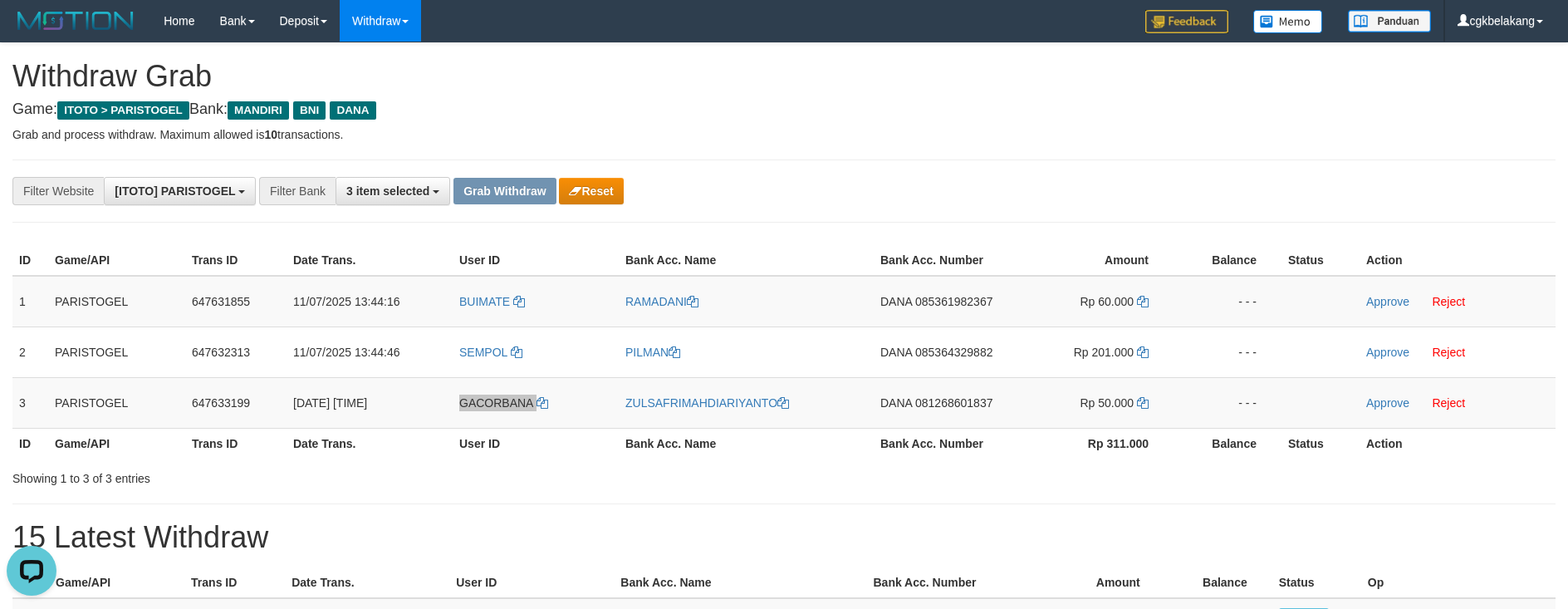 scroll, scrollTop: 0, scrollLeft: 0, axis: both 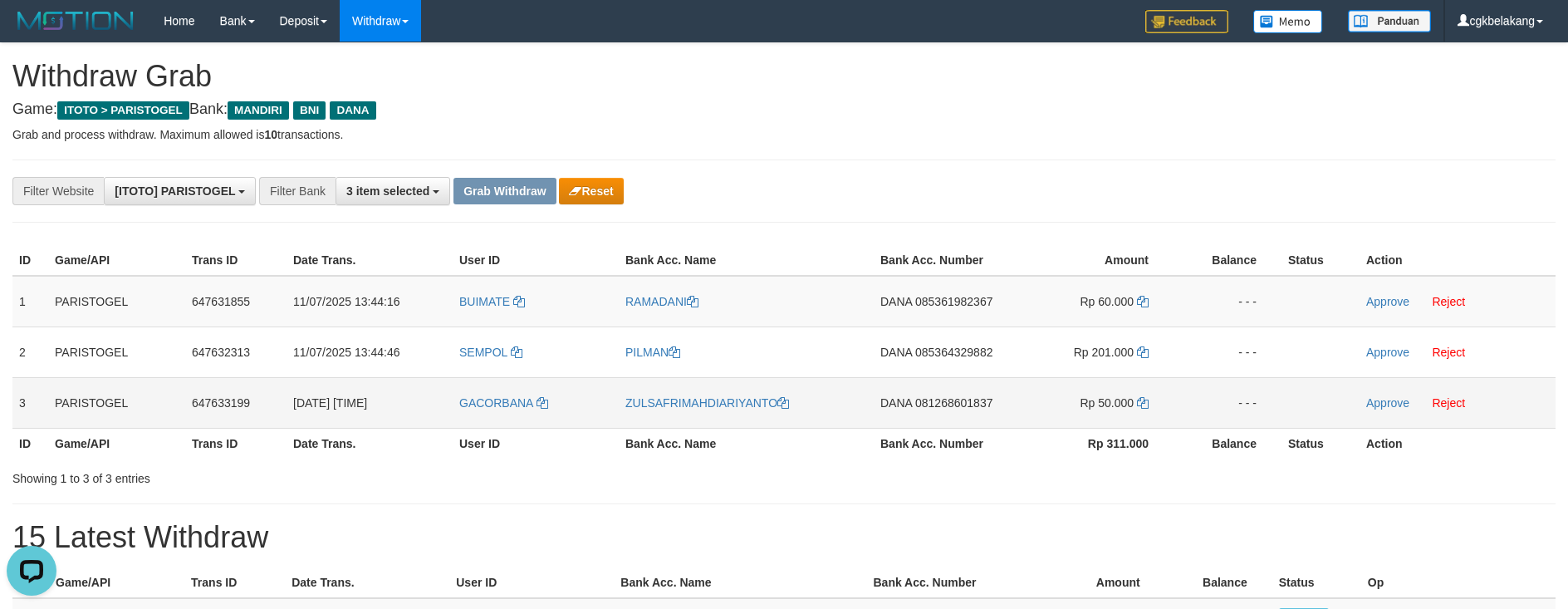 click on "ZULSAFRIMAHDIARIYANTO" at bounding box center [746, 402] 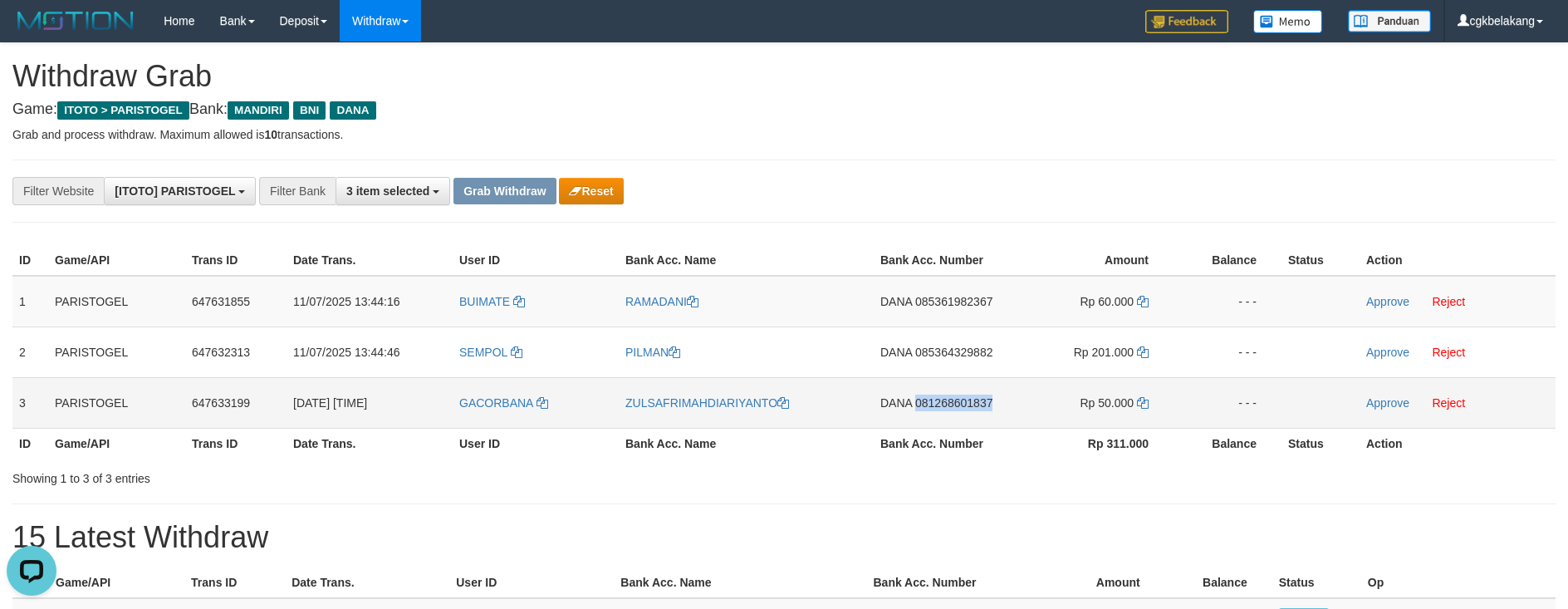 click on "DANA
081268601837" at bounding box center [942, 402] 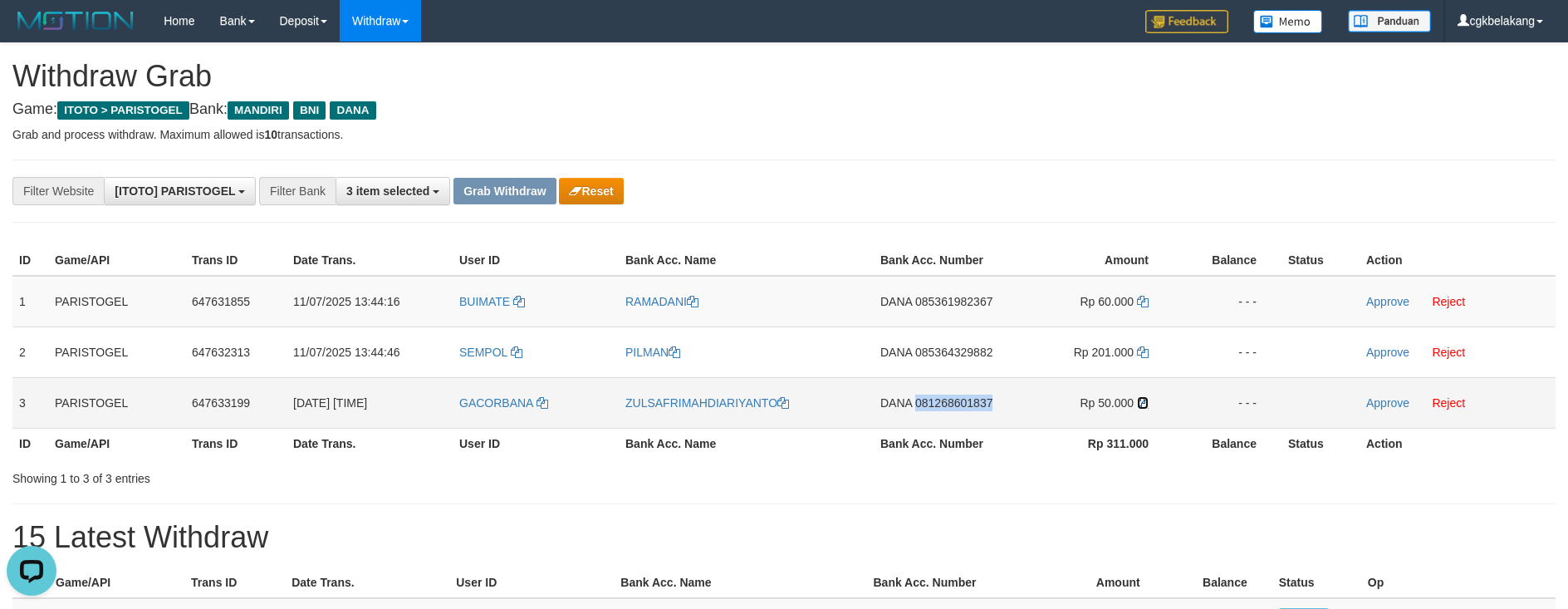 click at bounding box center (1143, 403) 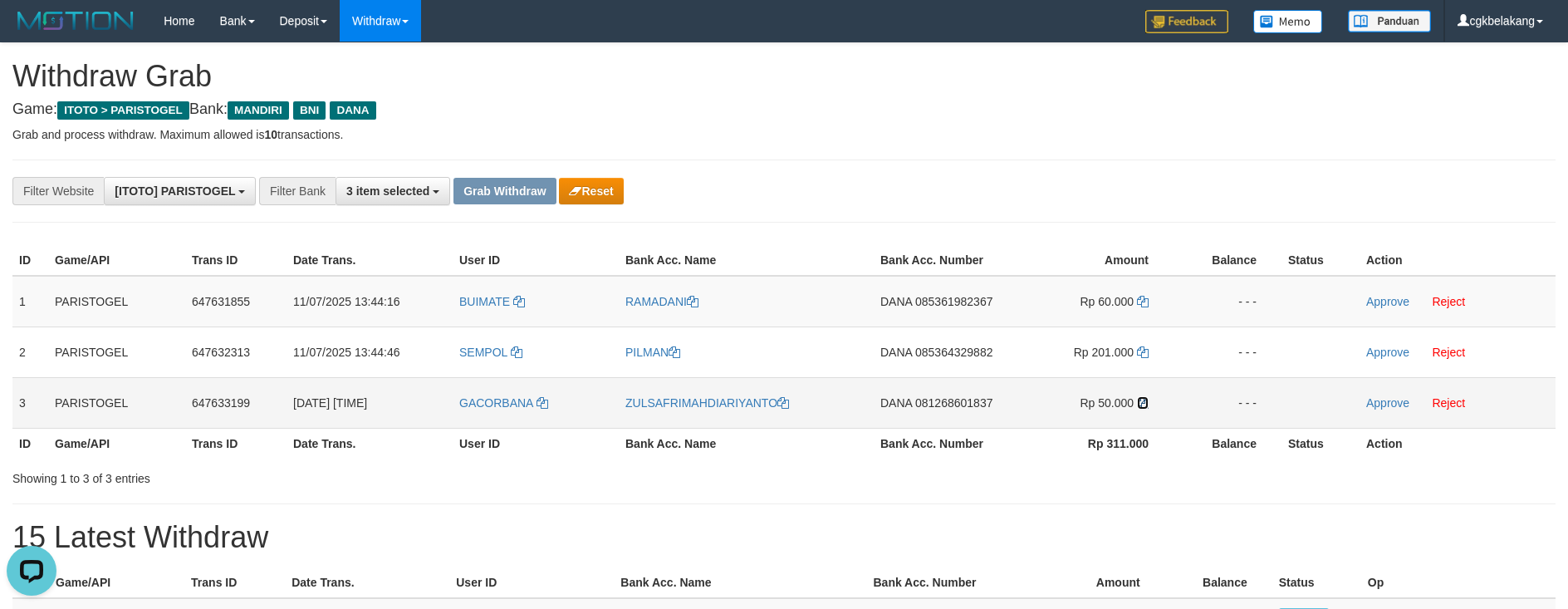 click at bounding box center [1143, 403] 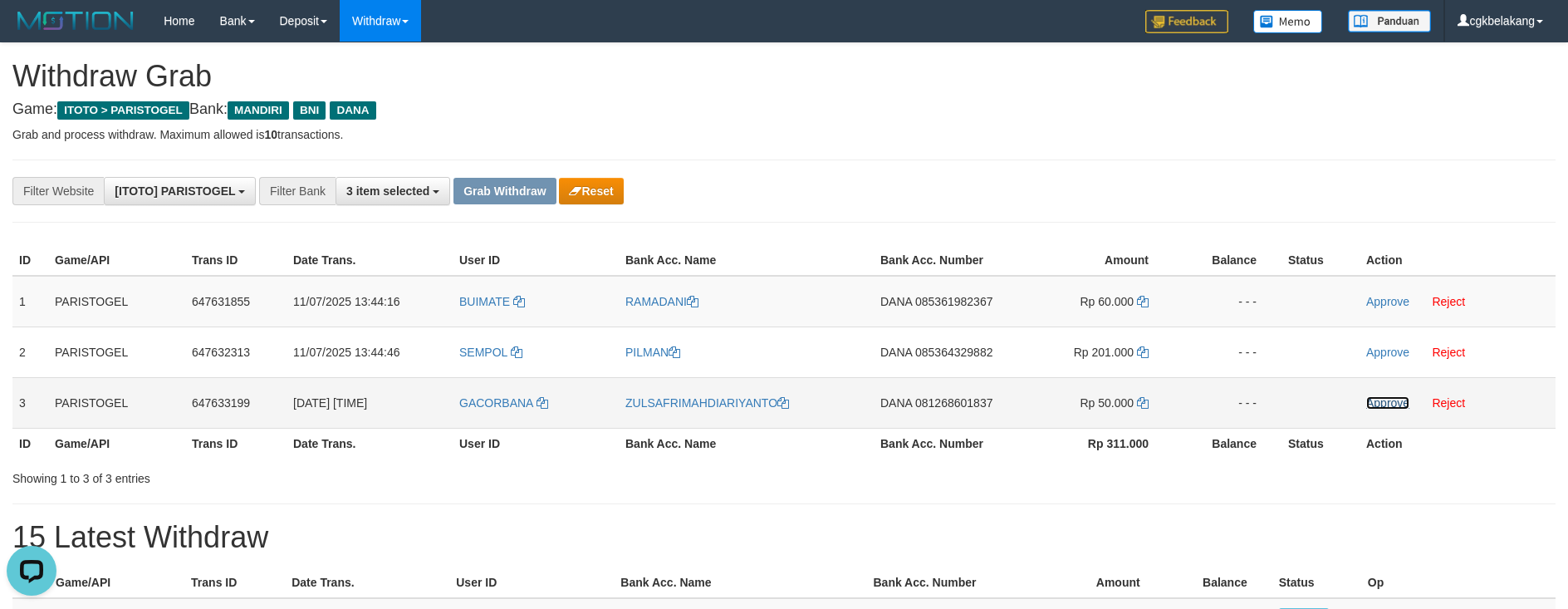 drag, startPoint x: 1400, startPoint y: 407, endPoint x: 1410, endPoint y: 381, distance: 27.856777 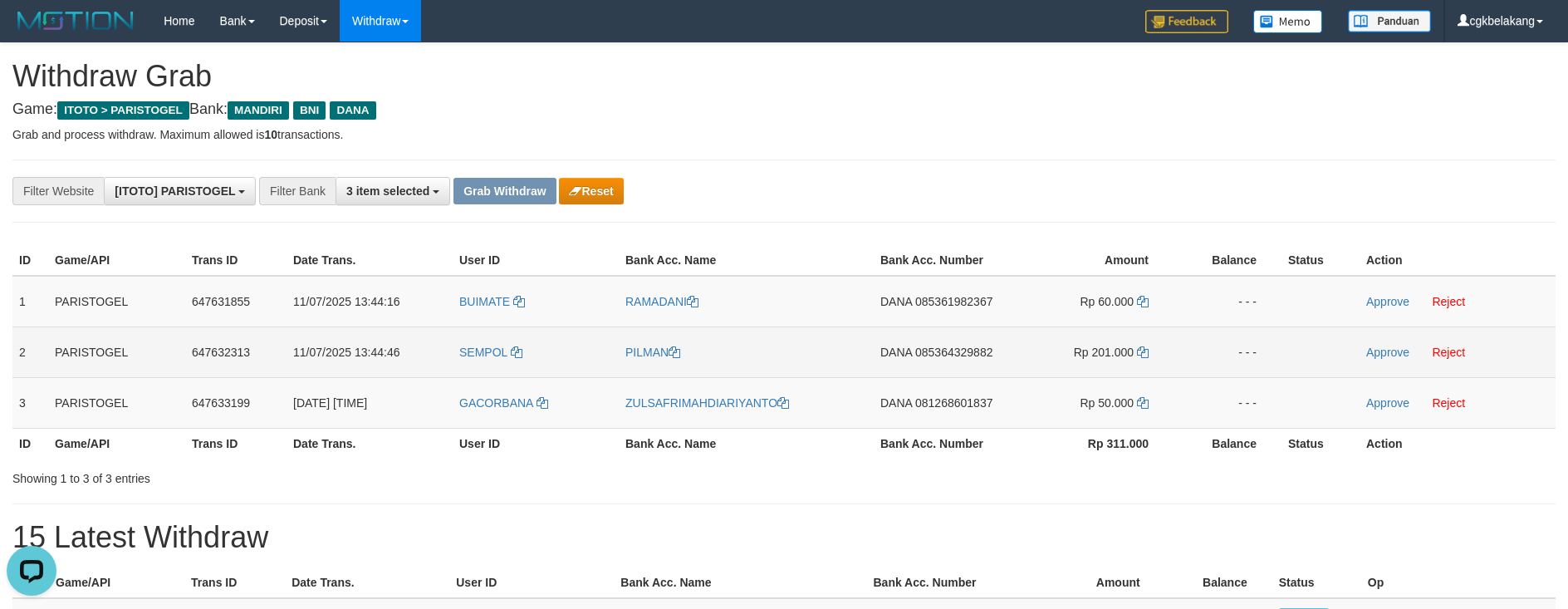 click on "Approve
Reject" at bounding box center [1458, 351] 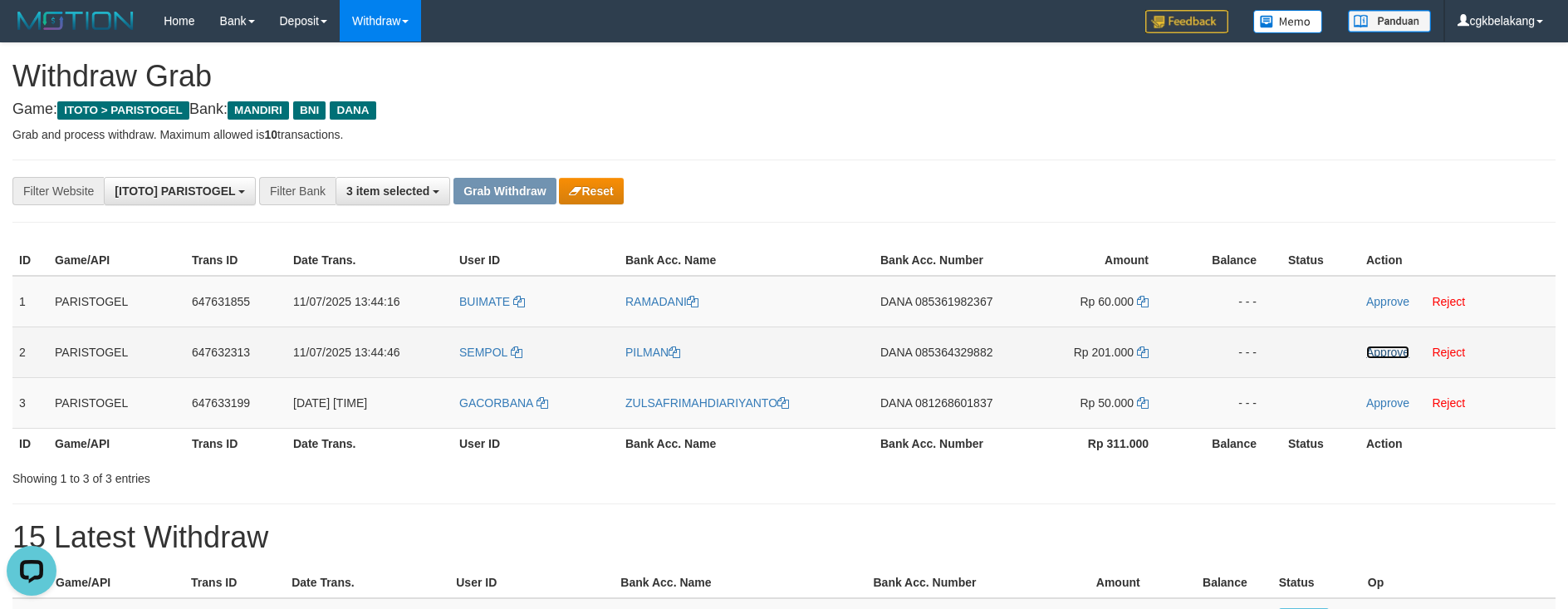click on "Approve" at bounding box center (1388, 352) 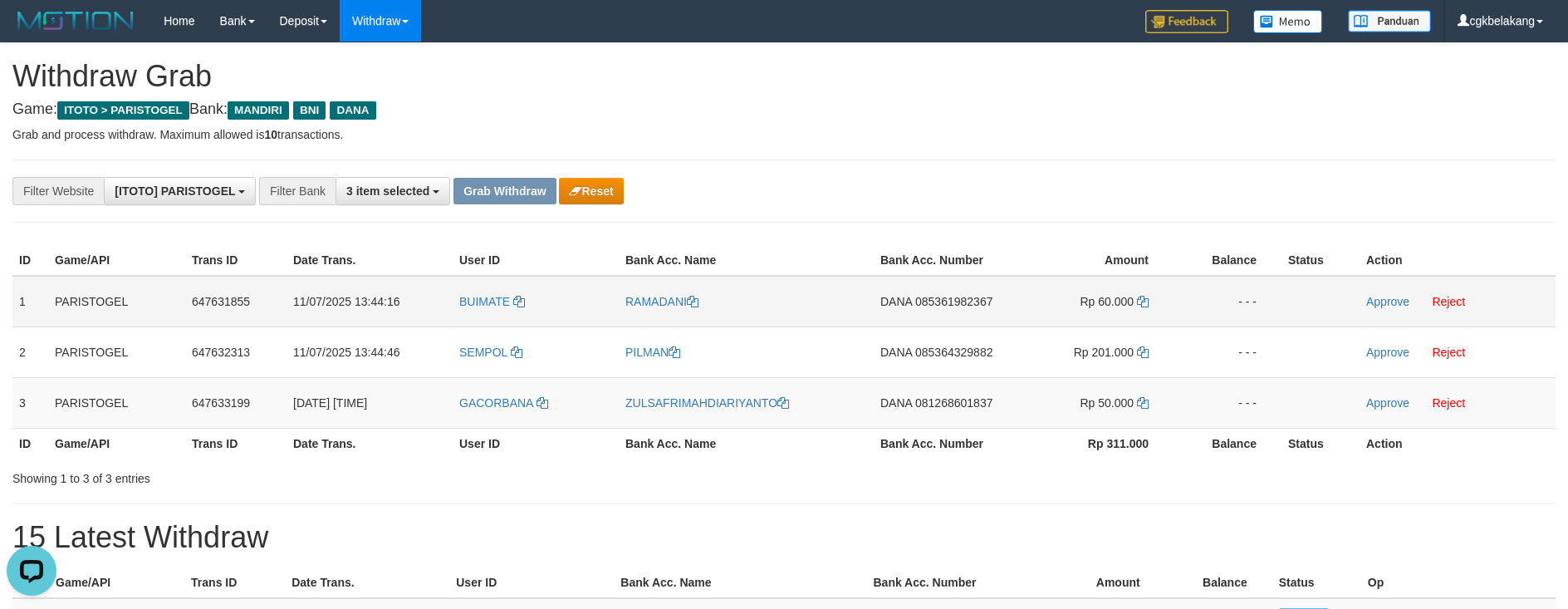 click on "Approve
Reject" at bounding box center (1458, 302) 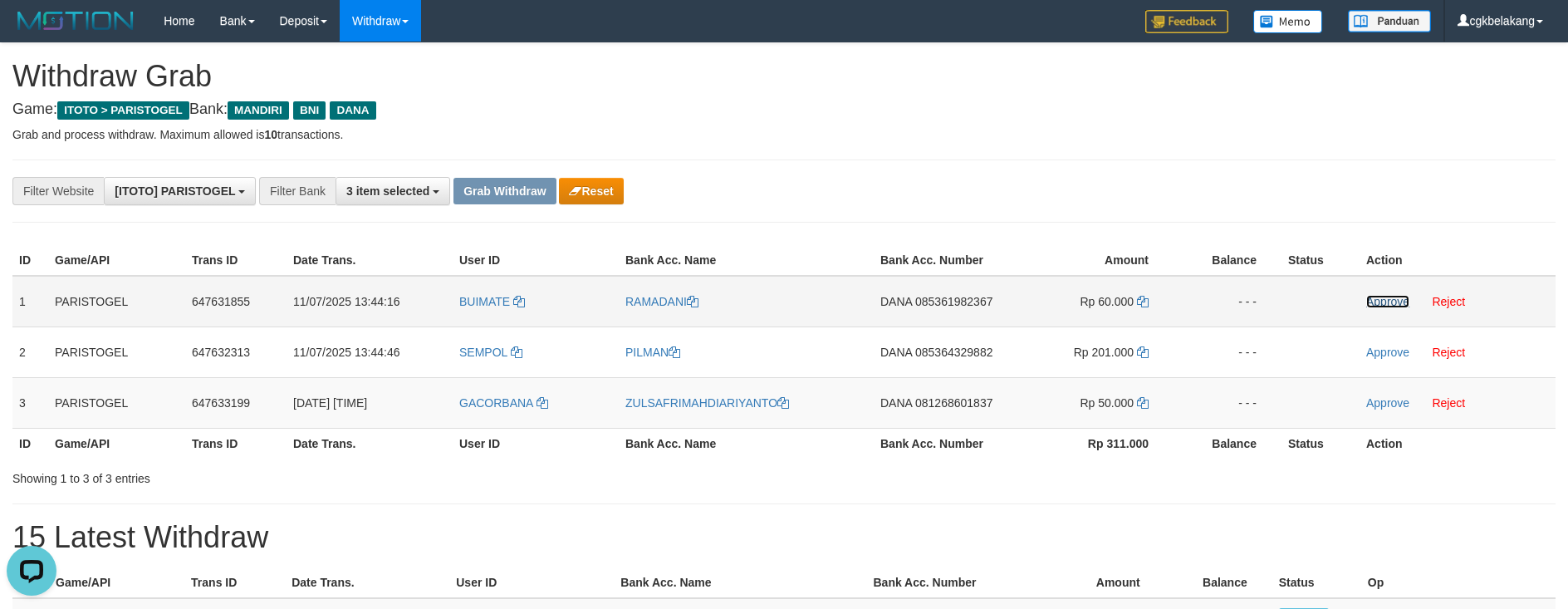 click on "Approve" at bounding box center [1388, 302] 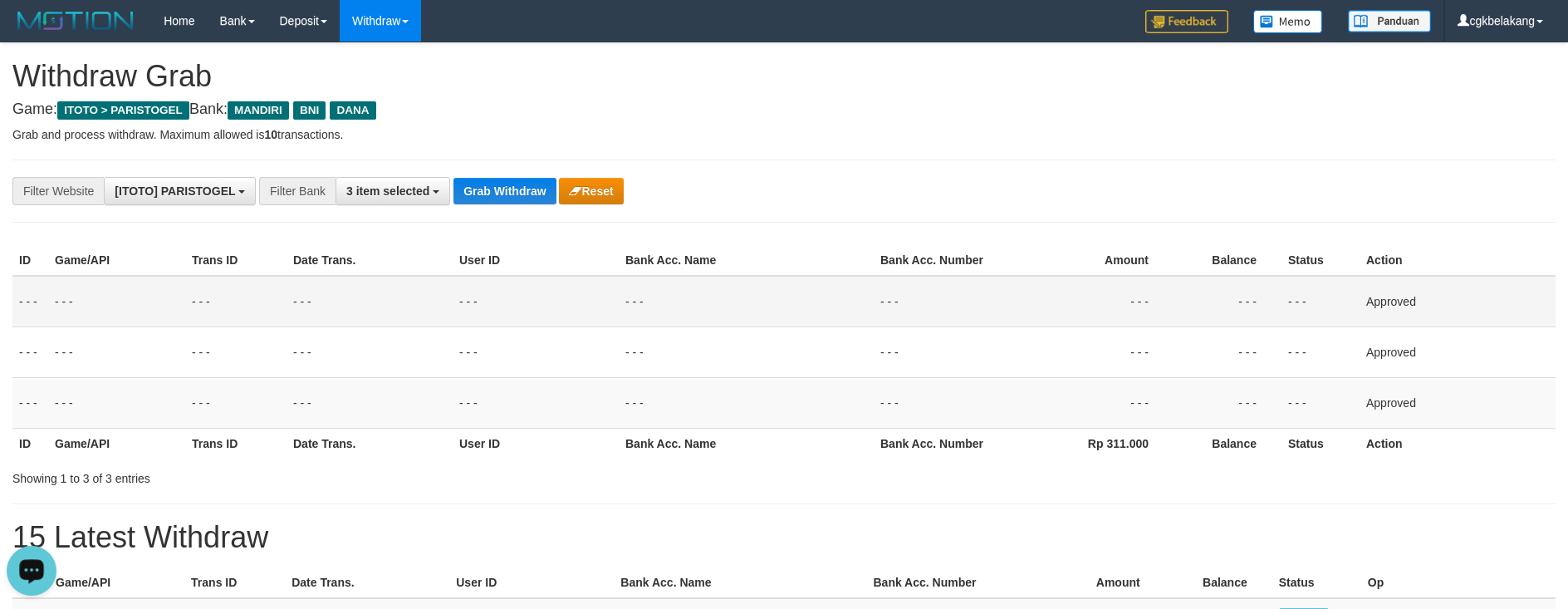 click on "**********" at bounding box center (784, 793) 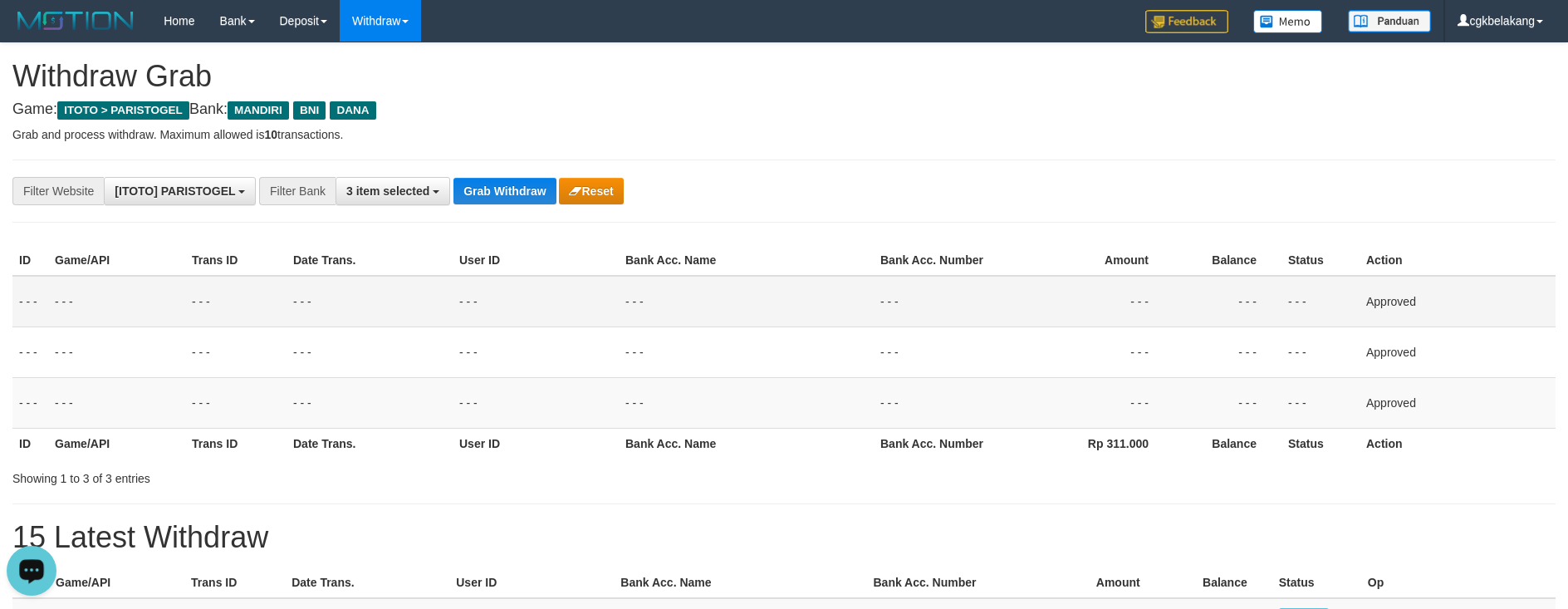 click on "Showing 1 to 3 of 3 entries" at bounding box center [784, 475] 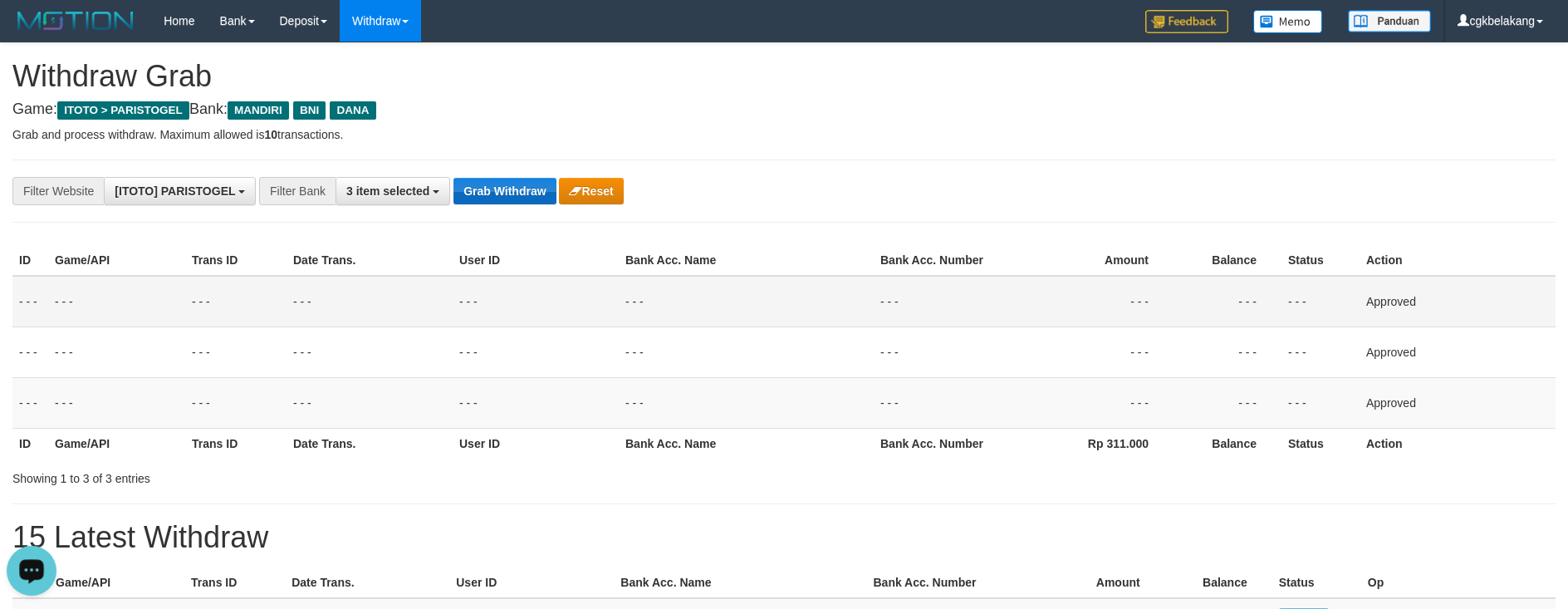 click on "**********" at bounding box center (784, 191) 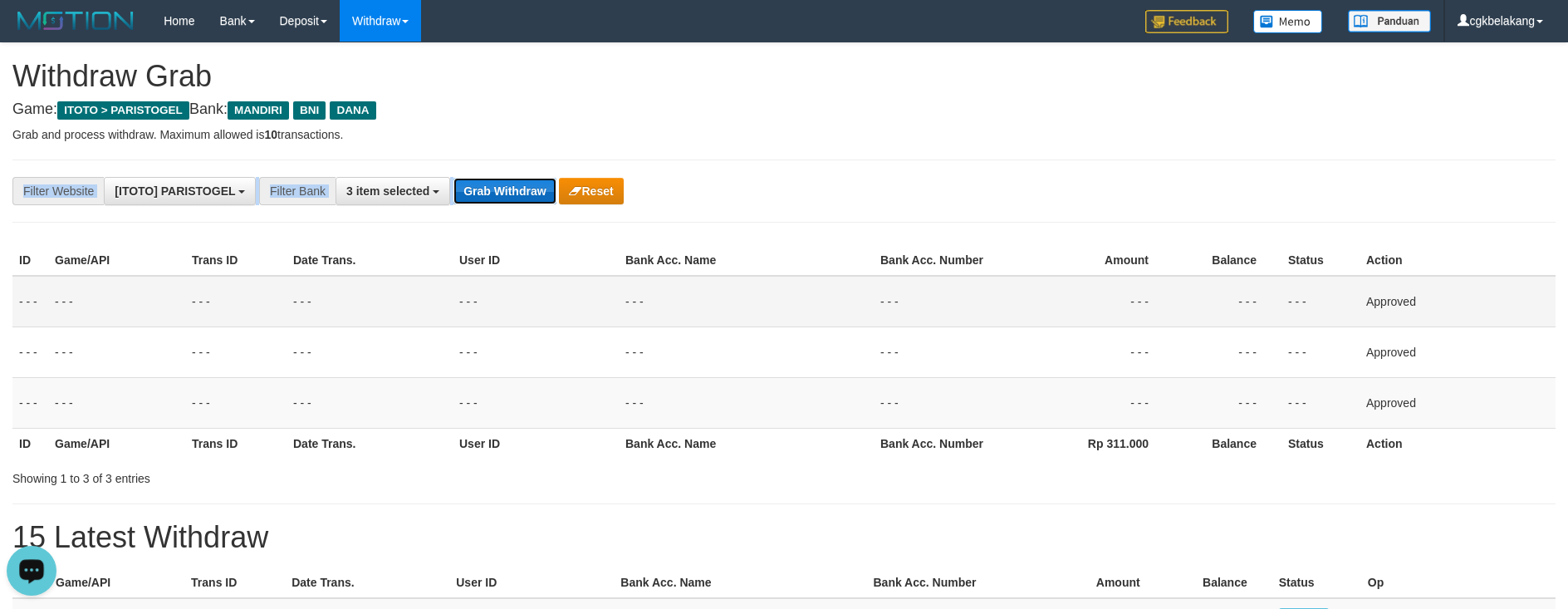 click on "Grab Withdraw" at bounding box center (504, 191) 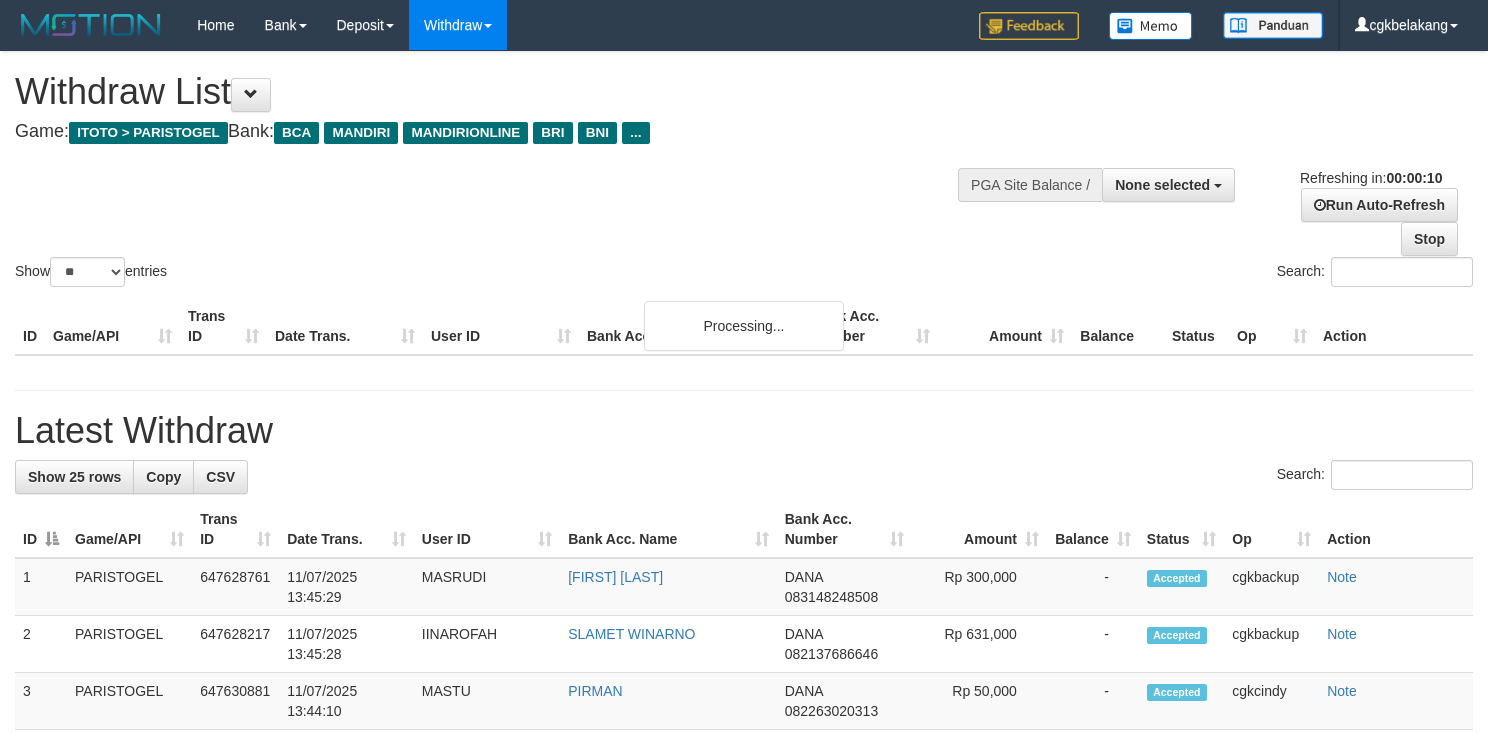 select 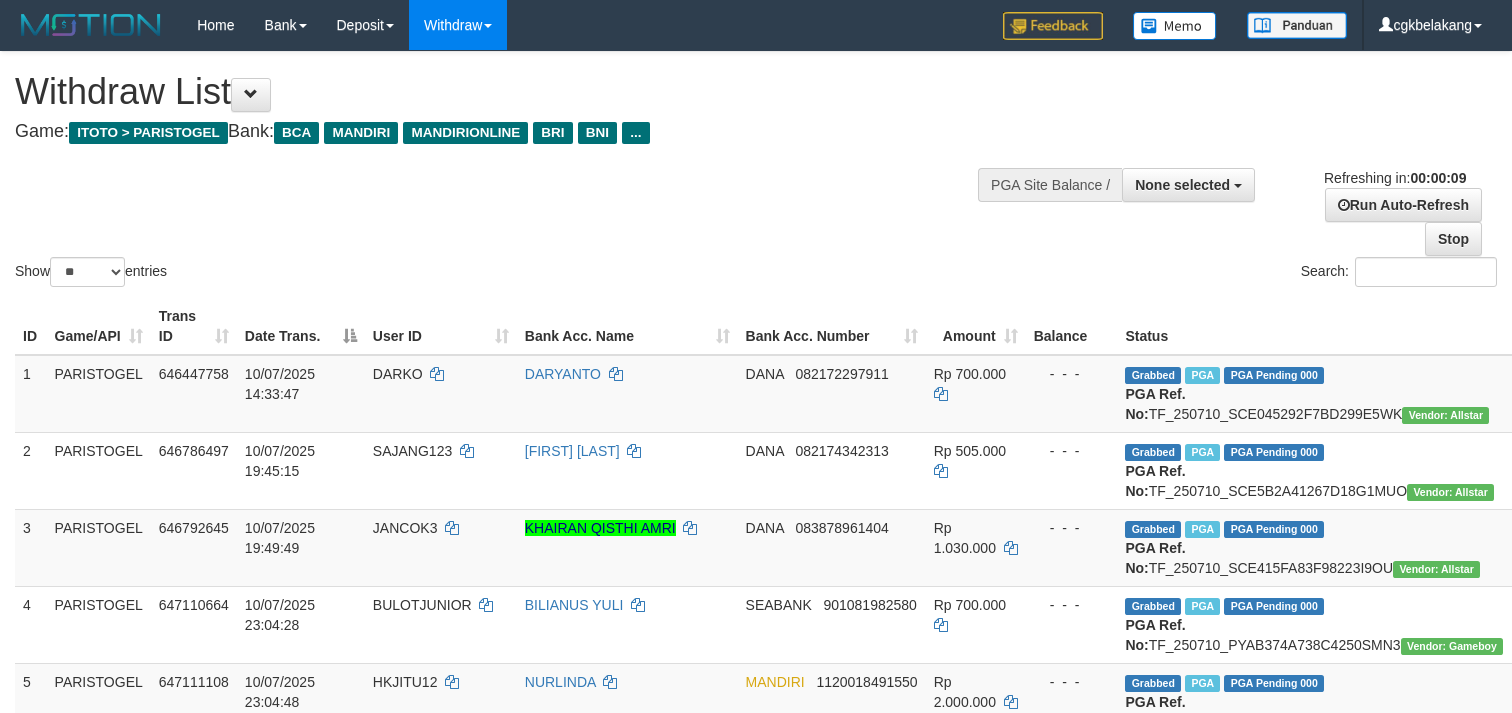 select 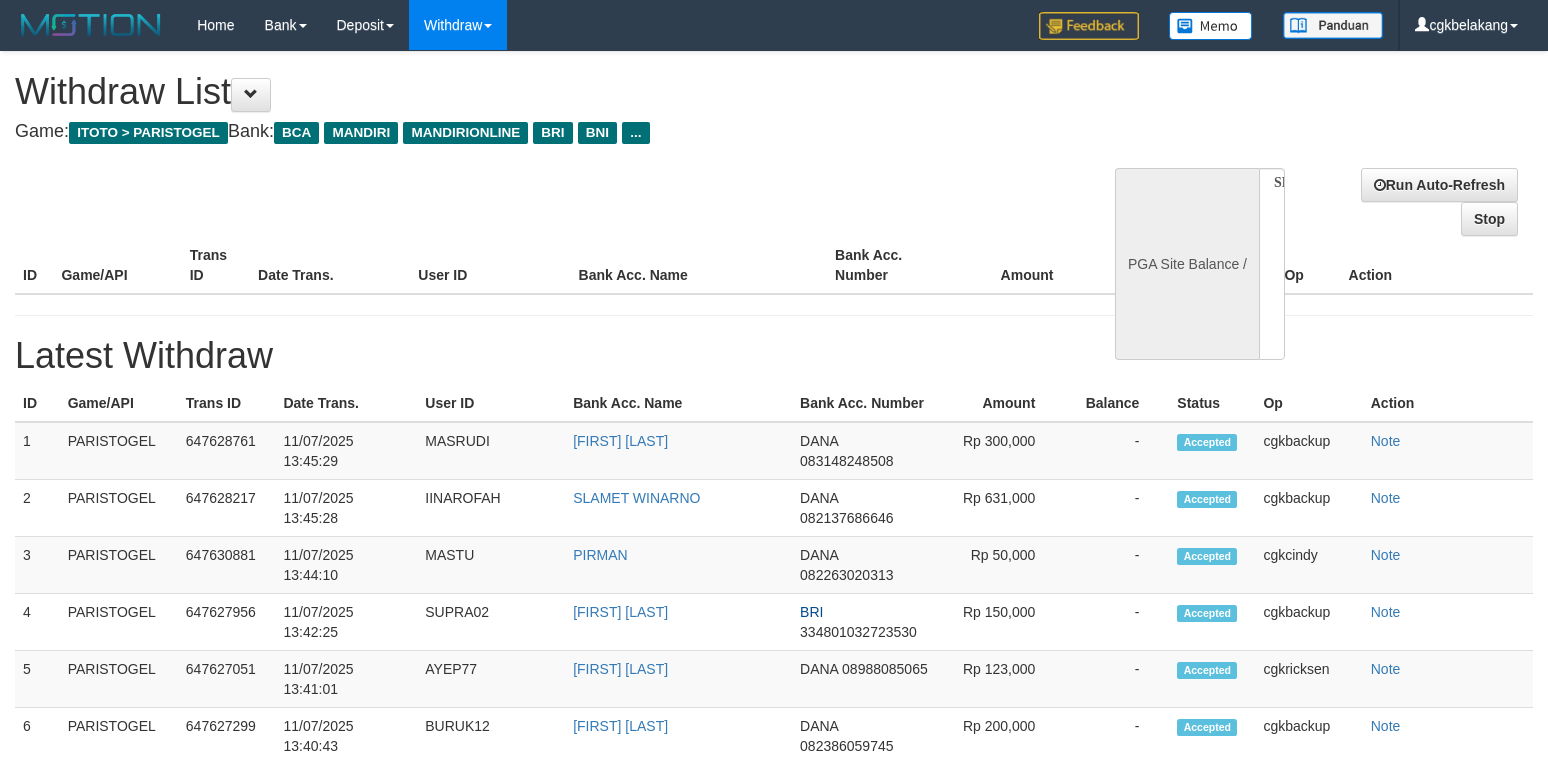 select 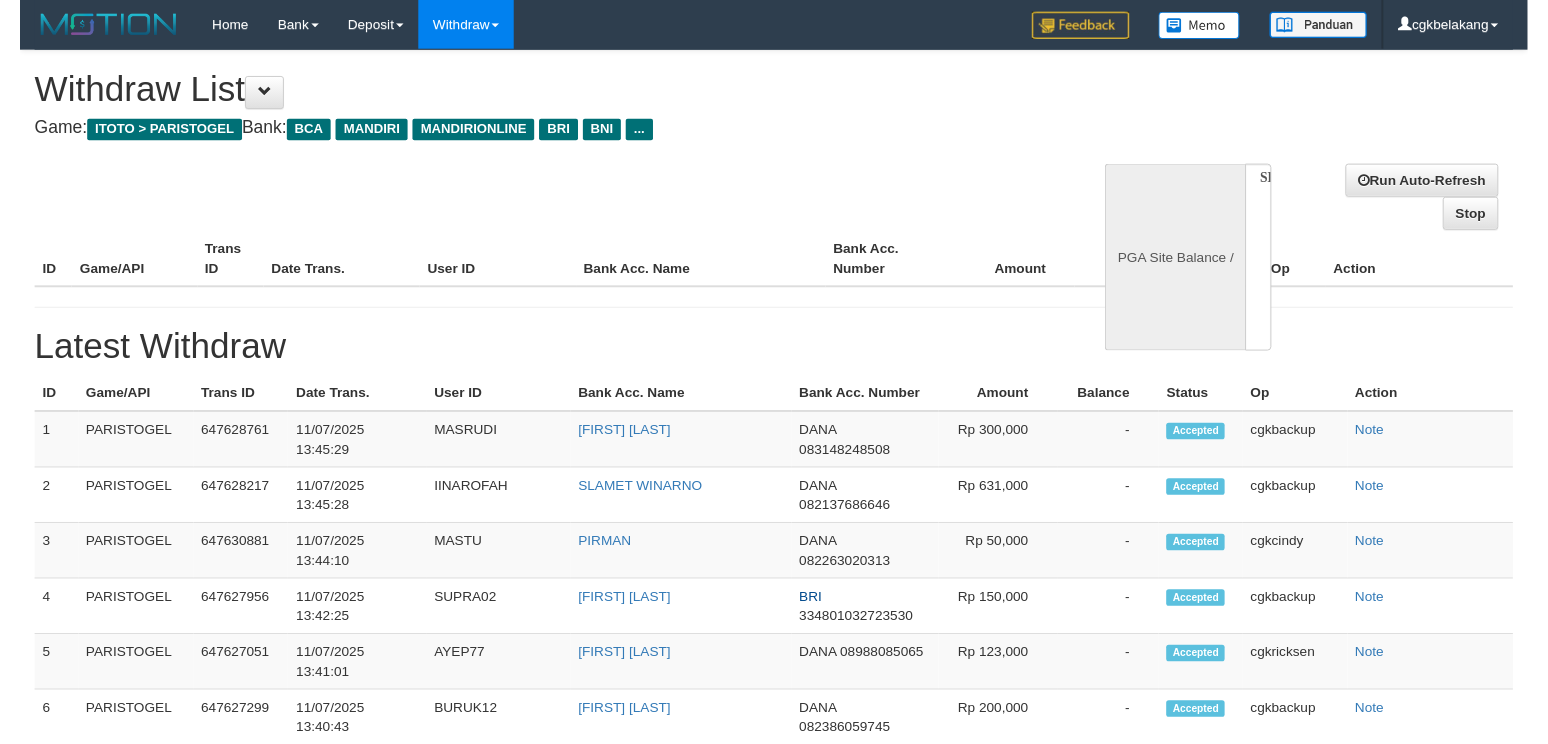 scroll, scrollTop: 0, scrollLeft: 0, axis: both 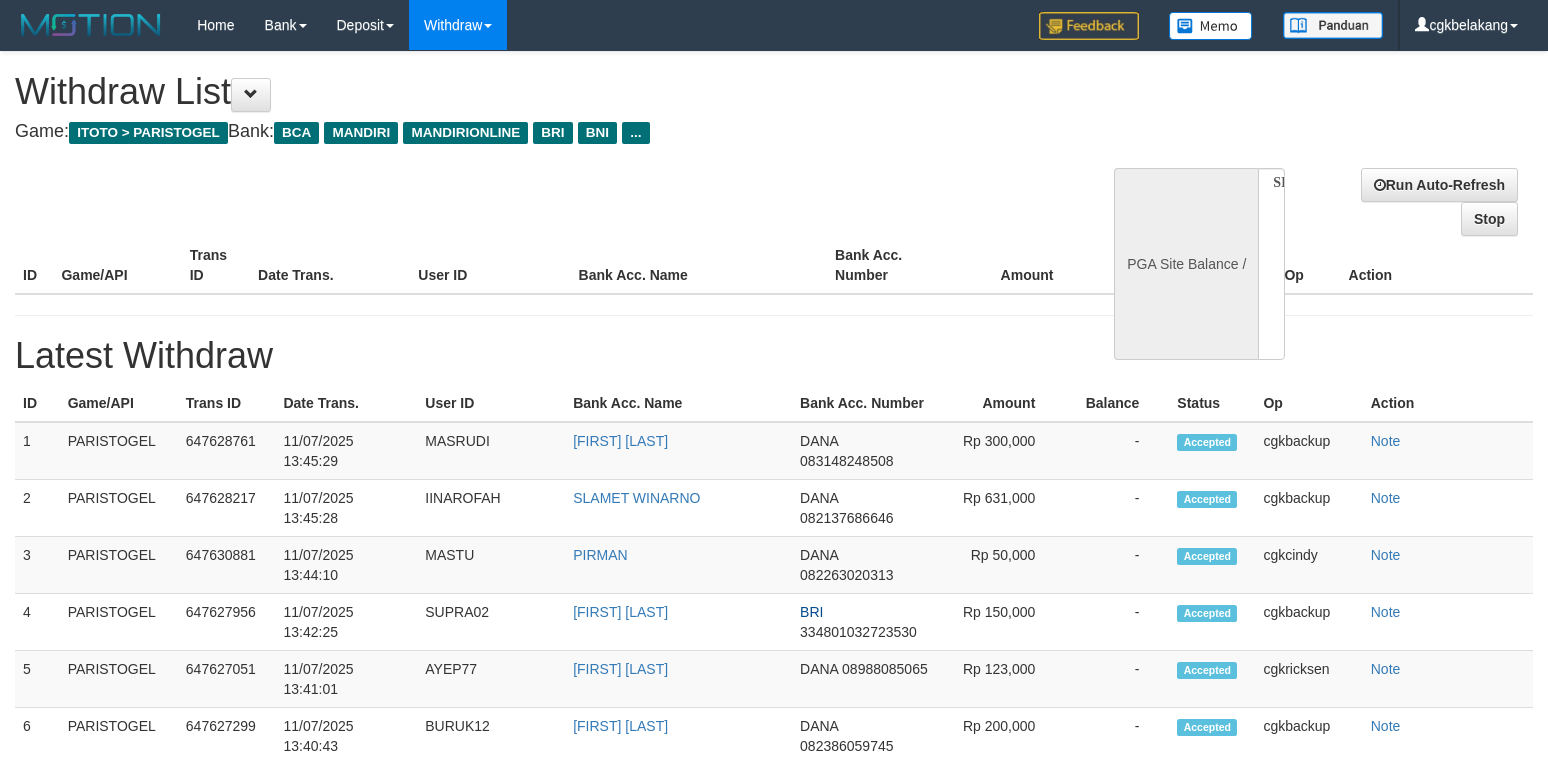 select on "**" 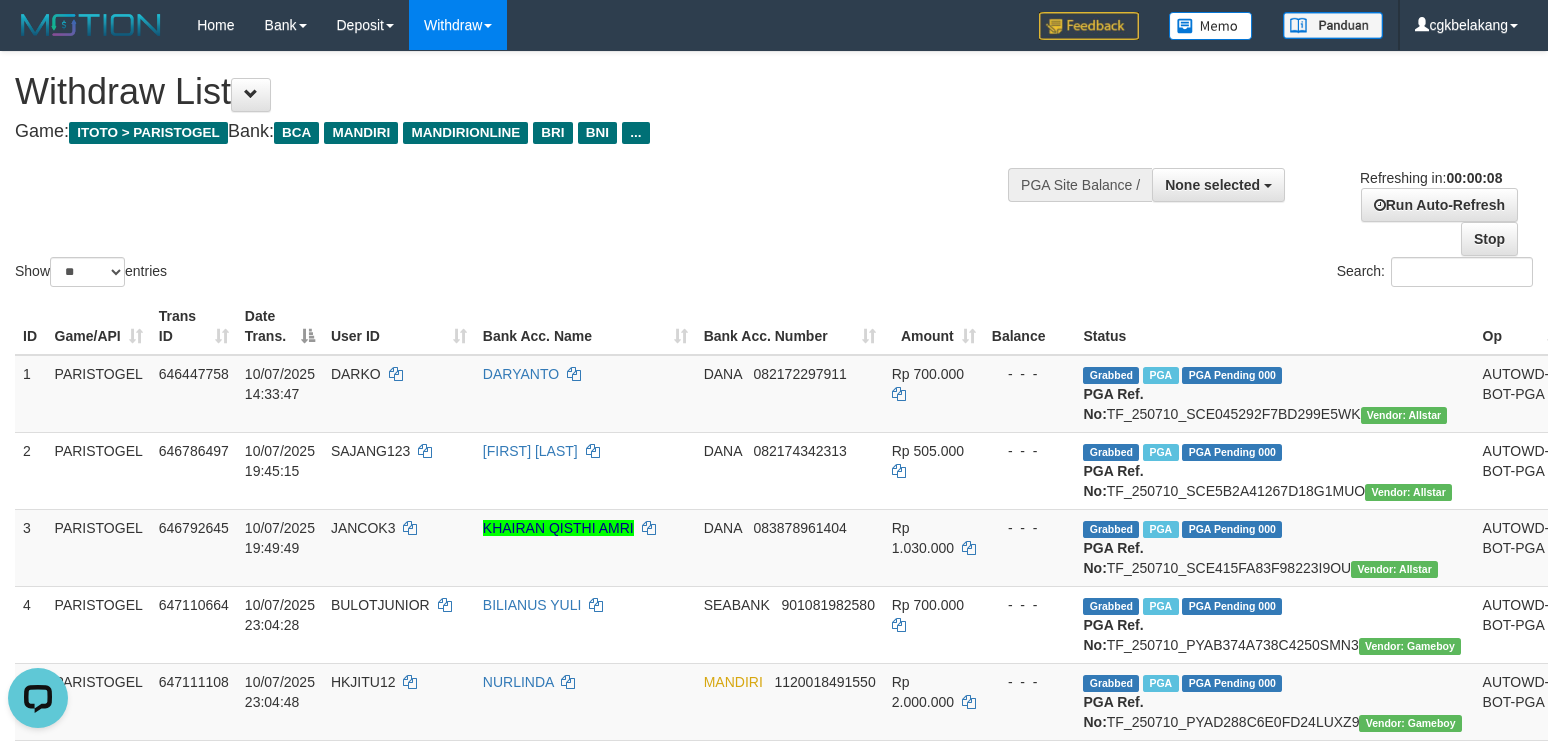 scroll, scrollTop: 0, scrollLeft: 0, axis: both 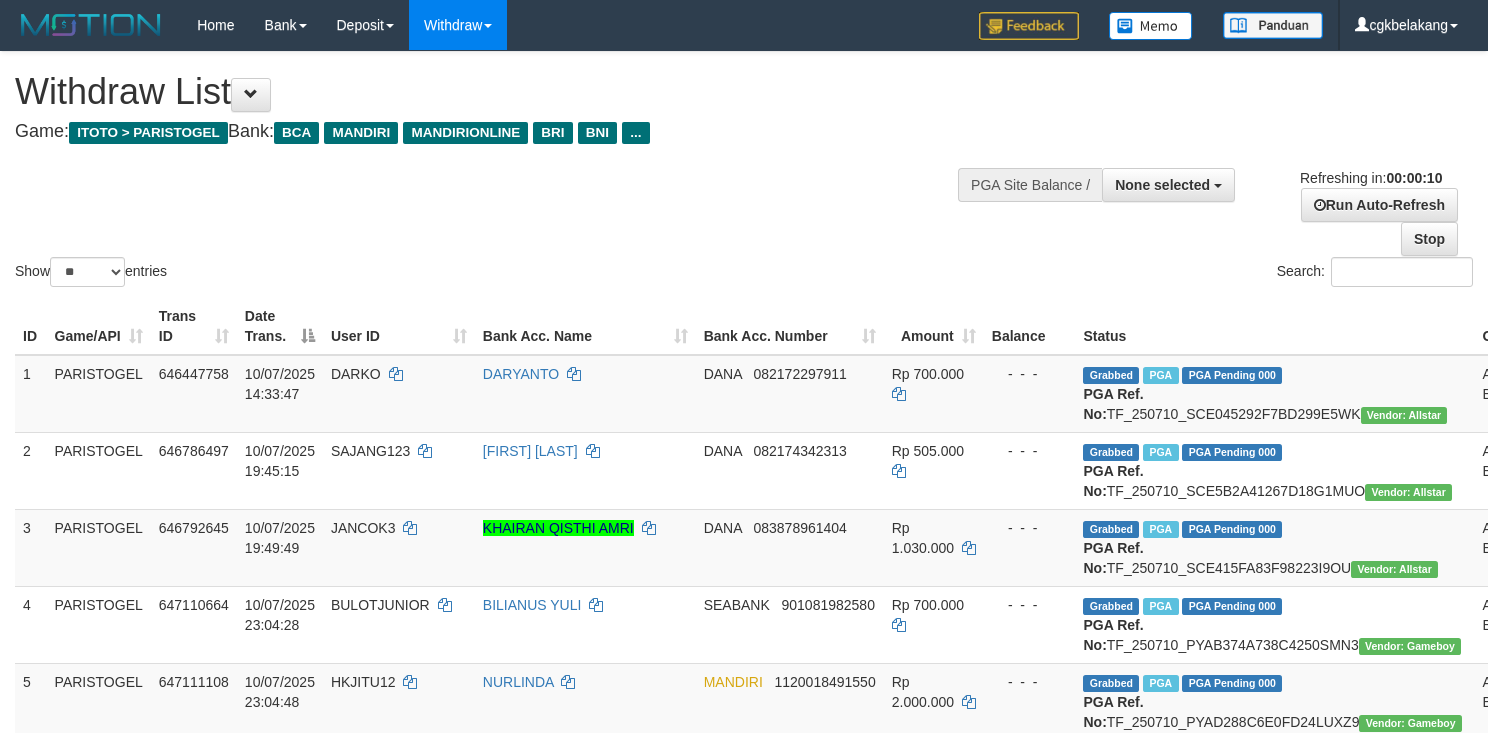 select 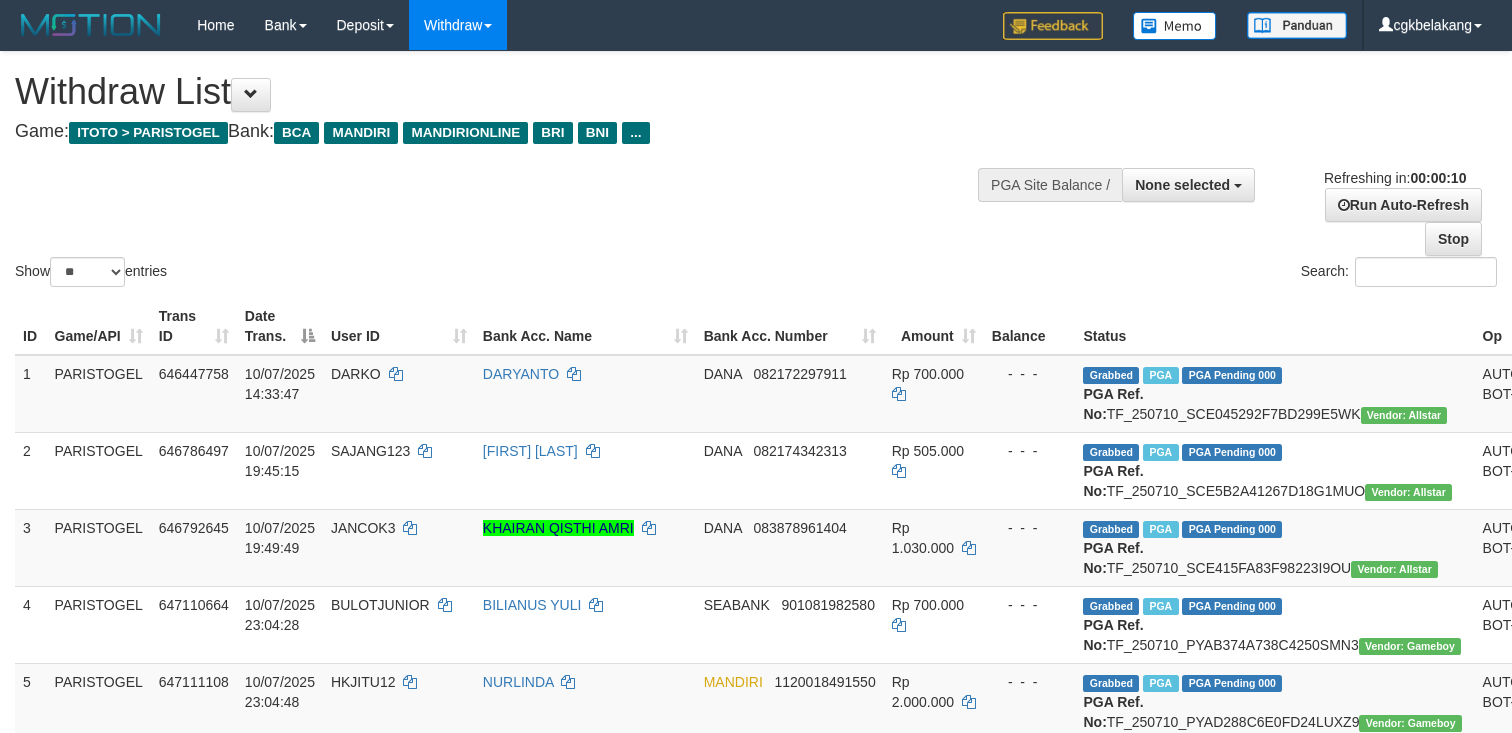 select 